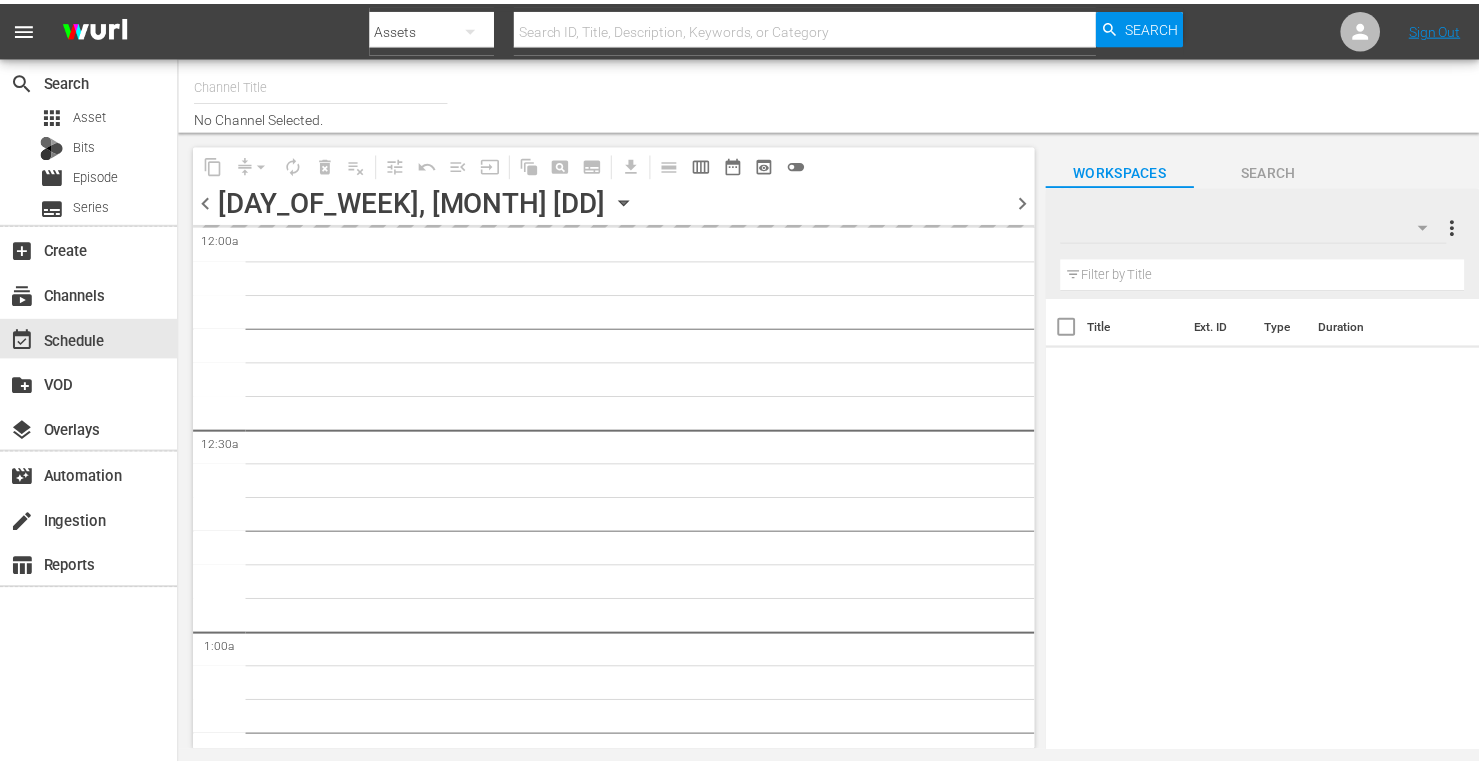 scroll, scrollTop: 0, scrollLeft: 0, axis: both 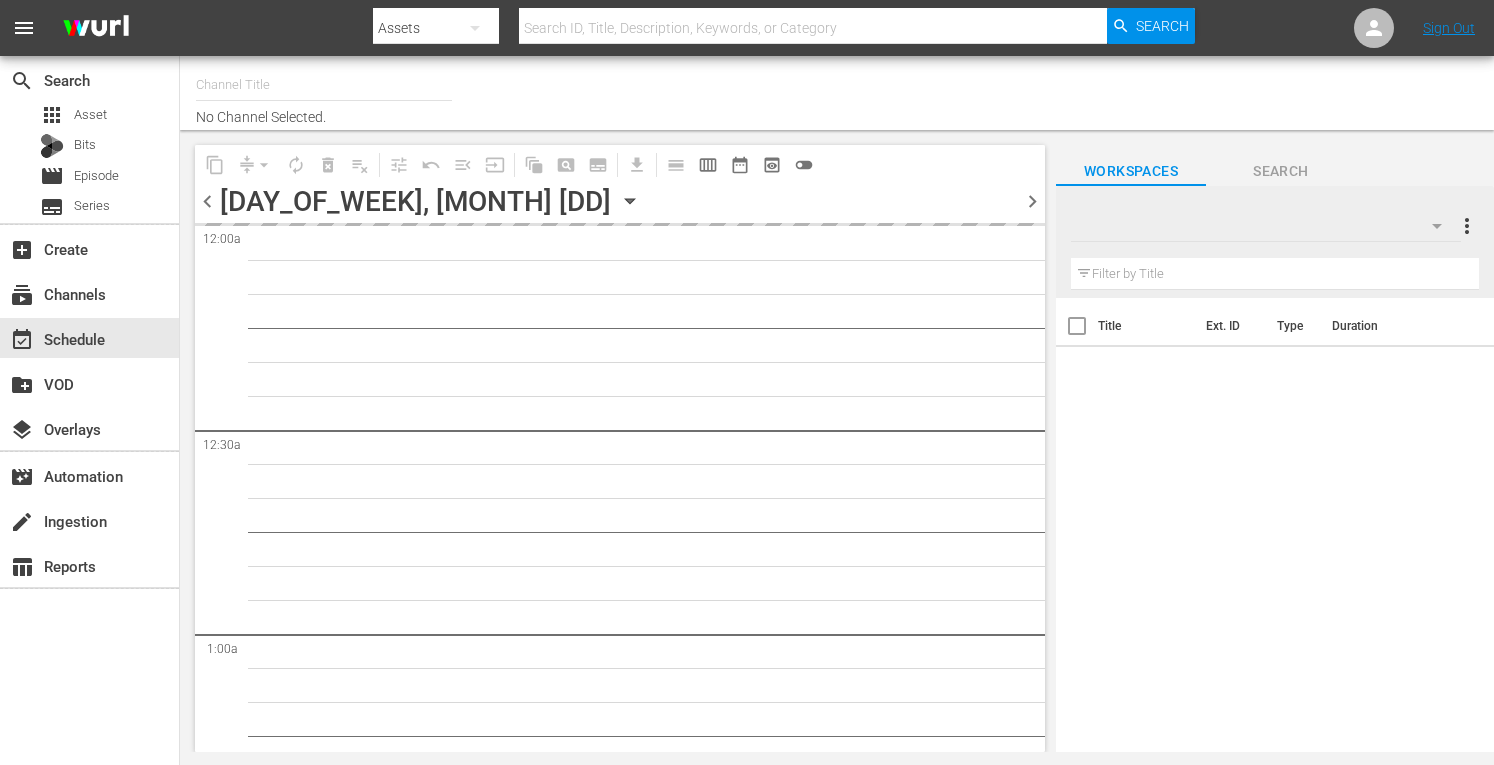 type on "Crime 360 (393)" 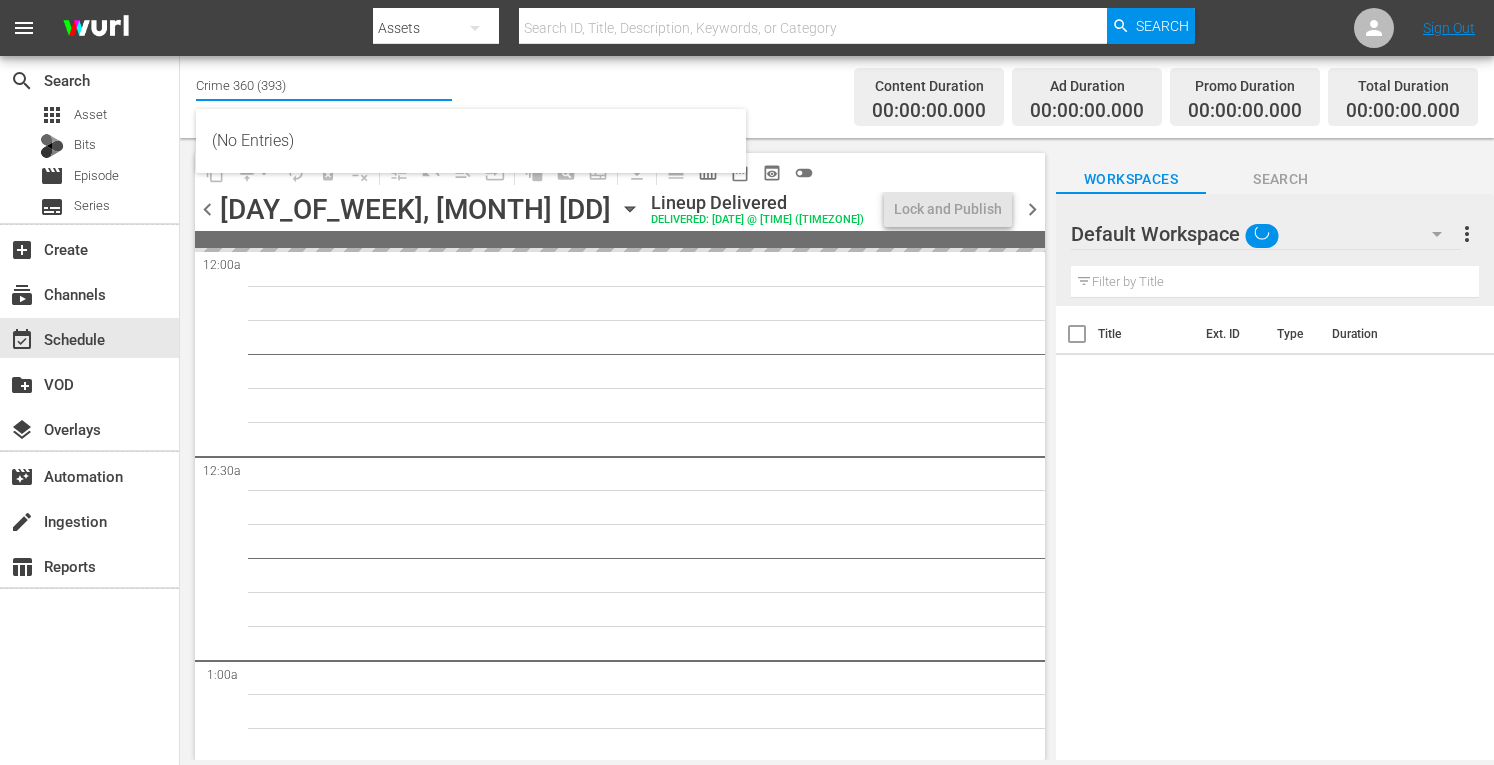click on "Crime 360 (393)" at bounding box center [324, 85] 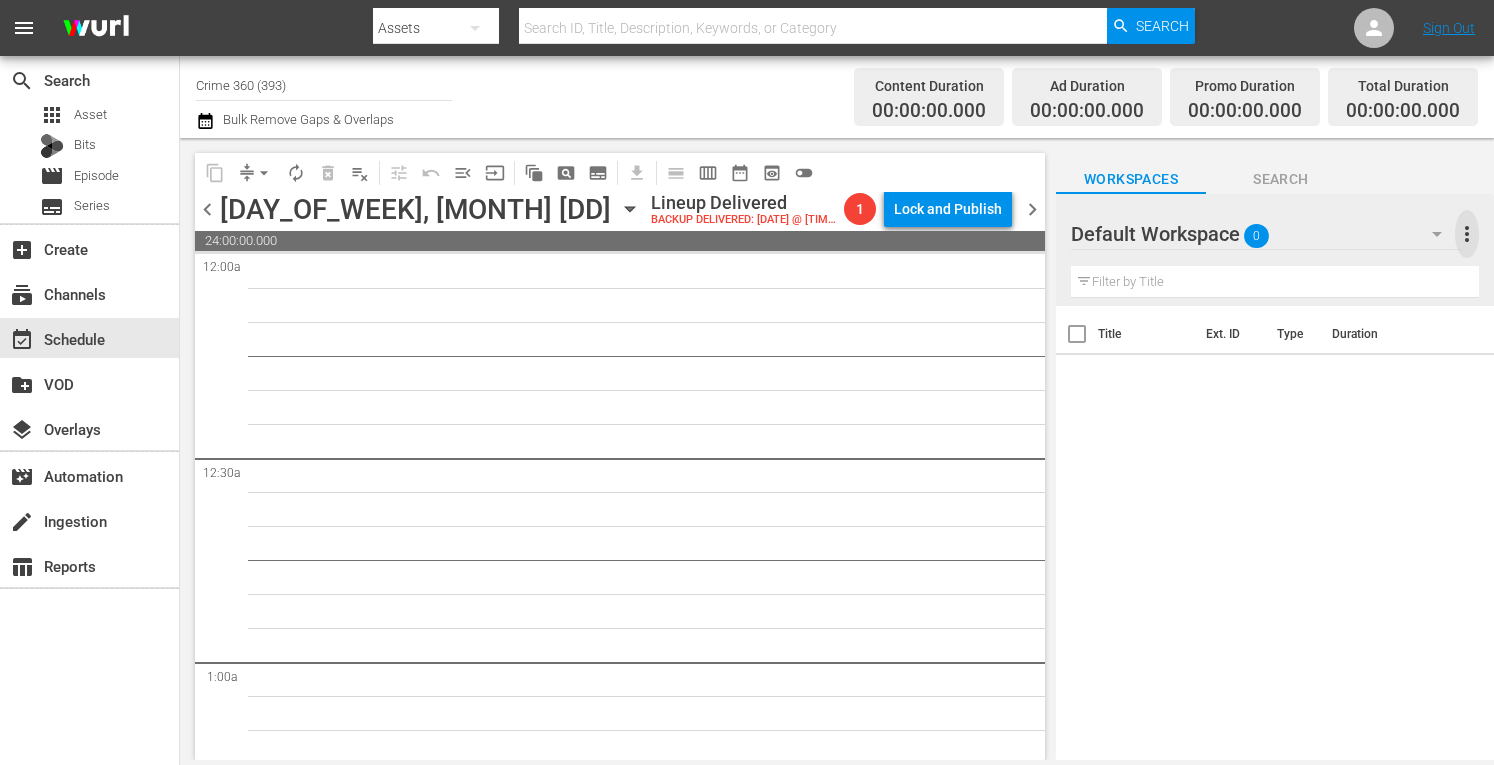 click on "more_vert" at bounding box center [1467, 234] 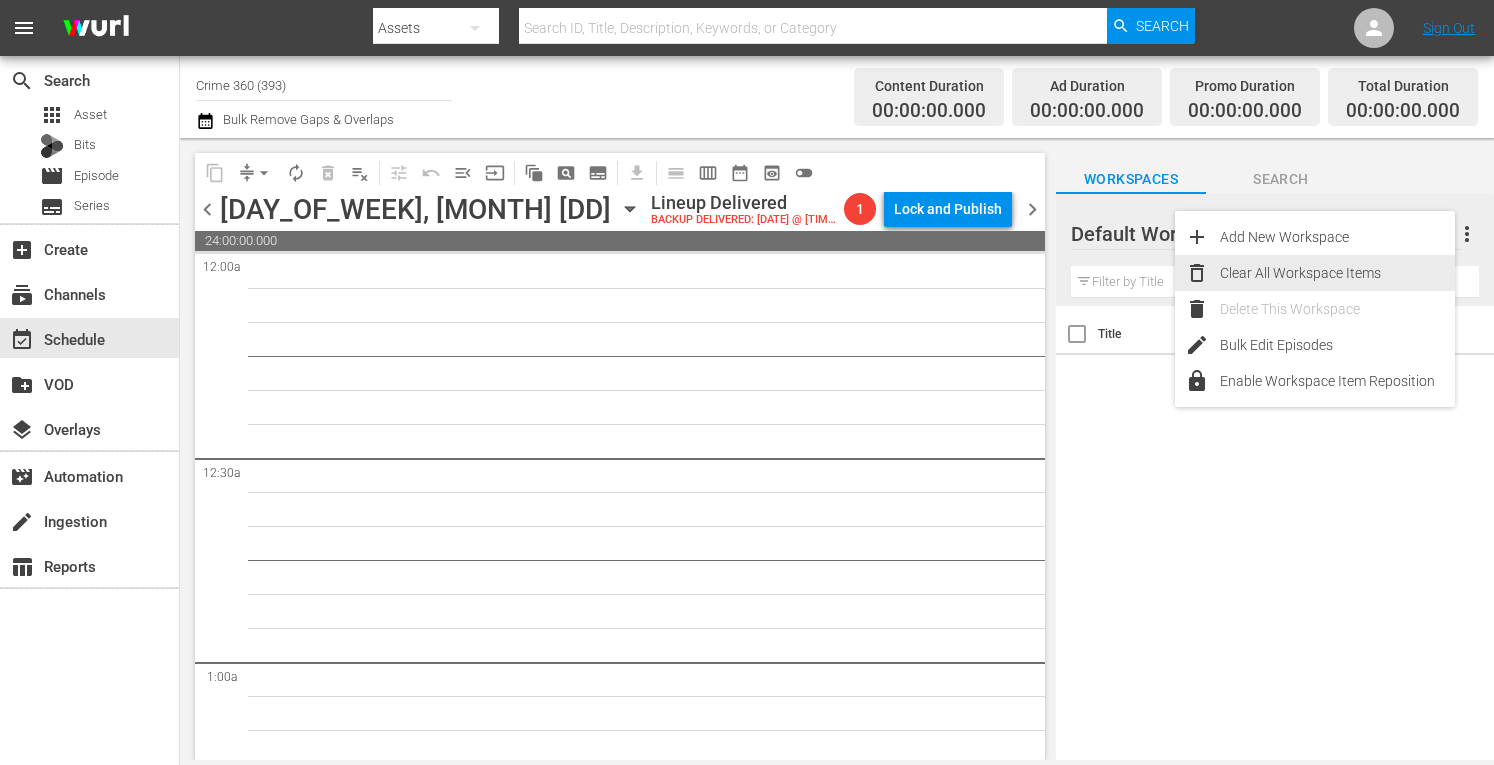 click on "Clear All Workspace Items" at bounding box center (1337, 273) 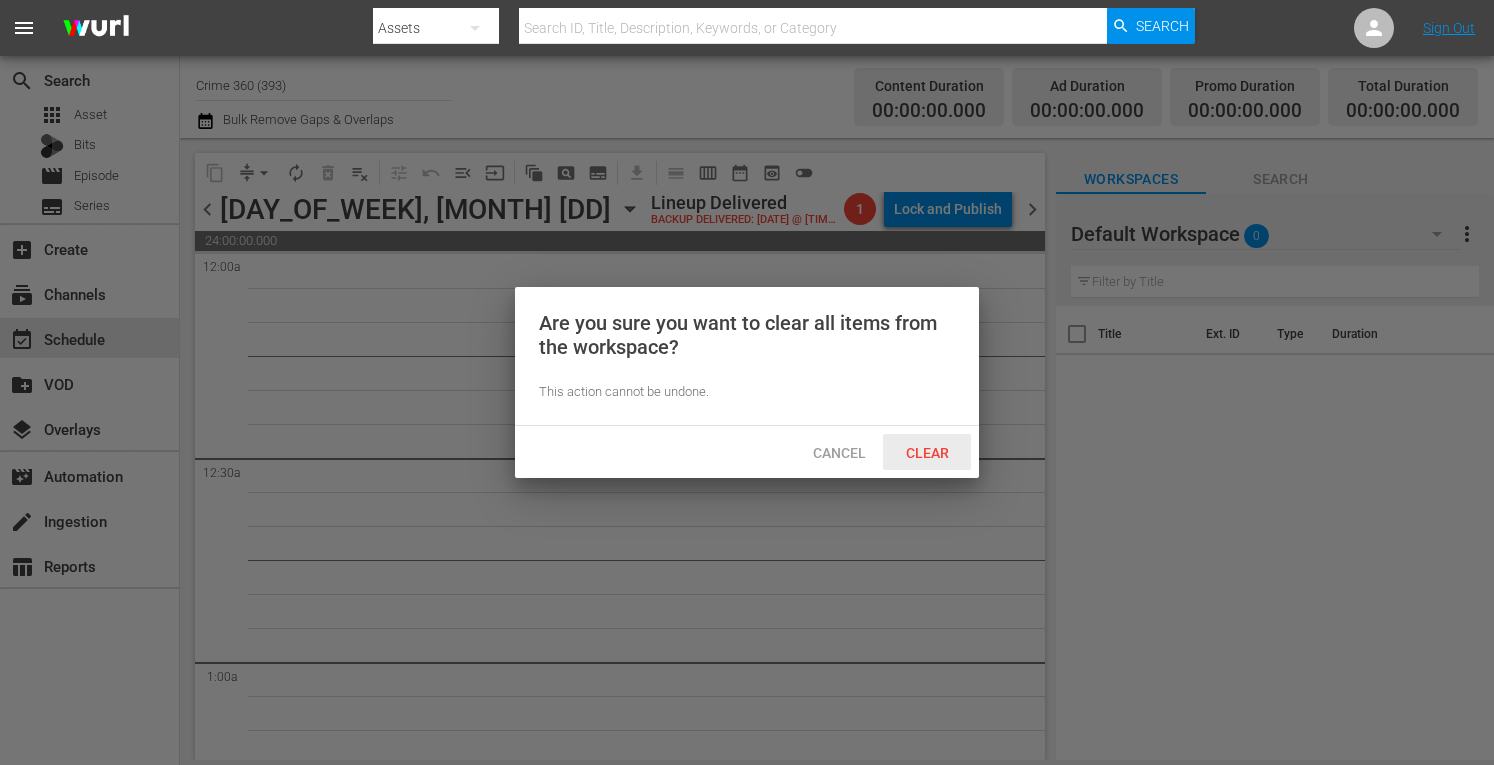 click on "Clear" at bounding box center (927, 453) 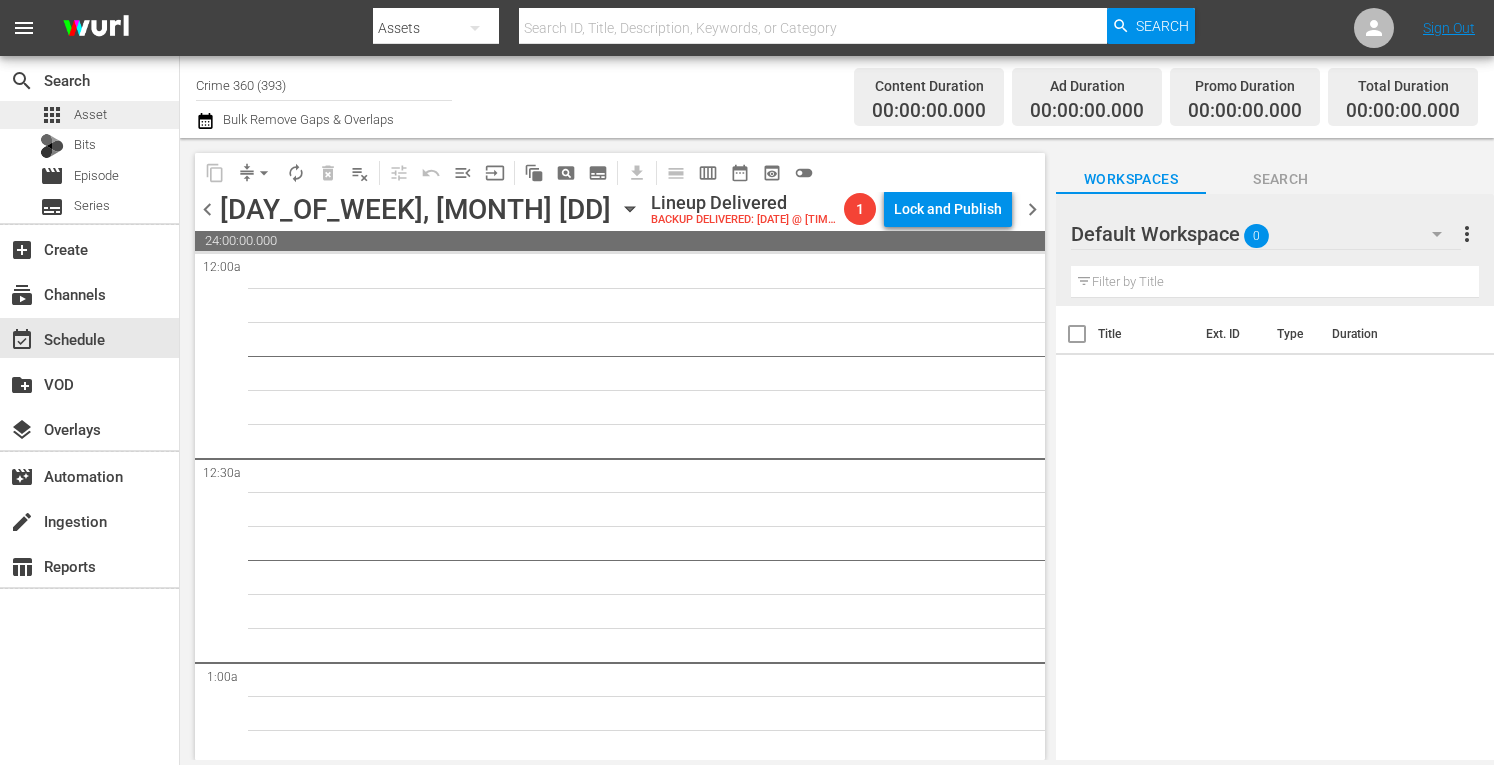 click on "Asset" at bounding box center [90, 115] 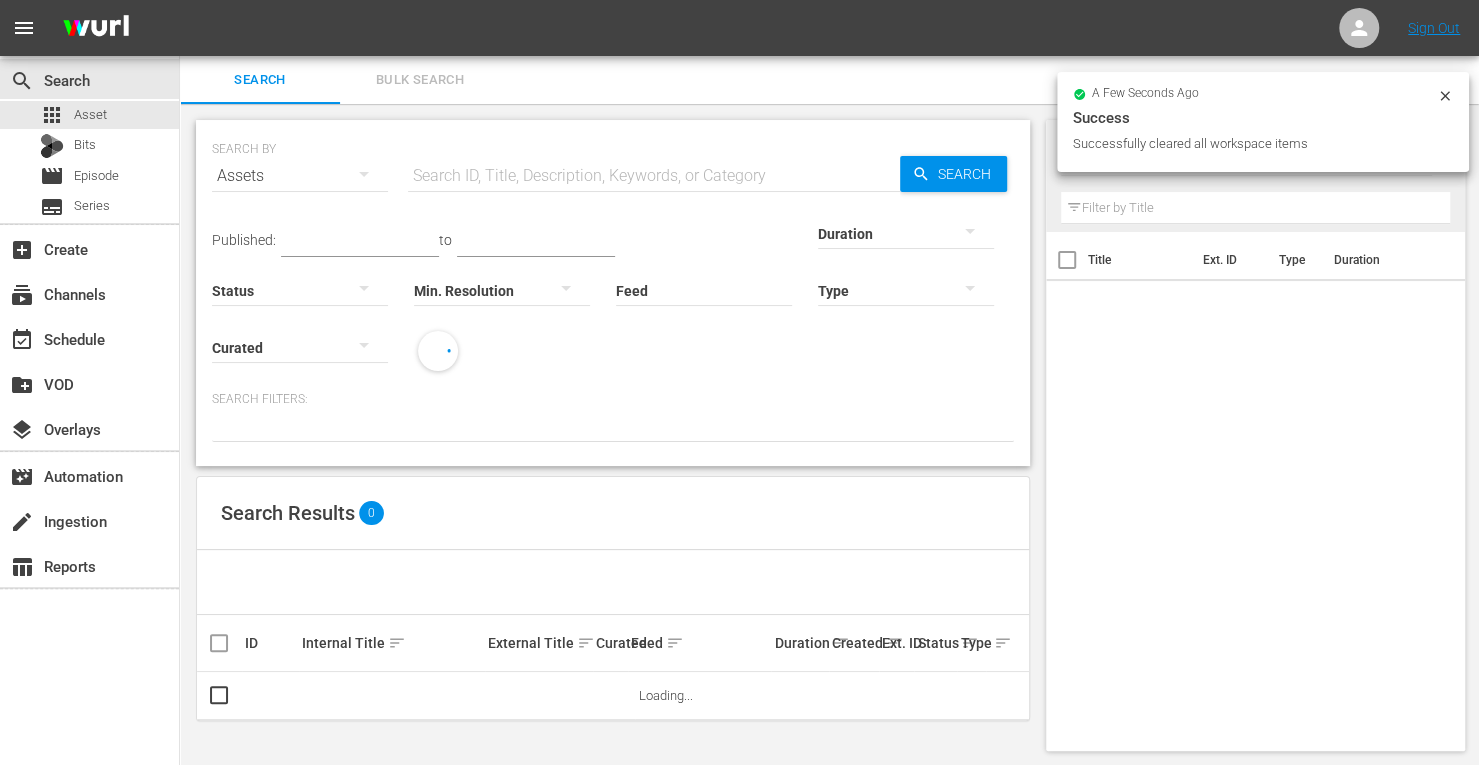 click at bounding box center (654, 176) 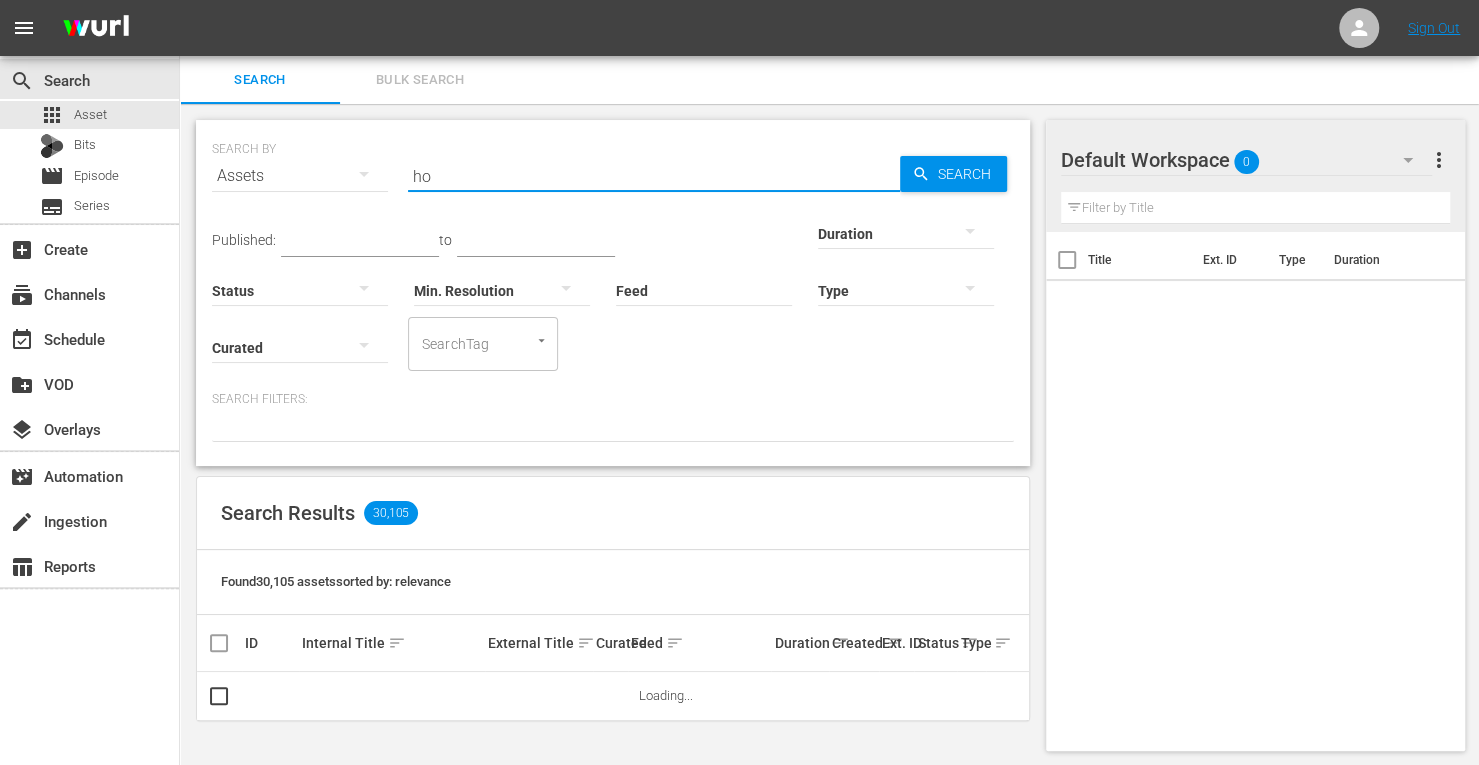 type on "home.made.nation" 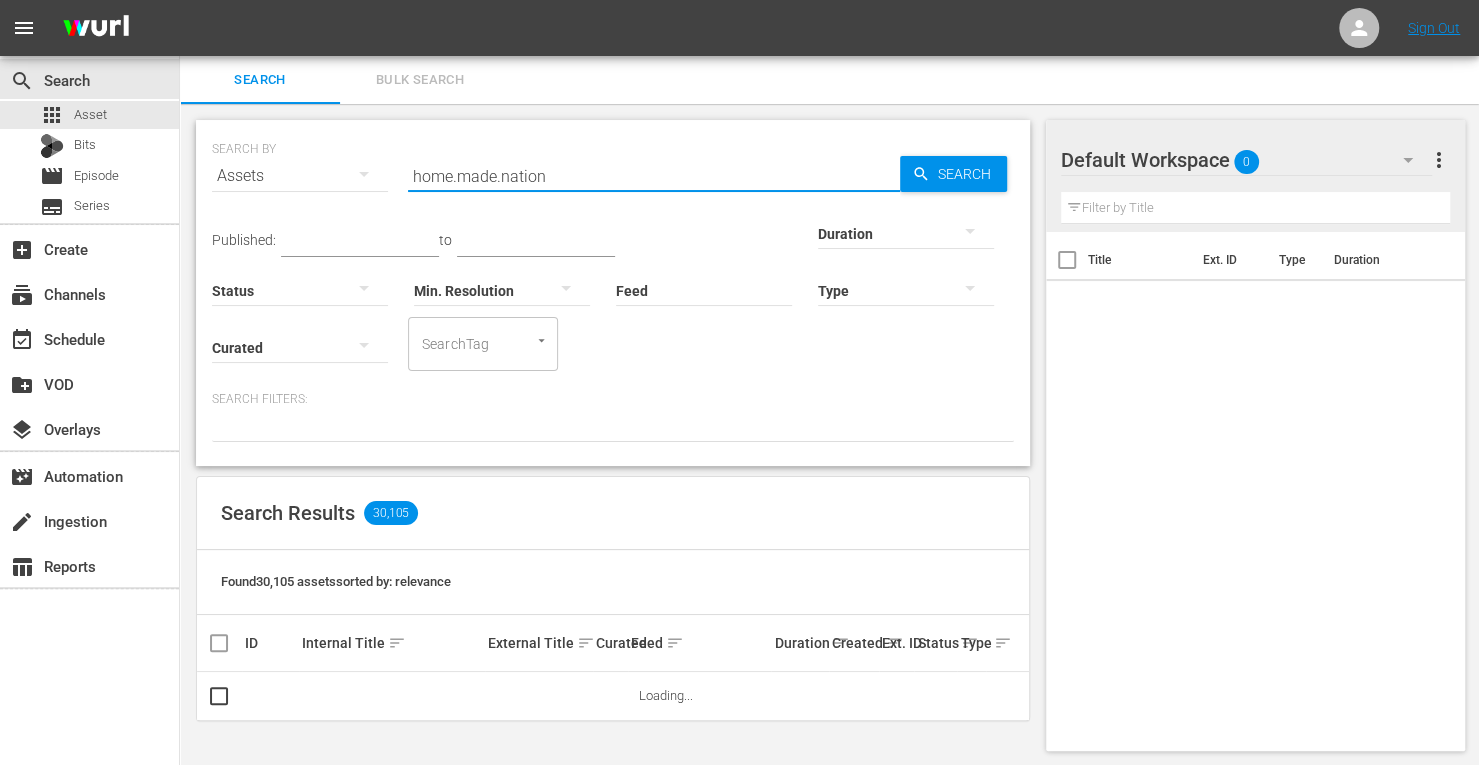 click at bounding box center [906, 233] 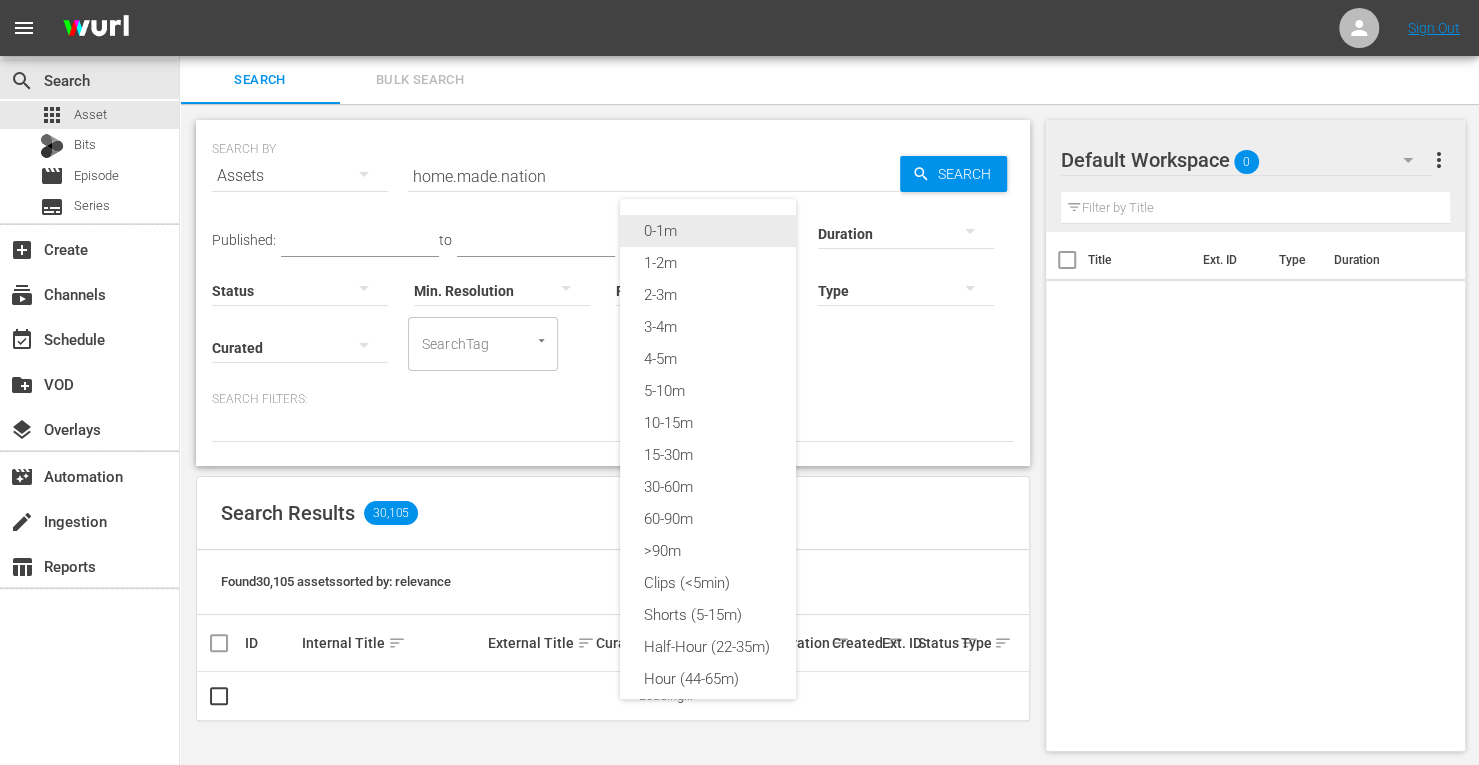 click on "0-1m" at bounding box center [708, 231] 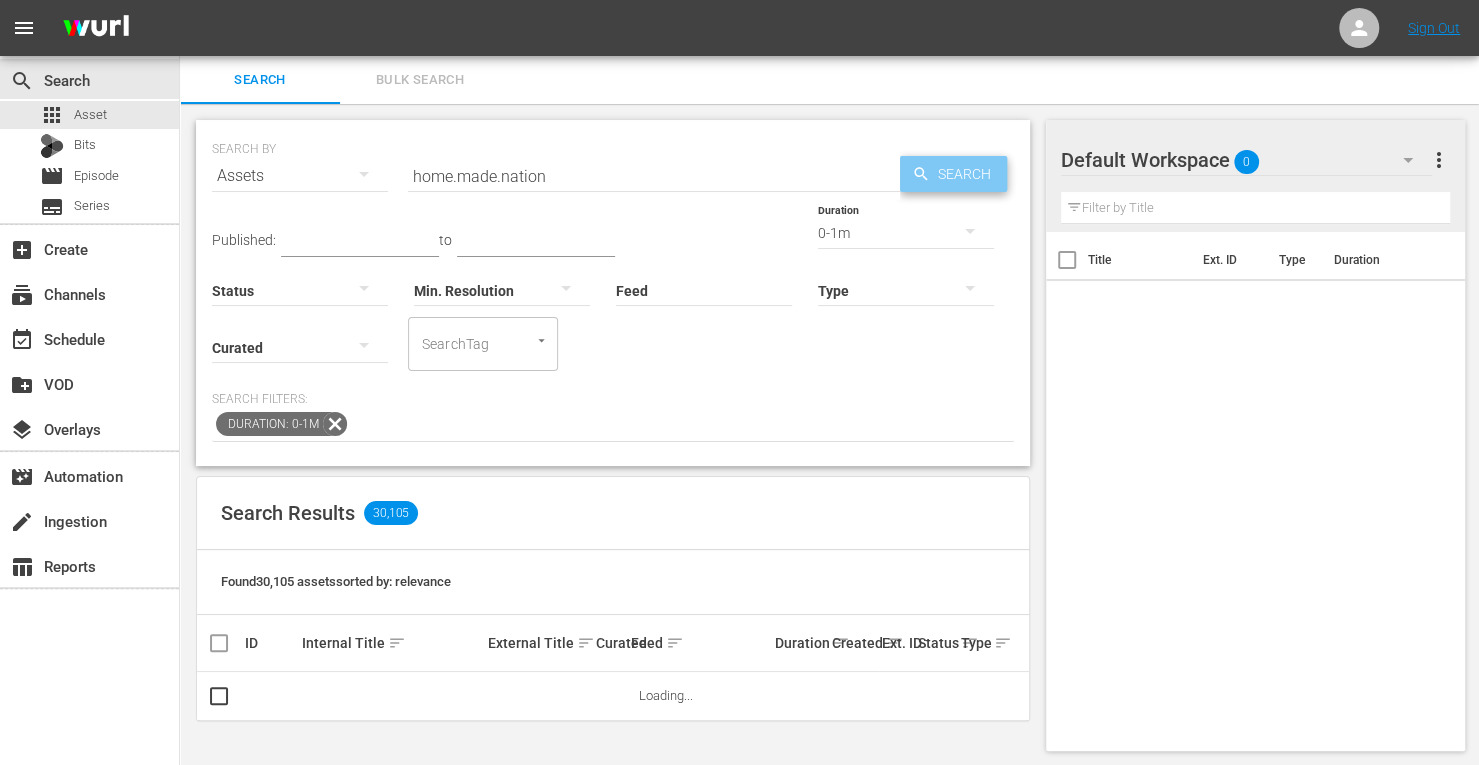click on "Search" at bounding box center (968, 174) 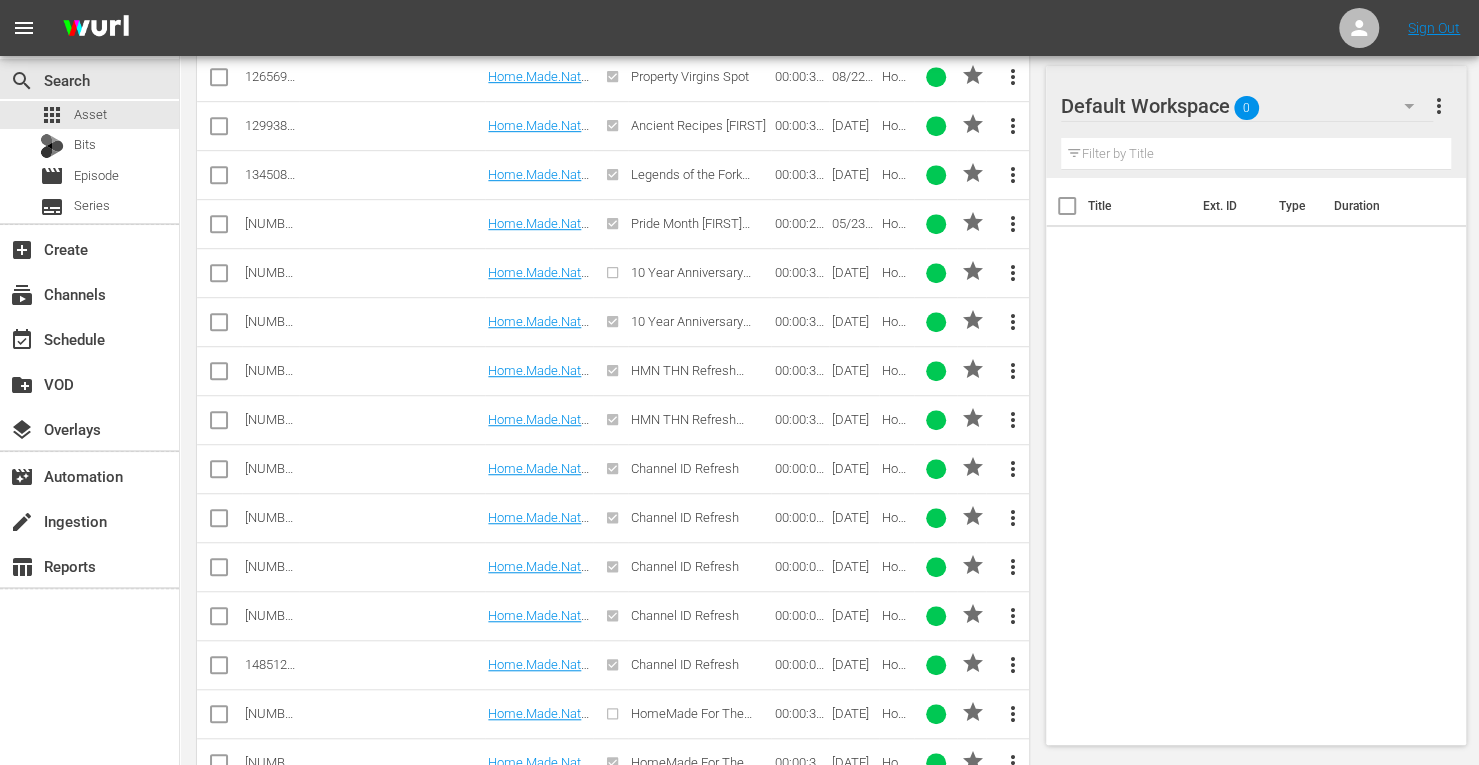 scroll, scrollTop: 669, scrollLeft: 0, axis: vertical 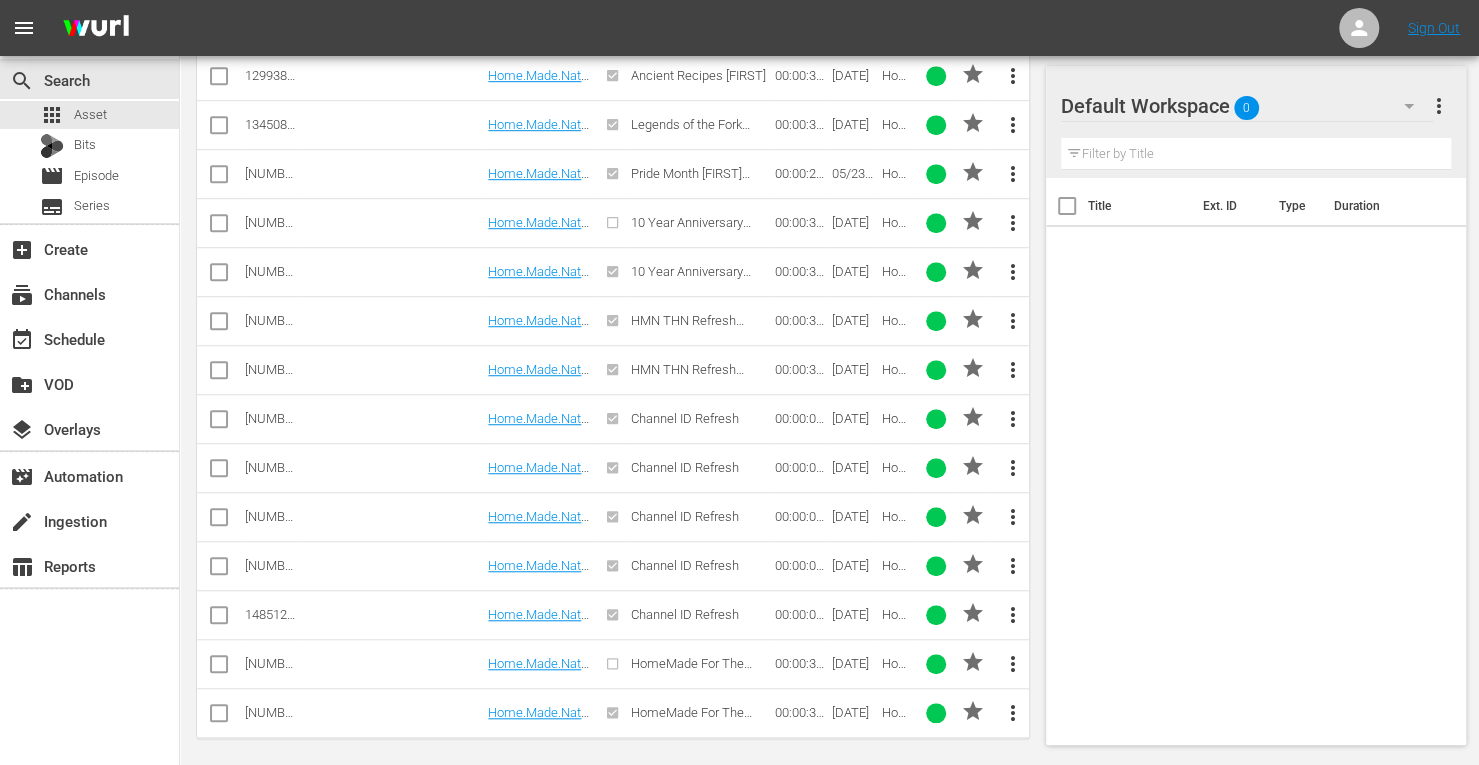 click at bounding box center (219, 423) 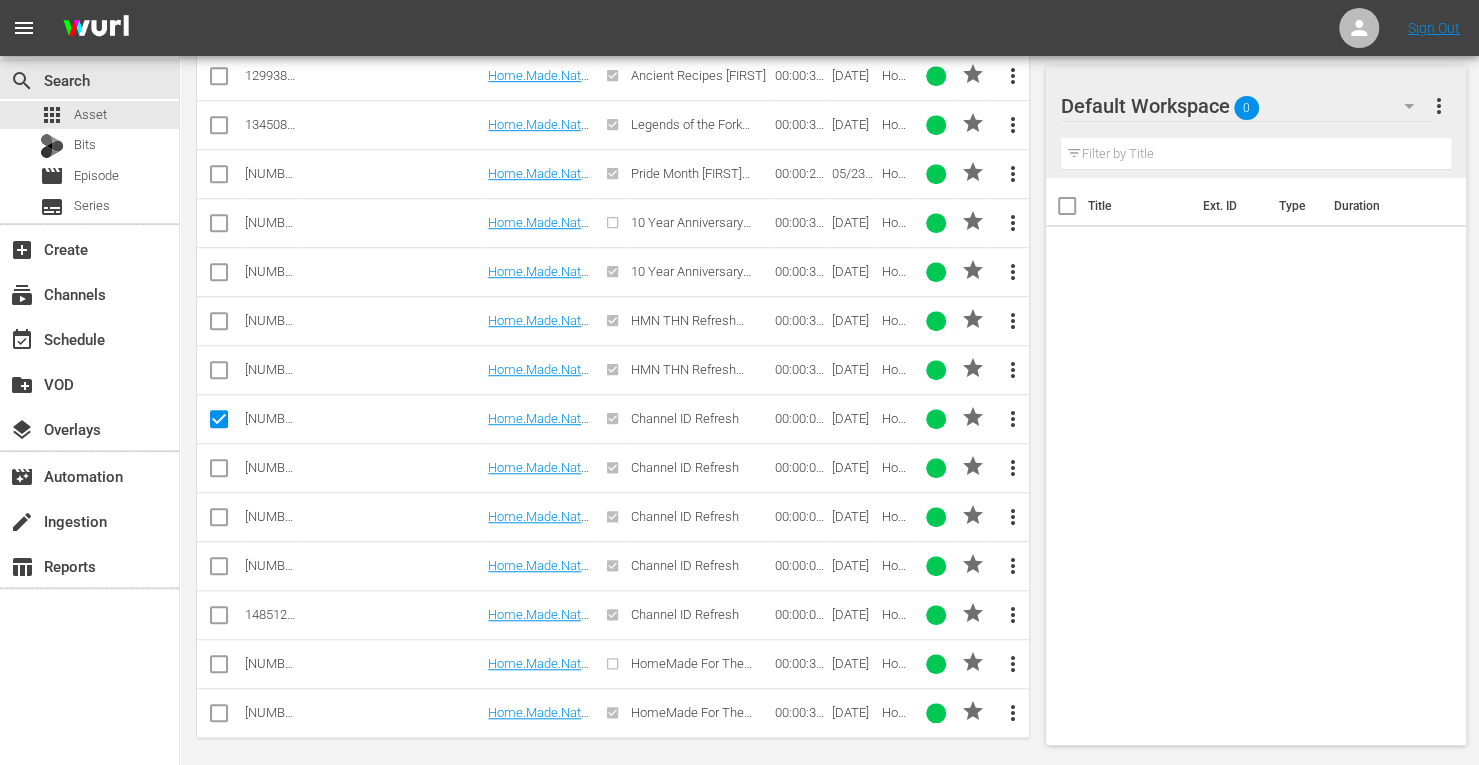 click at bounding box center (219, 472) 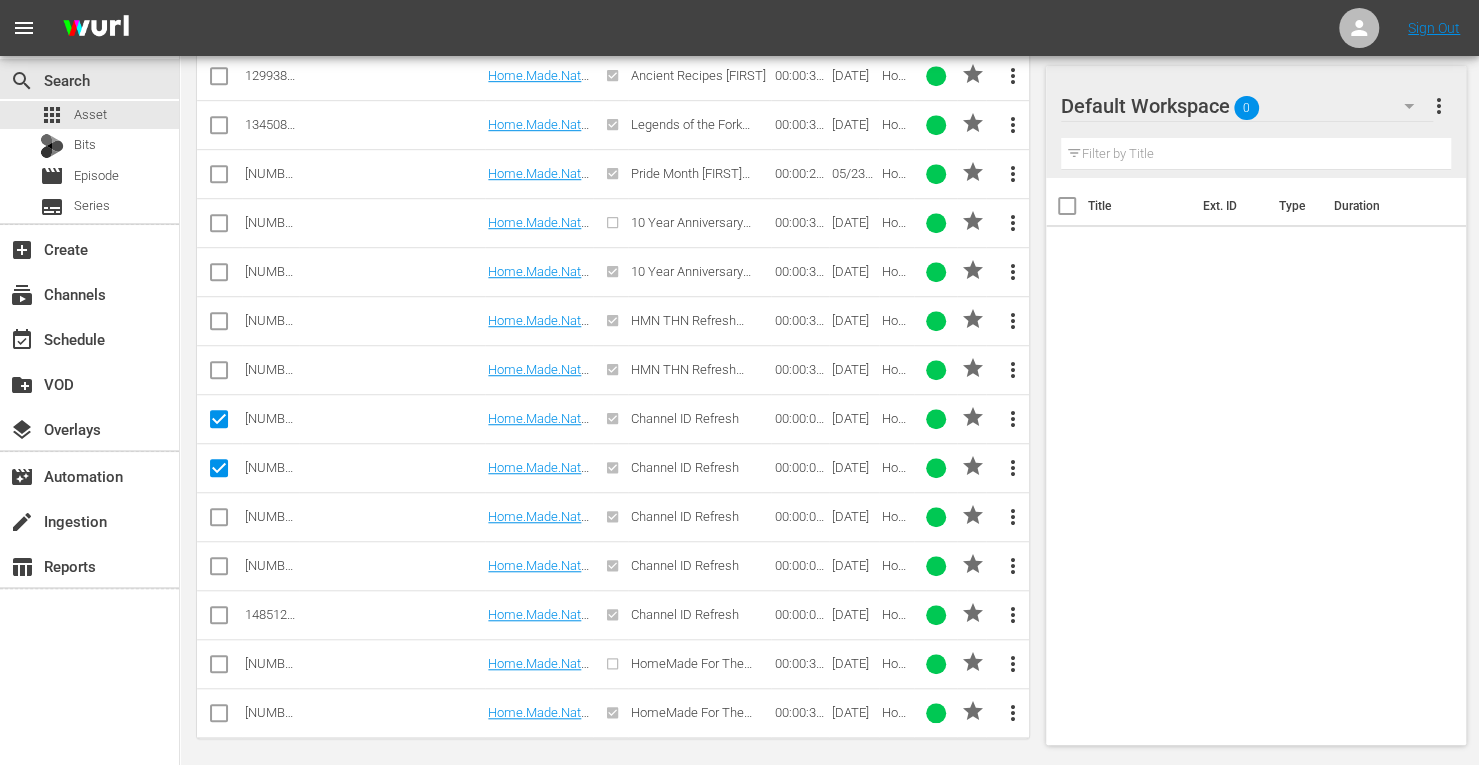 click at bounding box center (219, 521) 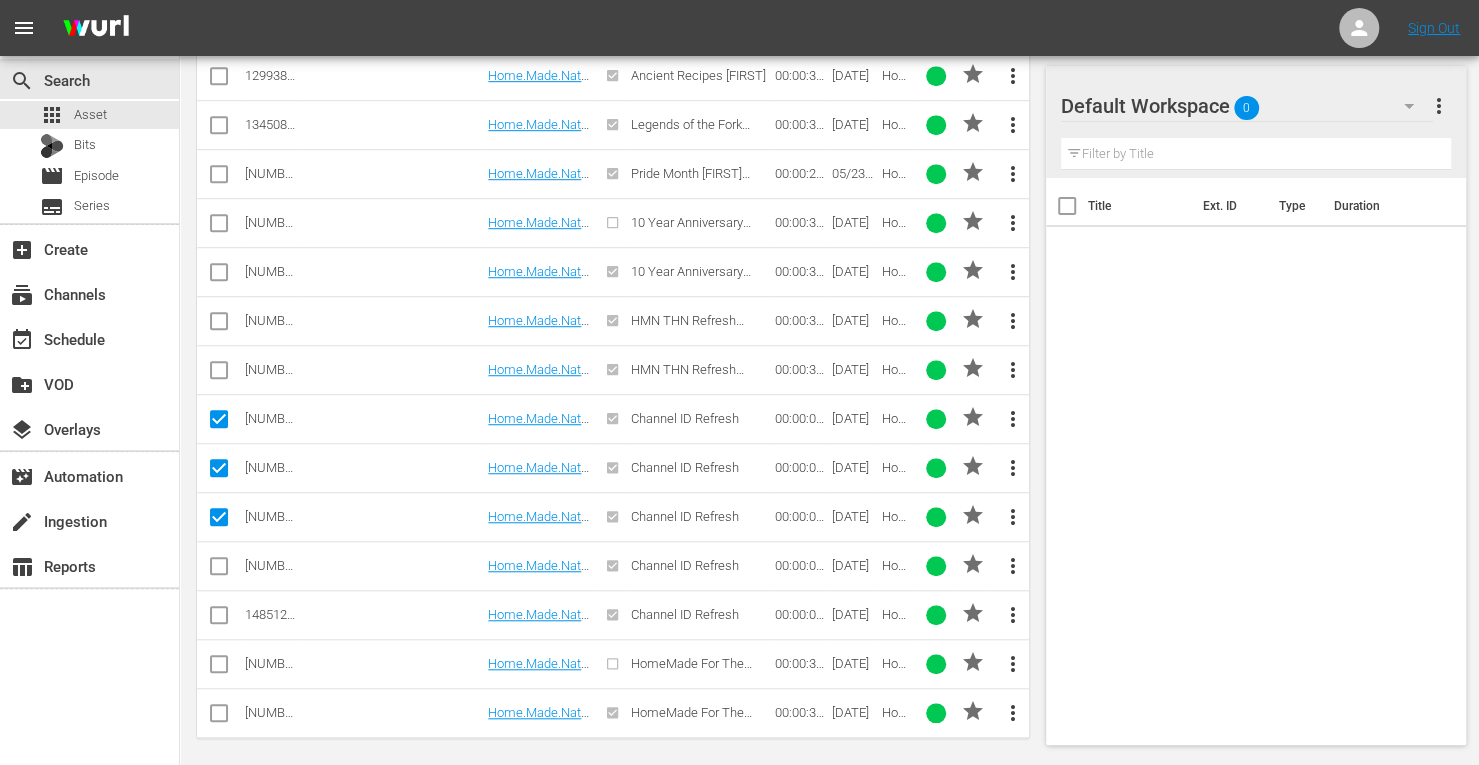 click at bounding box center [219, 570] 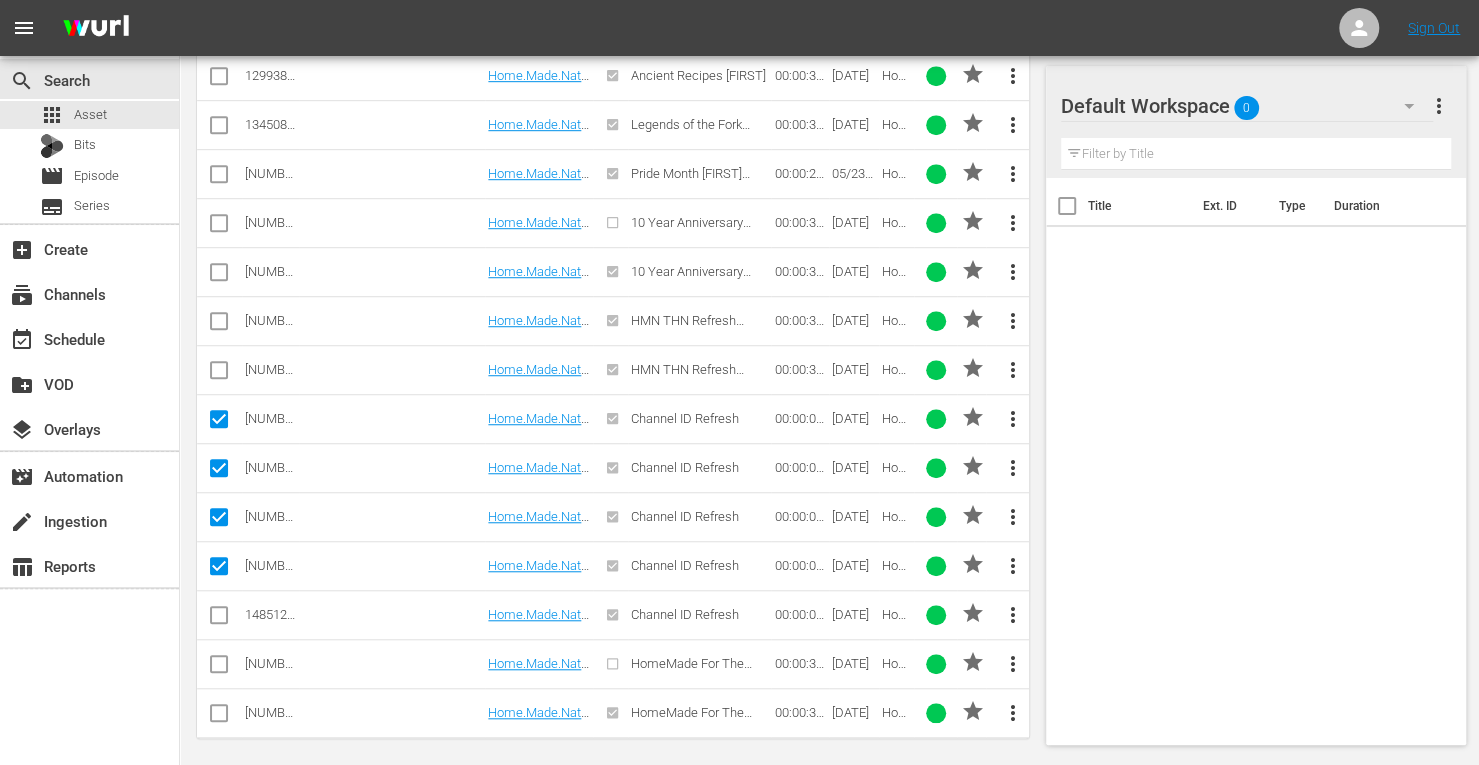 click at bounding box center (219, 619) 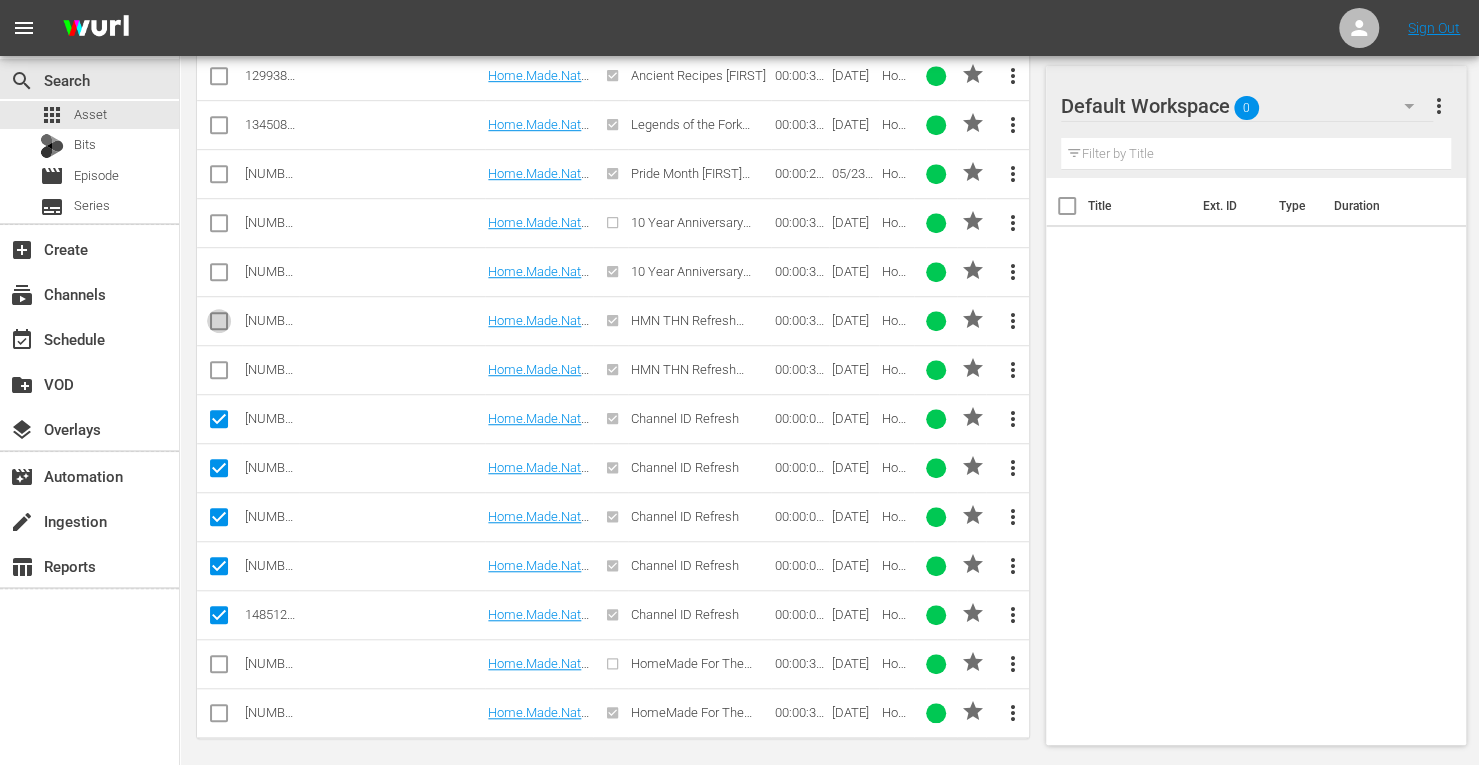 click at bounding box center [219, 325] 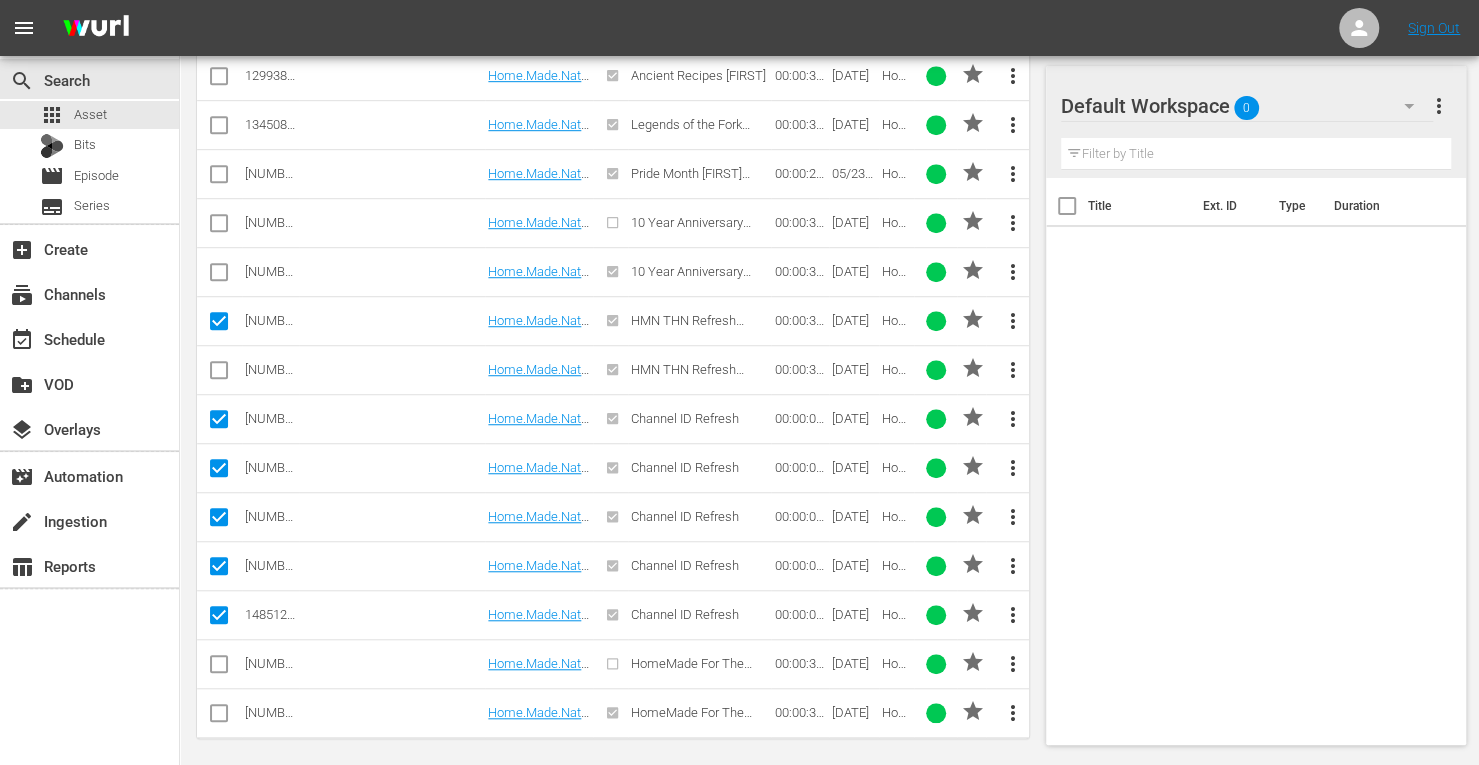 click at bounding box center (219, 374) 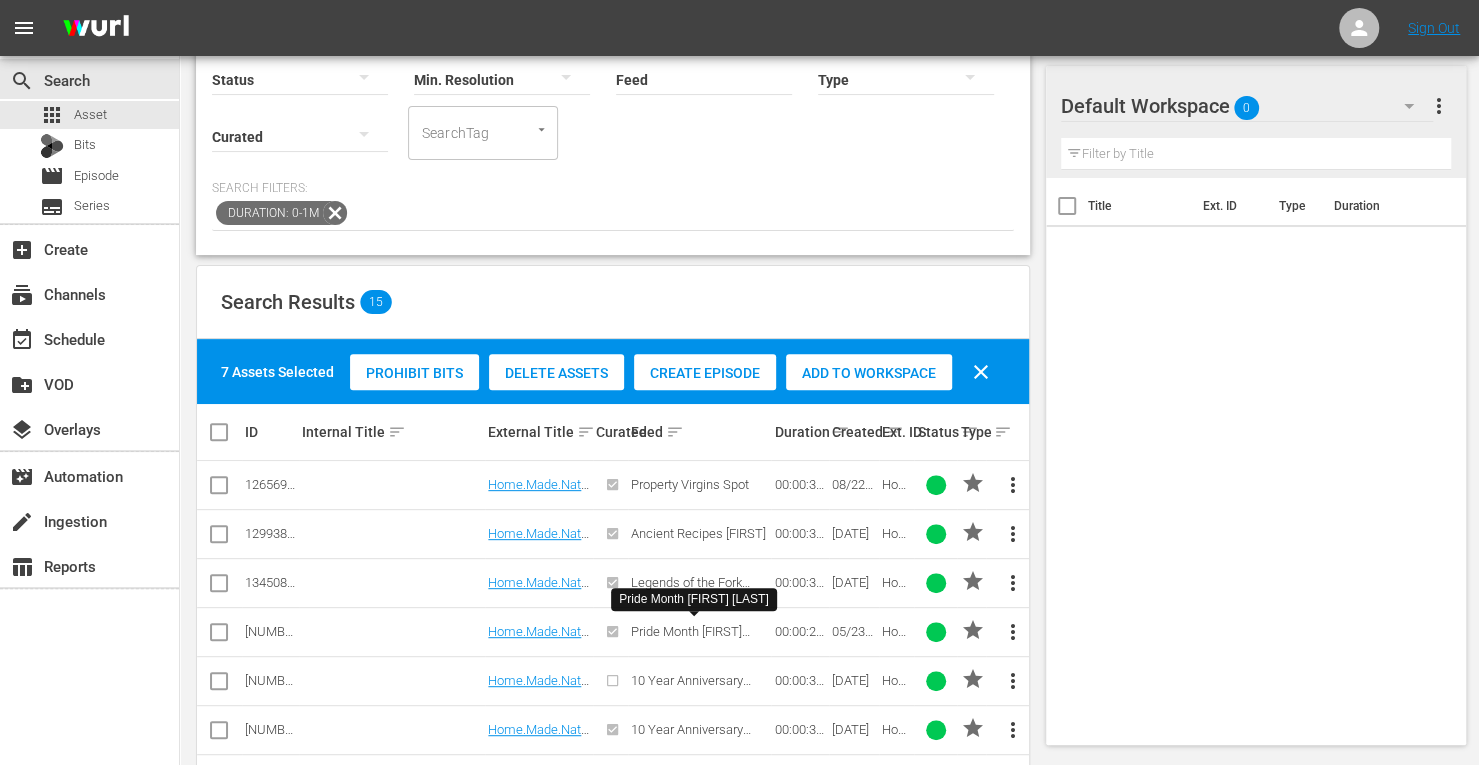 scroll, scrollTop: 205, scrollLeft: 0, axis: vertical 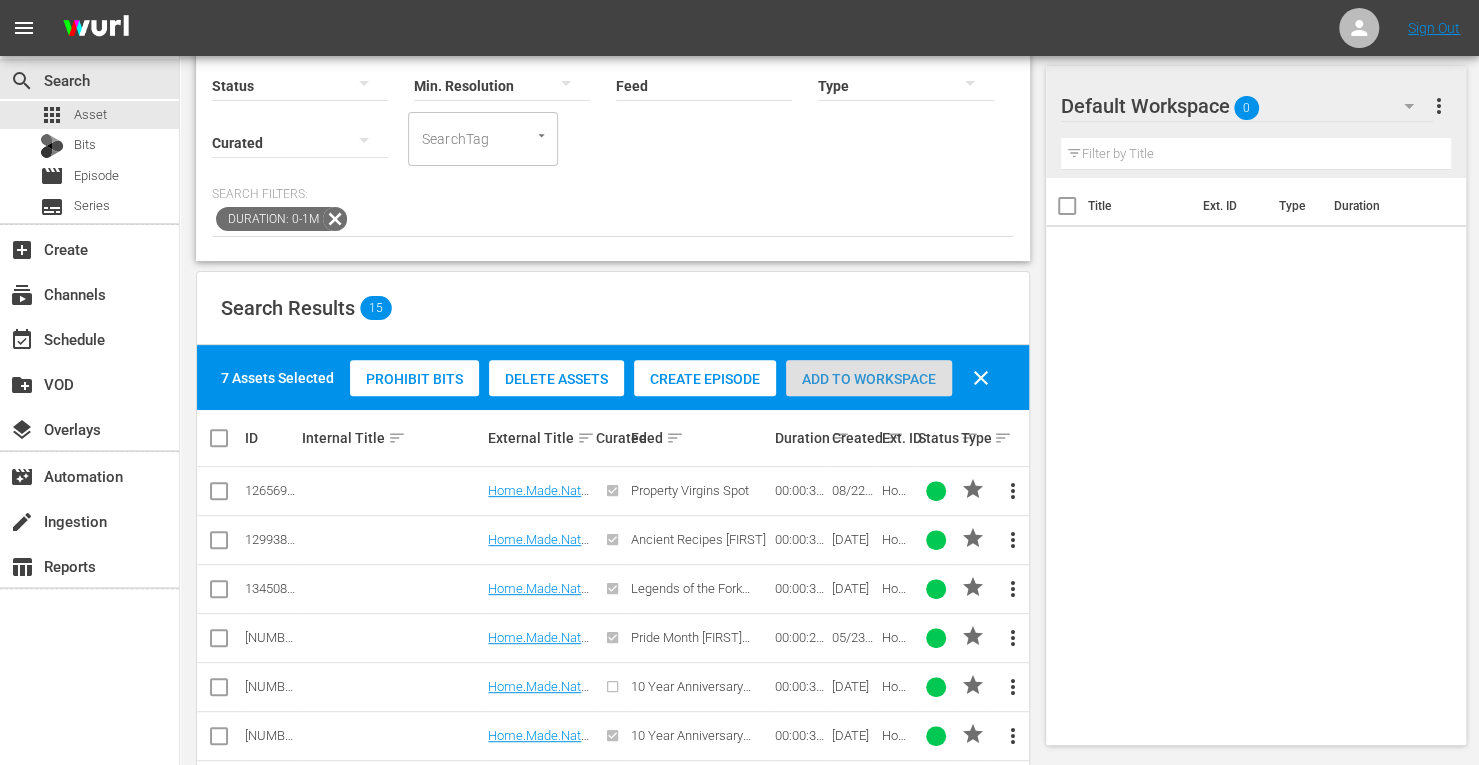 click on "Add to Workspace" at bounding box center (869, 379) 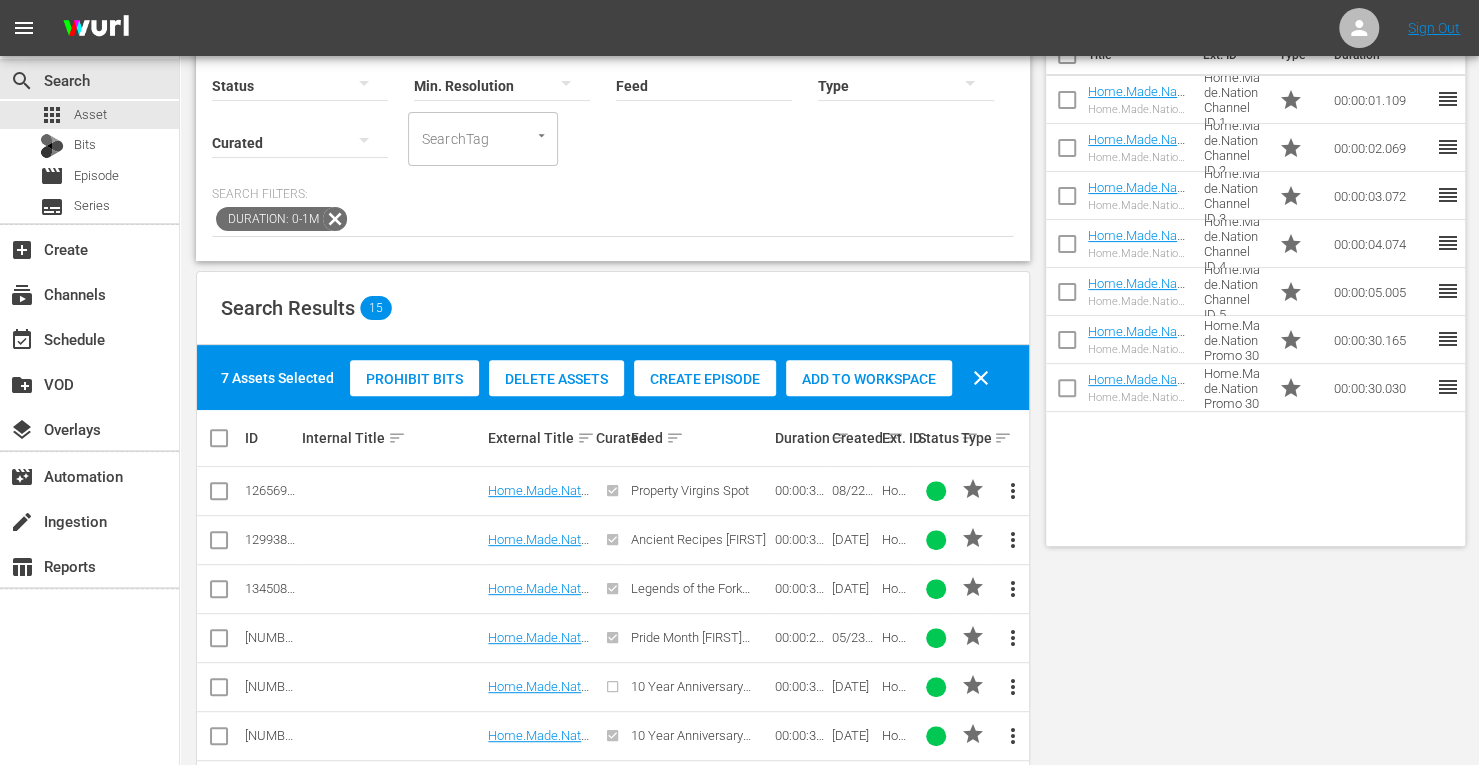 scroll, scrollTop: 0, scrollLeft: 0, axis: both 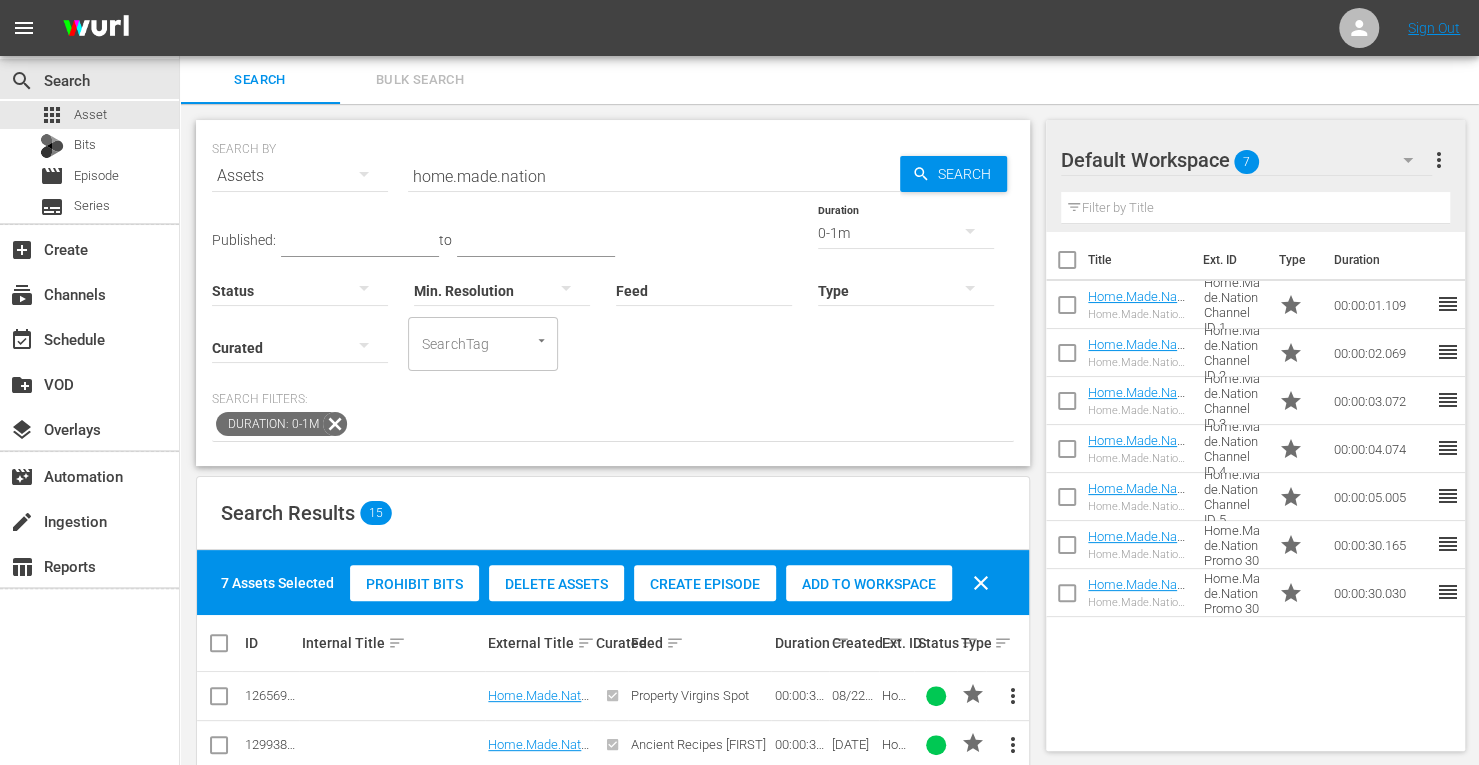 click on "0-1m" at bounding box center [906, 233] 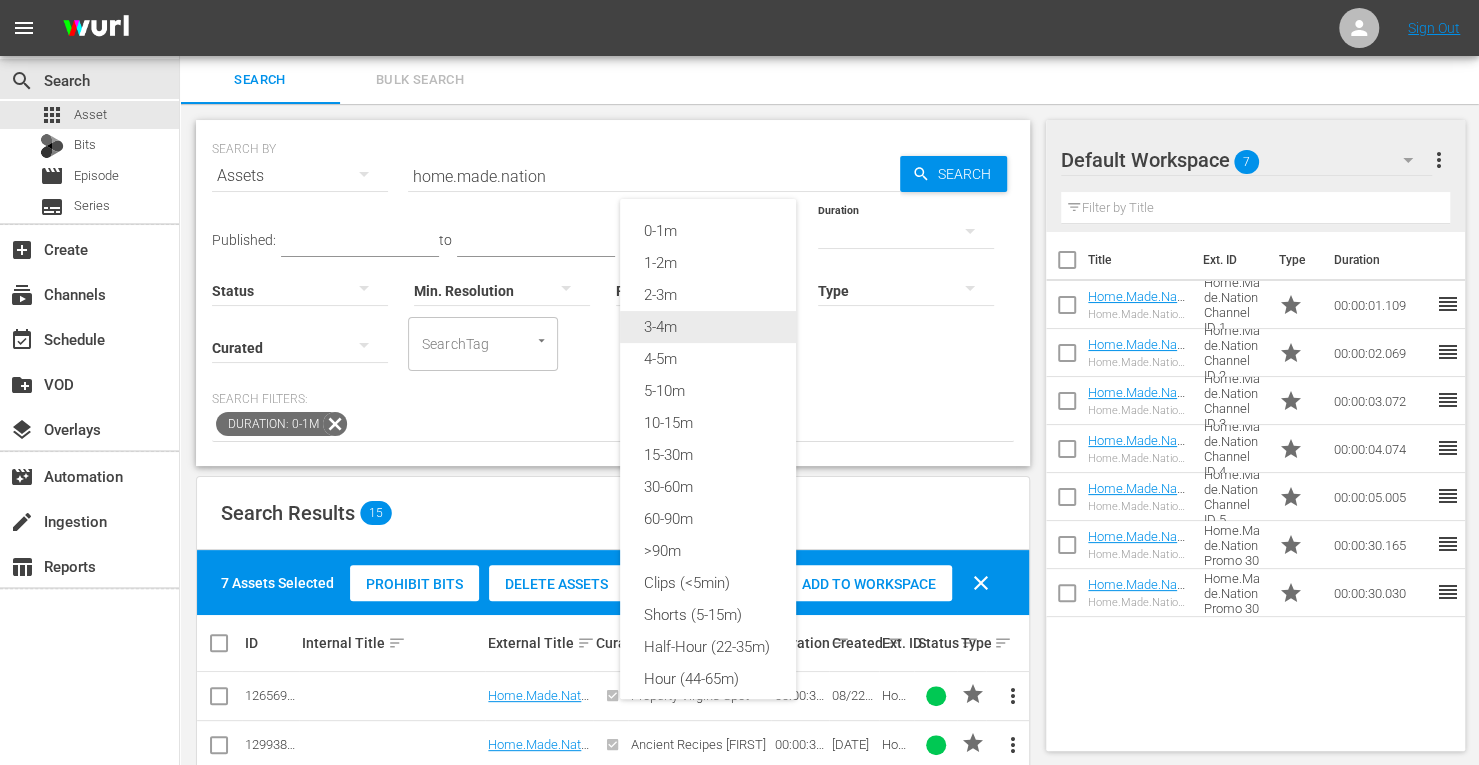 click on "3-4m" at bounding box center (708, 327) 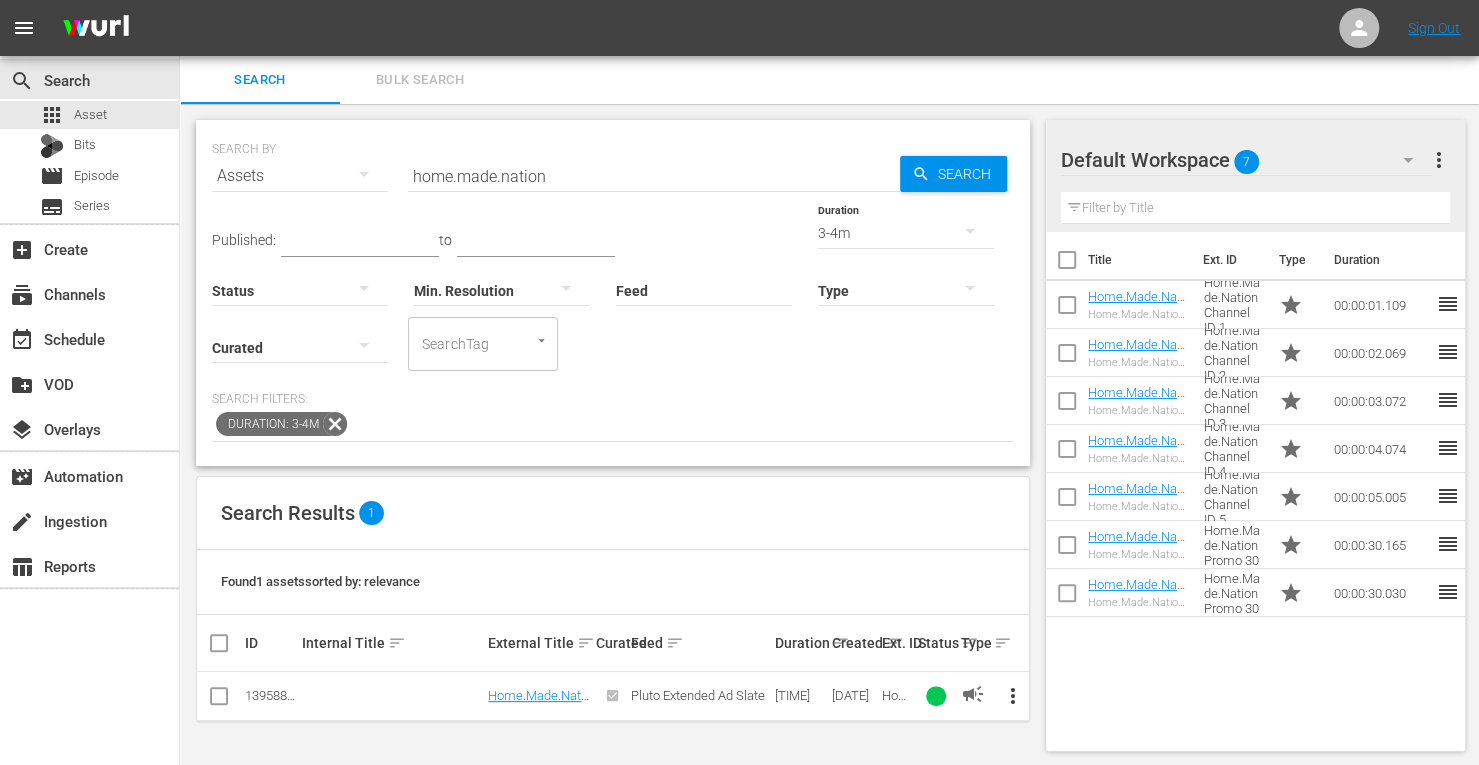 scroll, scrollTop: 2, scrollLeft: 0, axis: vertical 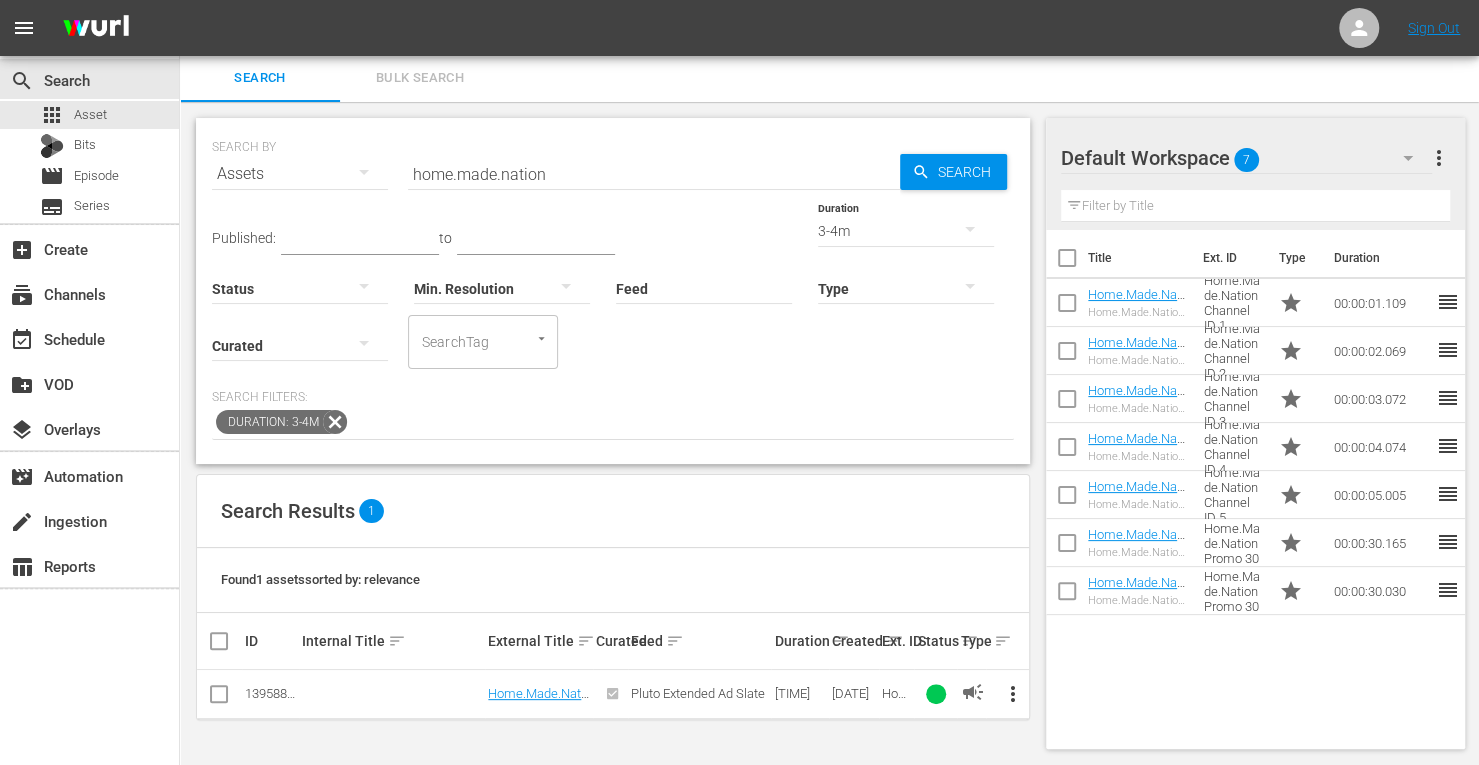 click at bounding box center (219, 698) 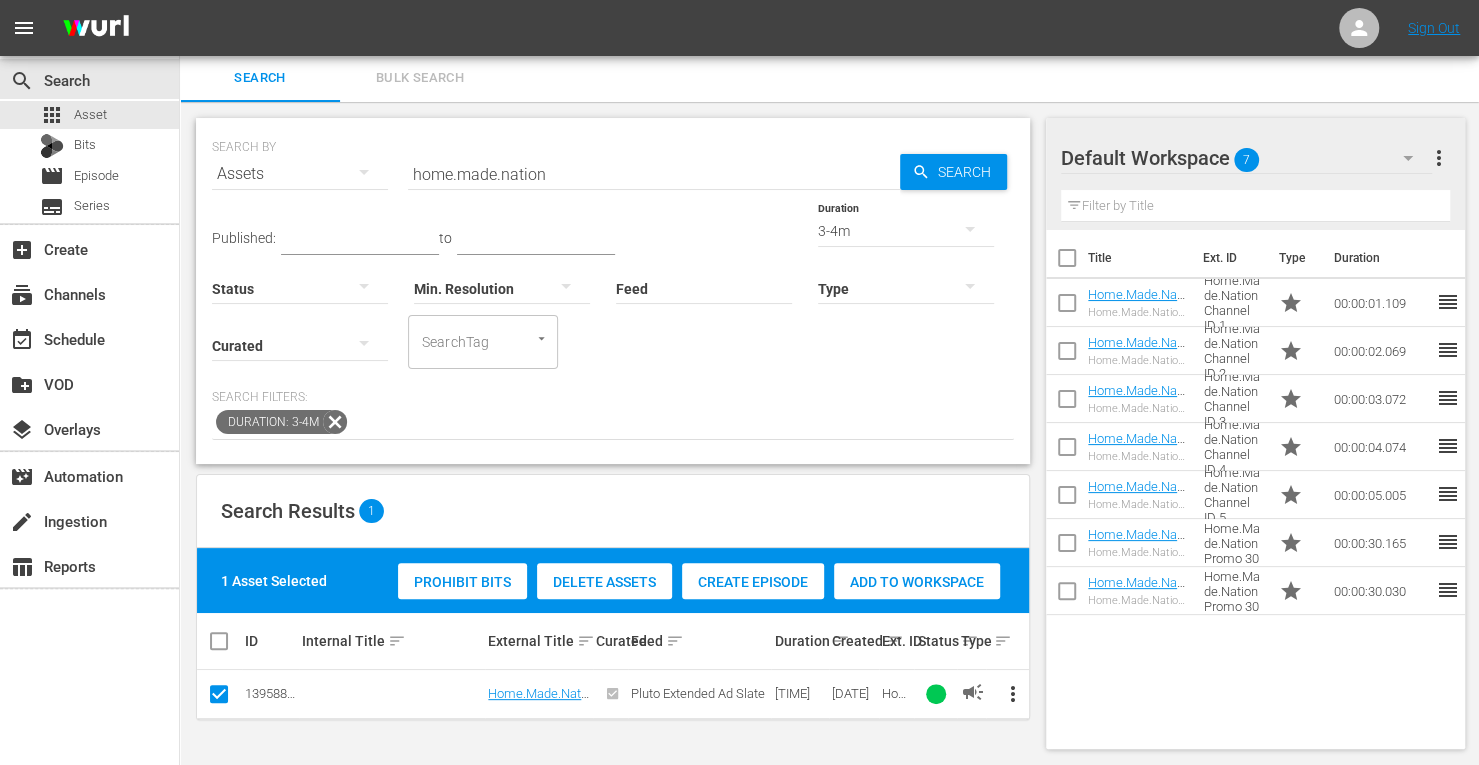 click on "Add to Workspace" at bounding box center [917, 582] 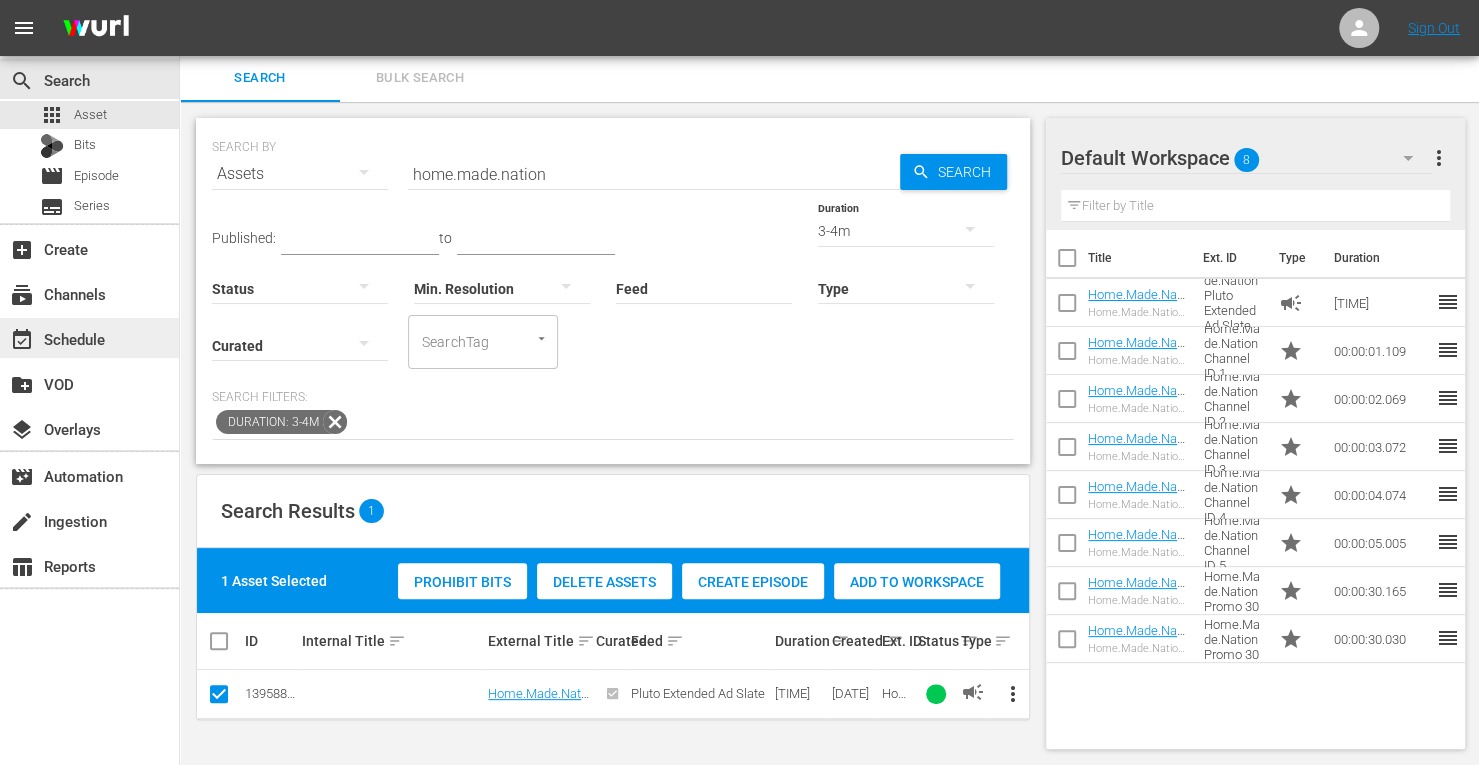 click on "event_available   Schedule" at bounding box center (56, 336) 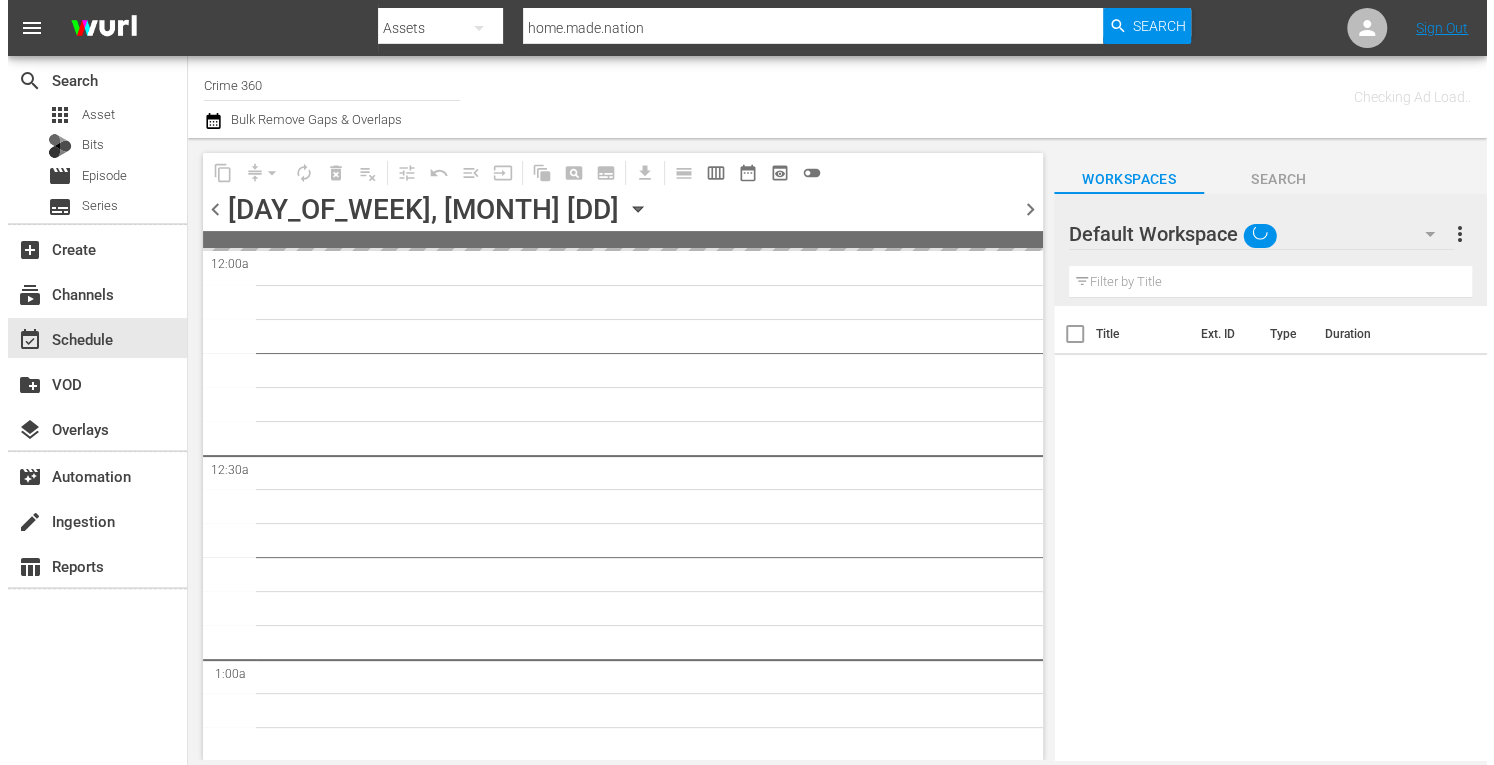 scroll, scrollTop: 0, scrollLeft: 0, axis: both 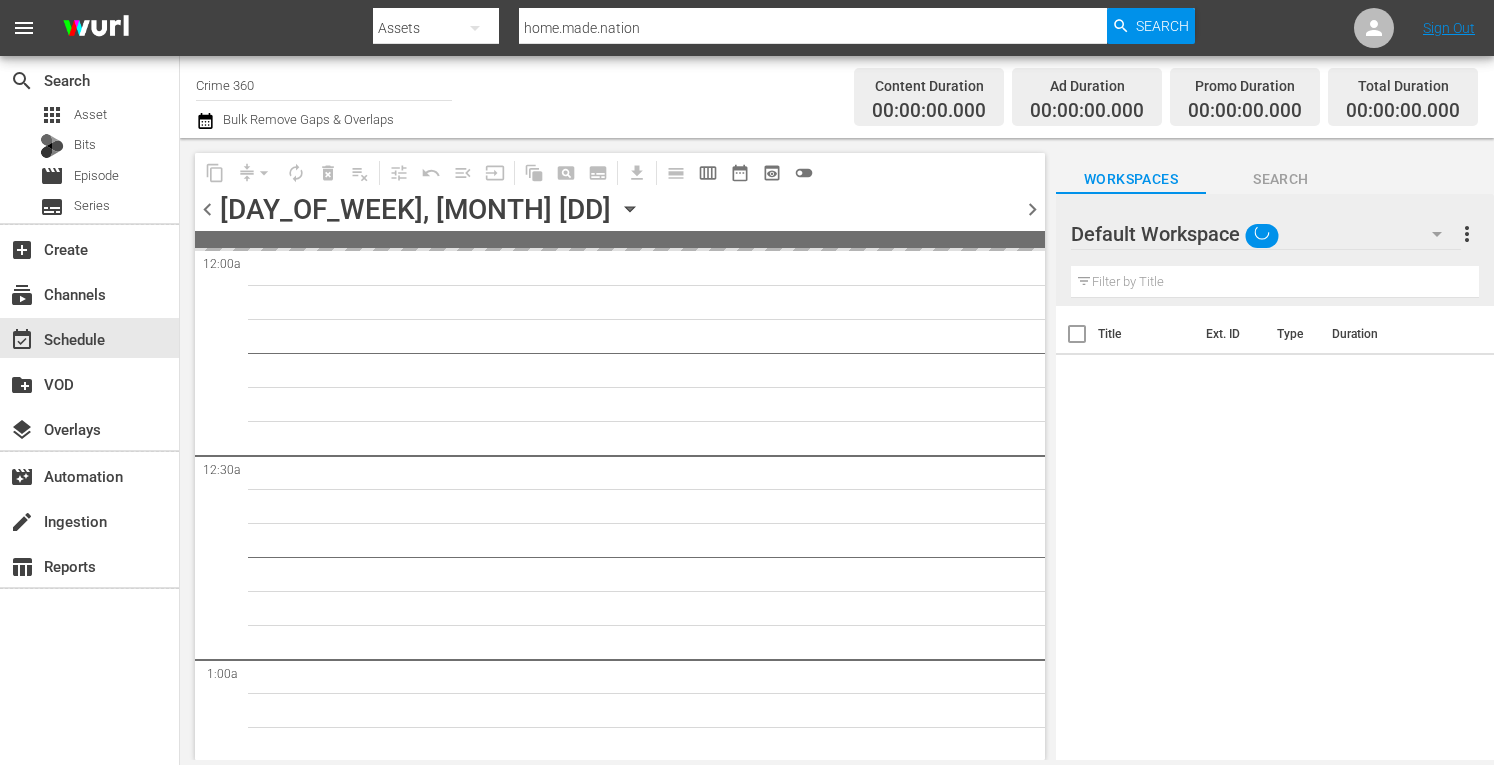 click on "Crime 360" at bounding box center (324, 85) 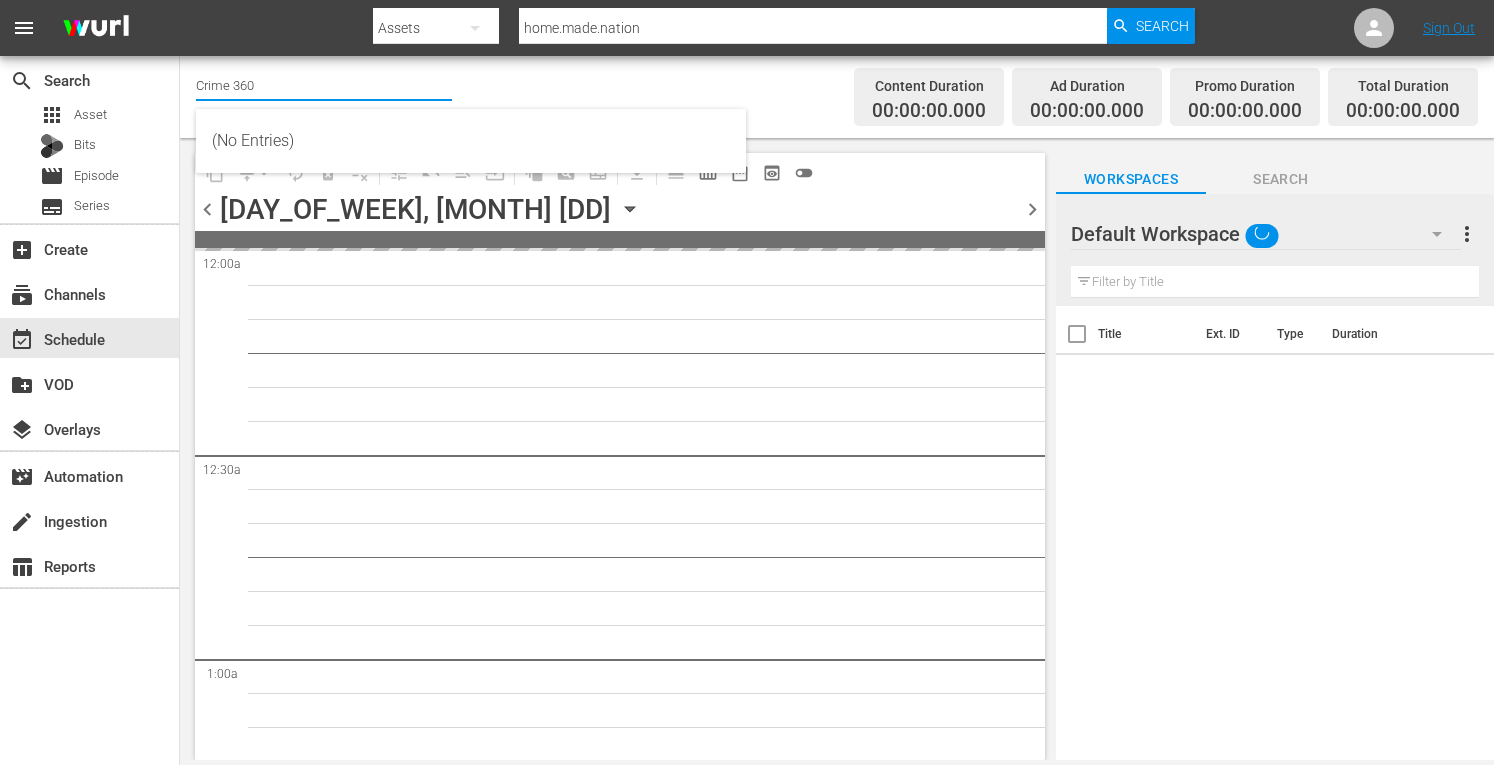 click on "Crime 360" at bounding box center (324, 85) 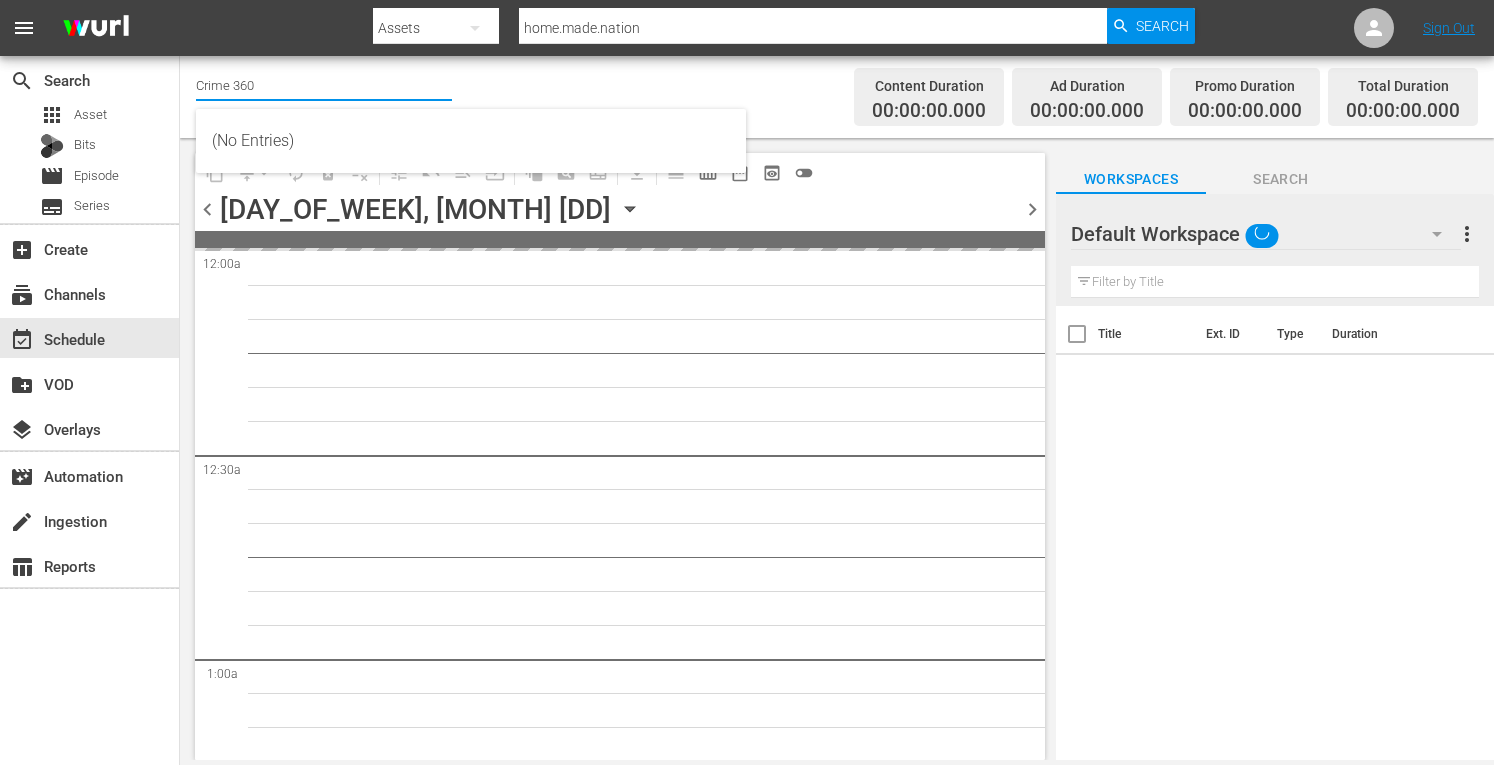 click on "Crime 360" at bounding box center (324, 85) 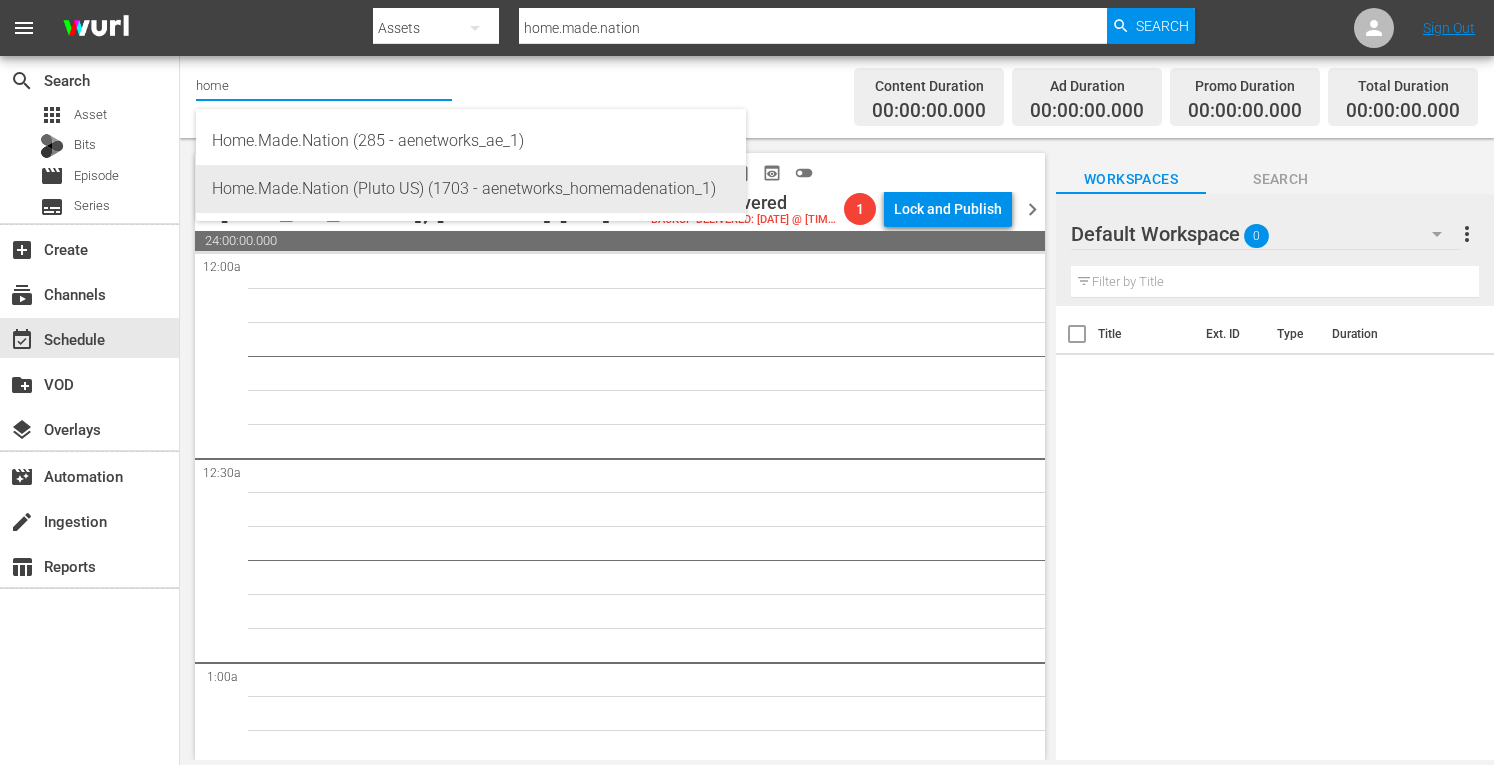 click on "Home.Made.Nation (Pluto US) (1703 - aenetworks_homemadenation_1)" at bounding box center (471, 189) 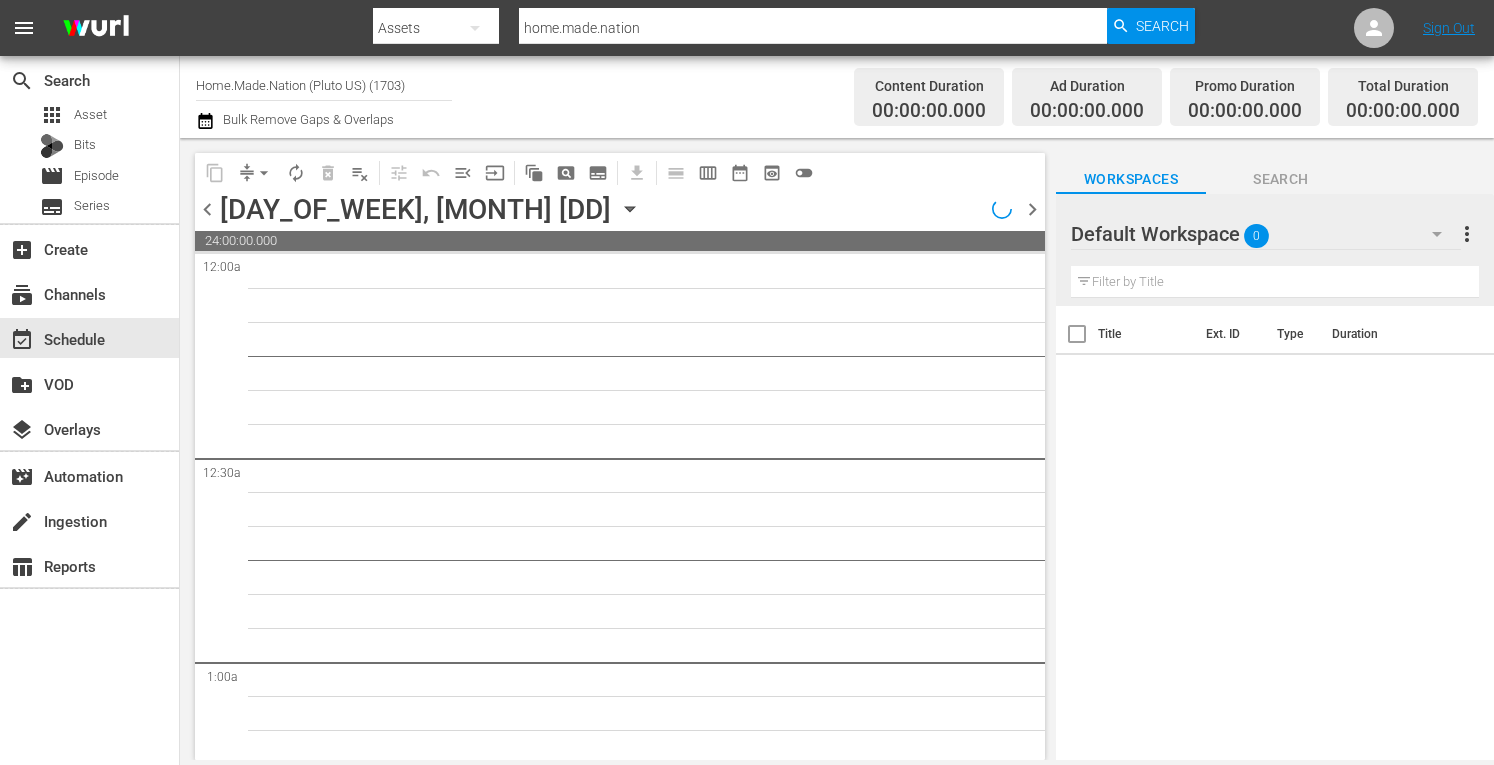 click 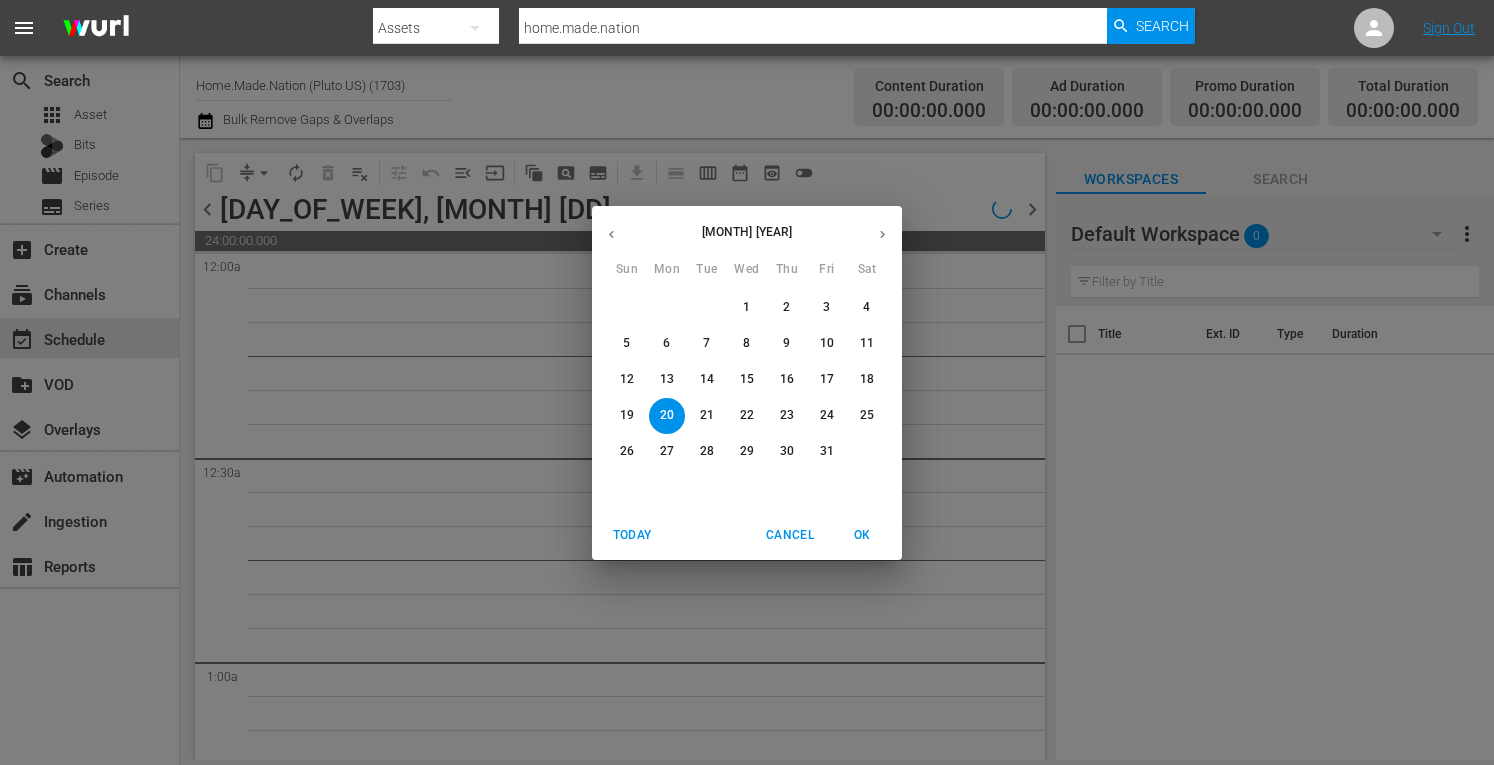 click on "Today" at bounding box center (632, 535) 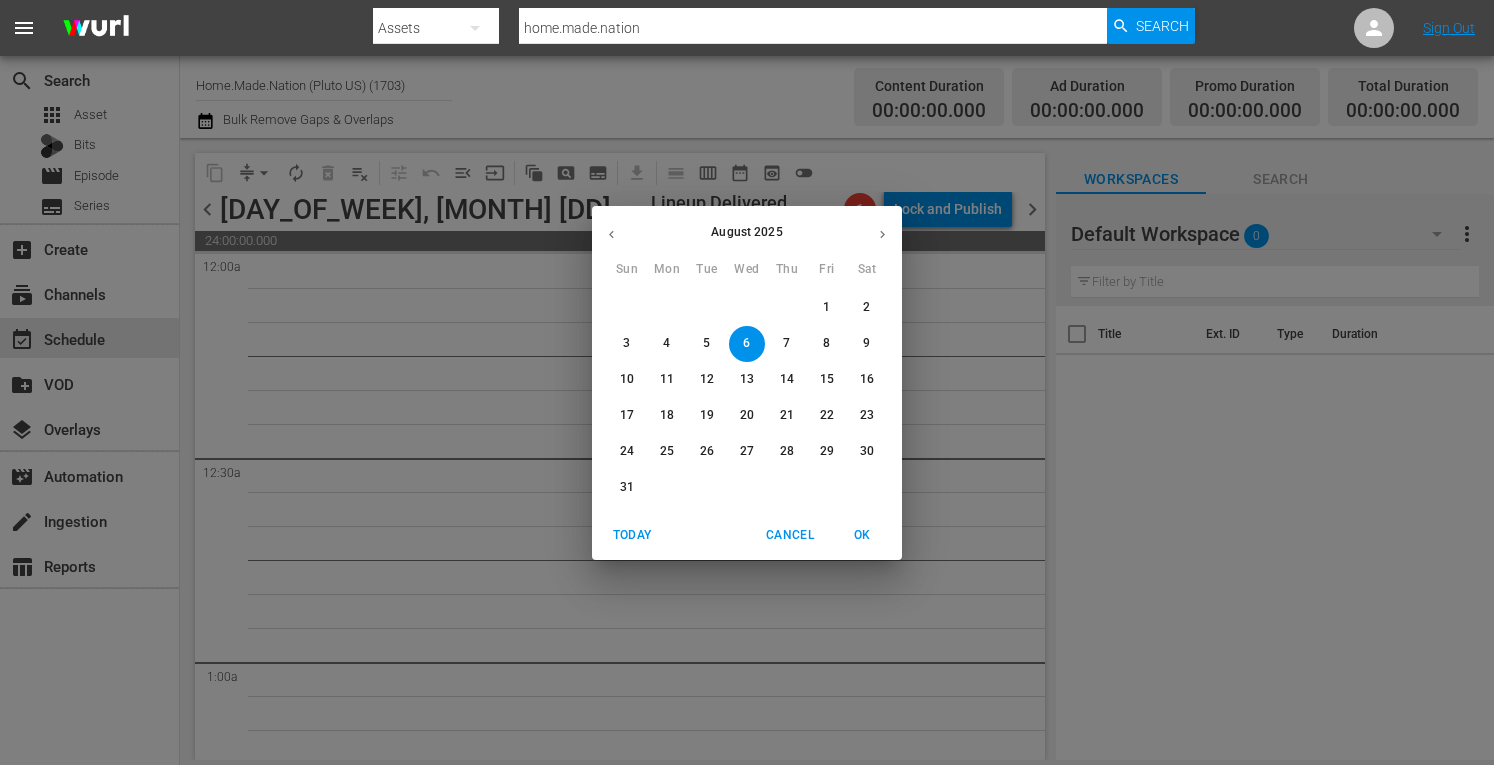 click on "25" at bounding box center [667, 451] 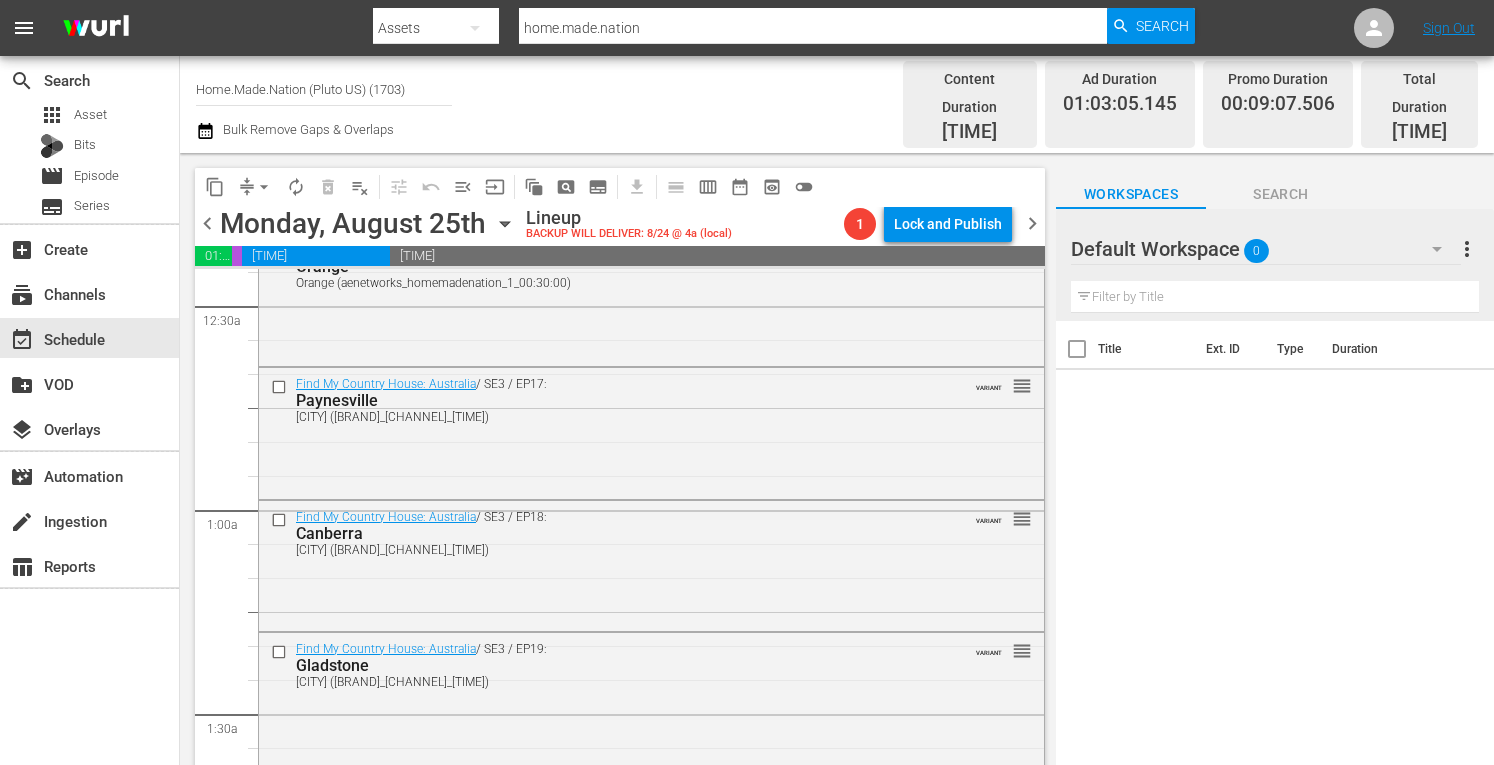 scroll, scrollTop: 0, scrollLeft: 0, axis: both 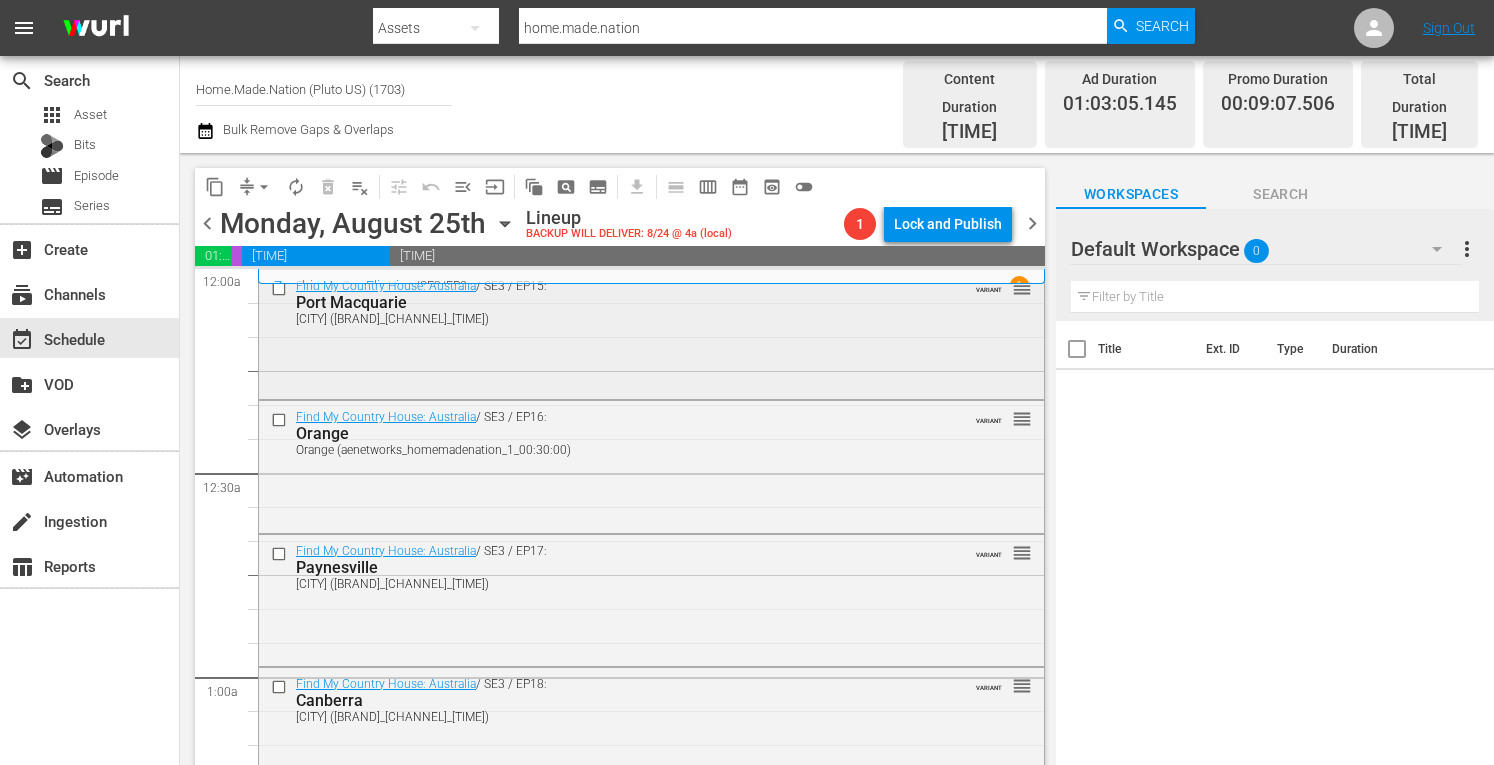 click on "Find My Country House: Australia  / SE3 / EP15:
Port Macquarie Port Macquarie (aenetworks_homemadenation_1_00:30:00) VARIANT reorder" at bounding box center (651, 333) 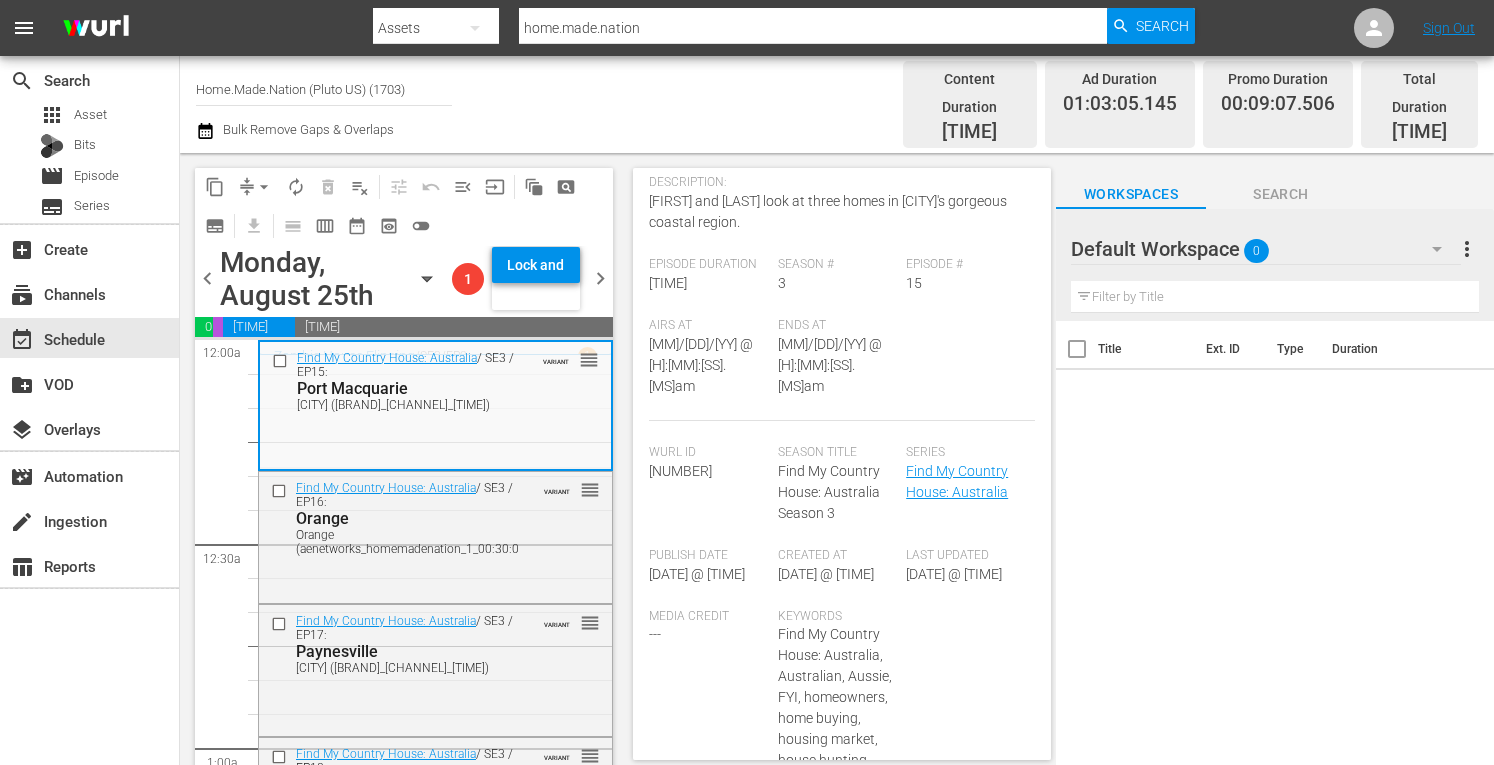 scroll, scrollTop: 0, scrollLeft: 0, axis: both 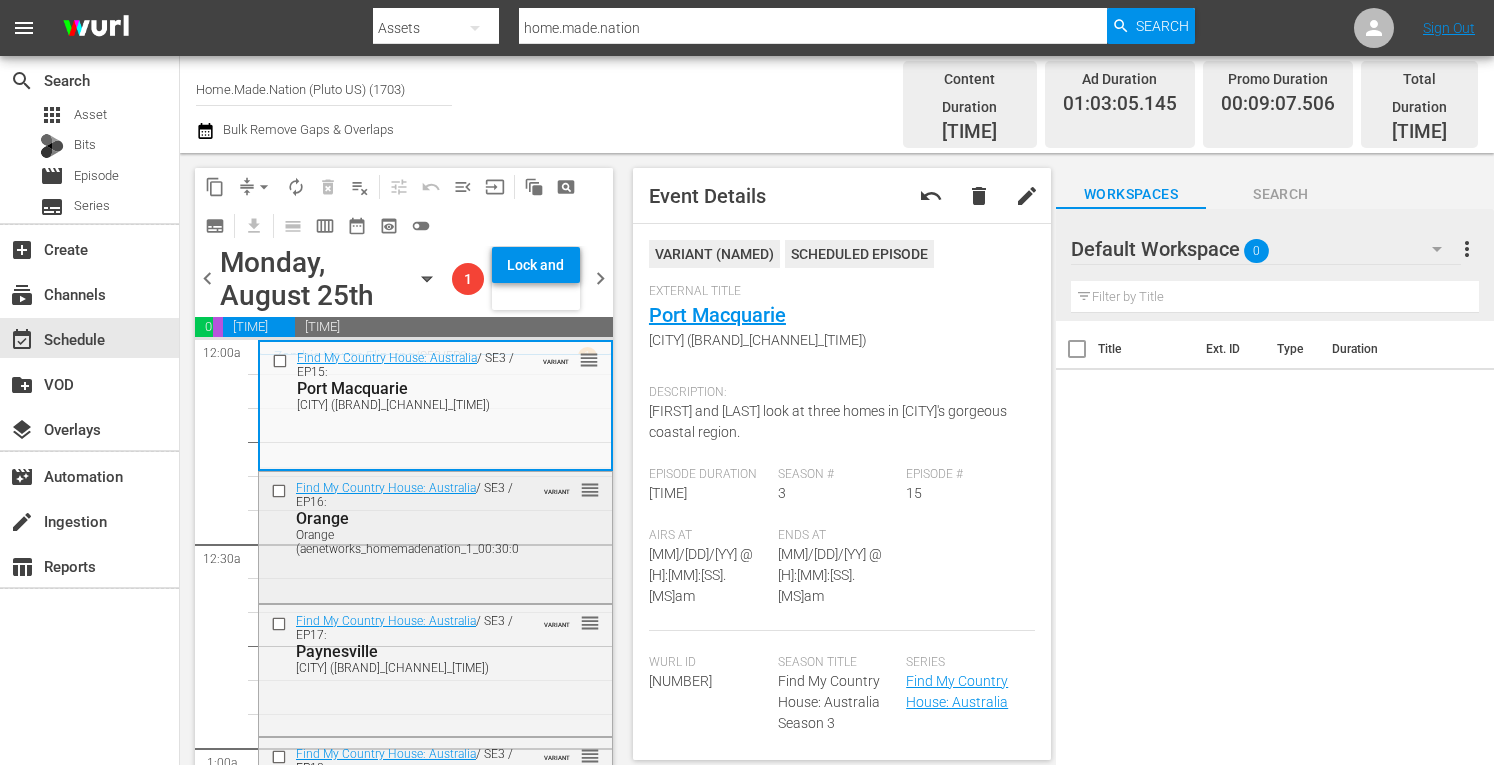 click on "Find My Country House: Australia  / SE3 / EP16:
Orange Orange (aenetworks_homemadenation_1_00:30:00) VARIANT reorder" at bounding box center [435, 517] 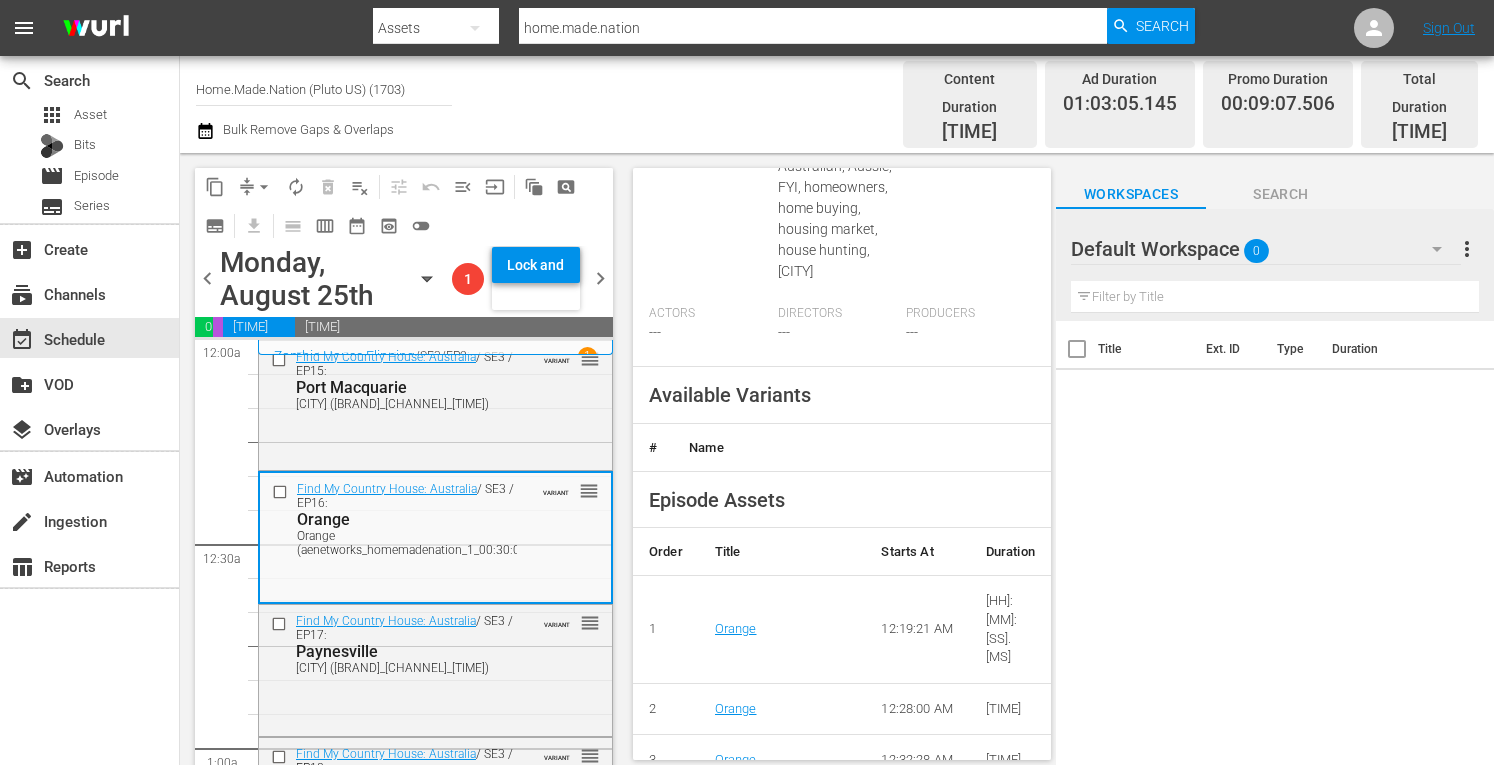 scroll, scrollTop: 815, scrollLeft: 0, axis: vertical 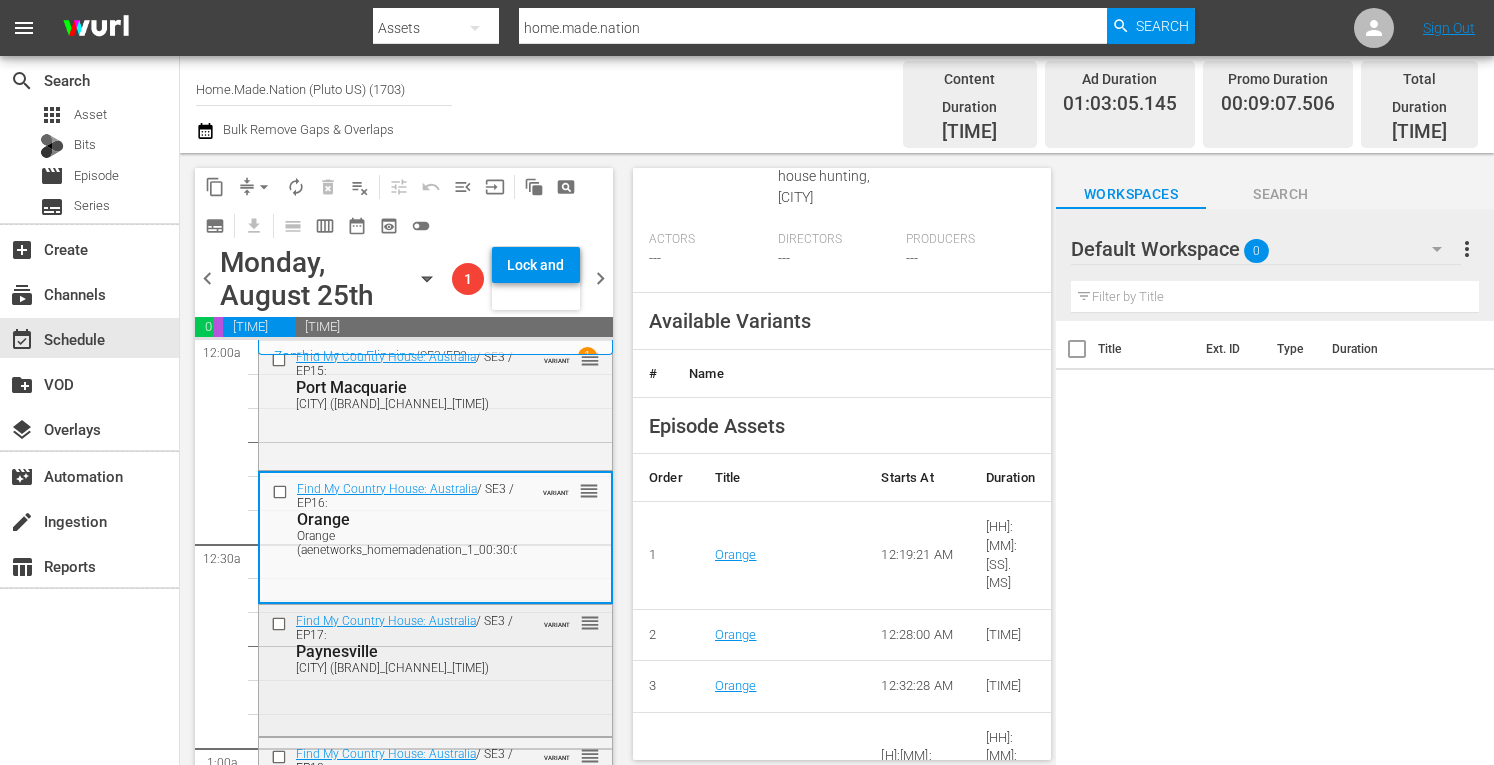 click on "Find My Country House: Australia  / SE3 / EP17:
Paynesville Paynesville (aenetworks_homemadenation_1_00:30:00) VARIANT reorder" at bounding box center [435, 643] 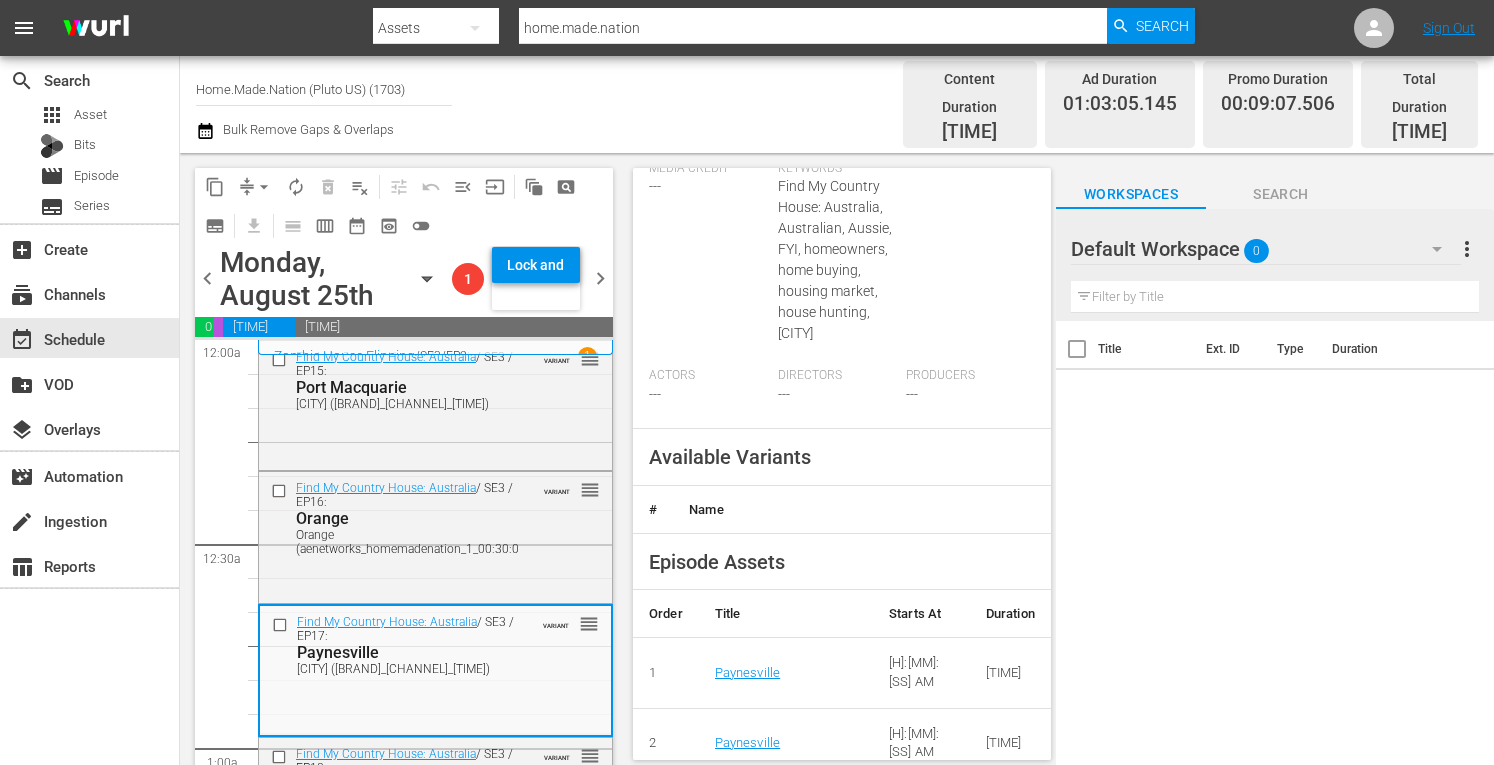 scroll, scrollTop: 815, scrollLeft: 0, axis: vertical 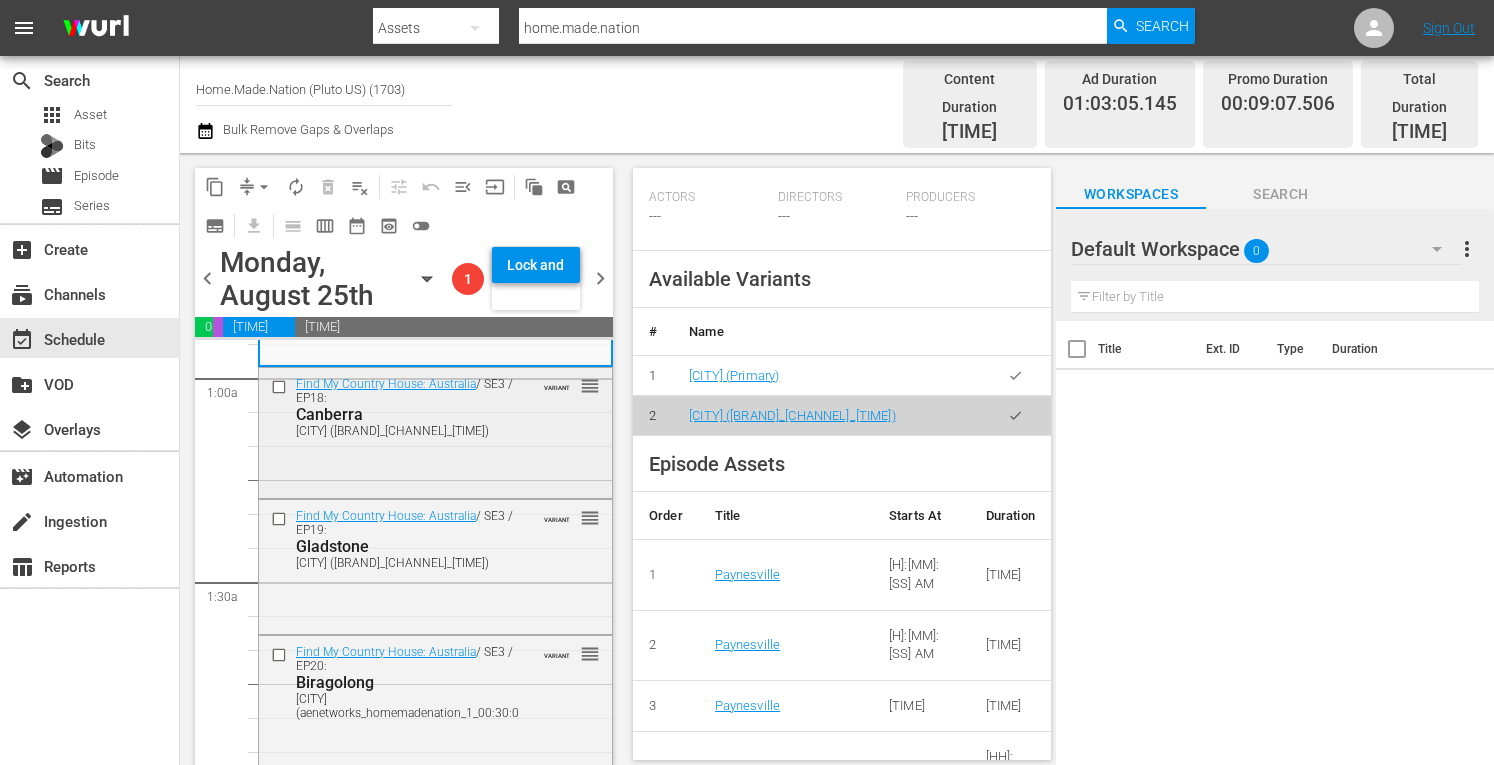 click on "Canberra" at bounding box center [407, 414] 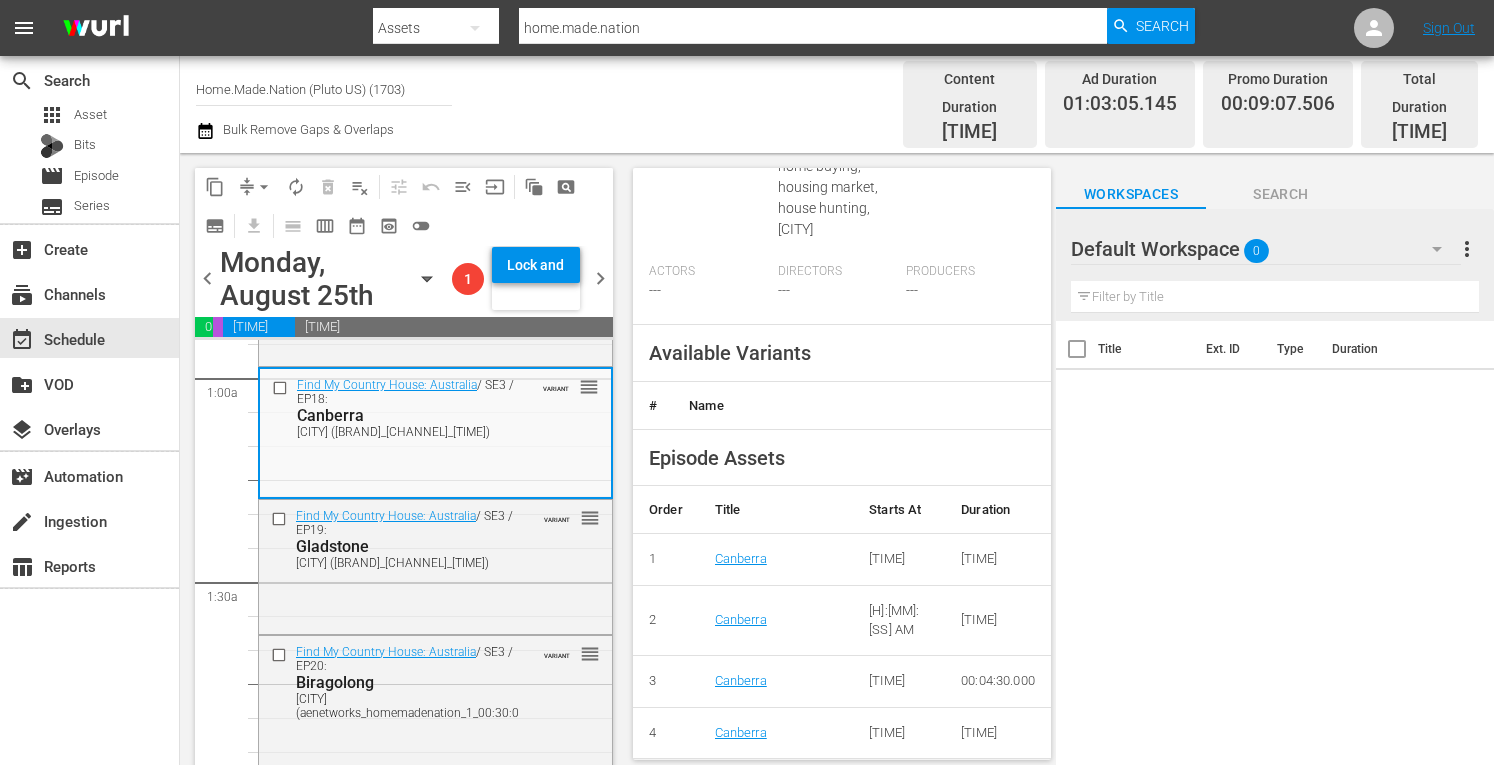 scroll, scrollTop: 815, scrollLeft: 0, axis: vertical 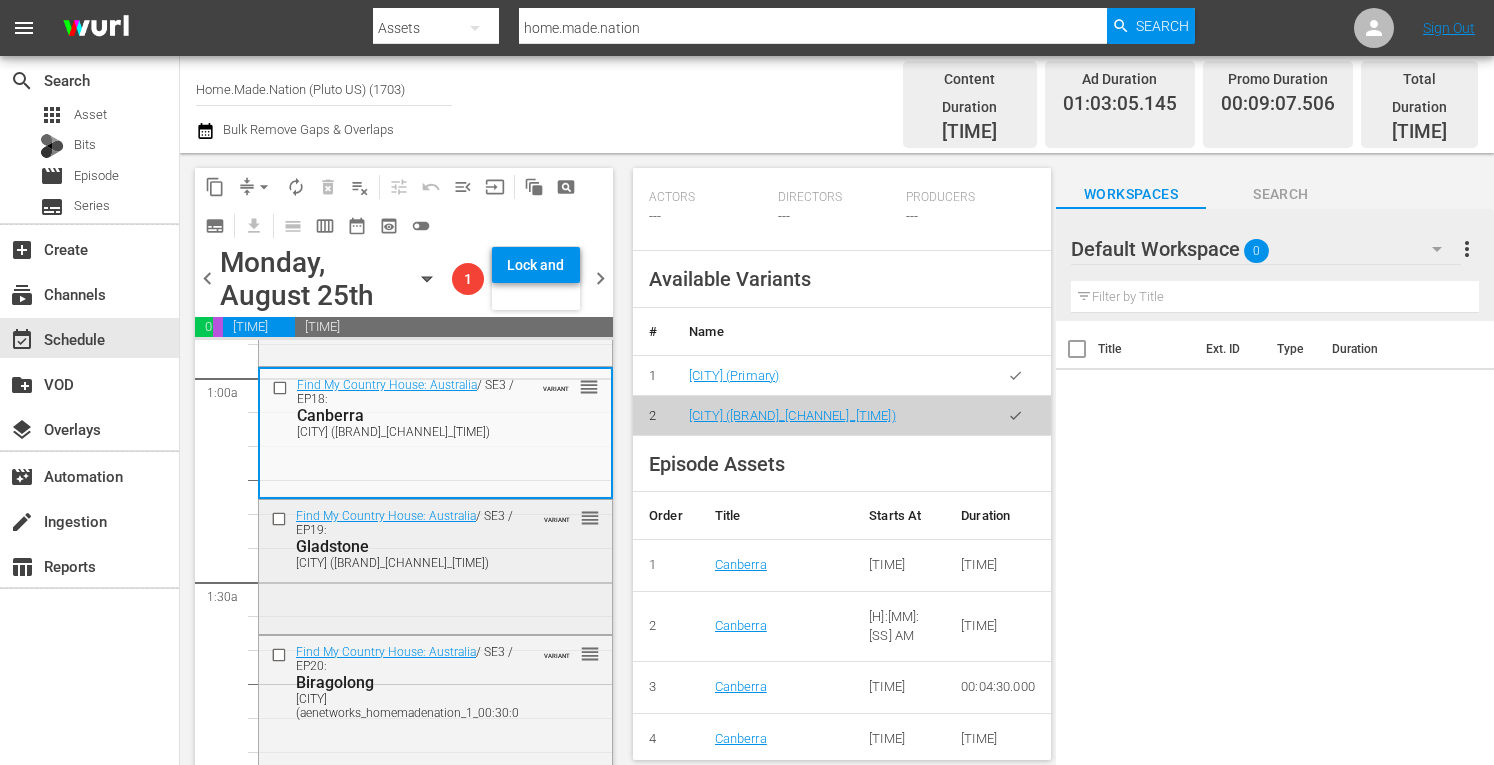 click on "Gladstone (aenetworks_homemadenation_1_00:30:00)" at bounding box center [407, 563] 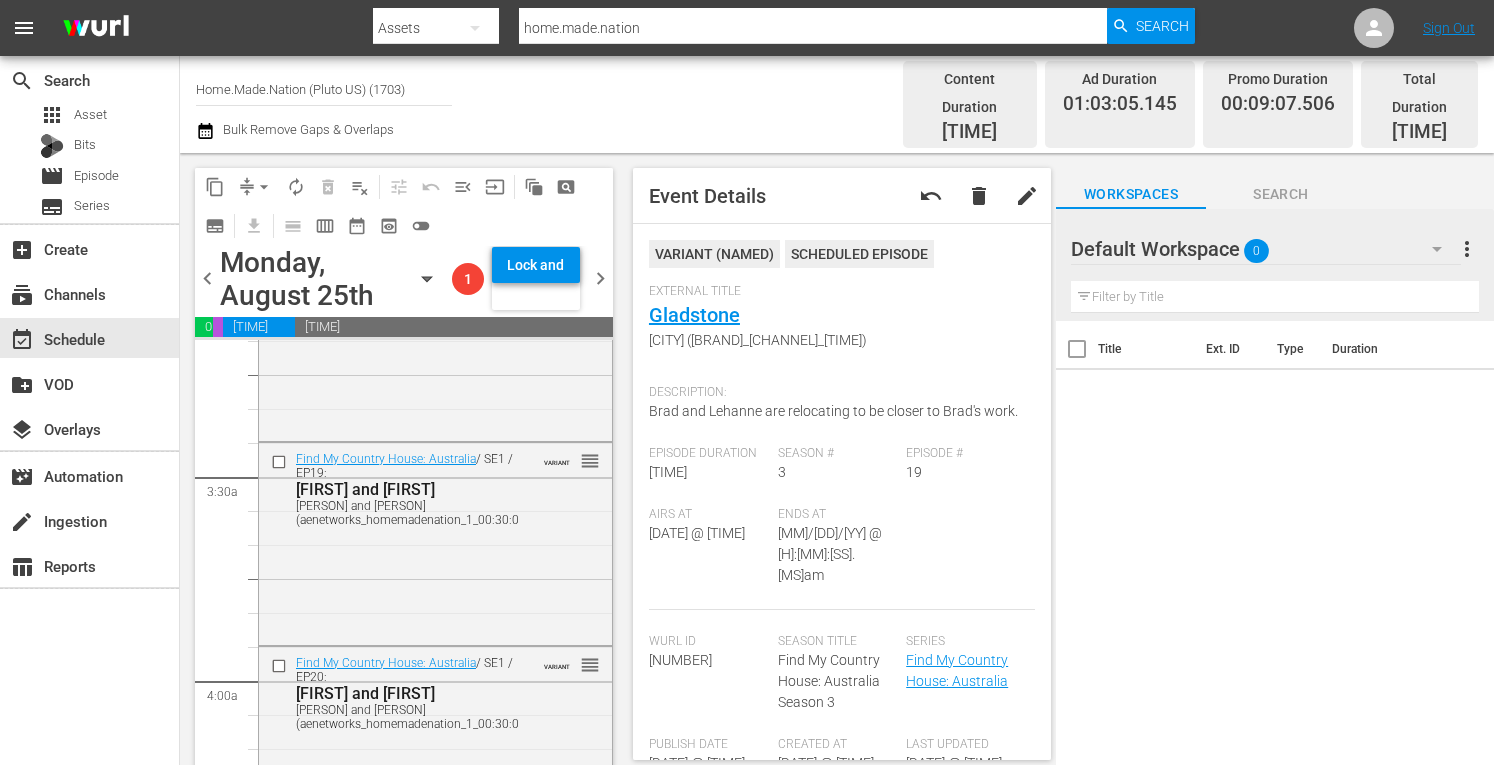 scroll, scrollTop: 1309, scrollLeft: 0, axis: vertical 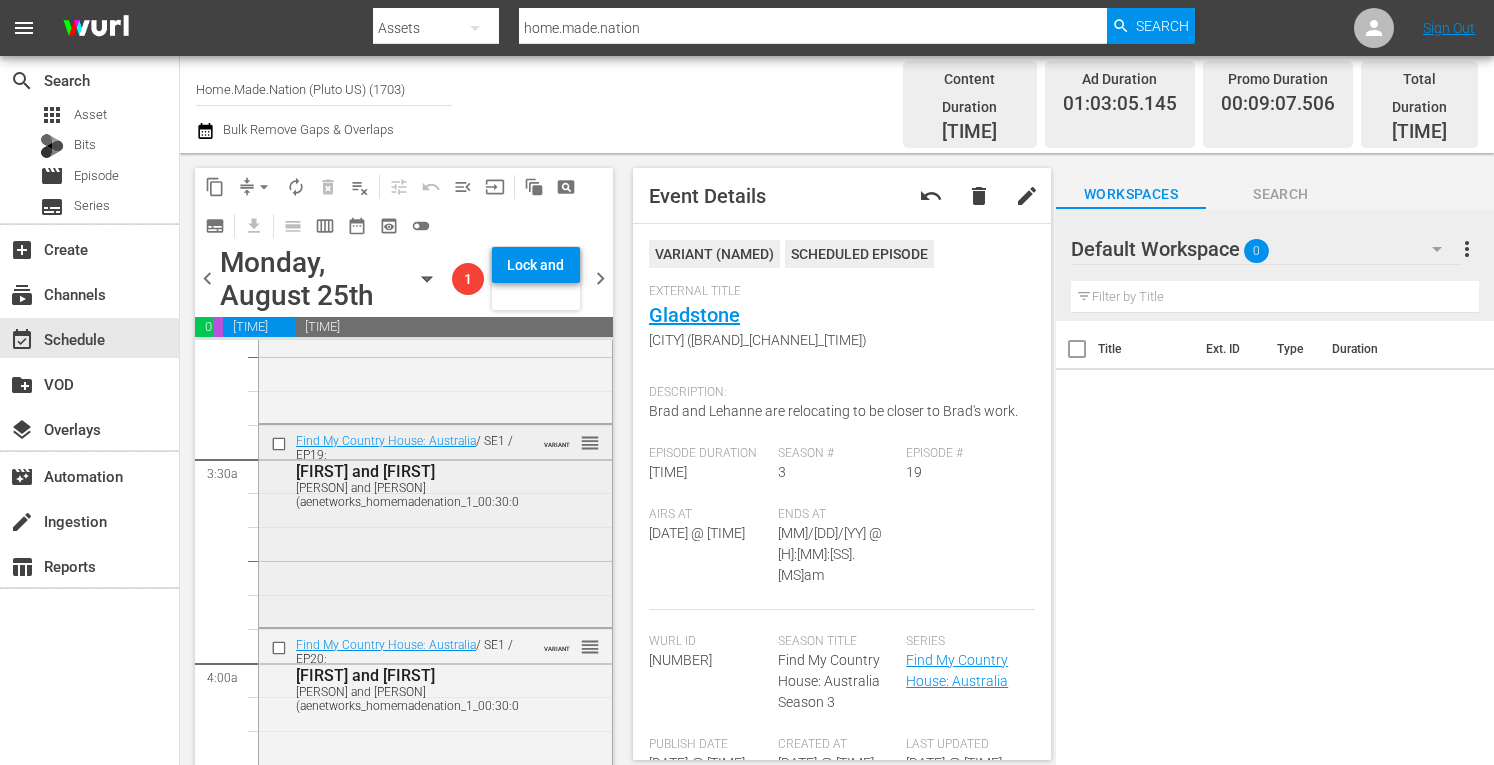 click on "Find My Country House: Australia  / SE1 / EP19:
Vinh and Misha Vinh and Misha (aenetworks_homemadenation_1_00:30:00) VARIANT reorder" at bounding box center (435, 523) 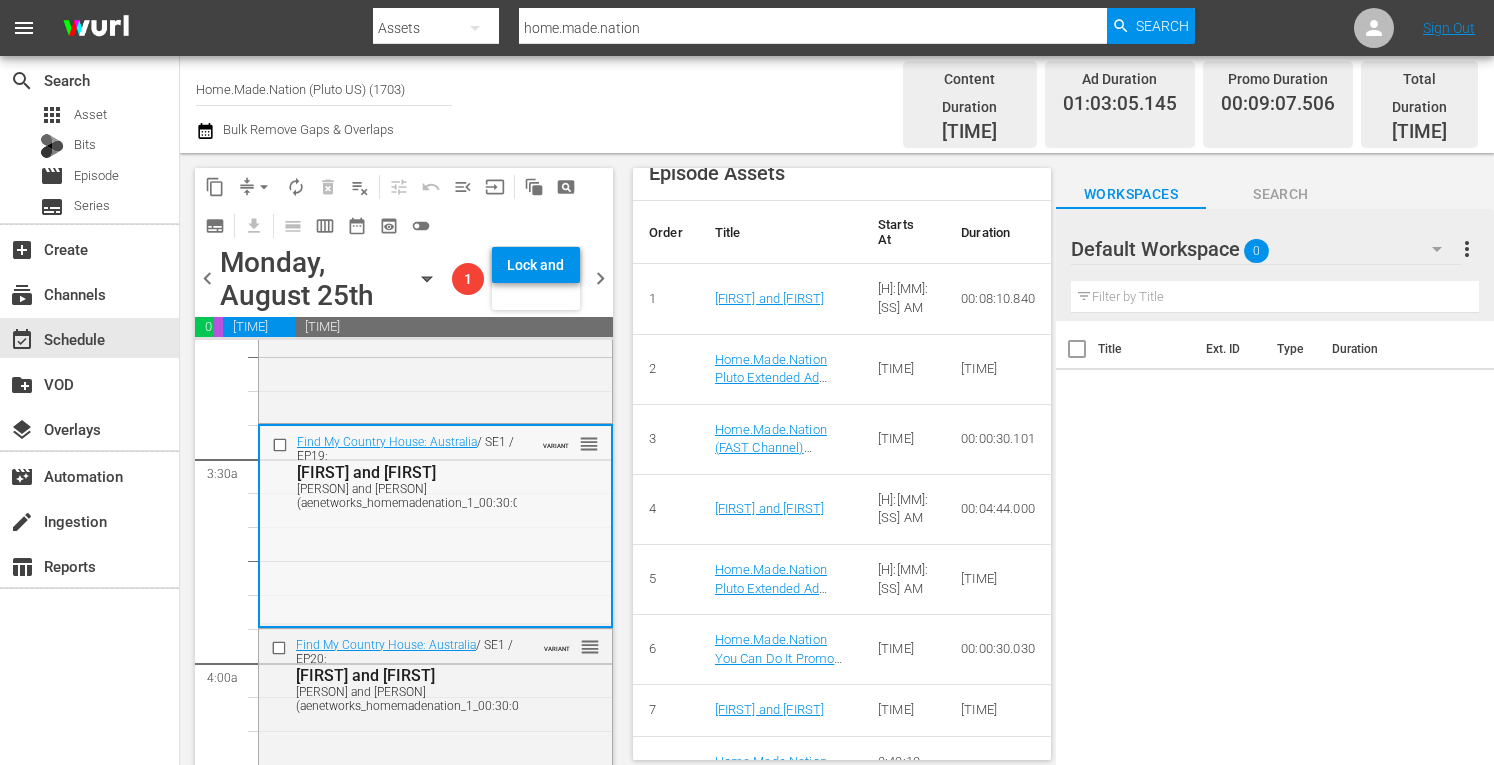 scroll, scrollTop: 1084, scrollLeft: 0, axis: vertical 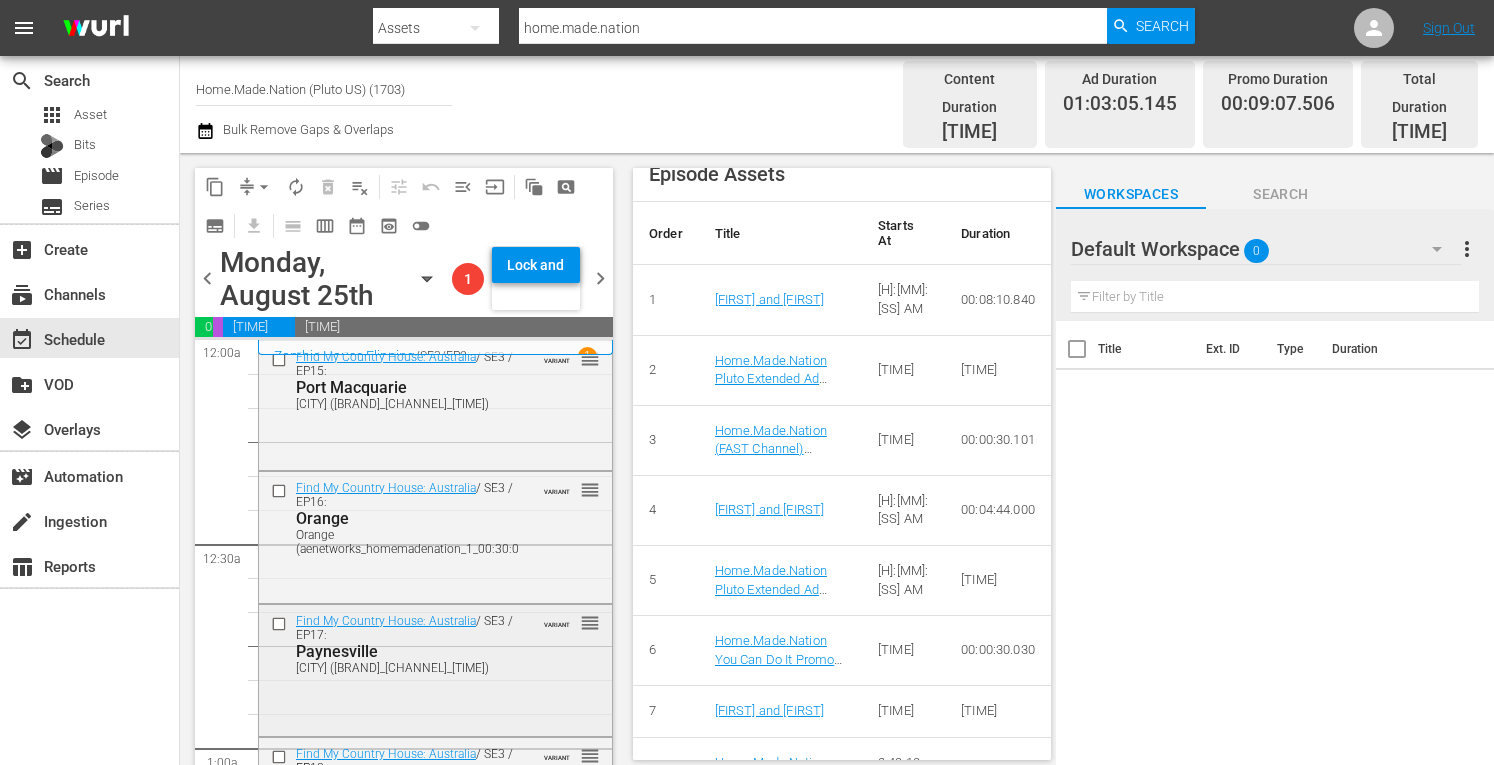 click on "Paynesville (aenetworks_homemadenation_1_00:30:00)" at bounding box center (407, 668) 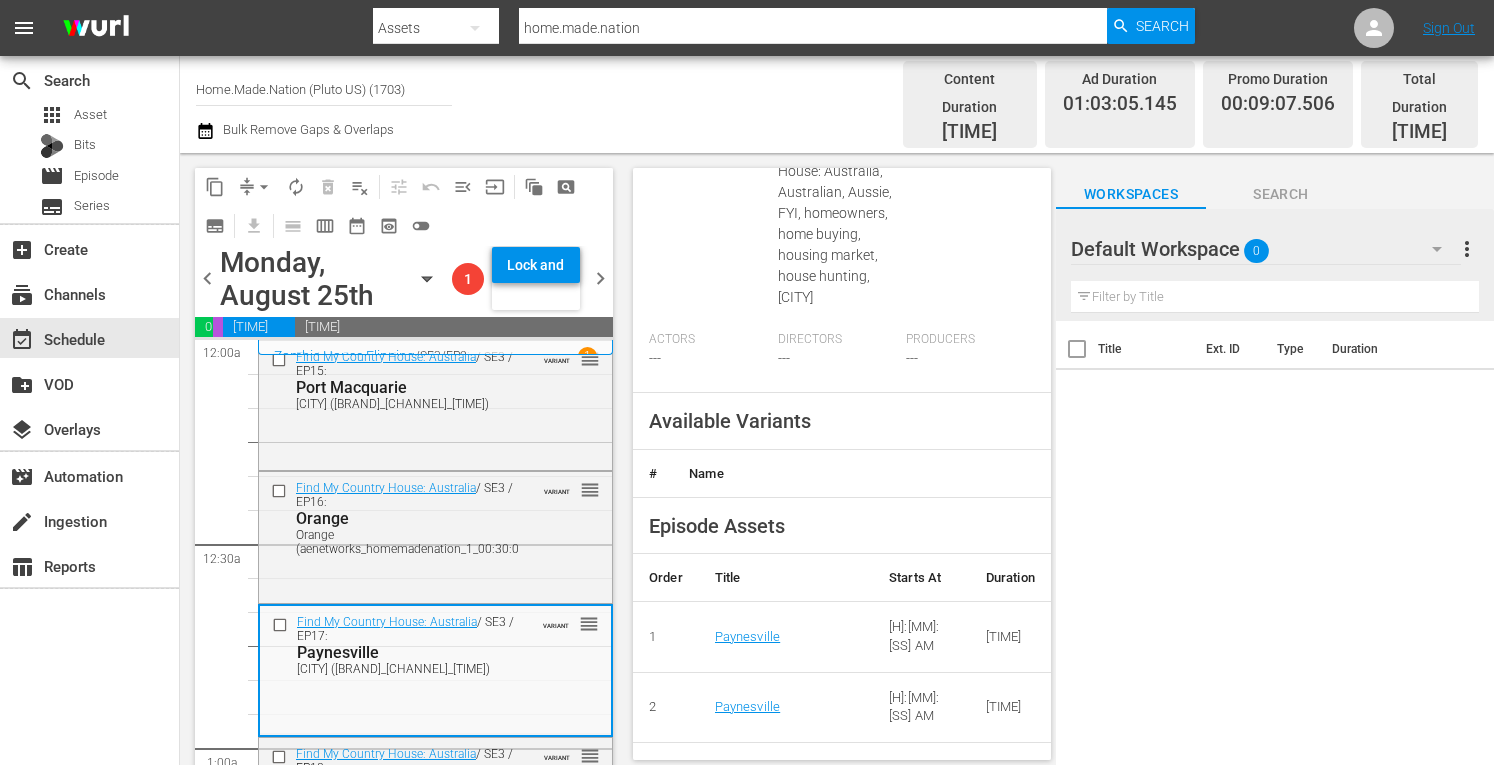 scroll, scrollTop: 815, scrollLeft: 0, axis: vertical 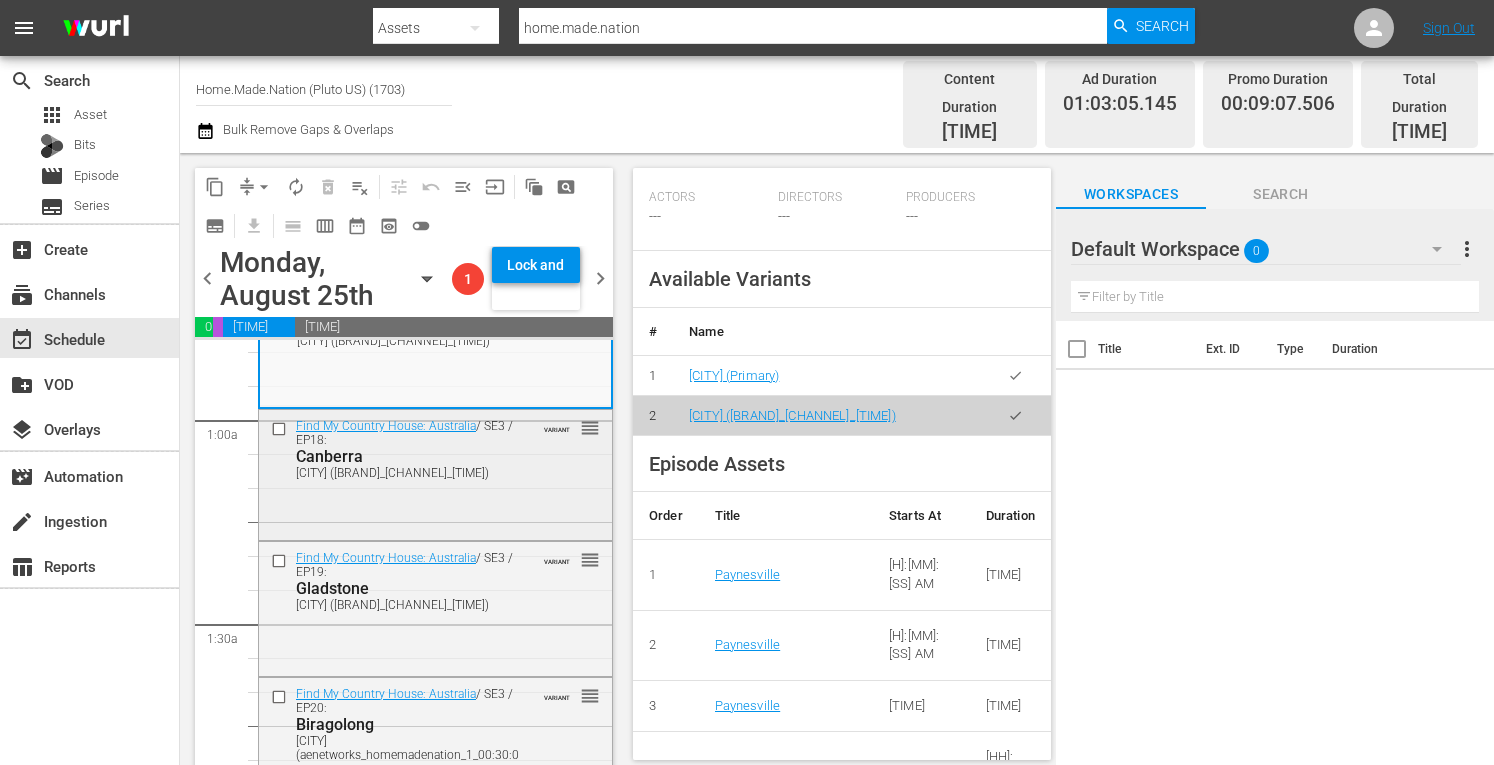 click on "Find My Country House: Australia  / SE3 / EP18:
Canberra Canberra (aenetworks_homemadenation_1_00:30:00) VARIANT reorder" at bounding box center [435, 448] 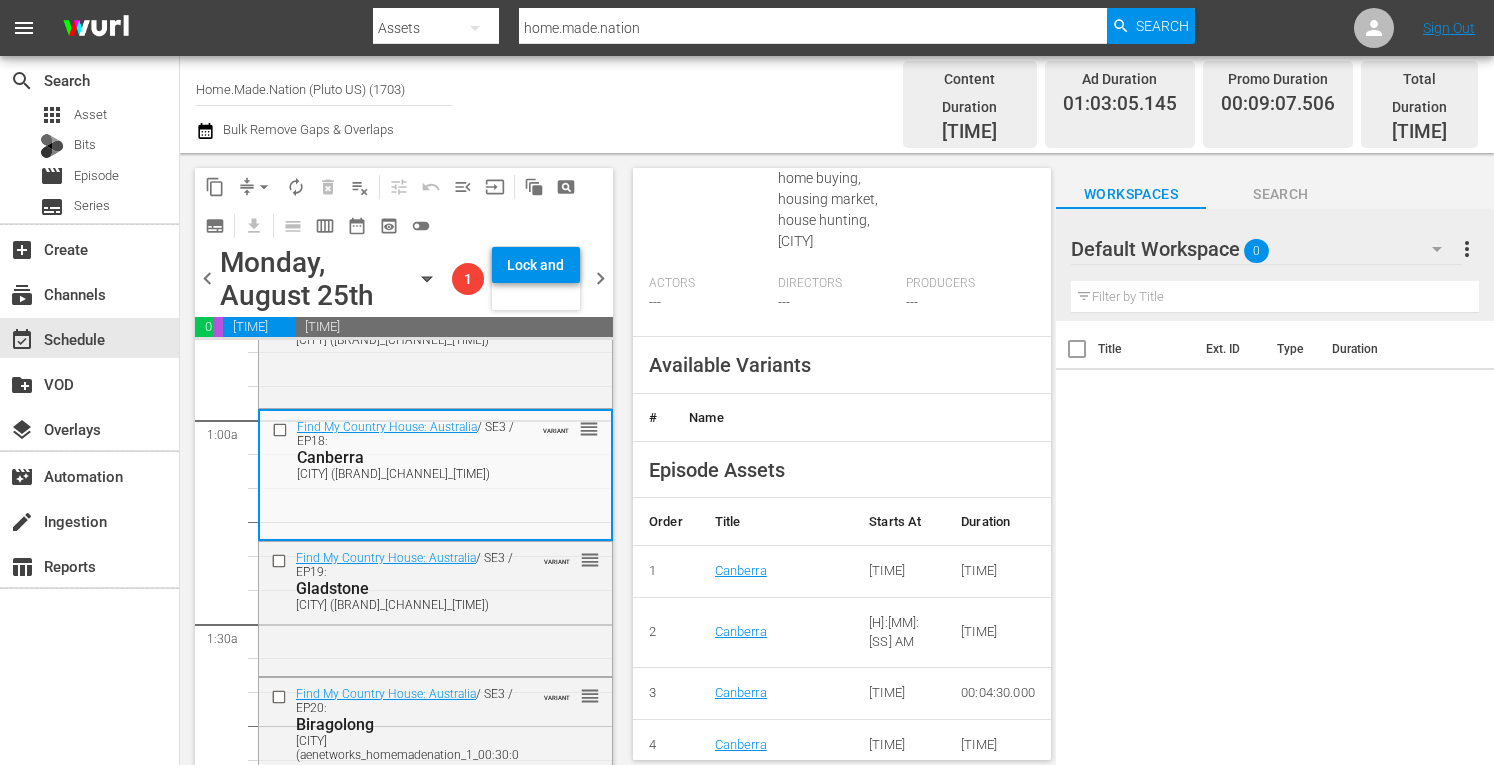 scroll, scrollTop: 815, scrollLeft: 0, axis: vertical 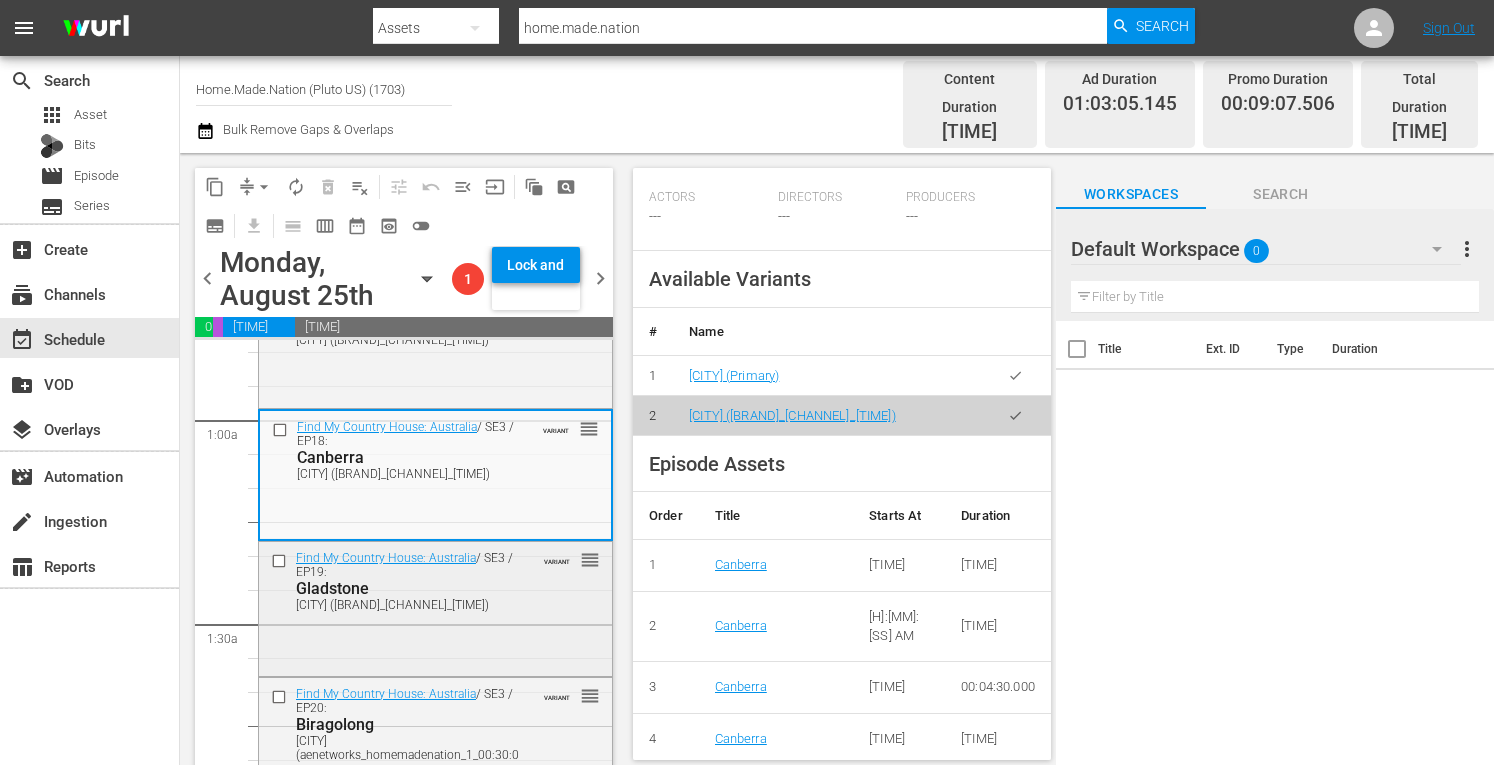click on "Gladstone (aenetworks_homemadenation_1_00:30:00)" at bounding box center [407, 605] 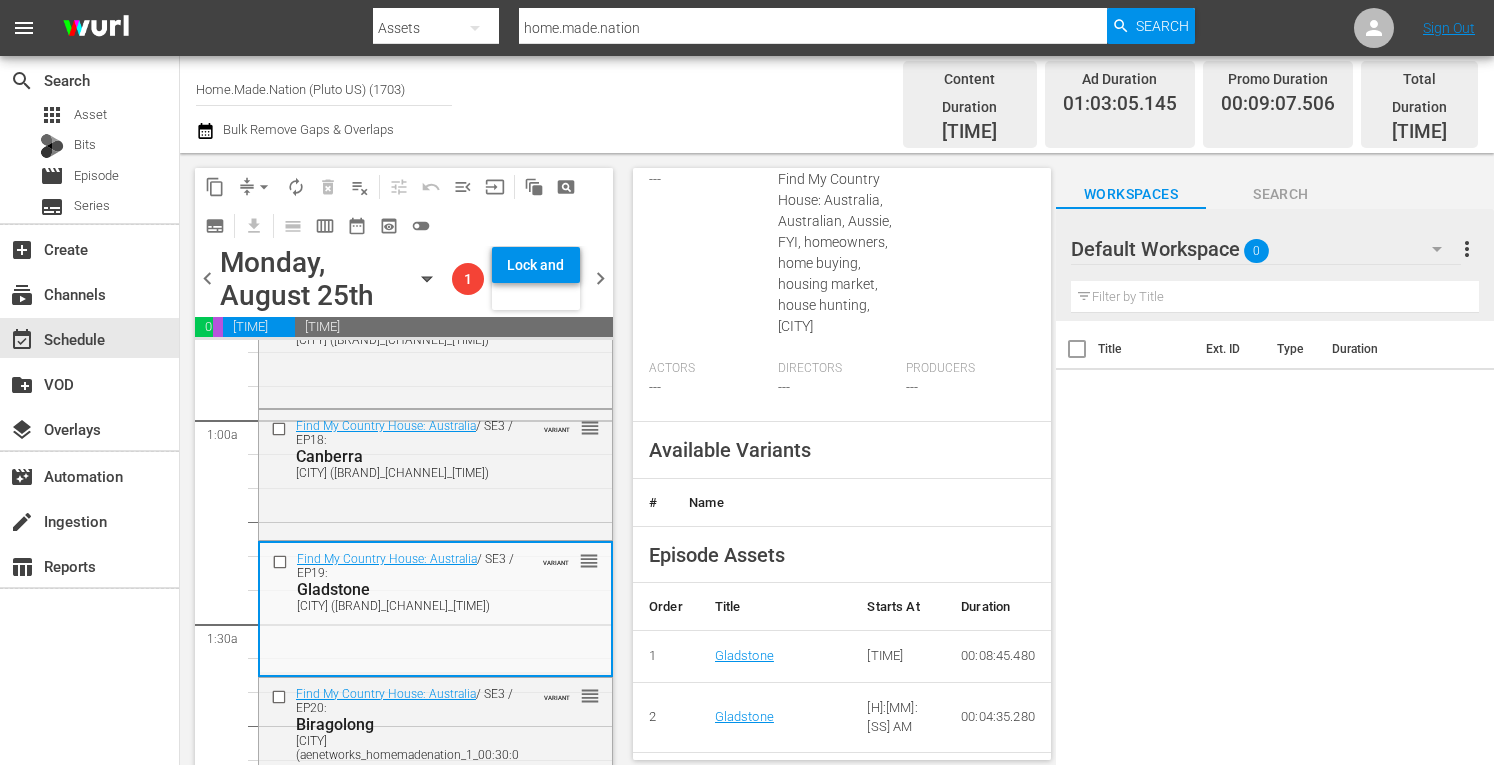 scroll, scrollTop: 815, scrollLeft: 0, axis: vertical 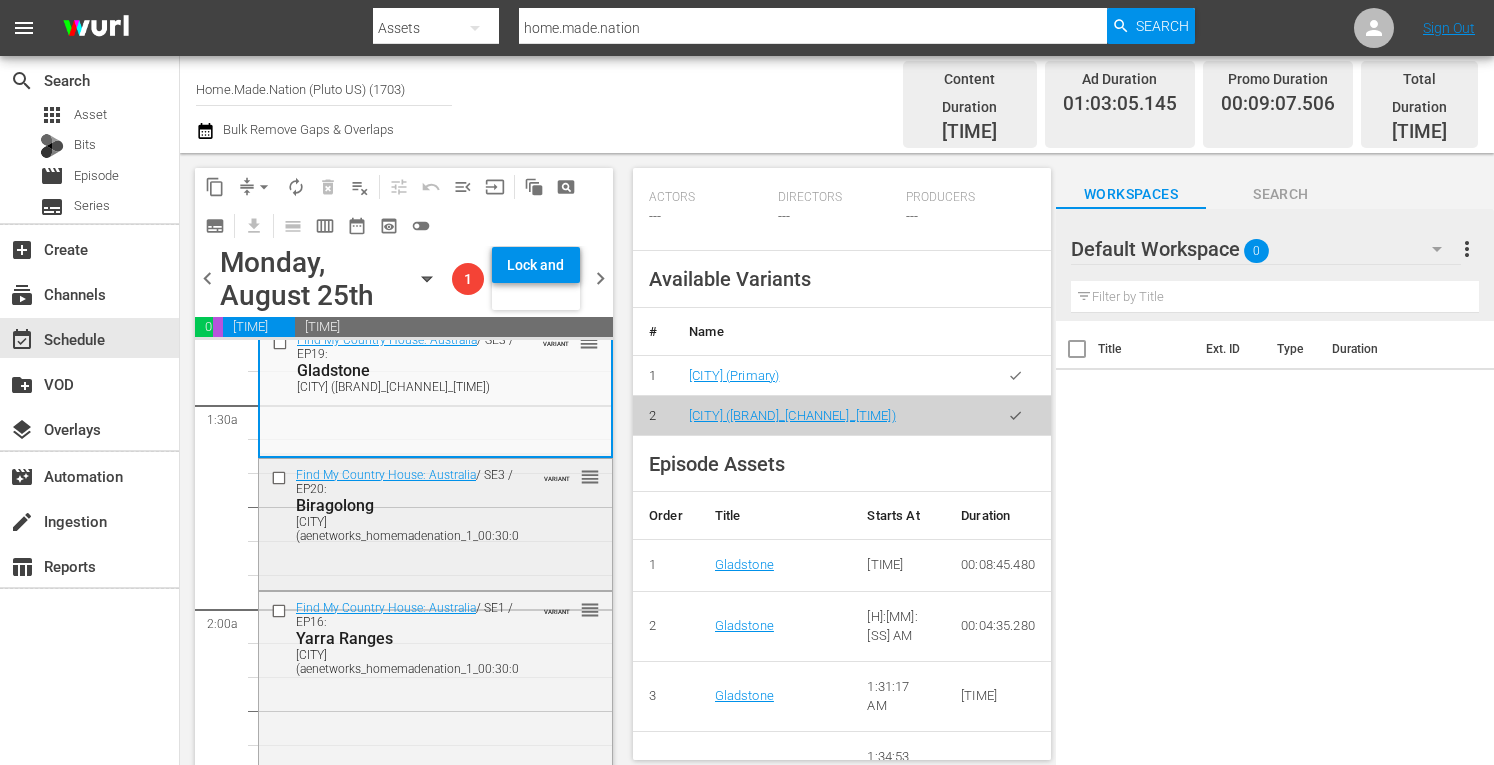 click on "Find My Country House: Australia  / SE3 / EP20:
Biragolong Biragolong (aenetworks_homemadenation_1_00:30:00) VARIANT reorder" at bounding box center (435, 504) 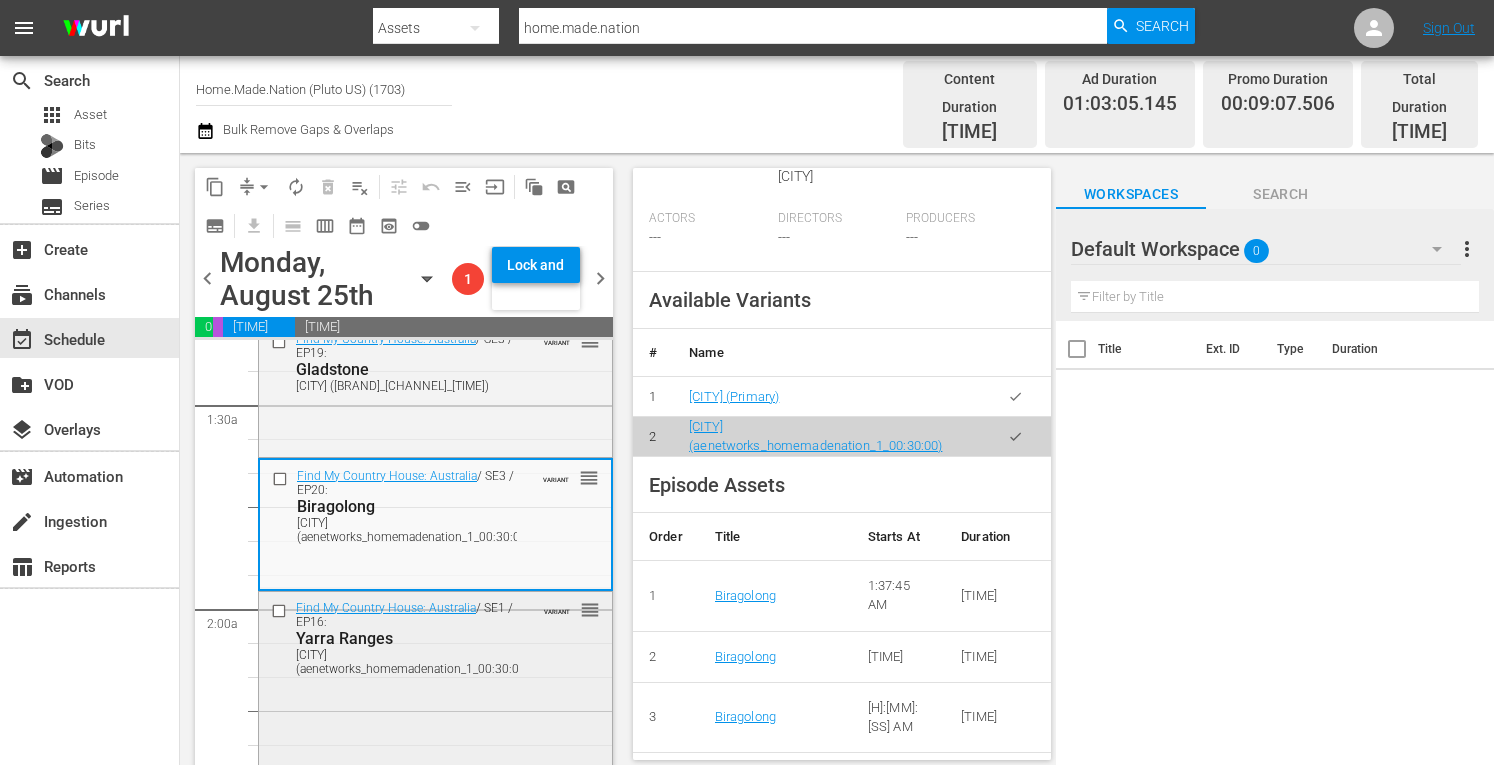 scroll, scrollTop: 820, scrollLeft: 0, axis: vertical 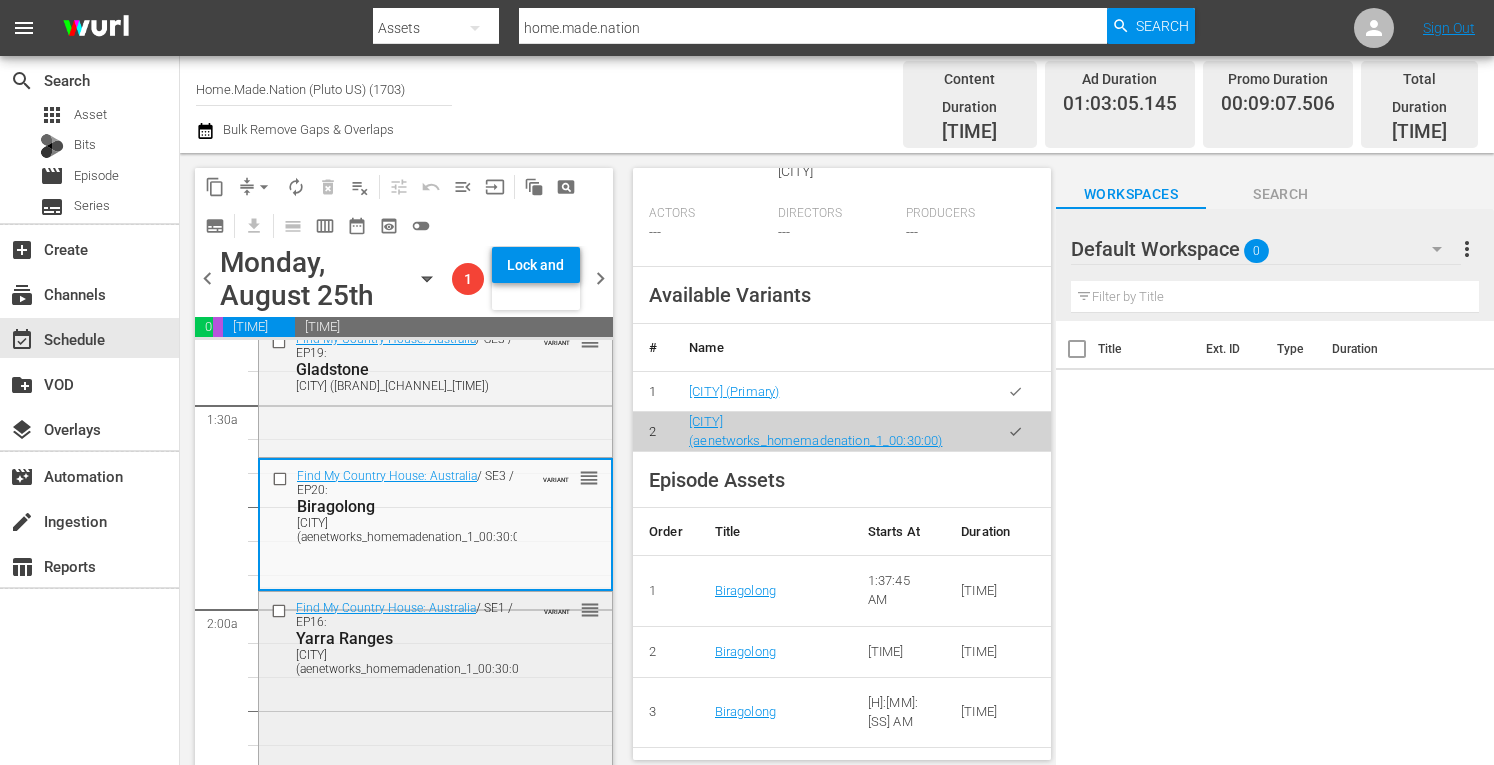 click on "Find My Country House: Australia  / SE1 / EP16:
Yarra Ranges Yarra Ranges (aenetworks_homemadenation_1_00:30:00) VARIANT reorder" at bounding box center (435, 637) 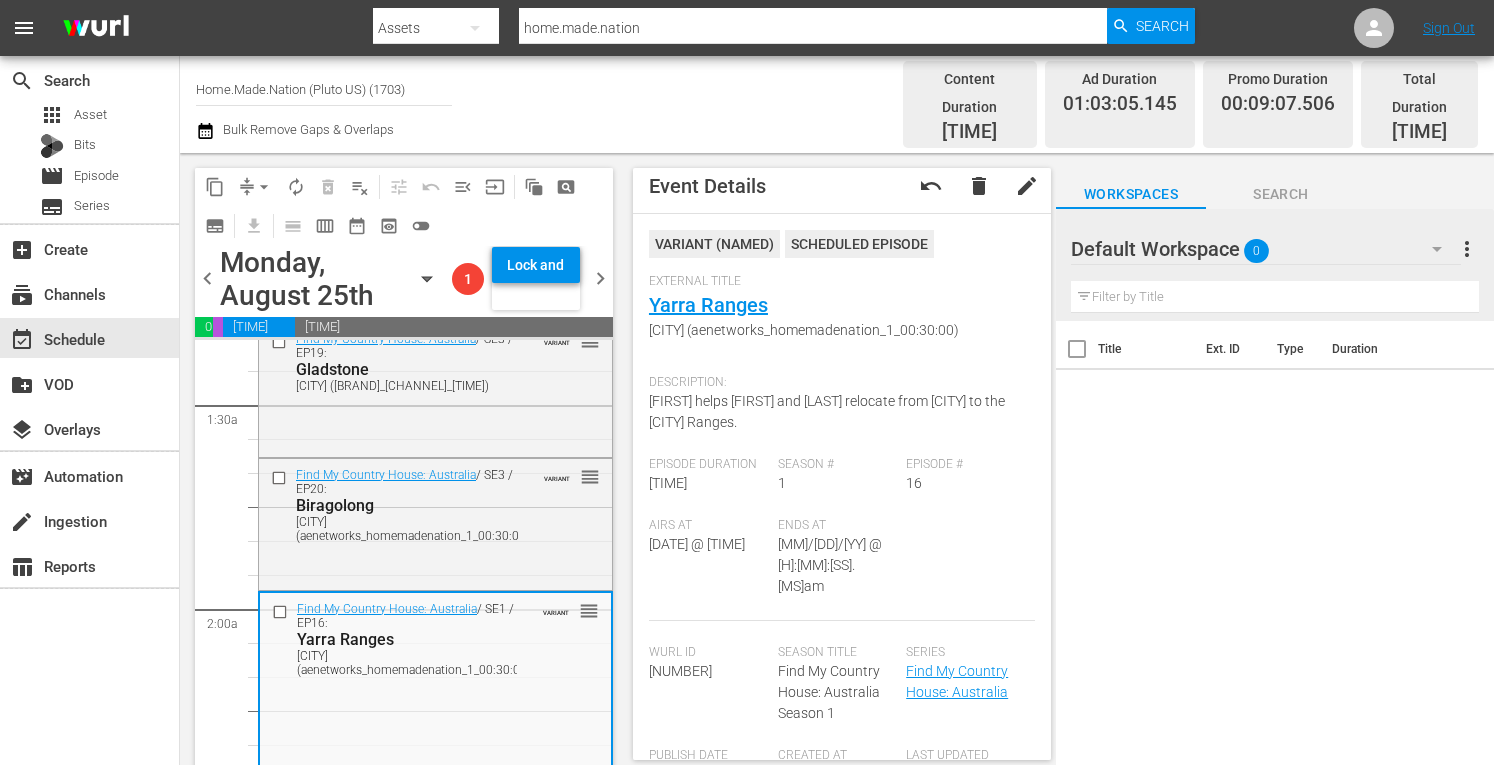 scroll, scrollTop: 0, scrollLeft: 0, axis: both 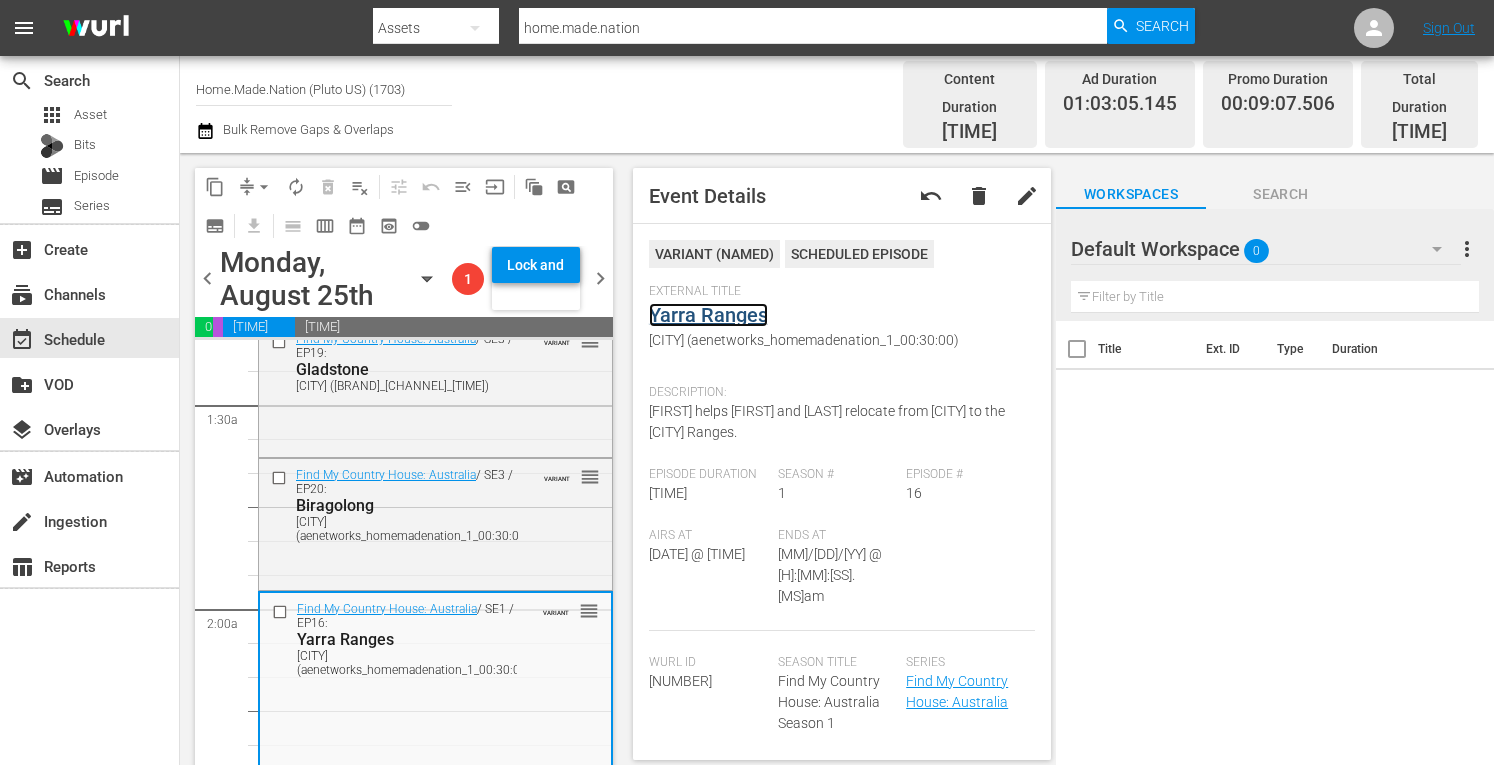 click on "Yarra Ranges" at bounding box center (708, 315) 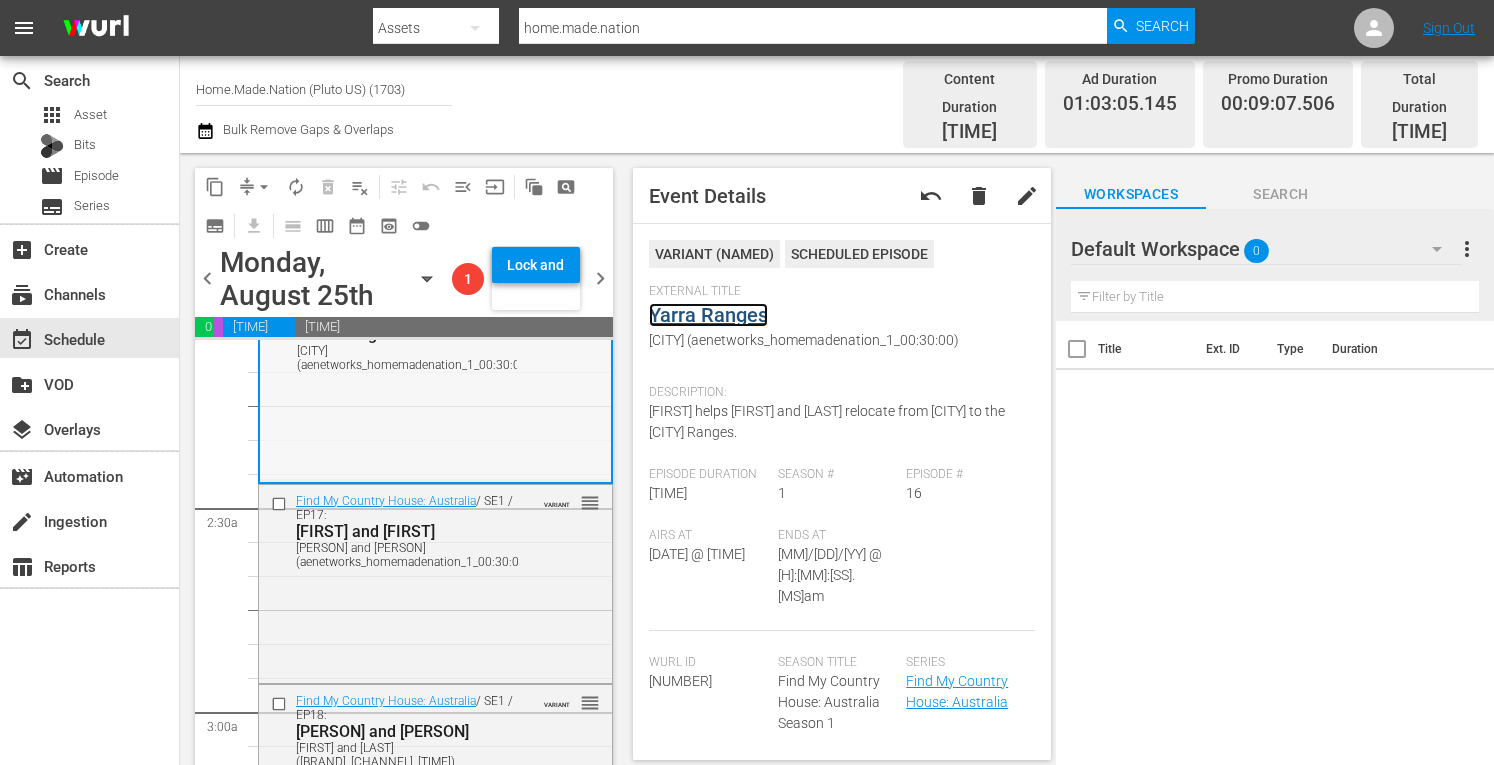 scroll, scrollTop: 853, scrollLeft: 0, axis: vertical 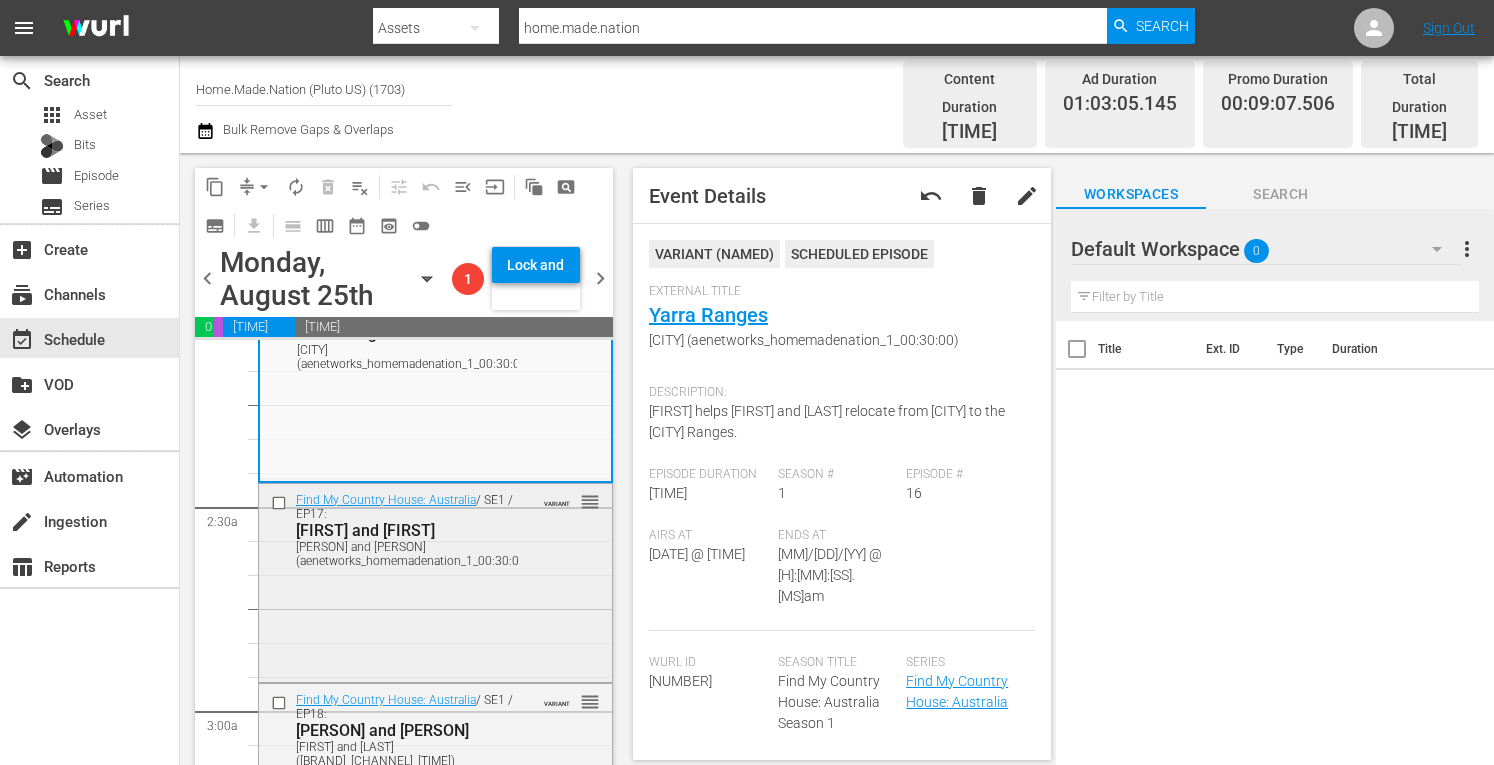 click on "Find My Country House: Australia  / SE1 / EP17:
Max and Jane Max and Jane (aenetworks_homemadenation_1_00:30:00) VARIANT reorder" at bounding box center [435, 581] 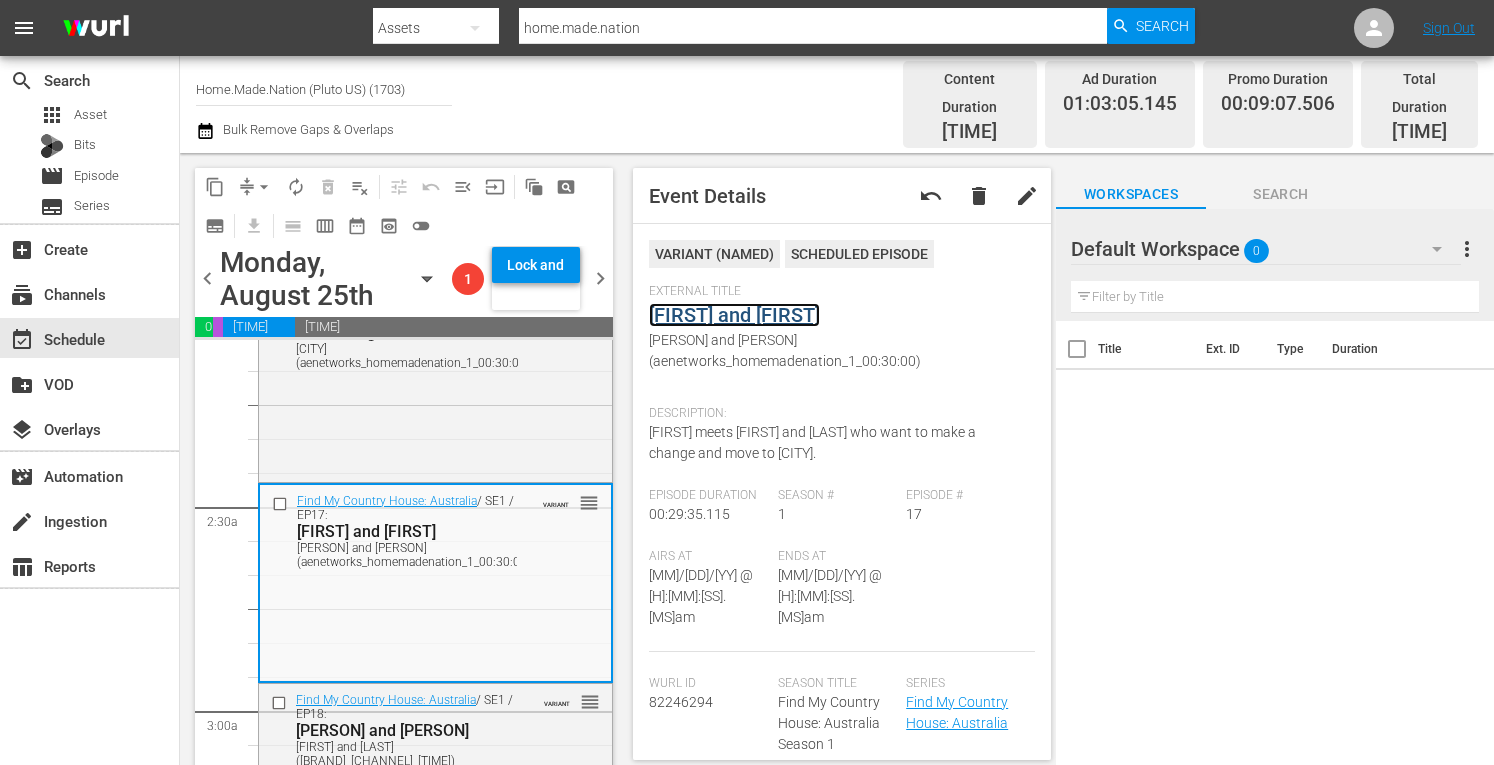 click on "Max and Jane" at bounding box center (734, 315) 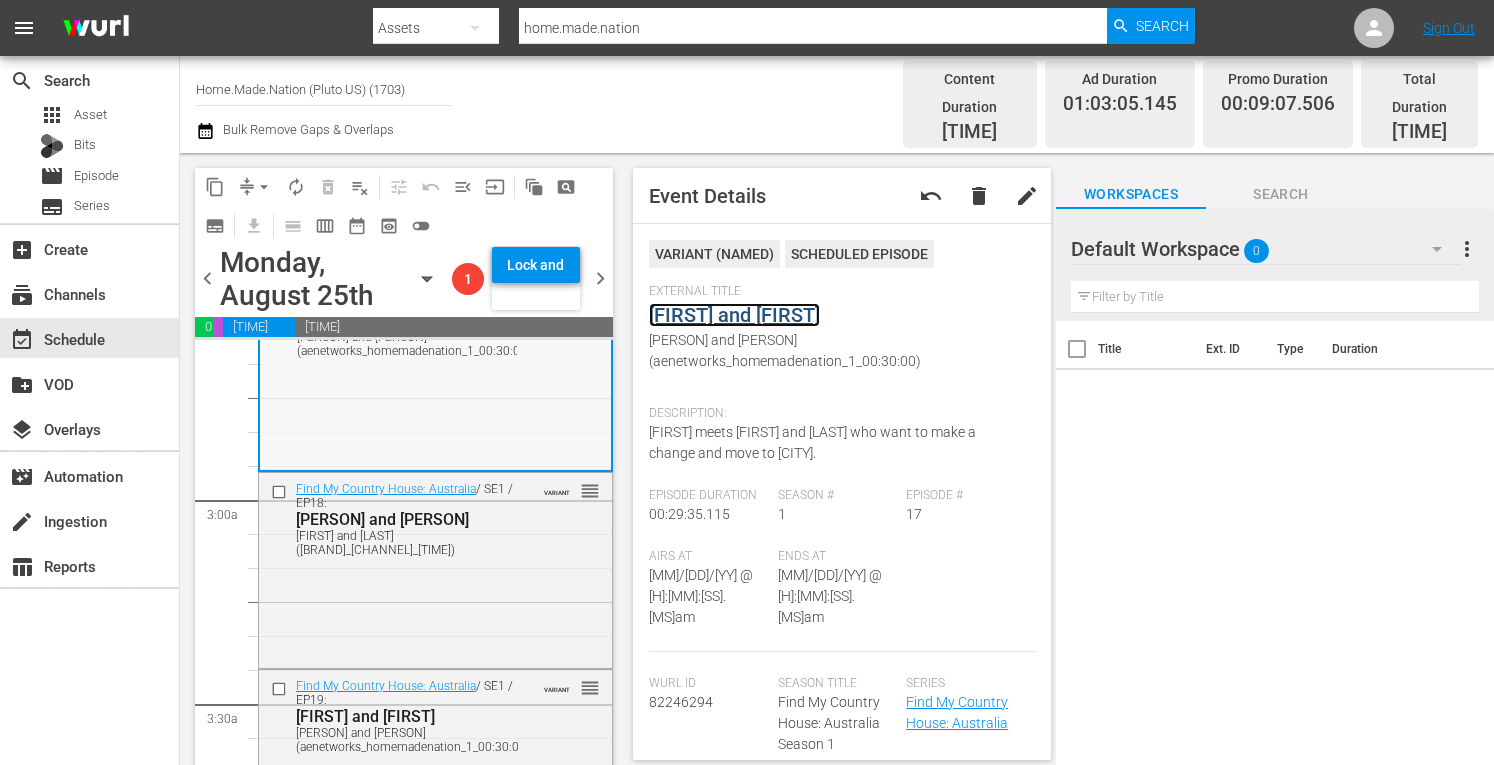 scroll, scrollTop: 1065, scrollLeft: 0, axis: vertical 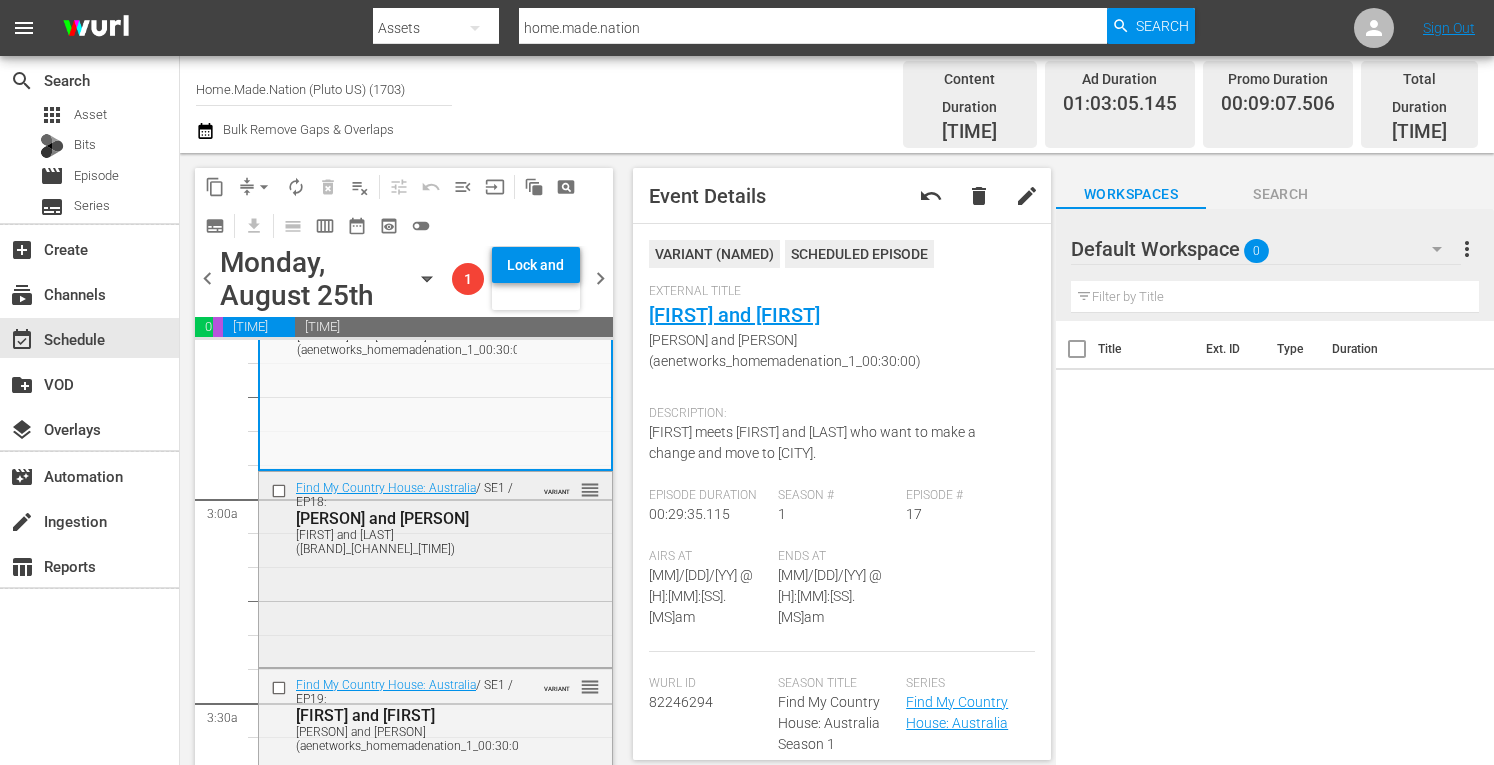 click on "Find My Country House: Australia  / SE1 / EP18:
Ollie and Ash Ollie and Ash (aenetworks_homemadenation_1_00:30:00) VARIANT reorder" at bounding box center [435, 567] 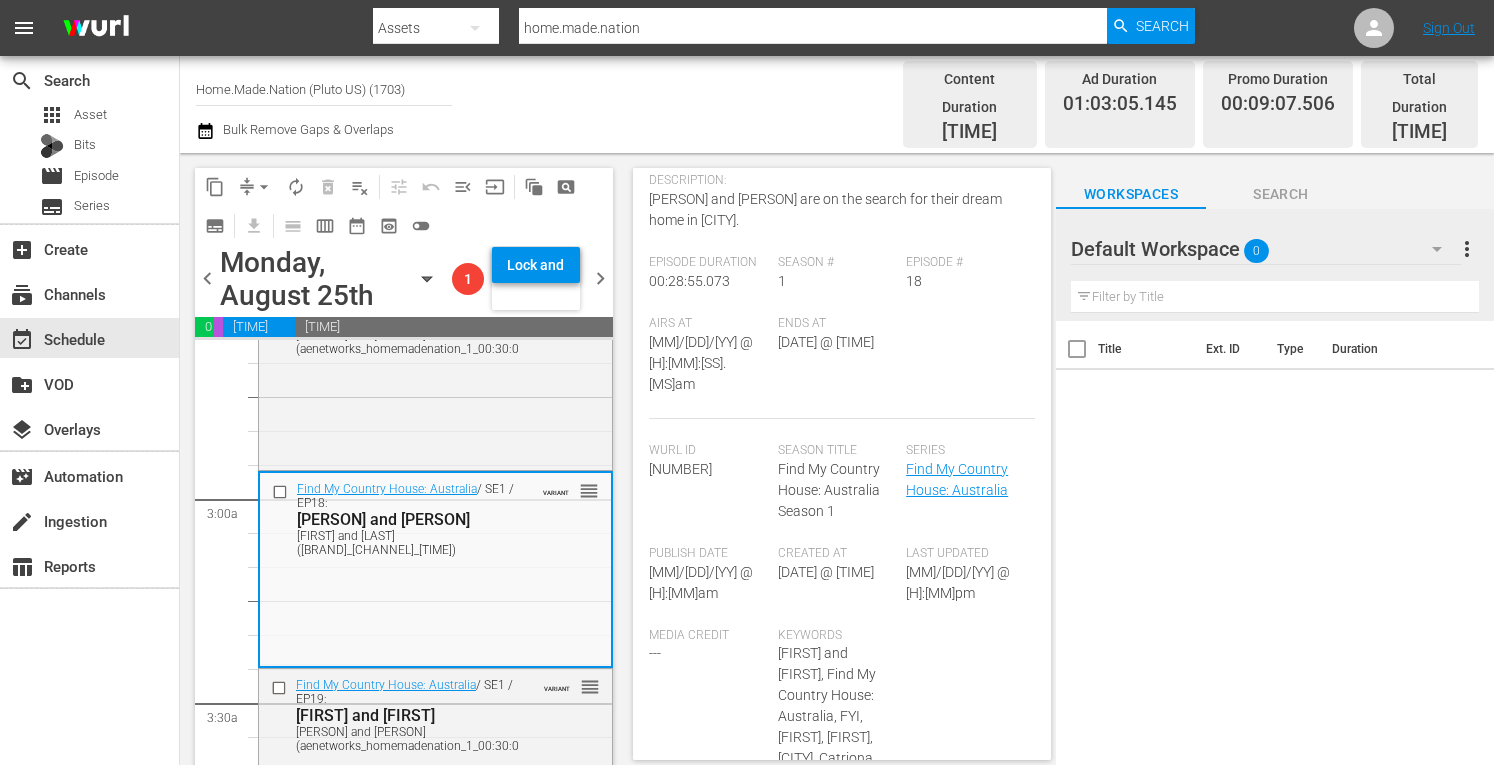 scroll, scrollTop: 0, scrollLeft: 0, axis: both 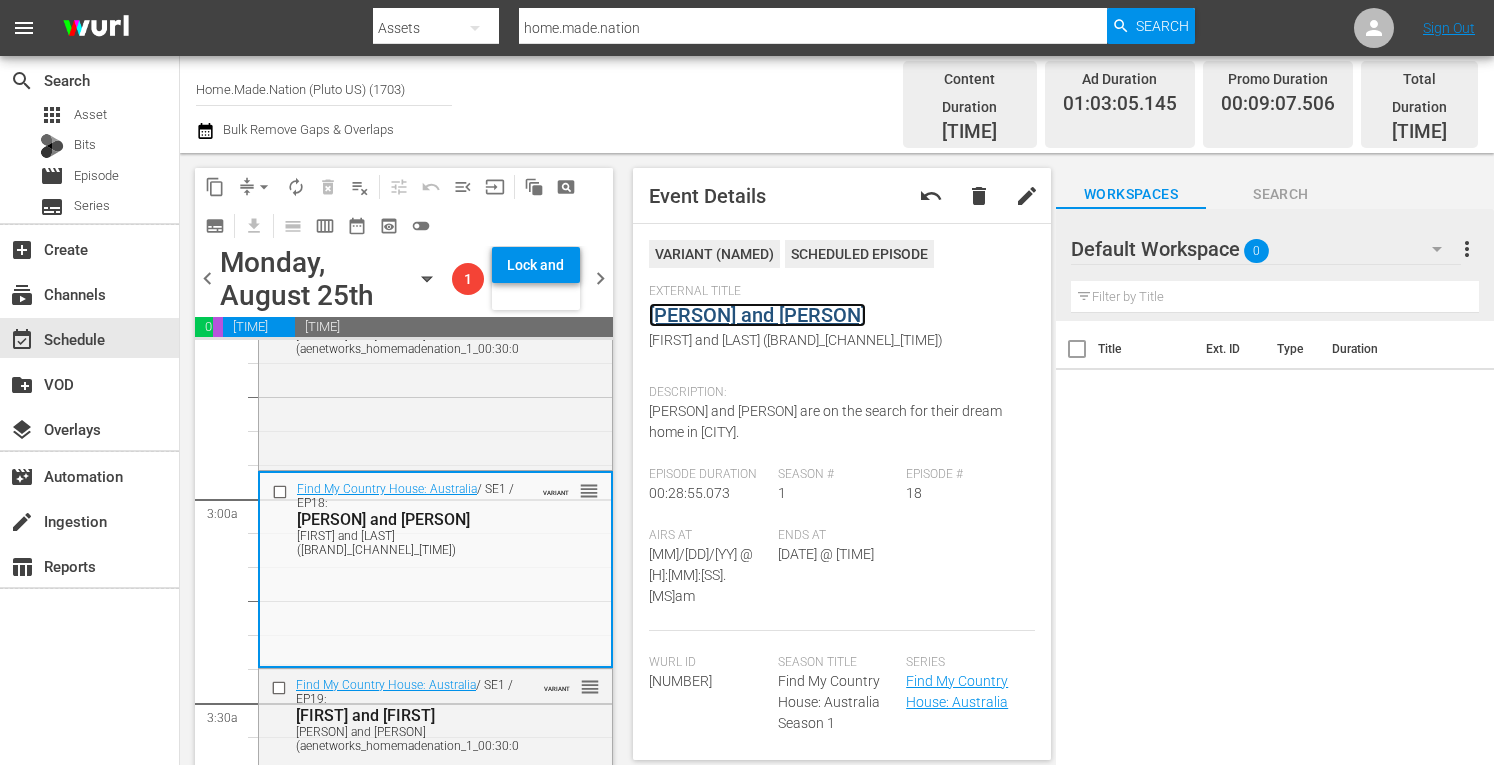 click on "Ollie and Ash" at bounding box center (757, 315) 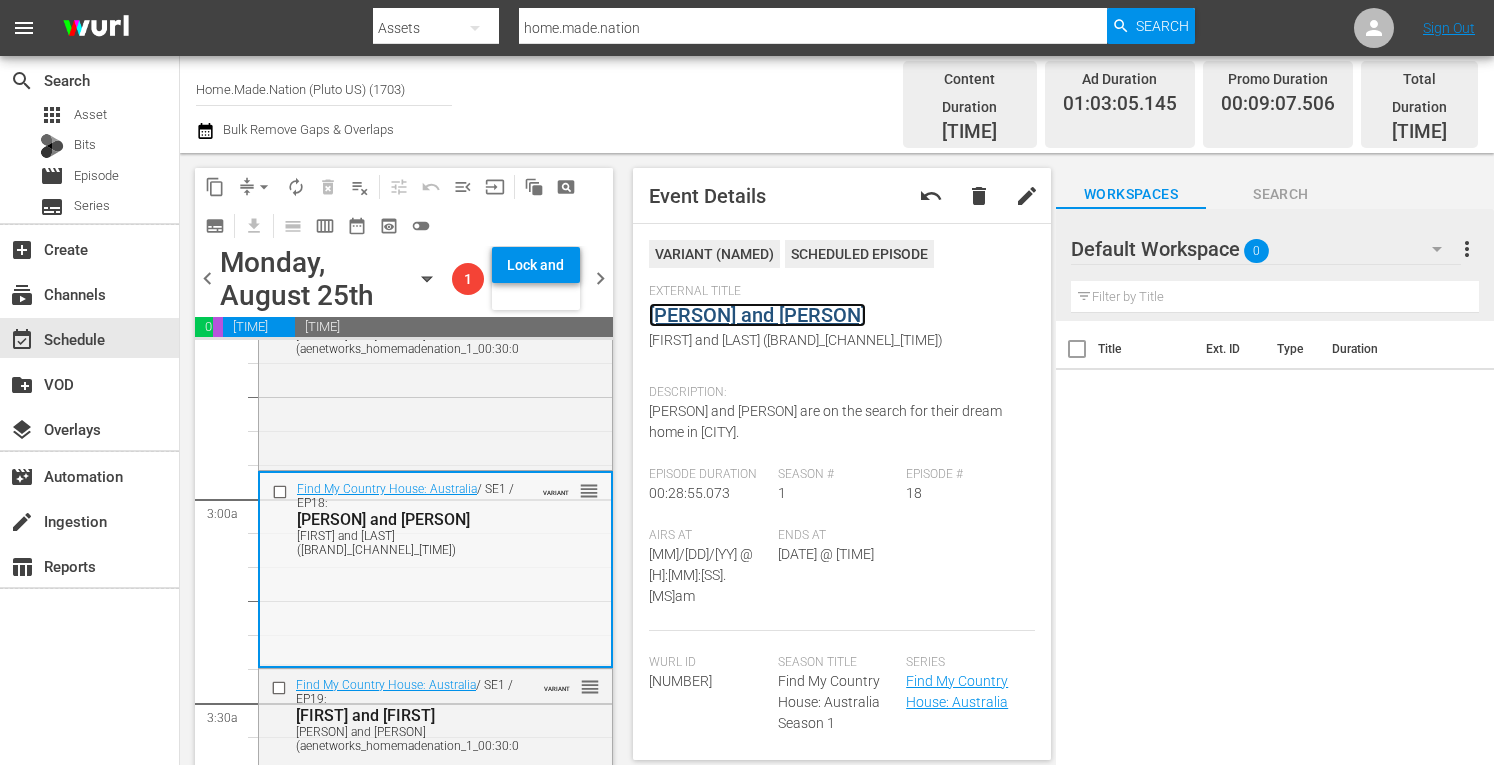 scroll, scrollTop: 1320, scrollLeft: 0, axis: vertical 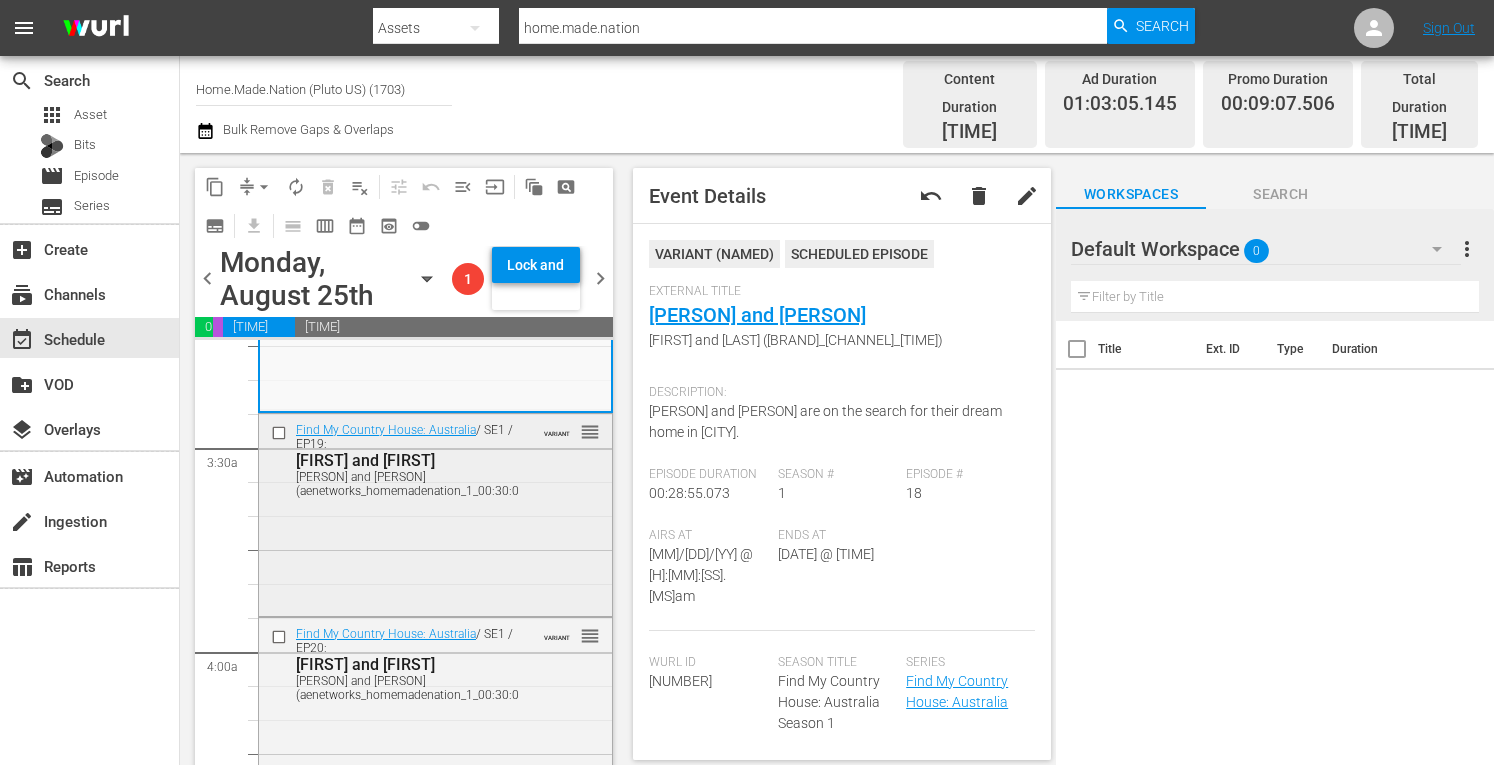 click on "Find My Country House: Australia  / SE1 / EP19:
Vinh and Misha Vinh and Misha (aenetworks_homemadenation_1_00:30:00) VARIANT reorder" at bounding box center (435, 512) 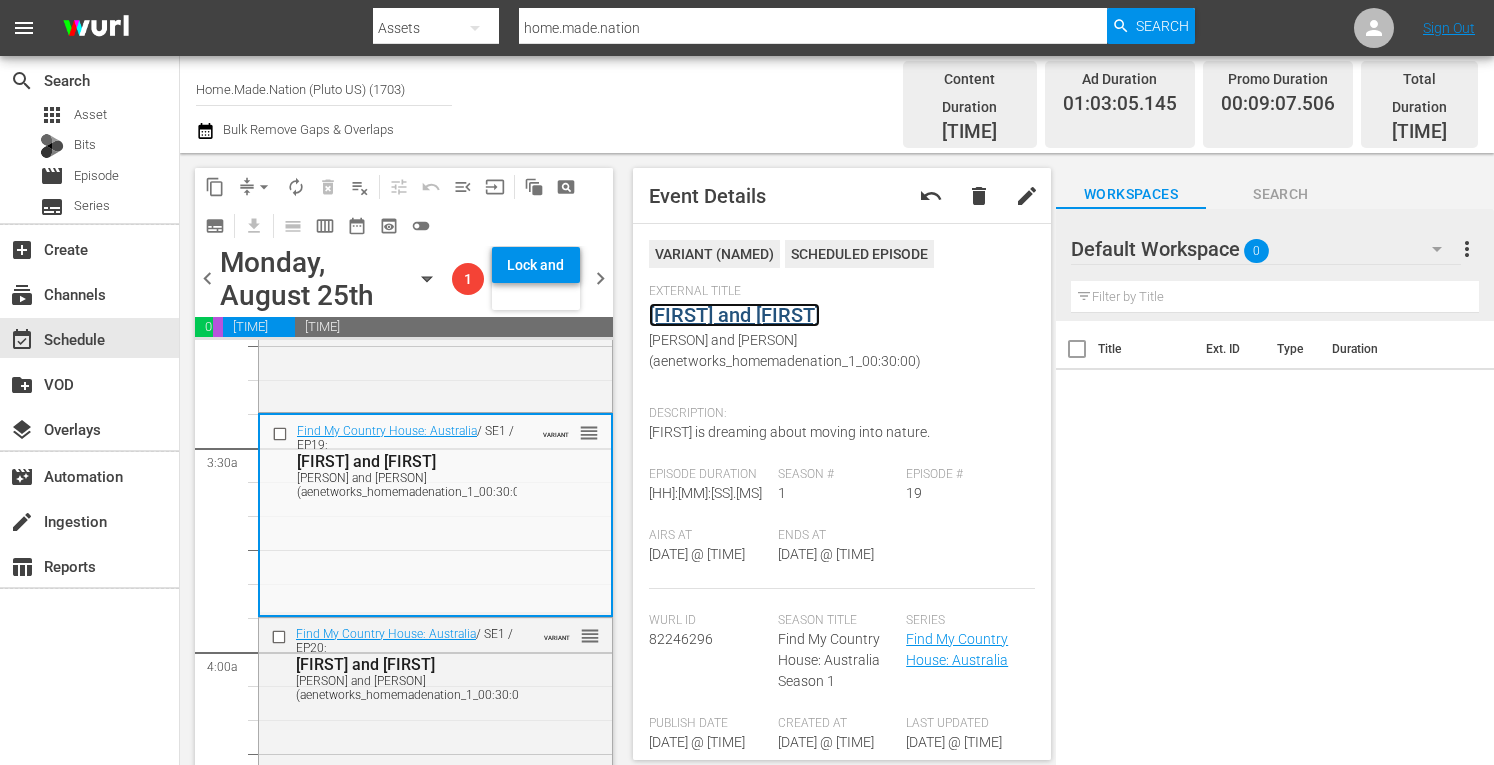 click on "Vinh and Misha" at bounding box center (734, 315) 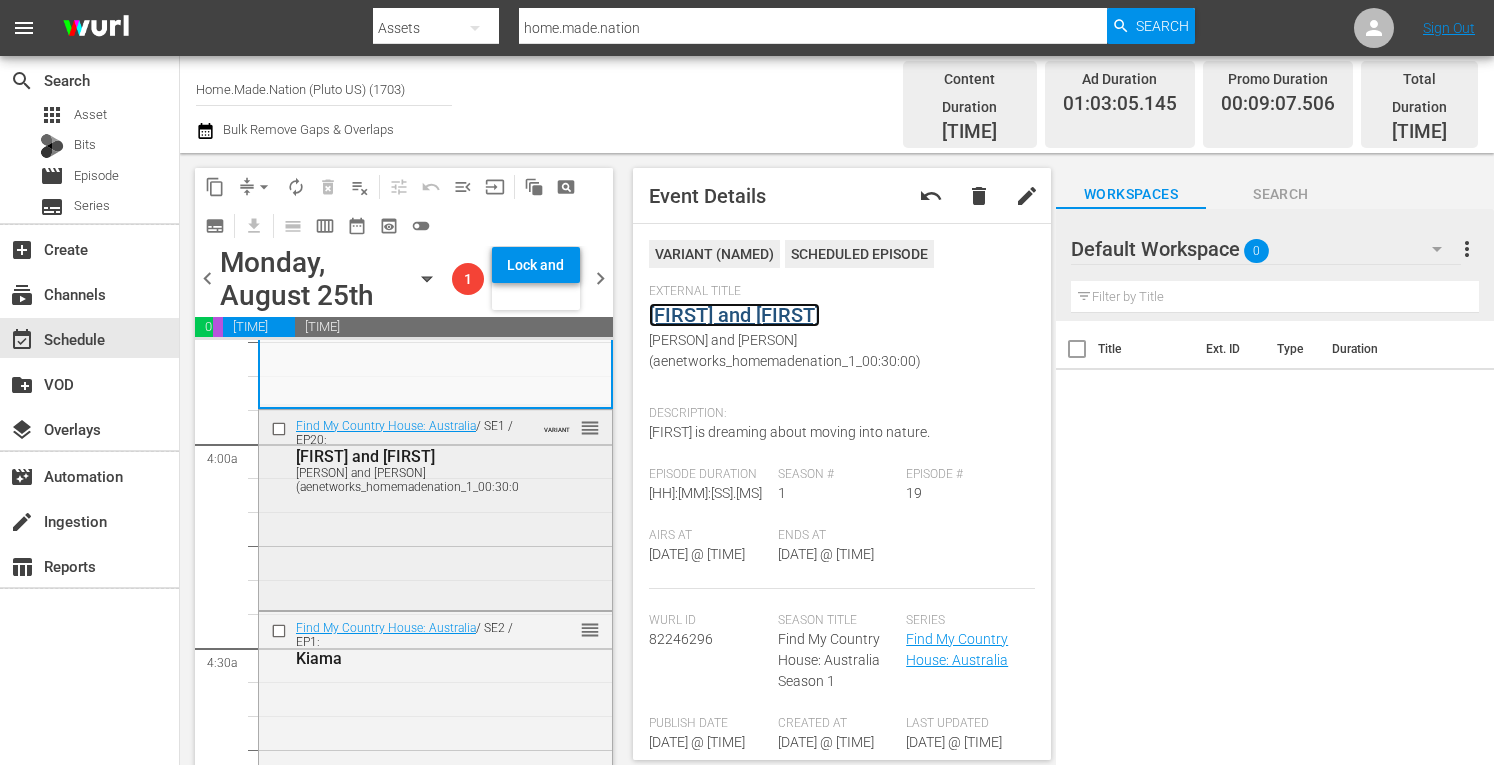 scroll, scrollTop: 1530, scrollLeft: 0, axis: vertical 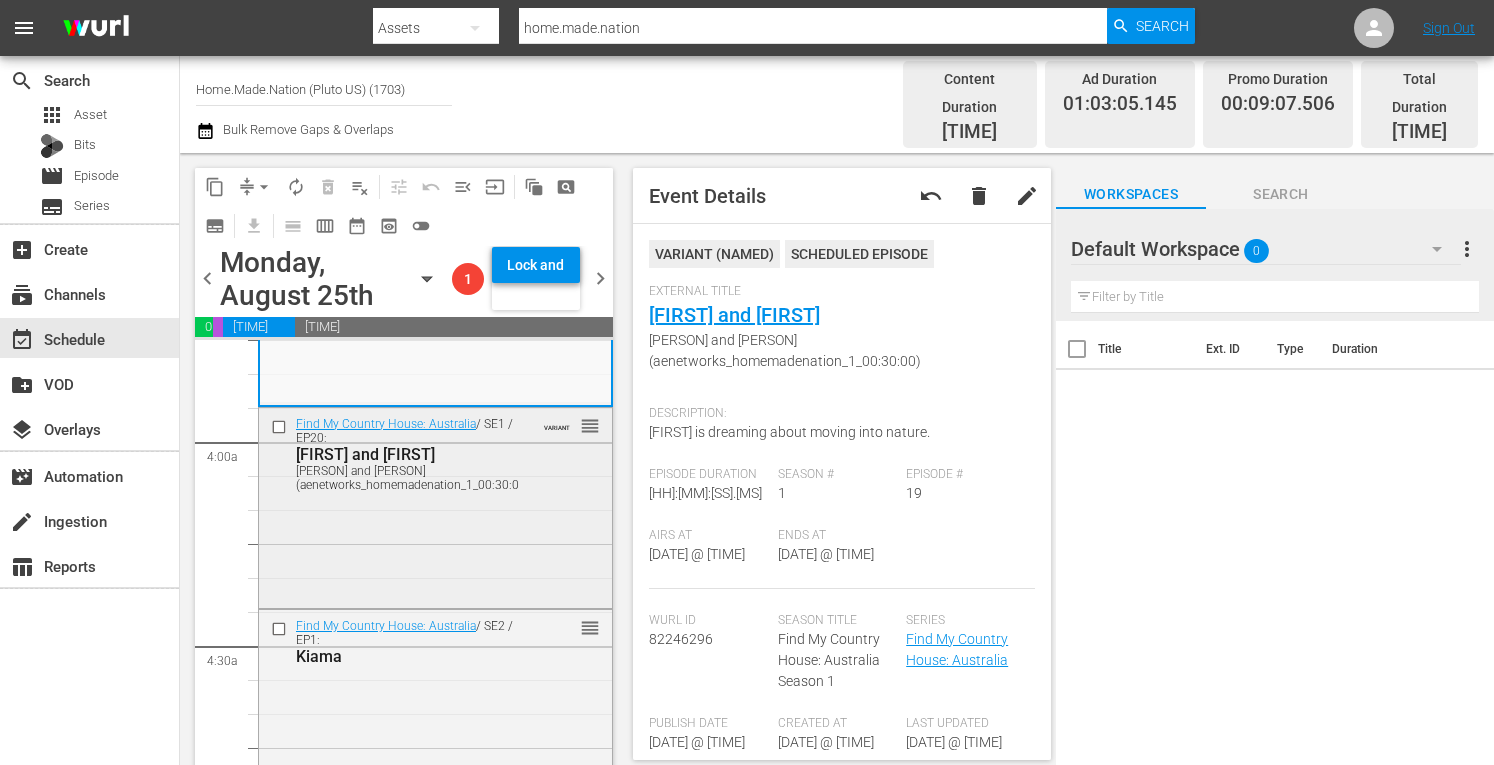 click on "Find My Country House: Australia  / SE1 / EP20:
Azriel and Elora Azriel and Elora (aenetworks_homemadenation_1_00:30:00) VARIANT reorder" at bounding box center (435, 506) 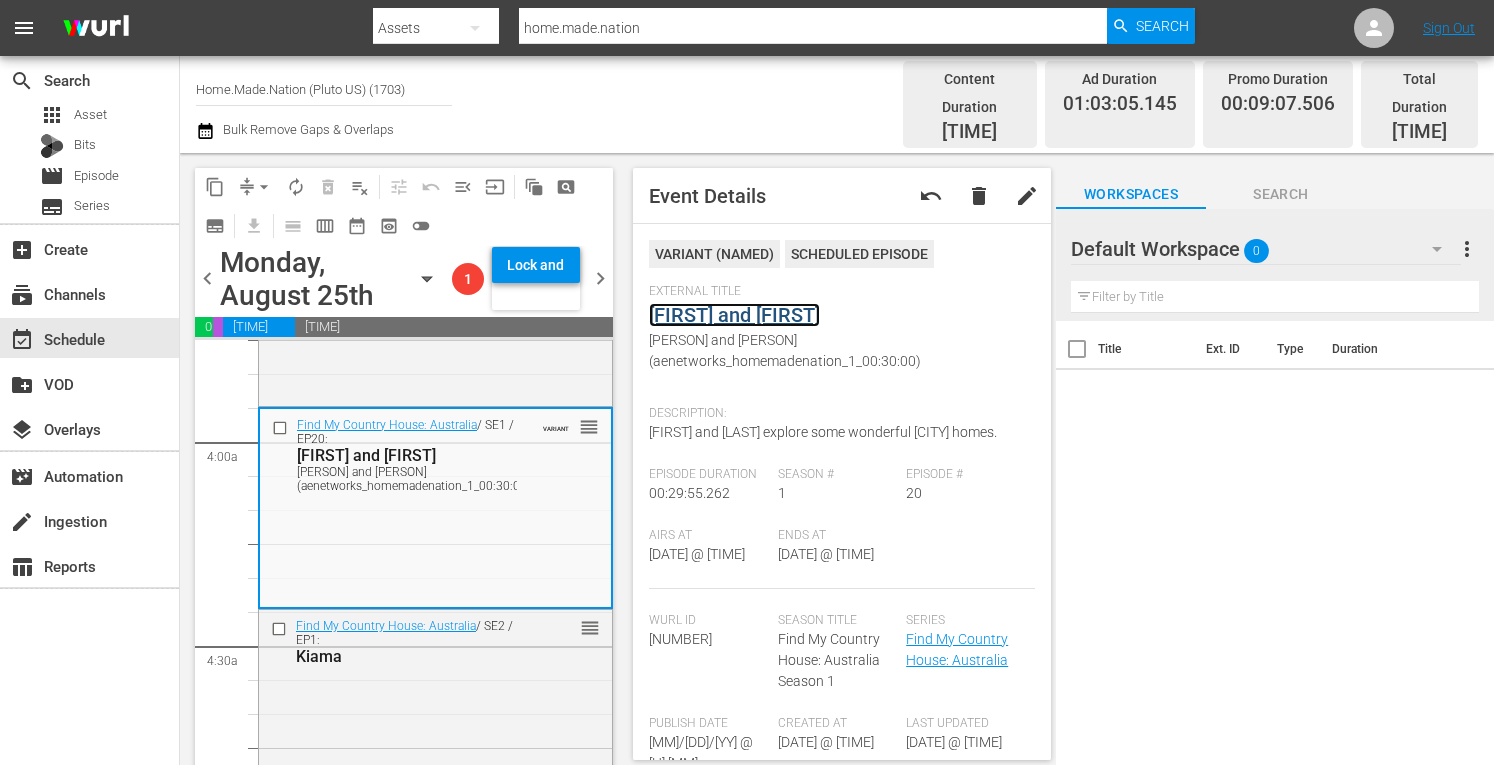 click on "Azriel and Elora" at bounding box center [734, 315] 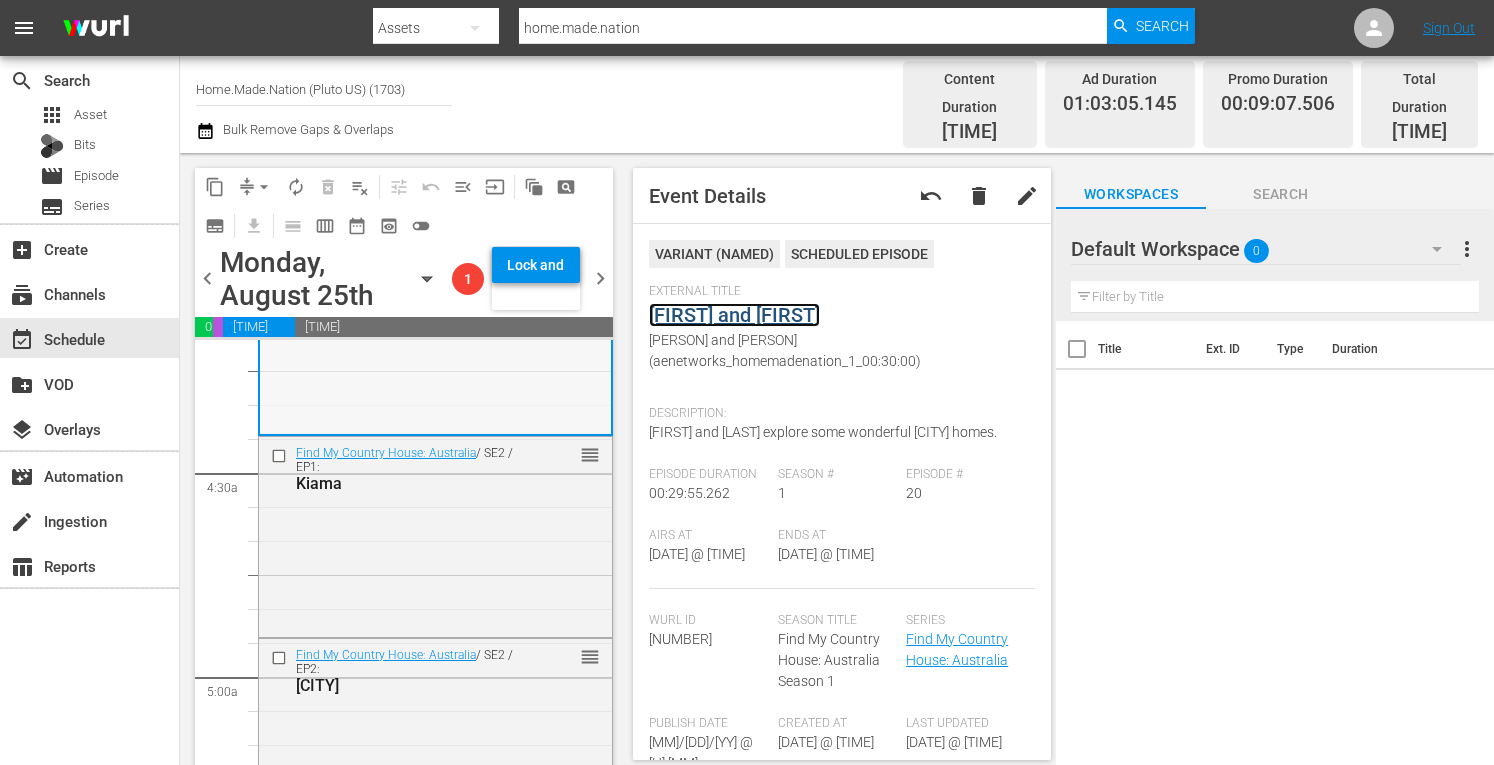 scroll, scrollTop: 1709, scrollLeft: 0, axis: vertical 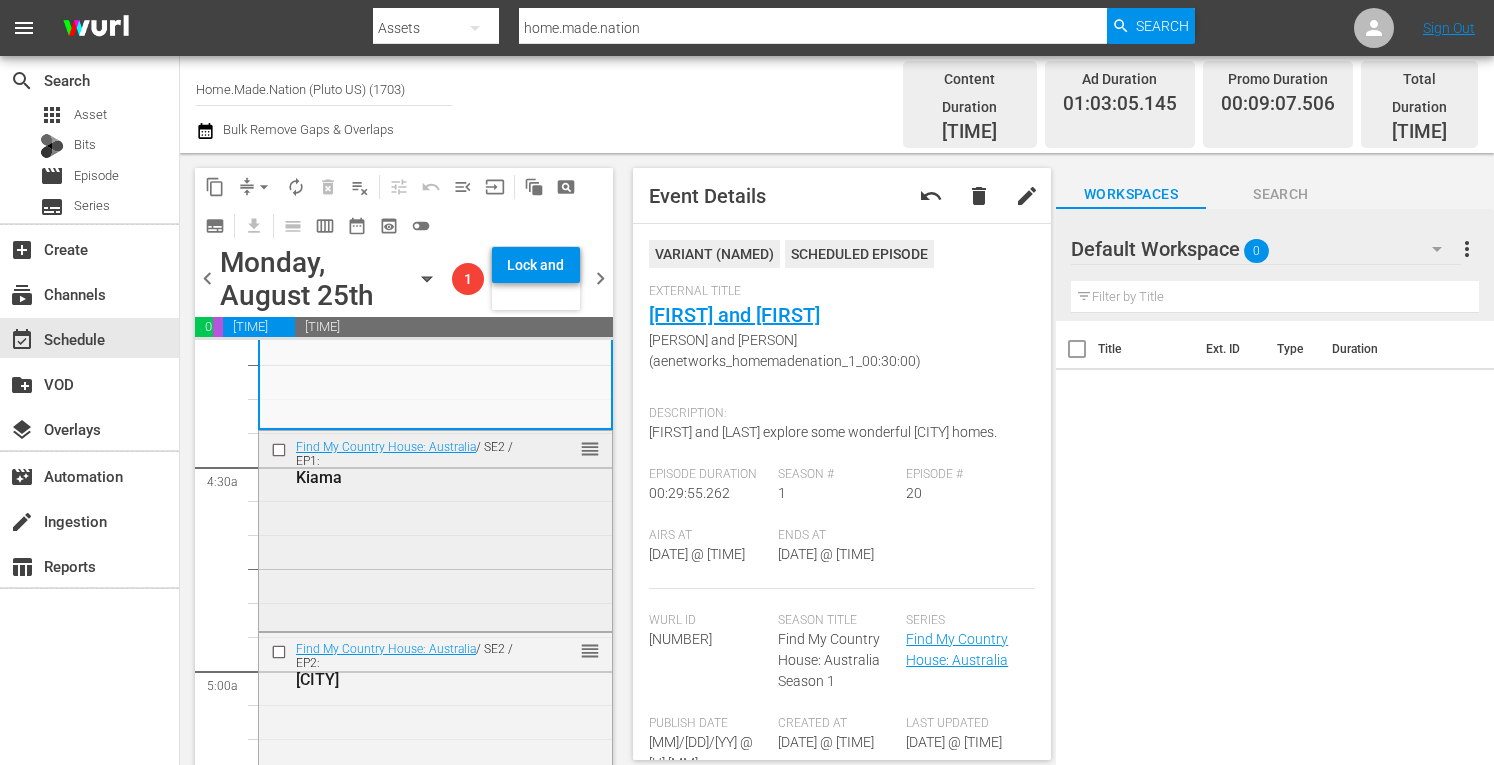 click on "Find My Country House: Australia  / SE2 / EP1:
Kiama reorder" at bounding box center (435, 529) 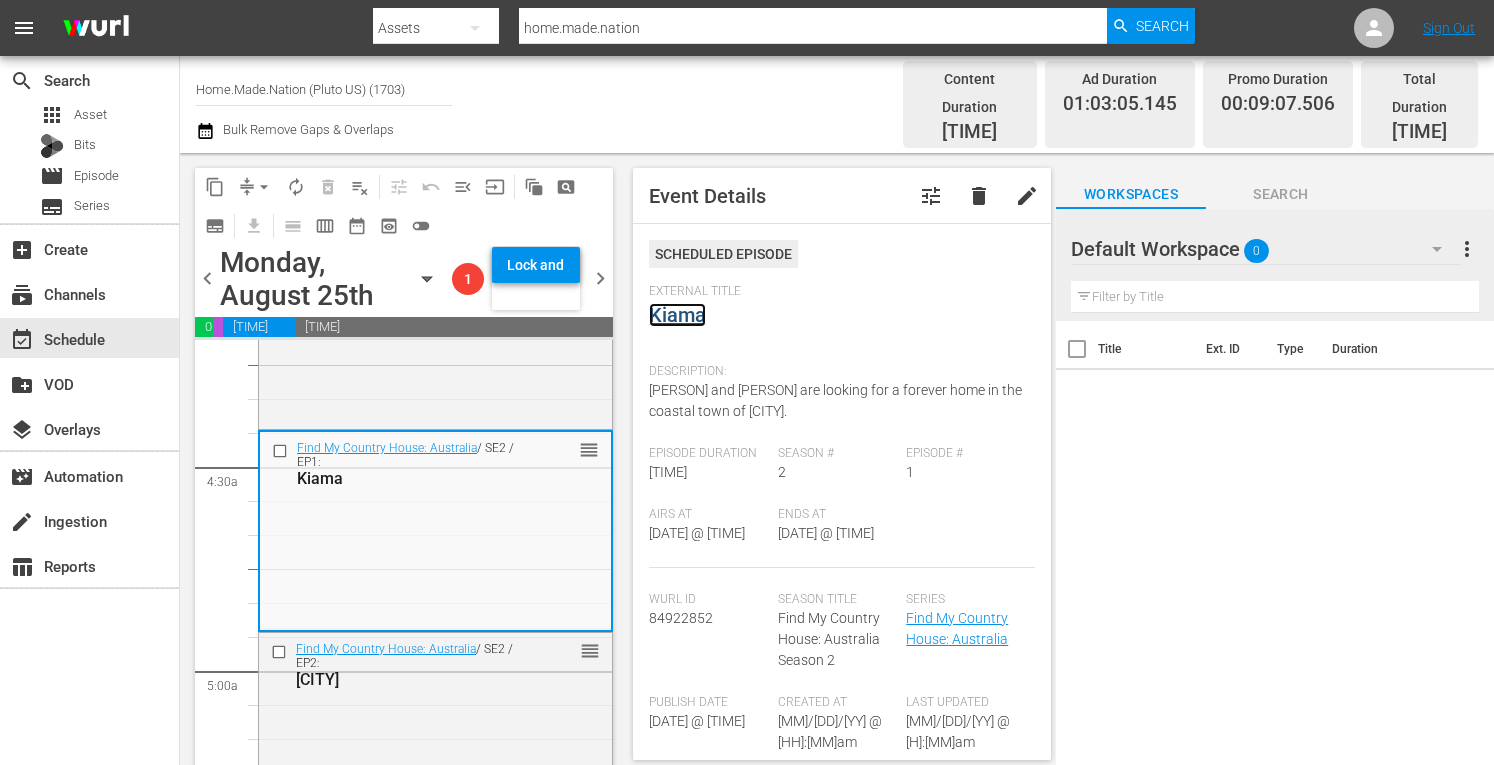 click on "Kiama" at bounding box center (677, 315) 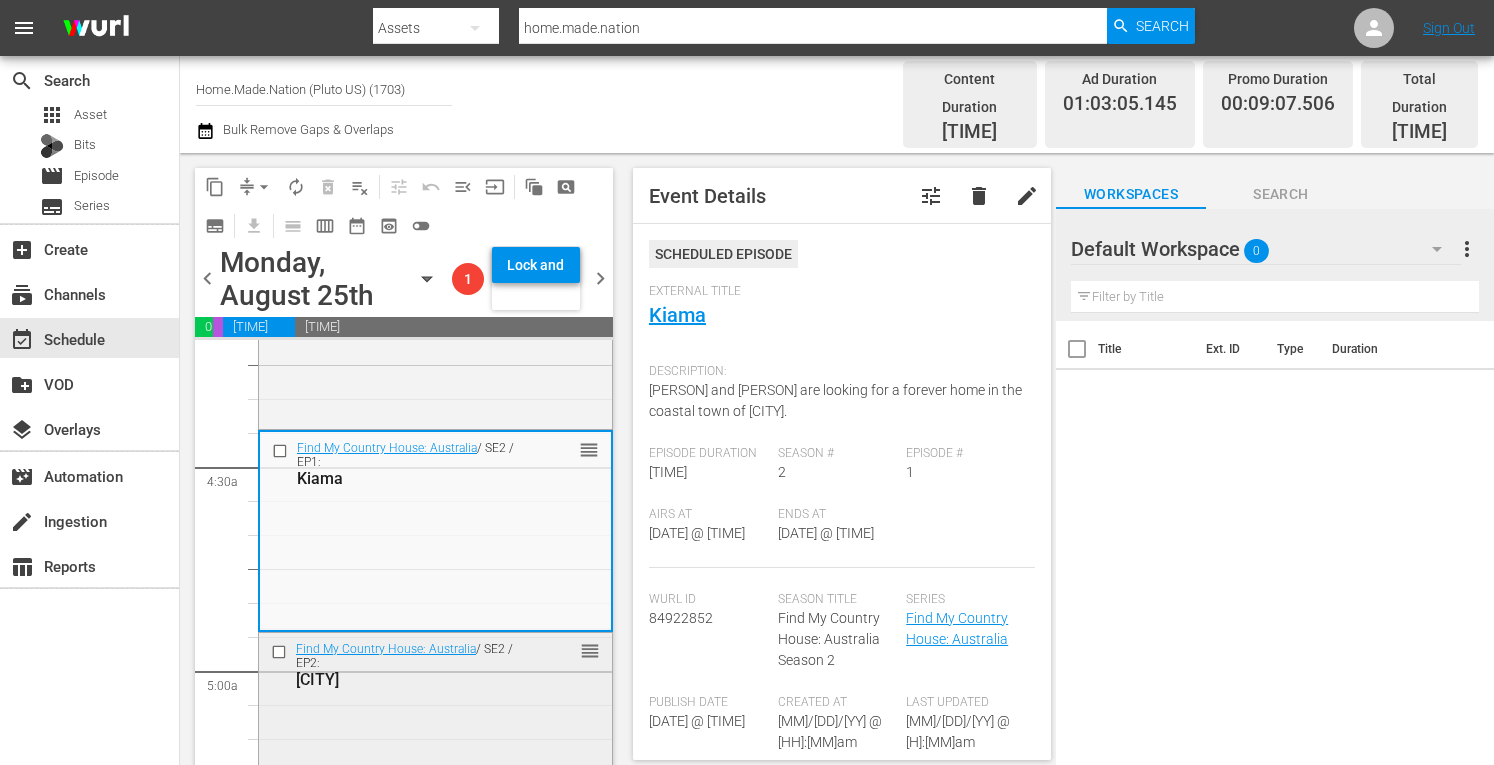 click on "Find My Country House: Australia  / SE2 / EP2:
Mansfield reorder" at bounding box center [435, 731] 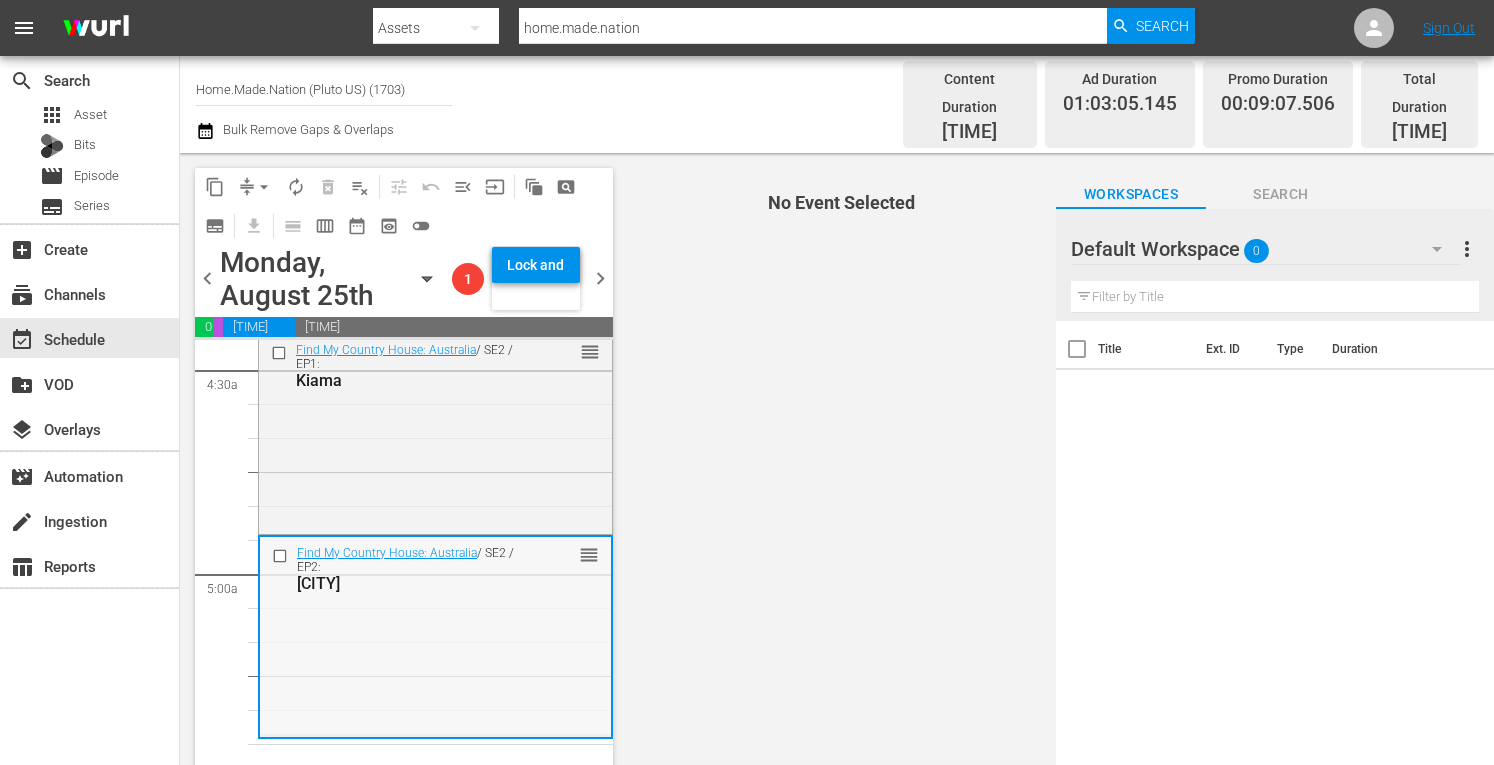 scroll, scrollTop: 1805, scrollLeft: 0, axis: vertical 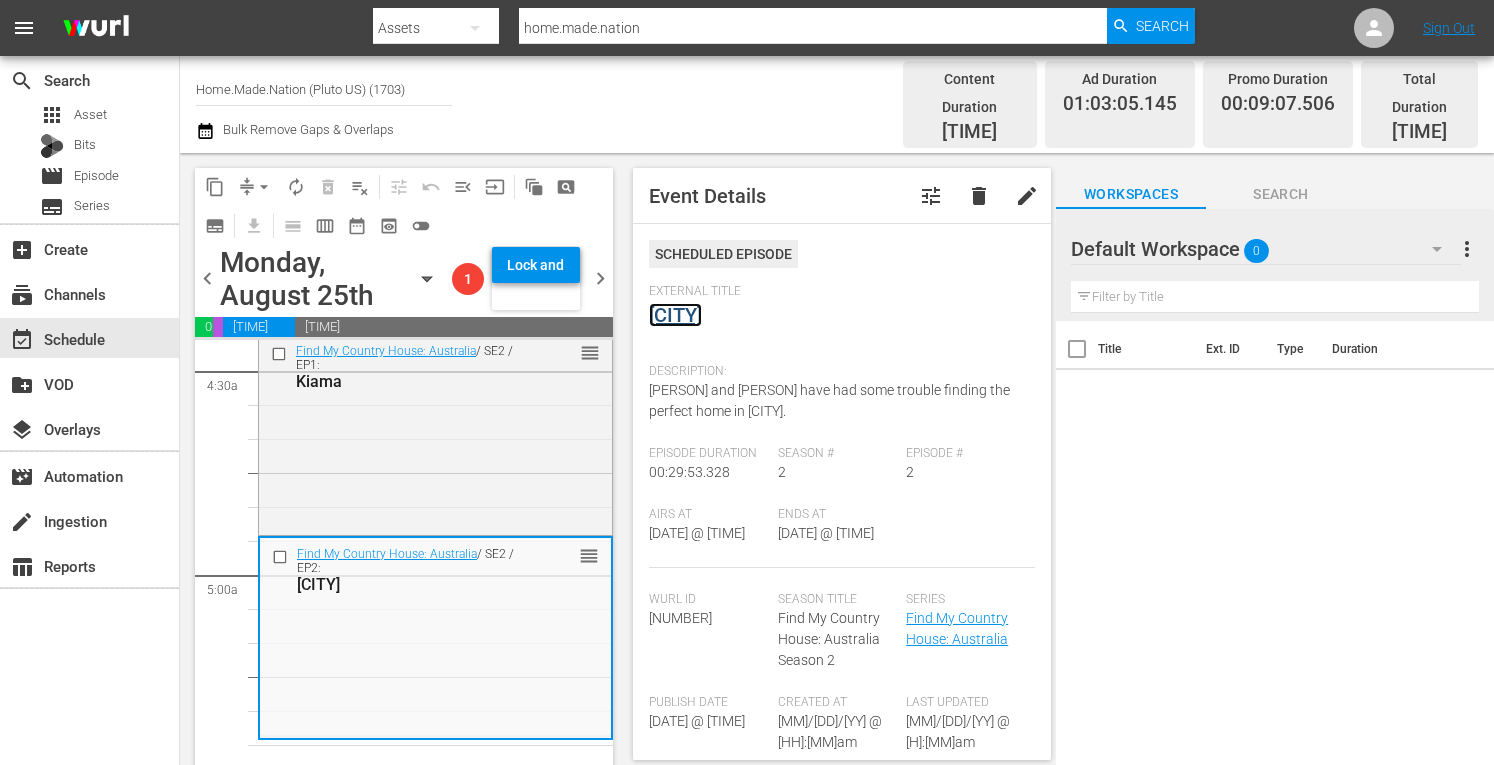 click on "Mansfield" at bounding box center (675, 315) 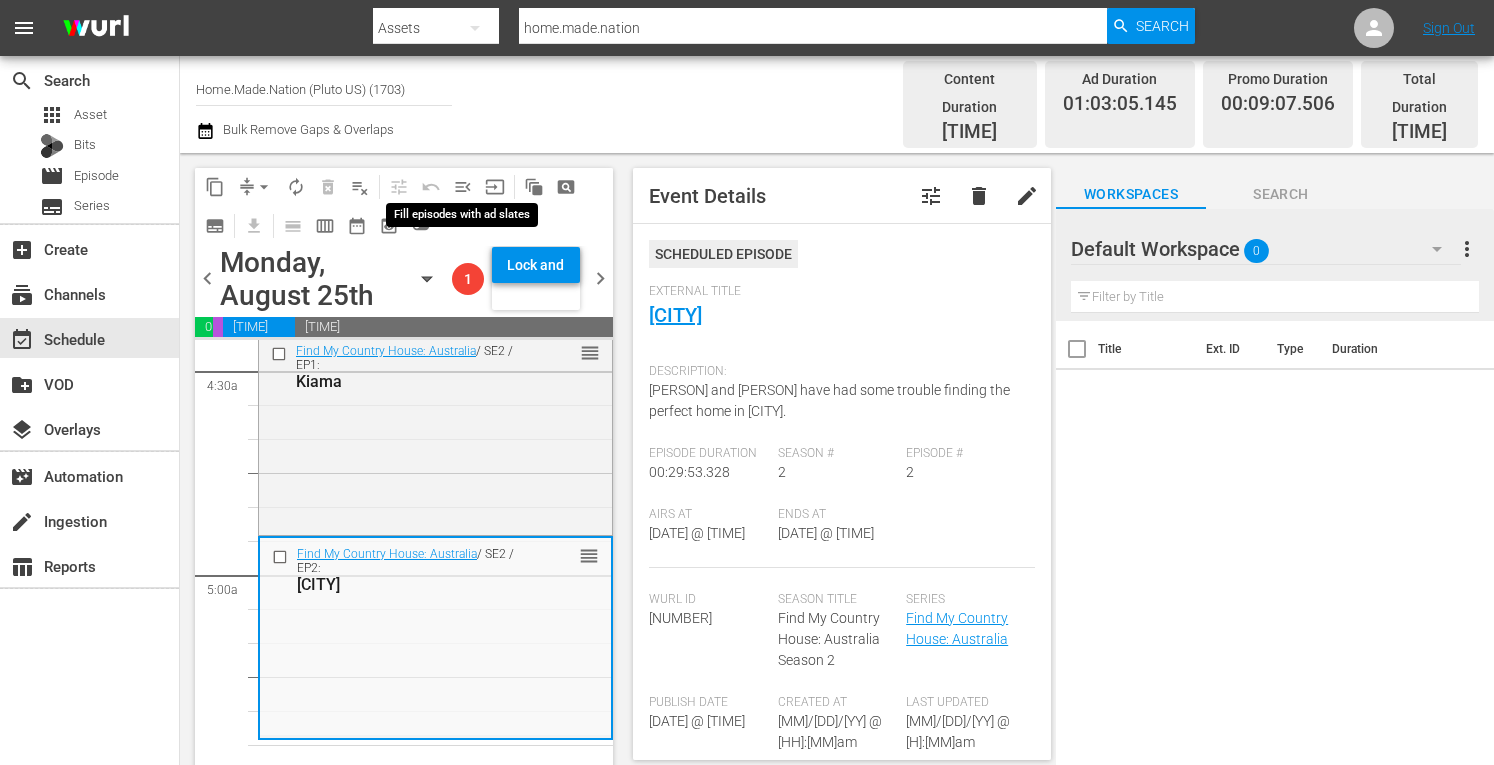 click on "menu_open" at bounding box center [463, 187] 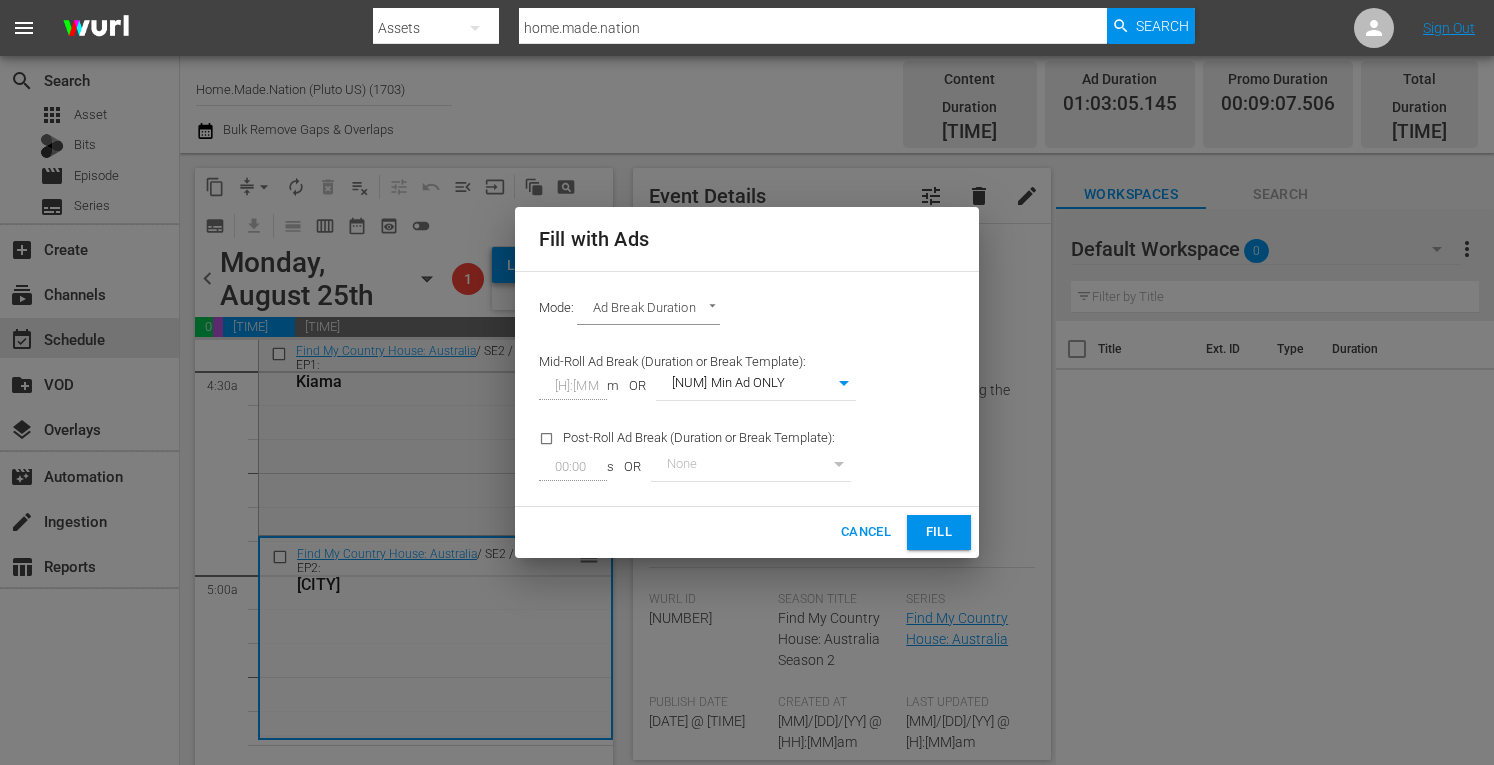 click on "Fill" at bounding box center [939, 532] 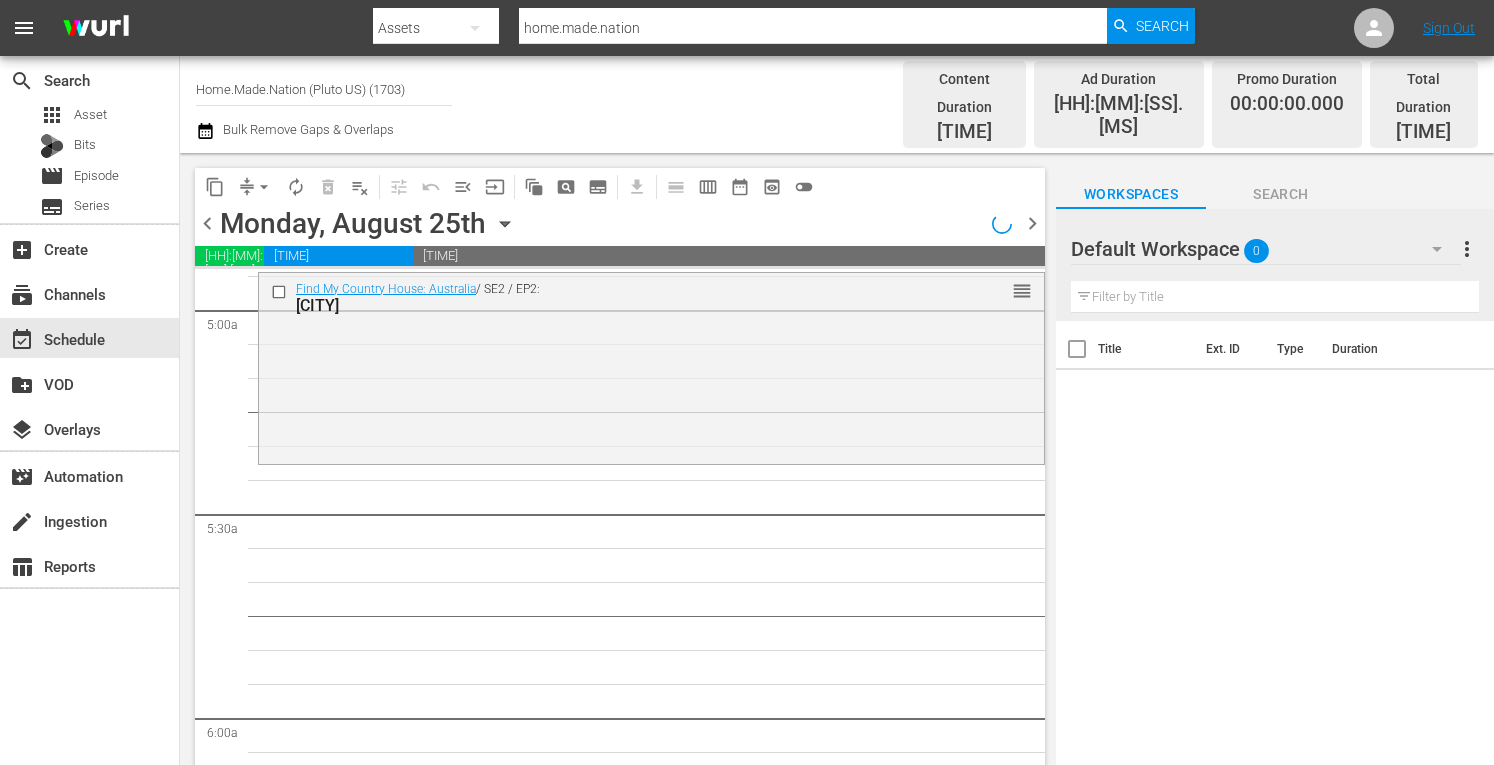scroll, scrollTop: 2048, scrollLeft: 0, axis: vertical 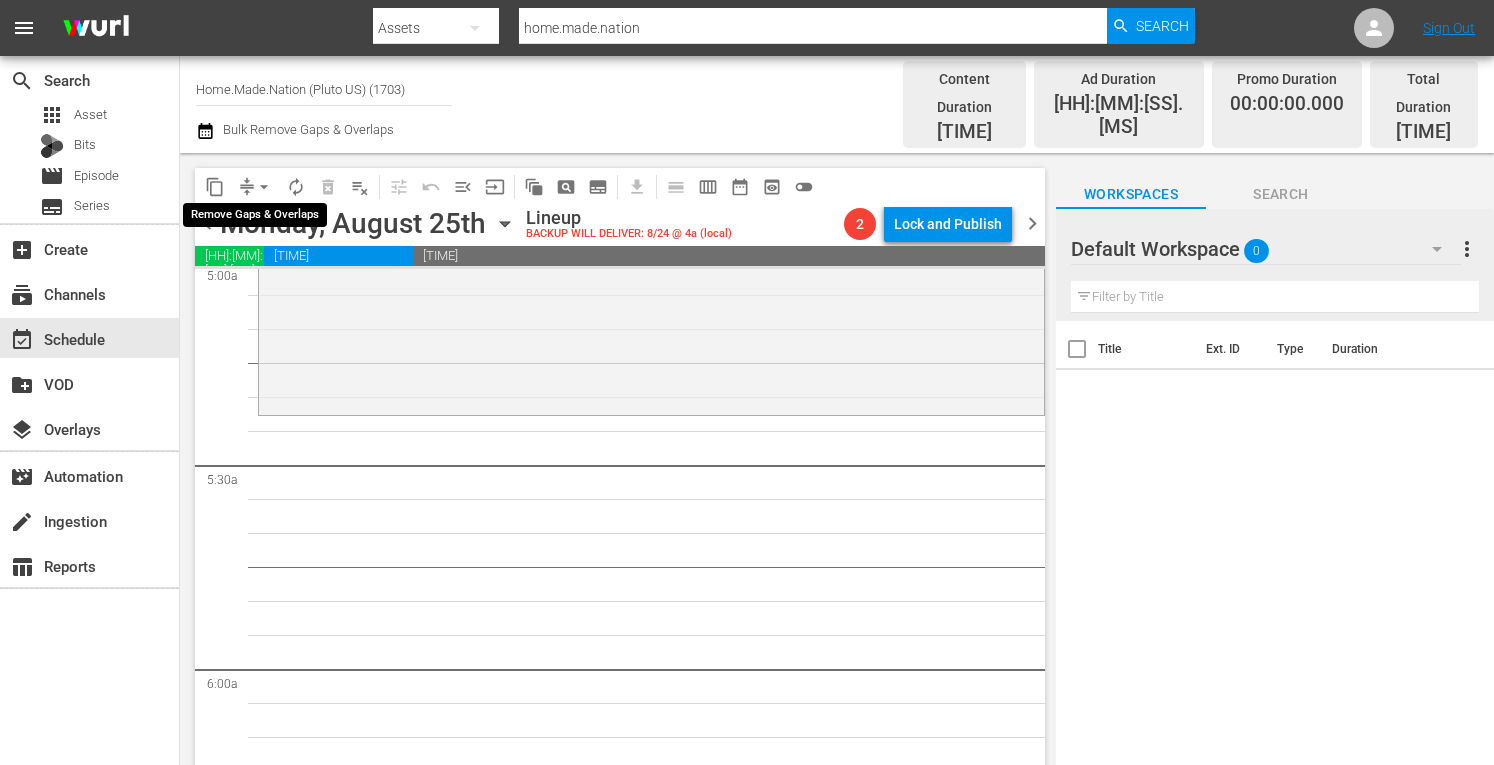 click on "arrow_drop_down" at bounding box center [264, 187] 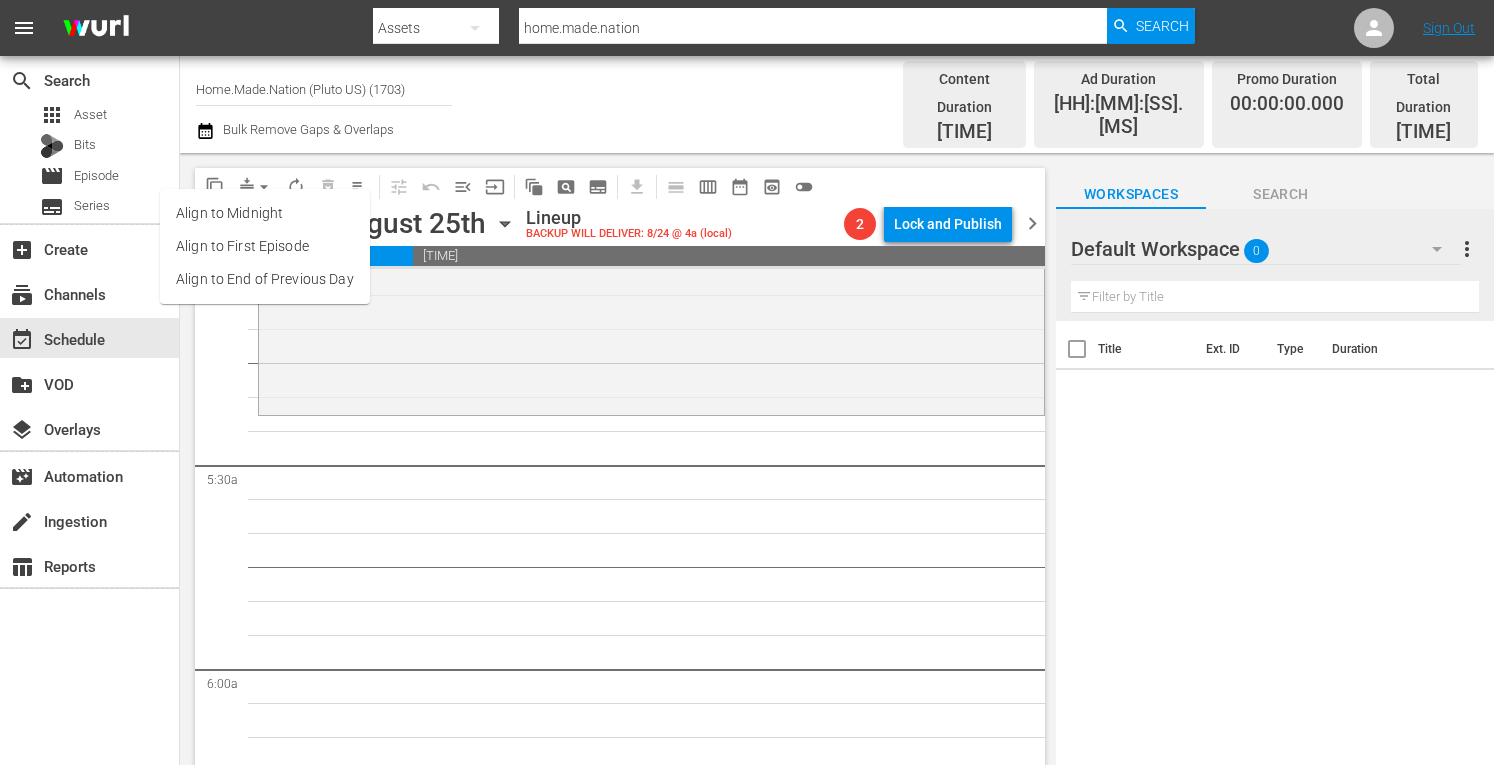 click on "Align to Midnight" at bounding box center (265, 213) 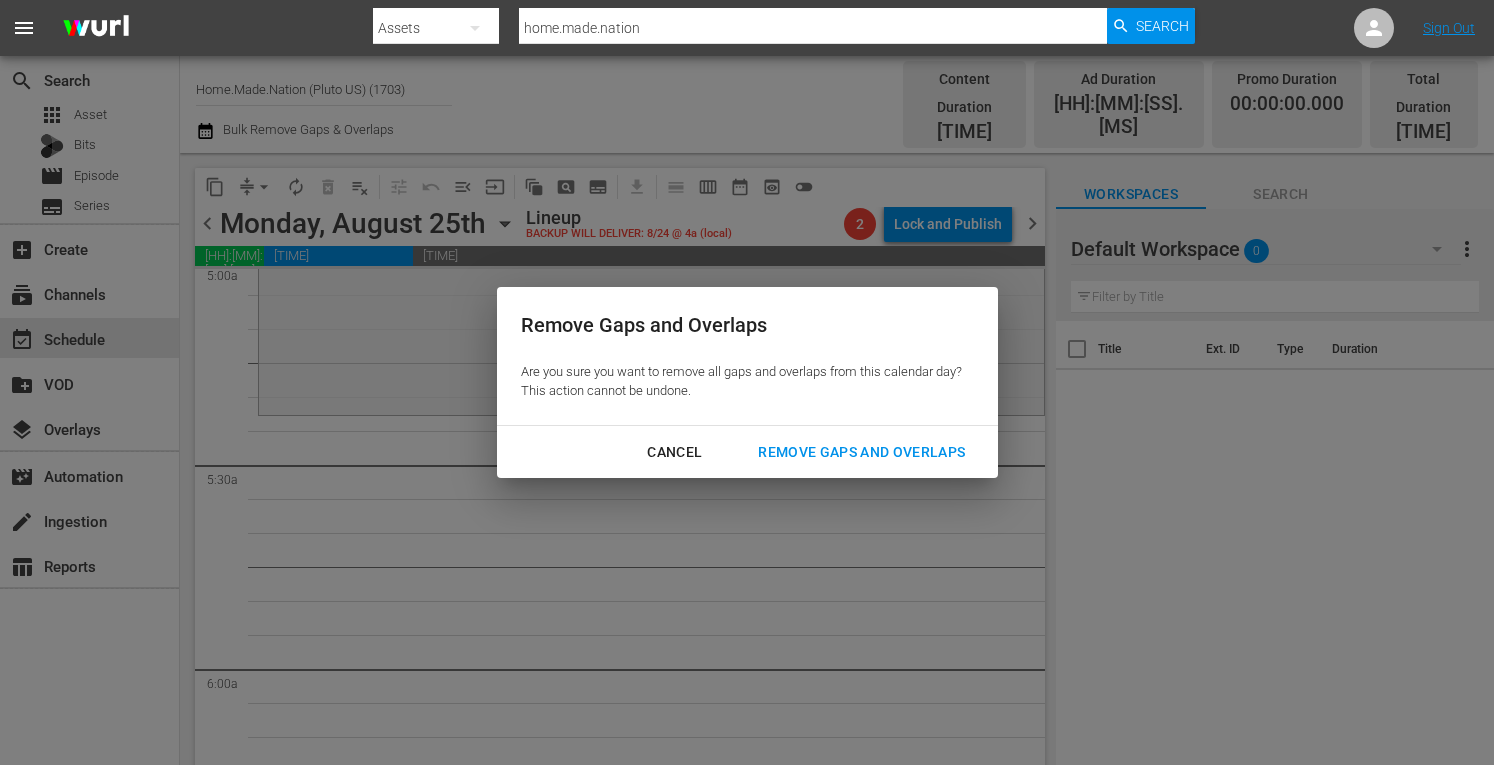click on "Remove Gaps and Overlaps" at bounding box center [861, 452] 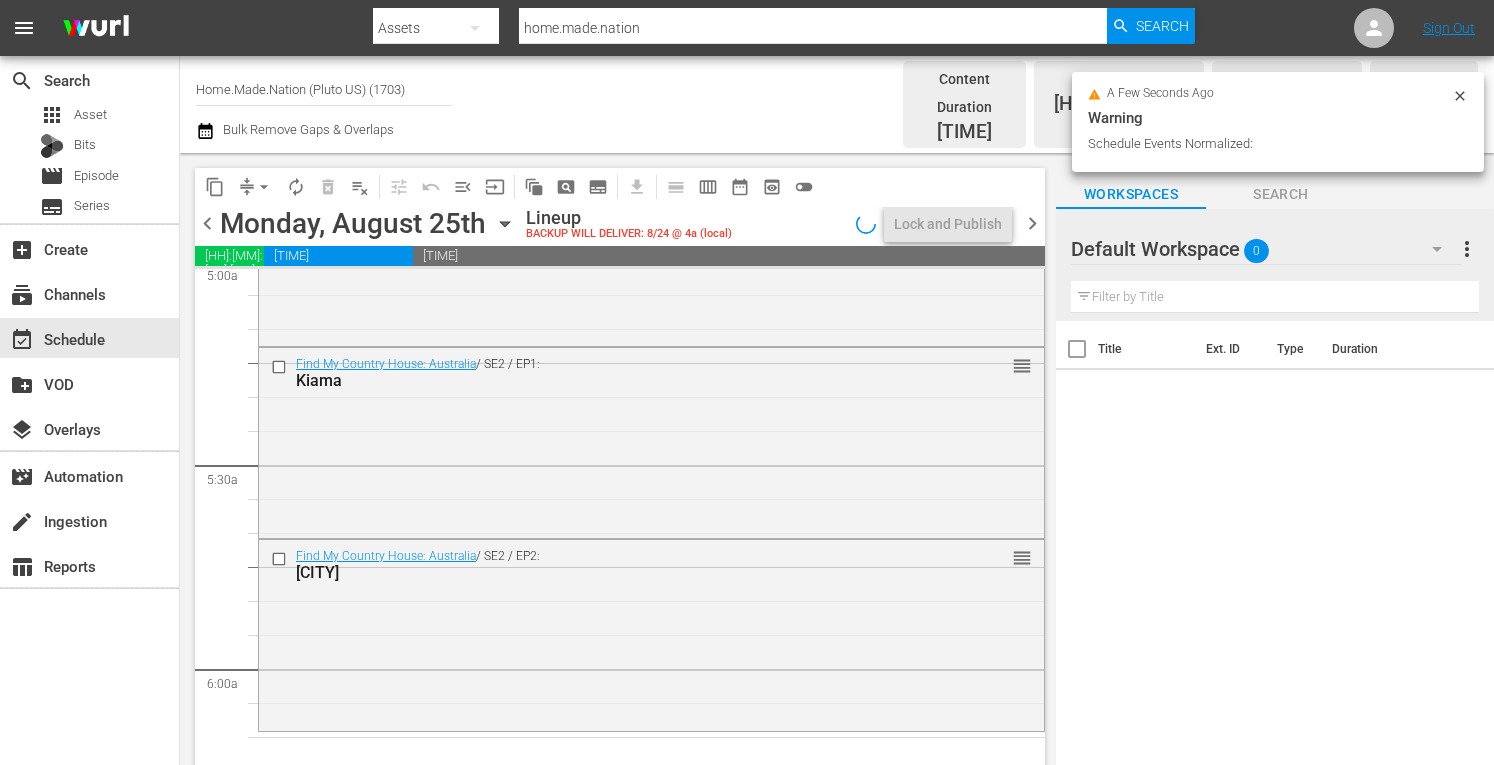 scroll, scrollTop: 2150, scrollLeft: 0, axis: vertical 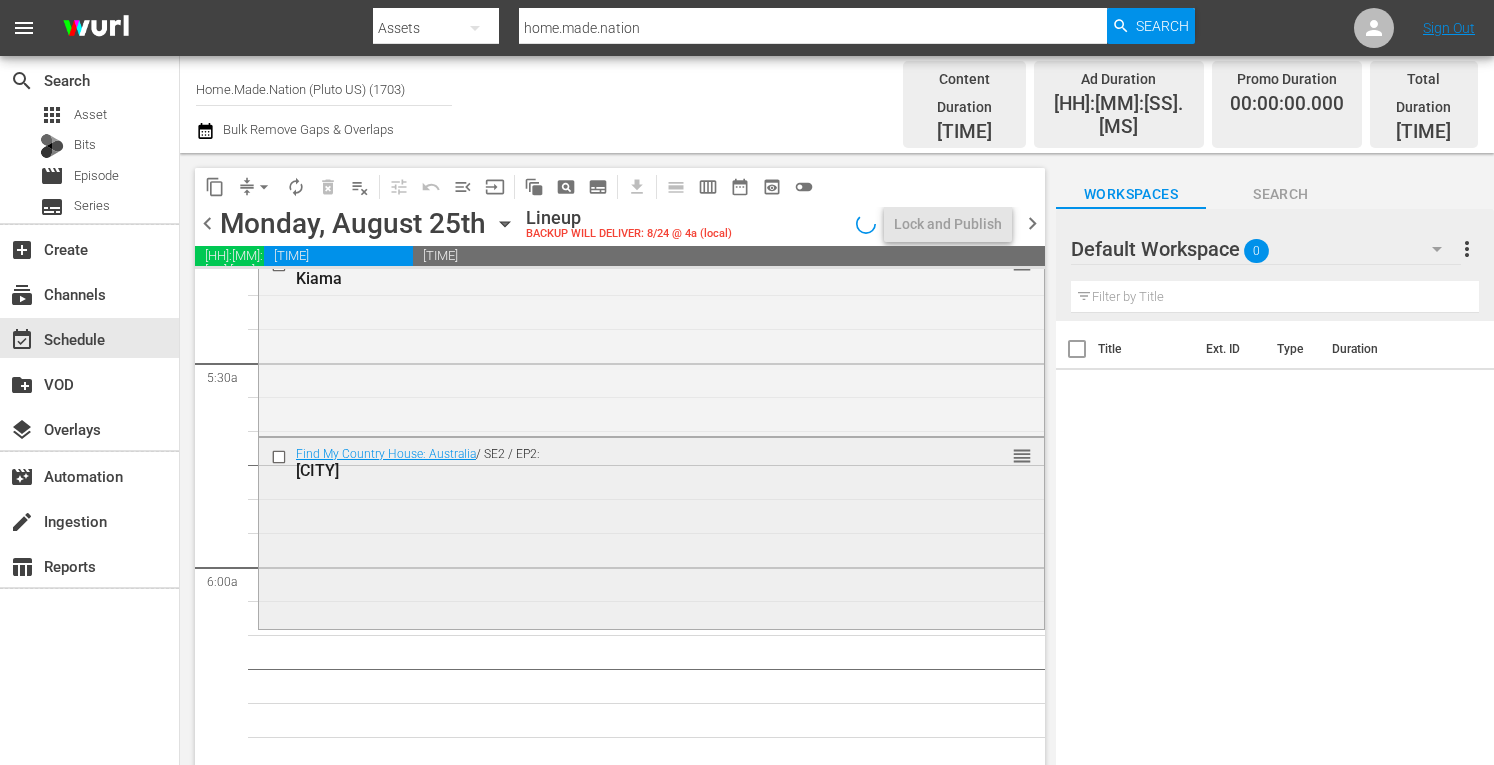 click on "Find My Country House: Australia  / SE2 / EP2:
Mansfield reorder" at bounding box center (651, 531) 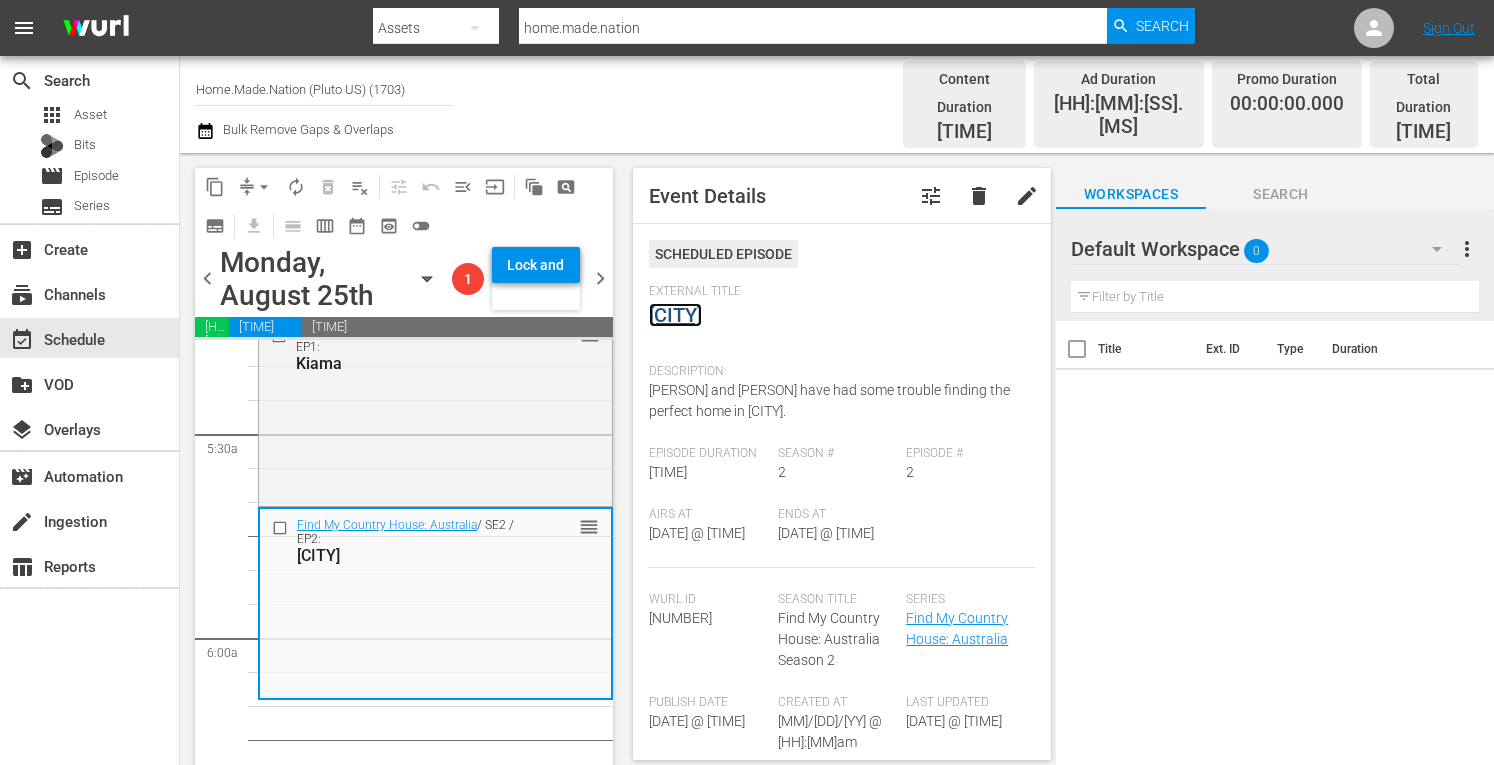 click on "Mansfield" at bounding box center (675, 315) 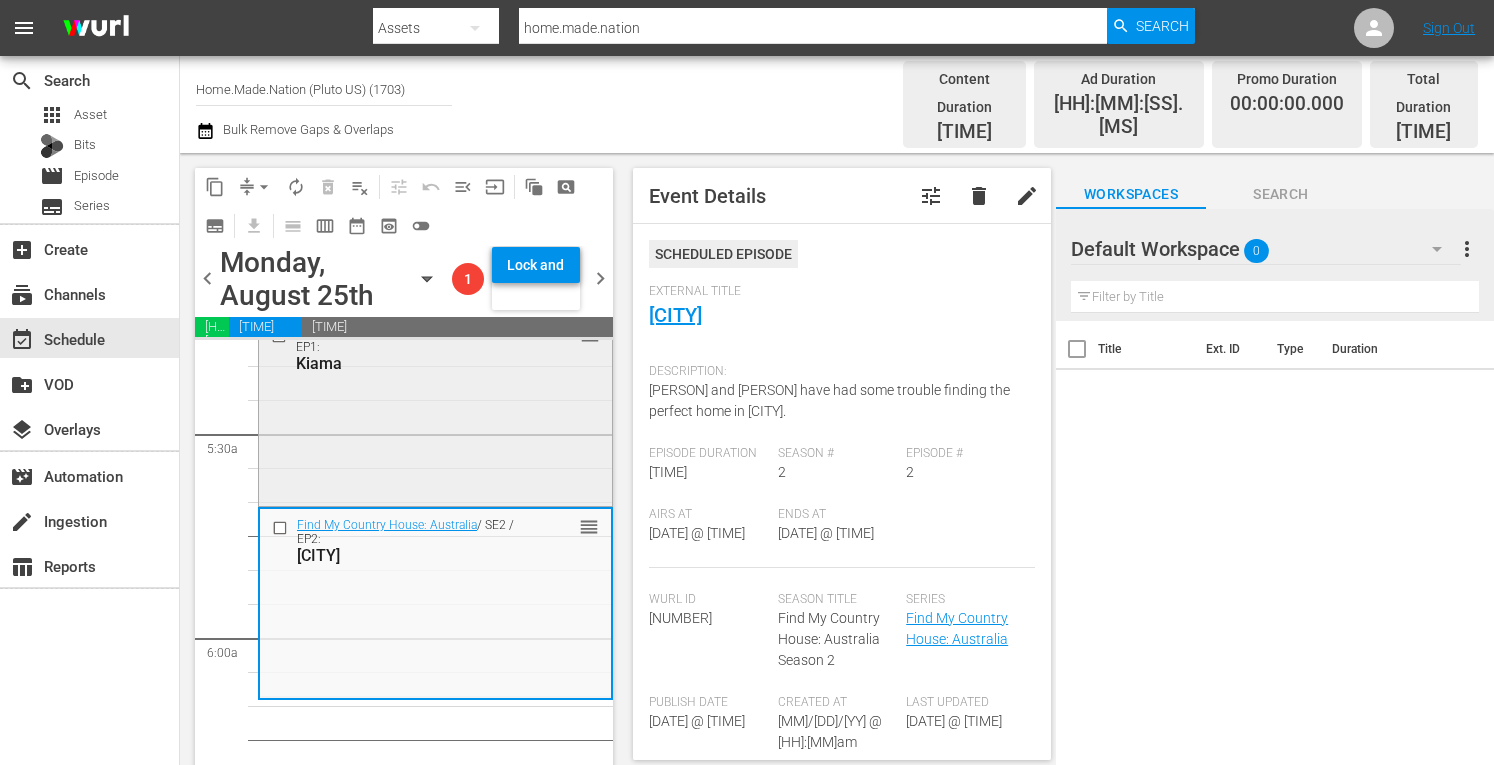 click on "Find My Country House: Australia  / SE2 / EP1:
Kiama reorder" at bounding box center [435, 409] 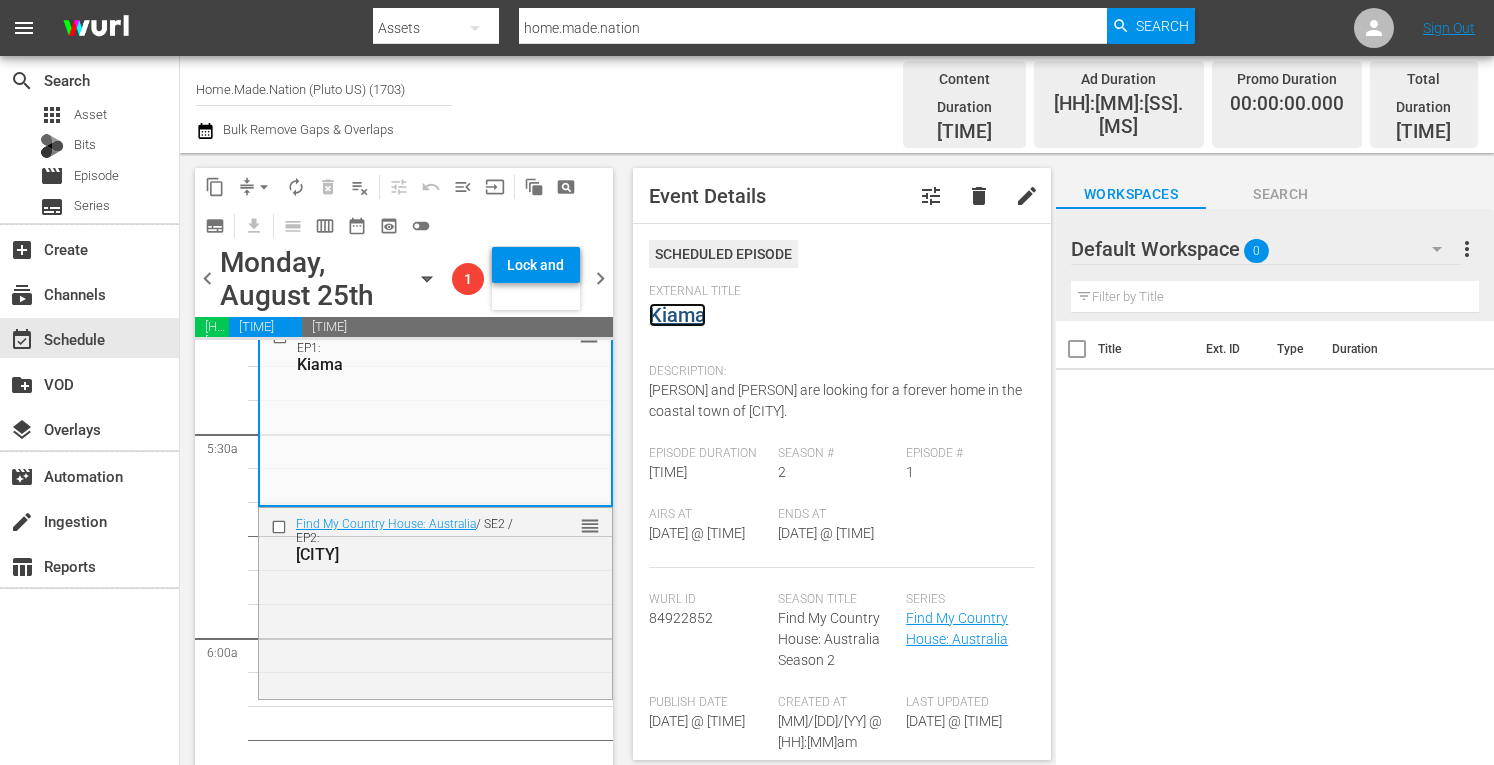 click on "Kiama" at bounding box center [677, 315] 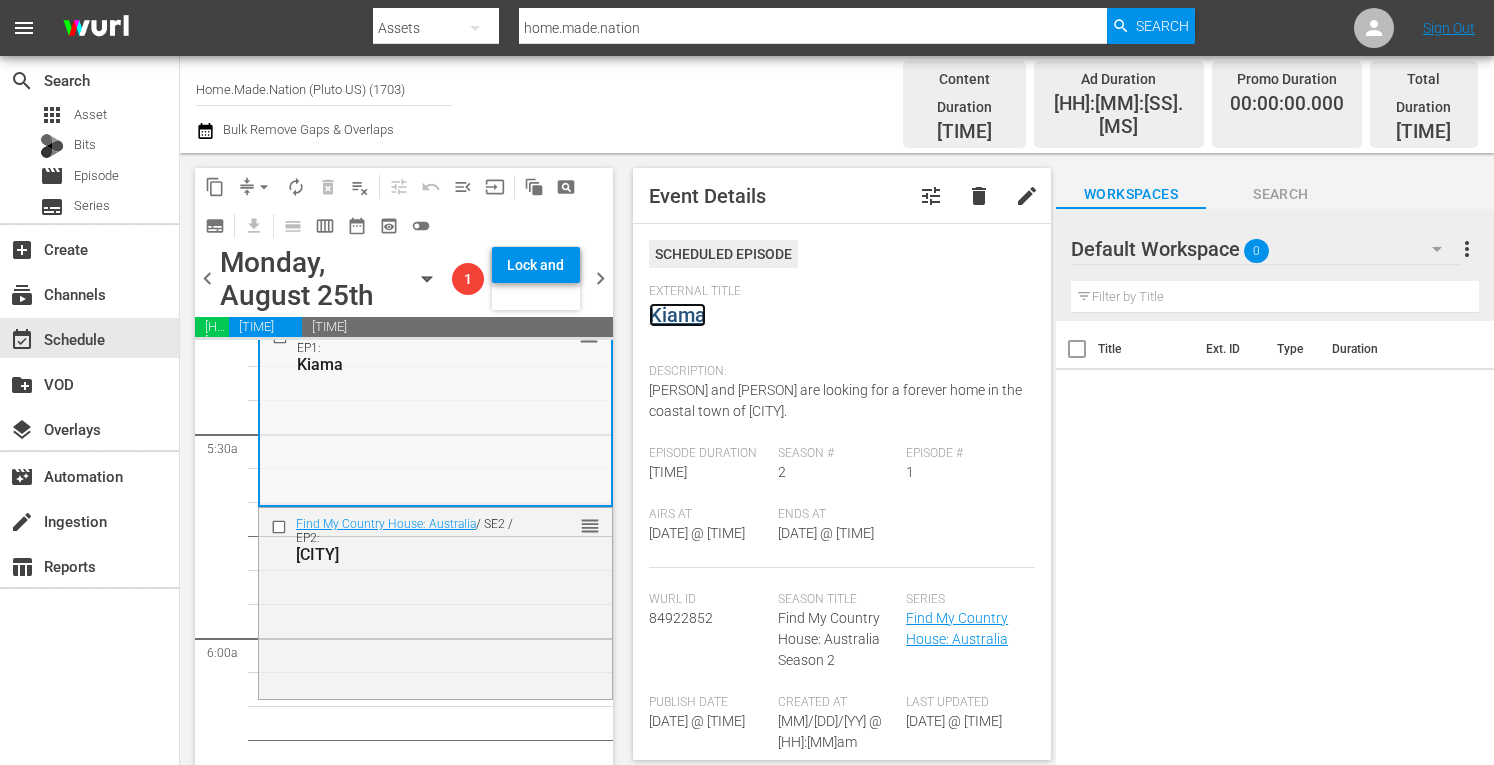 scroll, scrollTop: 1925, scrollLeft: 0, axis: vertical 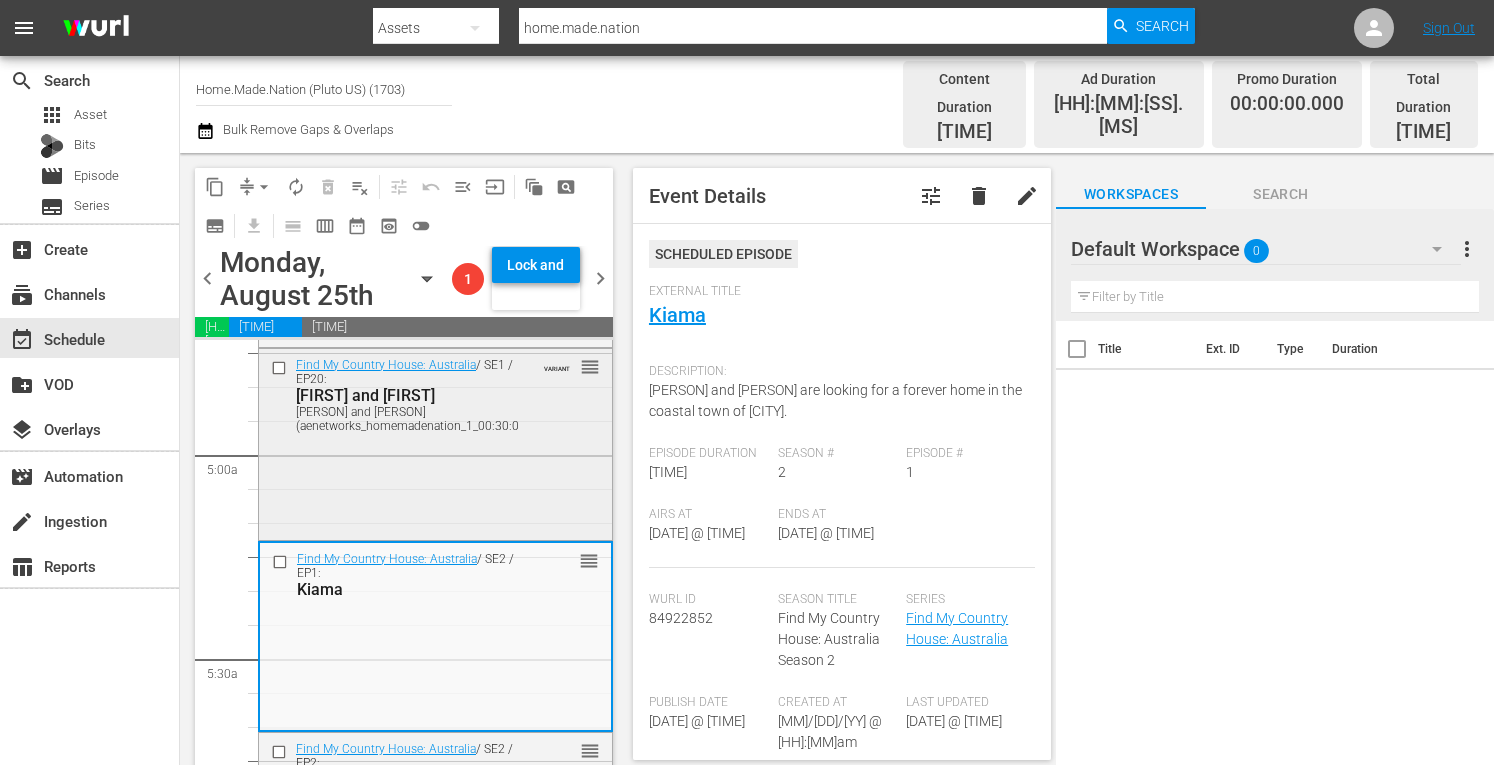click on "Find My Country House: Australia  / SE1 / EP20:
Azriel and Elora Azriel and Elora (aenetworks_homemadenation_1_00:30:00) VARIANT reorder" at bounding box center [435, 442] 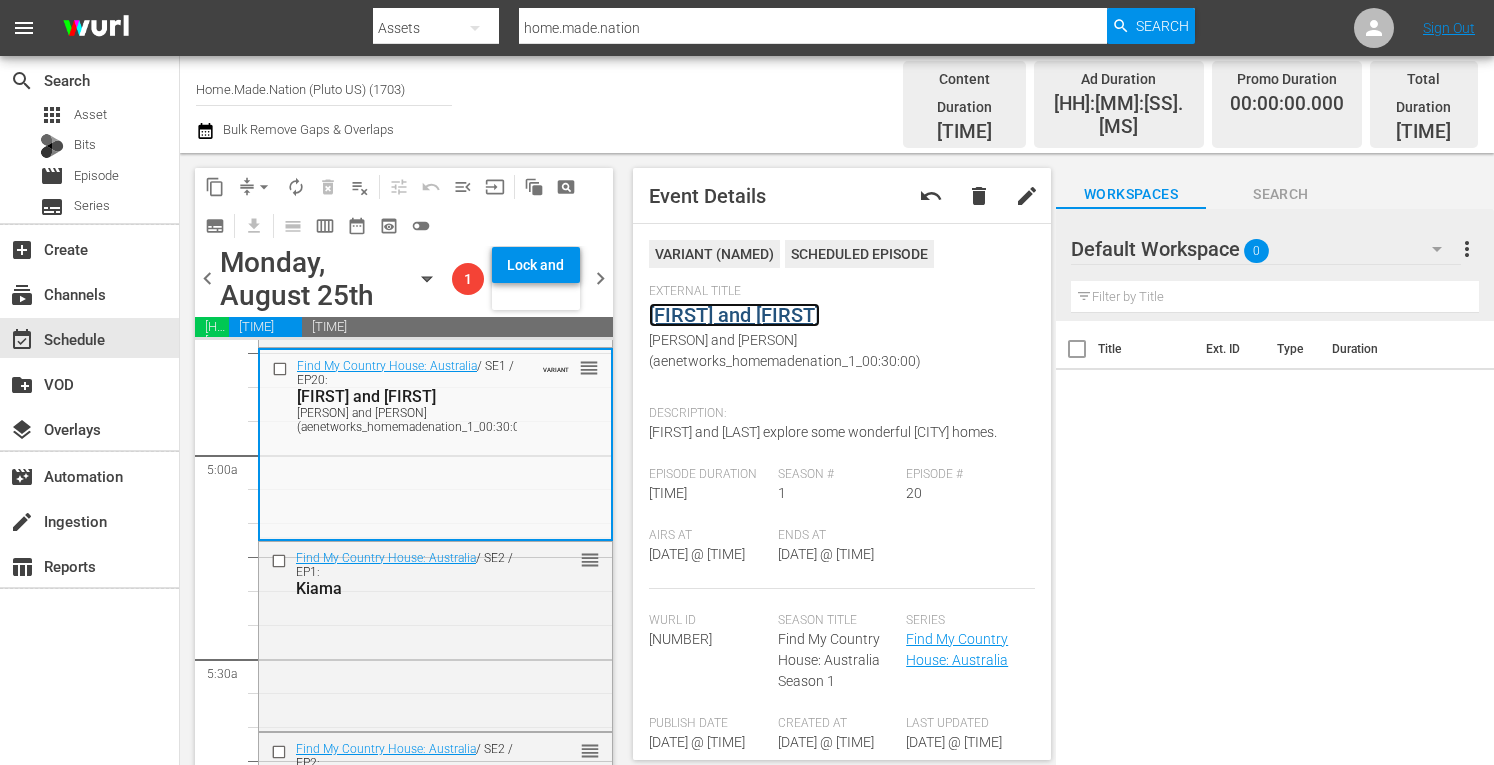 click on "Azriel and Elora" at bounding box center (734, 315) 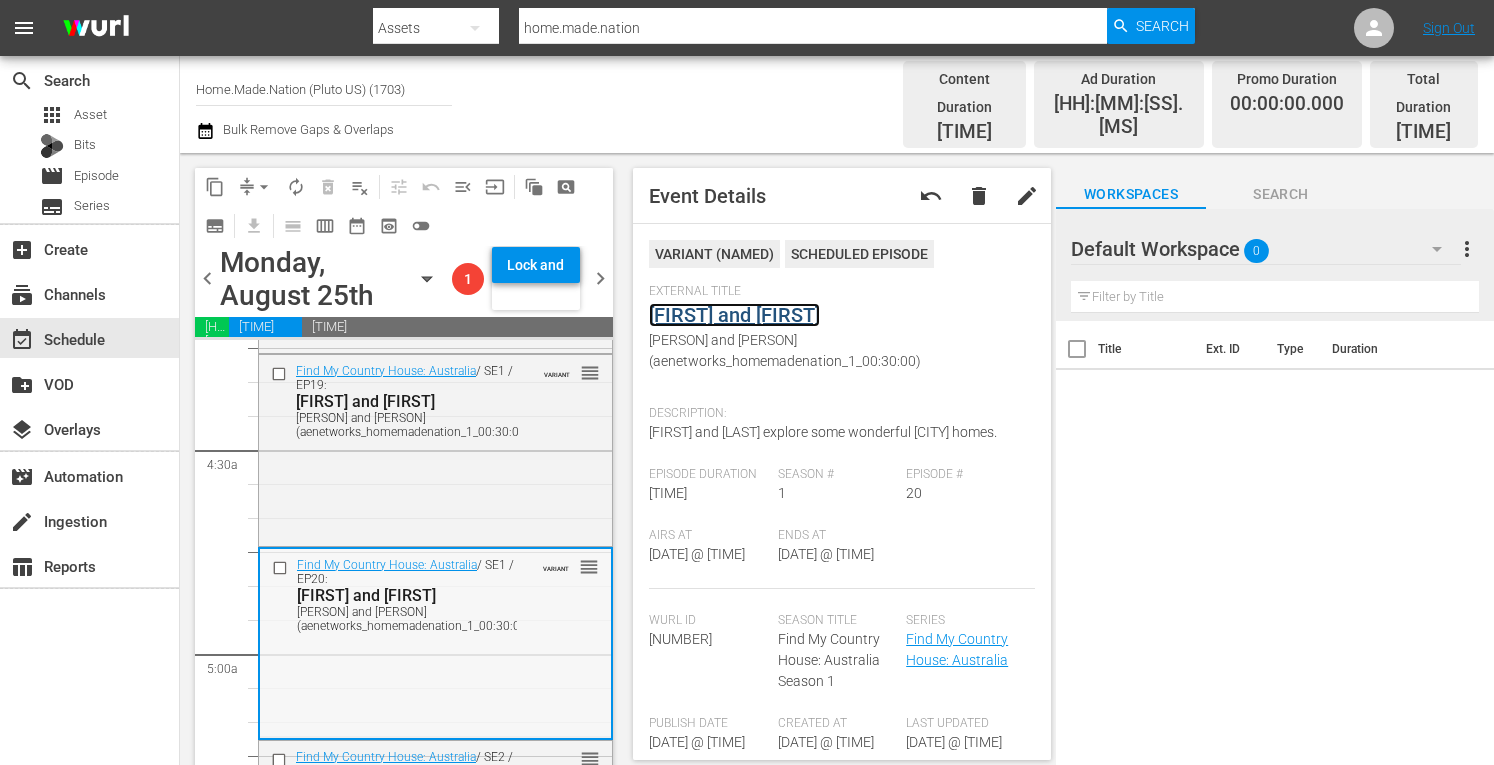 scroll, scrollTop: 1725, scrollLeft: 0, axis: vertical 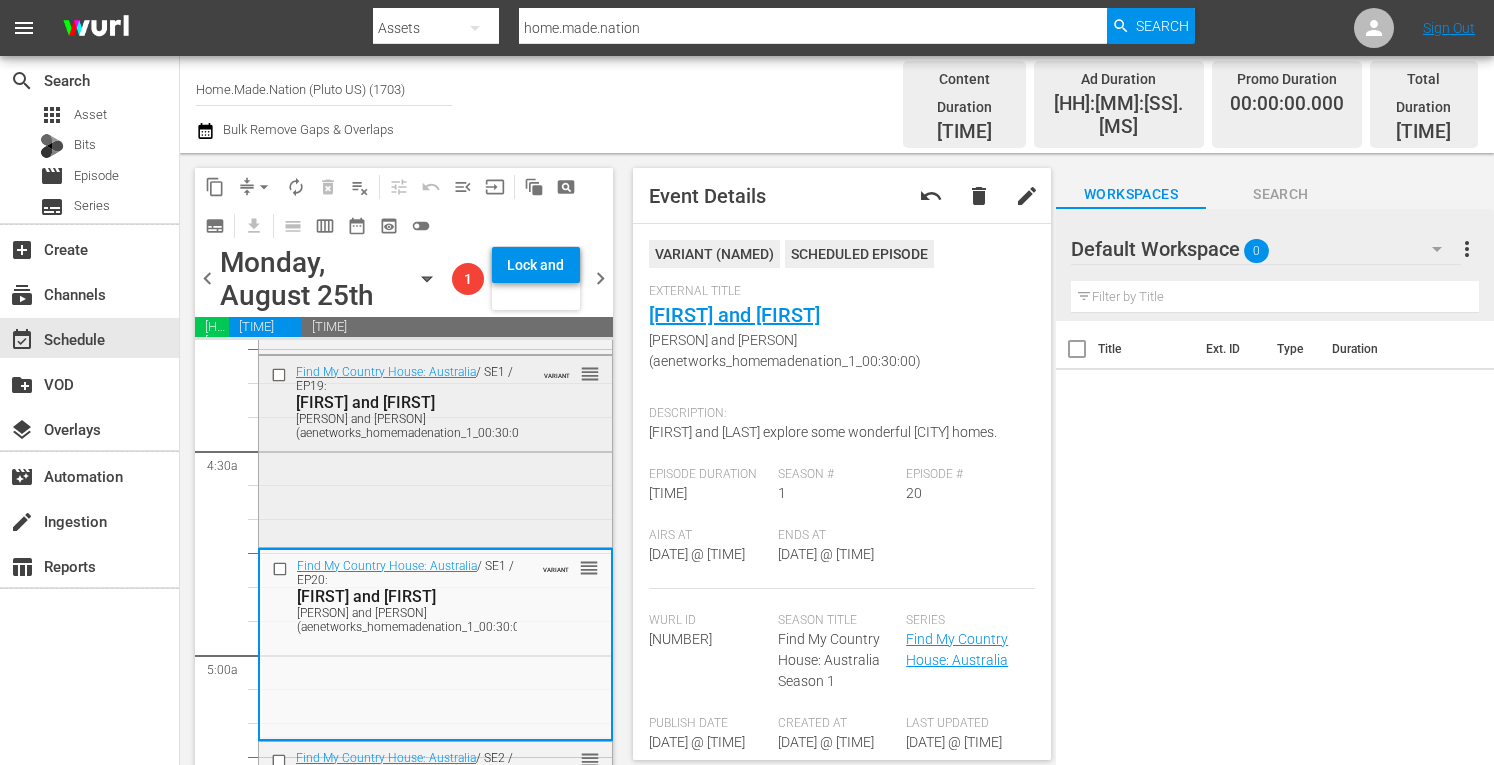 click on "Find My Country House: Australia  / SE1 / EP19:
Vinh and Misha Vinh and Misha (aenetworks_homemadenation_1_00:30:00) VARIANT reorder" at bounding box center (435, 449) 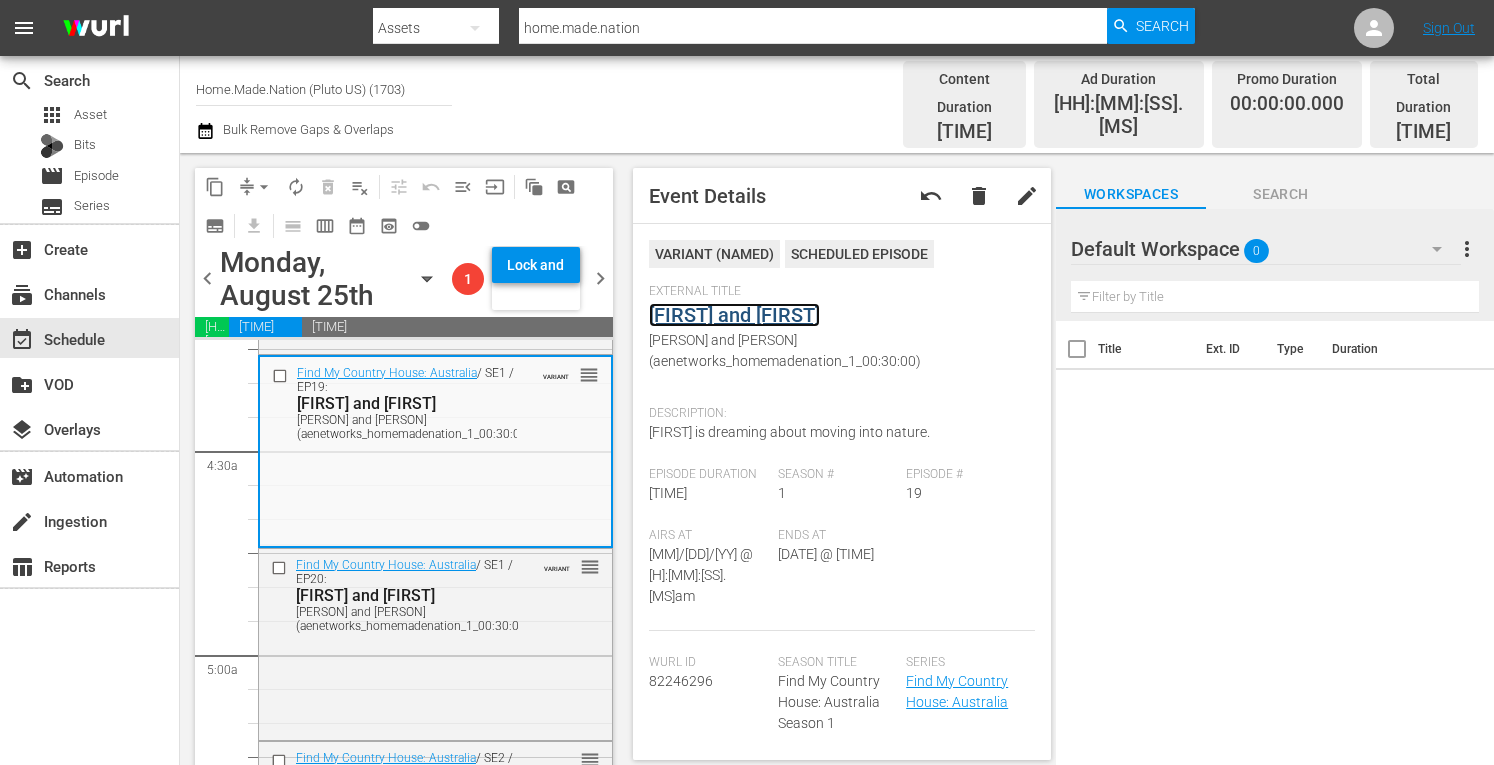 click on "Vinh and Misha" at bounding box center [734, 315] 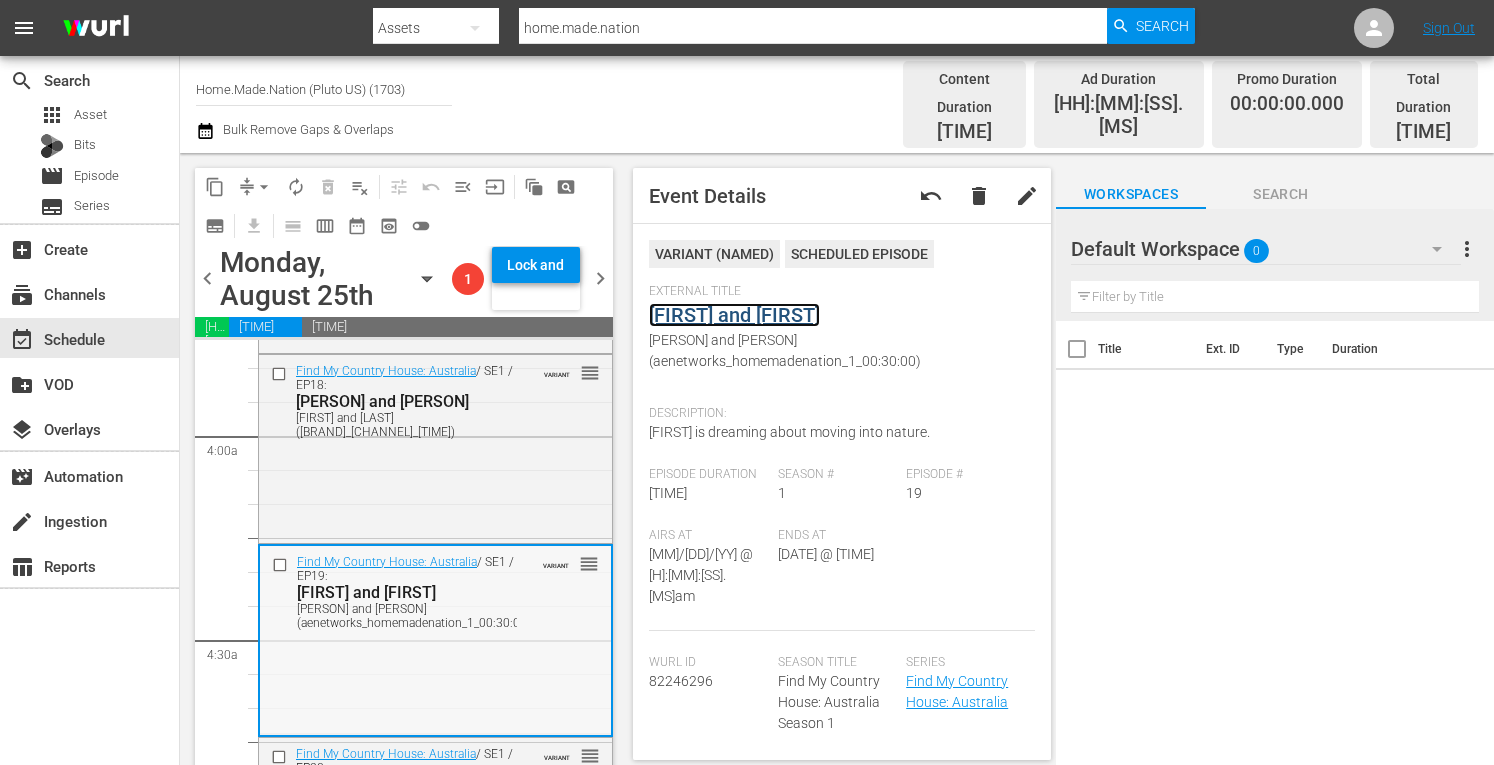 scroll, scrollTop: 1535, scrollLeft: 0, axis: vertical 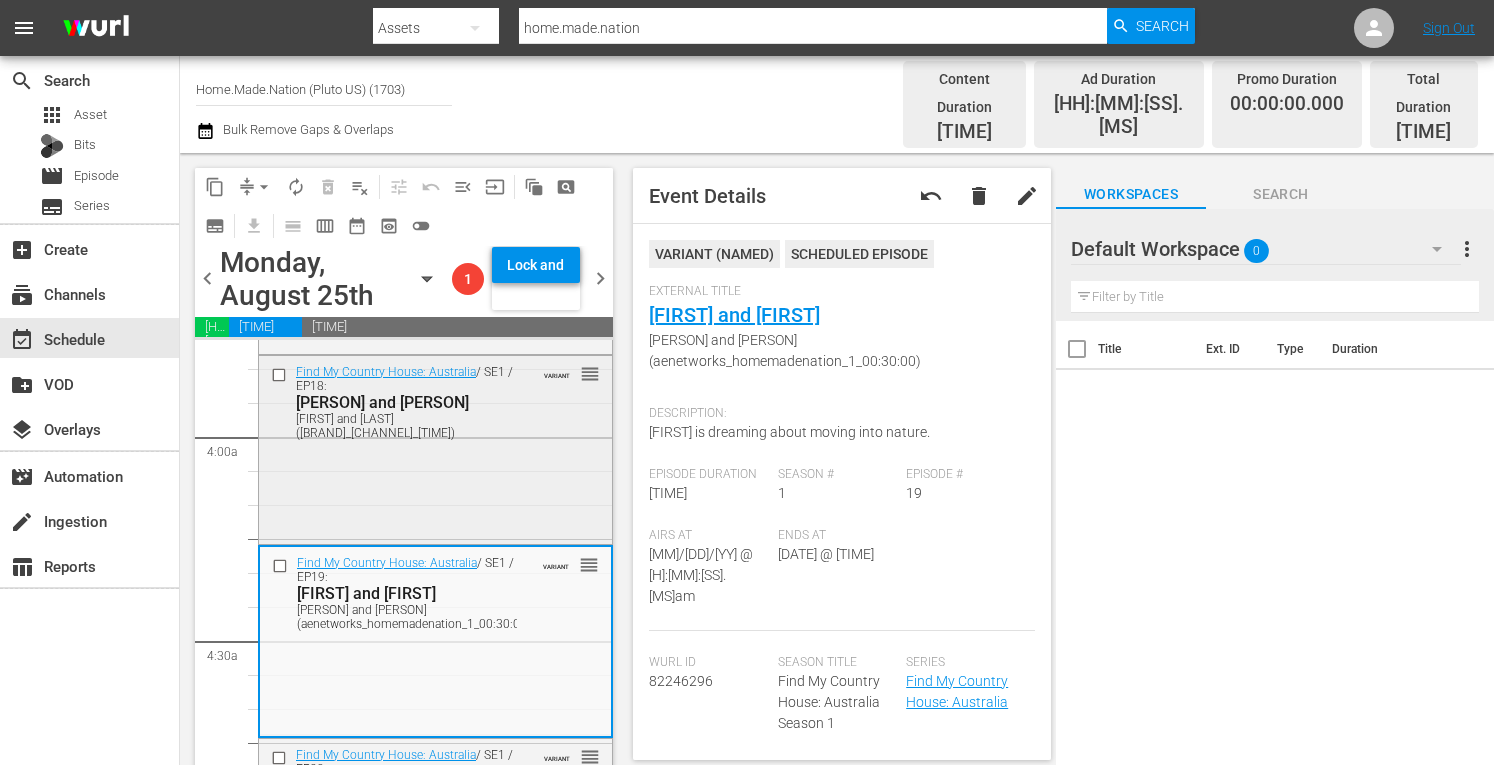 click on "Find My Country House: Australia  / SE1 / EP18:
Ollie and Ash Ollie and Ash (aenetworks_homemadenation_1_00:30:00) VARIANT reorder" at bounding box center (435, 448) 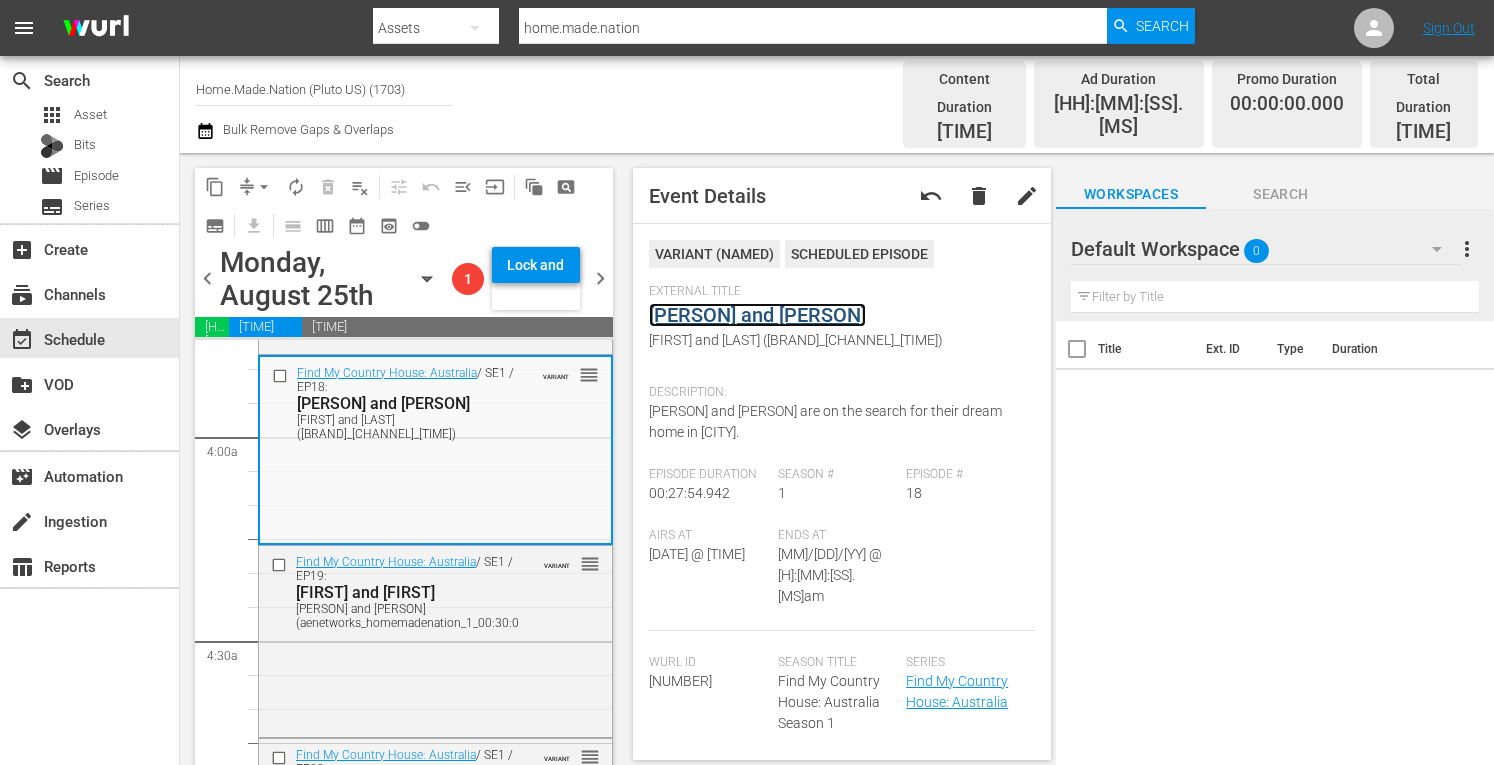 click on "Ollie and Ash" at bounding box center (757, 315) 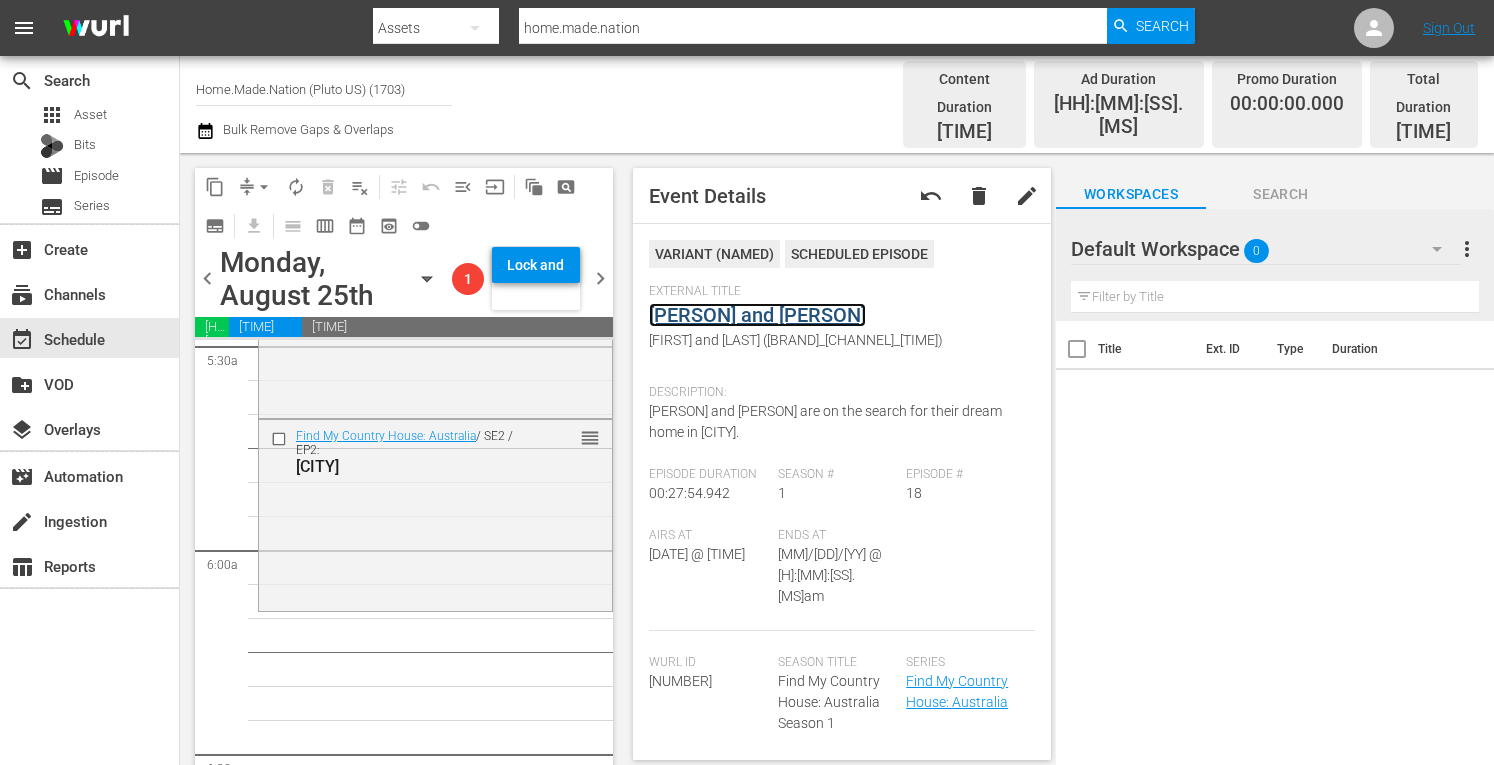 scroll, scrollTop: 2229, scrollLeft: 0, axis: vertical 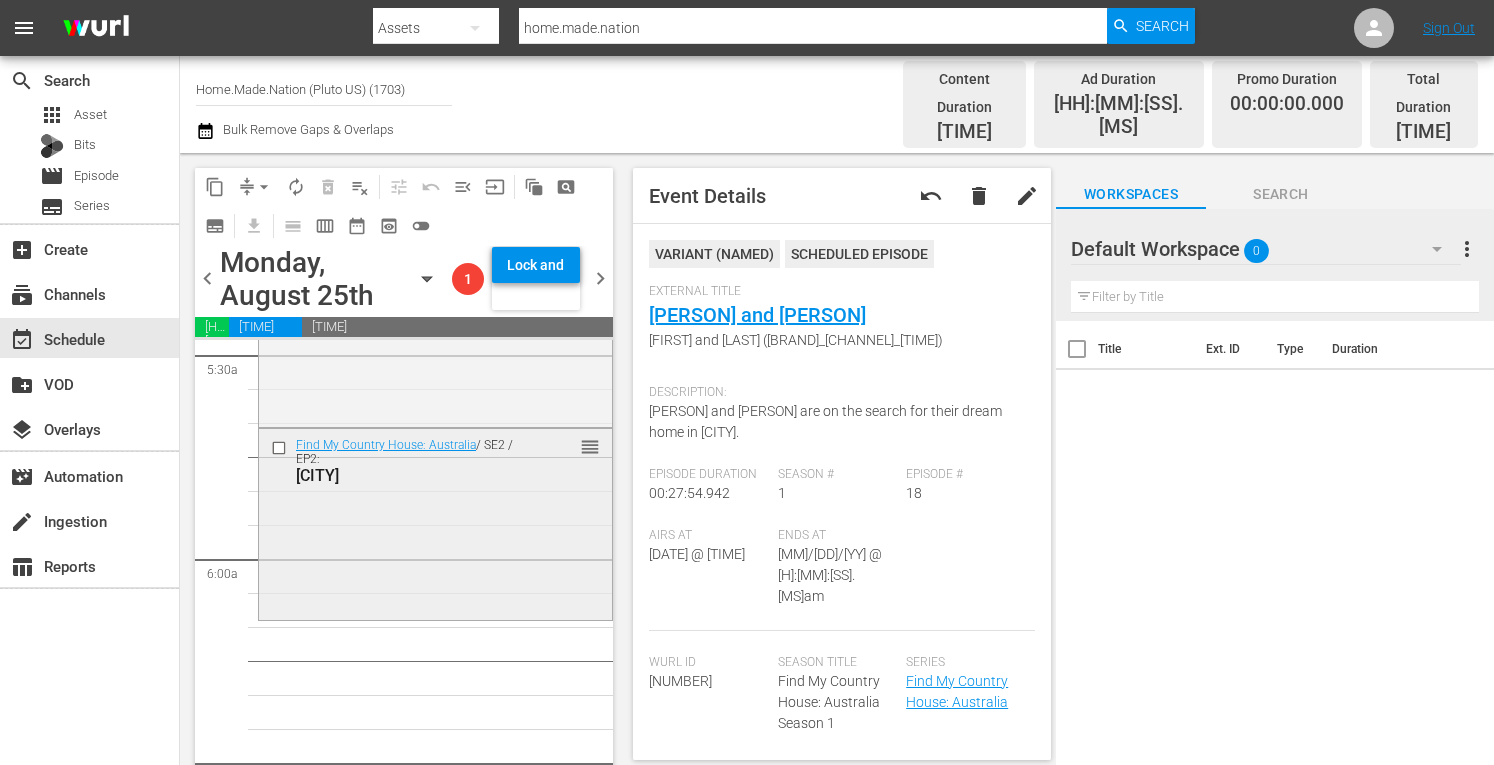 click on "Find My Country House: Australia  / SE2 / EP2:
Mansfield reorder" at bounding box center (435, 522) 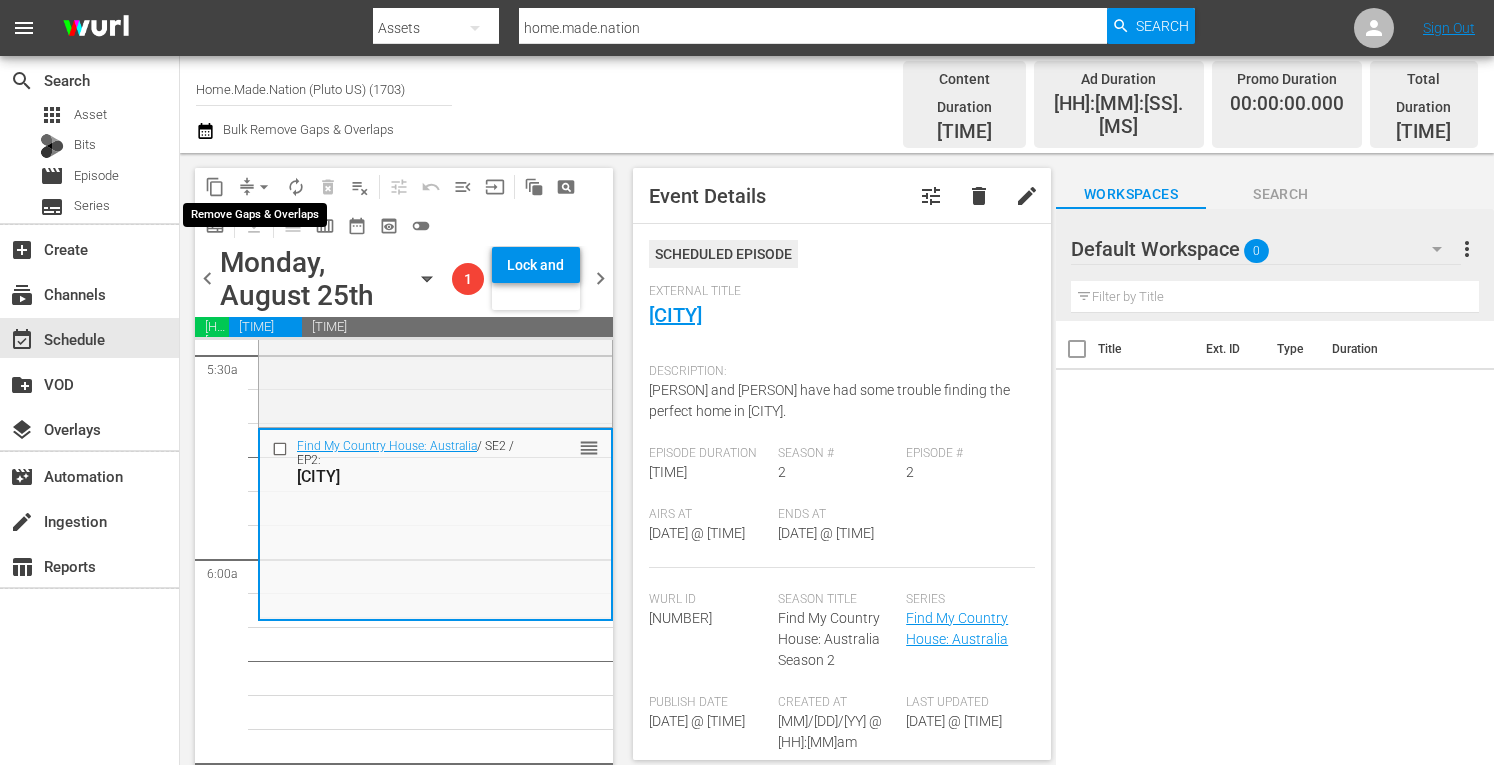 click on "arrow_drop_down" at bounding box center [264, 187] 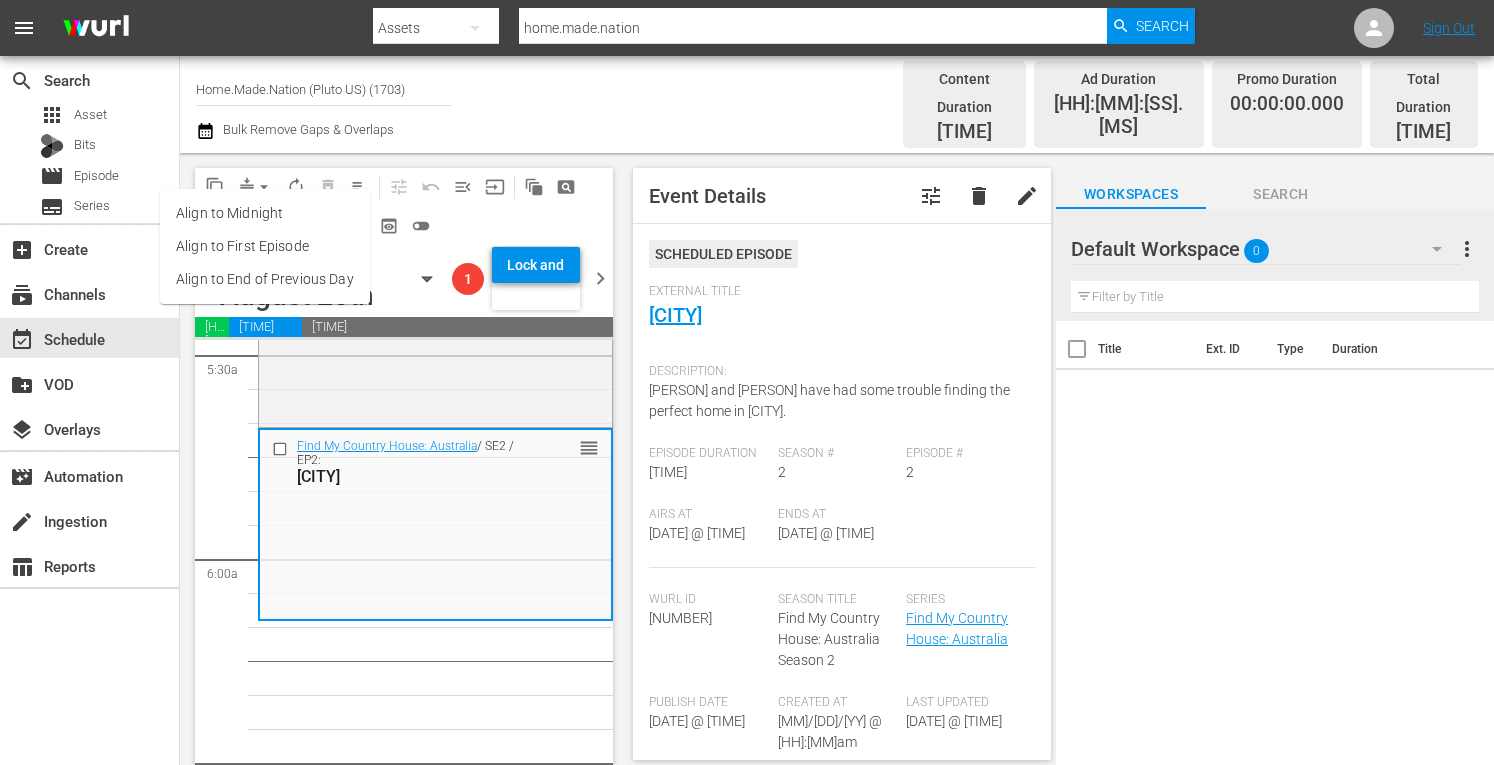 click on "Align to Midnight" at bounding box center [265, 213] 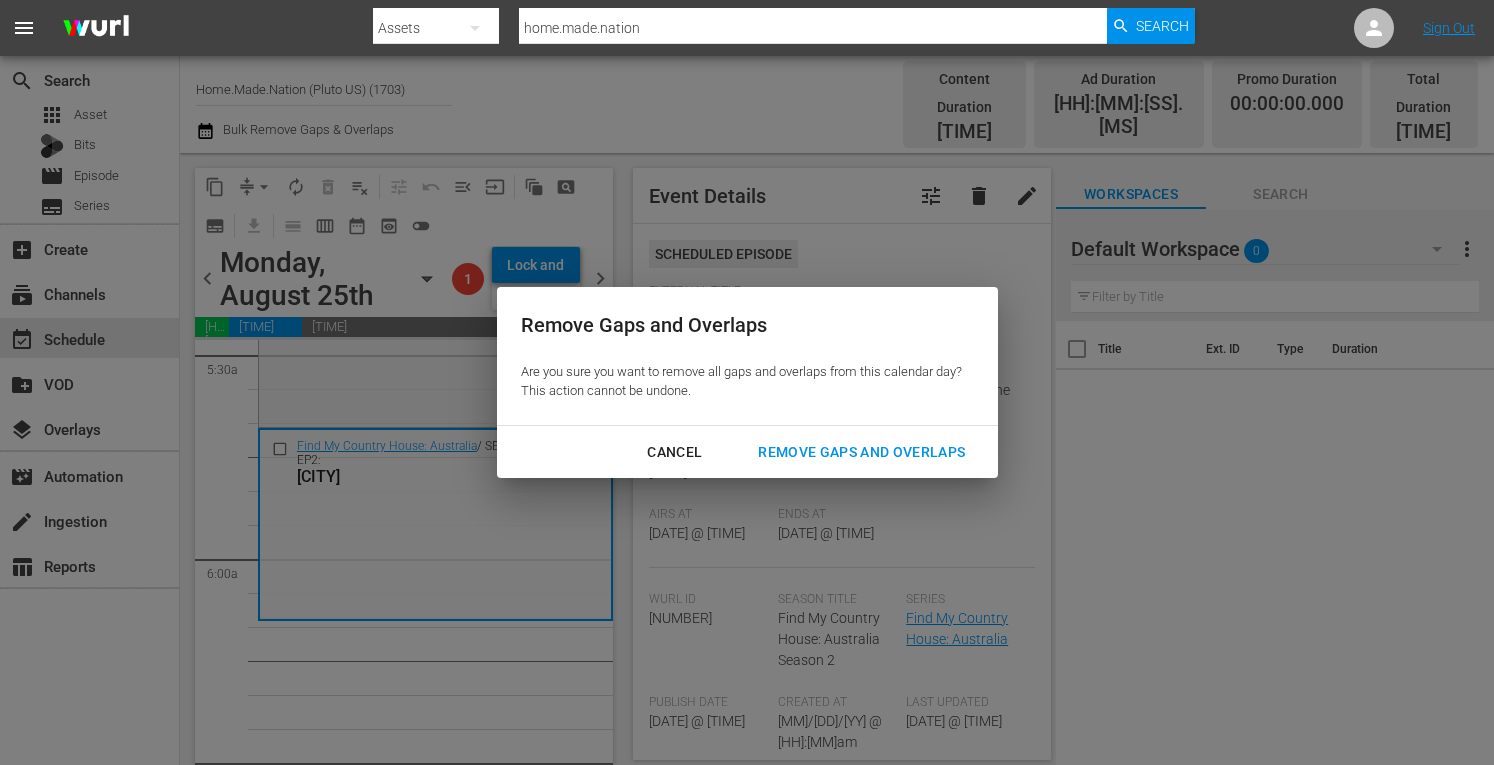 click on "Remove Gaps and Overlaps" at bounding box center [861, 452] 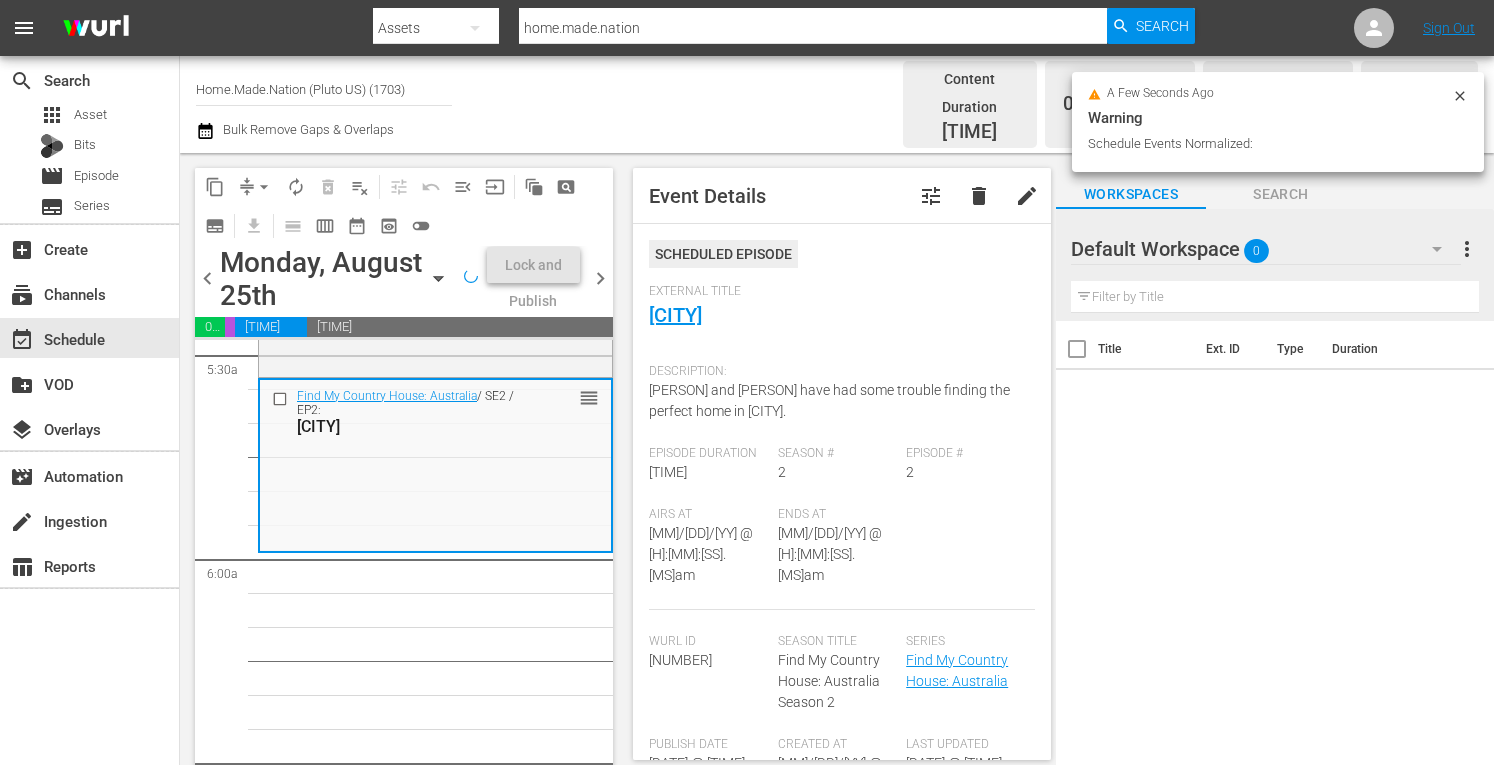 scroll, scrollTop: 2195, scrollLeft: 0, axis: vertical 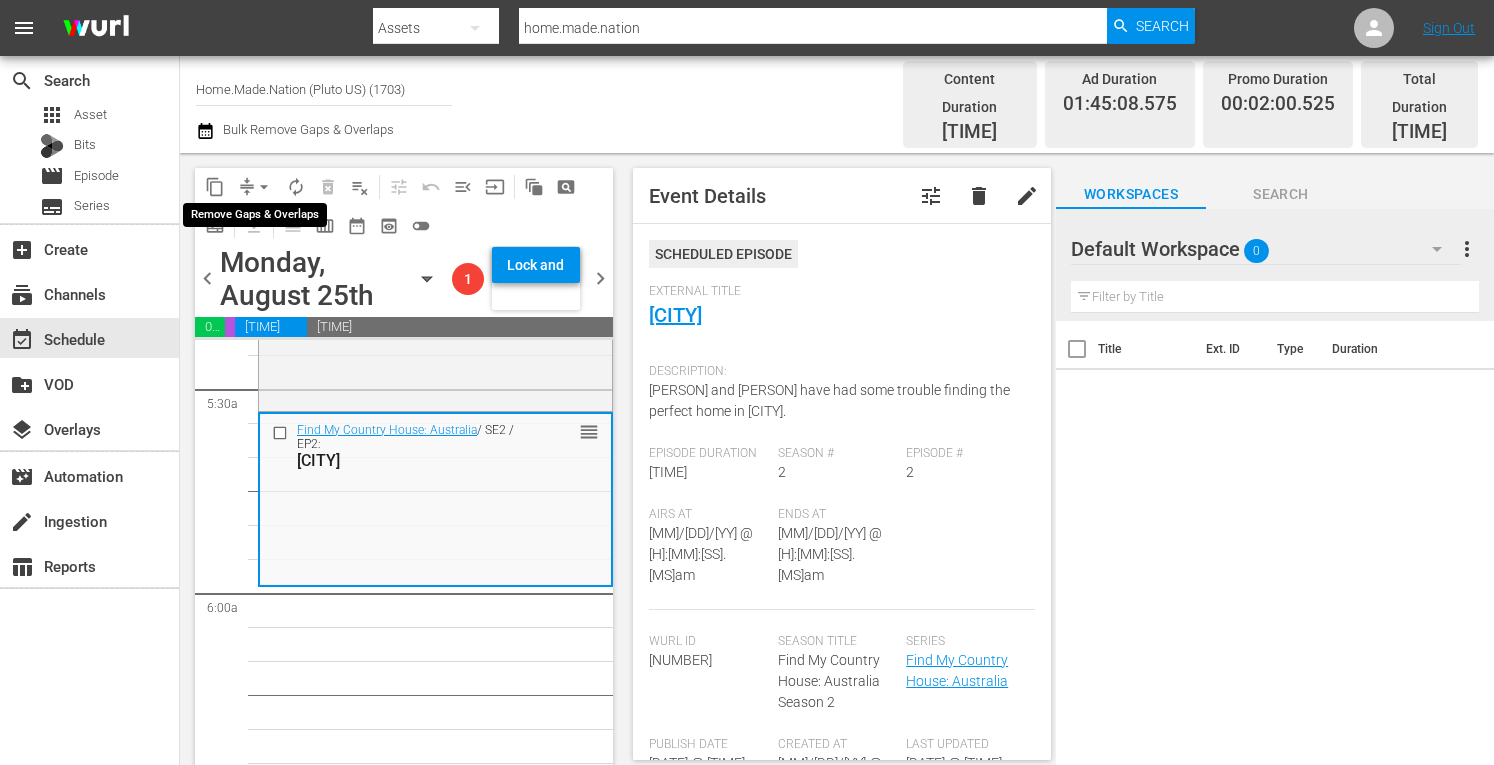 click on "arrow_drop_down" at bounding box center (264, 187) 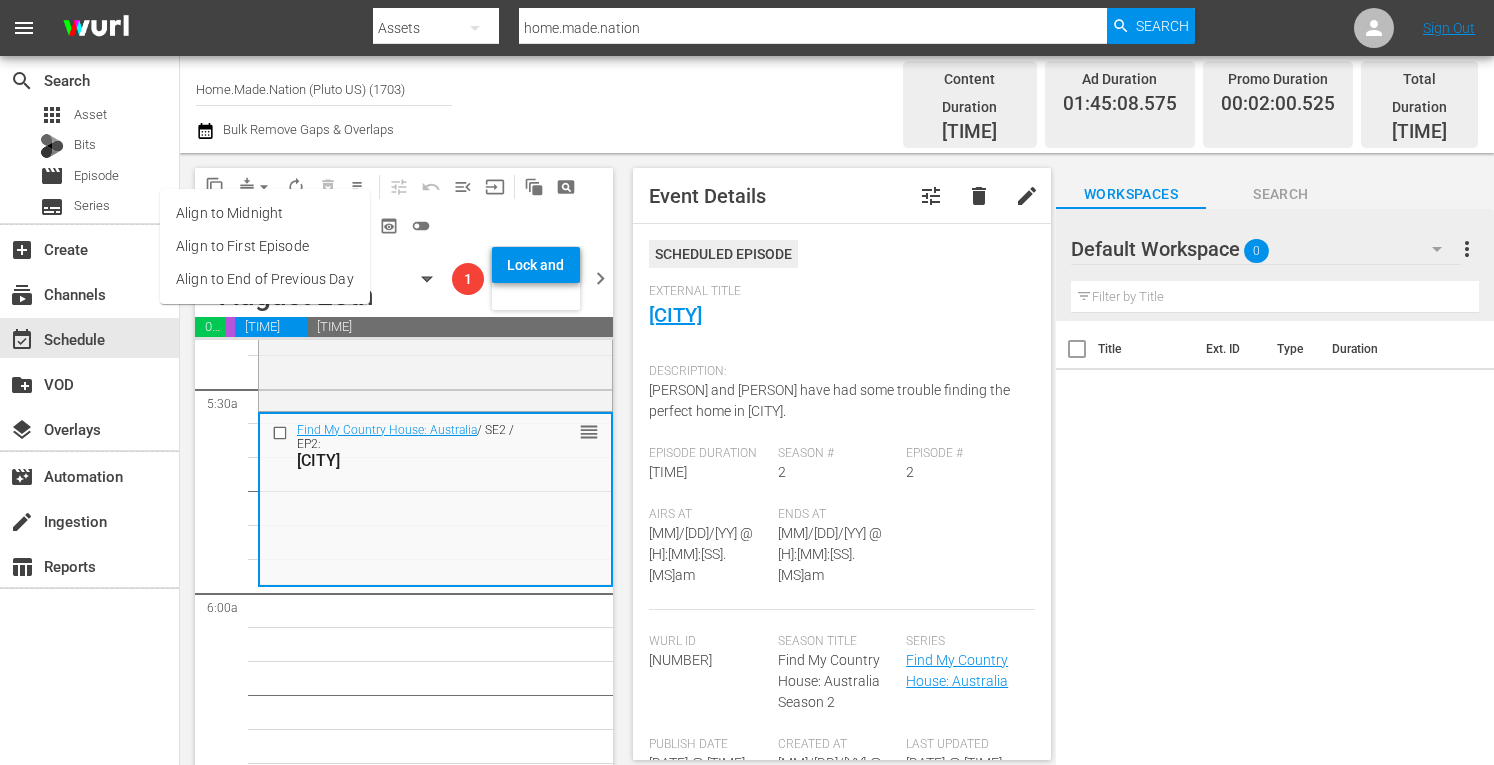 click on "Align to Midnight" at bounding box center (265, 213) 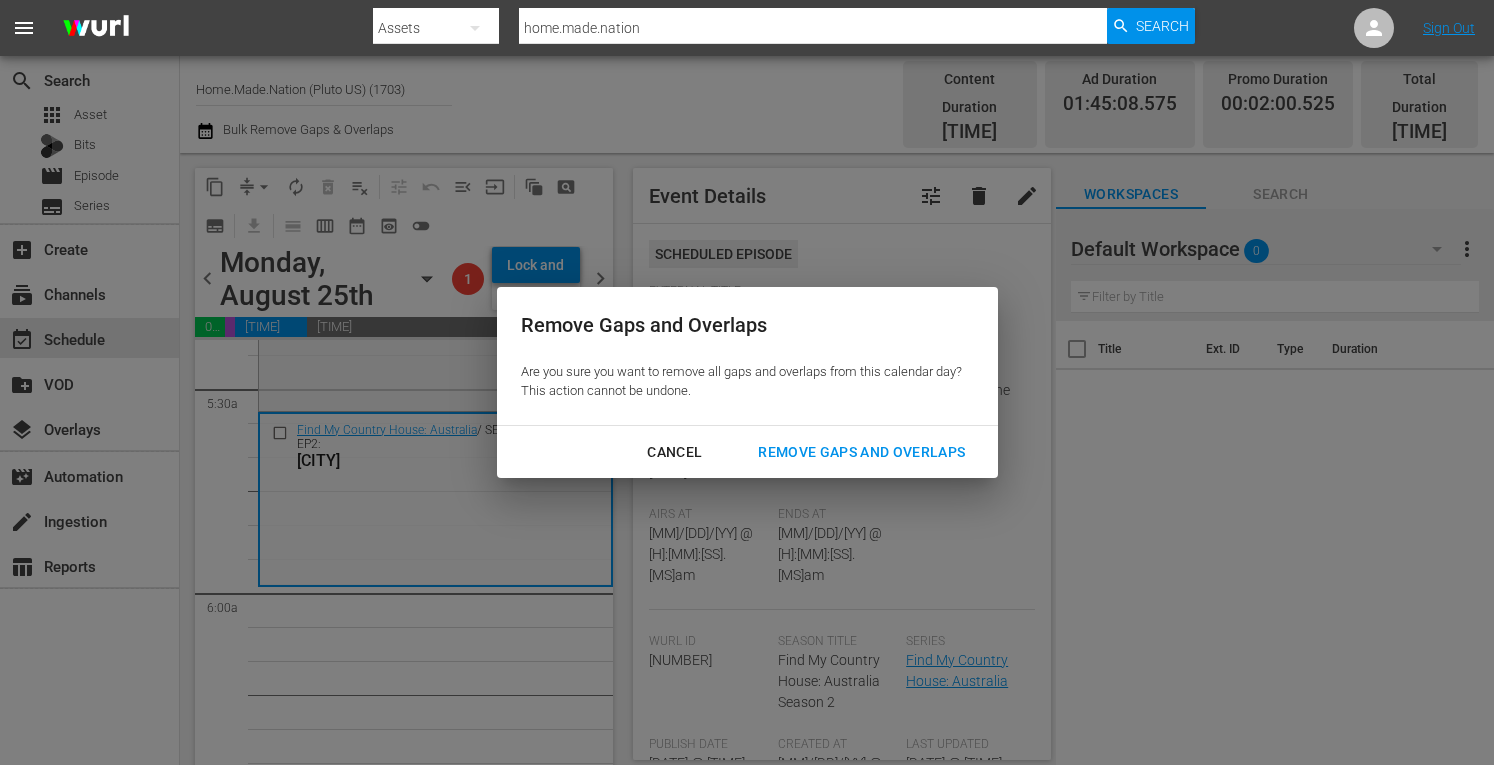 click on "Remove Gaps and Overlaps" at bounding box center (861, 452) 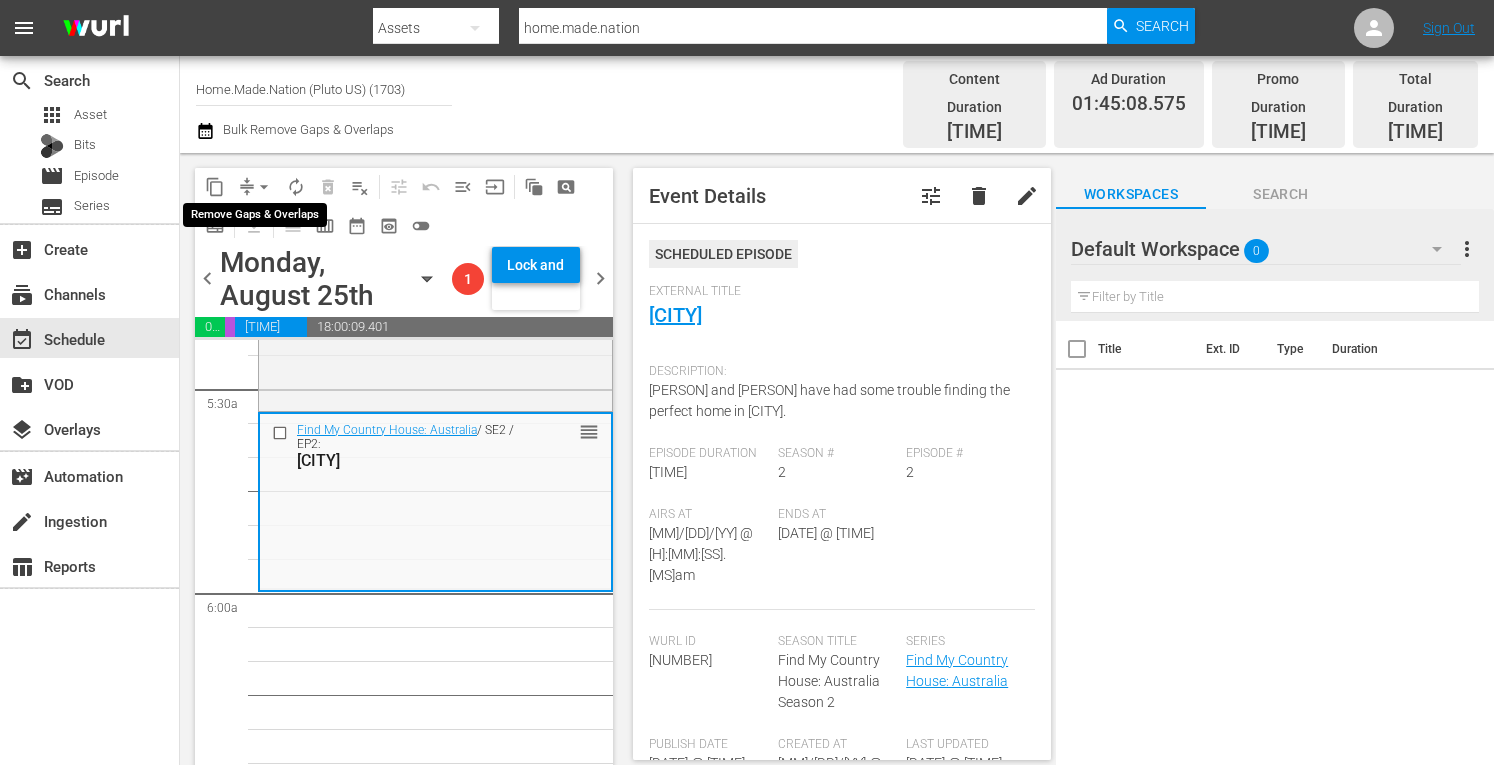 click on "arrow_drop_down" at bounding box center [264, 187] 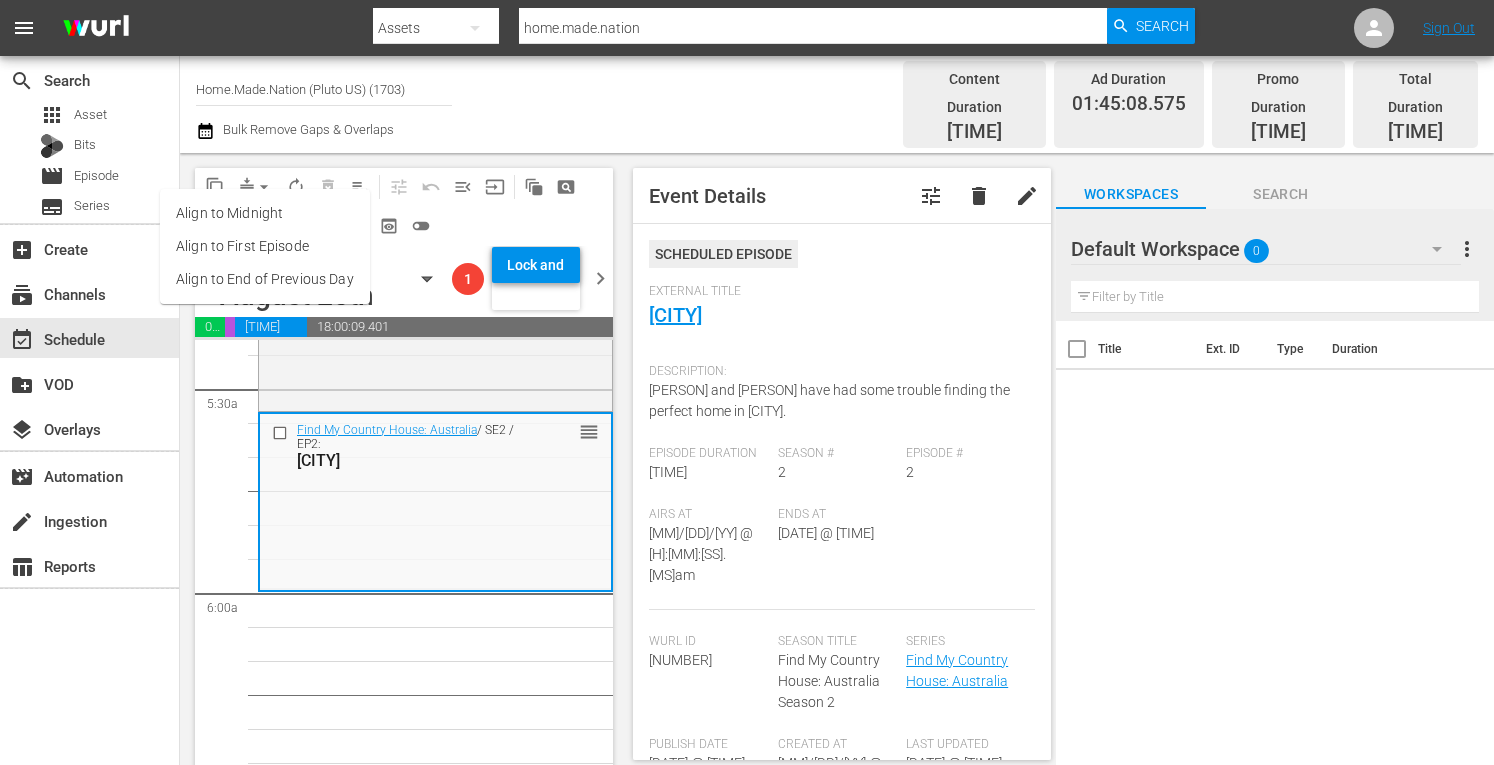 click on "Align to Midnight" at bounding box center [265, 213] 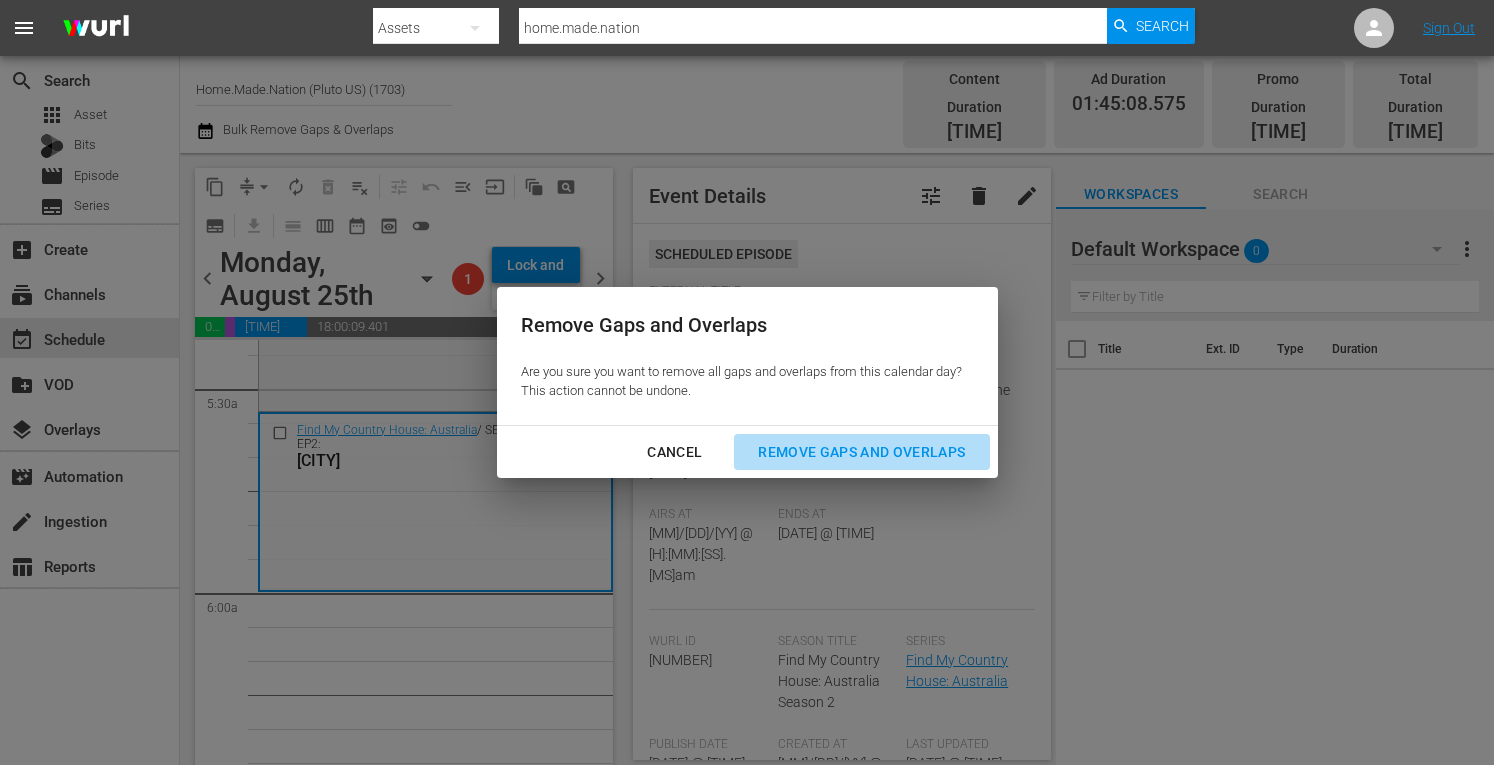 click on "Remove Gaps and Overlaps" at bounding box center (861, 452) 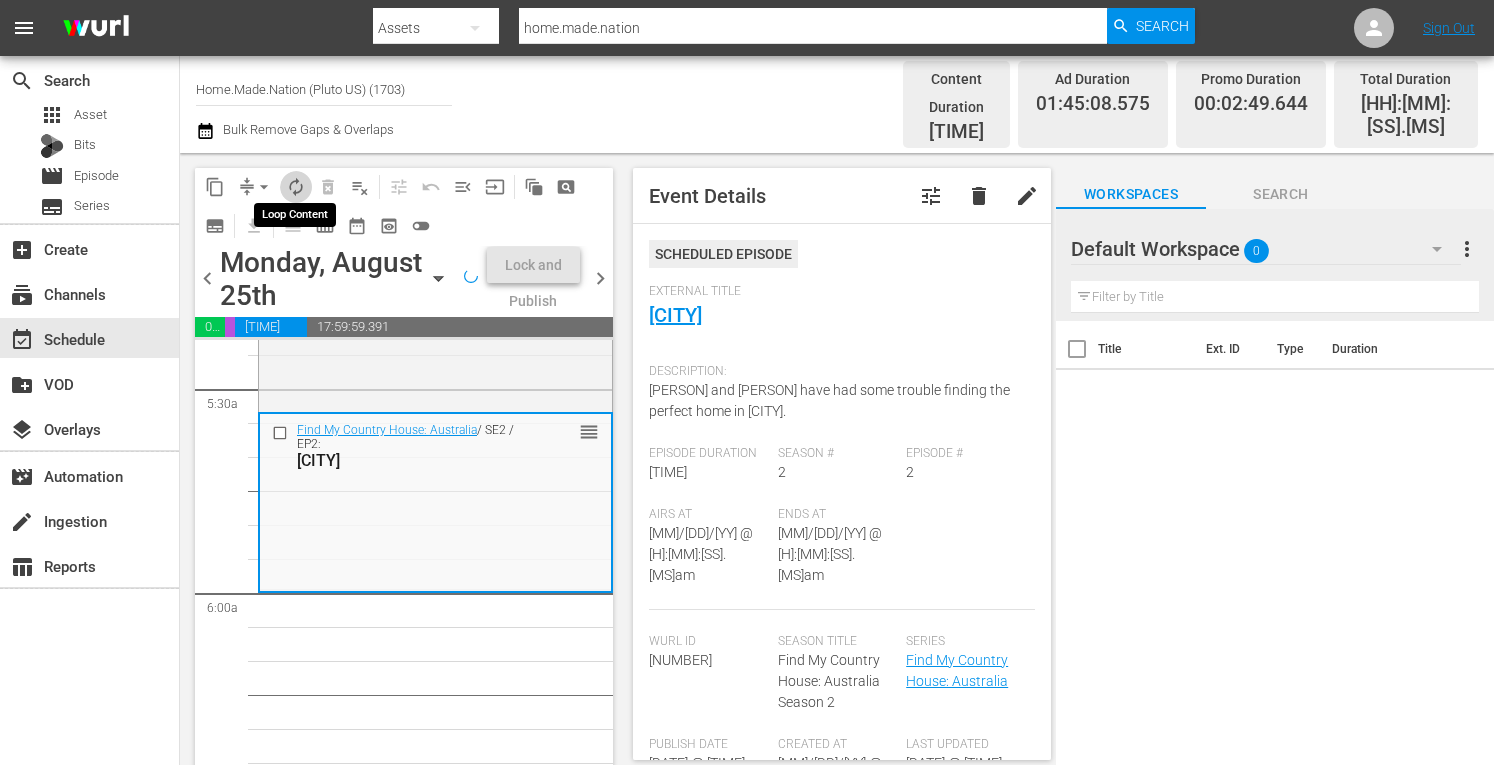 click on "autorenew_outlined" at bounding box center (296, 187) 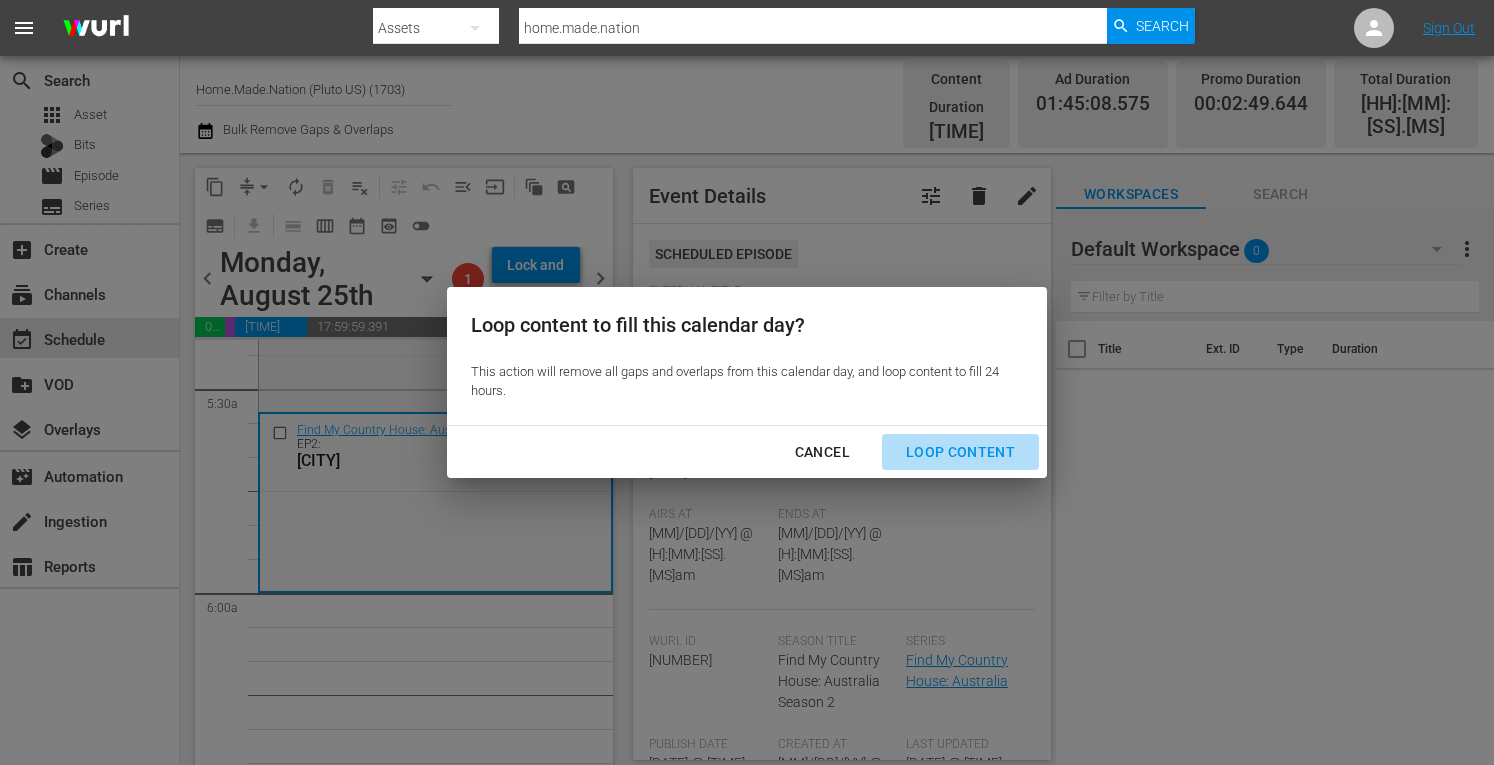click on "Loop Content" at bounding box center [960, 452] 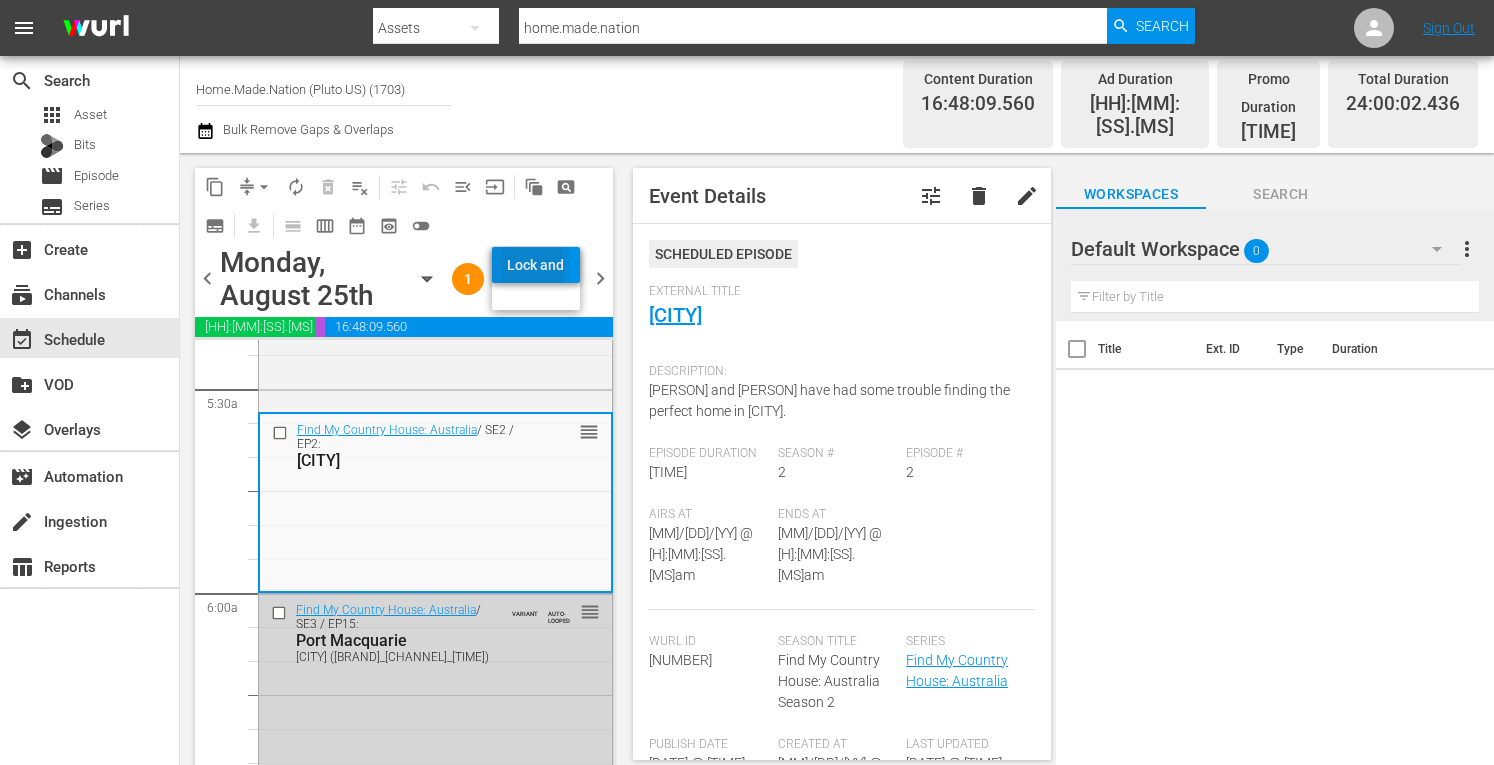 click on "Lock and Publish" at bounding box center (536, 265) 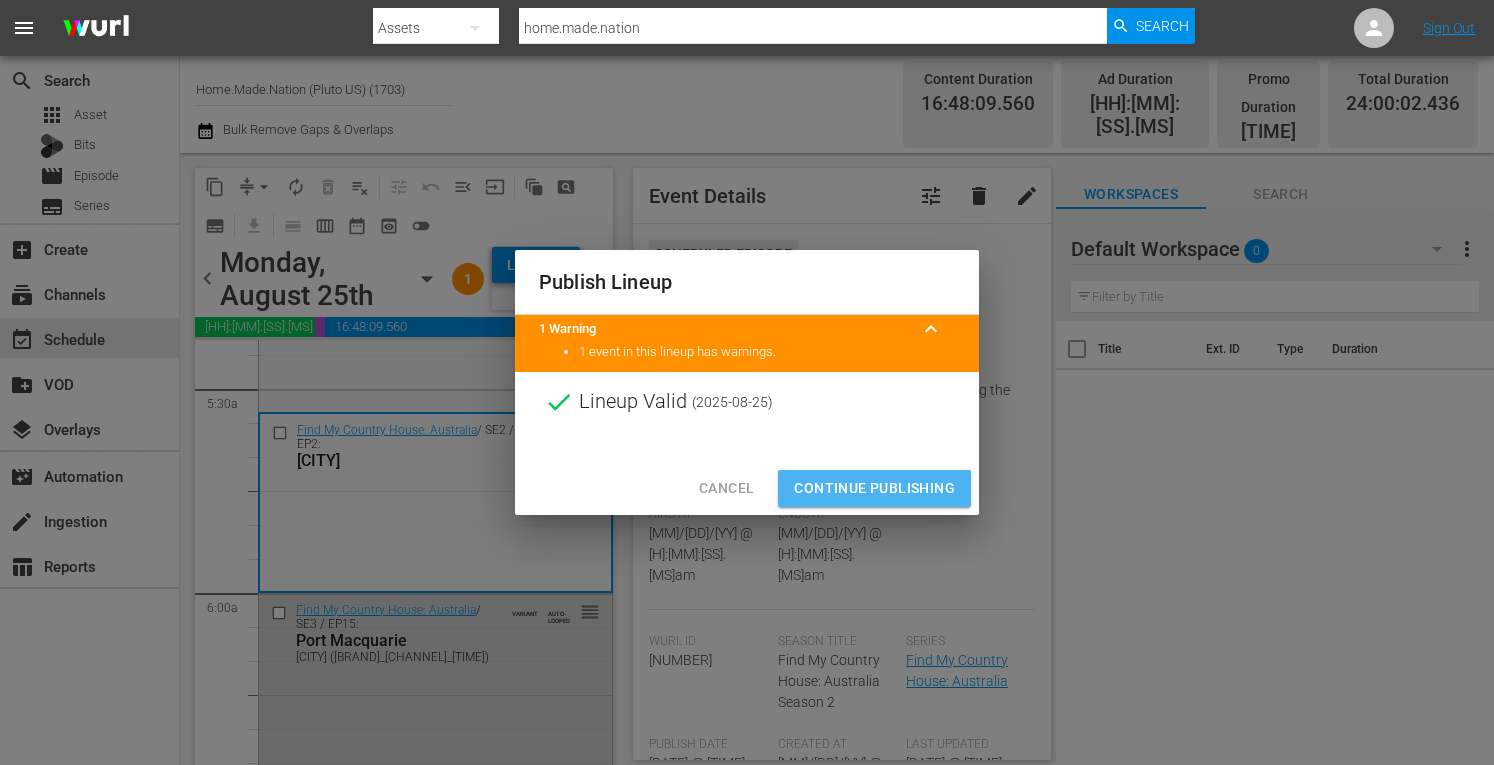 click on "Continue Publishing" at bounding box center (874, 488) 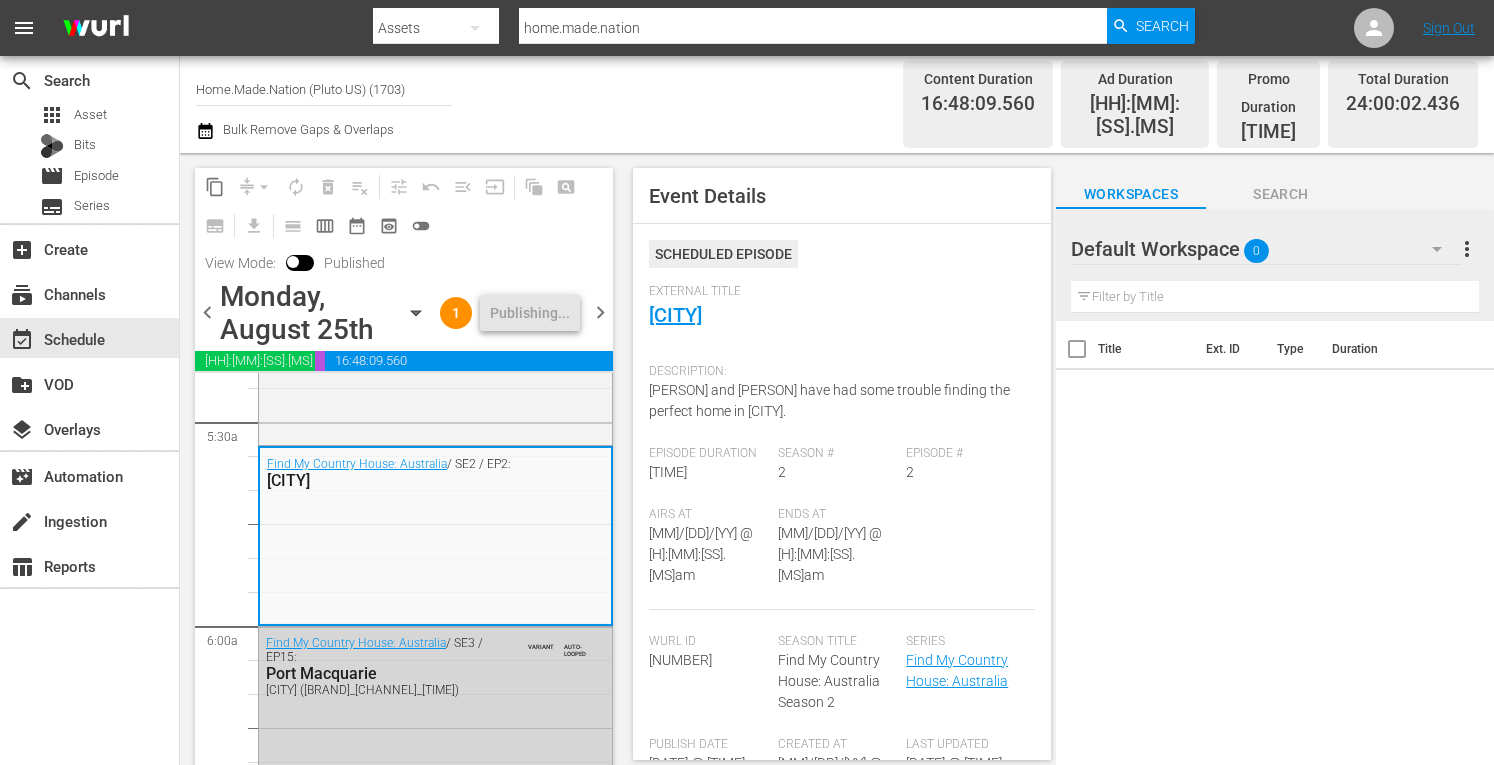 click on "chevron_right" at bounding box center (600, 312) 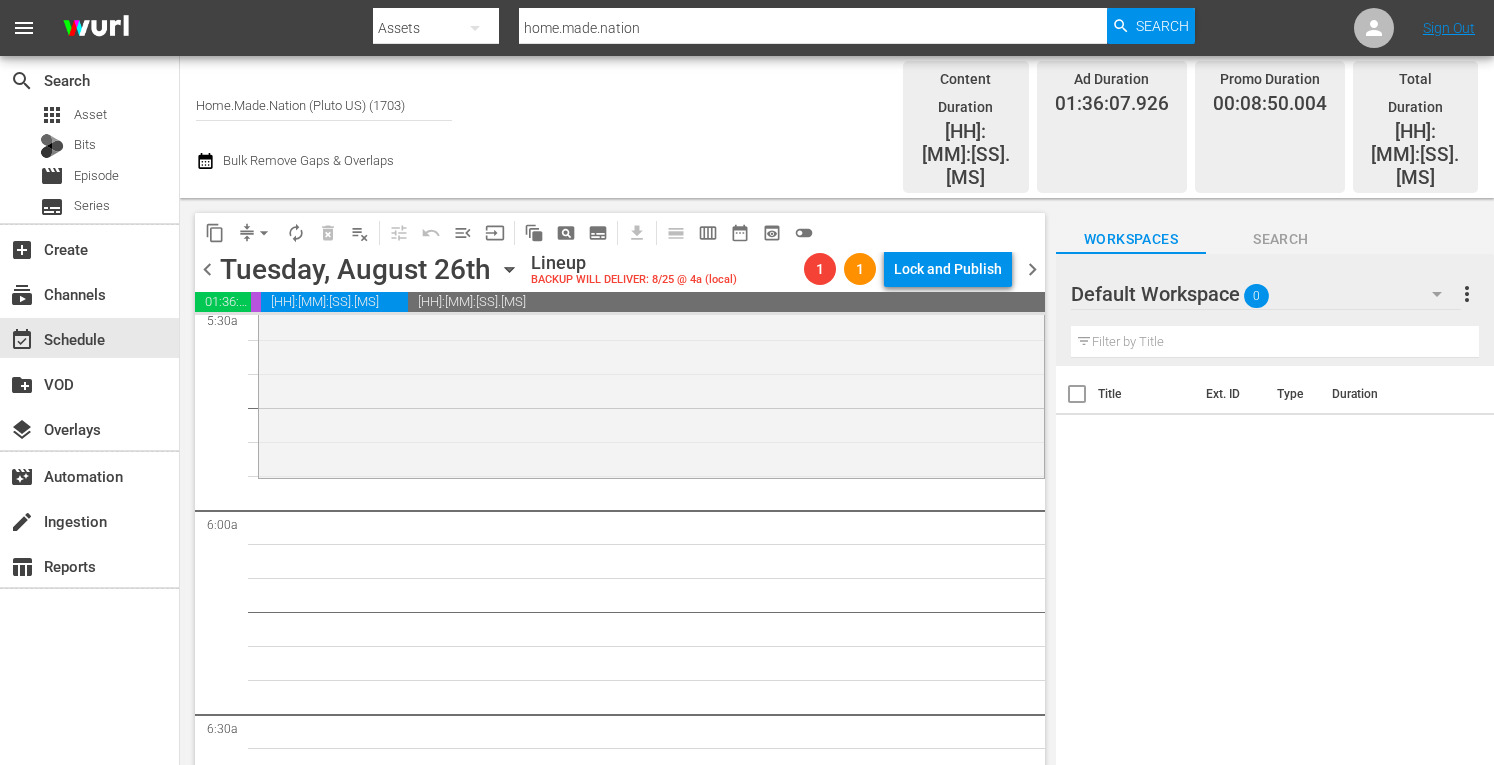 scroll, scrollTop: 2214, scrollLeft: 0, axis: vertical 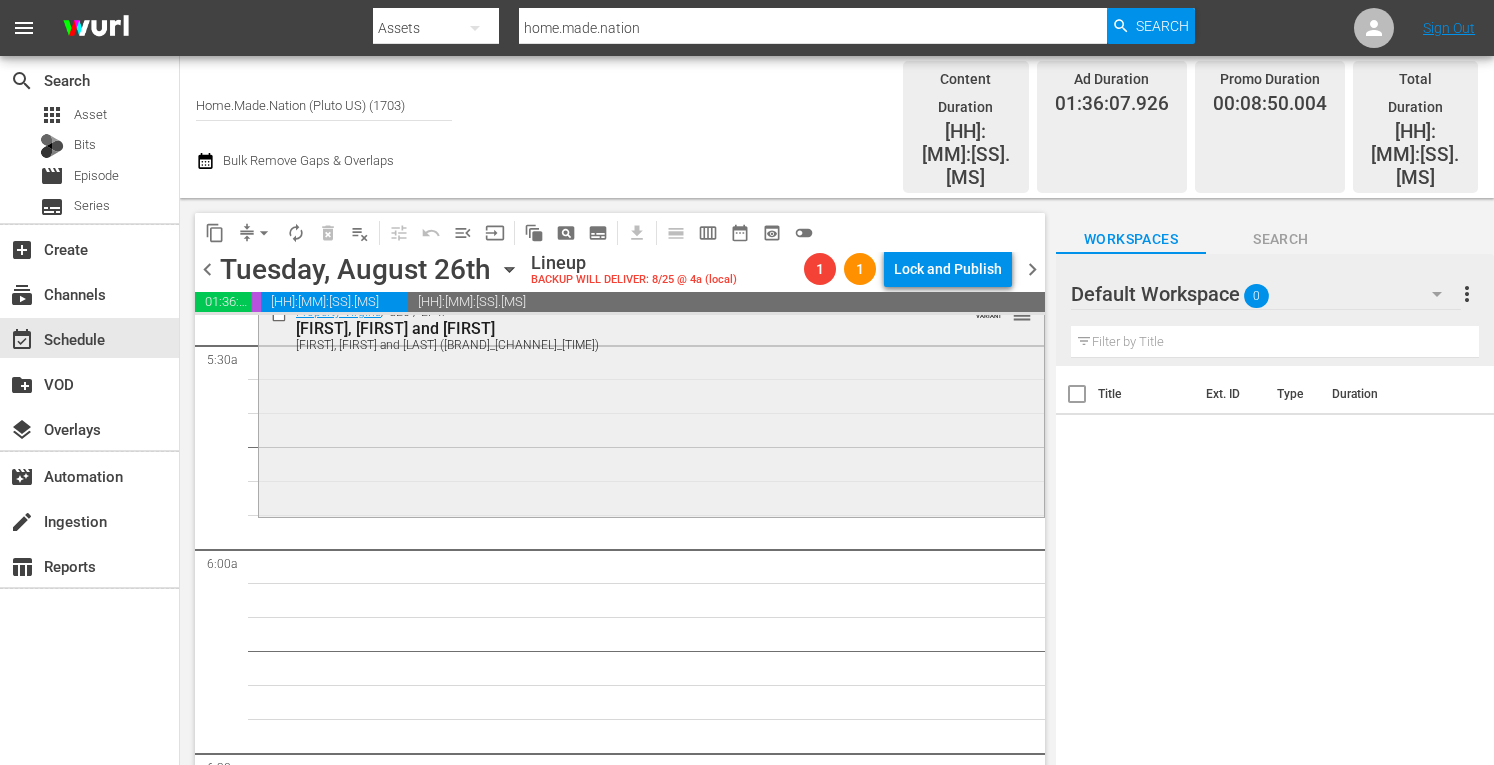 click on "Property Virgins  / SE6 / EP4:
Melanie, Phil and Diane Melanie, Phil and Diane (aenetworks_homemadenation_1_00:30:00) VARIANT reorder" at bounding box center (651, 404) 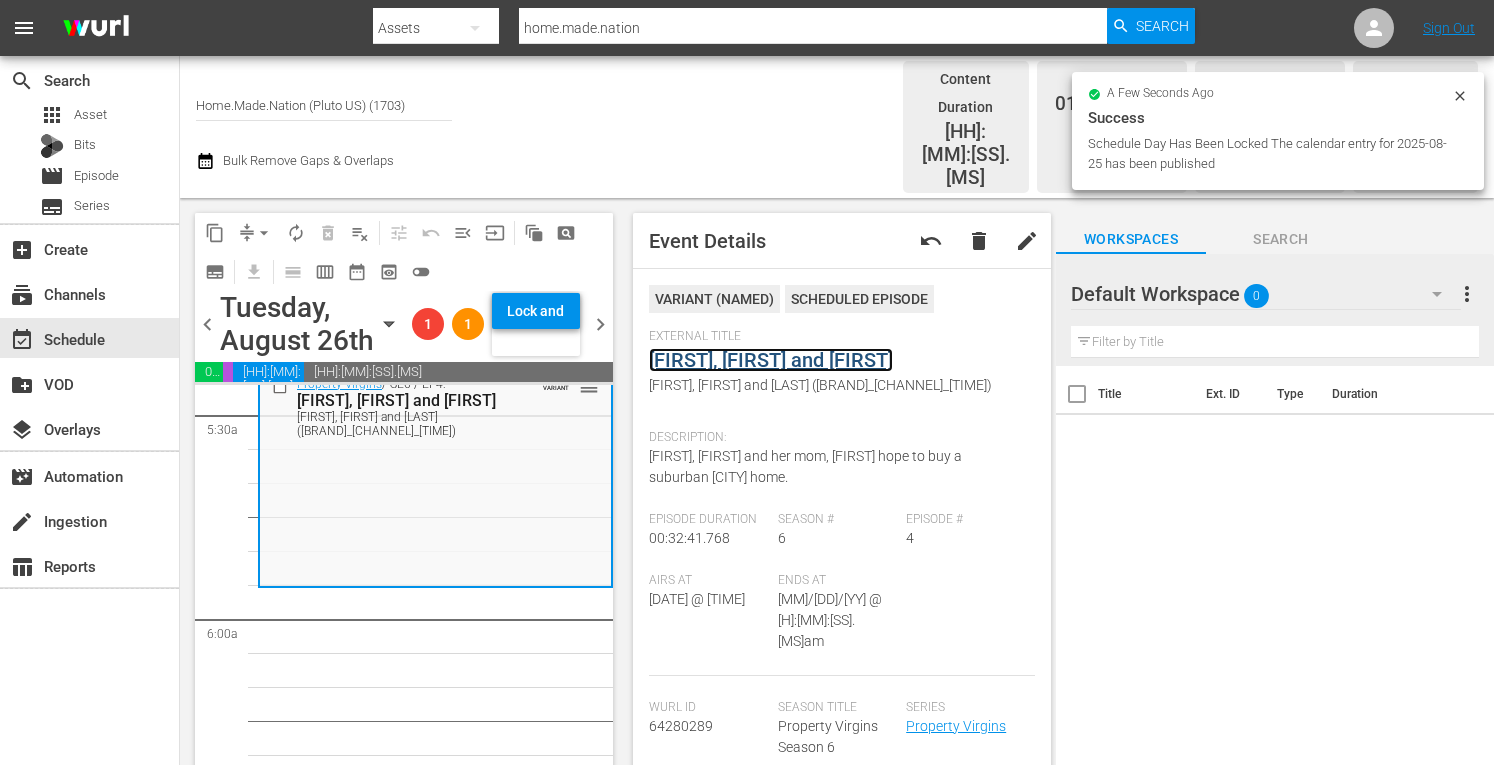 click on "Melanie, Phil and Diane" at bounding box center [771, 360] 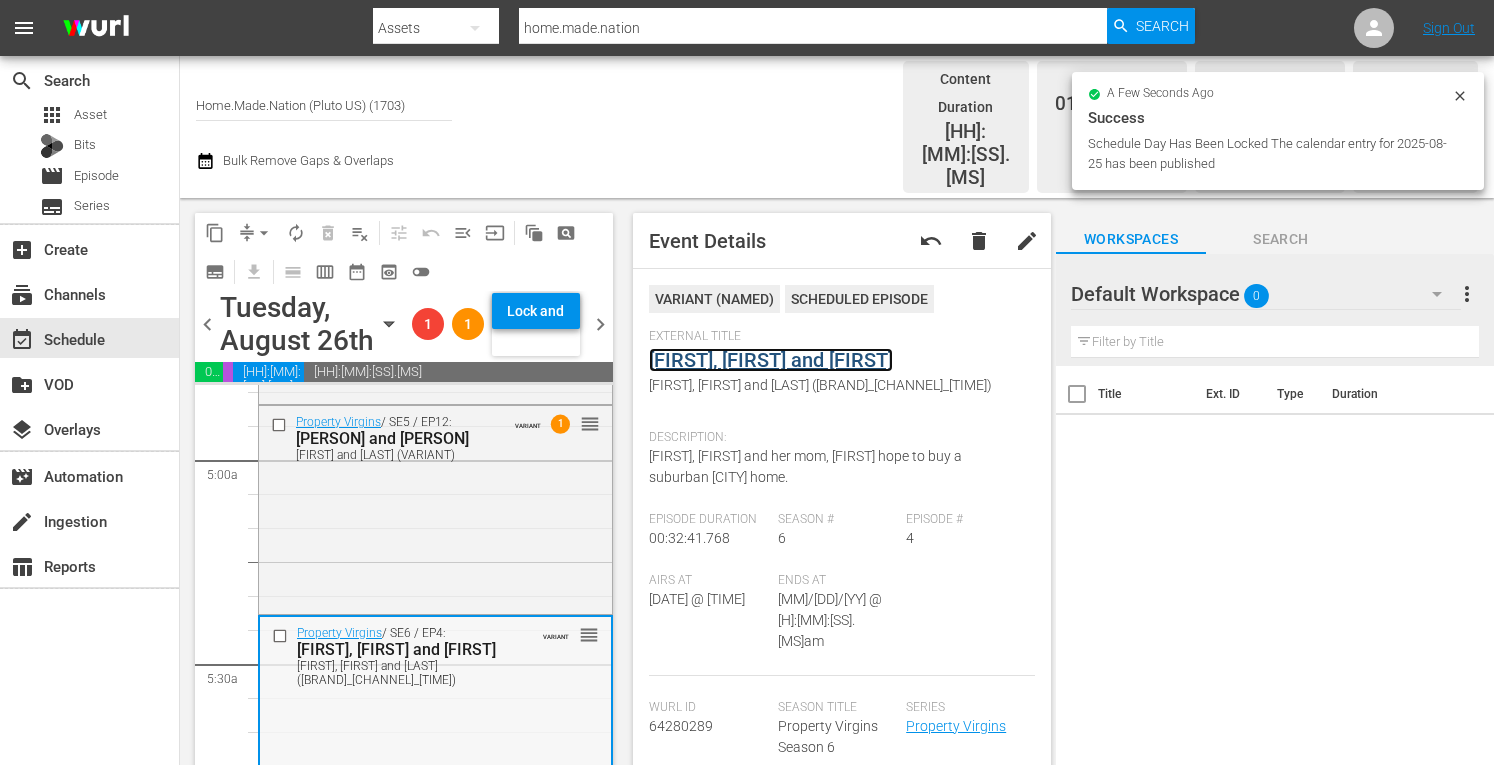 scroll, scrollTop: 1963, scrollLeft: 0, axis: vertical 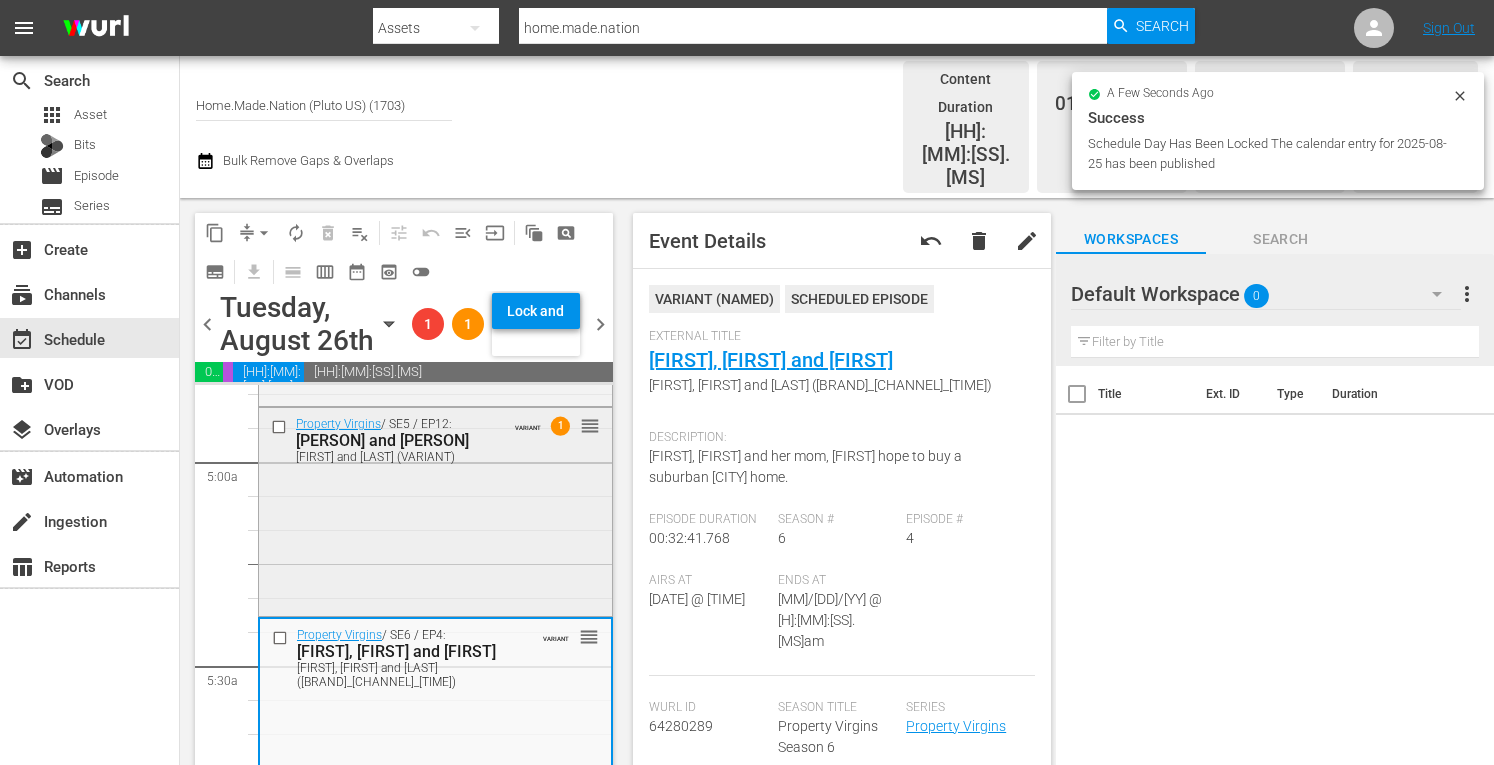 click on "Property Virgins  / SE5 / EP12:
Amy and Jason Amy and Jason (VARIANT) VARIANT 1 reorder" at bounding box center [435, 509] 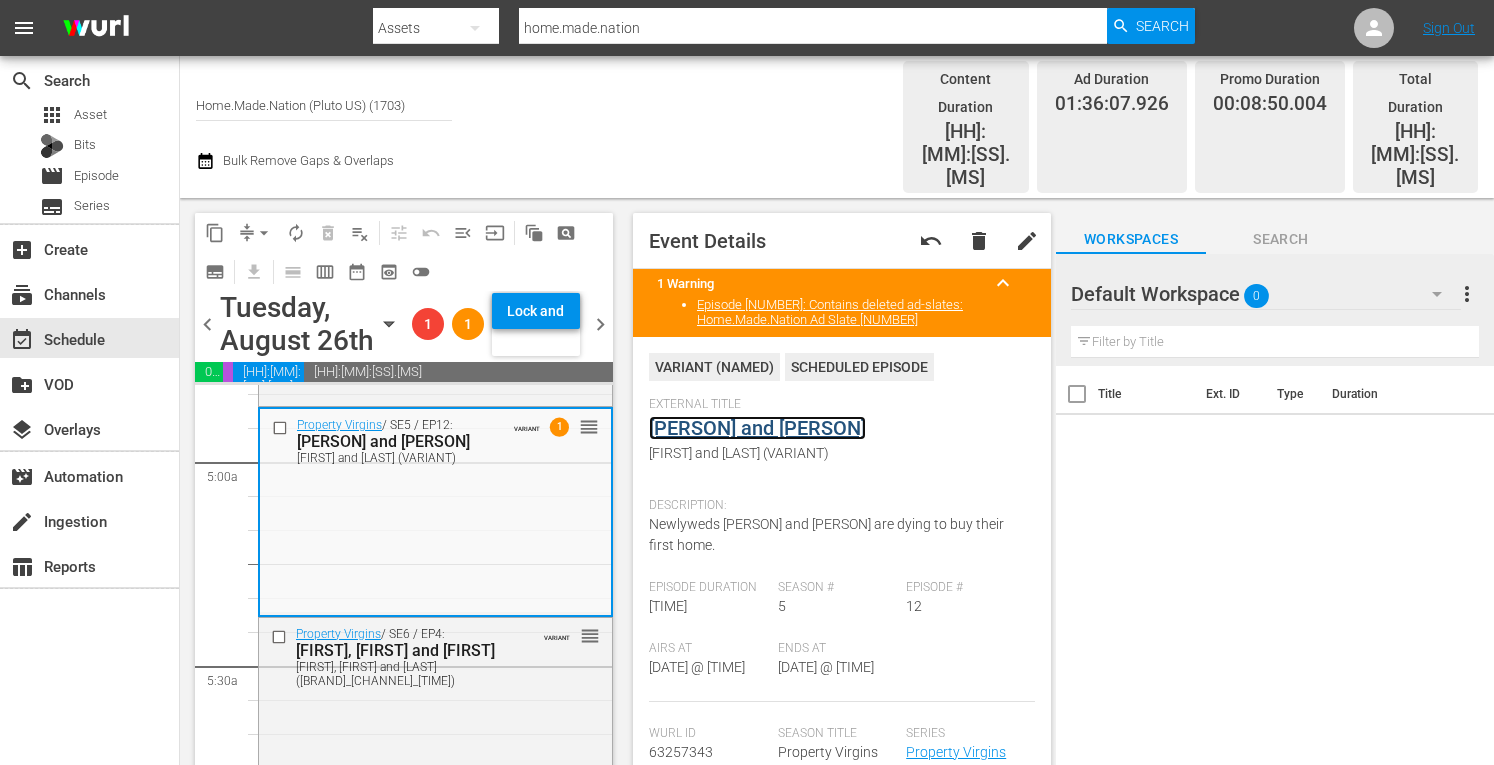 click on "Amy and Jason" at bounding box center (757, 428) 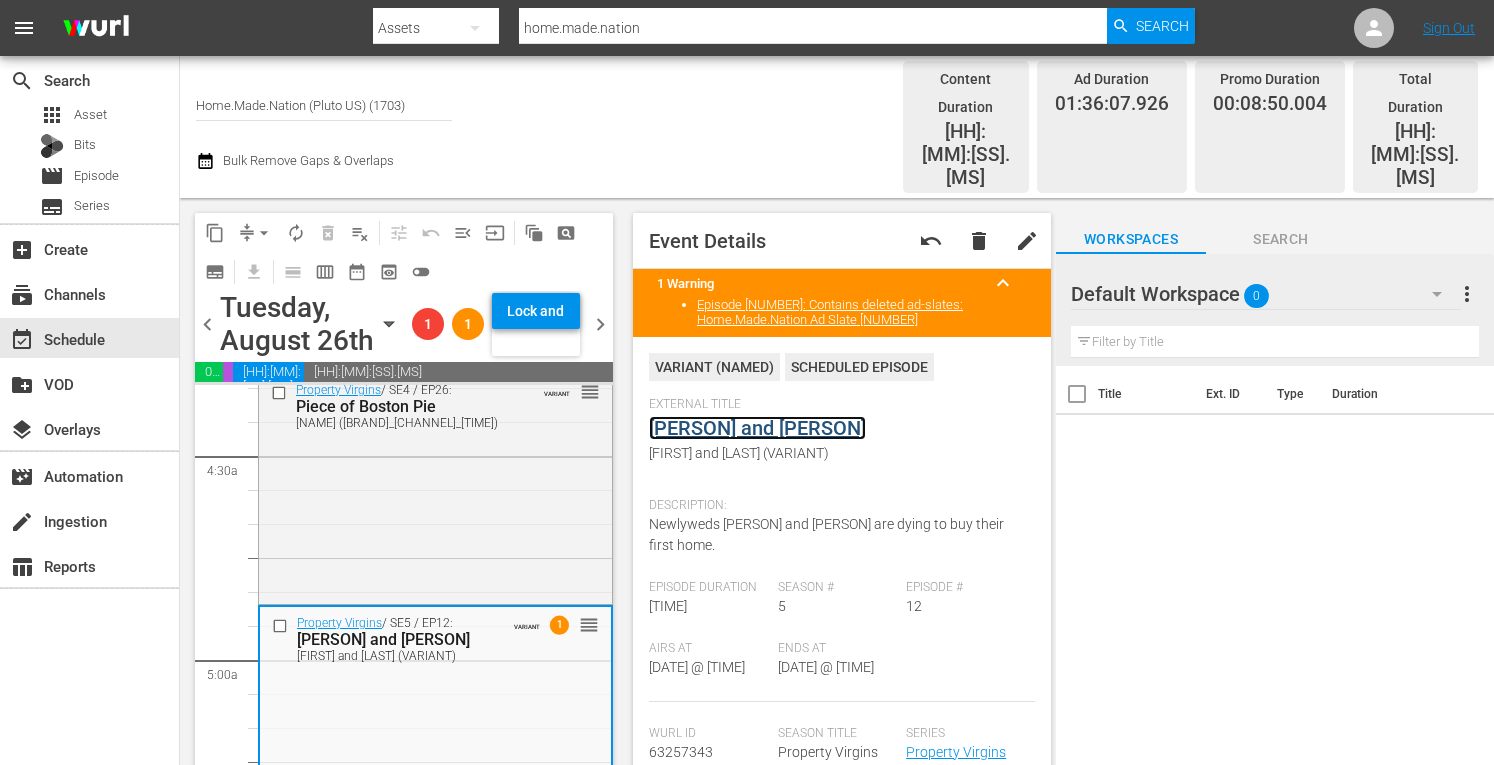 scroll, scrollTop: 1757, scrollLeft: 0, axis: vertical 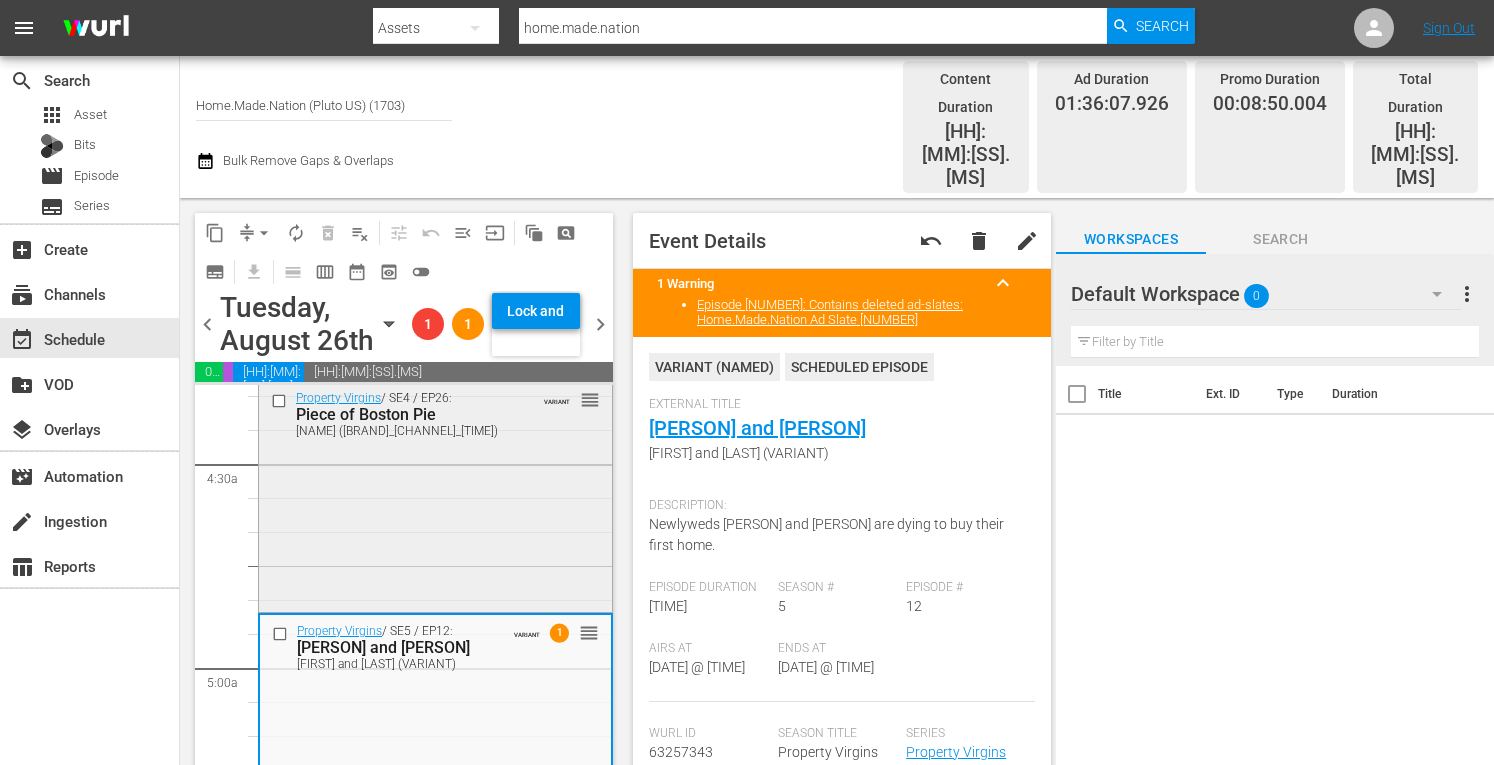 click on "Property Virgins  / SE4 / EP26:
Piece of Boston Pie Piece of Boston Pie (aenetworks_homemadenation_1_00:30:00) VARIANT reorder" at bounding box center (435, 495) 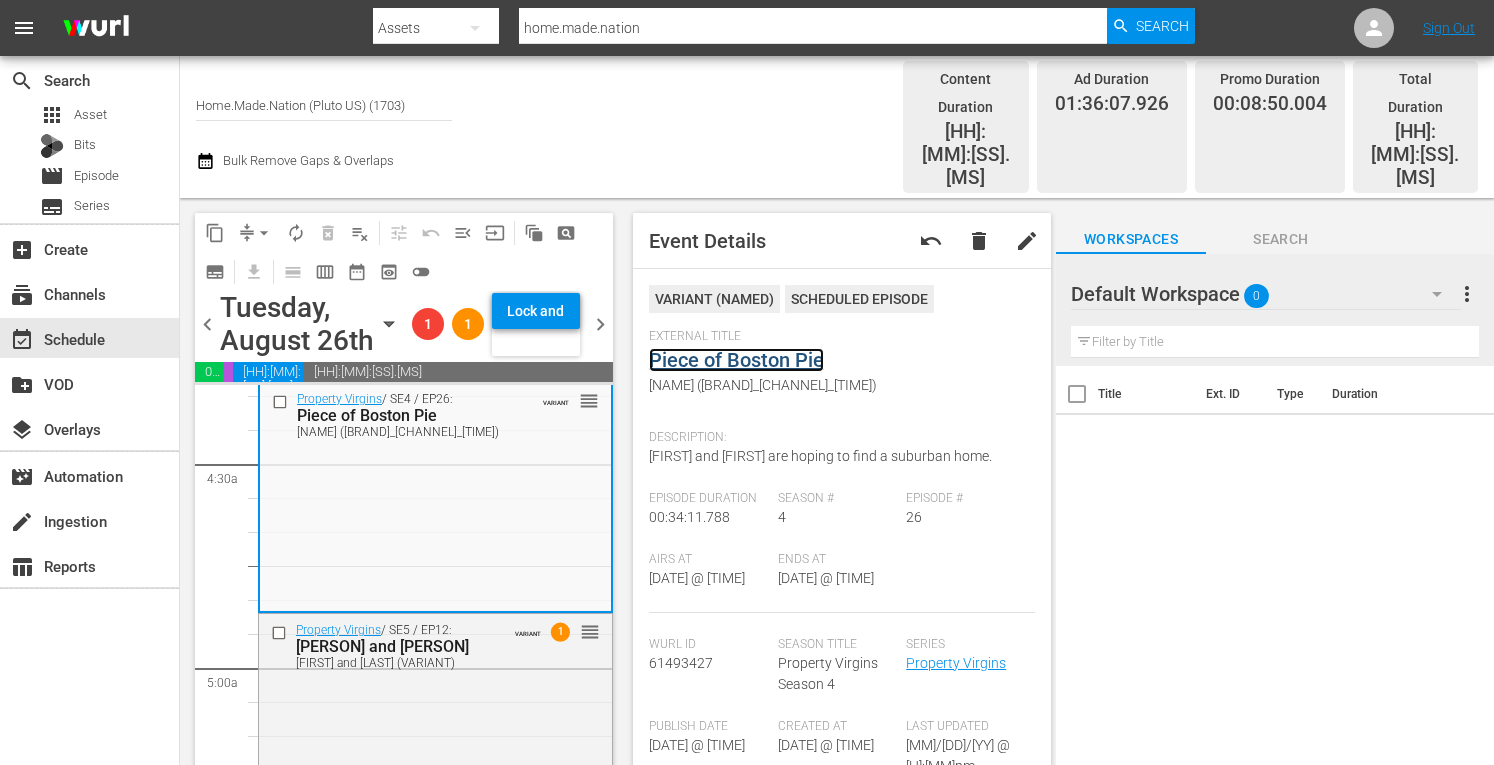 click on "Piece of Boston Pie" at bounding box center (736, 360) 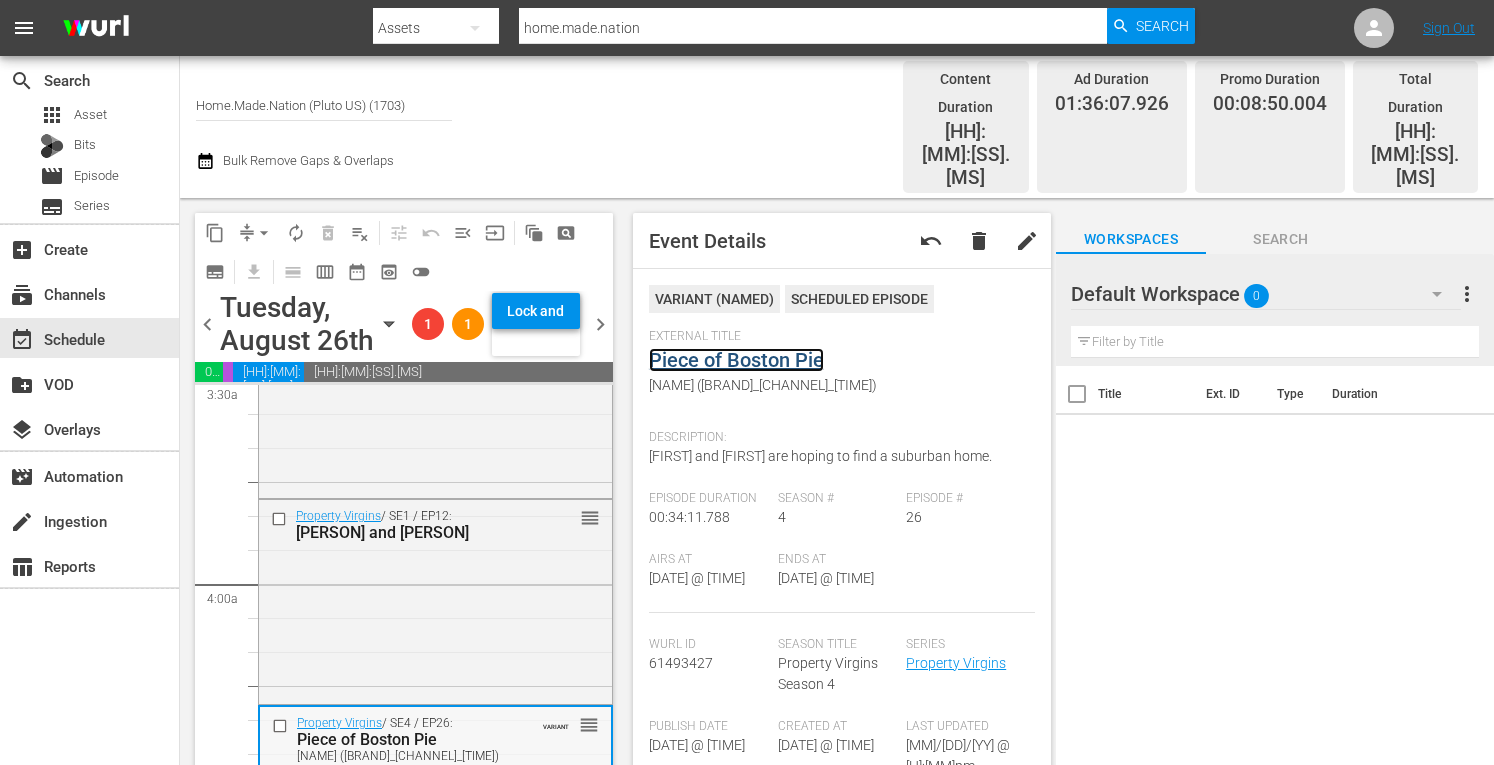 scroll, scrollTop: 1425, scrollLeft: 0, axis: vertical 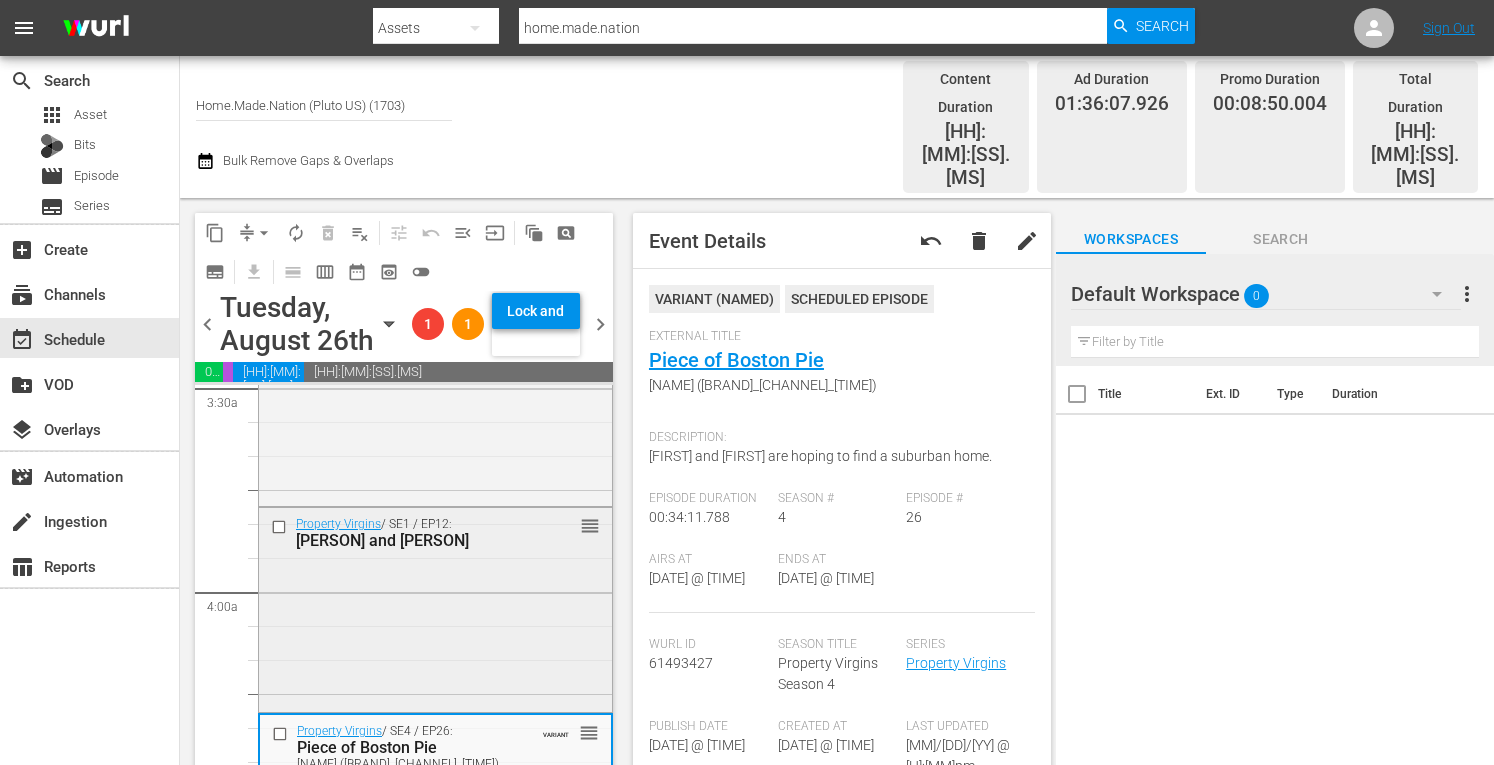click on "Property Virgins  / SE1 / EP12:
Lynette and Ryan reorder" at bounding box center (435, 608) 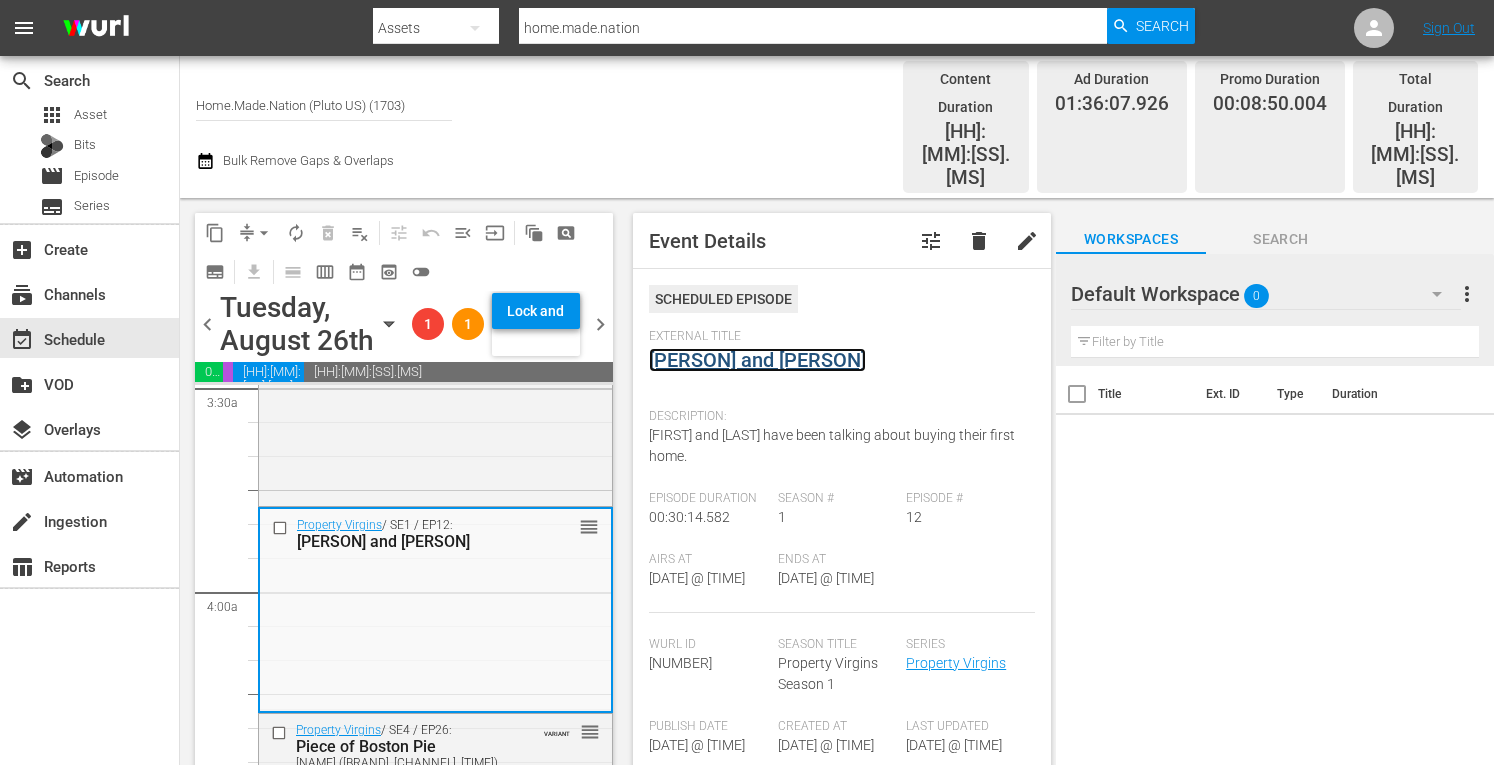 click on "Lynette and Ryan" at bounding box center [757, 360] 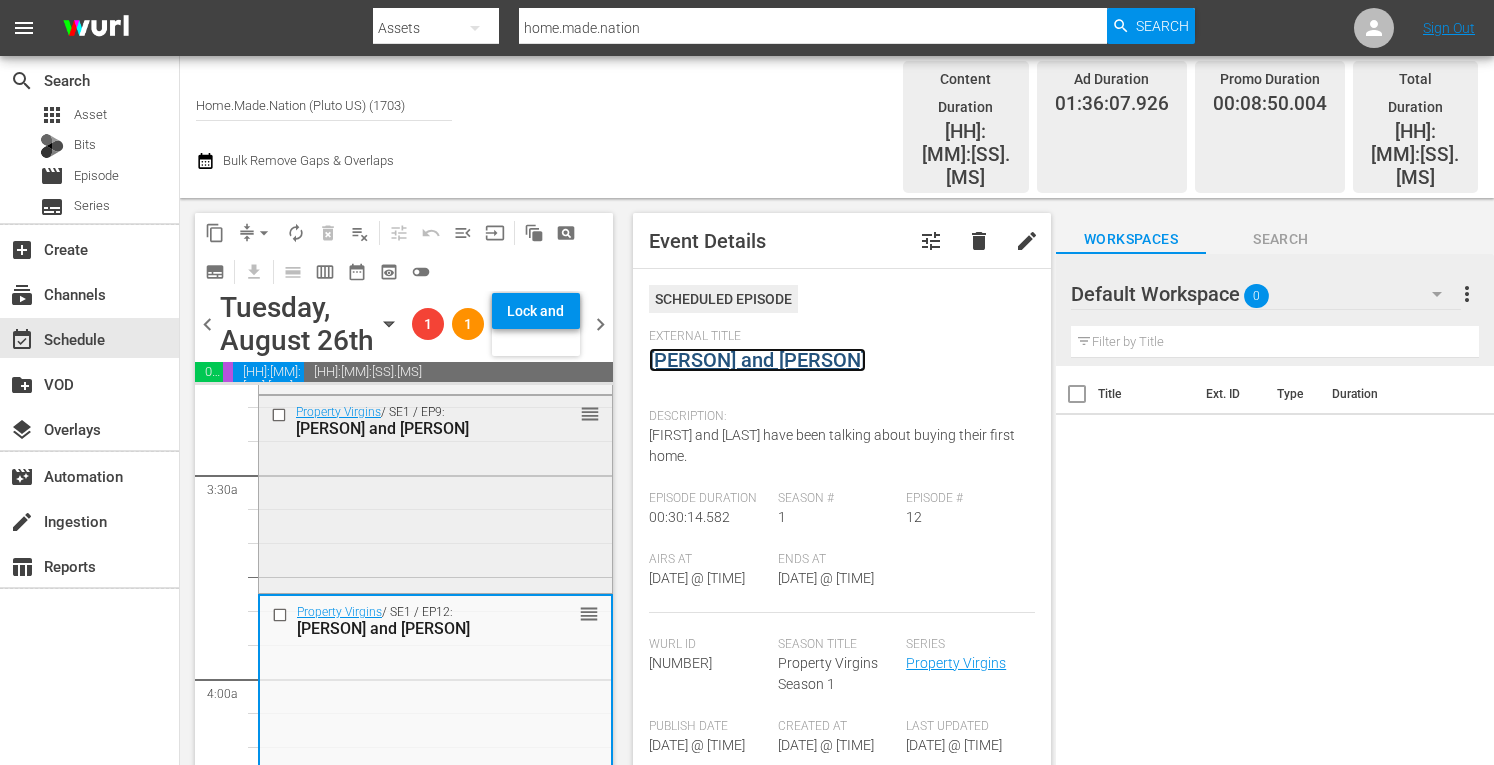 scroll, scrollTop: 1337, scrollLeft: 0, axis: vertical 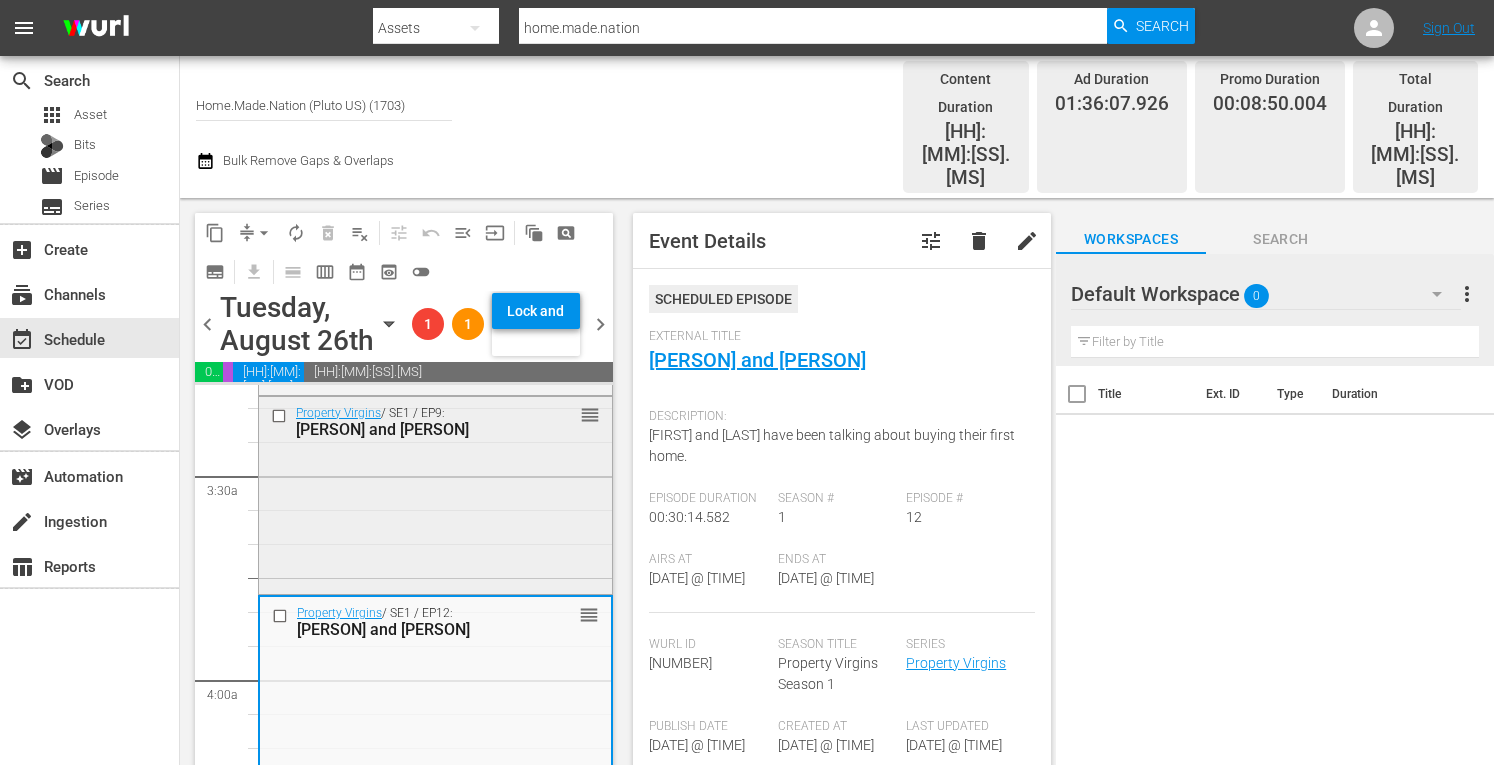 click on "Property Virgins  / SE1 / EP9:
Lauren and Scott reorder" at bounding box center [435, 493] 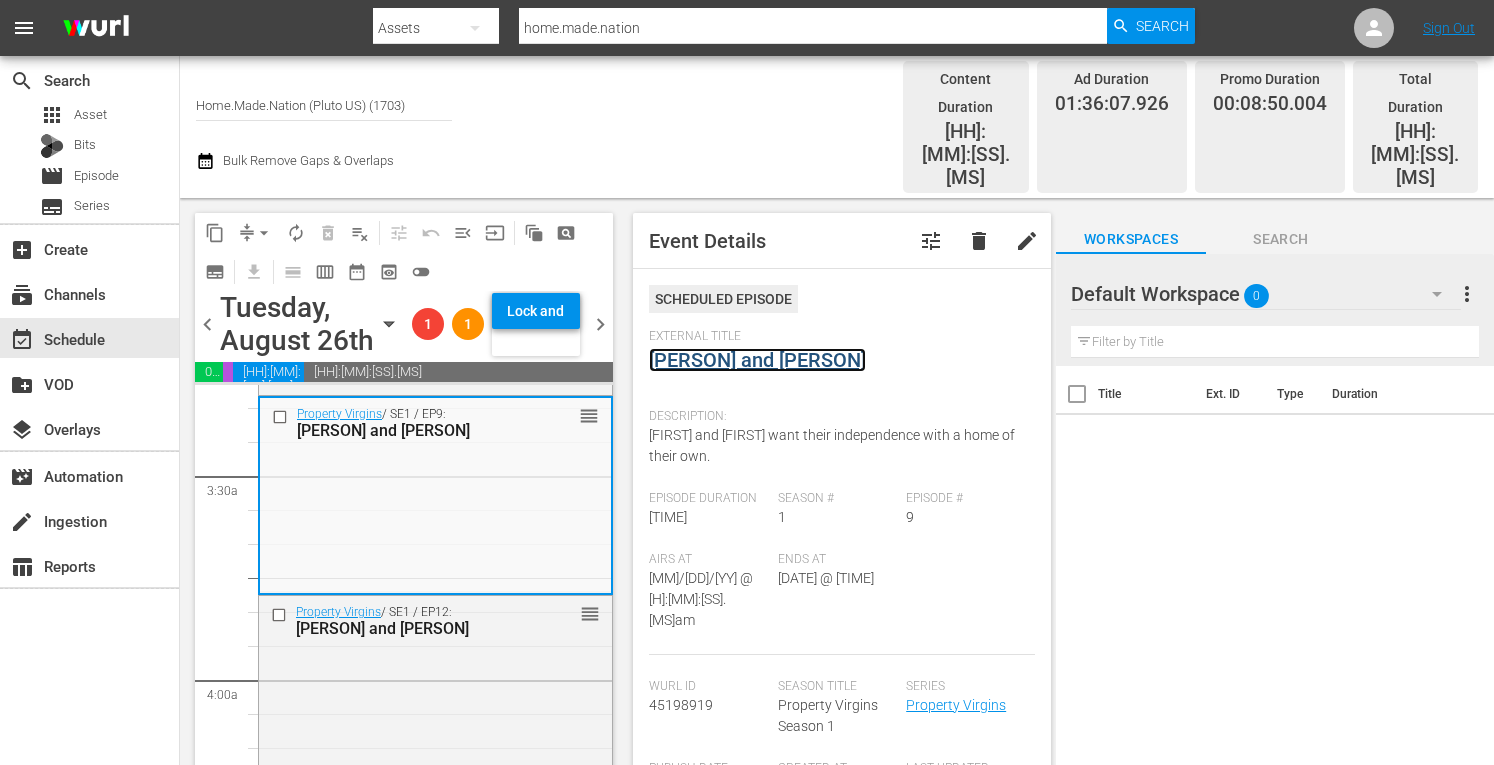 click on "Lauren and Scott" at bounding box center [757, 360] 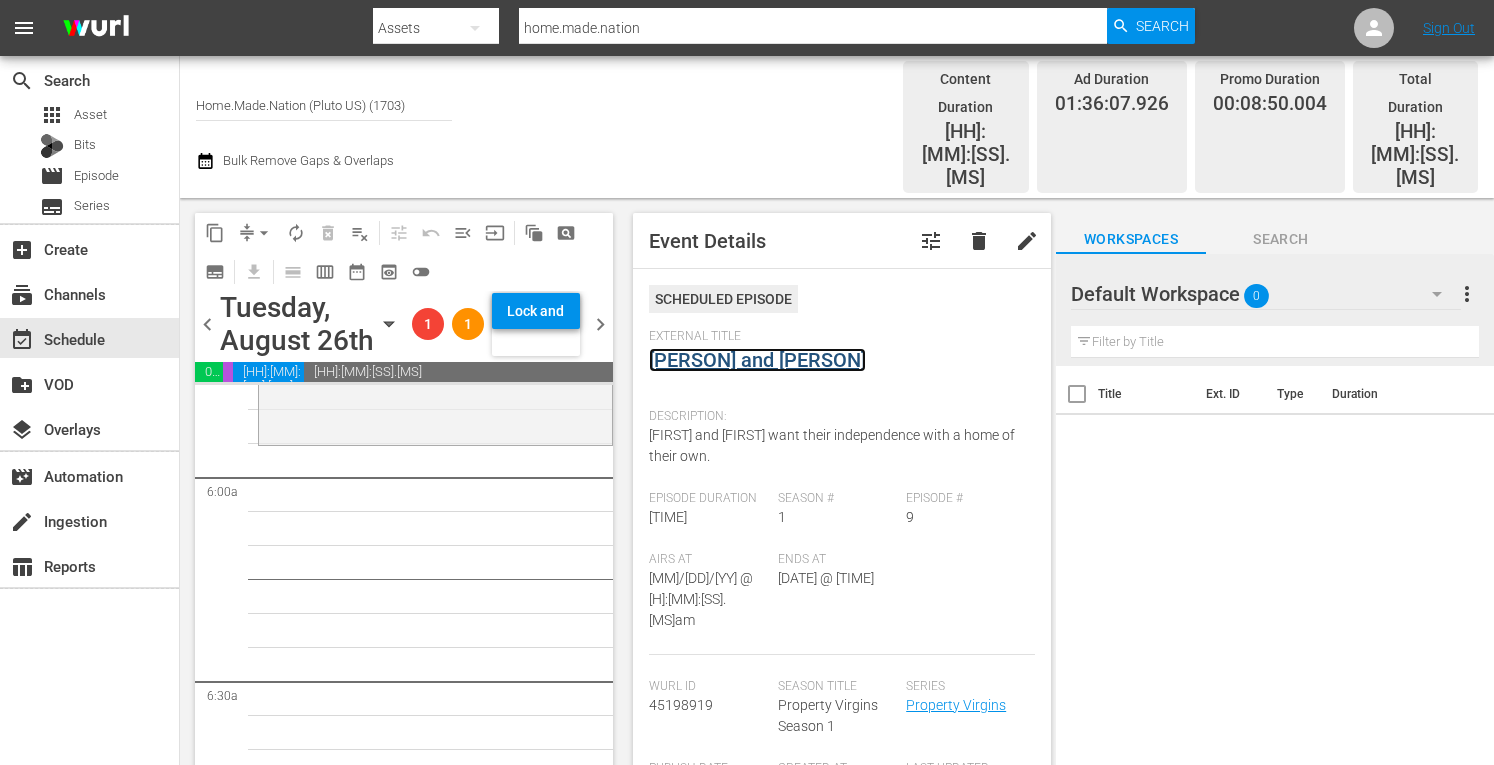 scroll, scrollTop: 2361, scrollLeft: 0, axis: vertical 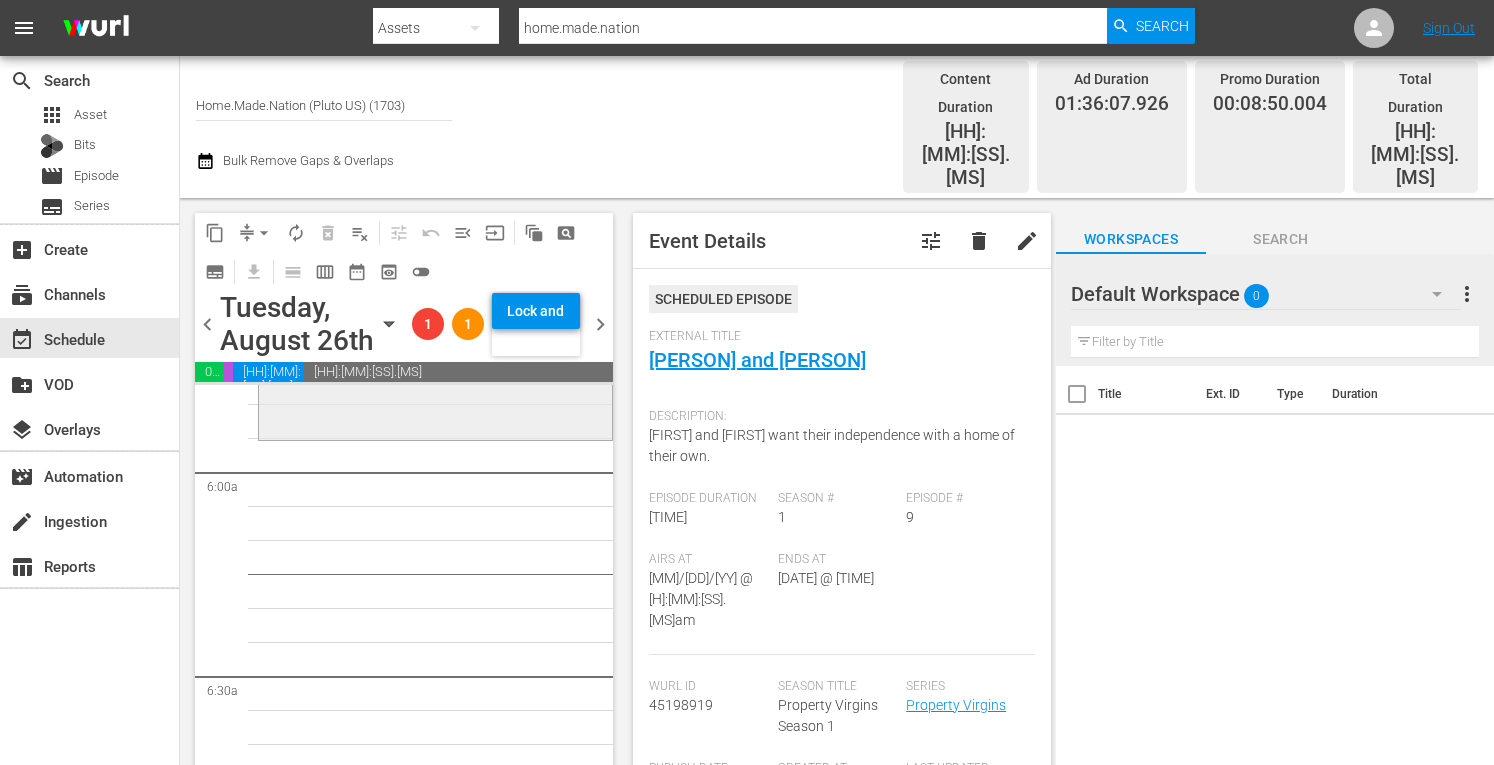 click on "Property Virgins  / SE6 / EP4:
Melanie, Phil and Diane Melanie, Phil and Diane (aenetworks_homemadenation_1_00:30:00) VARIANT reorder" at bounding box center [435, 328] 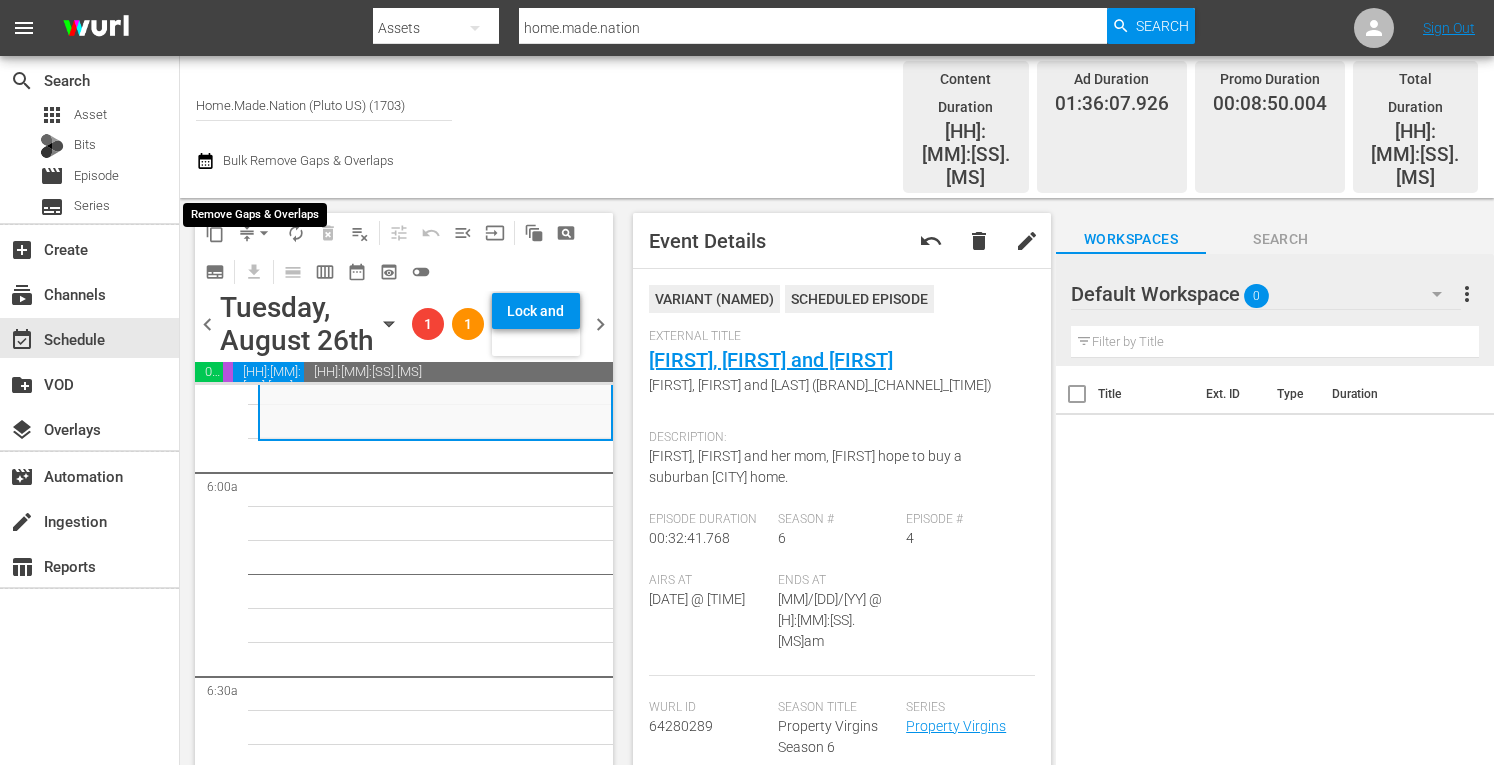 click on "arrow_drop_down" at bounding box center [264, 233] 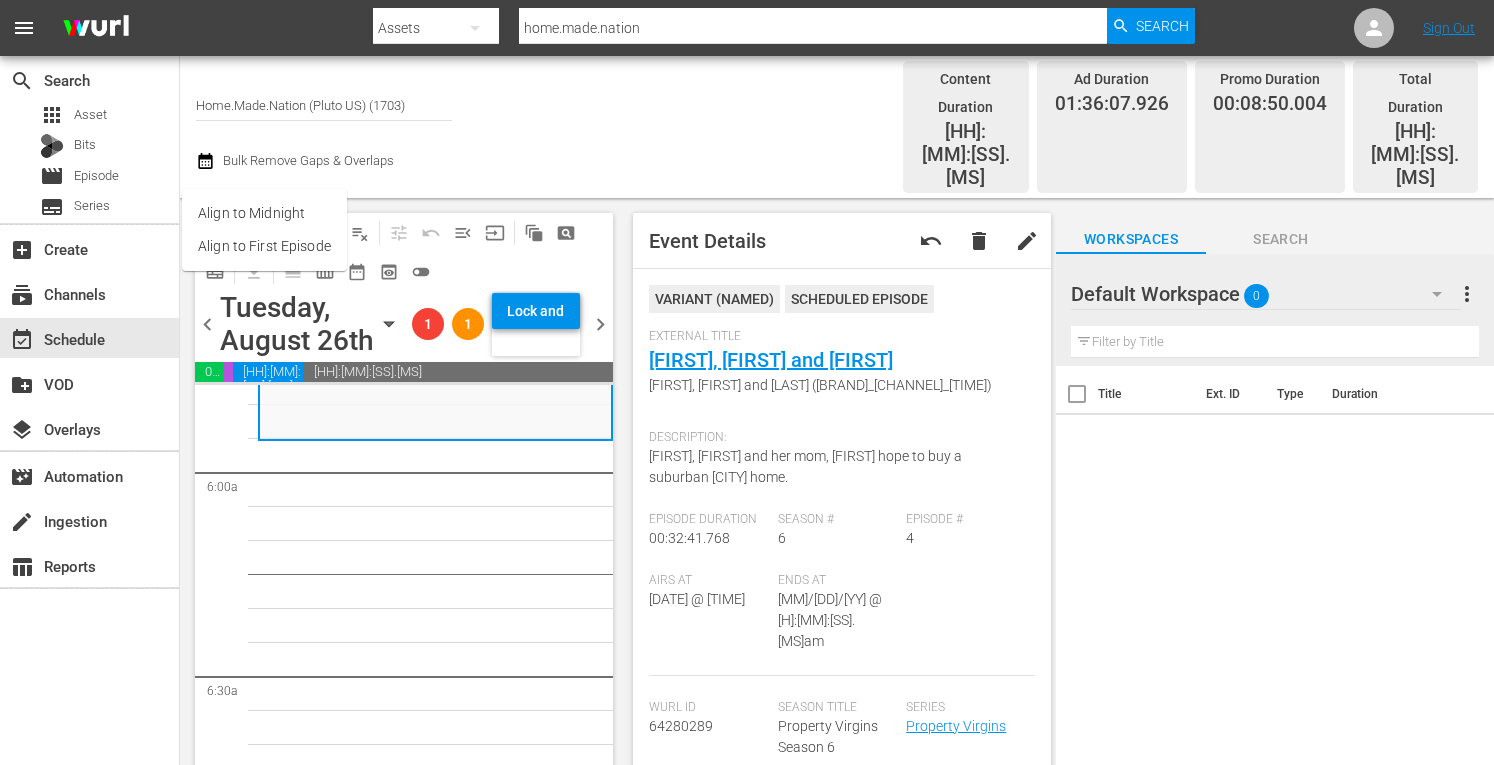 click on "Align to Midnight" at bounding box center (264, 213) 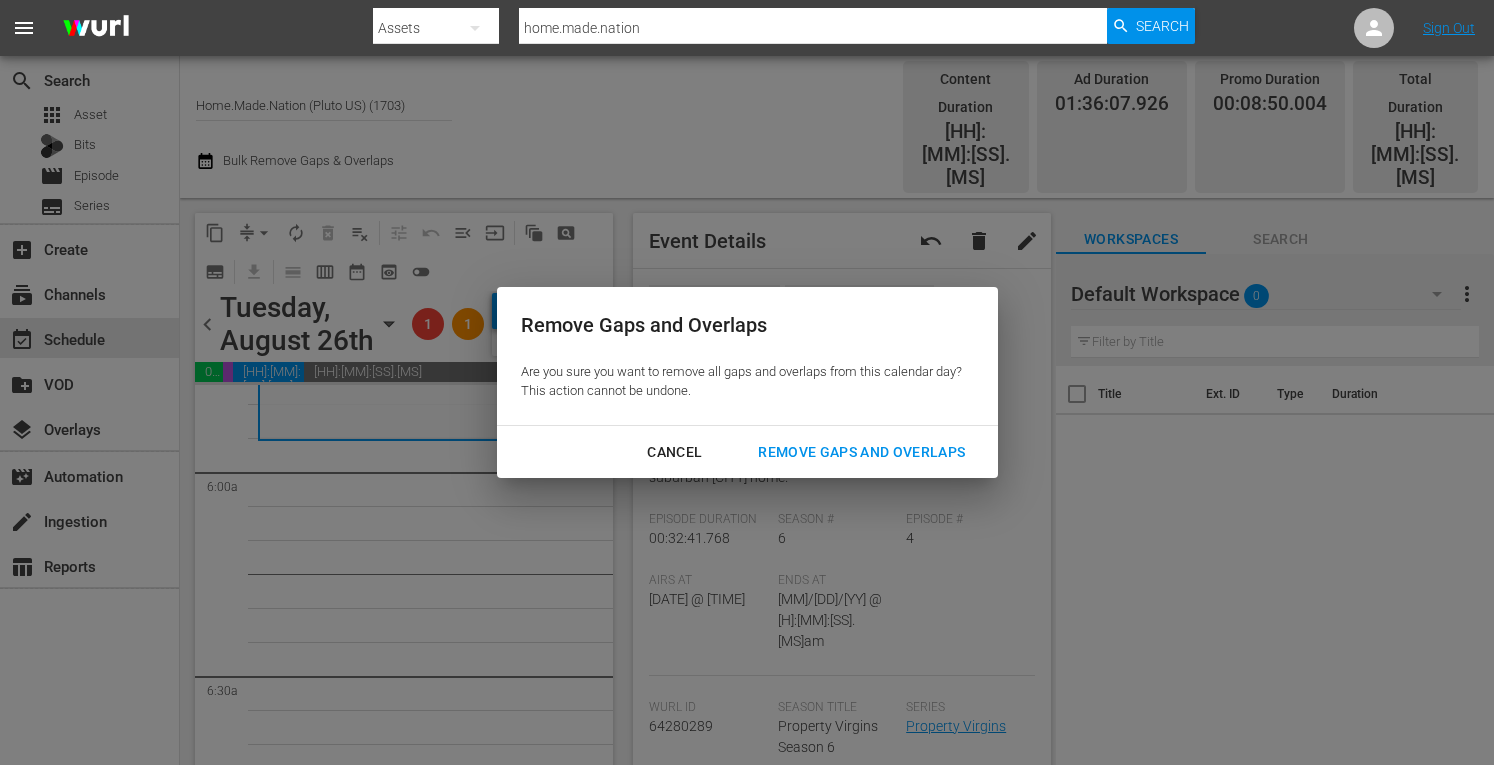 click on "Remove Gaps and Overlaps" at bounding box center (861, 452) 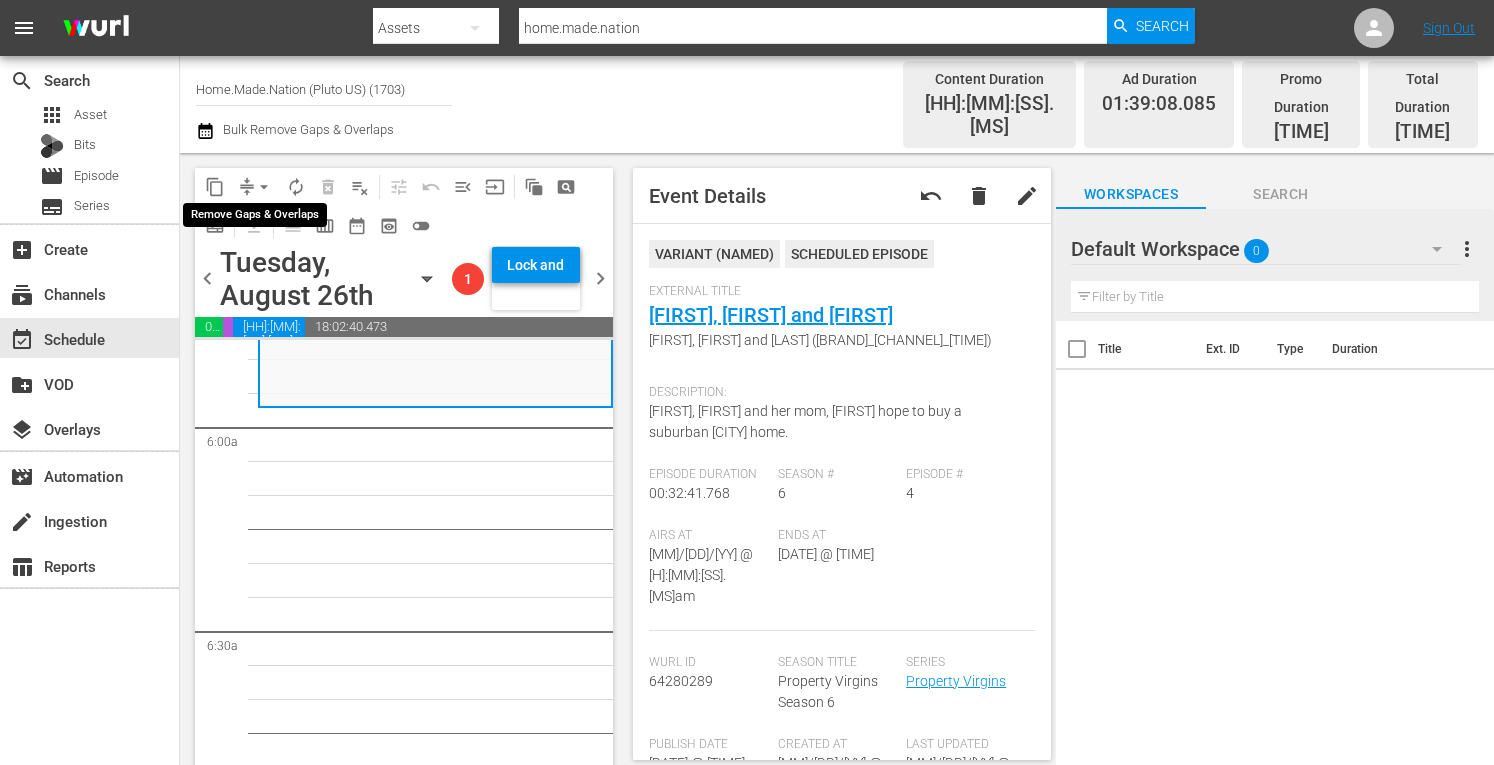 click on "arrow_drop_down" at bounding box center (264, 187) 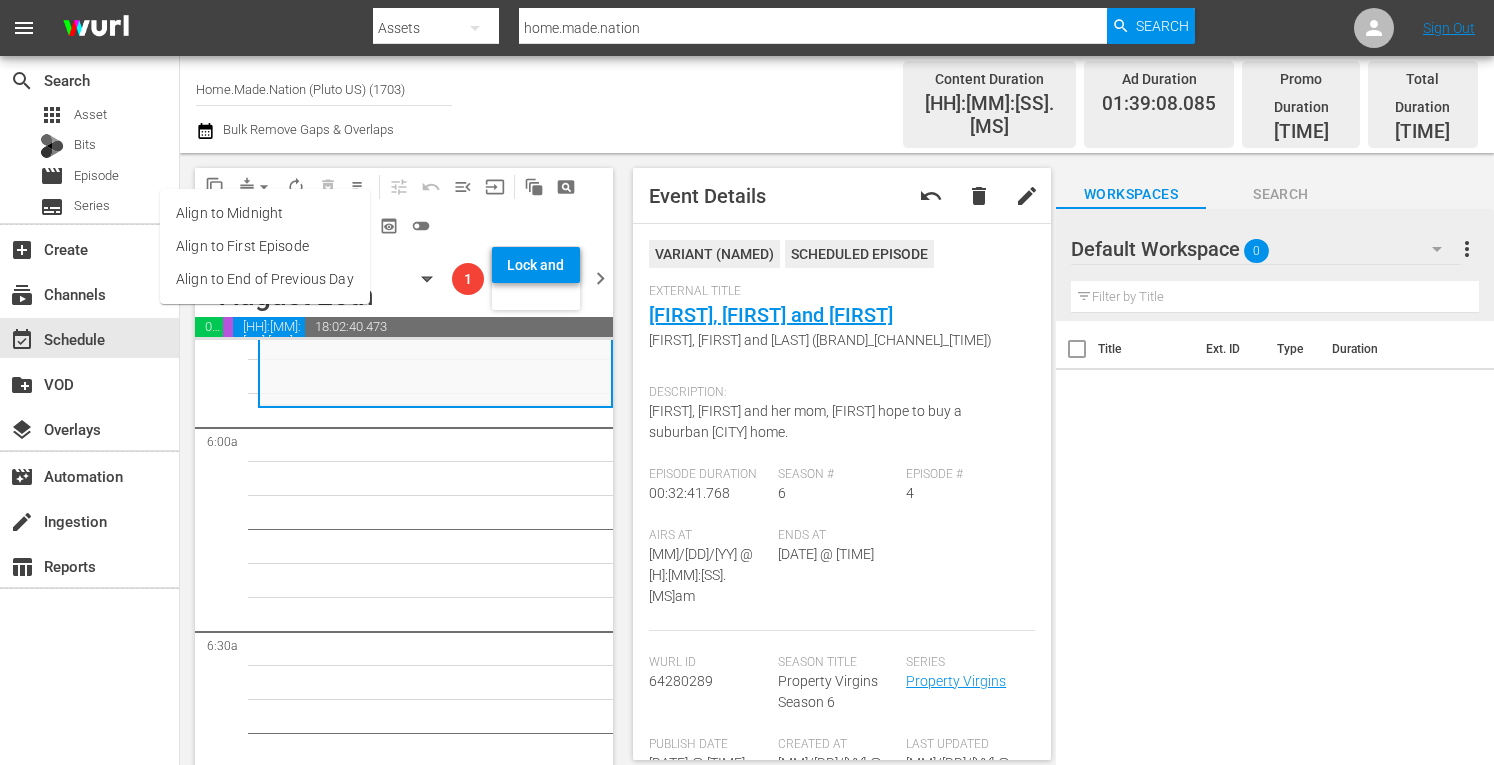 click on "Align to Midnight" at bounding box center [265, 213] 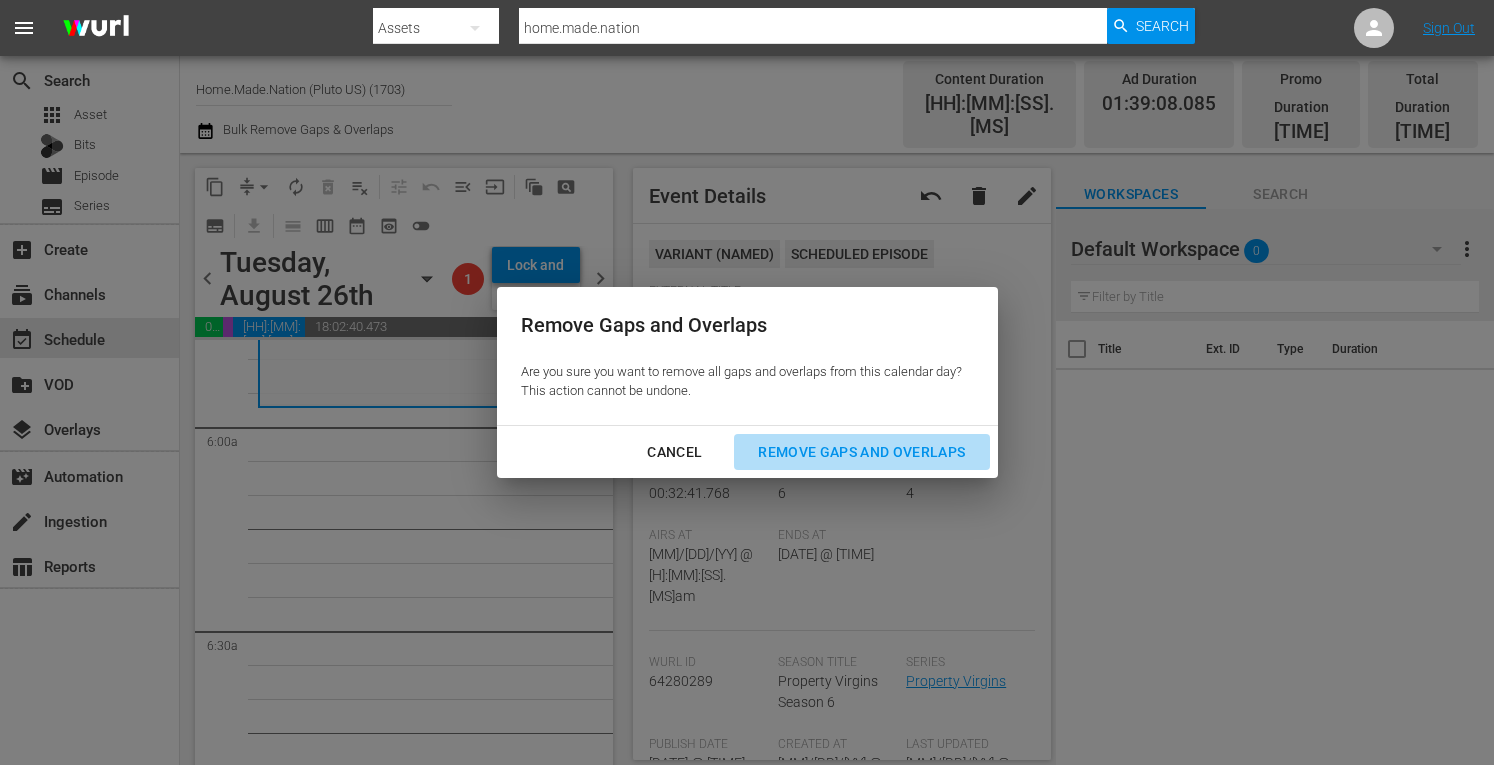 click on "Remove Gaps and Overlaps" at bounding box center (861, 452) 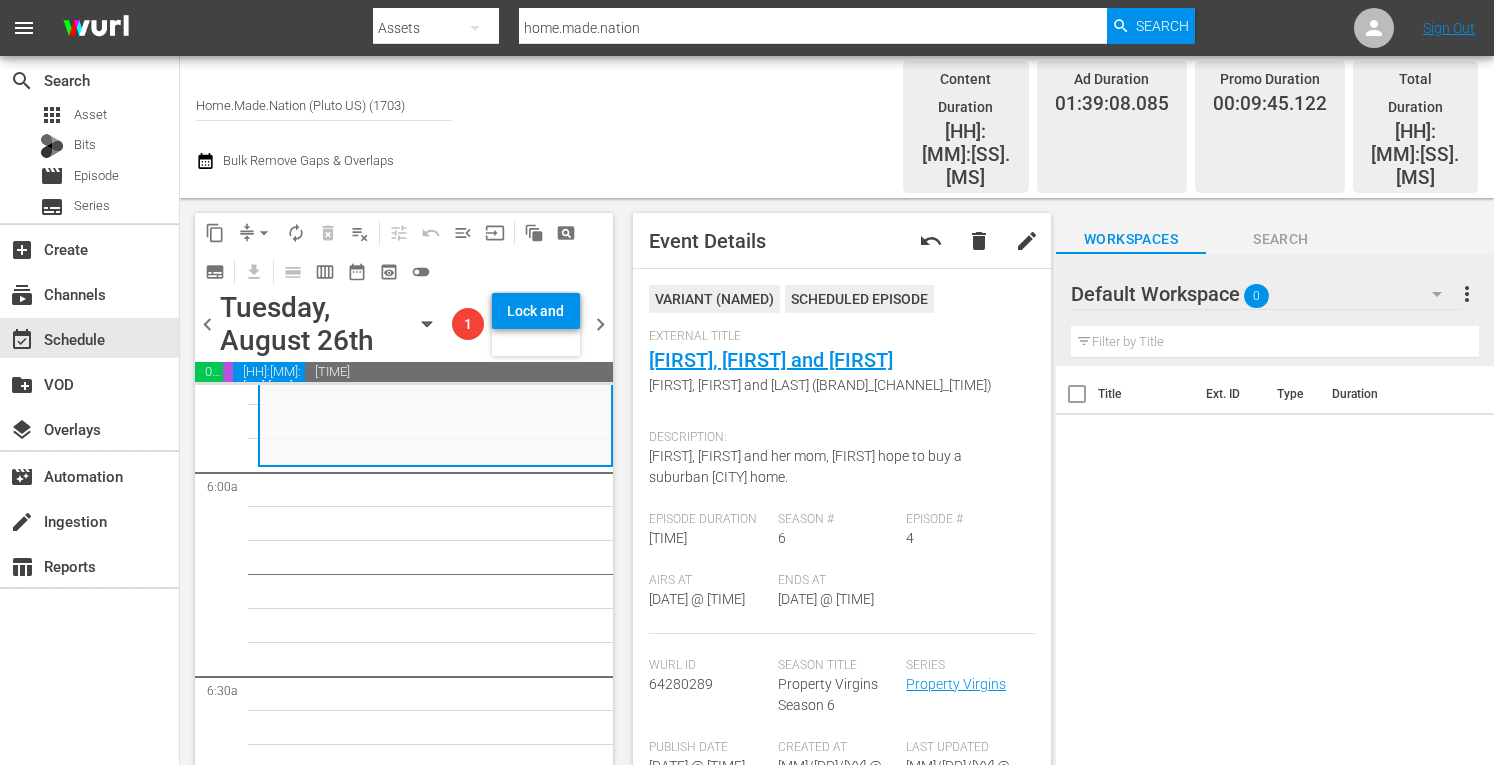 click on "arrow_drop_down" at bounding box center (264, 233) 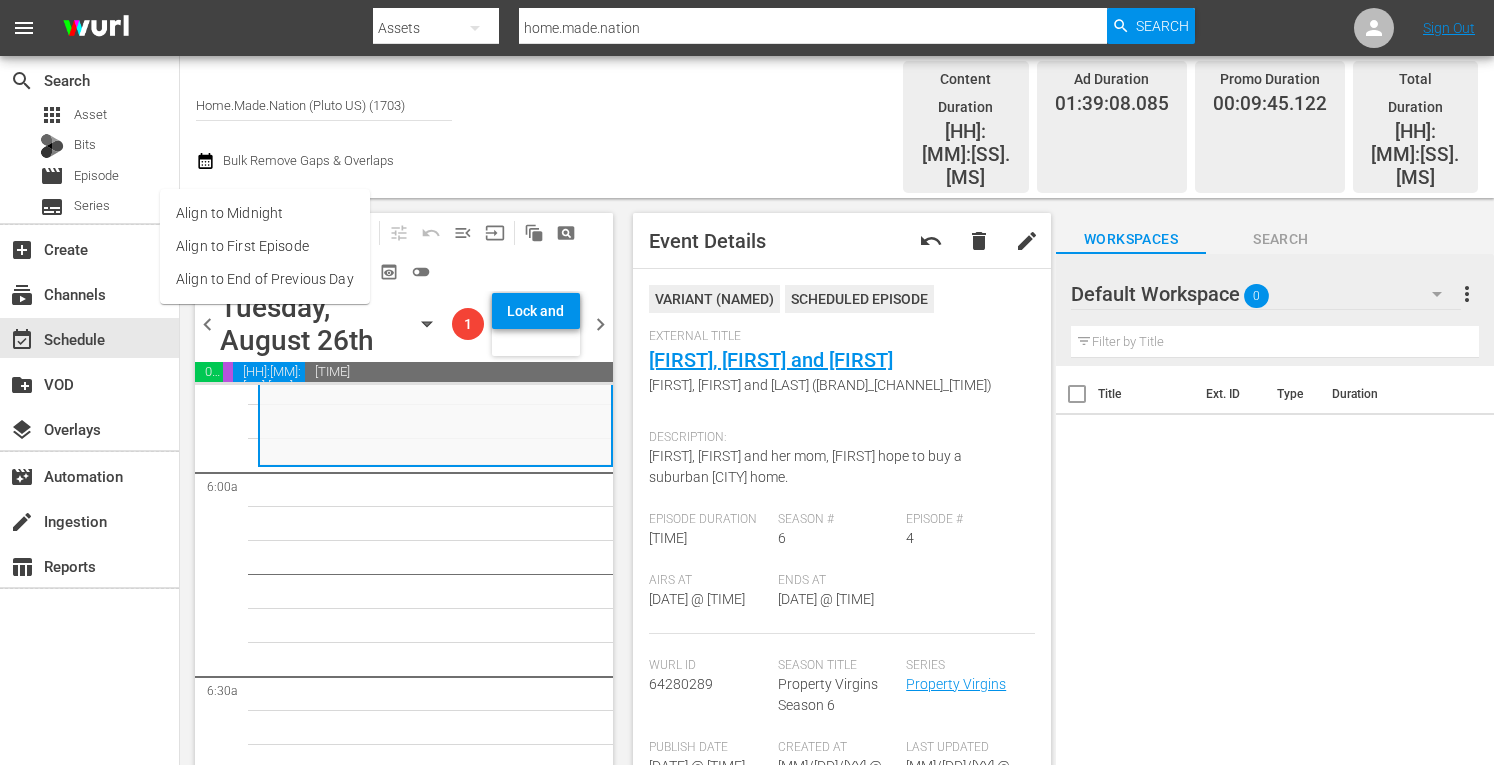 click on "Align to Midnight" at bounding box center [265, 213] 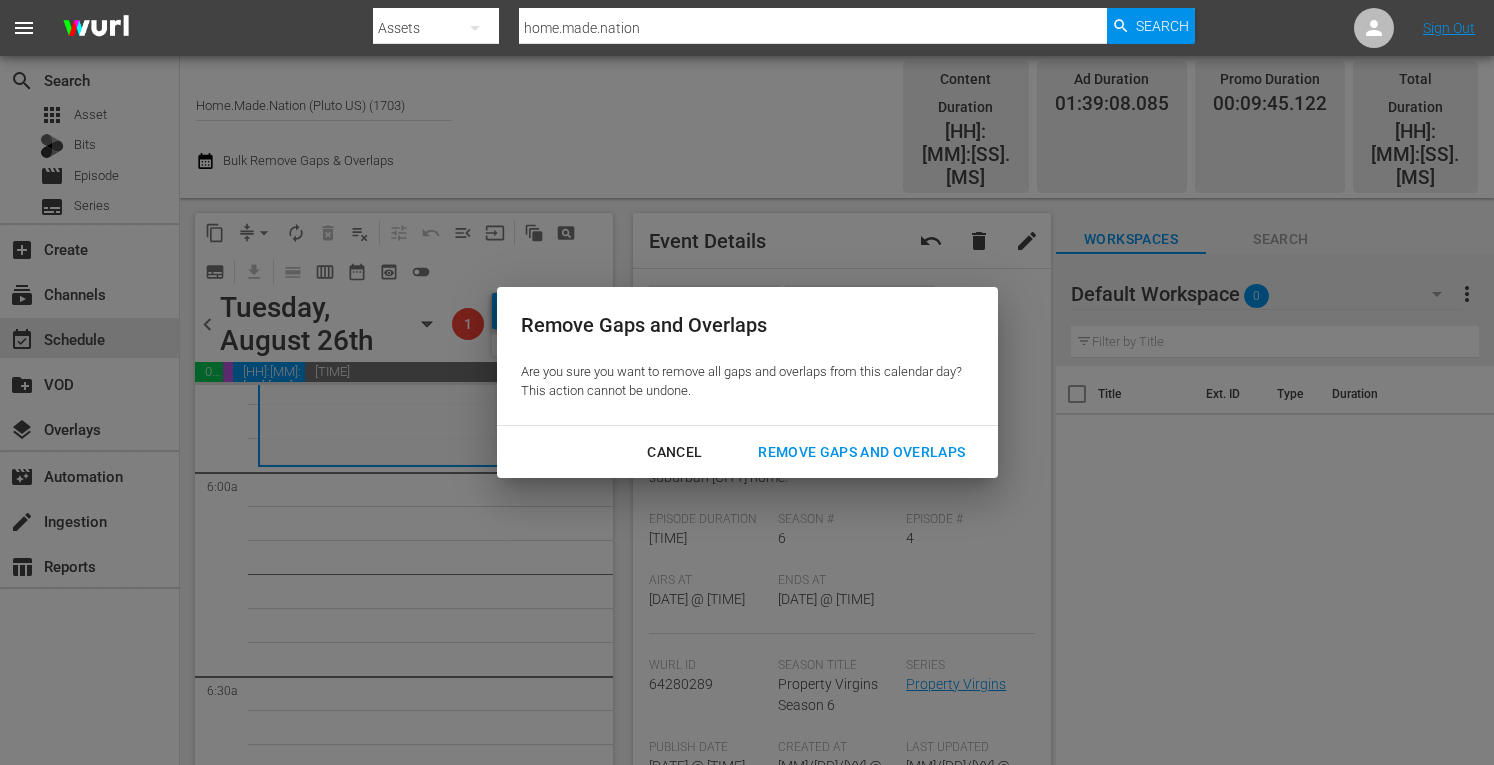 click on "Remove Gaps and Overlaps" at bounding box center (861, 452) 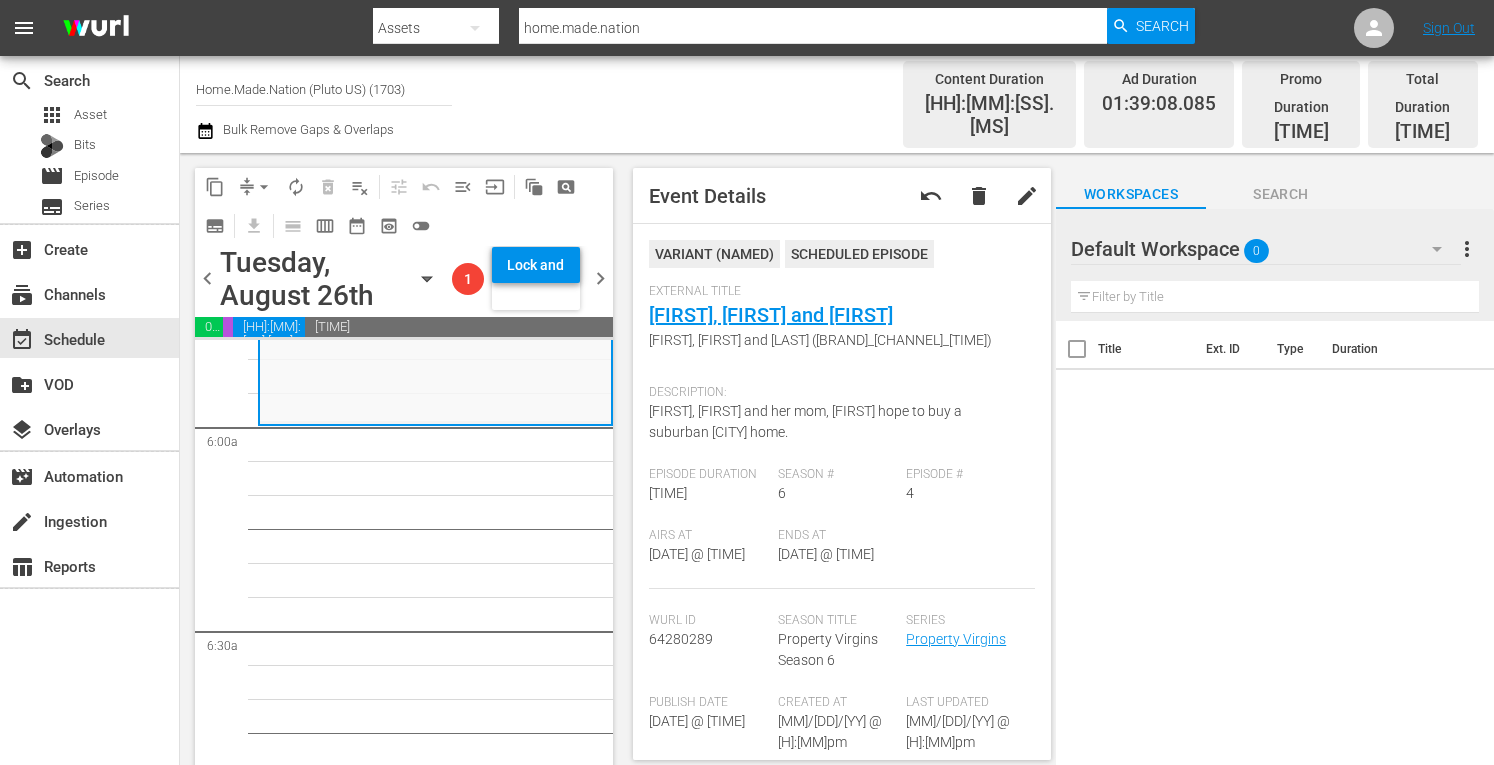 click on "arrow_drop_down" at bounding box center [264, 187] 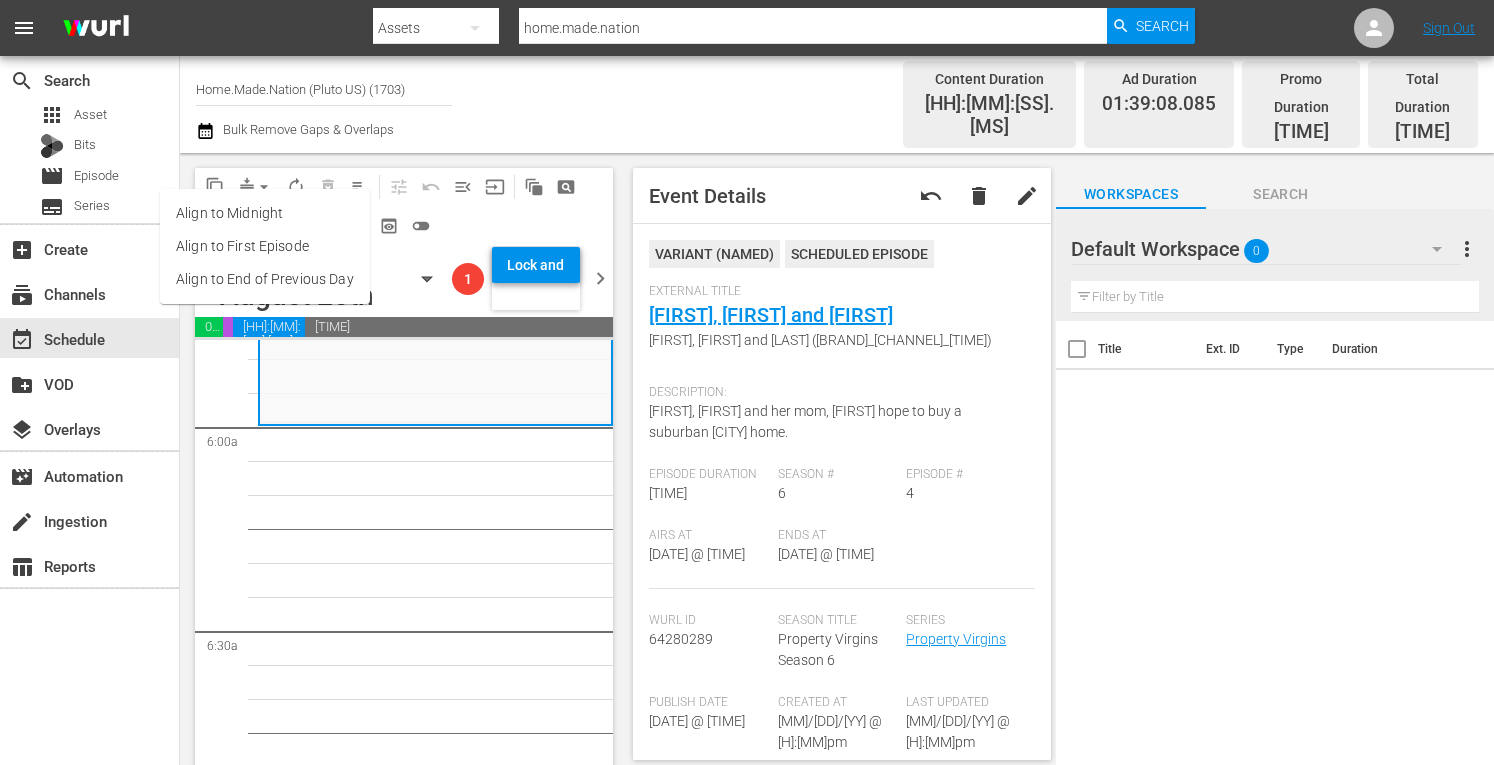 click on "Align to Midnight" at bounding box center (265, 213) 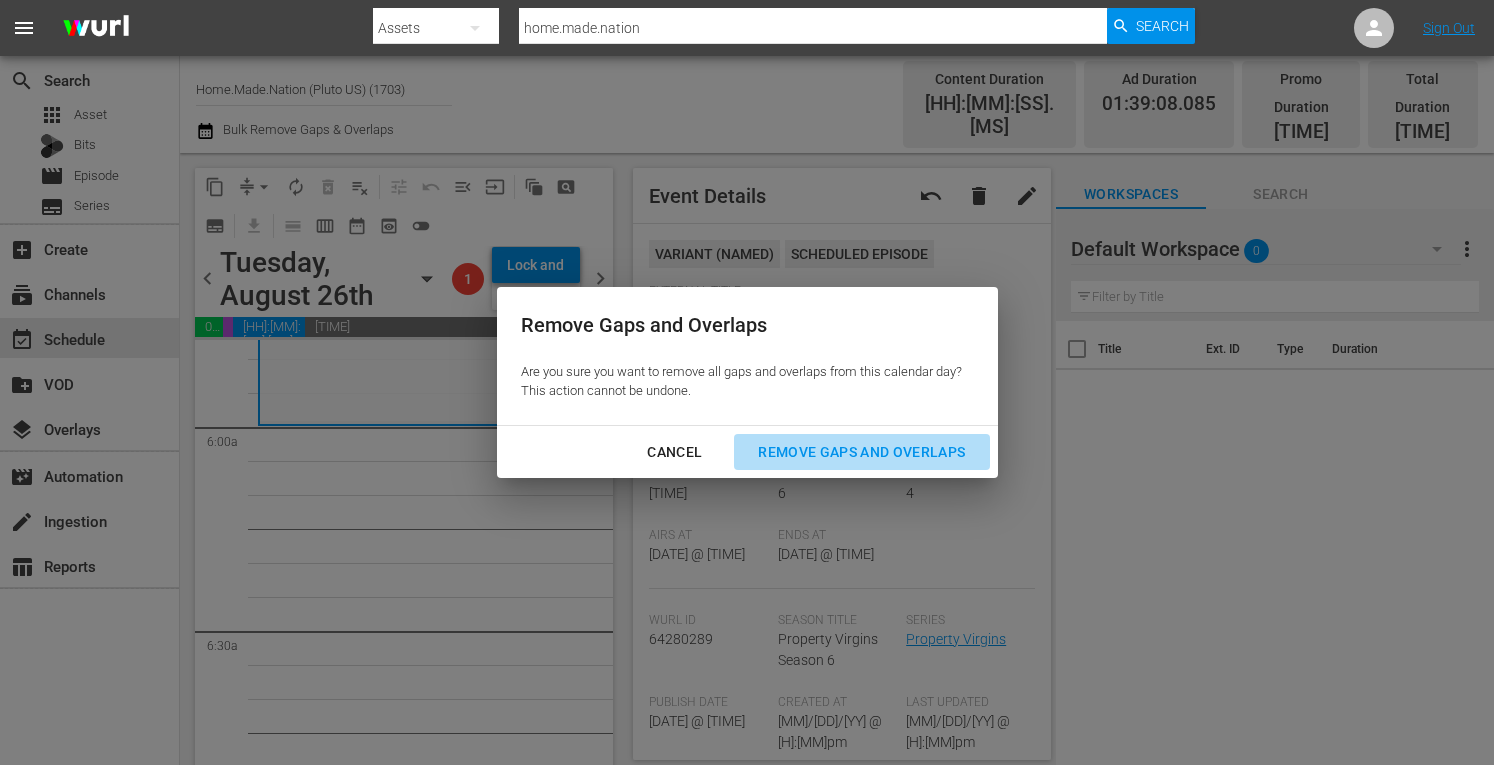click on "Remove Gaps and Overlaps" at bounding box center [861, 452] 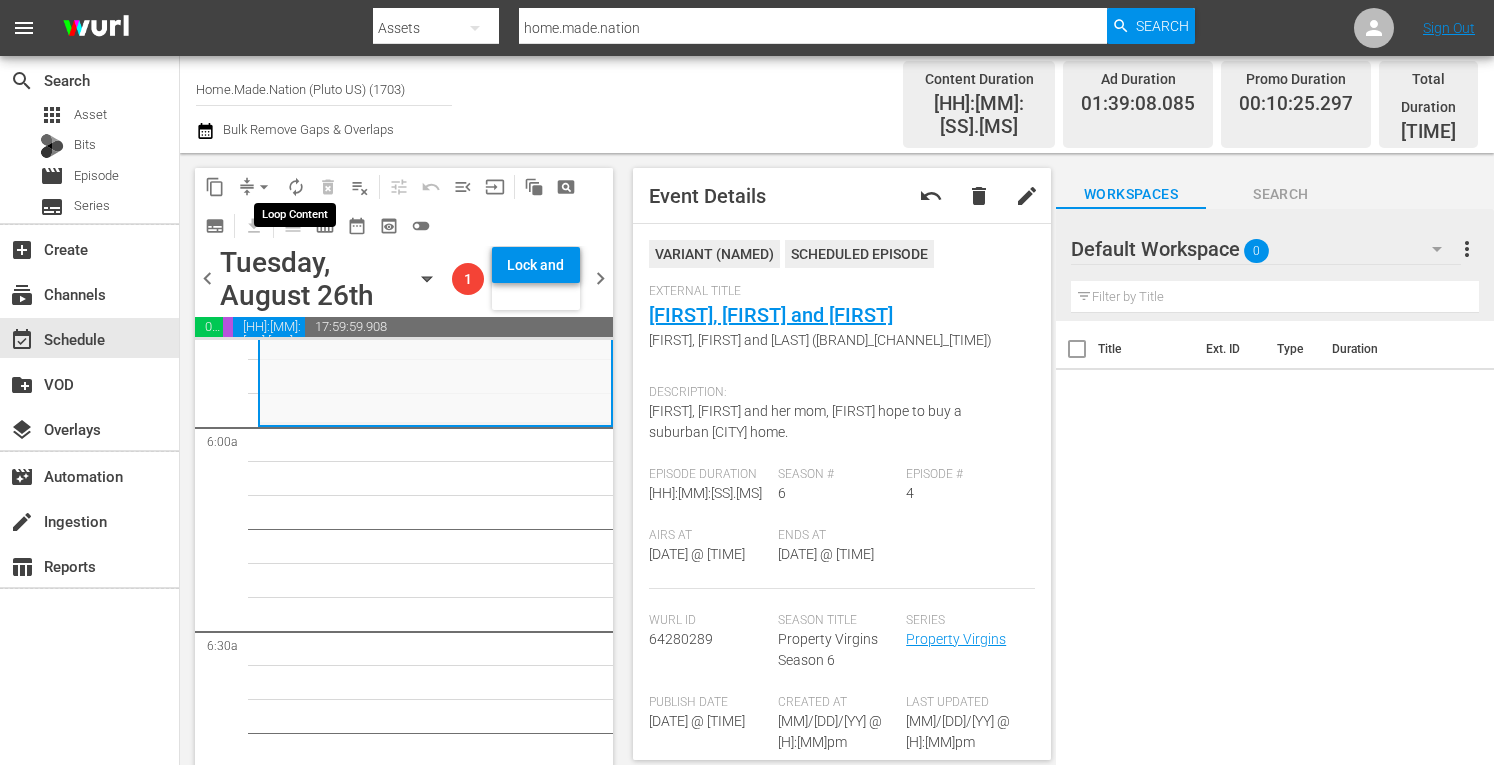 click on "autorenew_outlined" at bounding box center (296, 187) 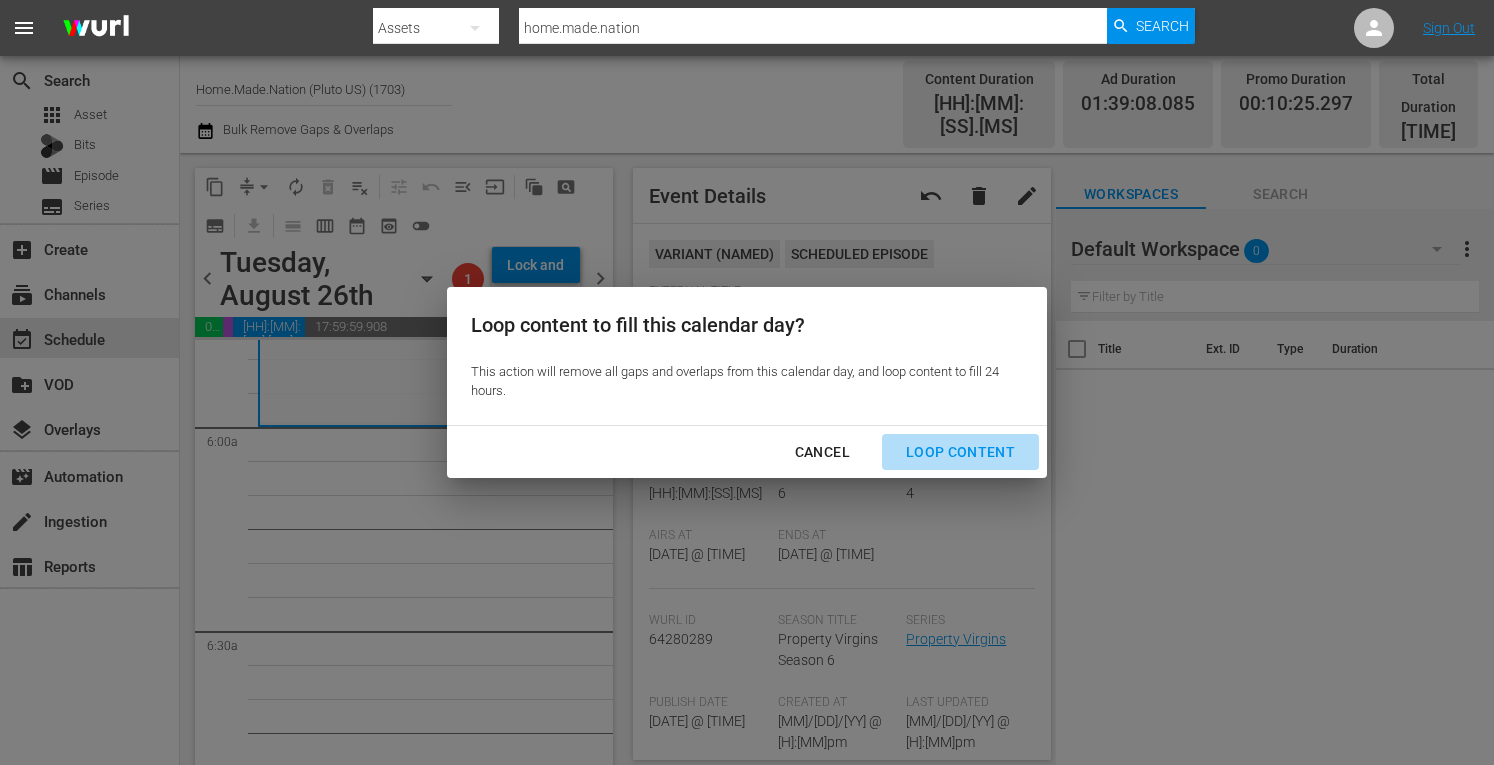 click on "Loop Content" at bounding box center [960, 452] 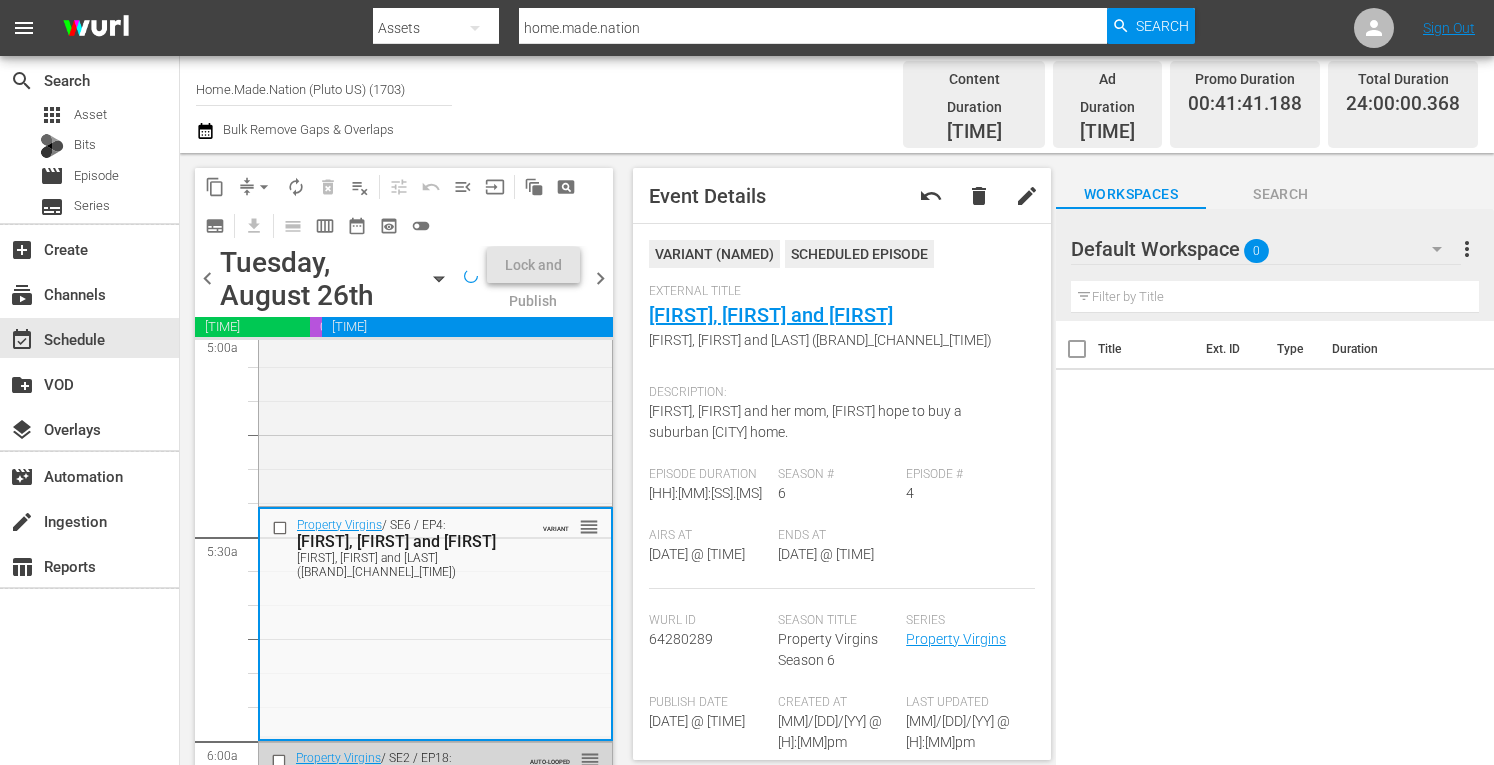 scroll, scrollTop: 2065, scrollLeft: 0, axis: vertical 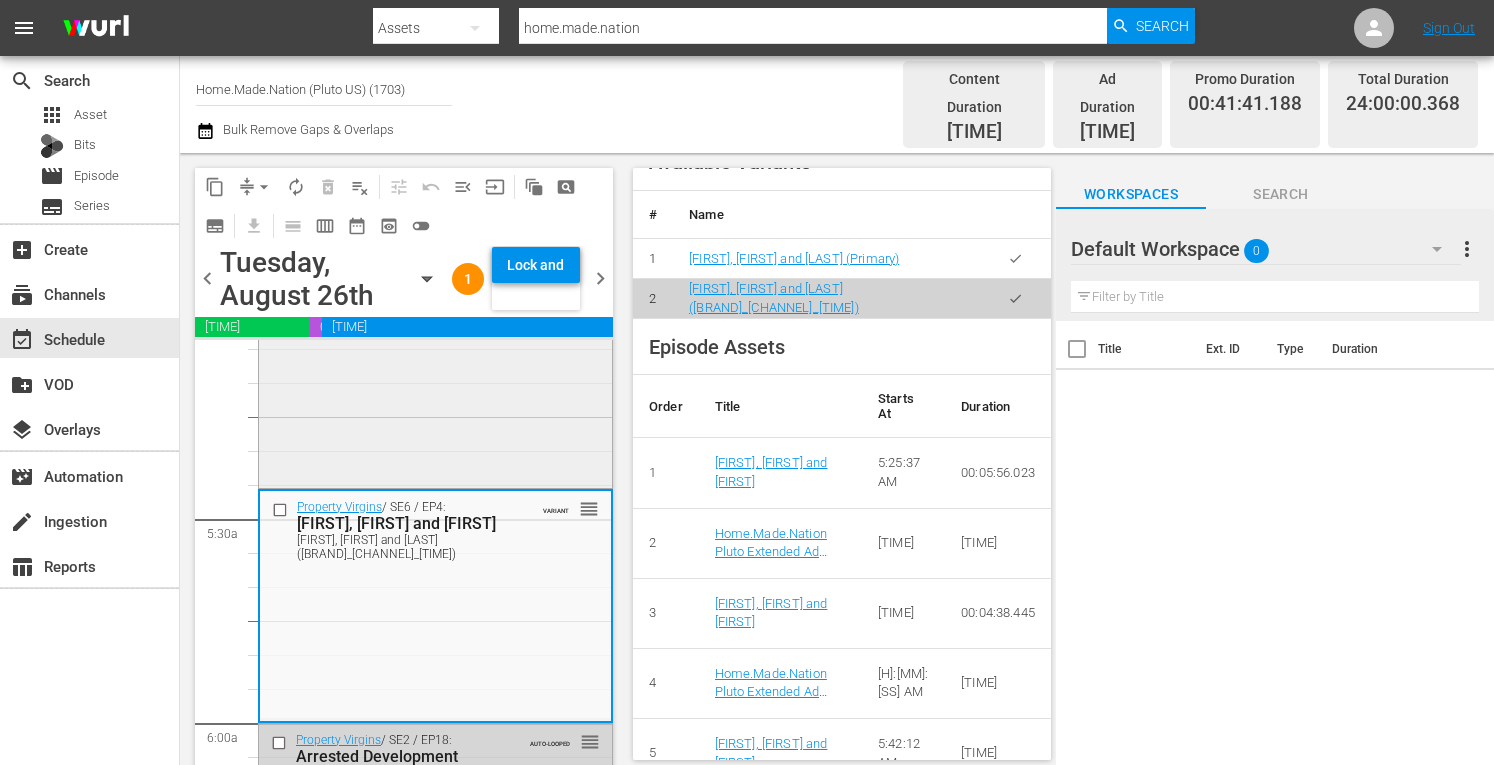 click on "Property Virgins  / SE5 / EP12:
Amy and Jason Amy and Jason (VARIANT) VARIANT reorder" at bounding box center (435, 372) 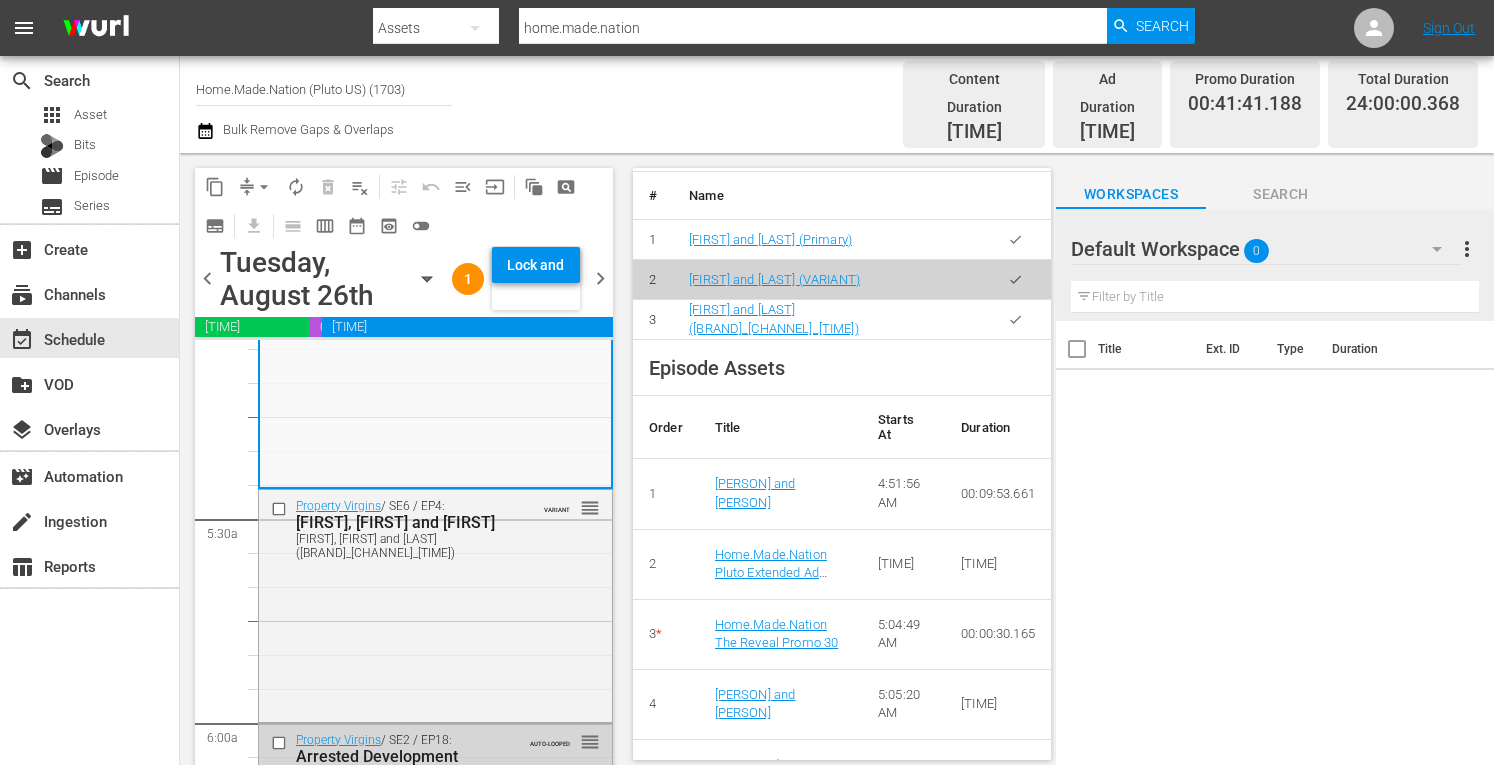 scroll, scrollTop: 975, scrollLeft: 0, axis: vertical 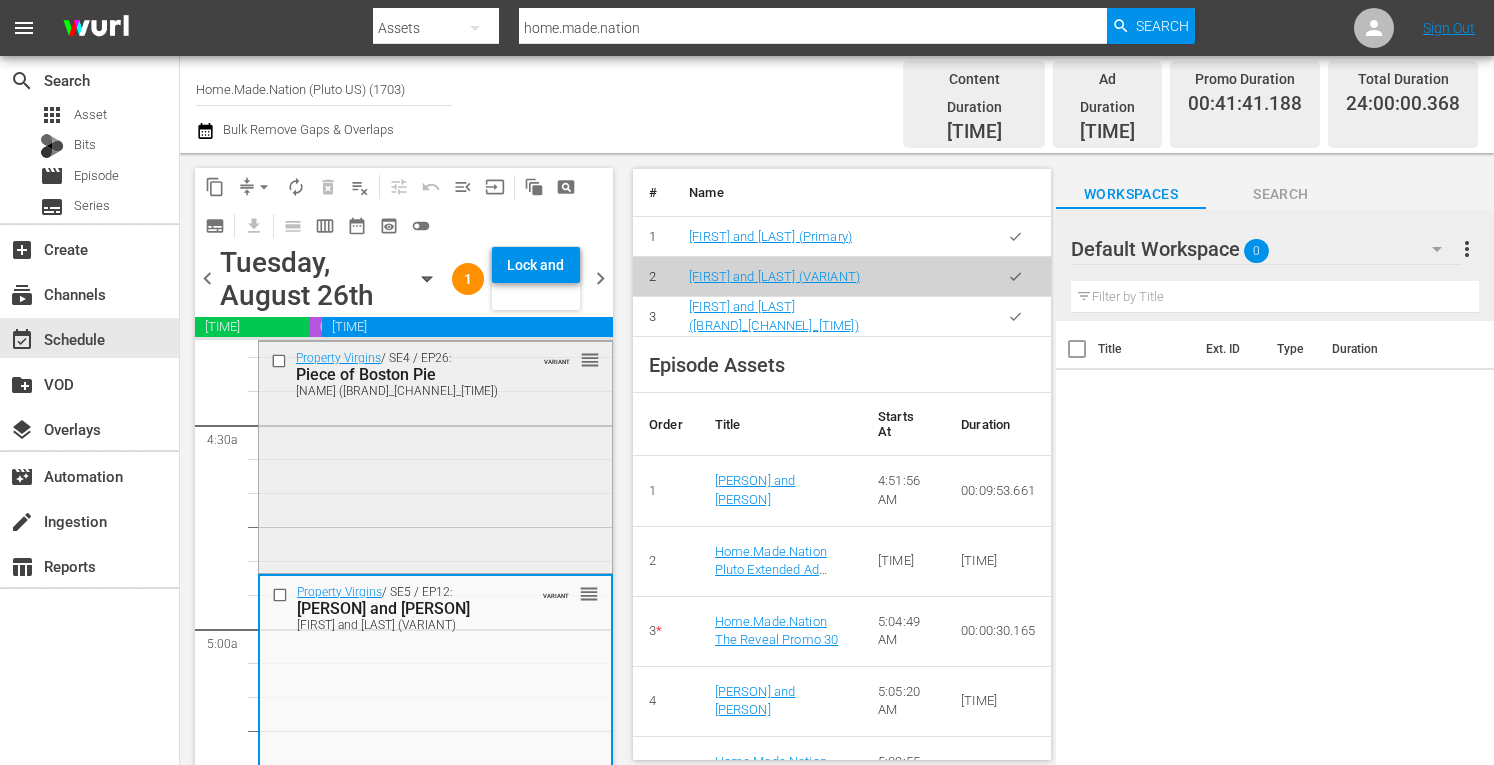 click on "Property Virgins  / SE4 / EP26:
Piece of Boston Pie Piece of Boston Pie (aenetworks_homemadenation_1_00:30:00) VARIANT reorder" at bounding box center (435, 455) 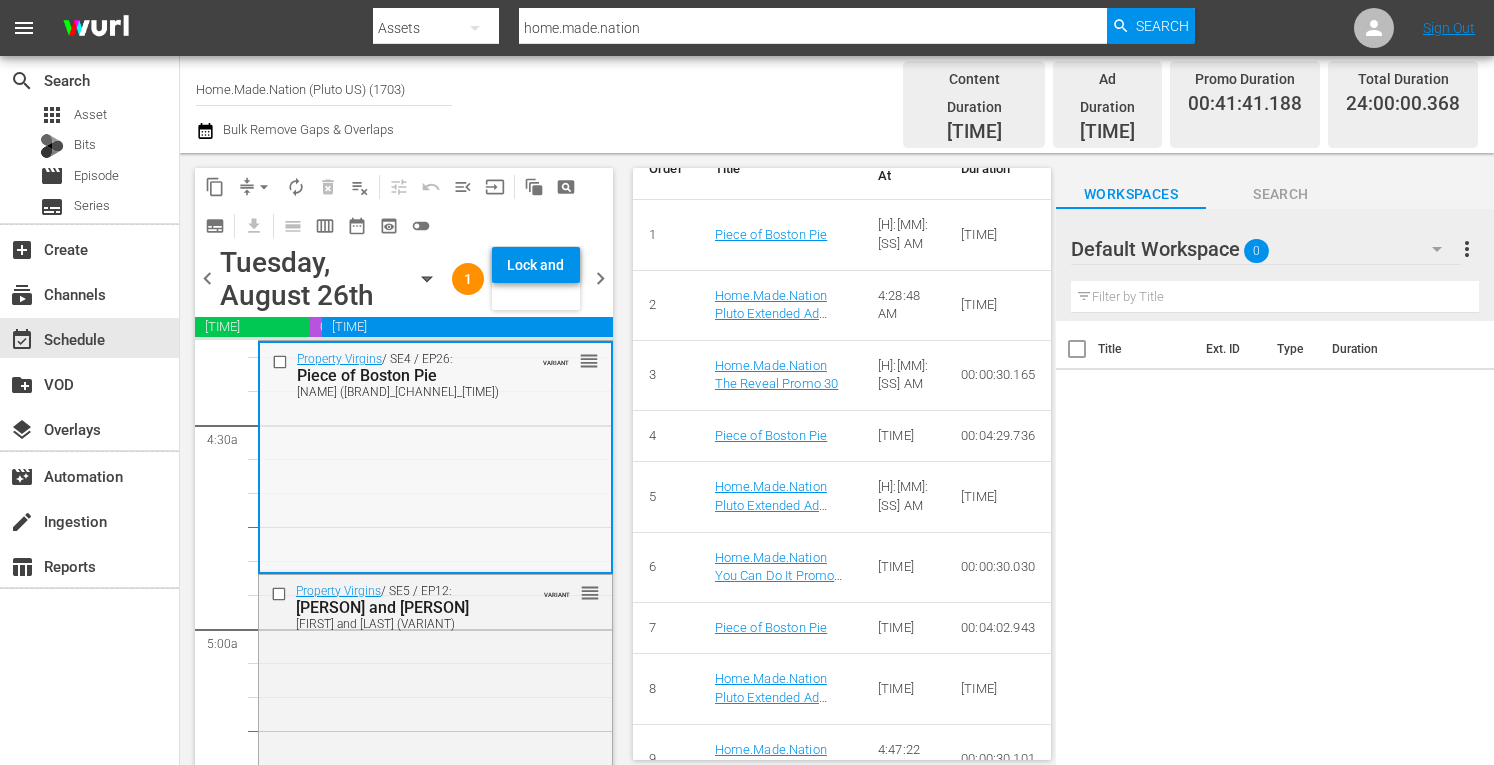 scroll, scrollTop: 1210, scrollLeft: 0, axis: vertical 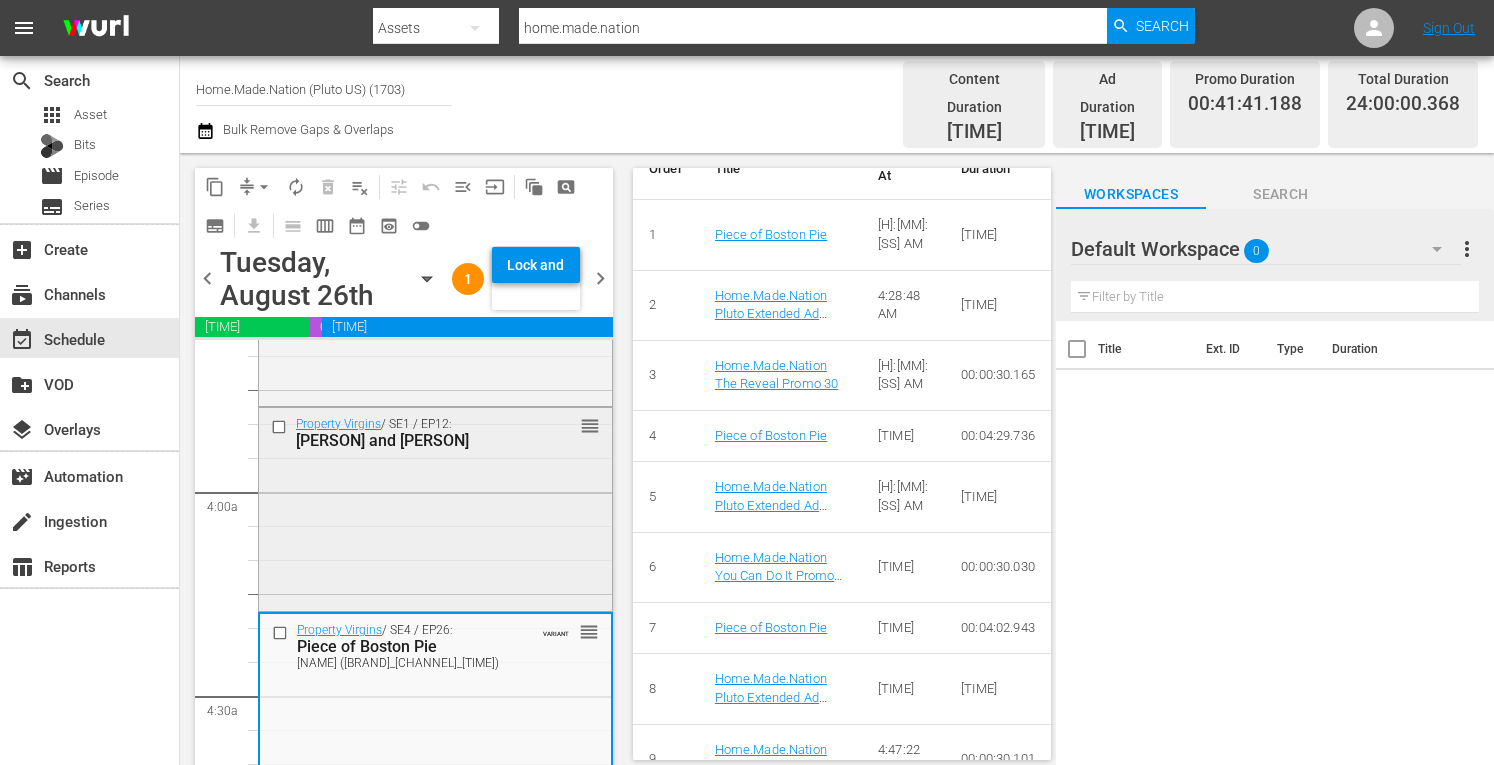 click on "Property Virgins  / SE1 / EP12:
Lynette and Ryan reorder" at bounding box center (435, 508) 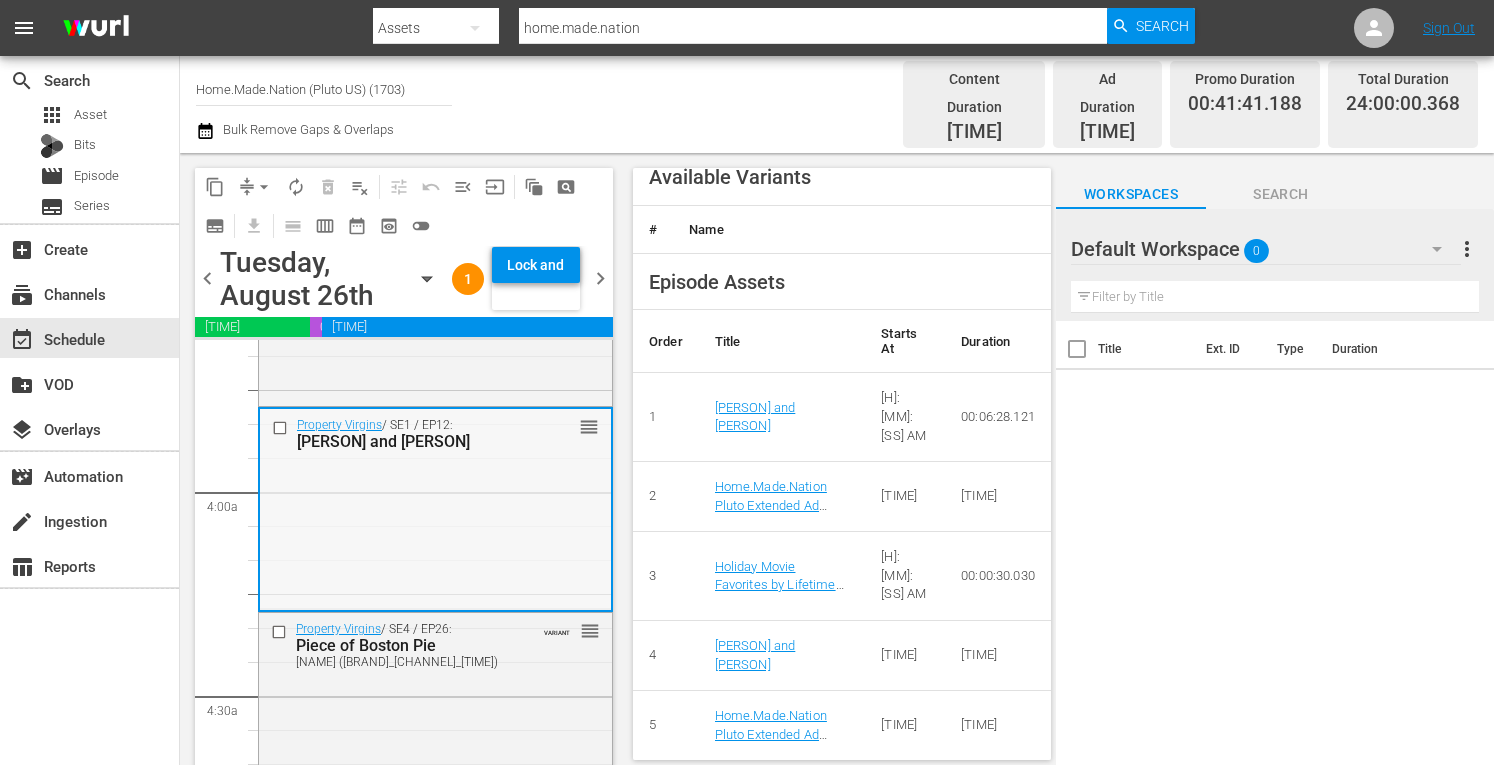 scroll, scrollTop: 876, scrollLeft: 0, axis: vertical 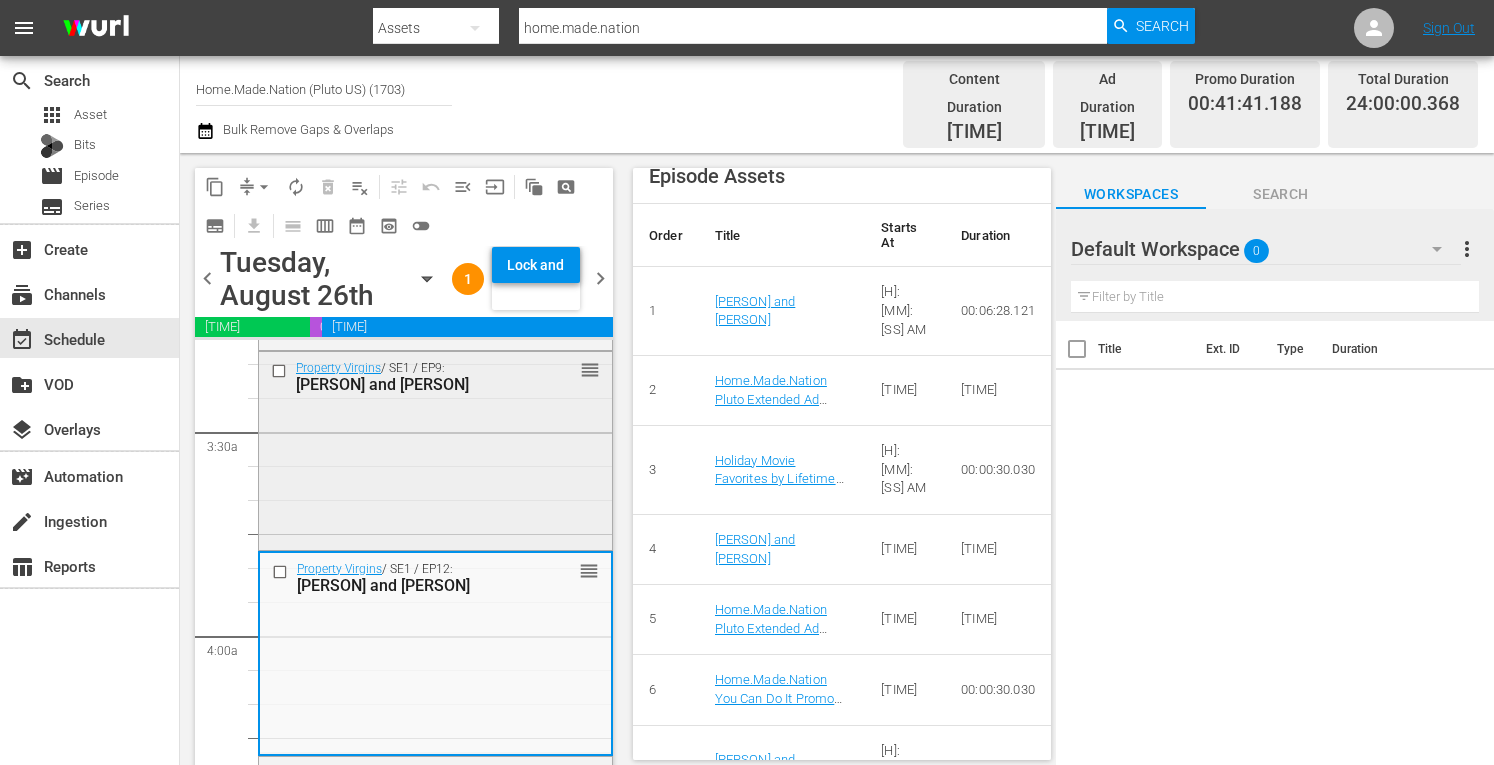 click on "Property Virgins  / SE1 / EP9:
Lauren and Scott reorder" at bounding box center (435, 448) 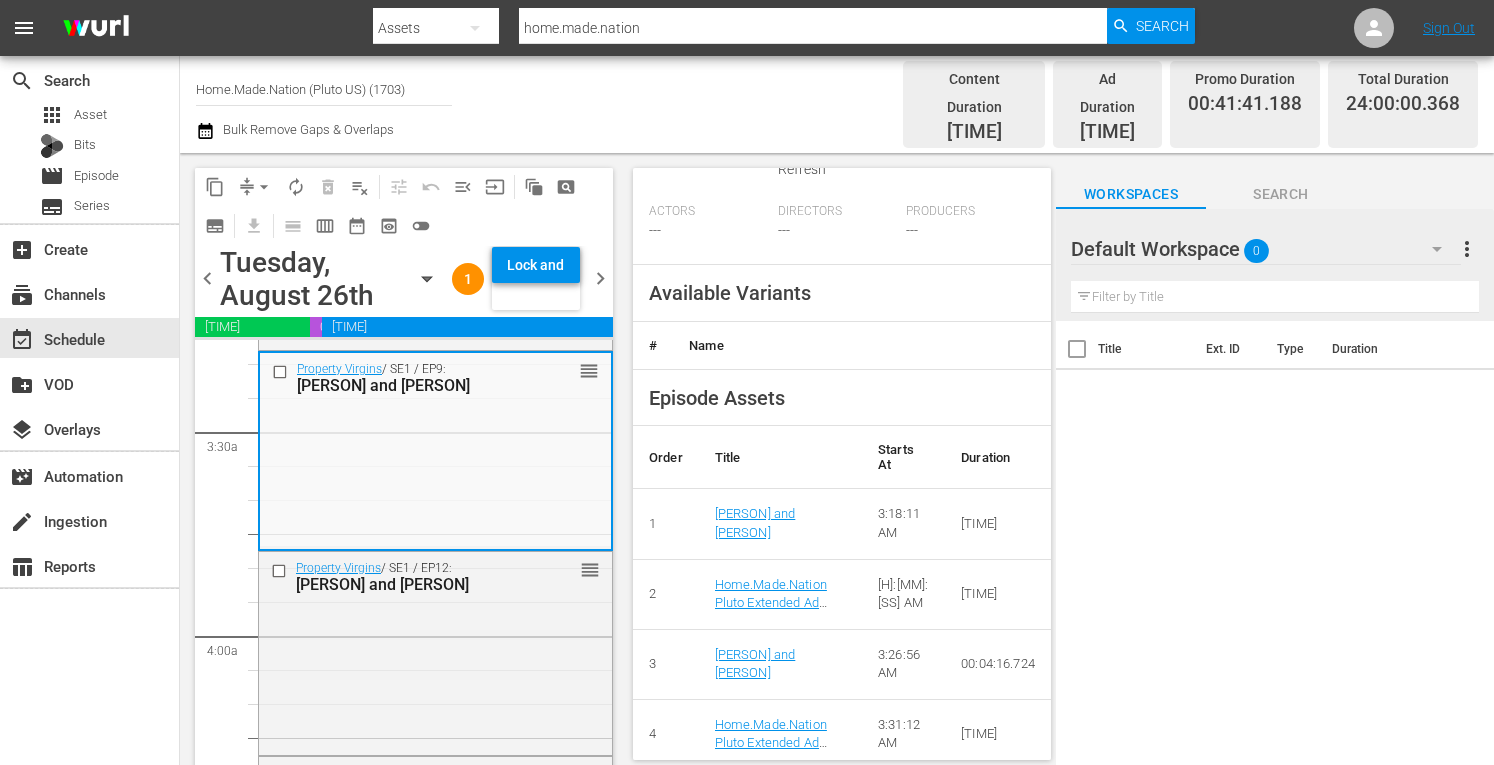 scroll, scrollTop: 846, scrollLeft: 0, axis: vertical 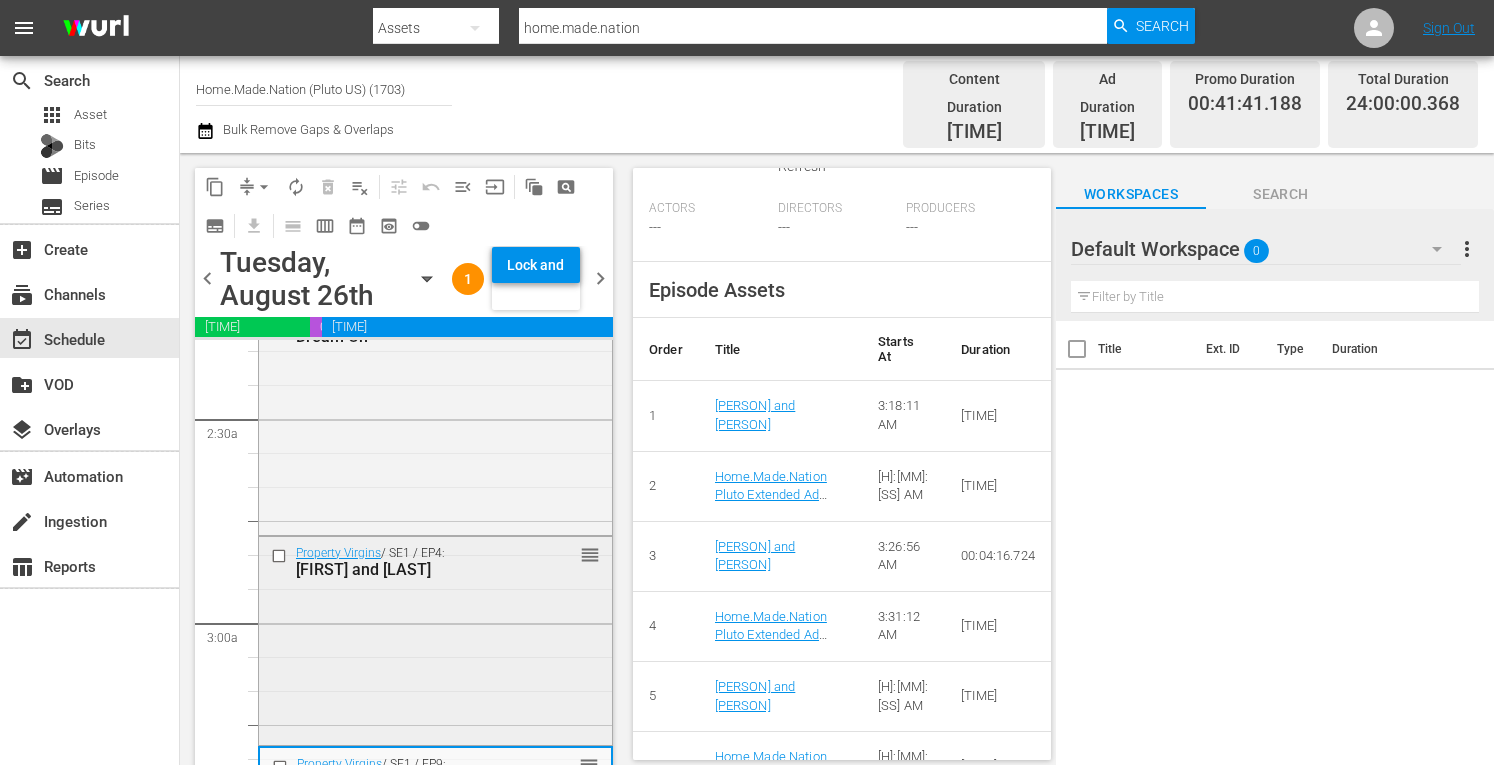 click on "Property Virgins  / SE1 / EP4:
Damion and Irene reorder" at bounding box center (435, 639) 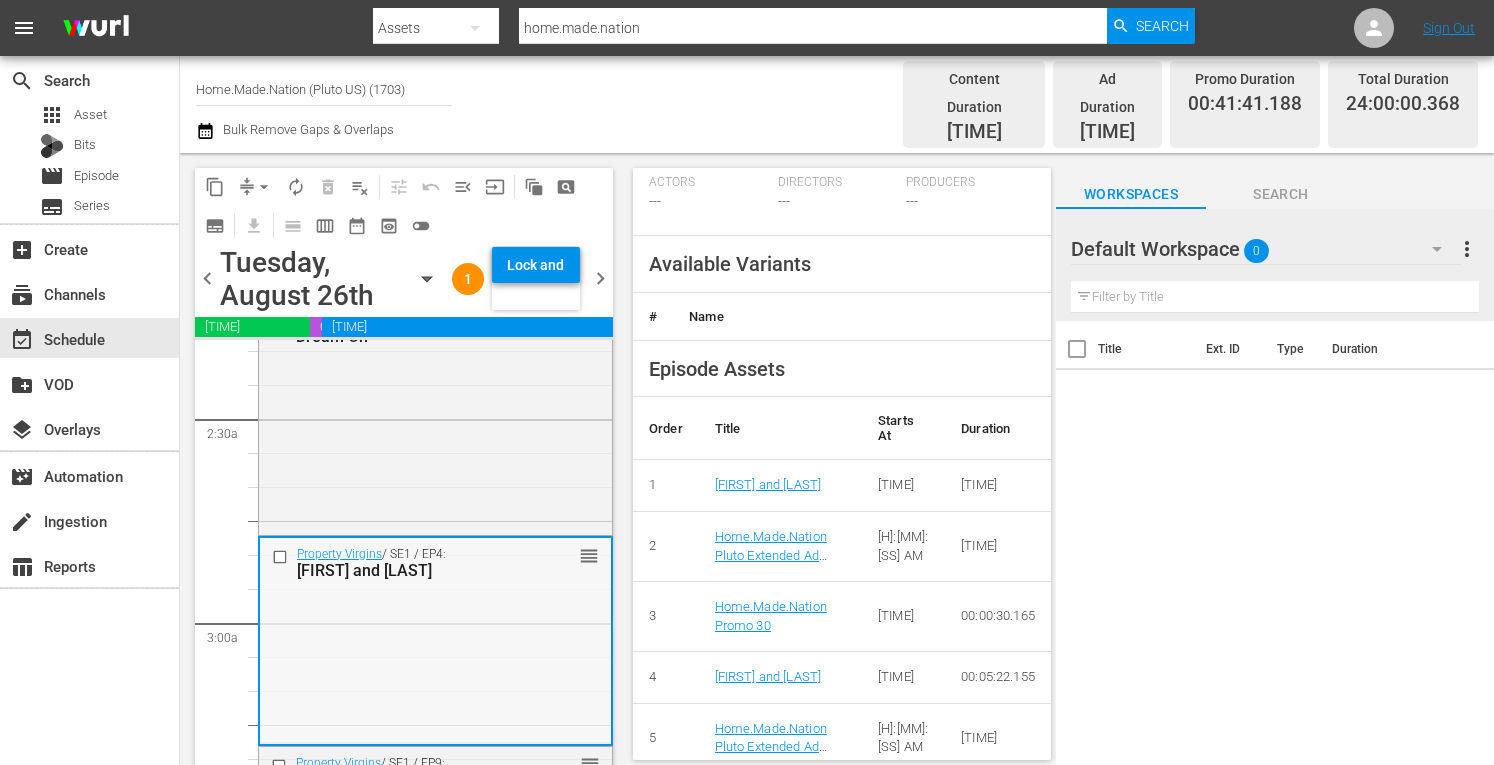 scroll, scrollTop: 810, scrollLeft: 0, axis: vertical 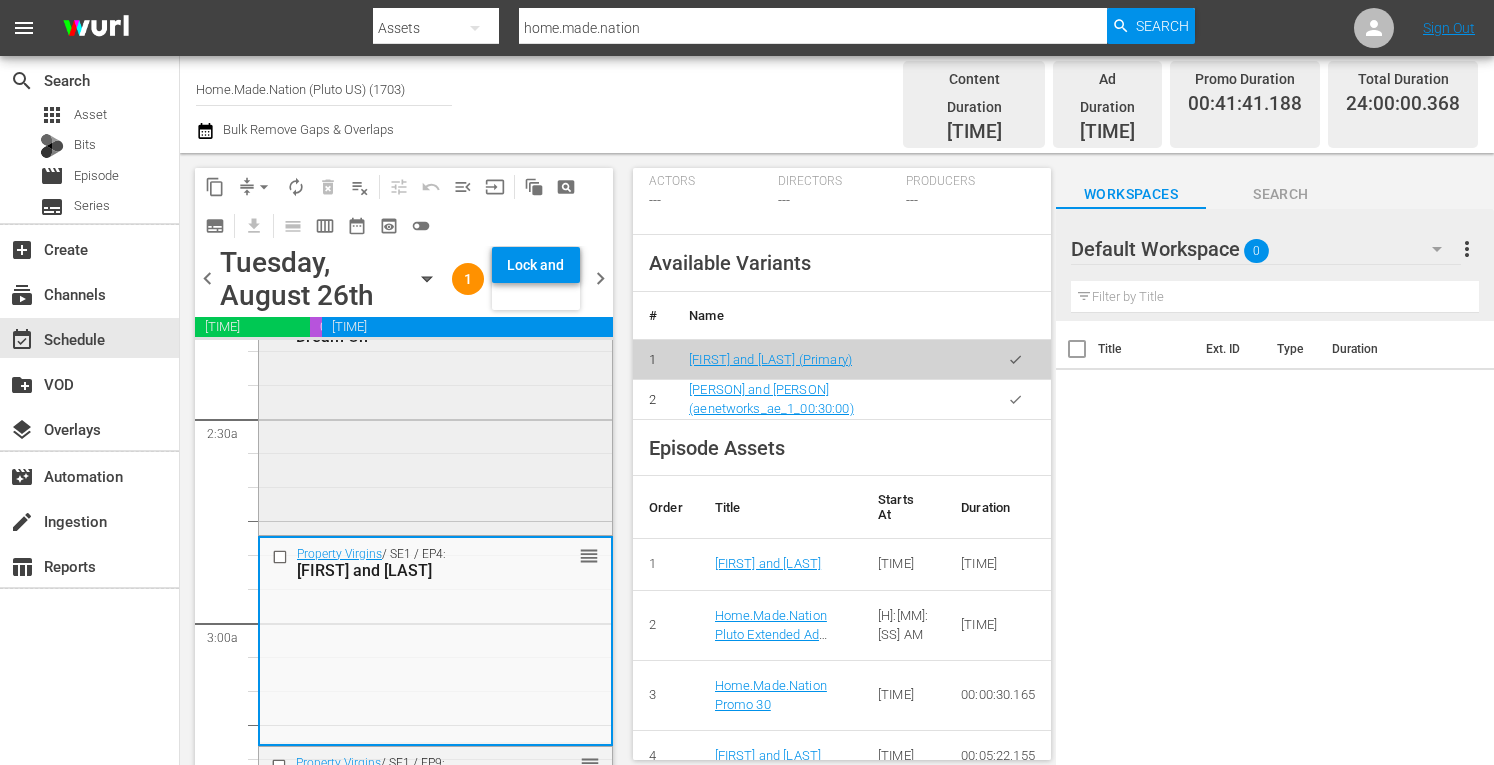 click on "Property Virgins  / SE2 / EP7:
Dream On reorder" at bounding box center [435, 417] 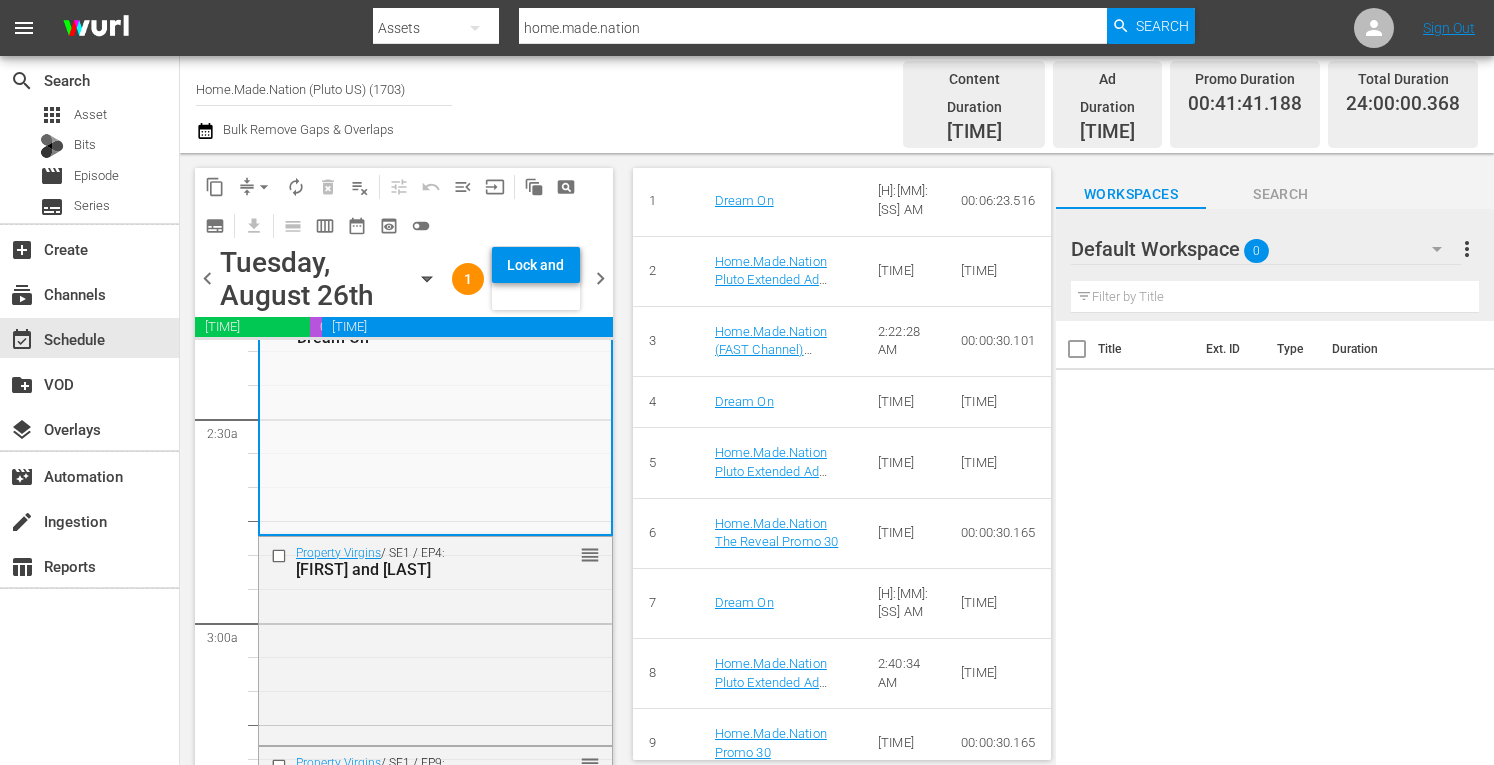 scroll, scrollTop: 1018, scrollLeft: 0, axis: vertical 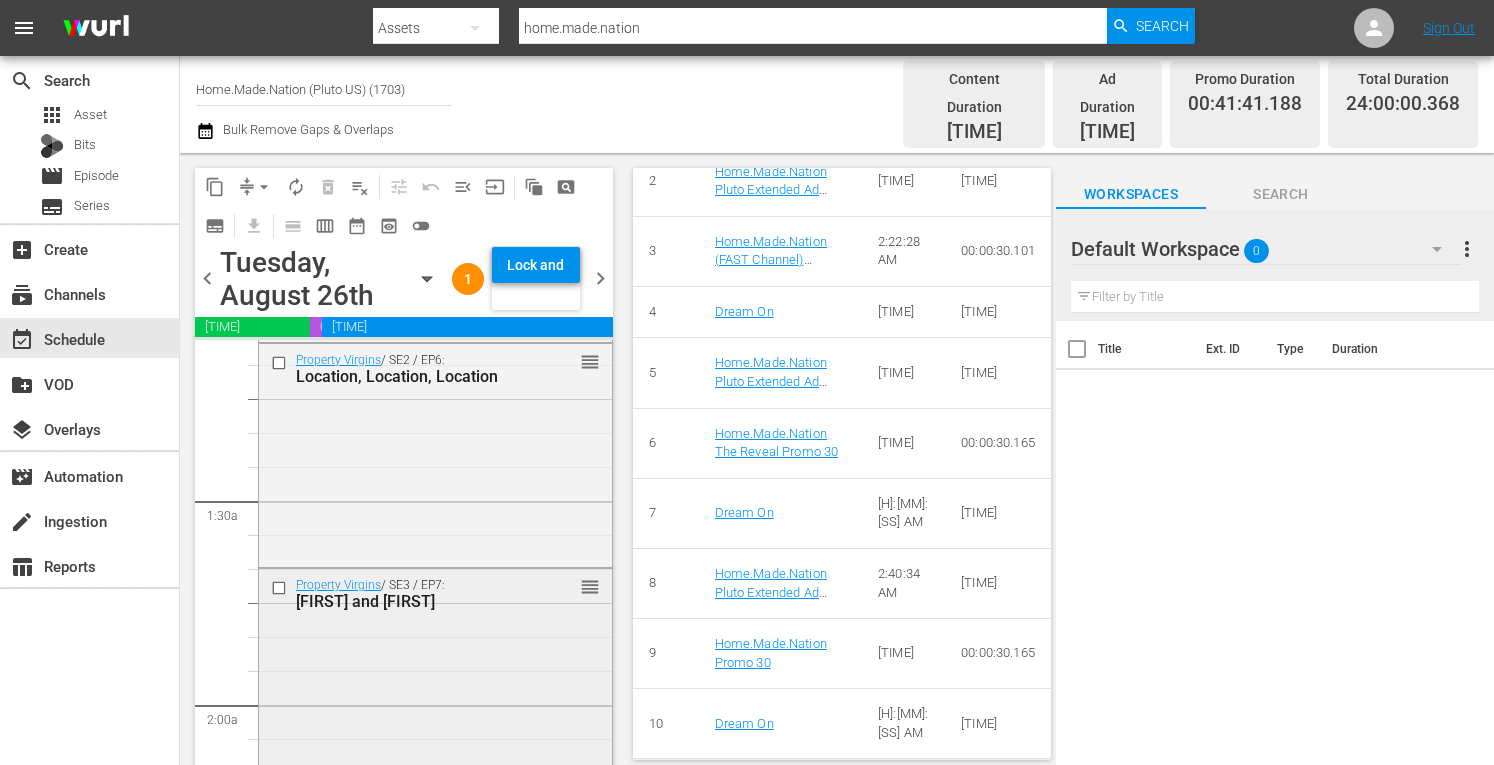 click on "Property Virgins  / SE3 / EP7:
Erin and Jeff reorder" at bounding box center [435, 678] 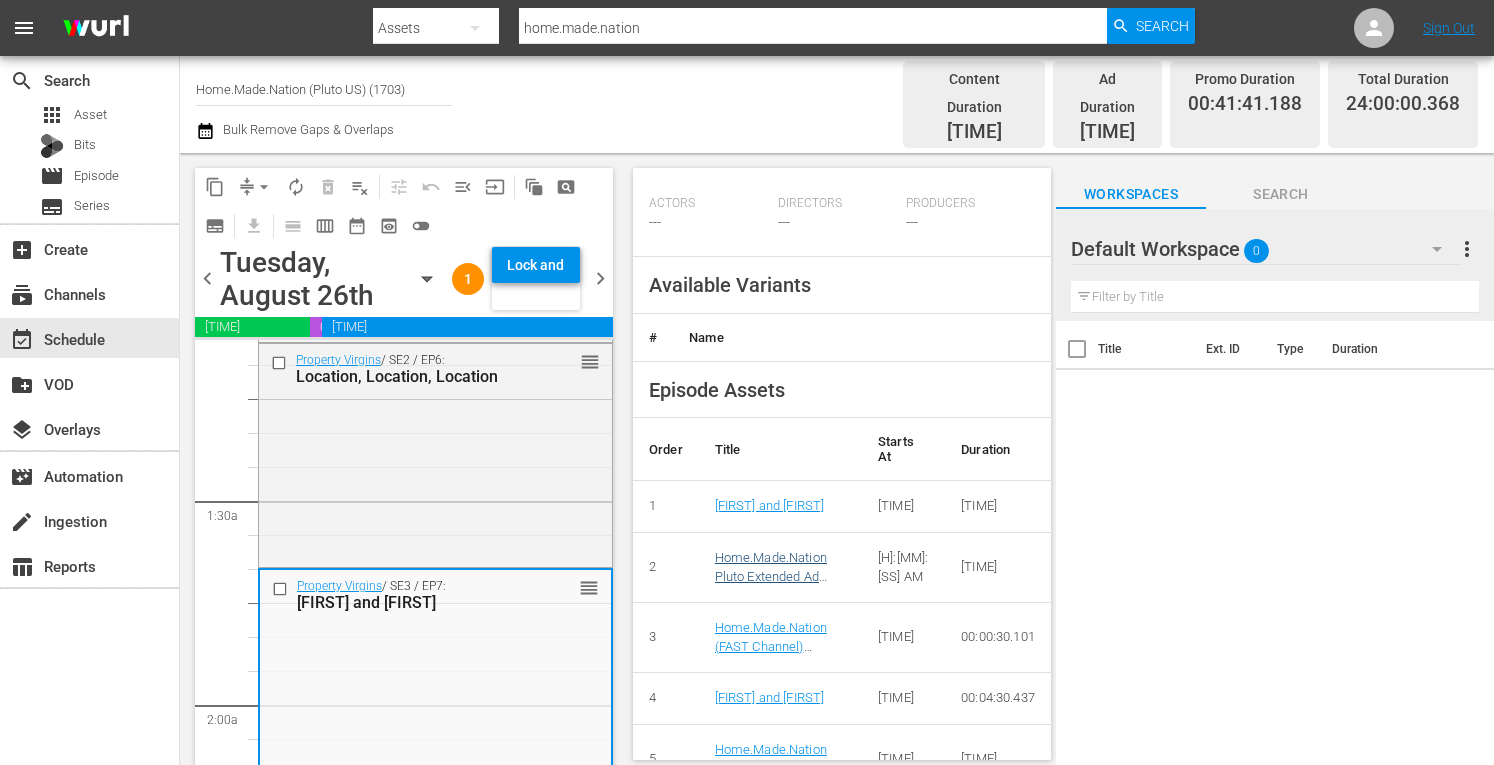 scroll, scrollTop: 879, scrollLeft: 0, axis: vertical 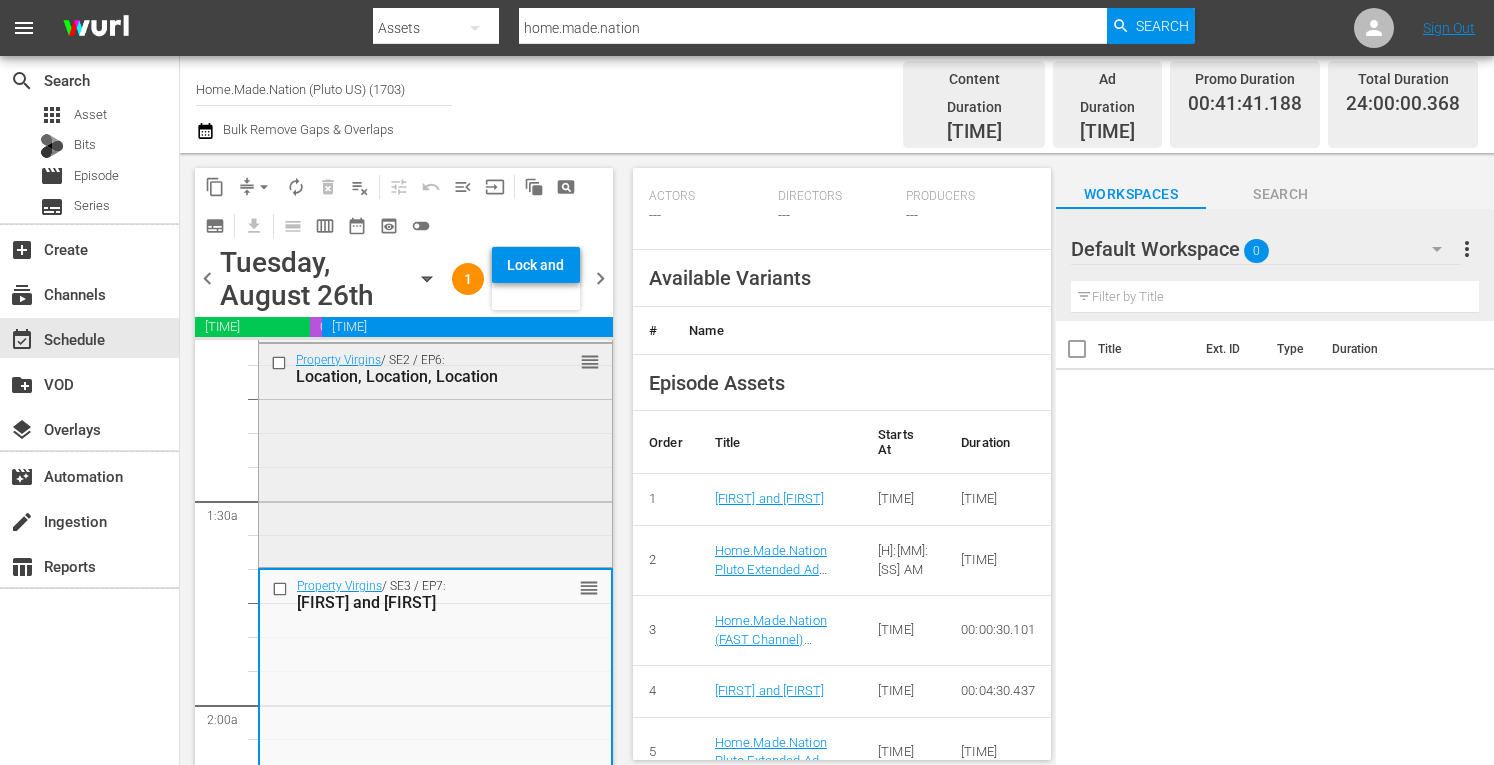 click on "Property Virgins  / SE2 / EP6:
Location, Location, Location reorder" at bounding box center [435, 453] 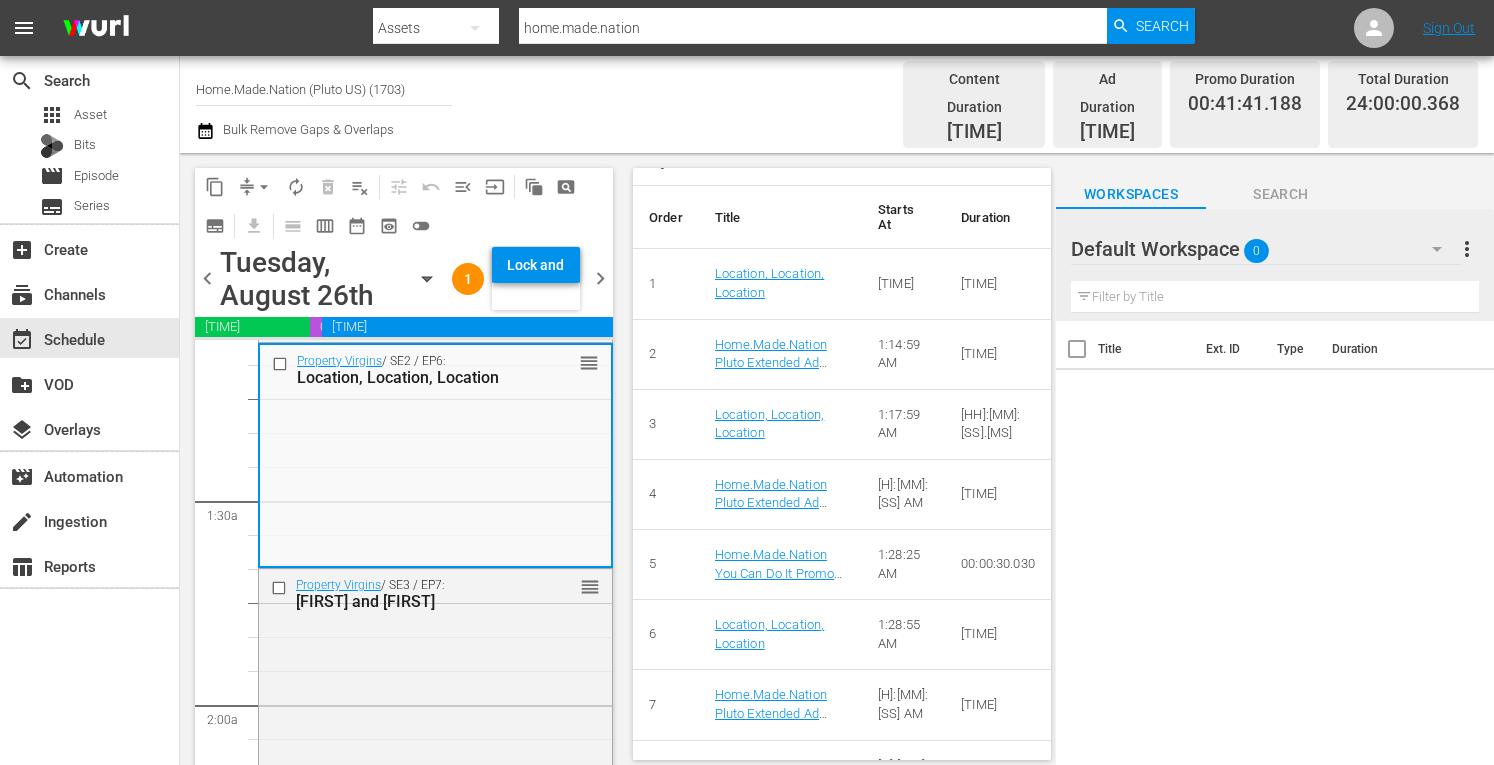 scroll, scrollTop: 1004, scrollLeft: 0, axis: vertical 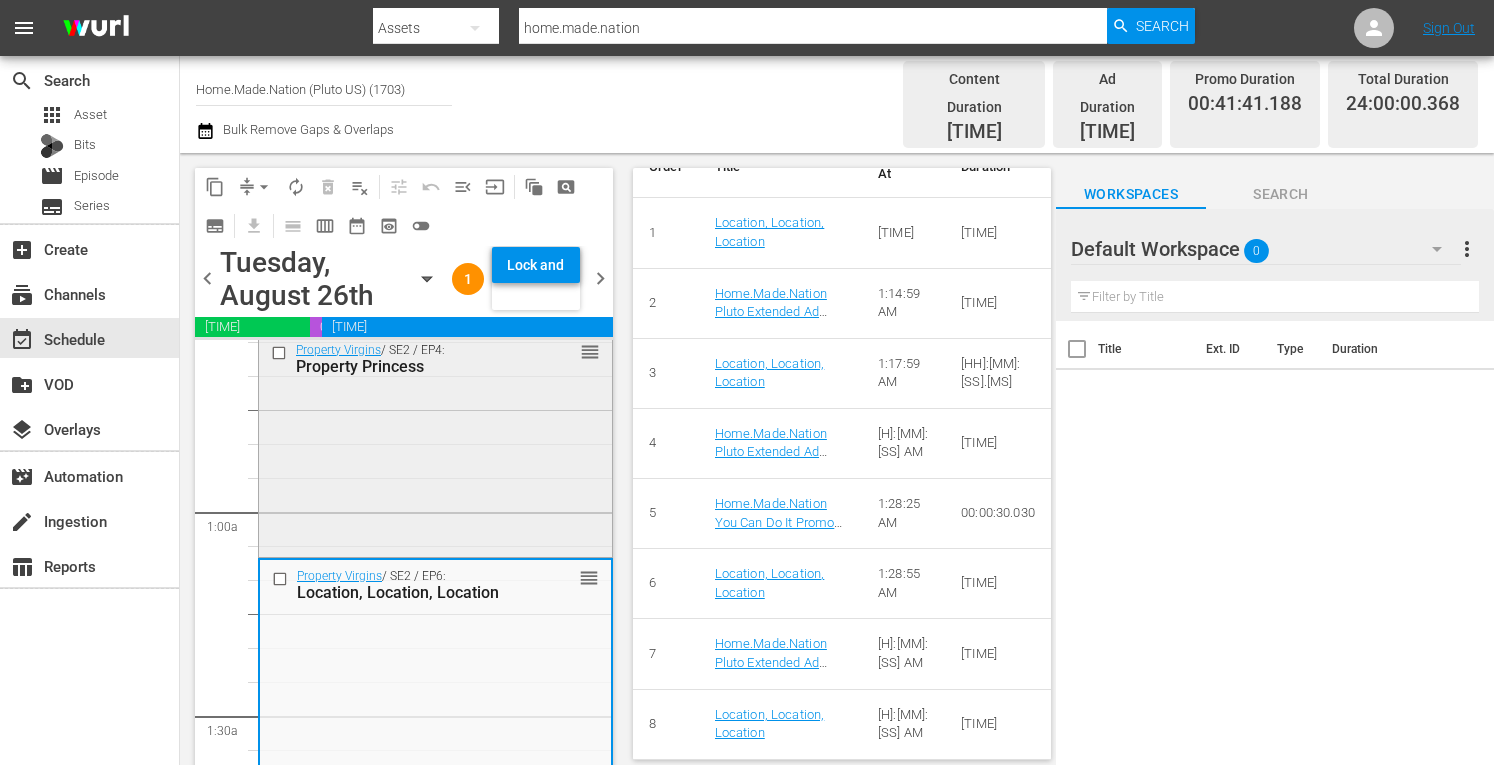 click on "Property Virgins  / SE2 / EP4:
Property Princess reorder" at bounding box center [435, 443] 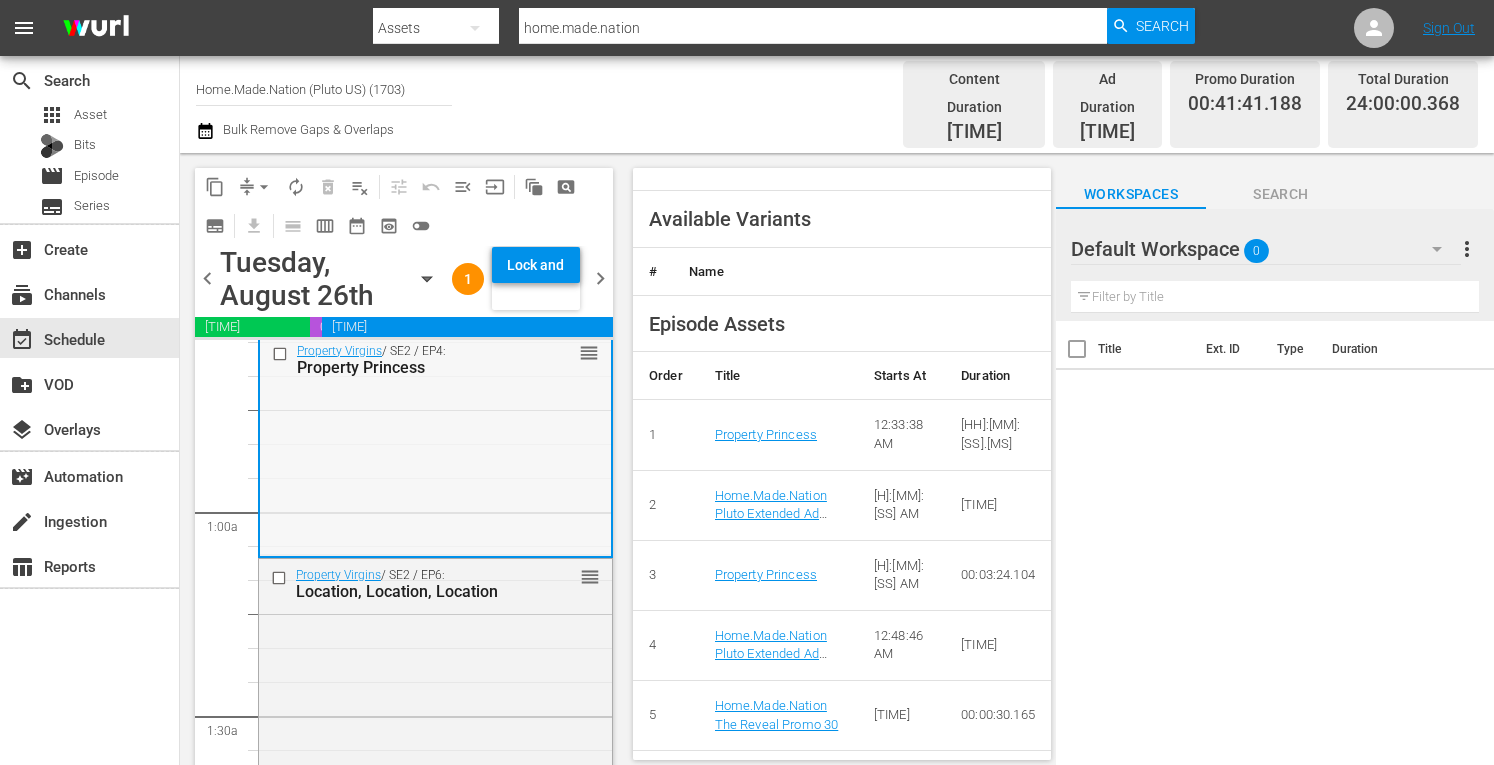 scroll, scrollTop: 771, scrollLeft: 0, axis: vertical 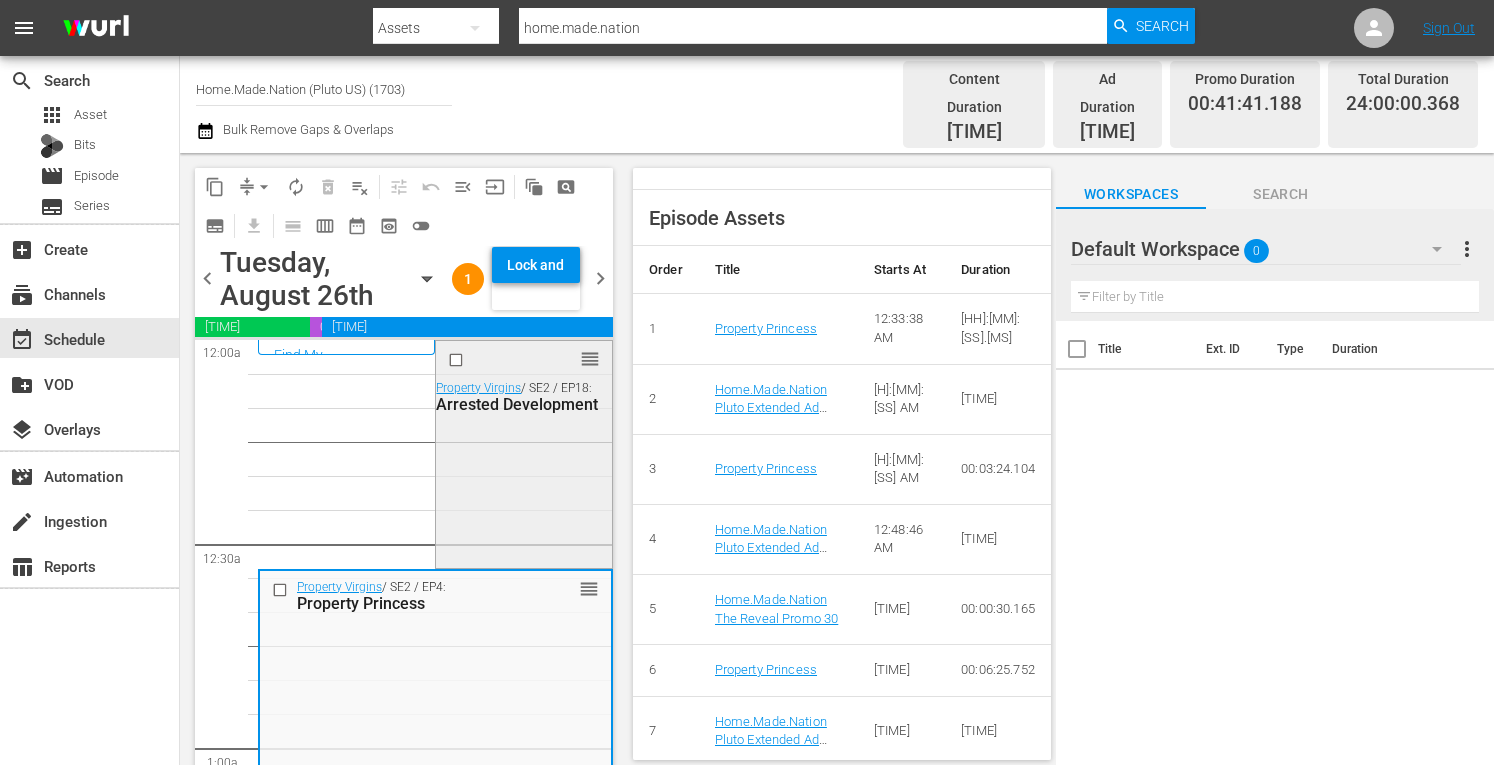 click on "reorder Property Virgins  / SE2 / EP18:
Arrested Development" at bounding box center (523, 452) 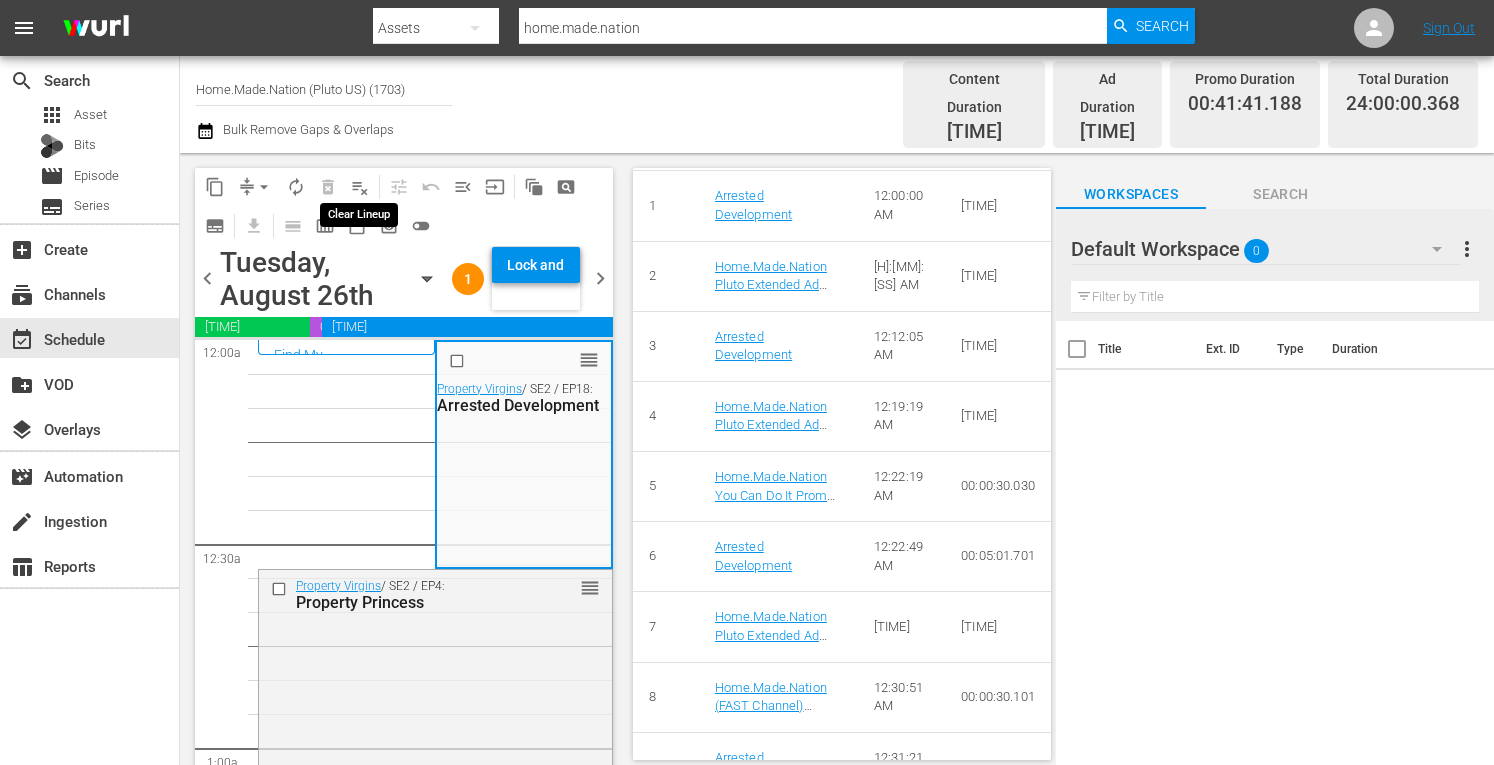 scroll, scrollTop: 936, scrollLeft: 0, axis: vertical 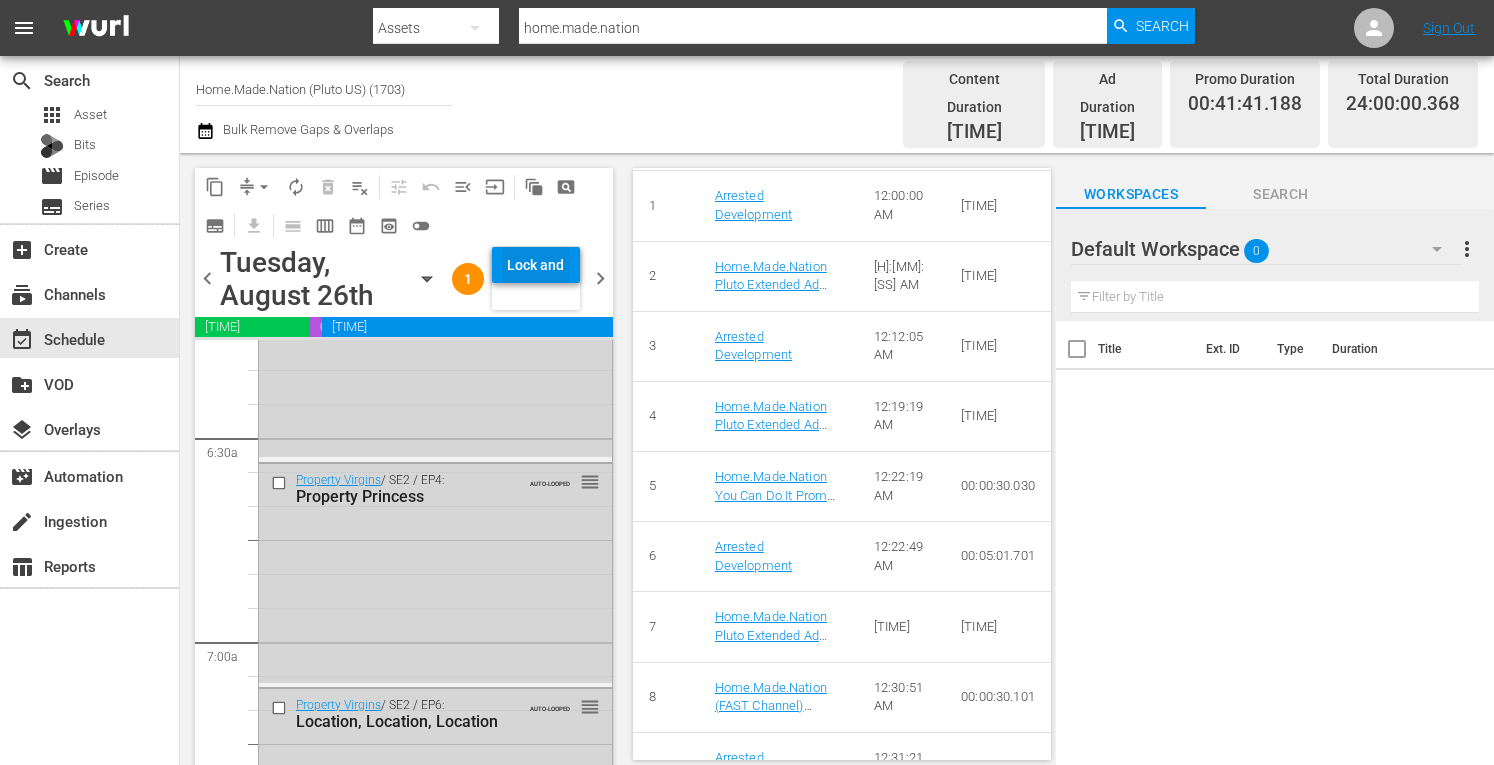 click on "Lock and Publish" at bounding box center (536, 265) 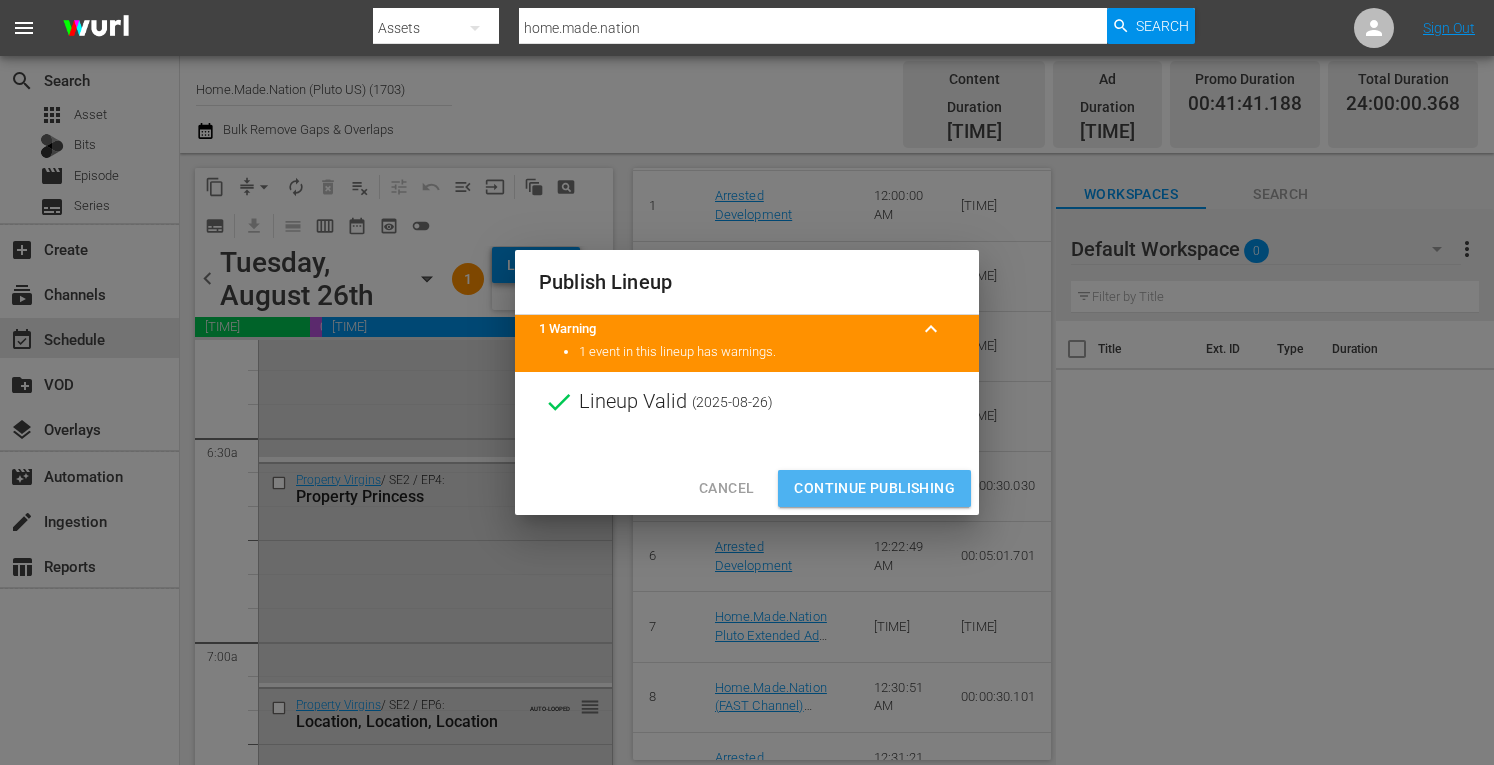 click on "Continue Publishing" at bounding box center (874, 488) 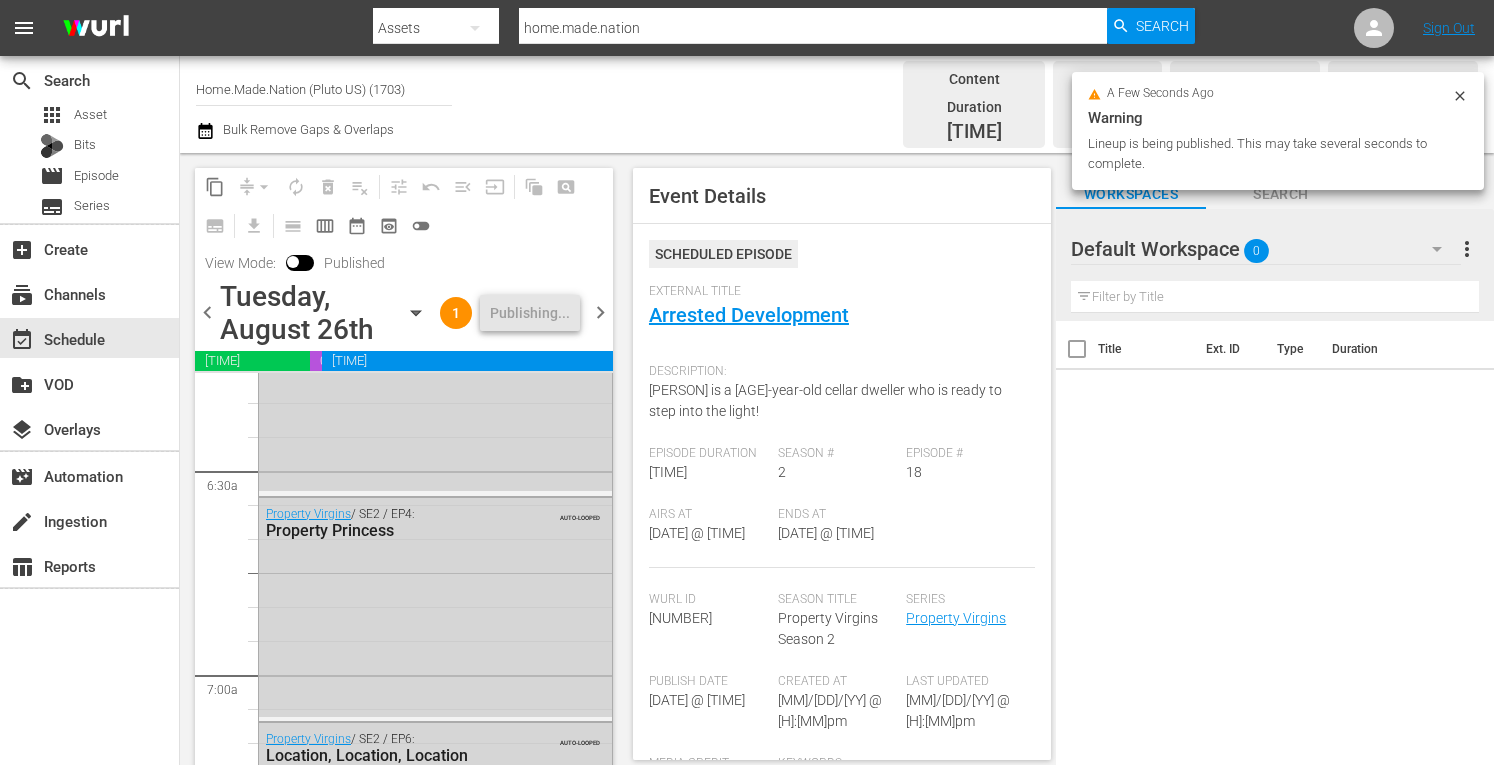 click on "chevron_right" at bounding box center [600, 312] 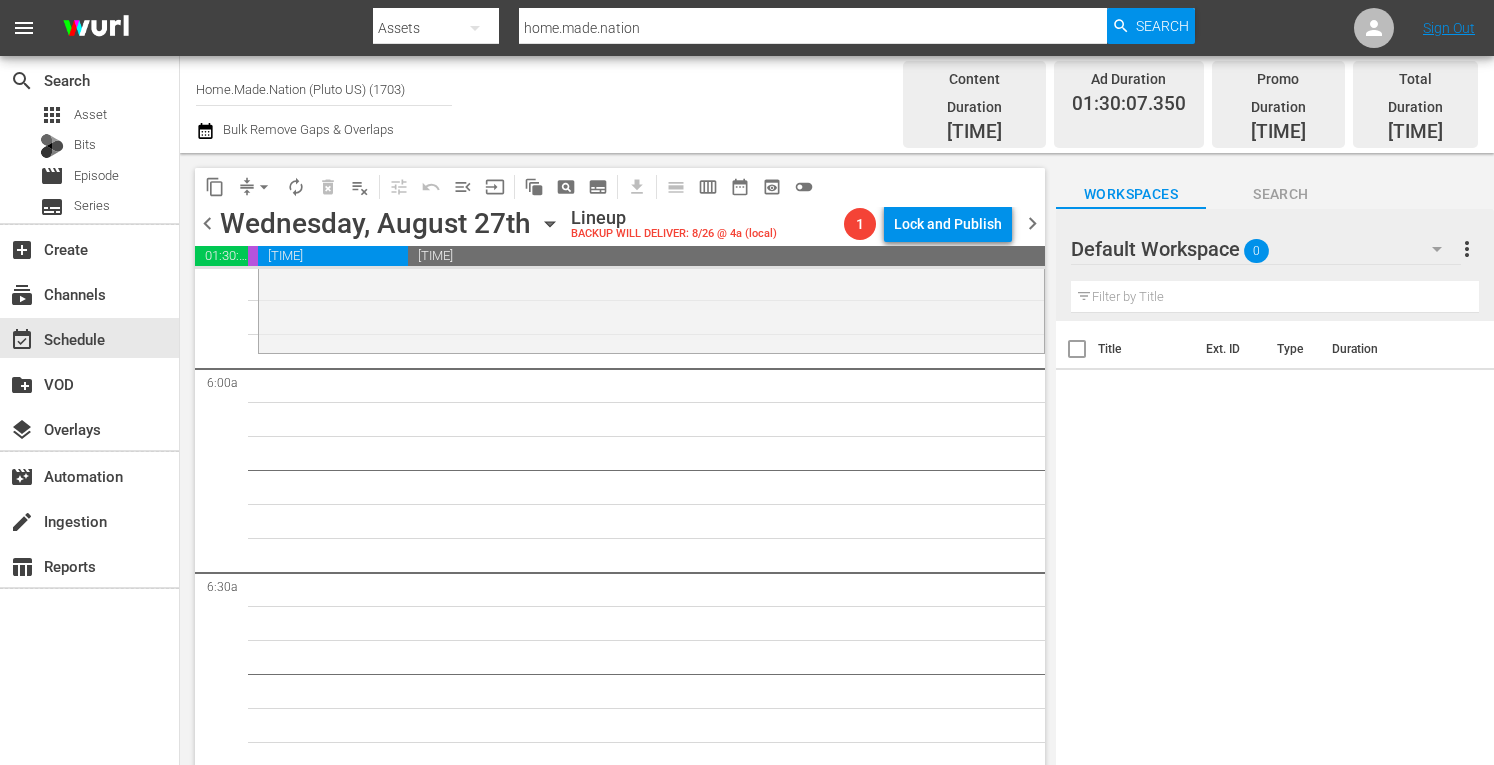 scroll, scrollTop: 2350, scrollLeft: 0, axis: vertical 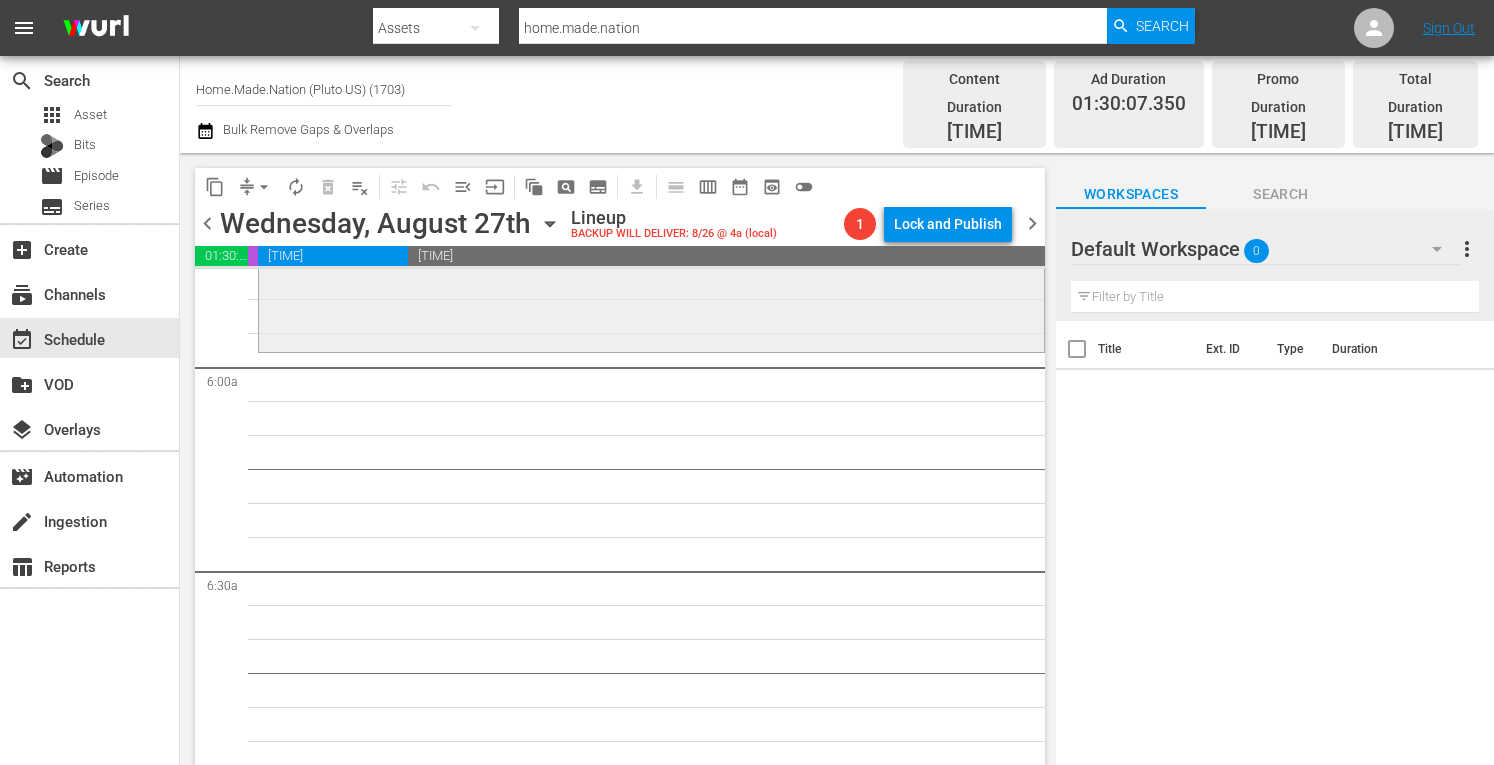 click on "Tiny House Nation  / SE2 / EP10:
340 Sq Ft Steampunk Adventure Home reorder" at bounding box center [651, 147] 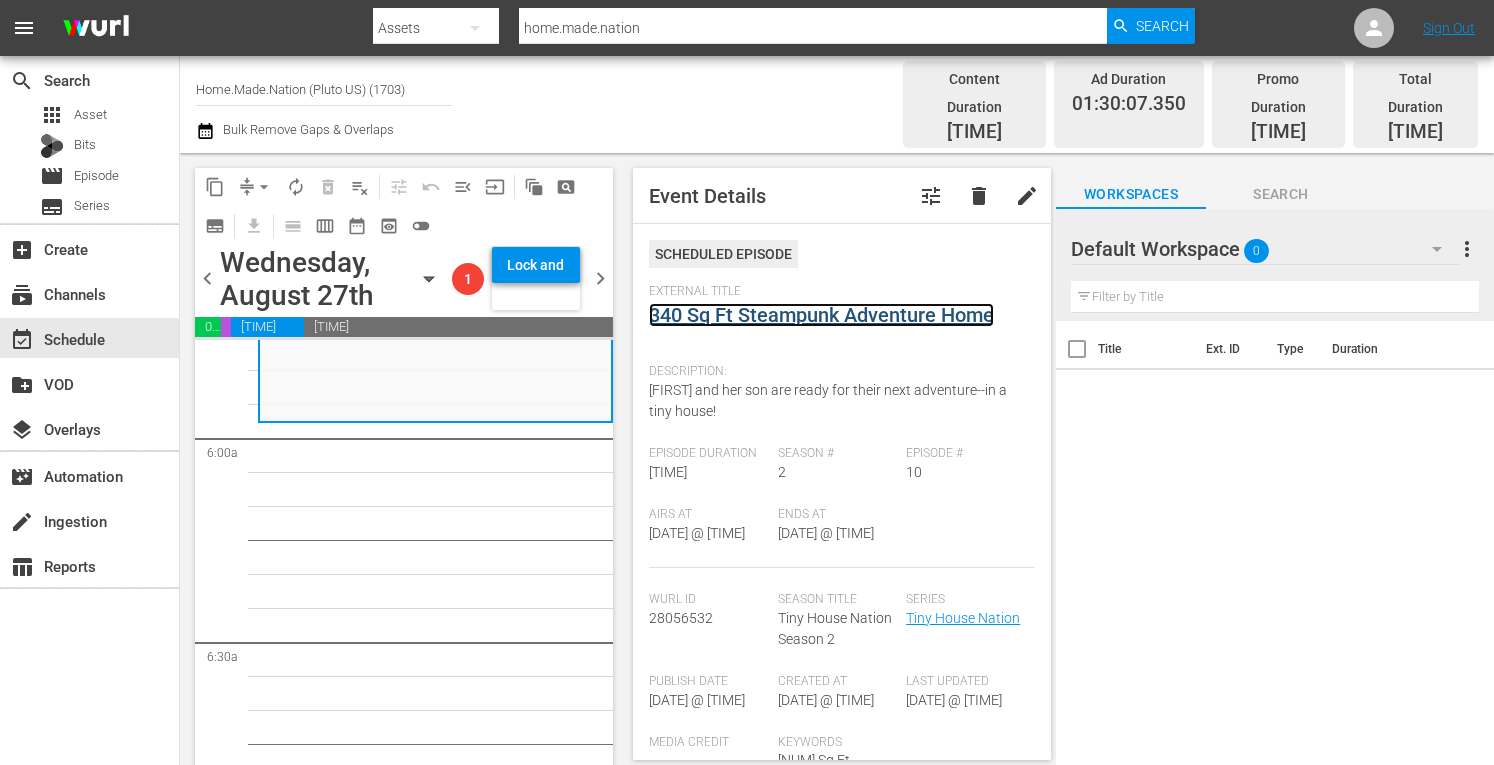 click on "340 Sq Ft Steampunk Adventure Home" at bounding box center (821, 315) 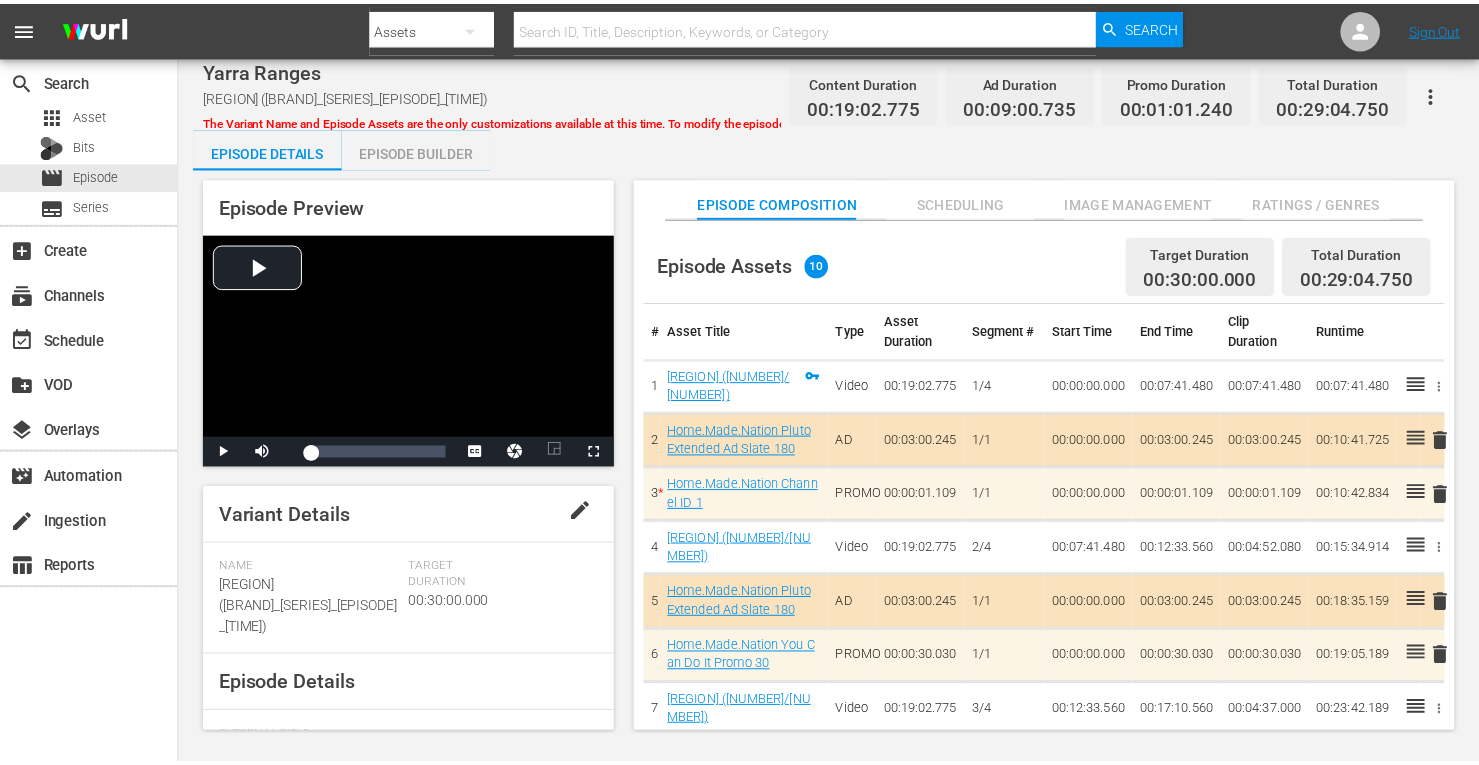 scroll, scrollTop: 0, scrollLeft: 0, axis: both 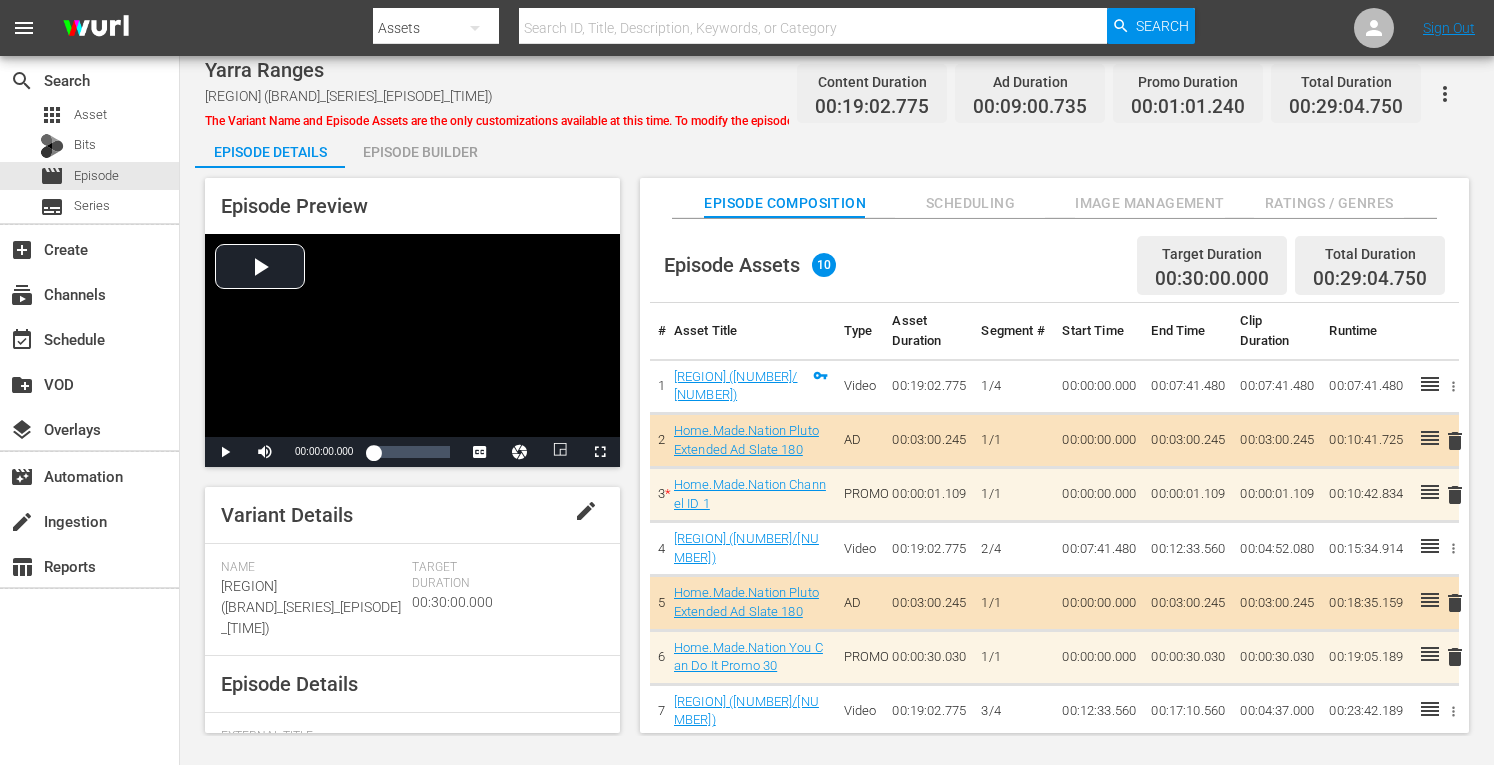click on "Episode Builder" at bounding box center [420, 152] 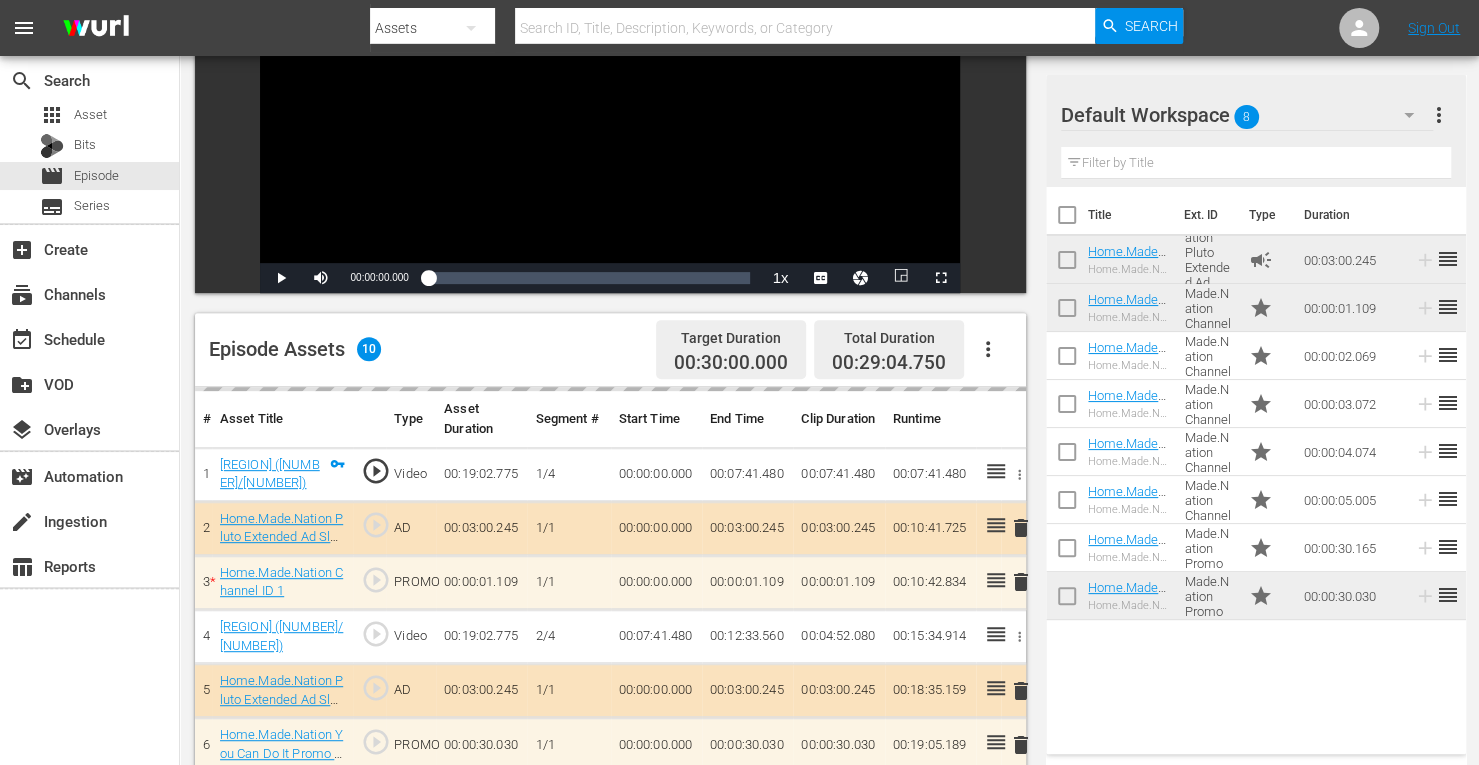 scroll, scrollTop: 318, scrollLeft: 0, axis: vertical 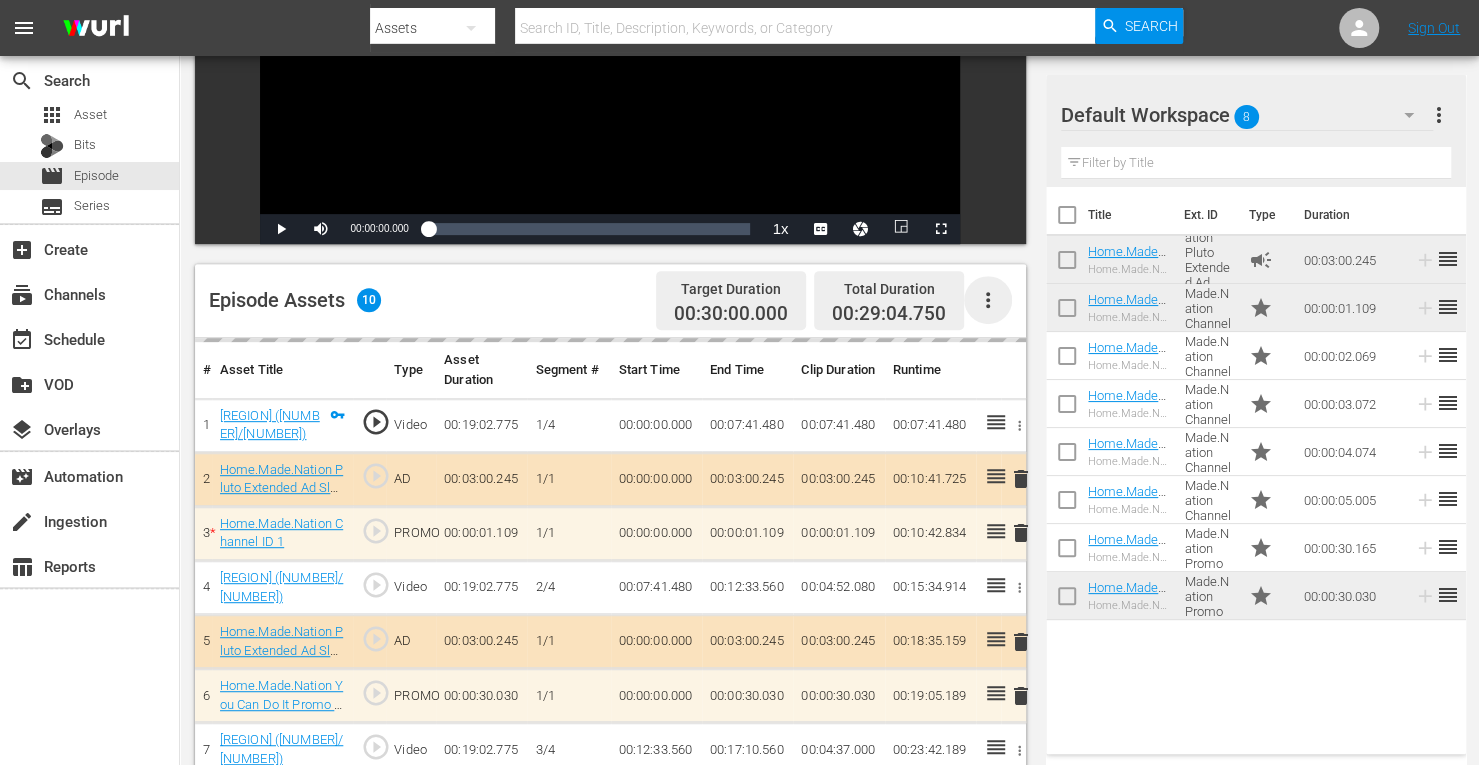 click 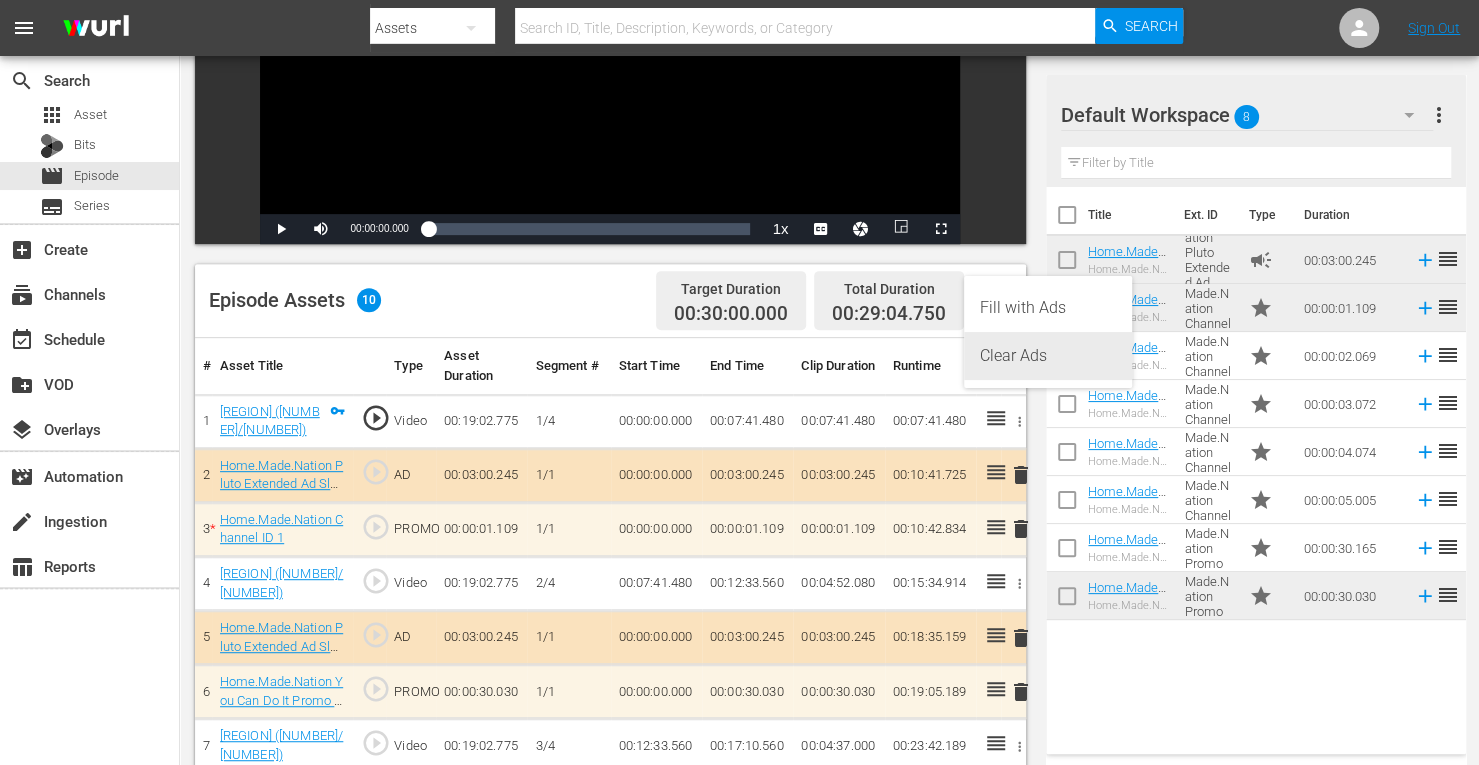 click on "Clear Ads" at bounding box center (1048, 356) 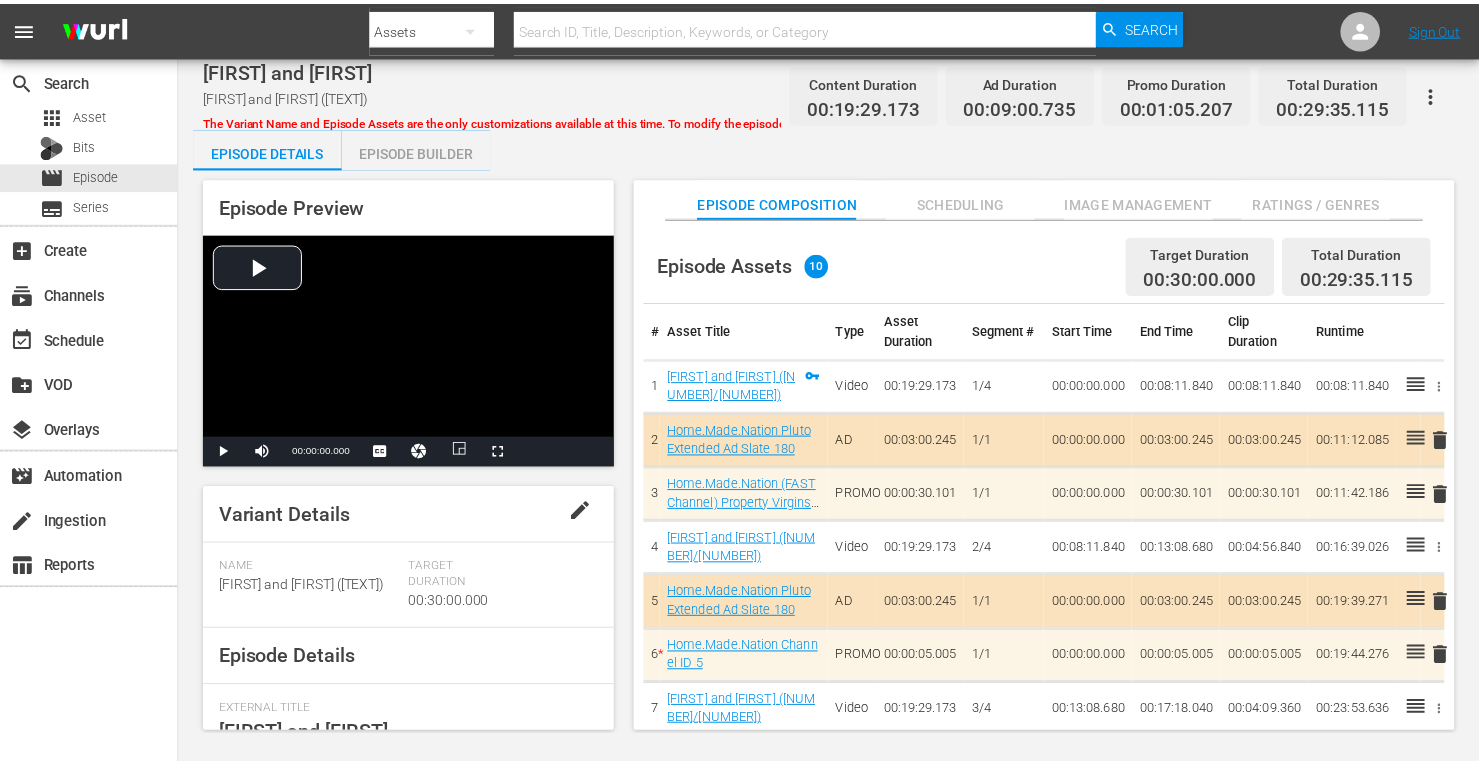 scroll, scrollTop: 0, scrollLeft: 0, axis: both 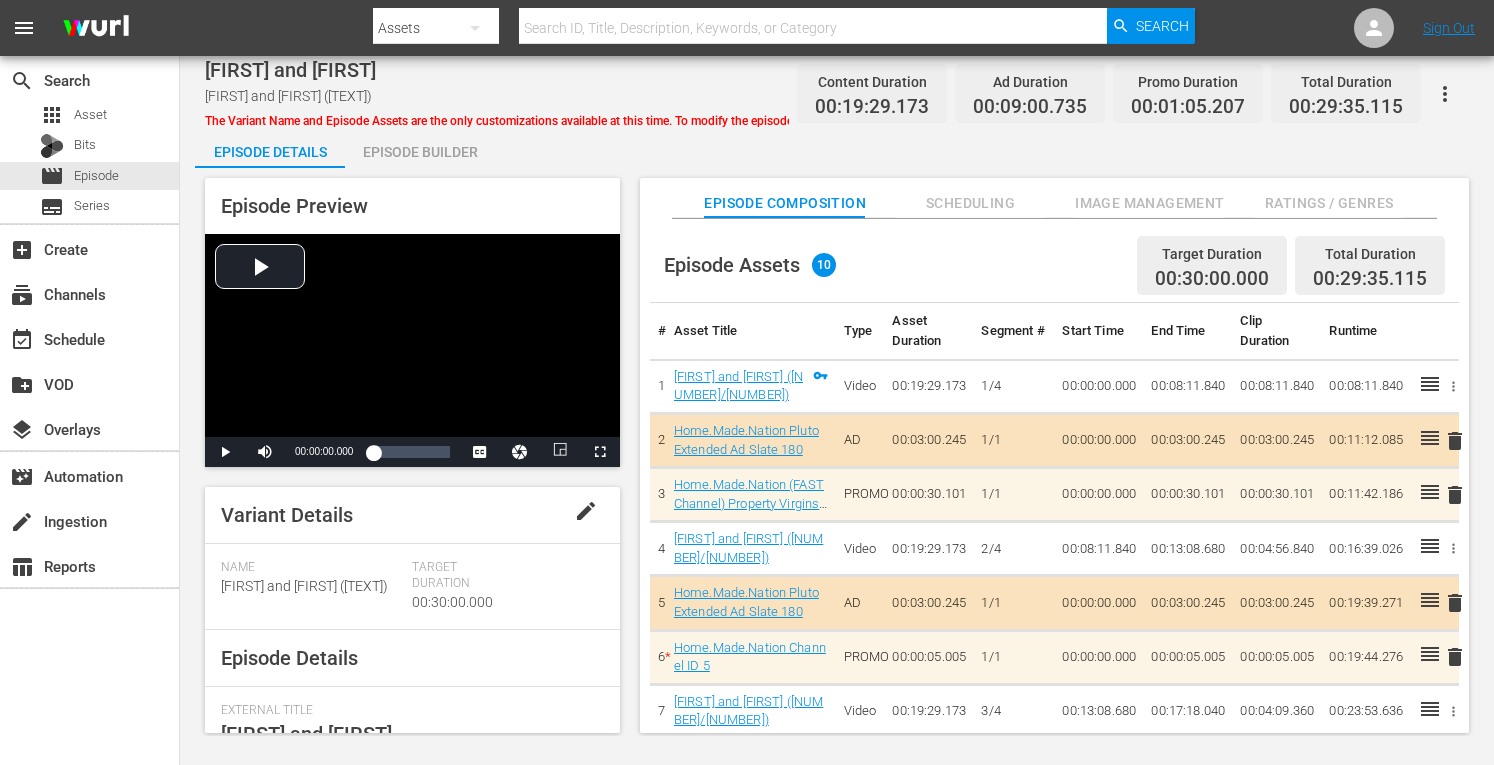 click on "Episode Builder" at bounding box center (420, 152) 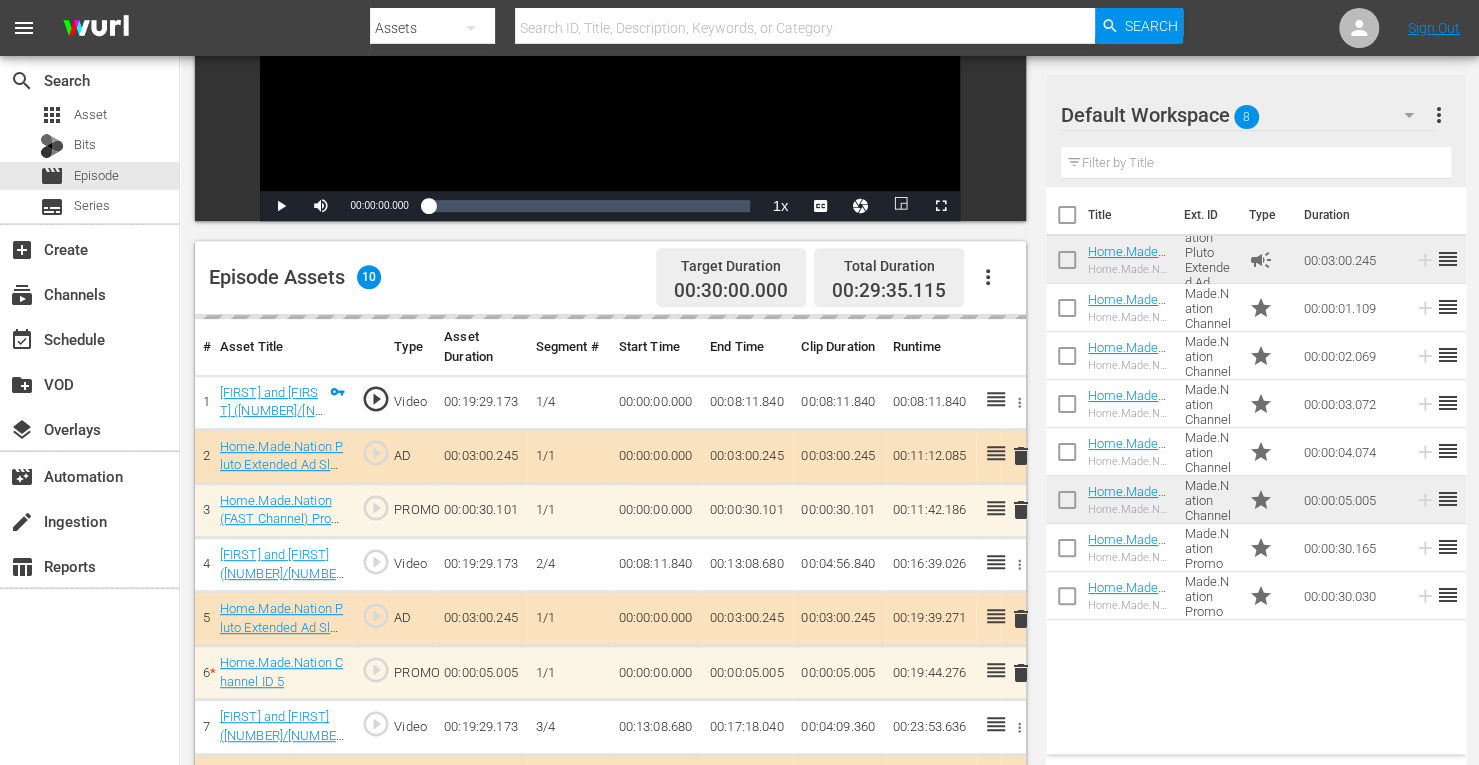scroll, scrollTop: 349, scrollLeft: 0, axis: vertical 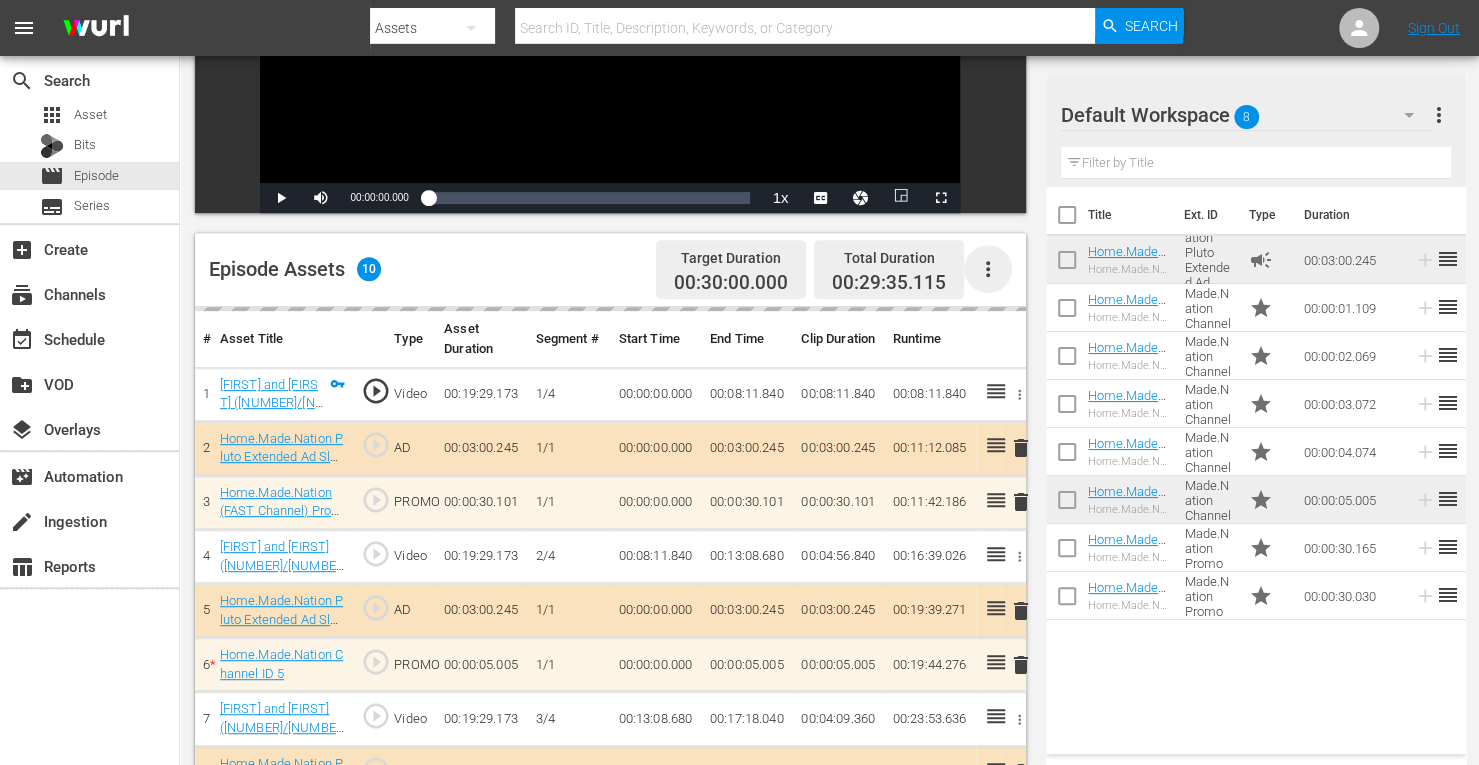 click 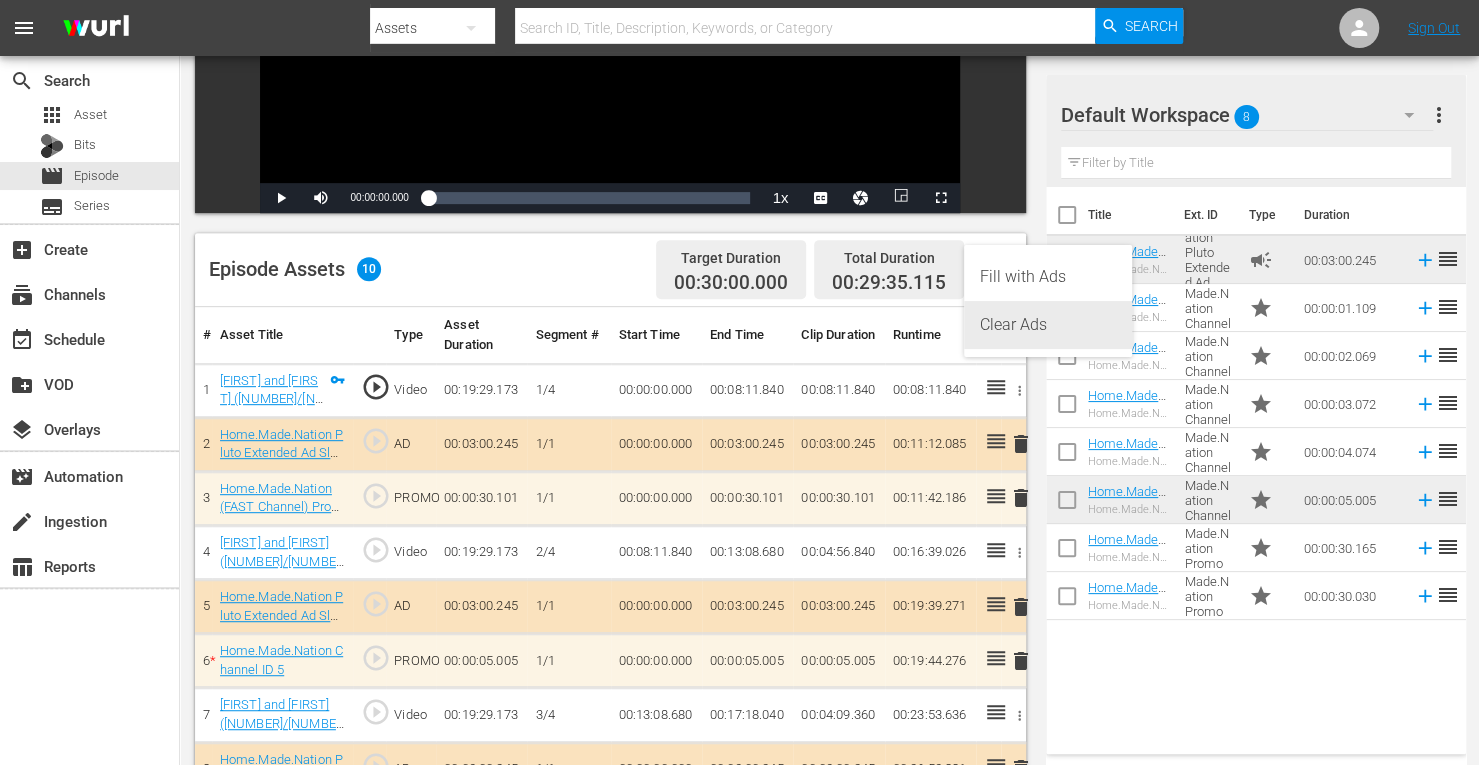 click on "Clear Ads" at bounding box center (1048, 325) 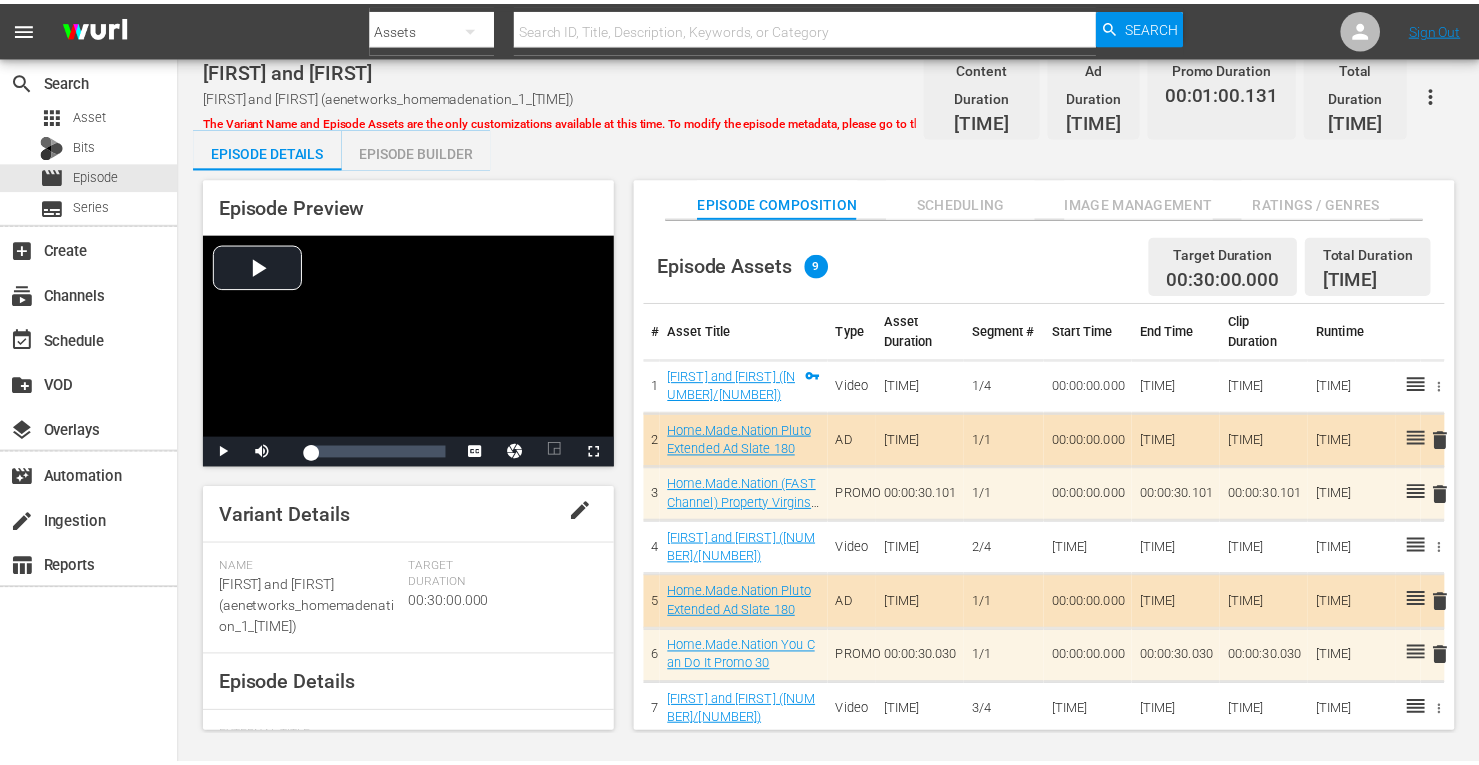 scroll, scrollTop: 0, scrollLeft: 0, axis: both 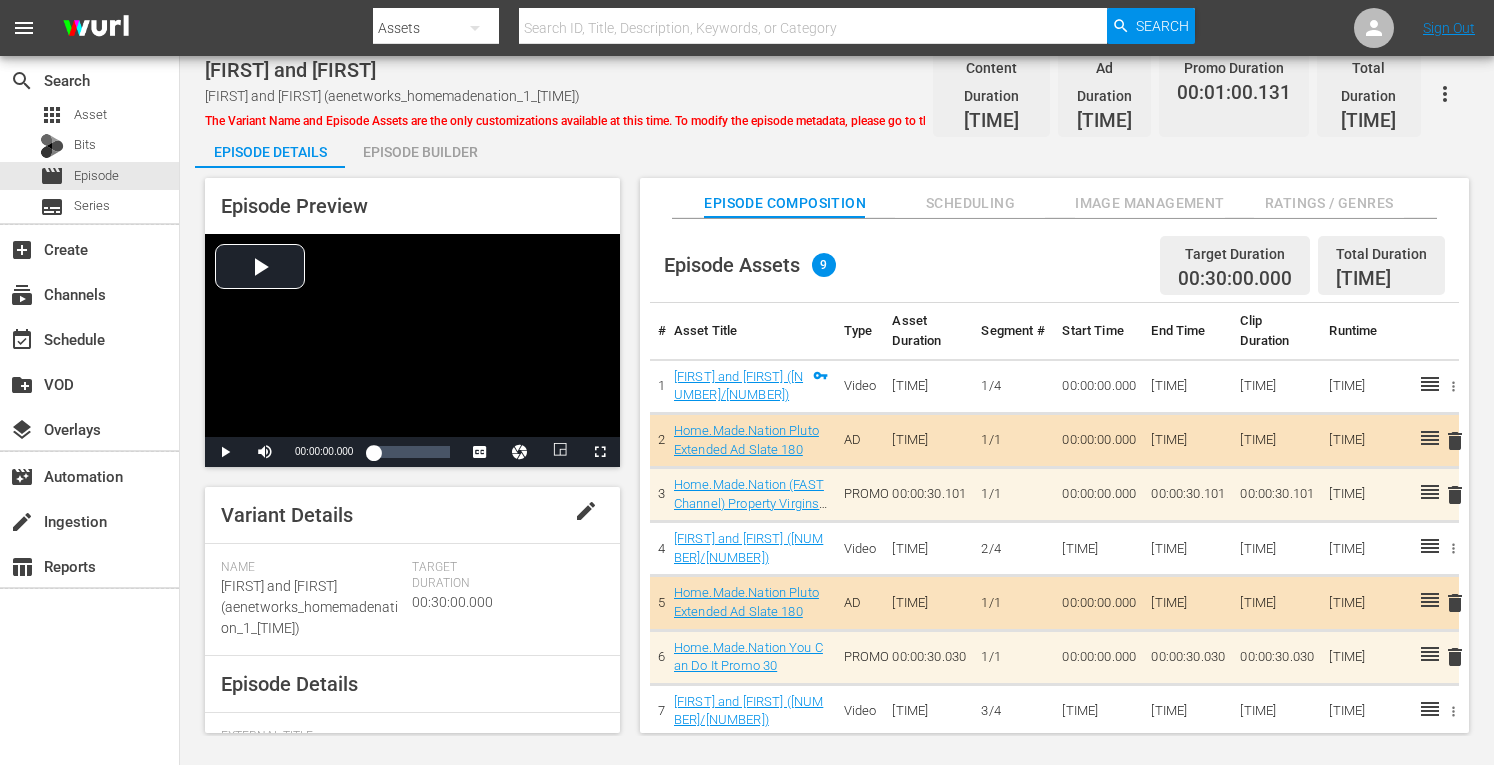 click on "Episode Builder" at bounding box center [420, 152] 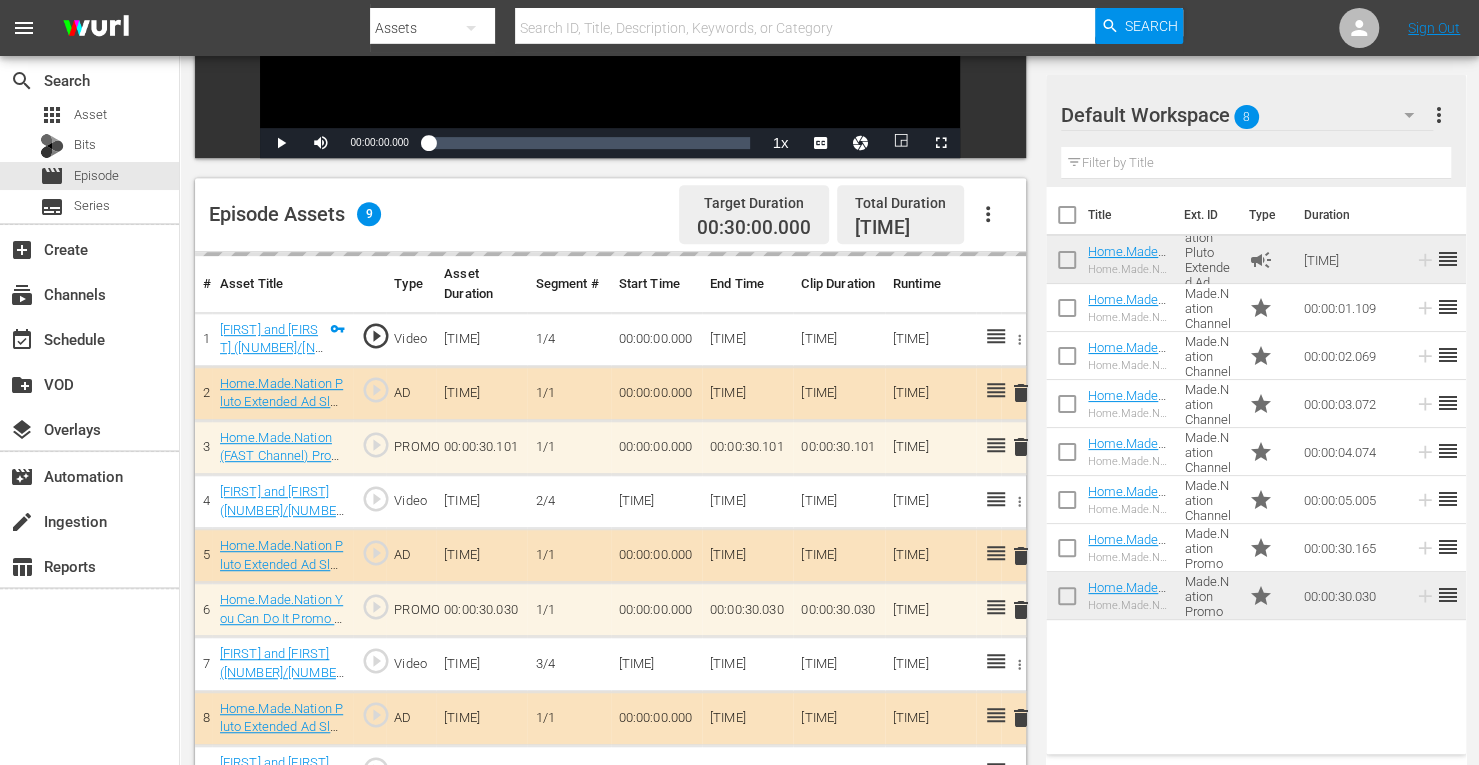 scroll, scrollTop: 435, scrollLeft: 0, axis: vertical 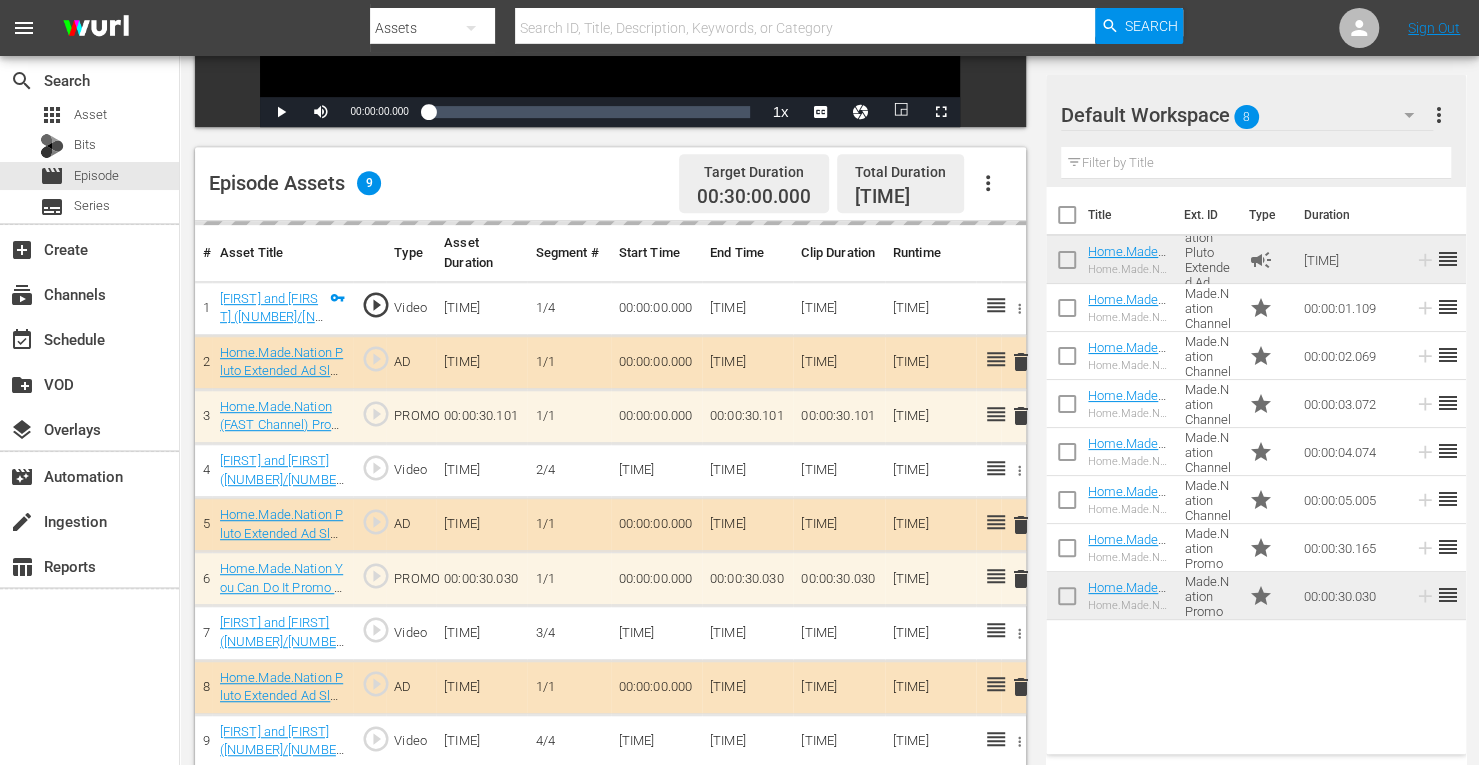 click 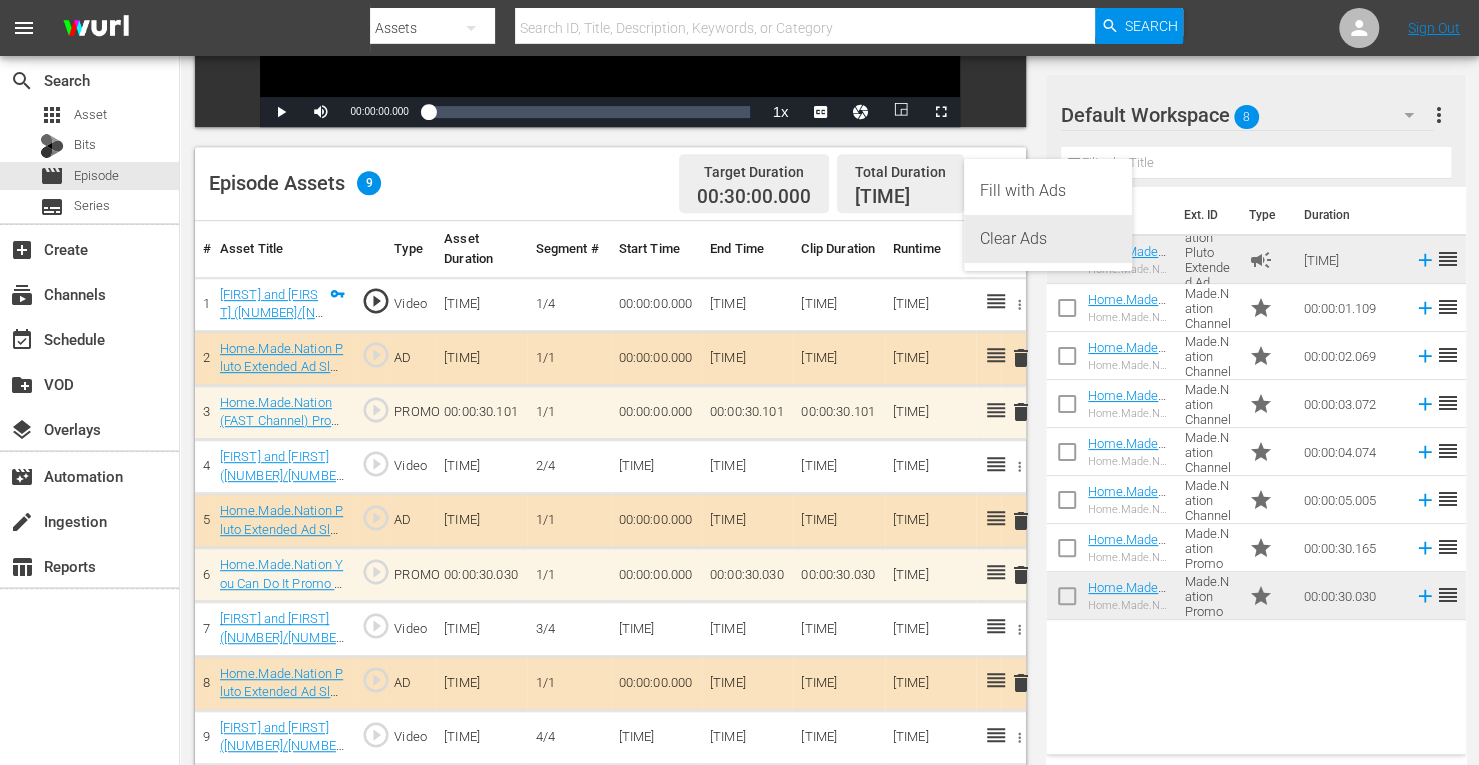 click on "Clear Ads" at bounding box center [1048, 239] 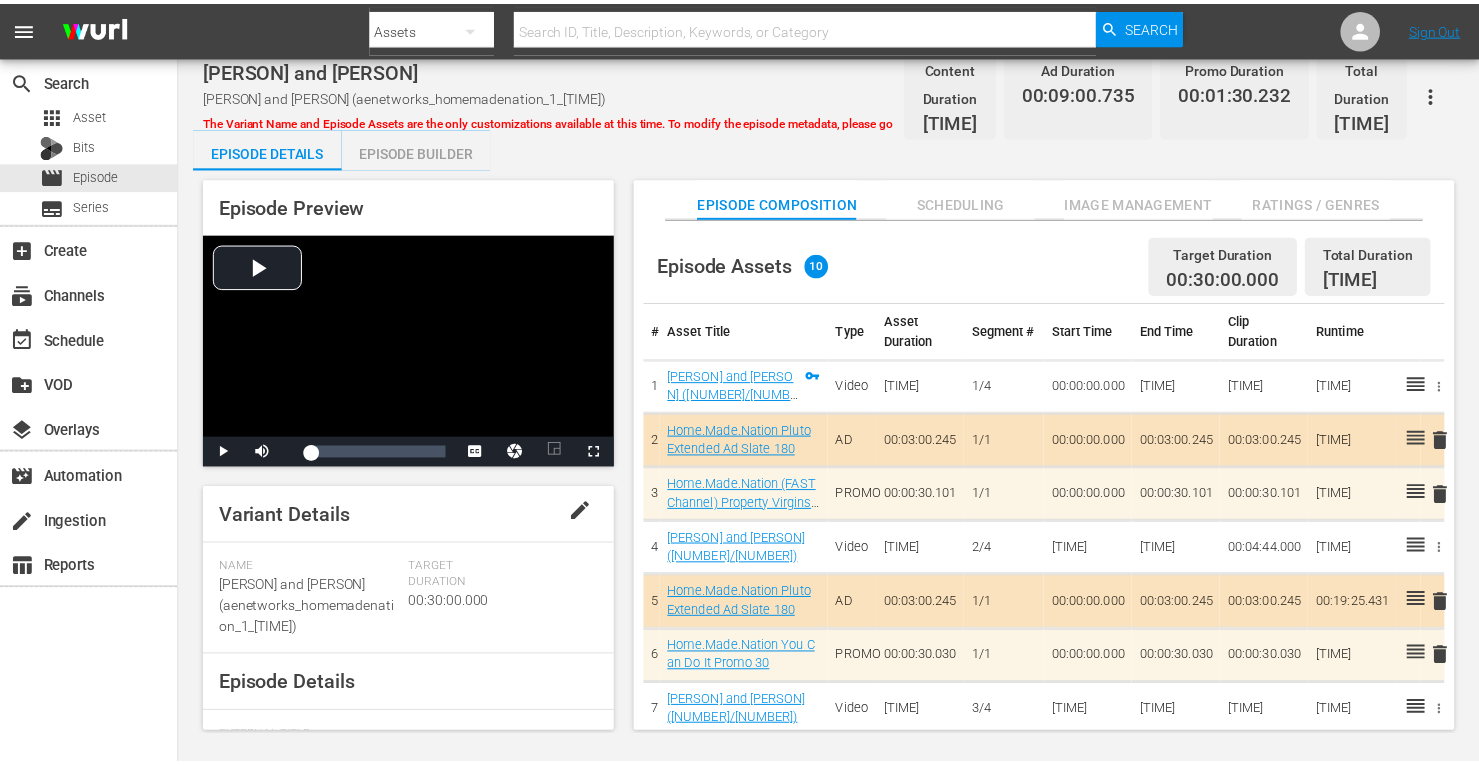 scroll, scrollTop: 0, scrollLeft: 0, axis: both 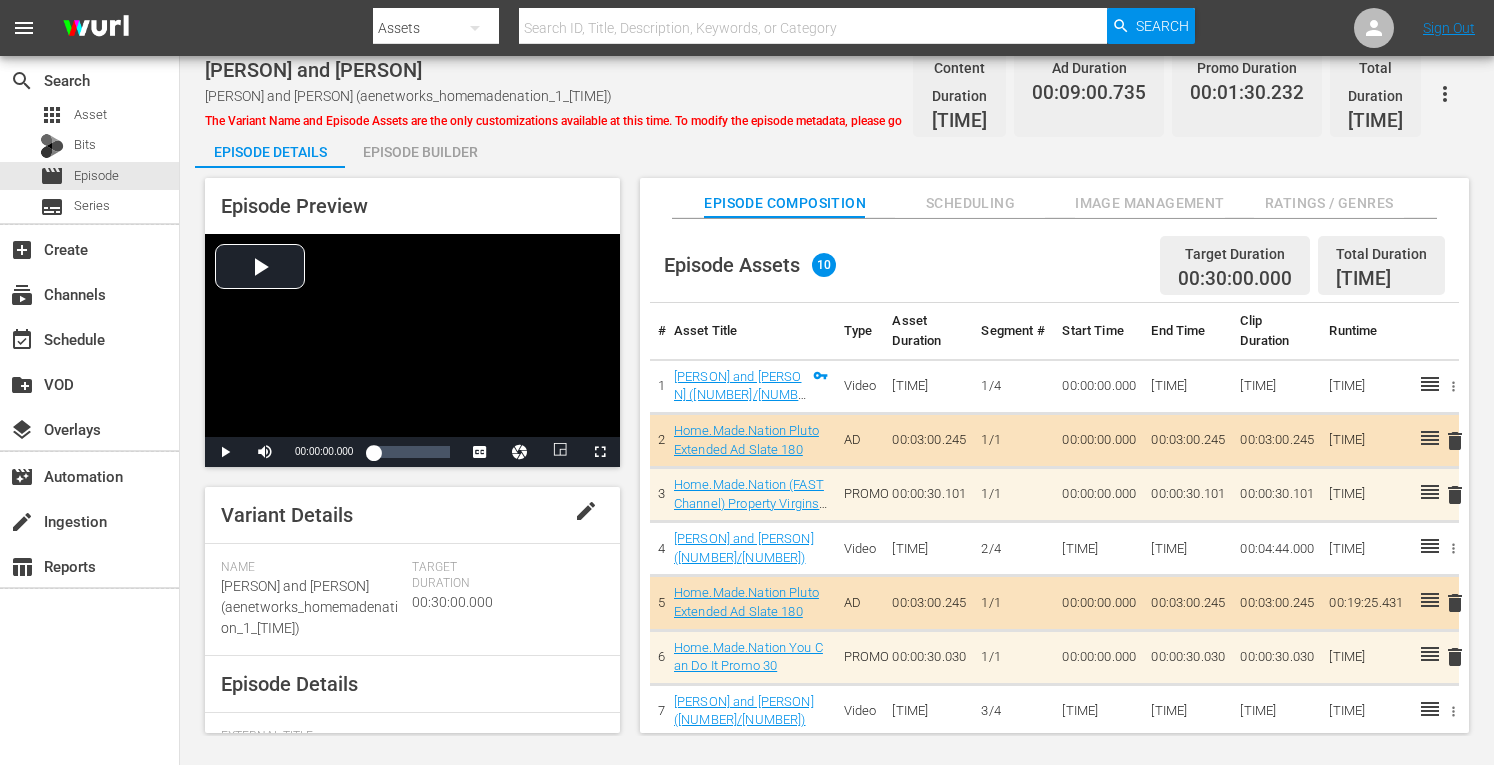 click on "Episode Builder" at bounding box center [420, 152] 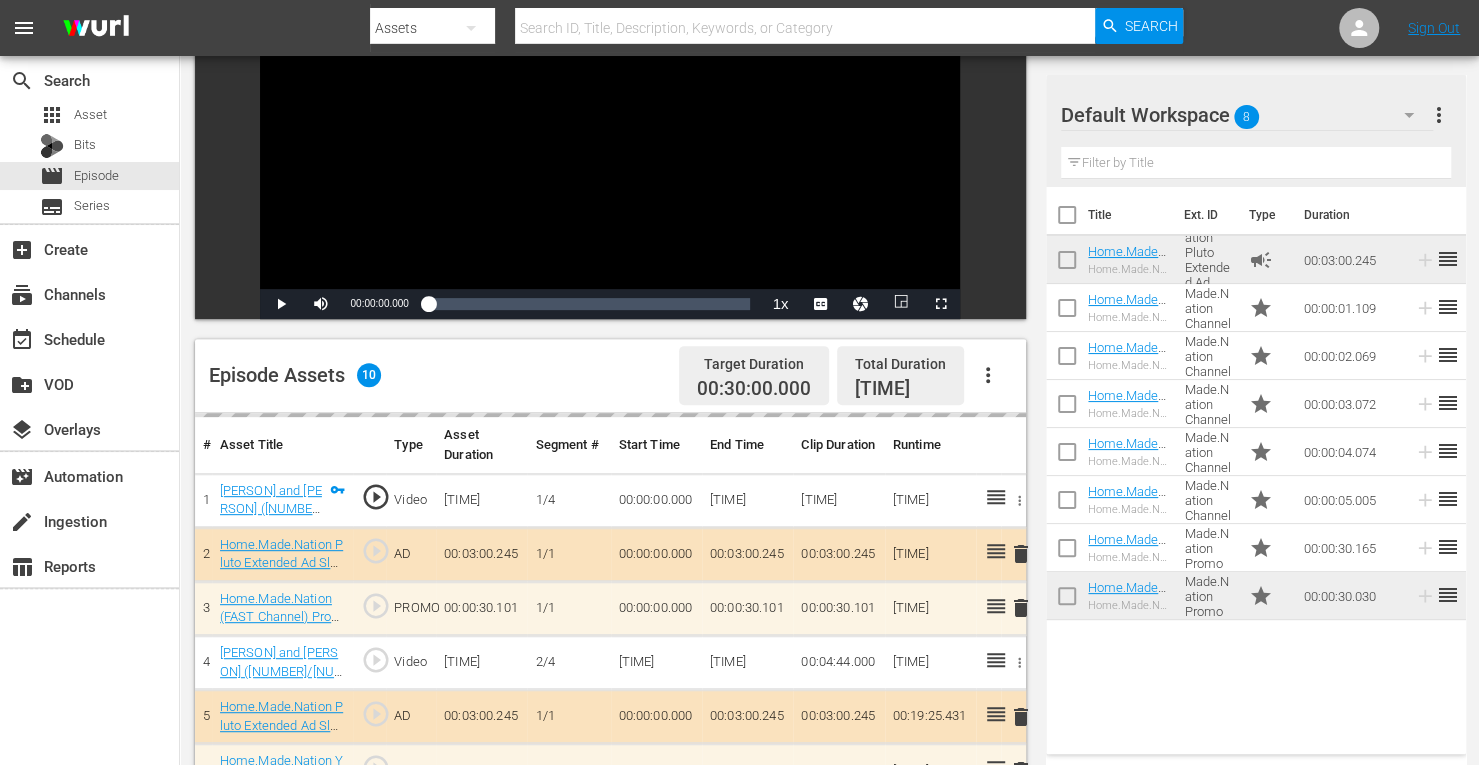 scroll, scrollTop: 246, scrollLeft: 0, axis: vertical 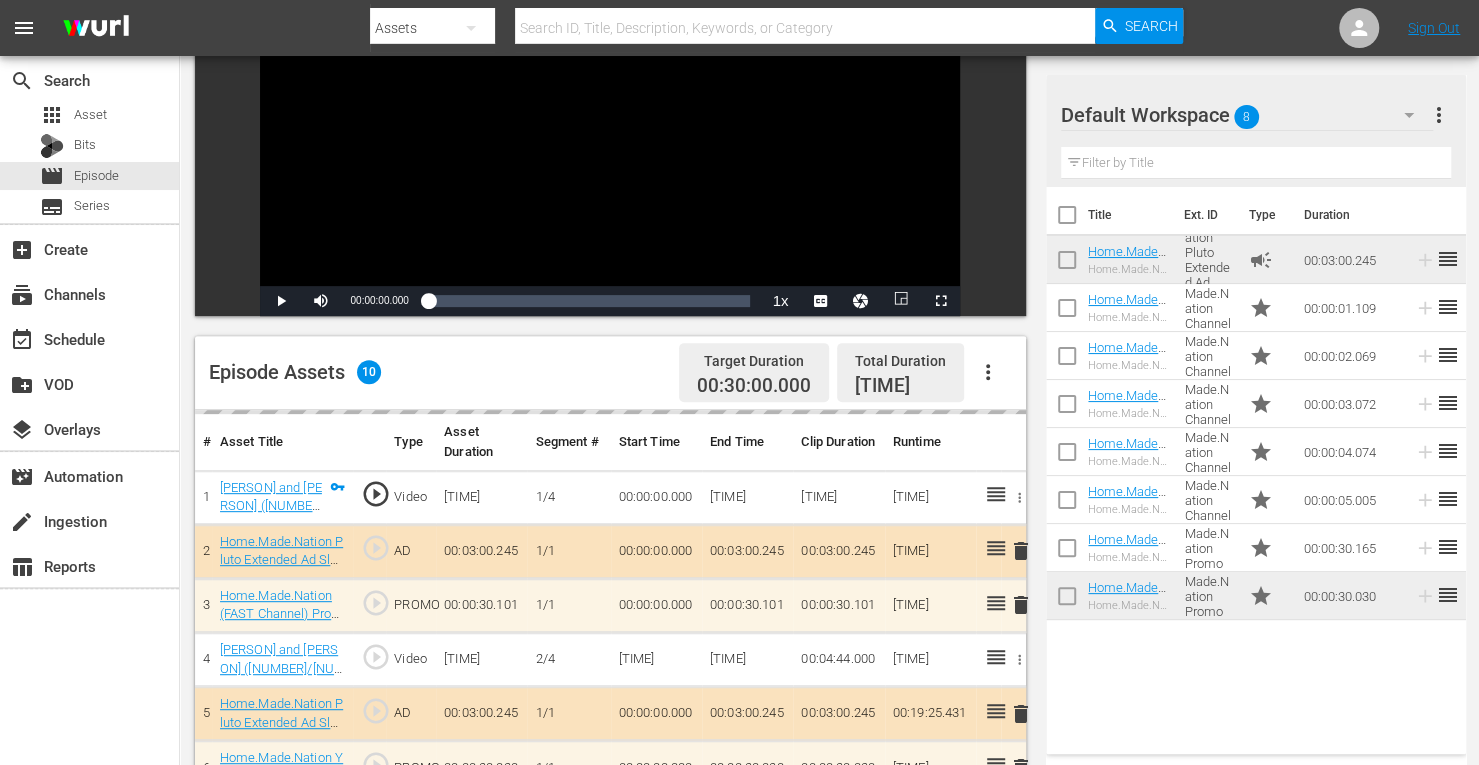 click 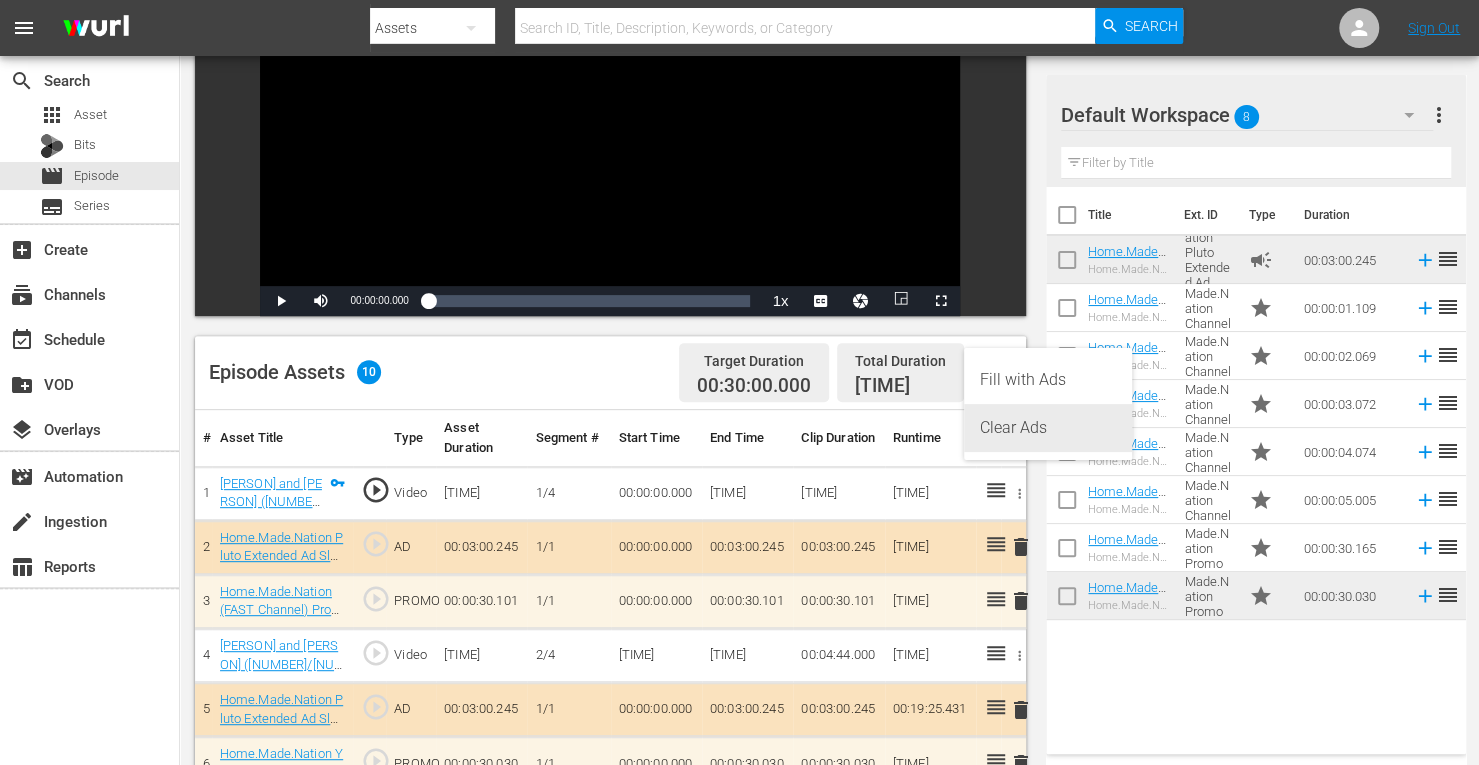 click on "Clear Ads" at bounding box center [1048, 428] 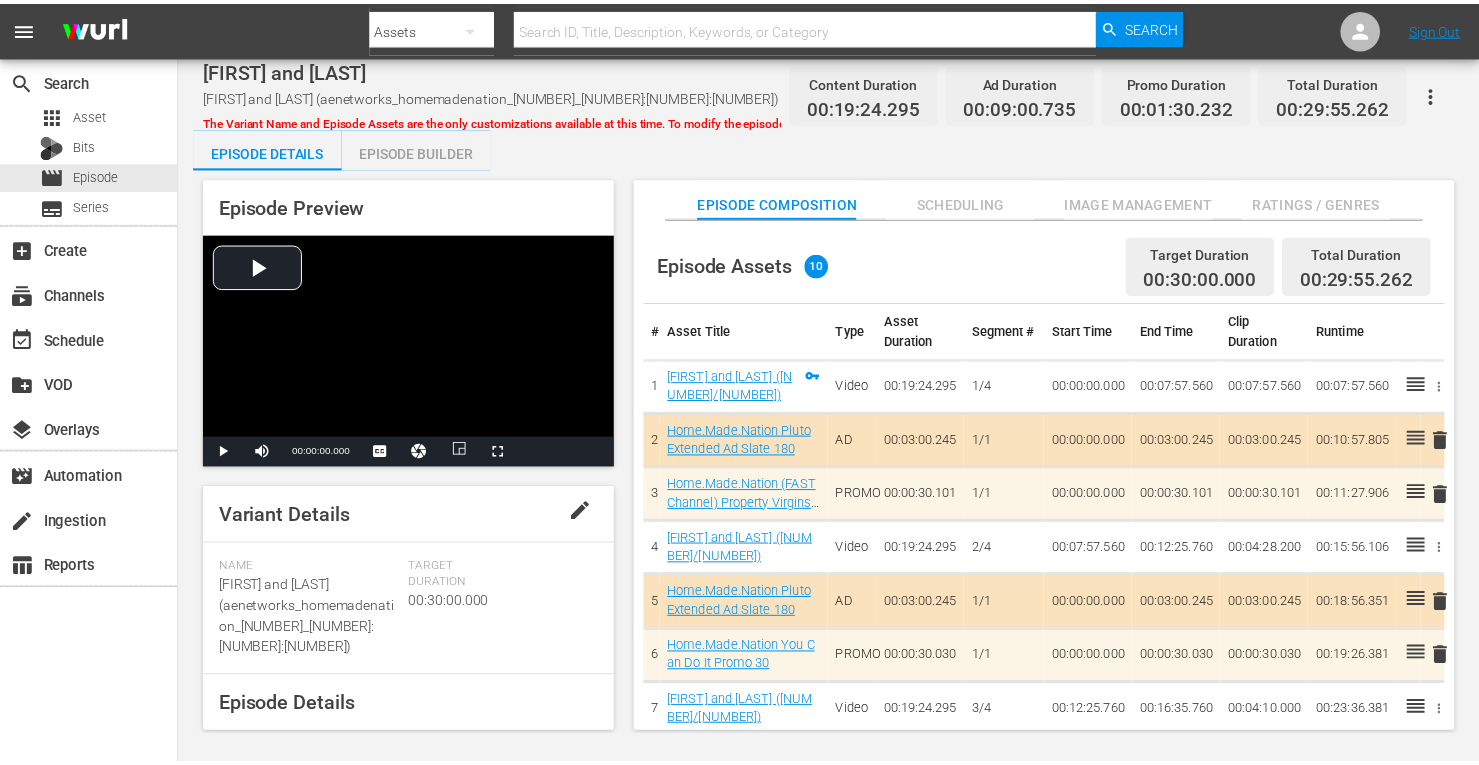 scroll, scrollTop: 0, scrollLeft: 0, axis: both 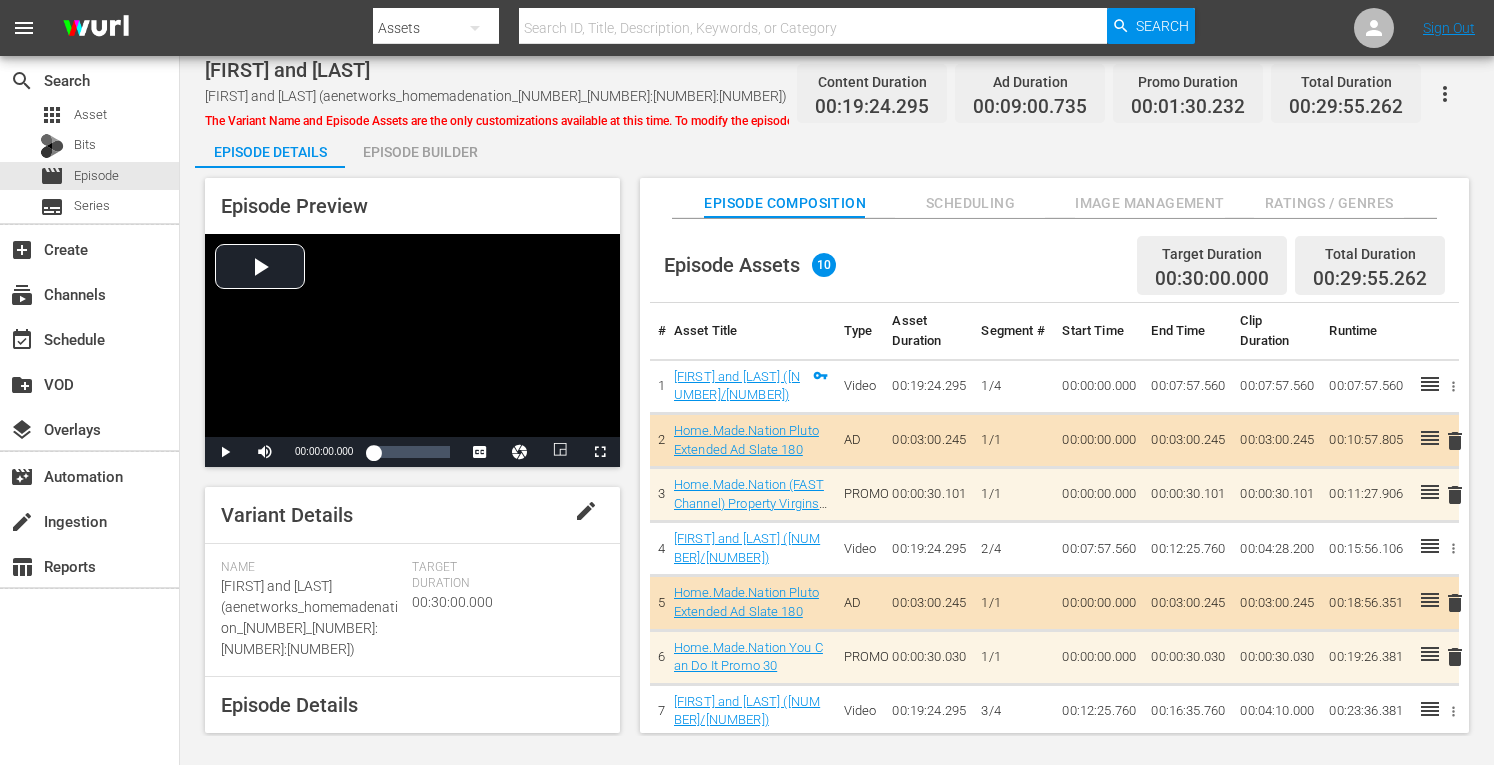 click on "Episode Builder" at bounding box center (420, 152) 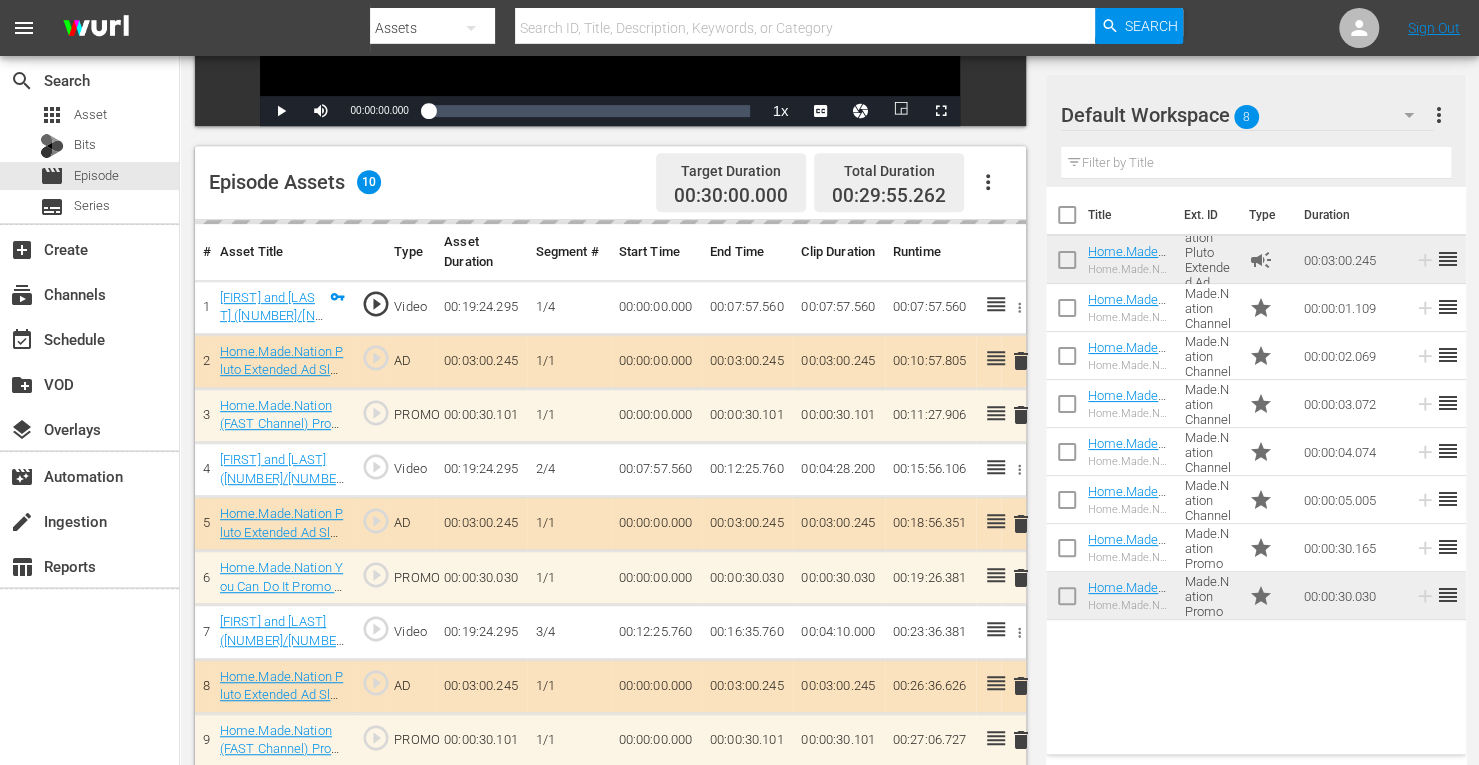 scroll, scrollTop: 477, scrollLeft: 0, axis: vertical 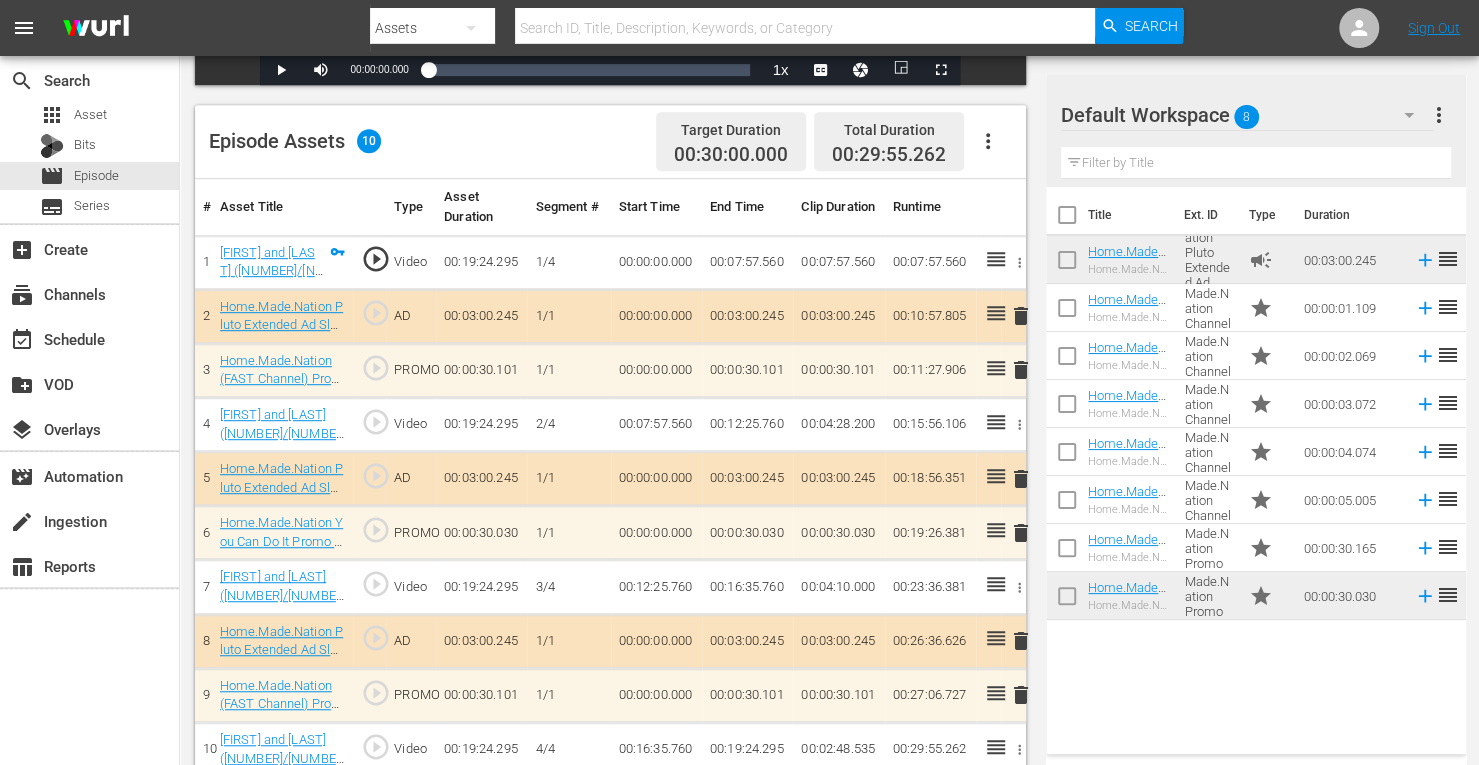 click 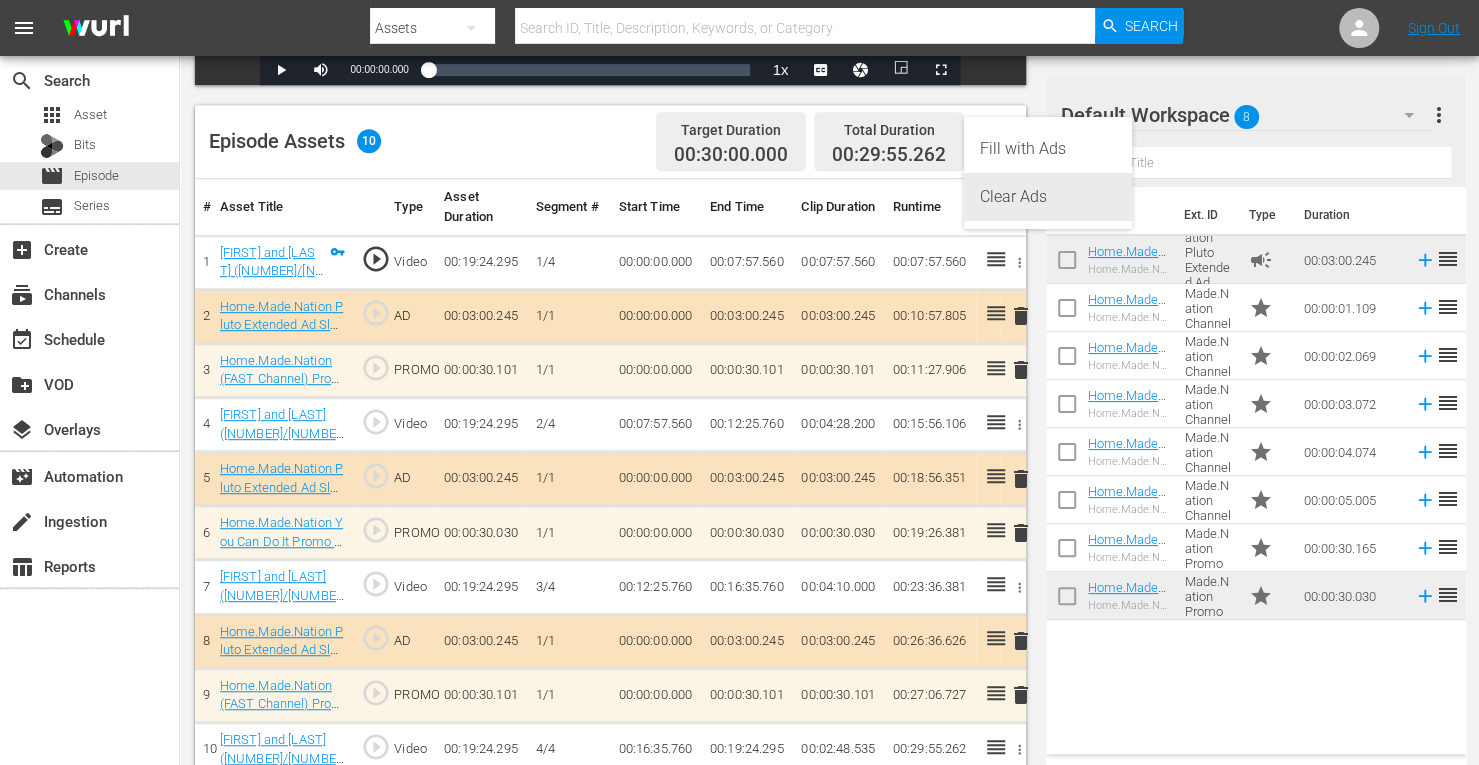click on "Clear Ads" at bounding box center (1048, 197) 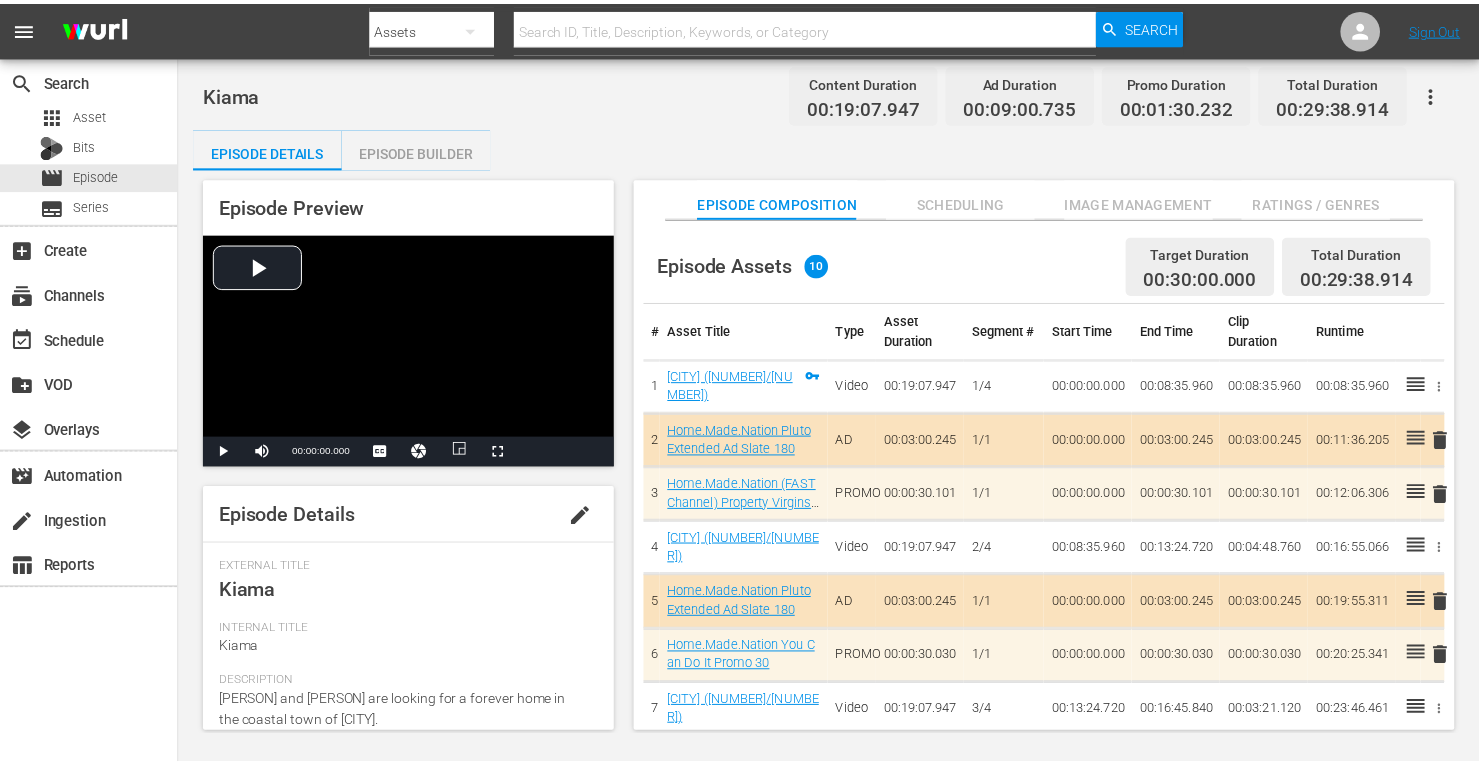 scroll, scrollTop: 0, scrollLeft: 0, axis: both 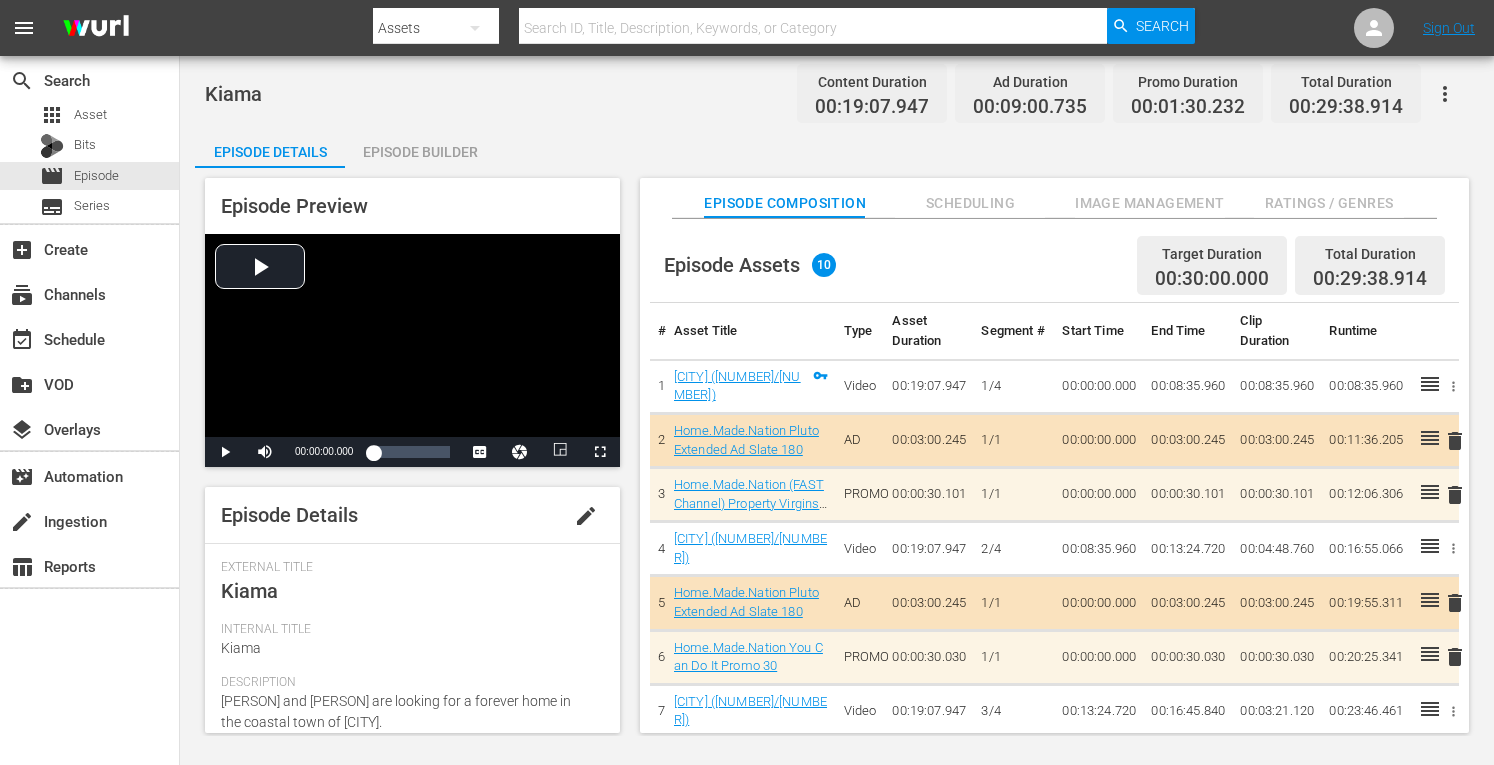 click on "Episode Builder" at bounding box center (420, 152) 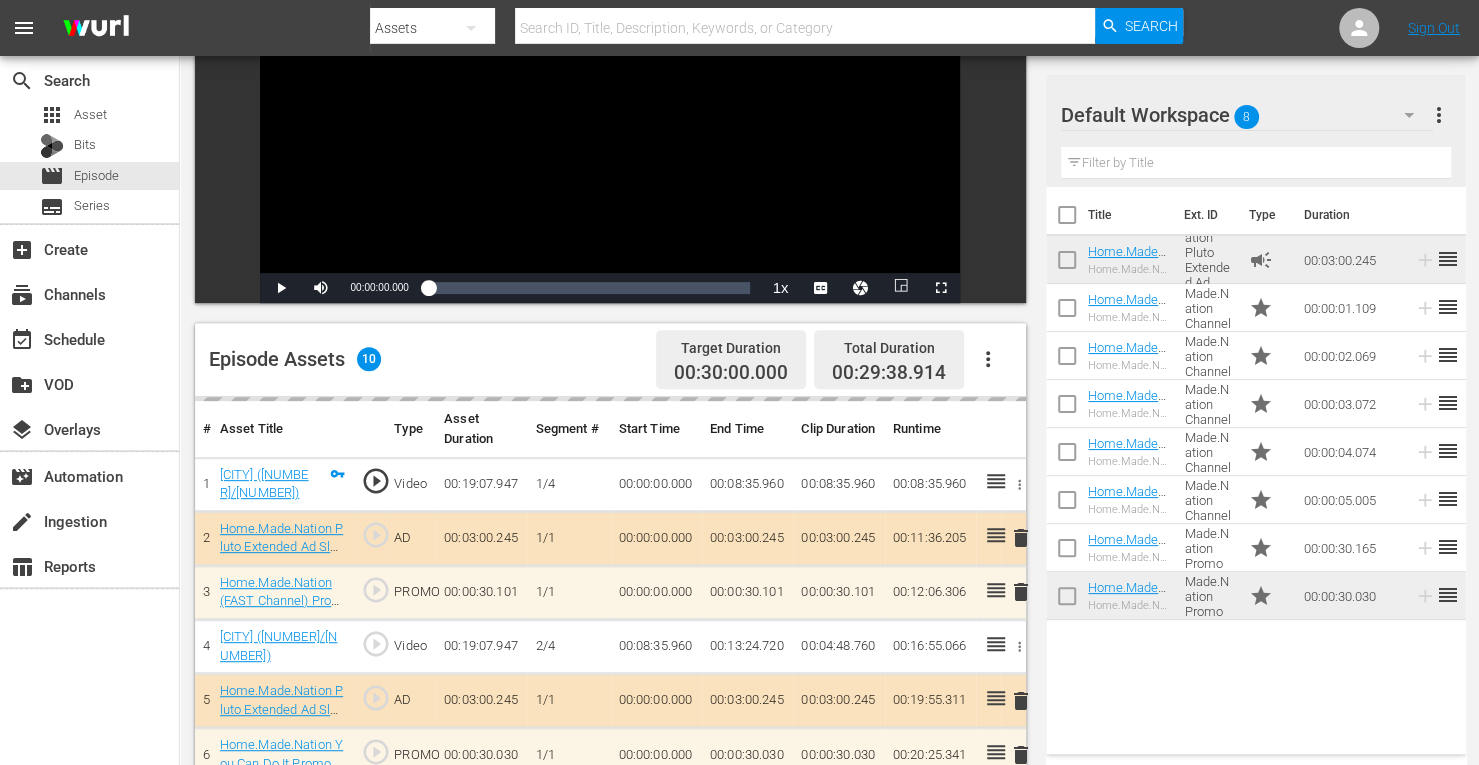 scroll, scrollTop: 271, scrollLeft: 0, axis: vertical 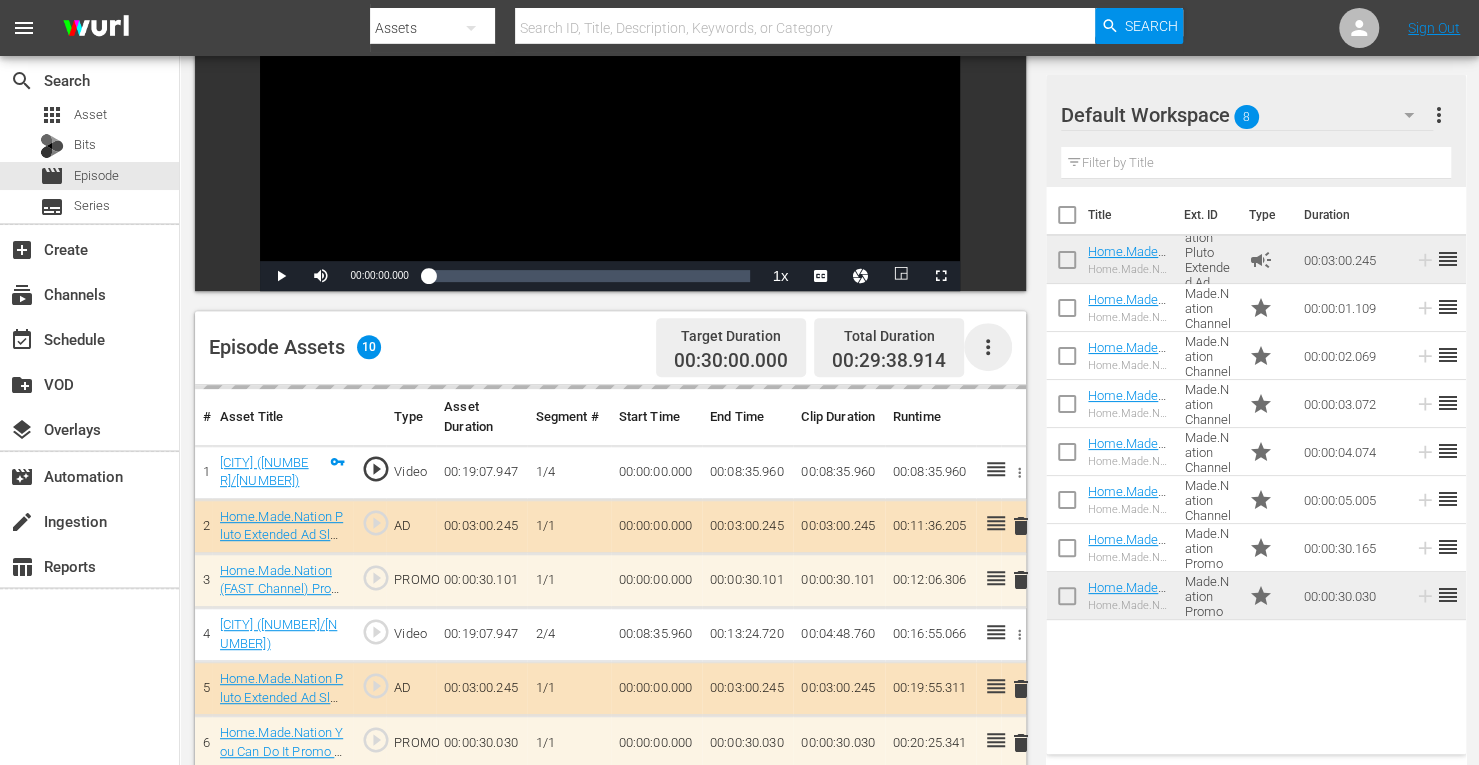 click 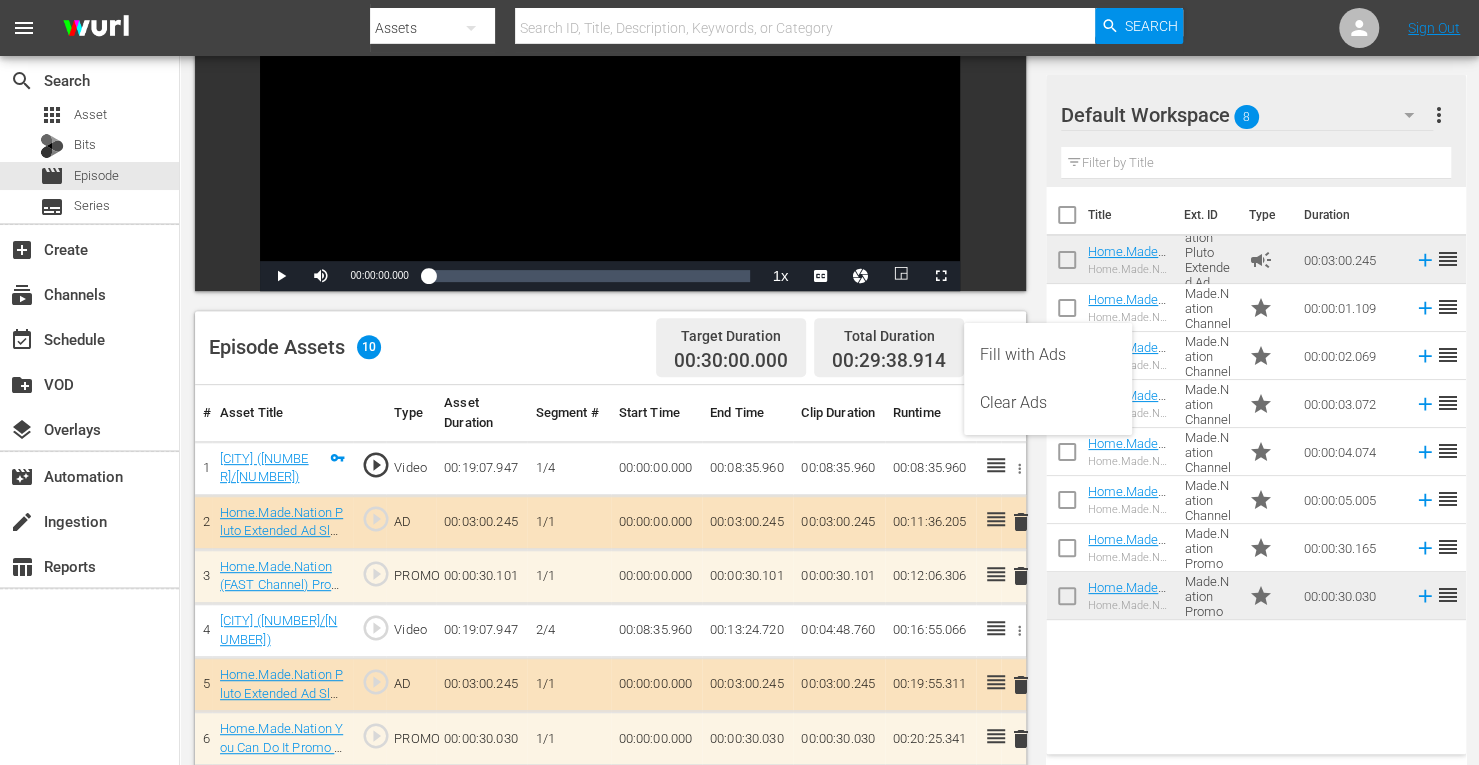 click on "Clear Ads" at bounding box center (1048, 403) 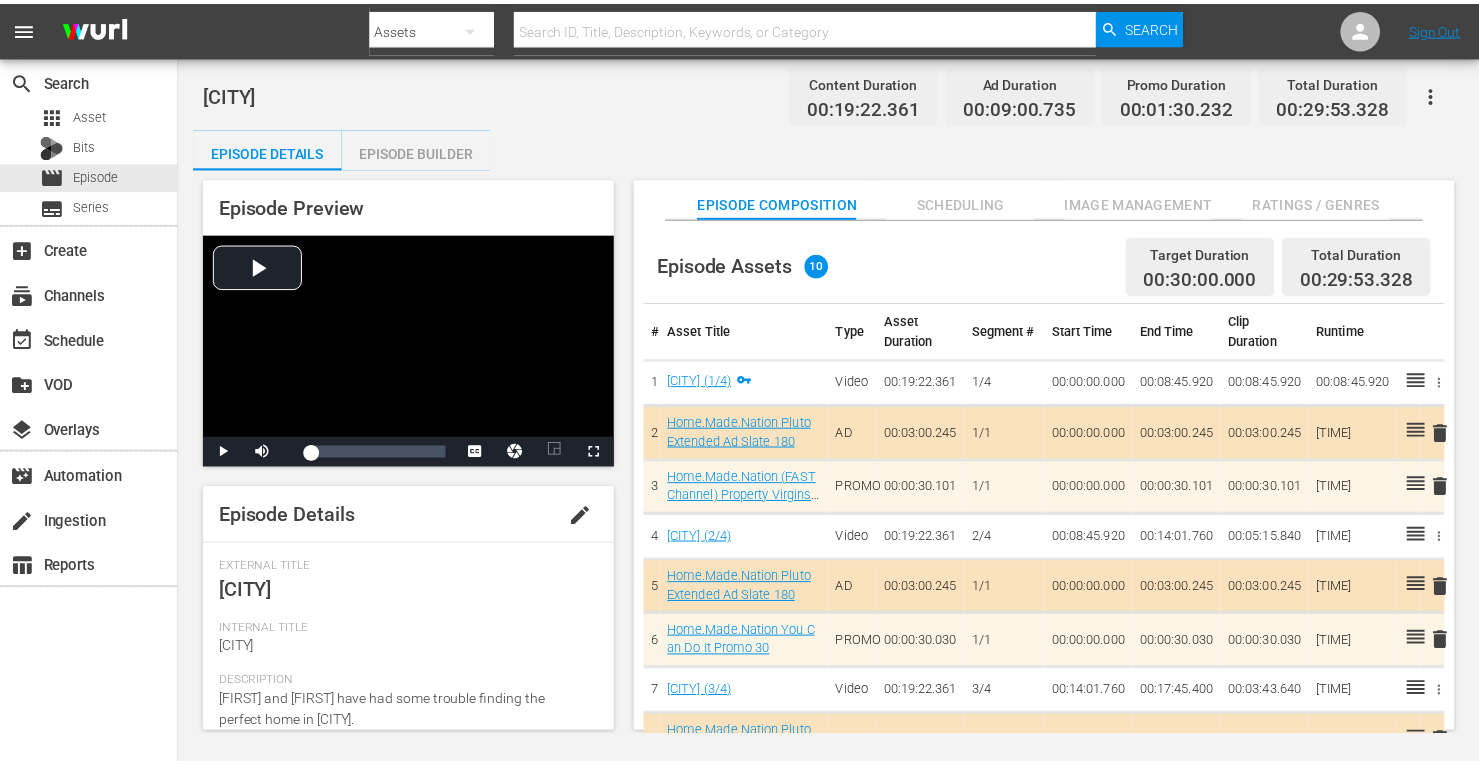 scroll, scrollTop: 0, scrollLeft: 0, axis: both 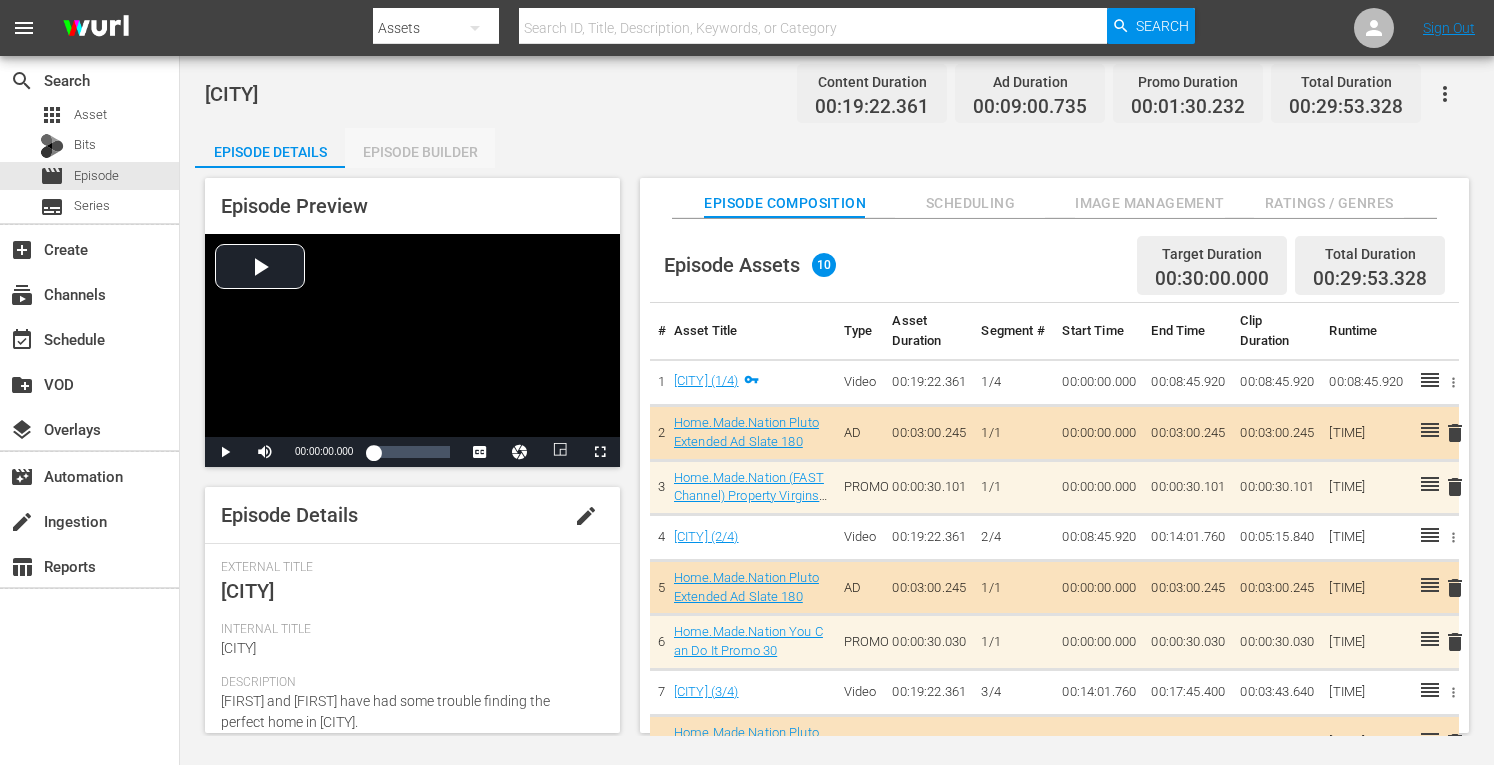 click on "Episode Builder" at bounding box center [420, 152] 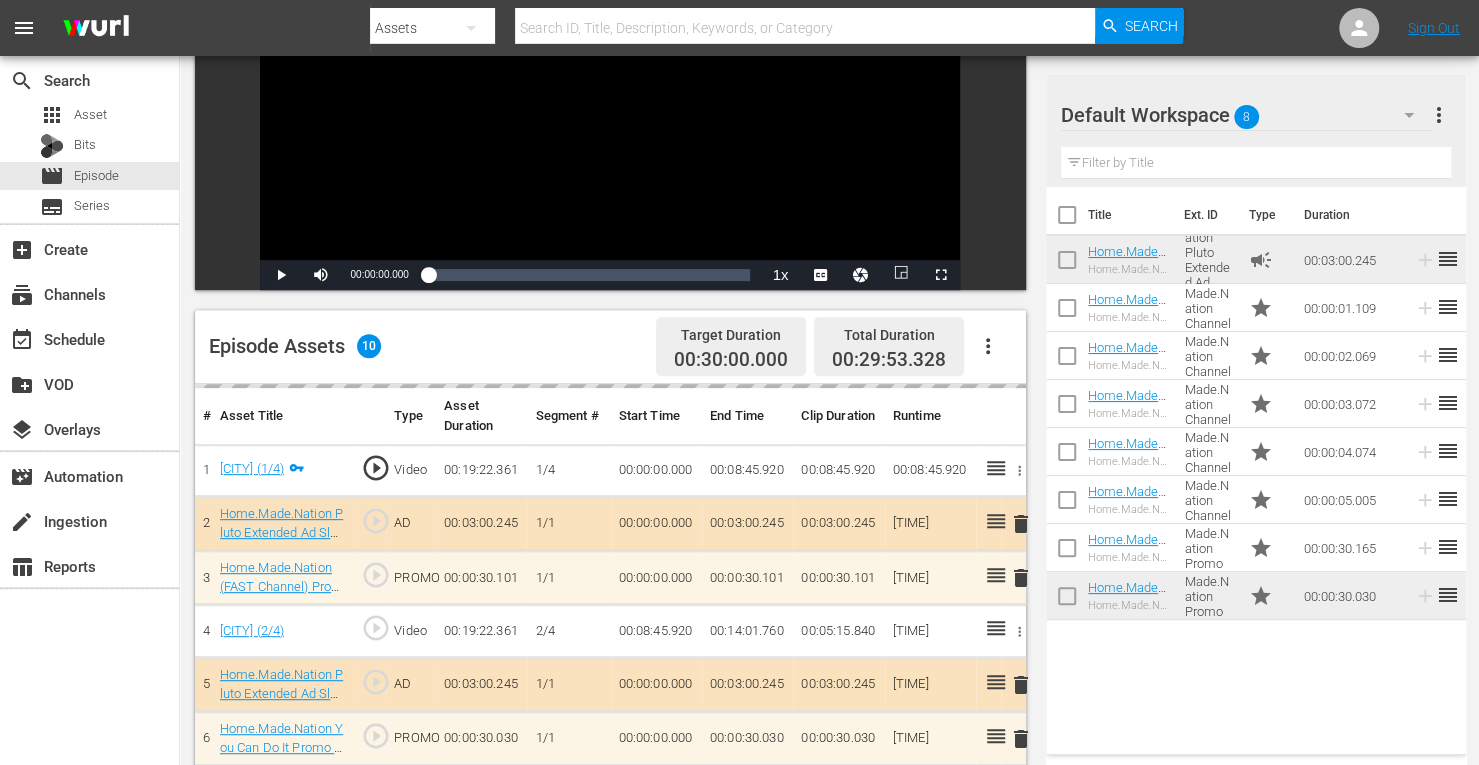 scroll, scrollTop: 279, scrollLeft: 0, axis: vertical 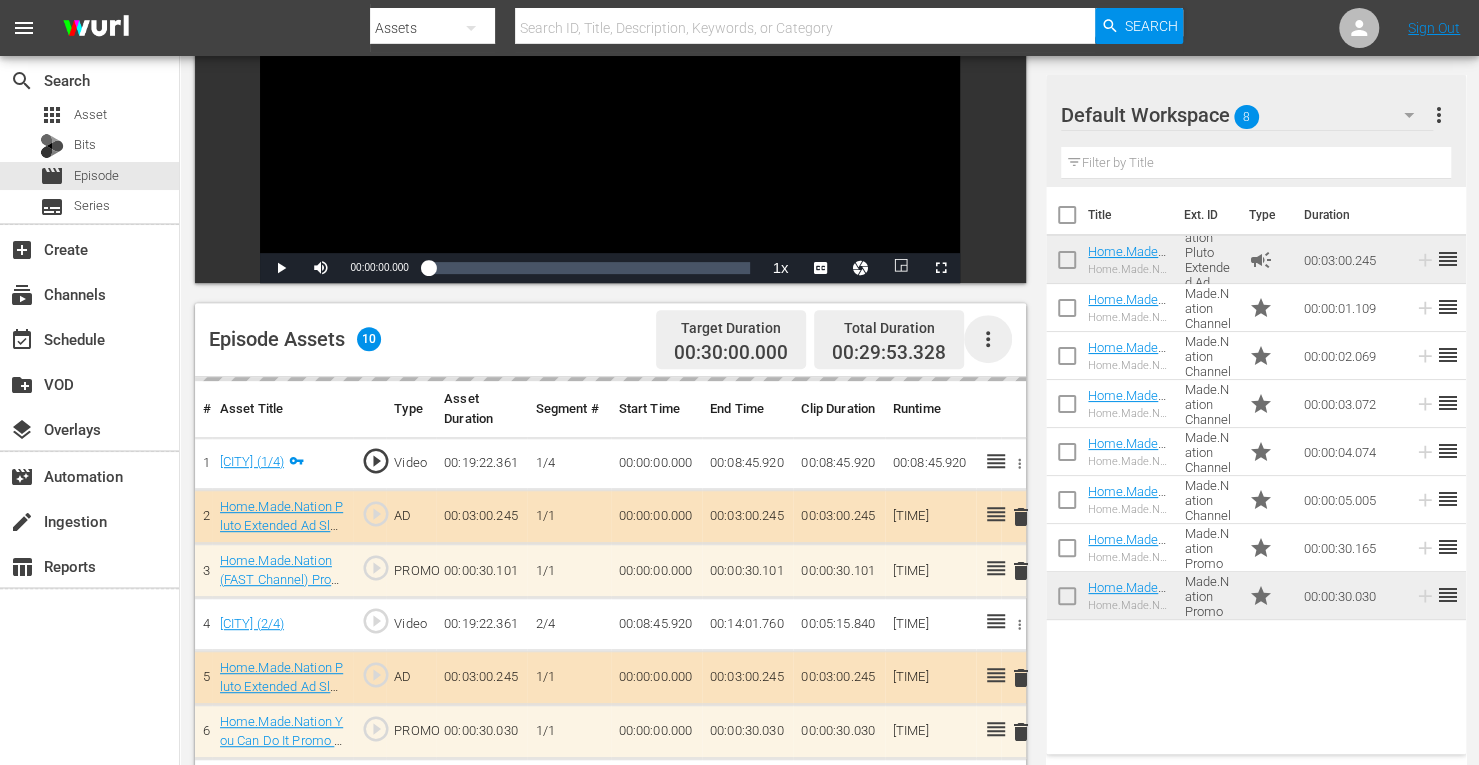 click 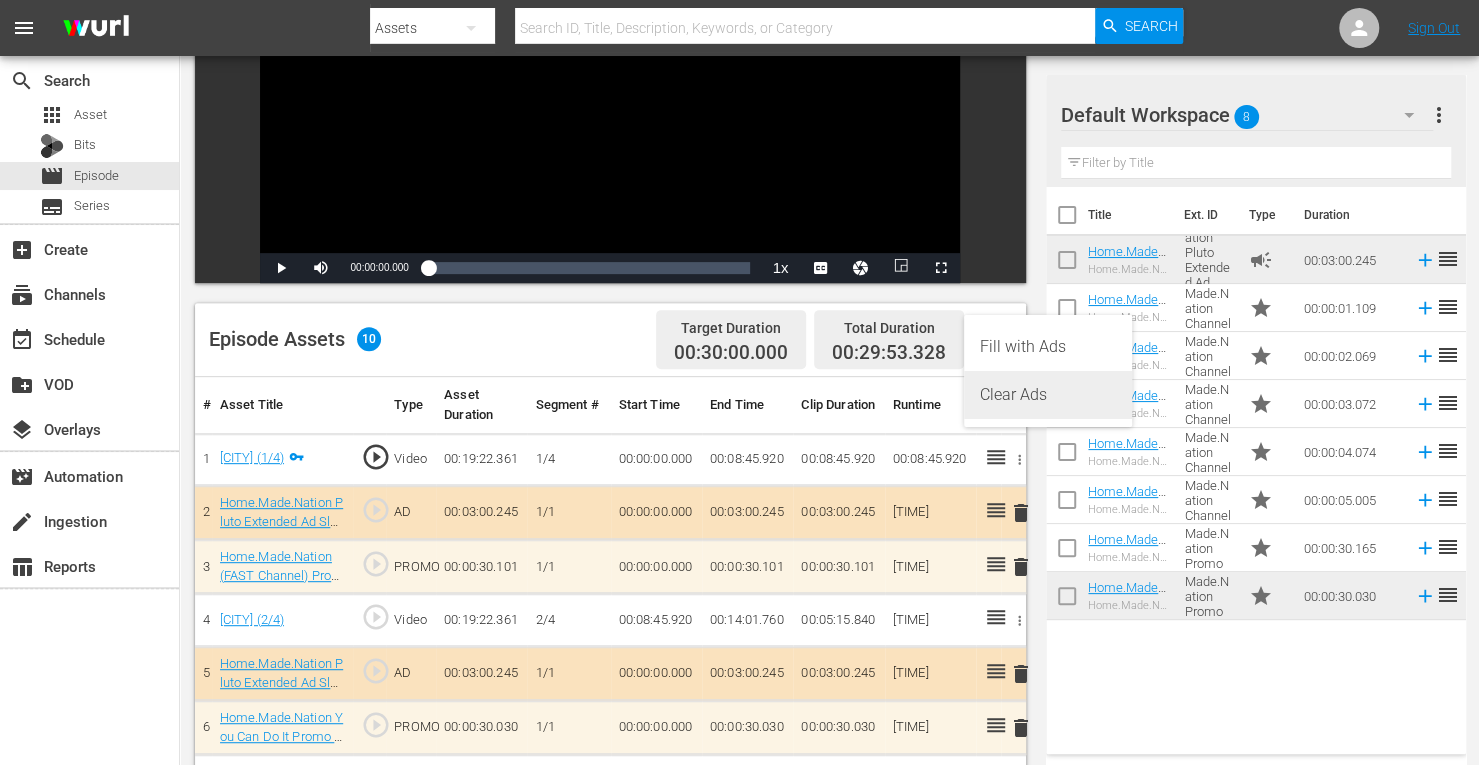 click on "Clear Ads" at bounding box center [1048, 395] 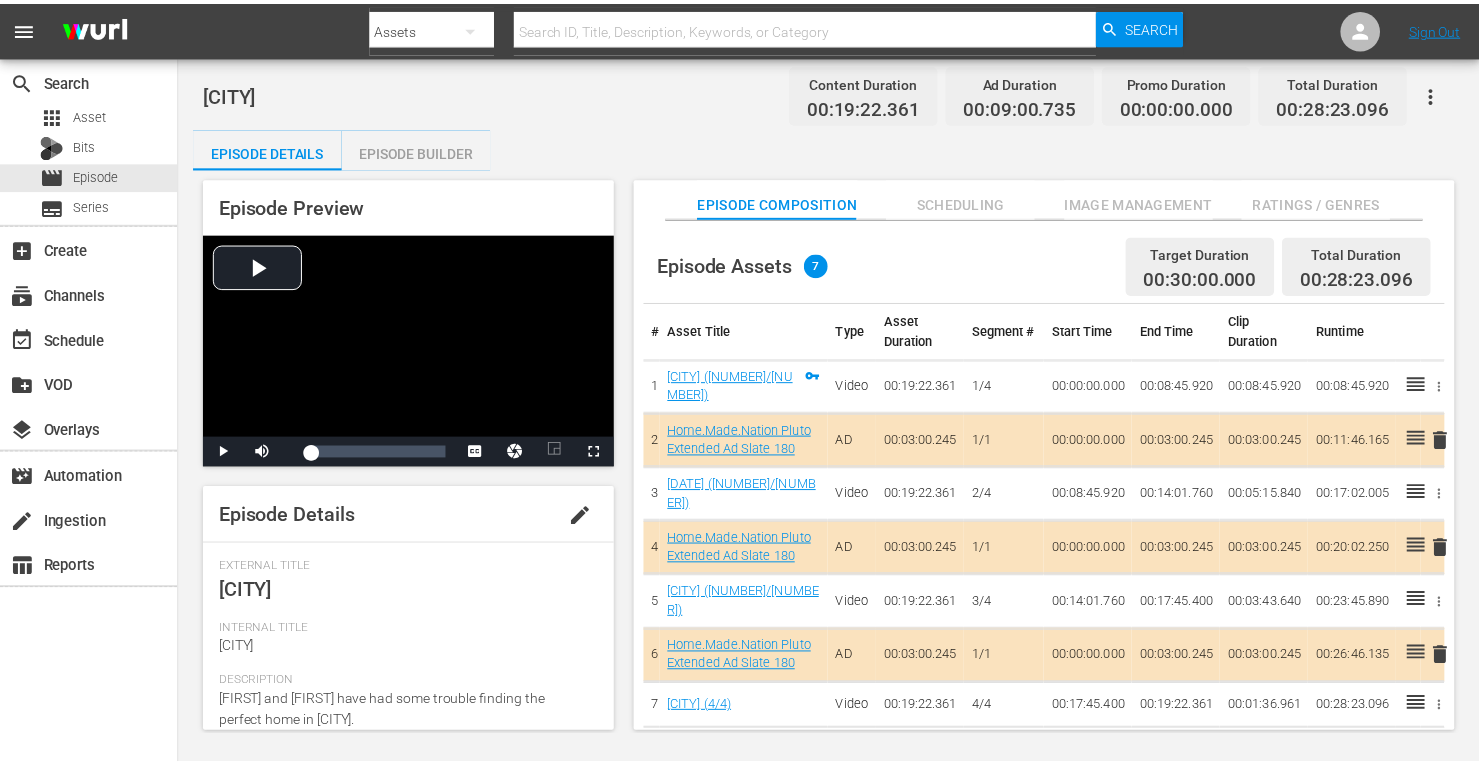 scroll, scrollTop: 0, scrollLeft: 0, axis: both 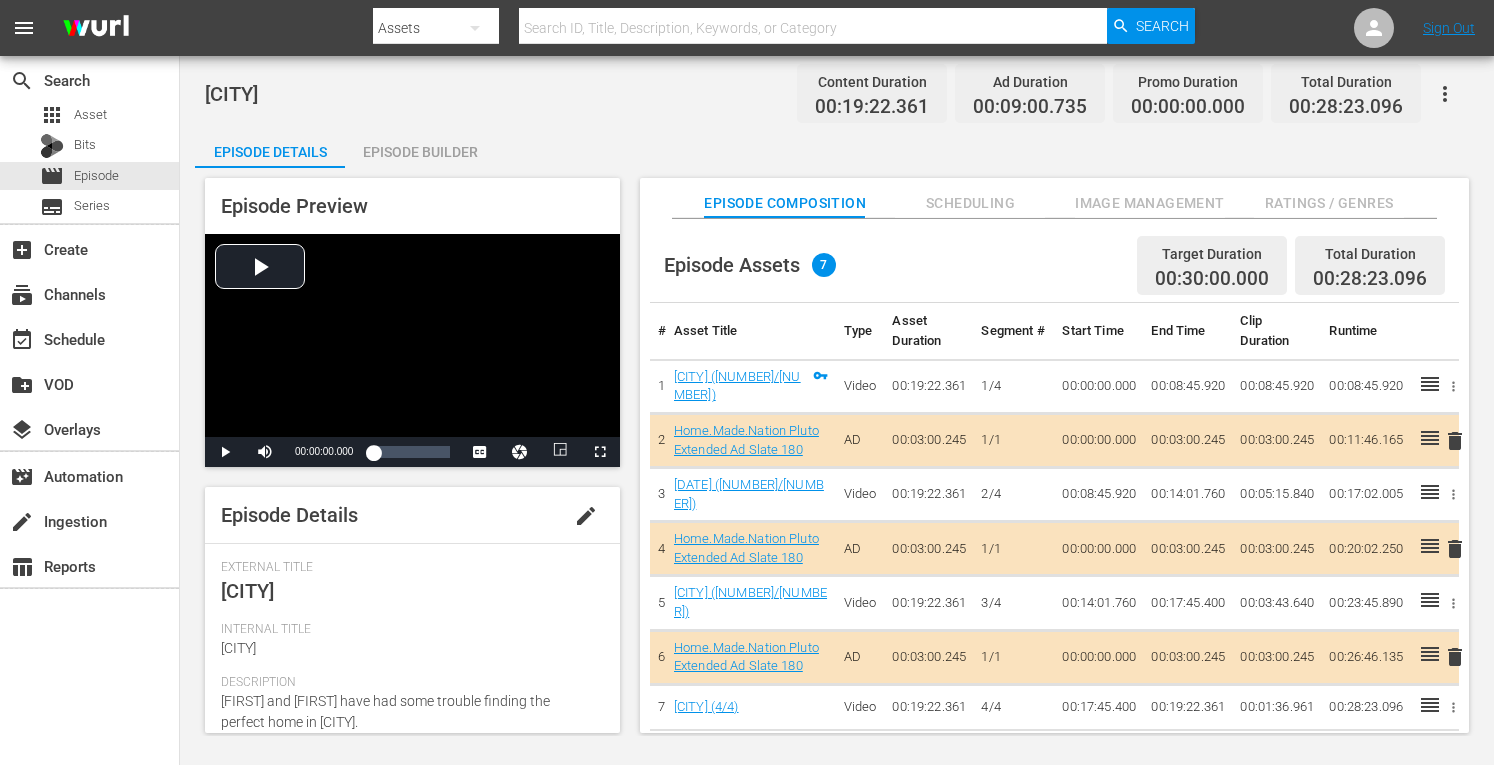 click on "Episode Builder" at bounding box center [420, 152] 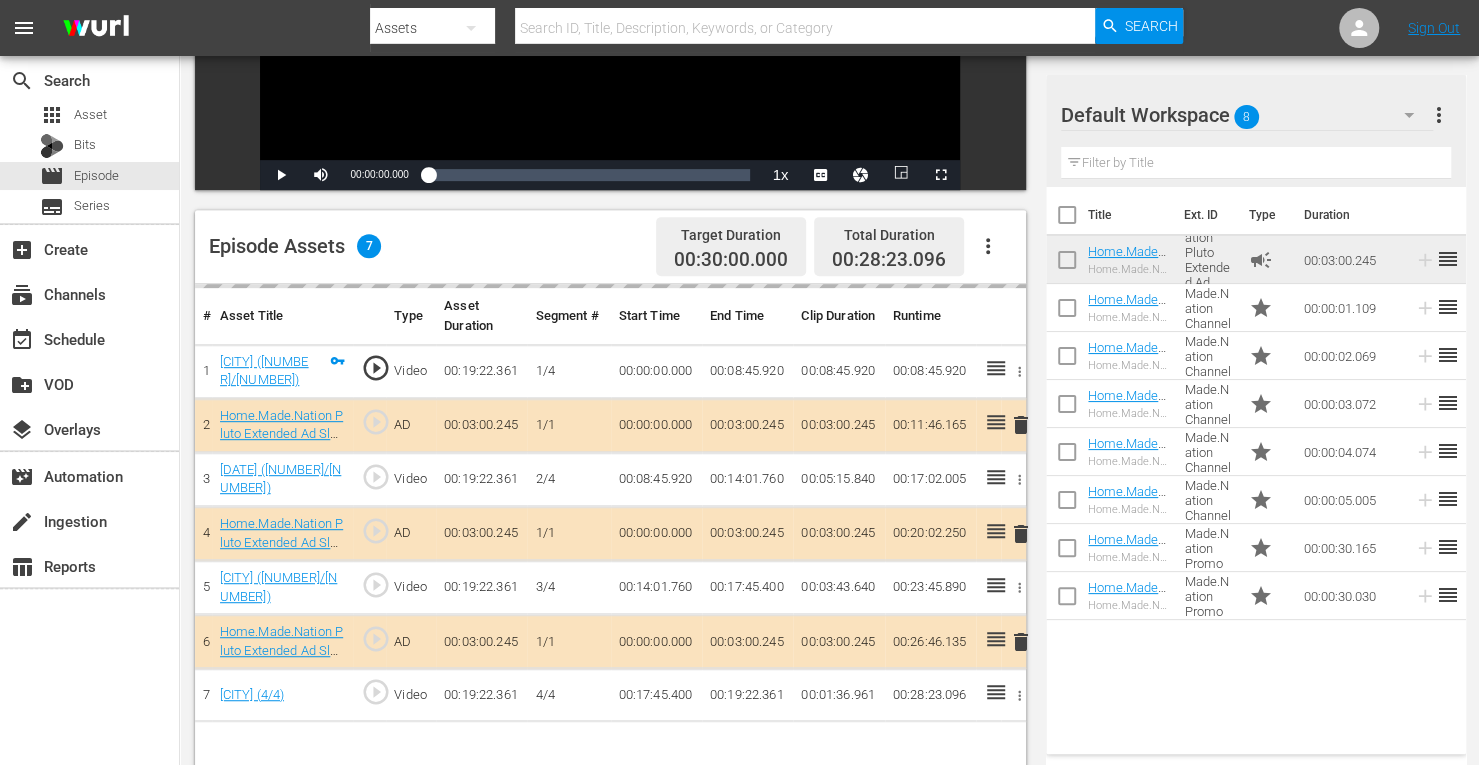 scroll, scrollTop: 375, scrollLeft: 0, axis: vertical 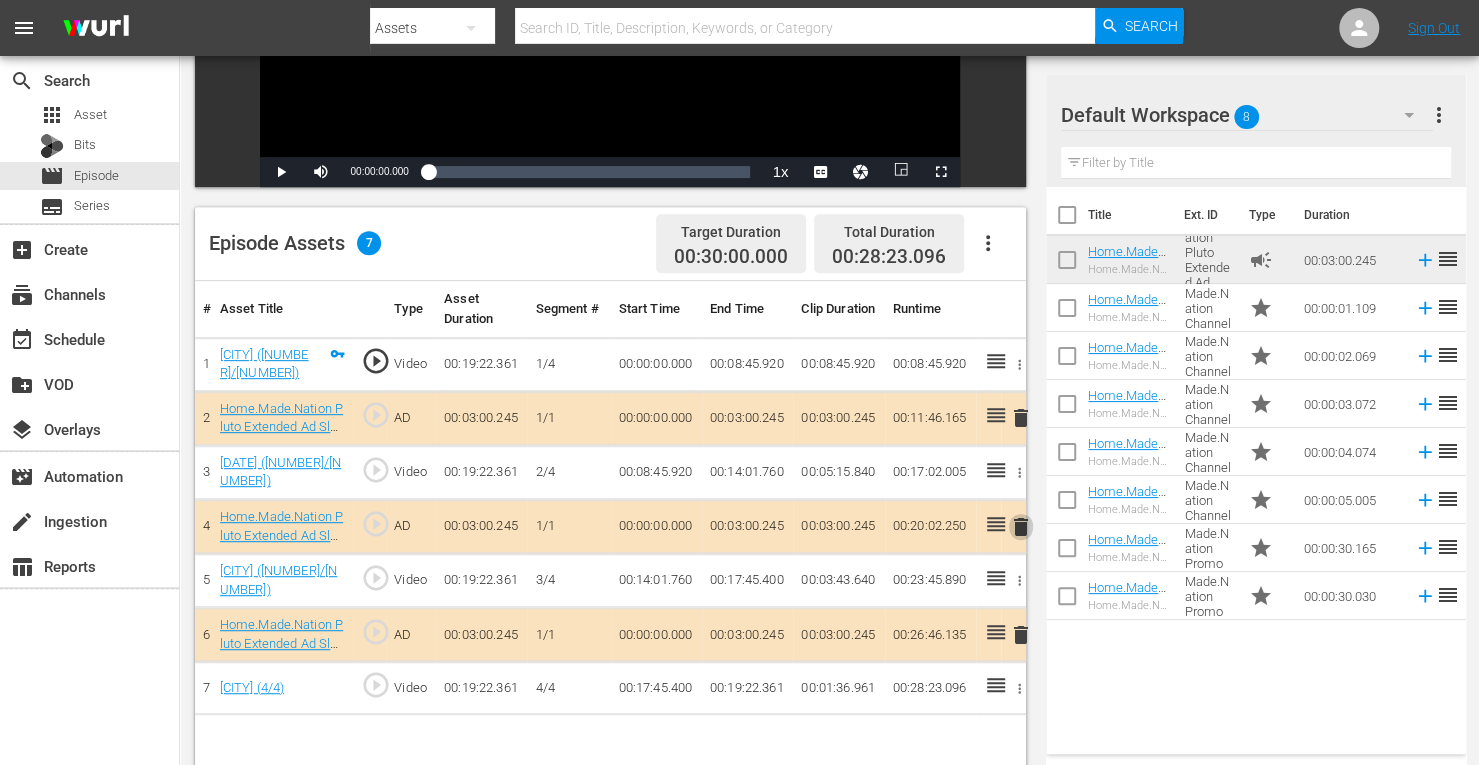 click on "delete" at bounding box center [1021, 527] 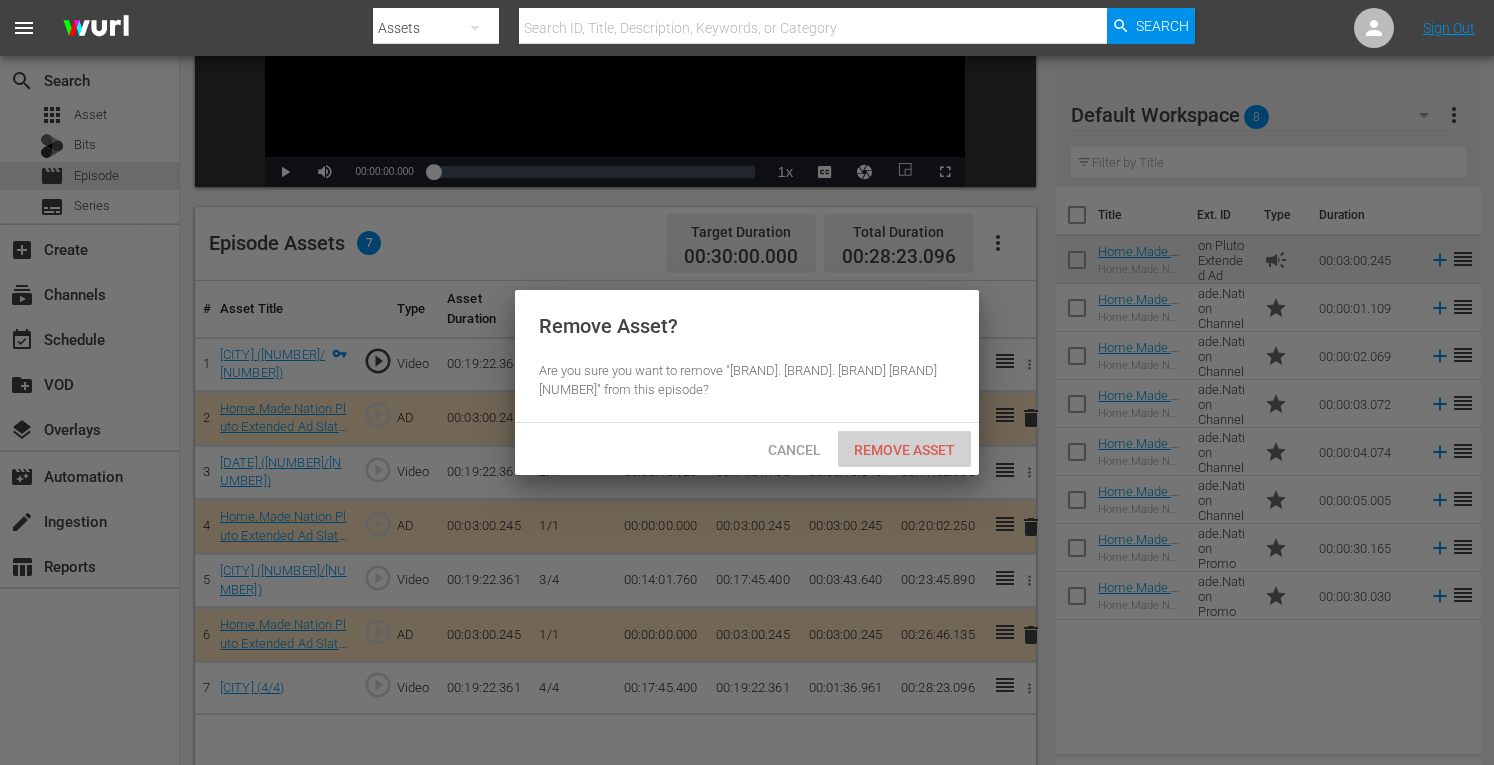 click on "Remove Asset" at bounding box center (904, 450) 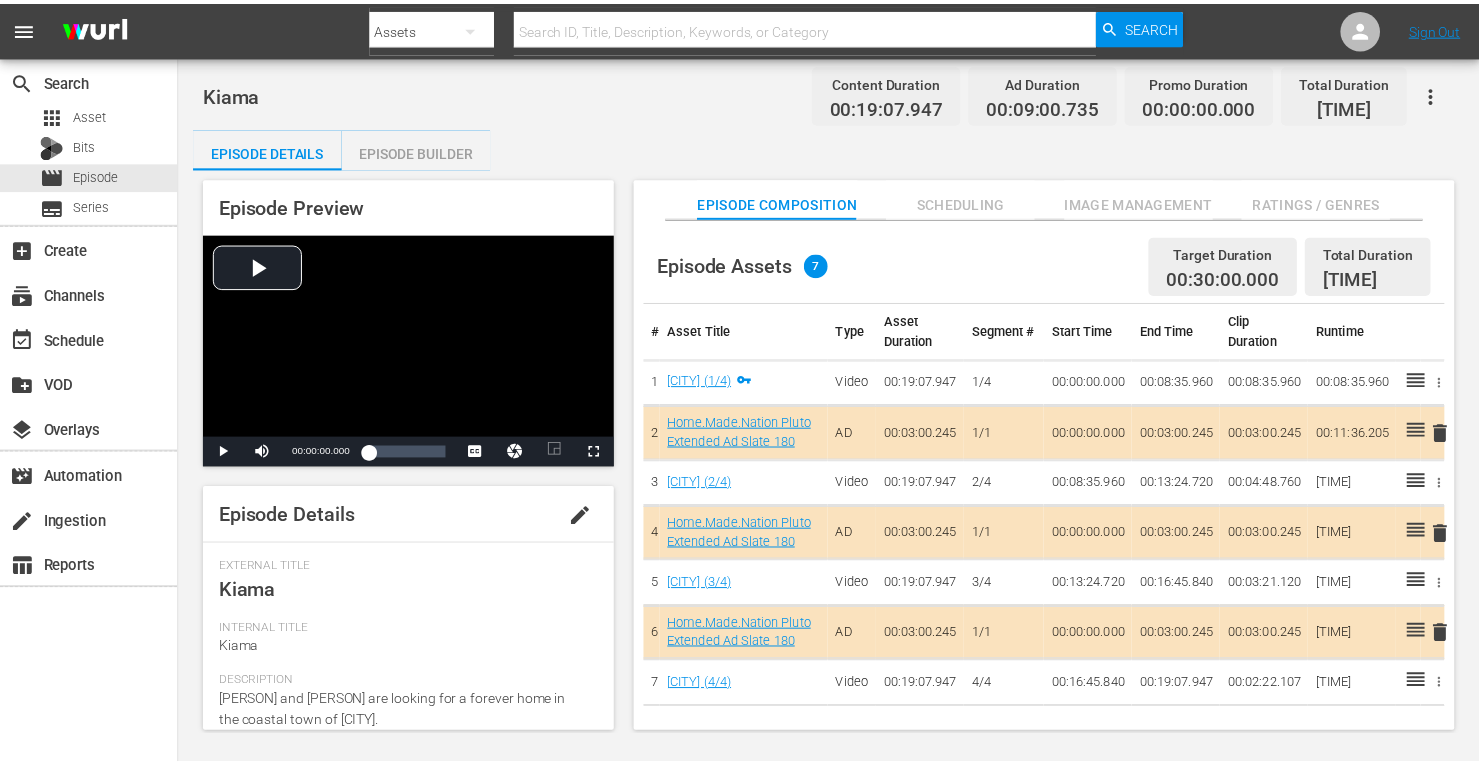 scroll, scrollTop: 0, scrollLeft: 0, axis: both 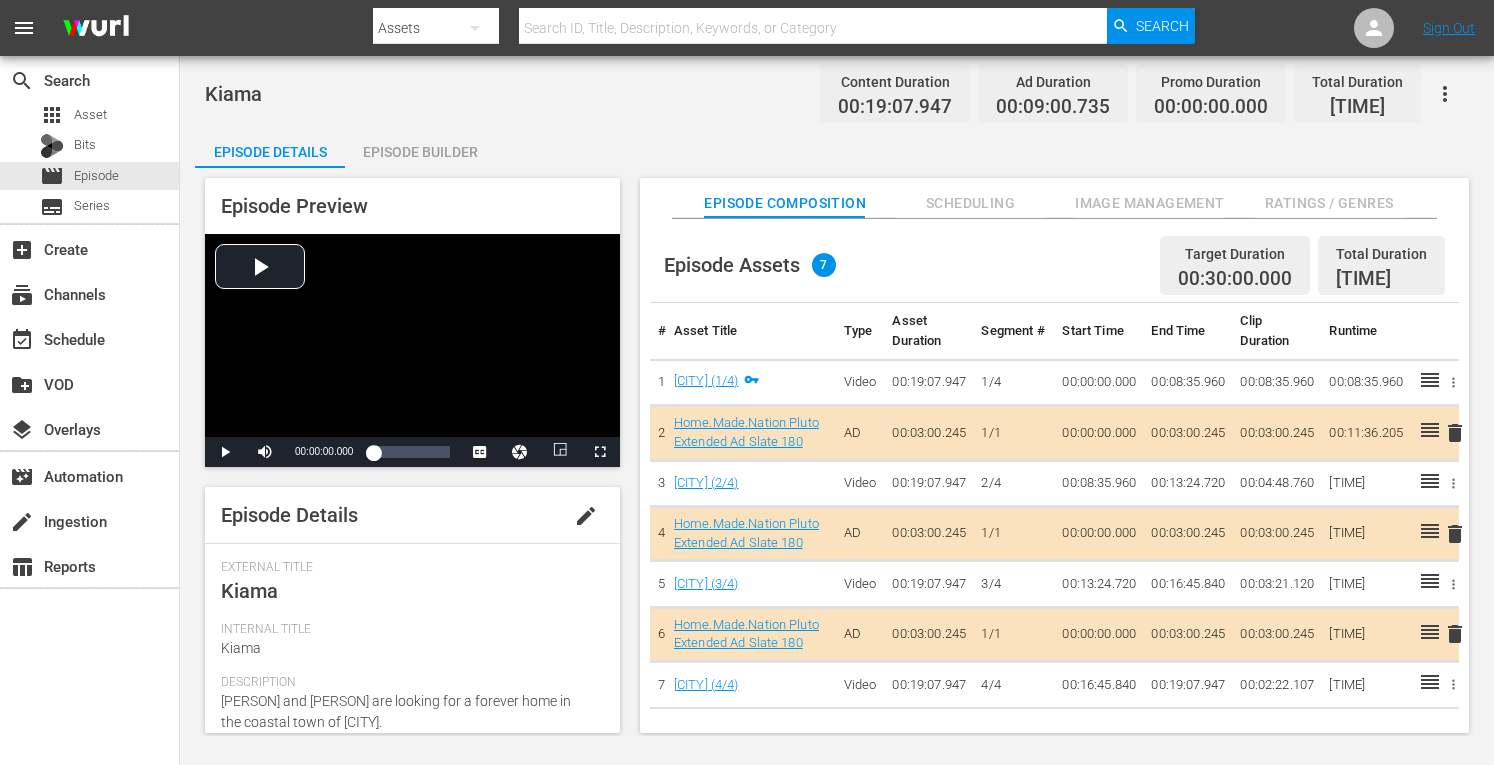 click on "Episode Builder" at bounding box center [420, 152] 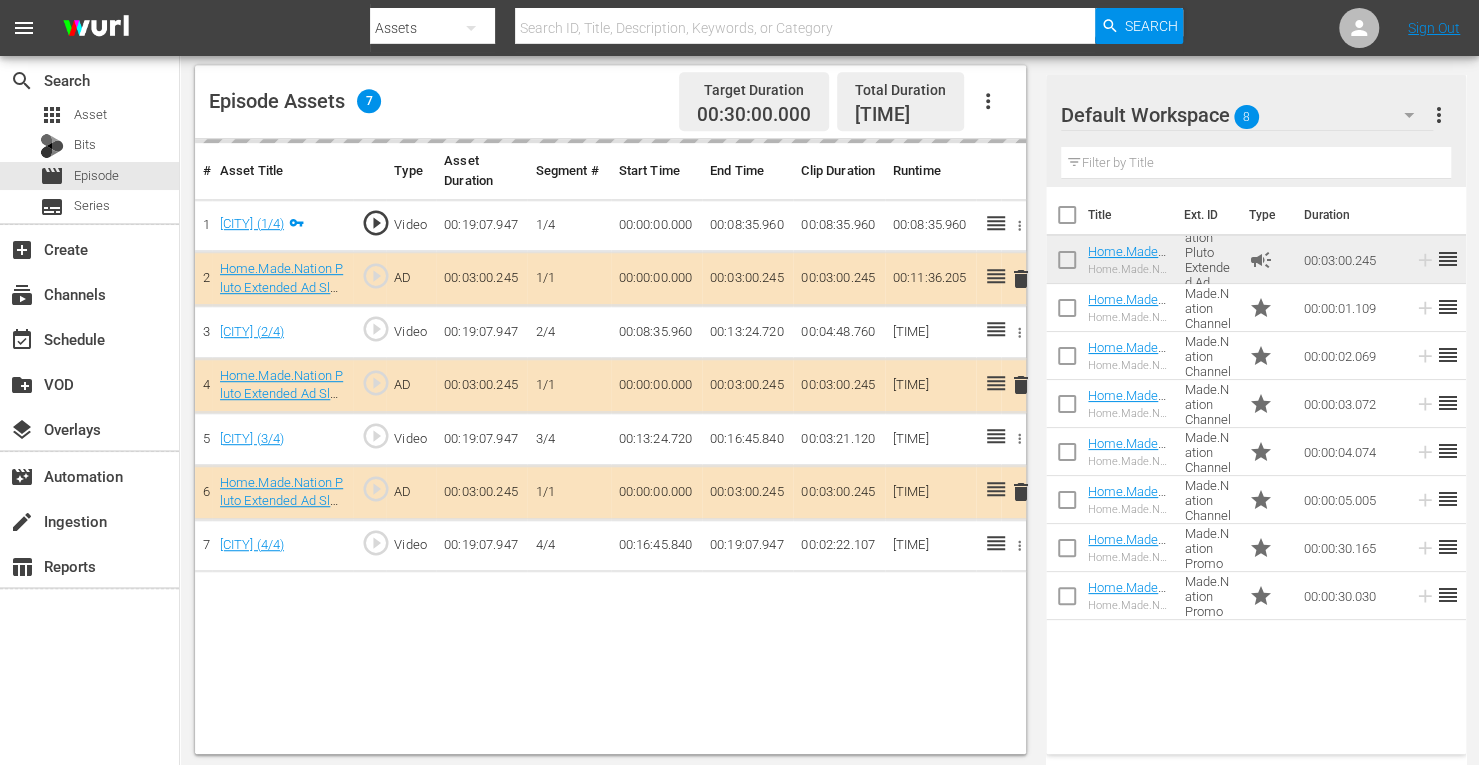 scroll, scrollTop: 520, scrollLeft: 0, axis: vertical 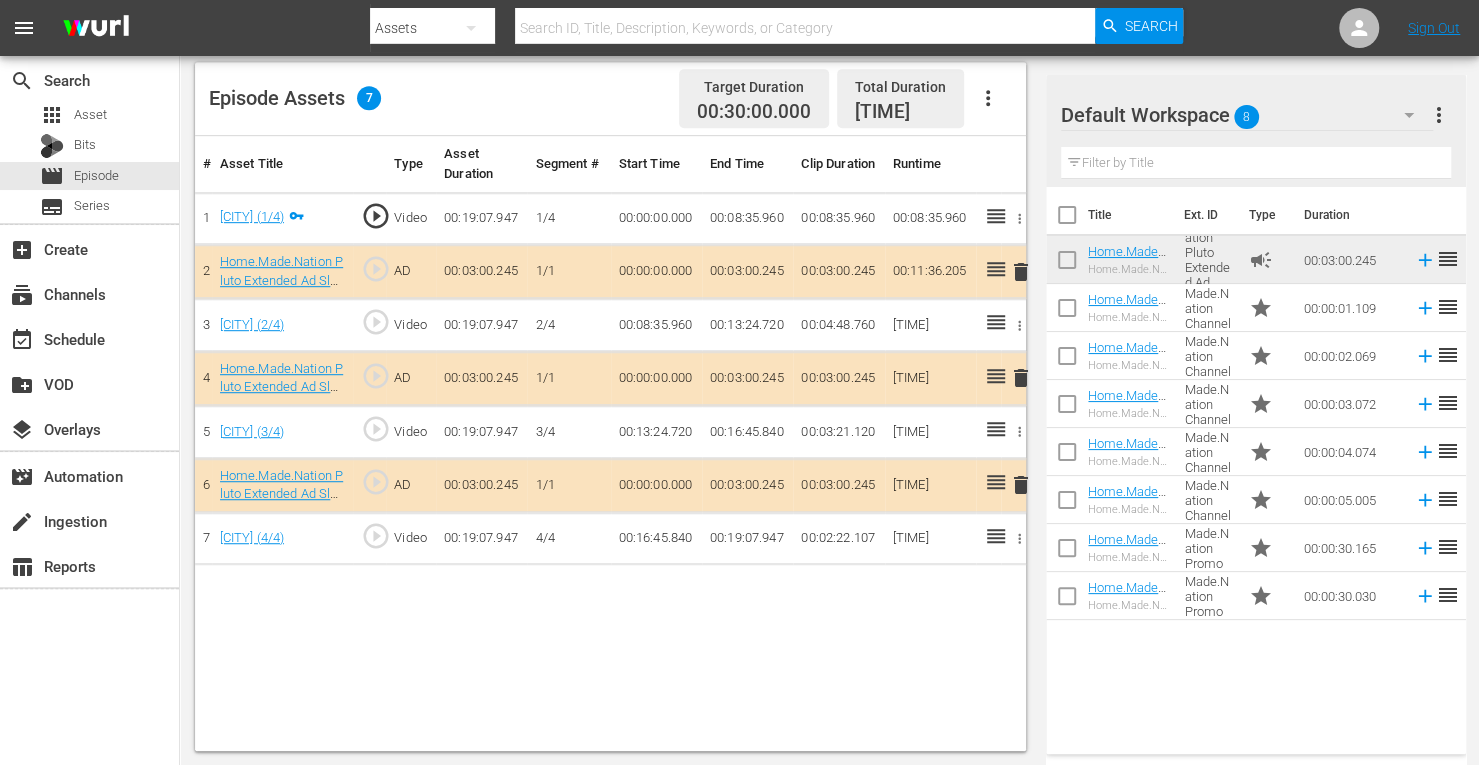 click on "delete" at bounding box center (1021, 378) 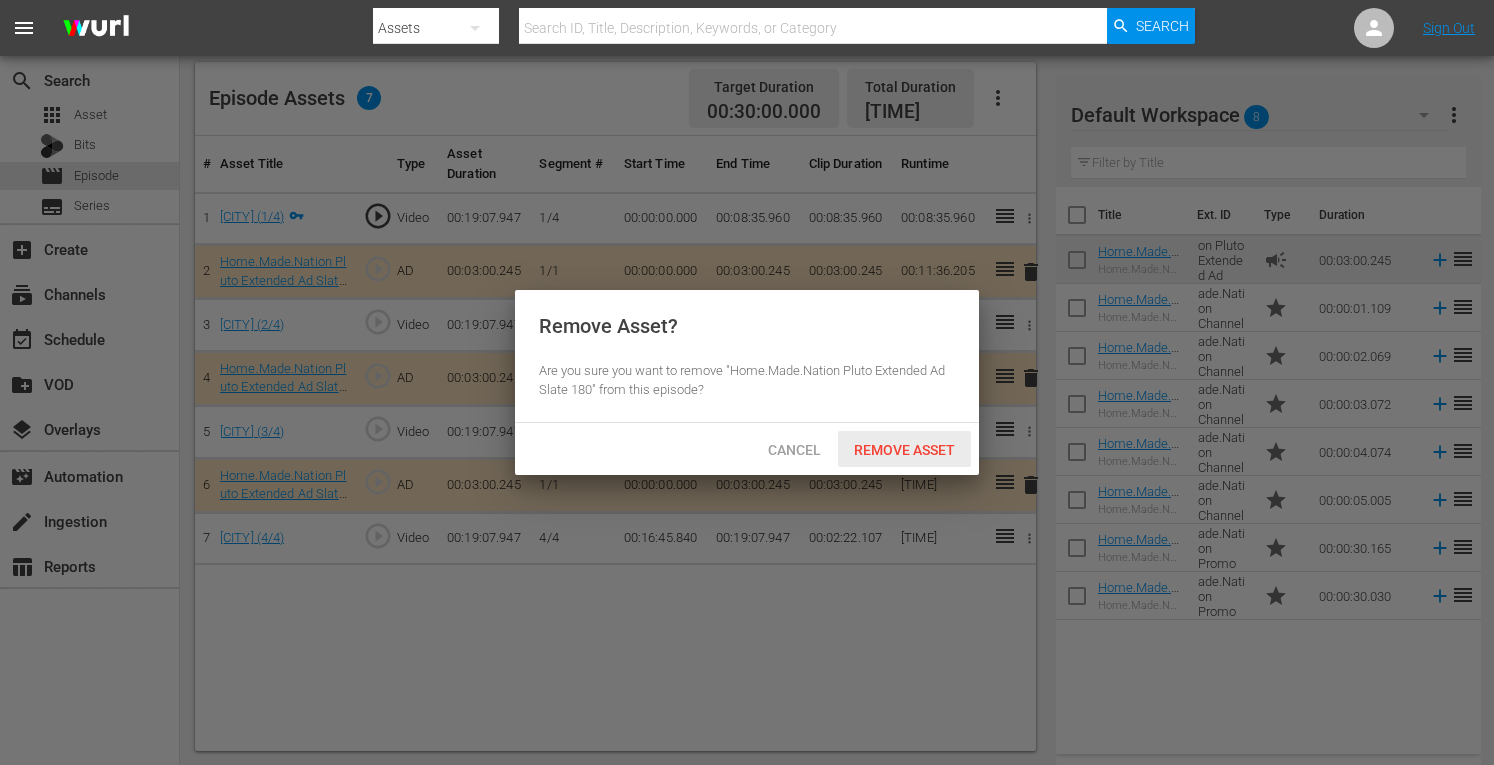 click on "Remove Asset" at bounding box center [904, 450] 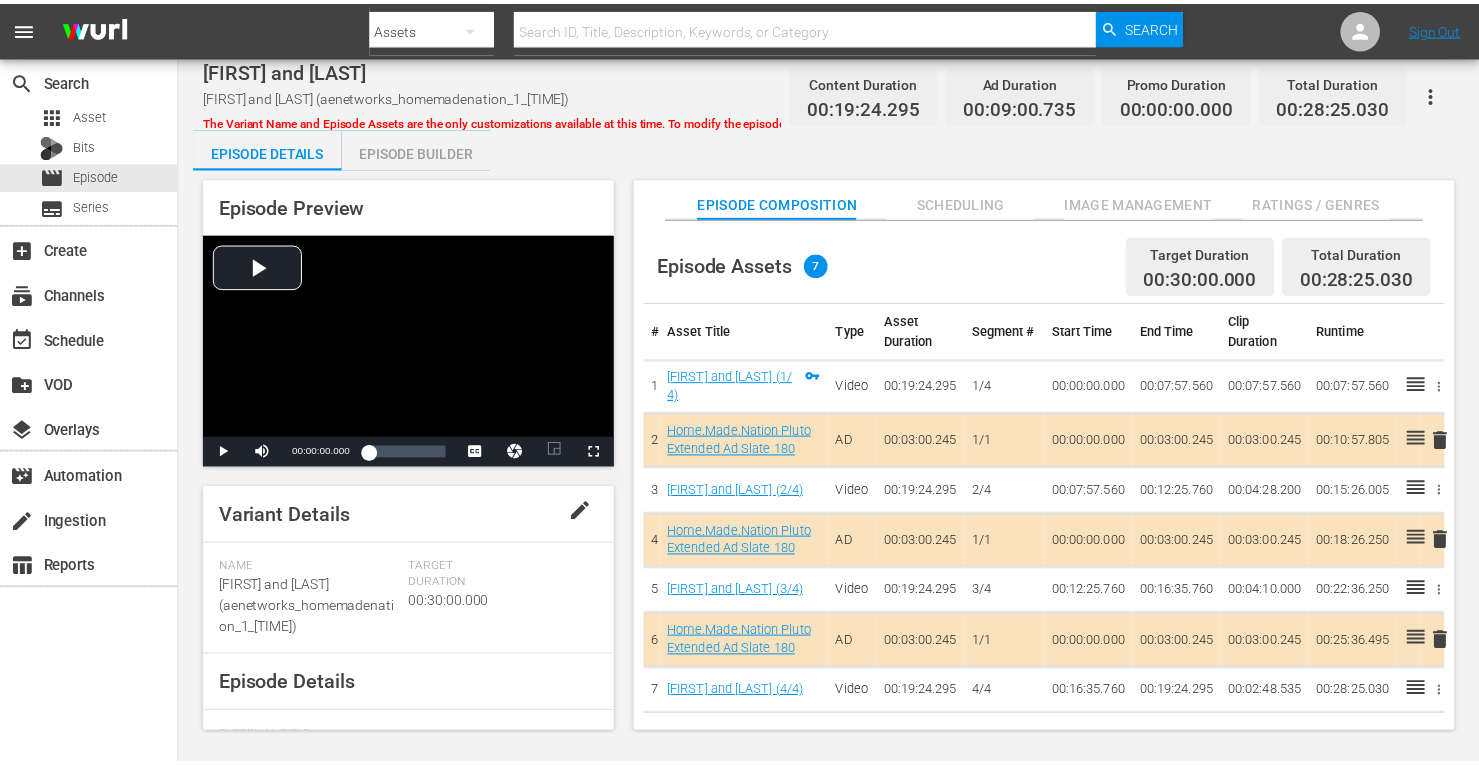 scroll, scrollTop: 0, scrollLeft: 0, axis: both 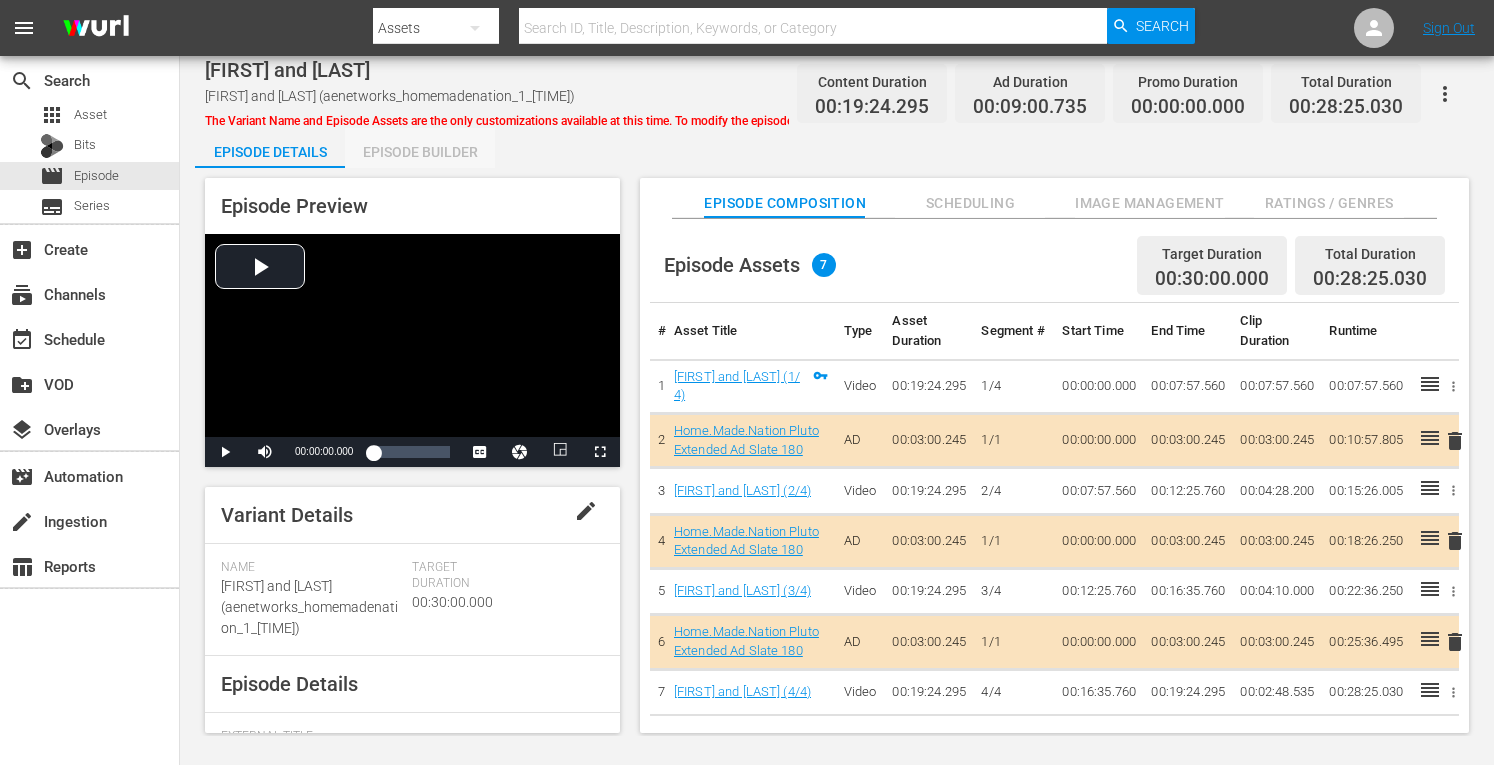 click on "Episode Builder" at bounding box center (420, 152) 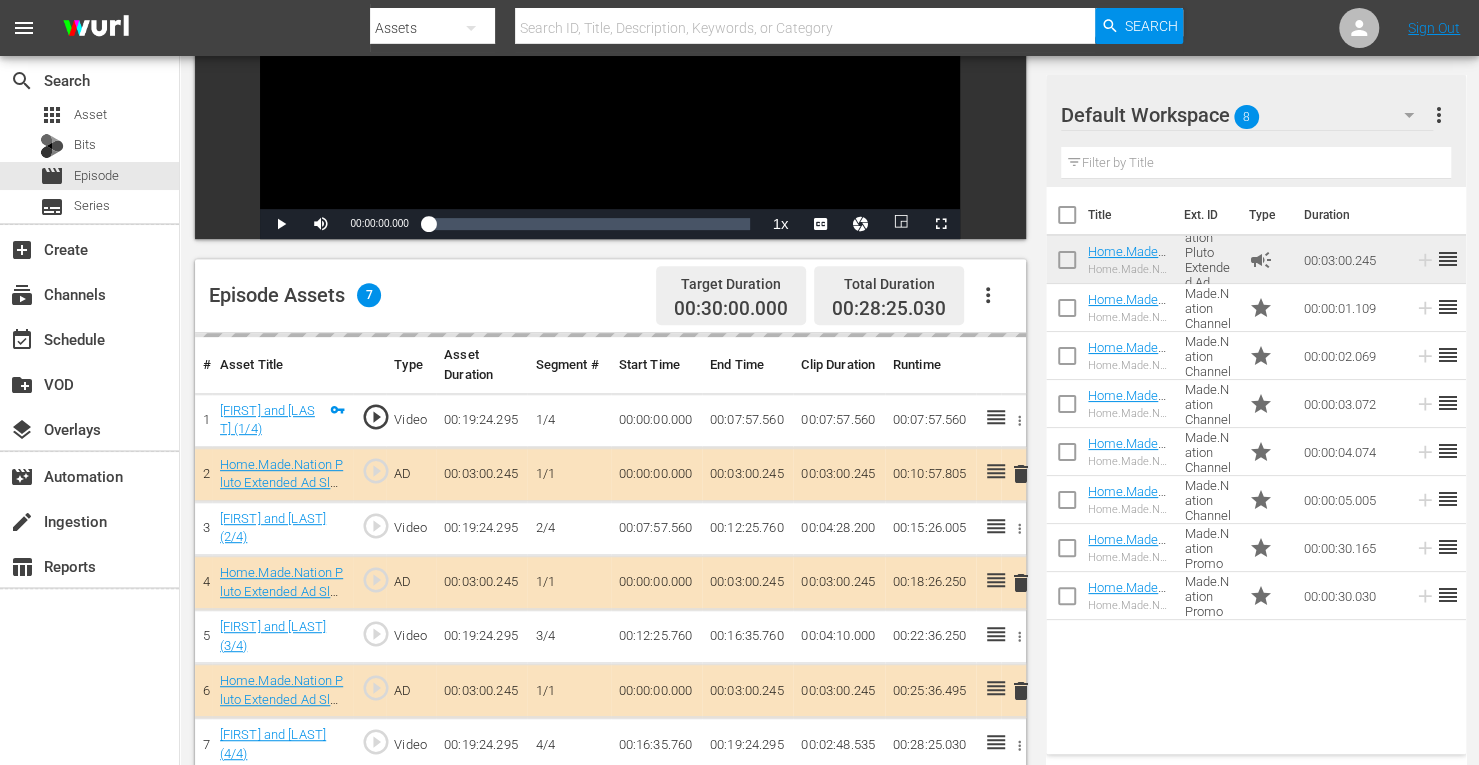 scroll, scrollTop: 349, scrollLeft: 0, axis: vertical 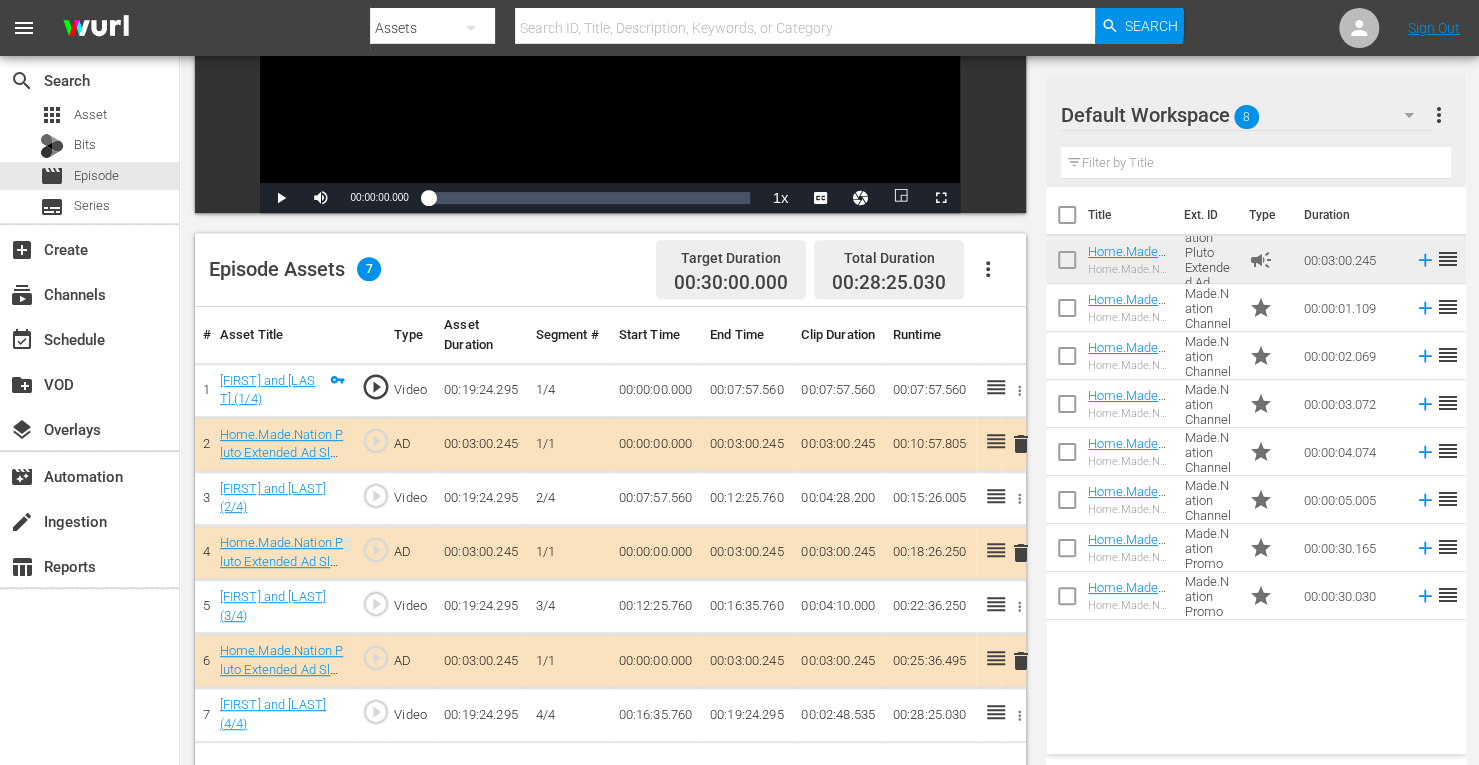 click on "delete" at bounding box center (1021, 553) 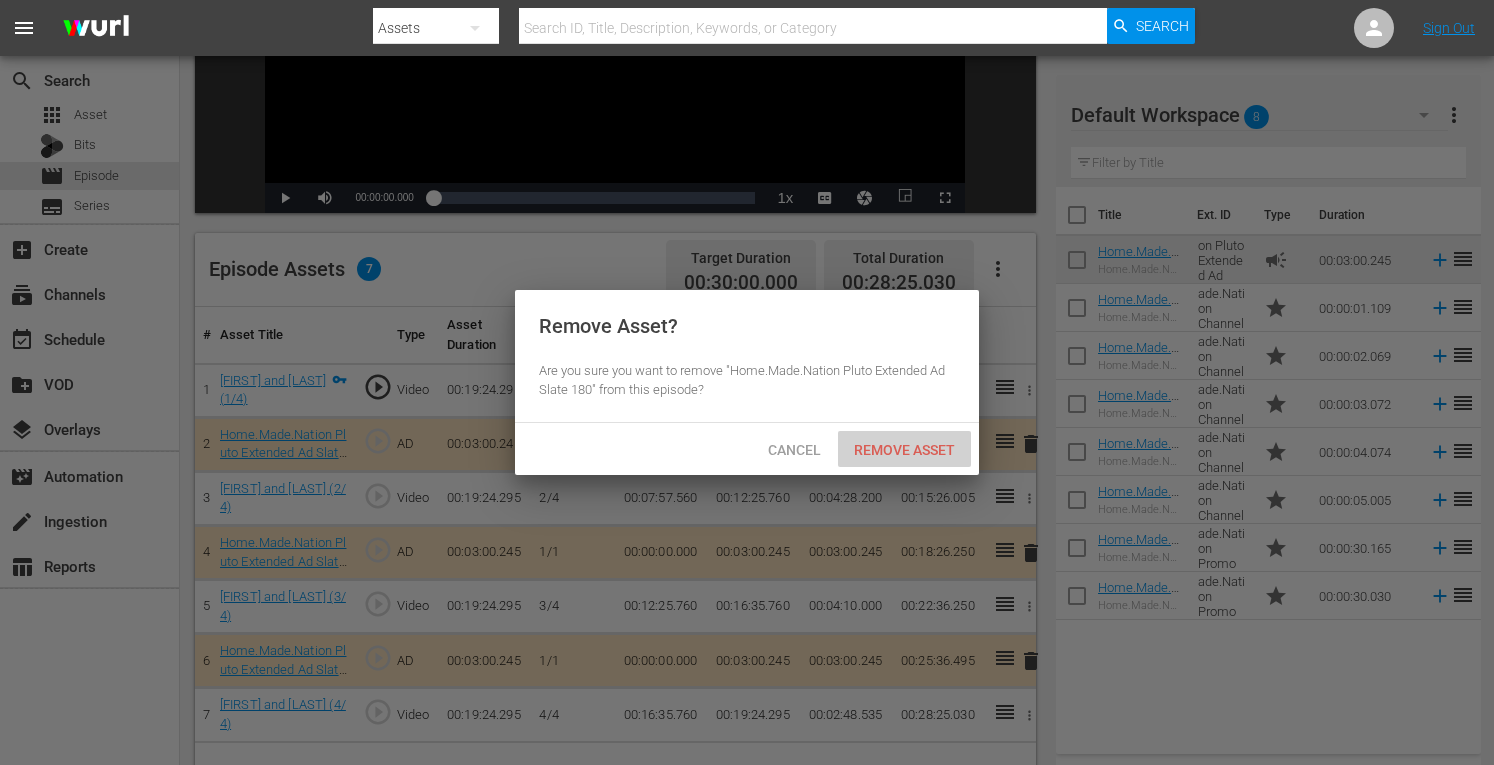 click on "Remove Asset" at bounding box center [904, 450] 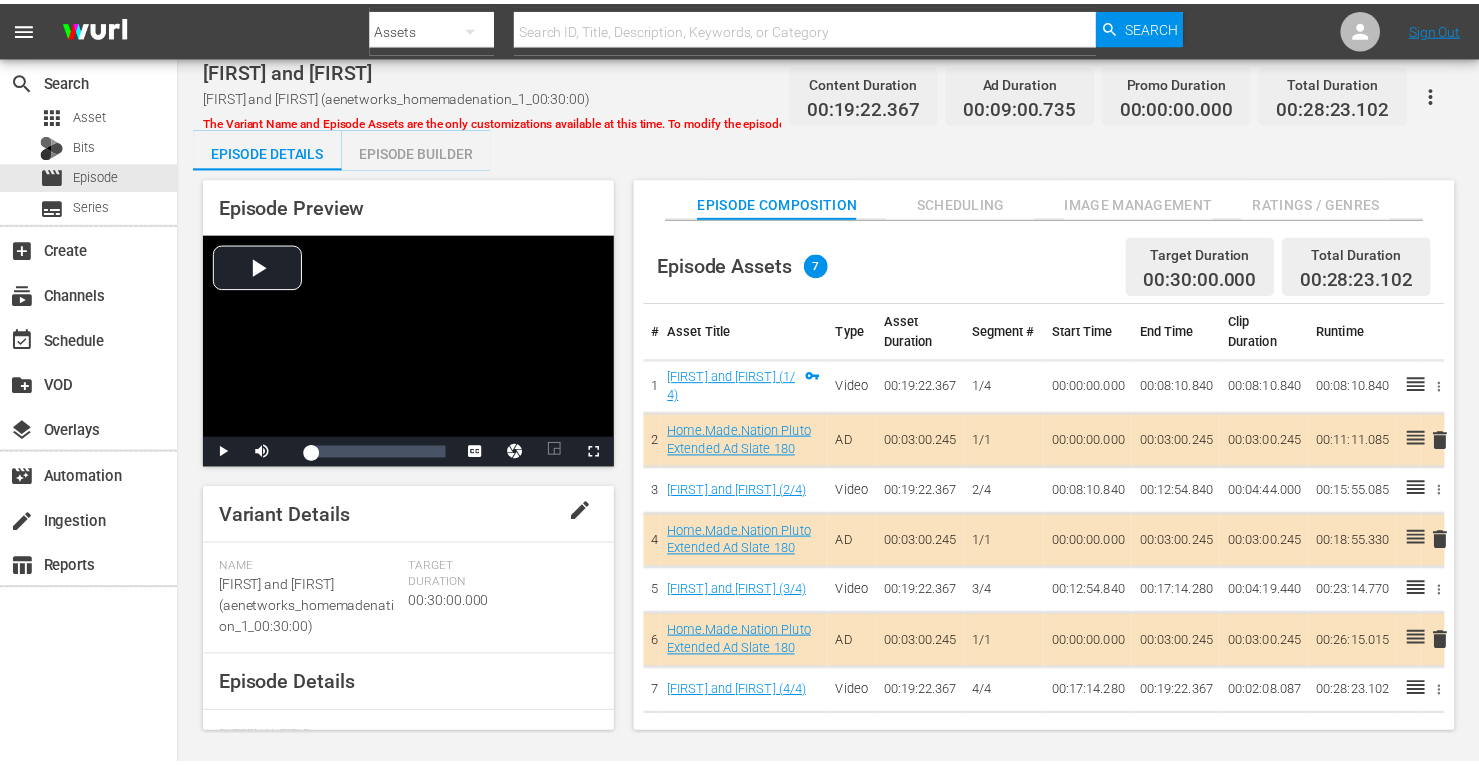 scroll, scrollTop: 0, scrollLeft: 0, axis: both 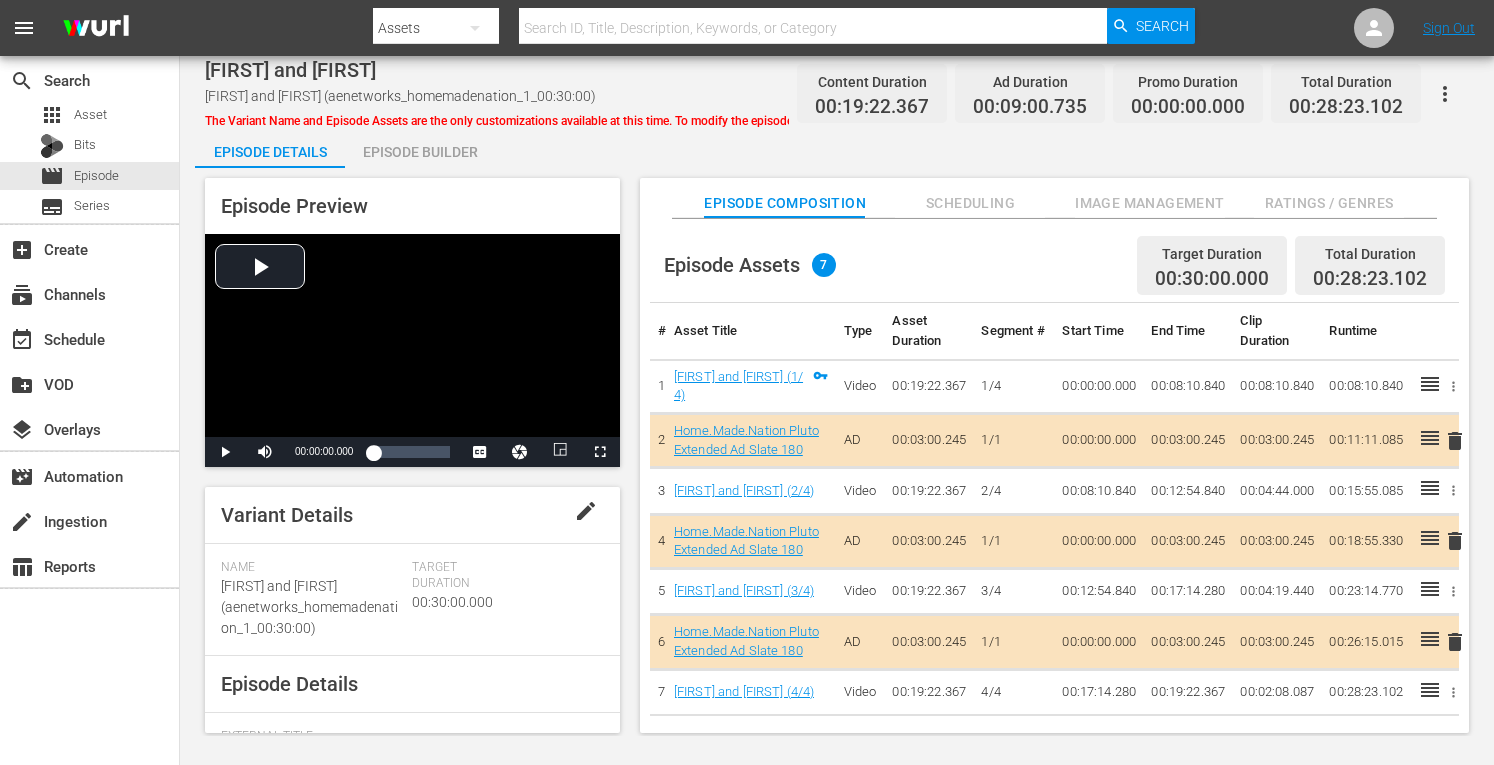 click on "Episode Builder" at bounding box center [420, 152] 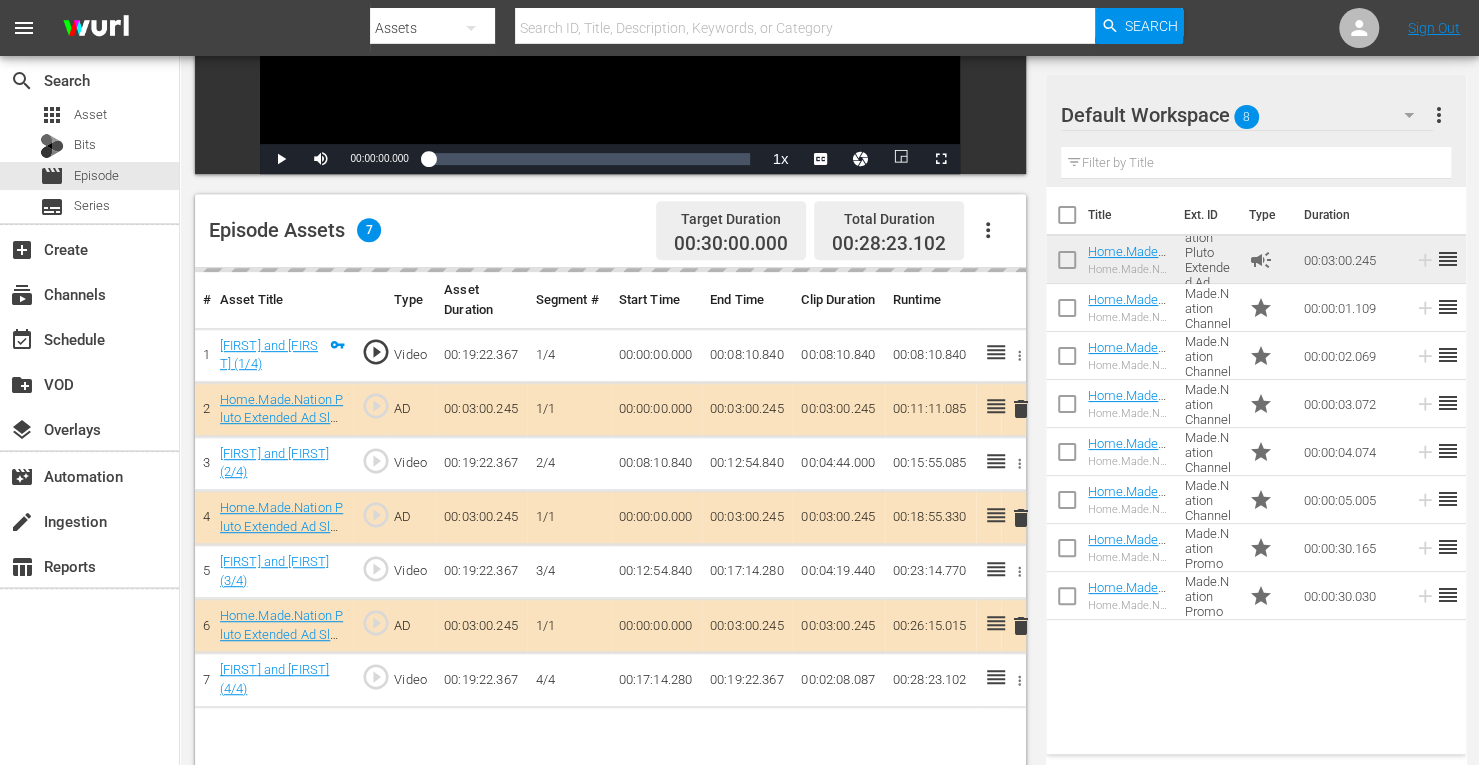 scroll, scrollTop: 520, scrollLeft: 0, axis: vertical 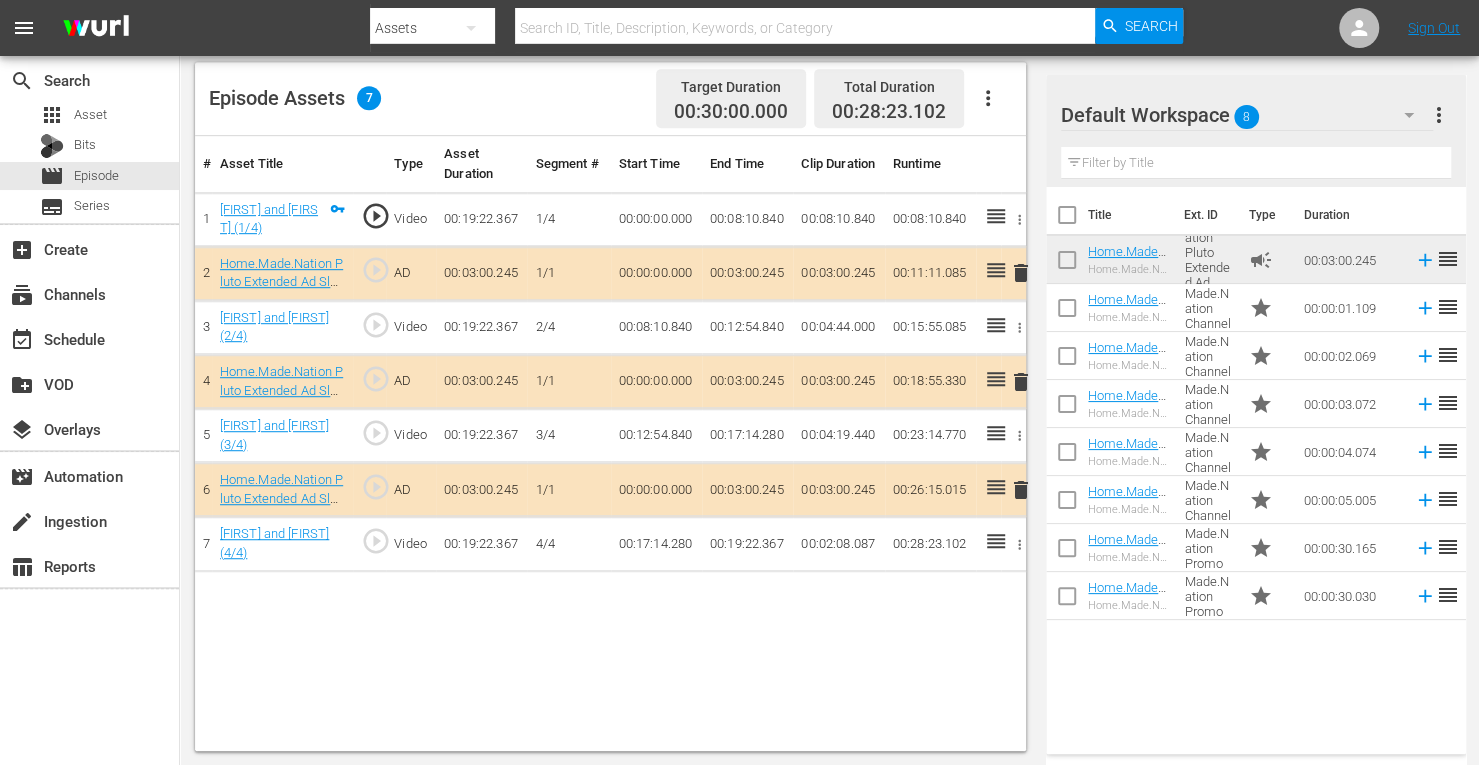click on "delete" at bounding box center [1021, 382] 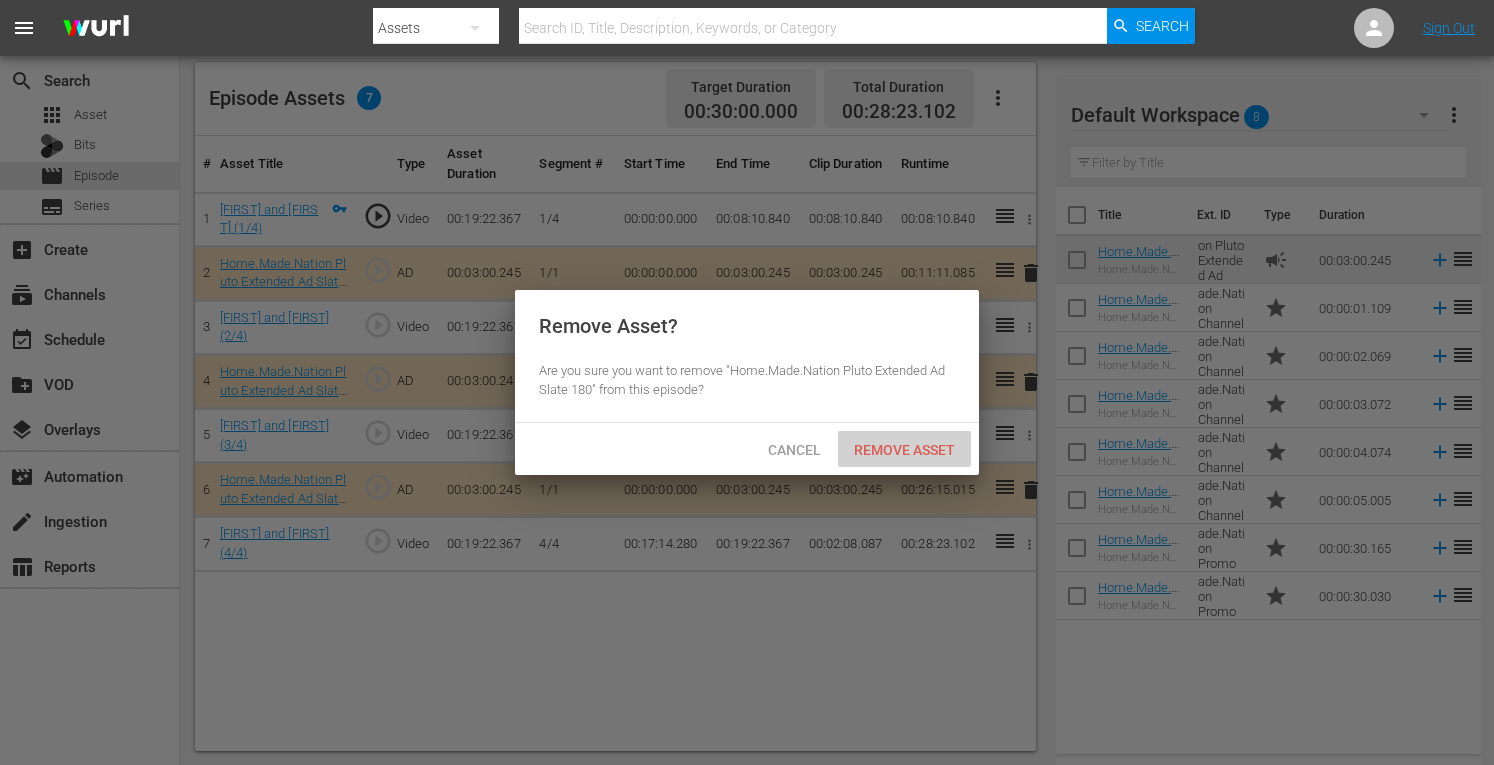 click on "Remove Asset" at bounding box center [904, 449] 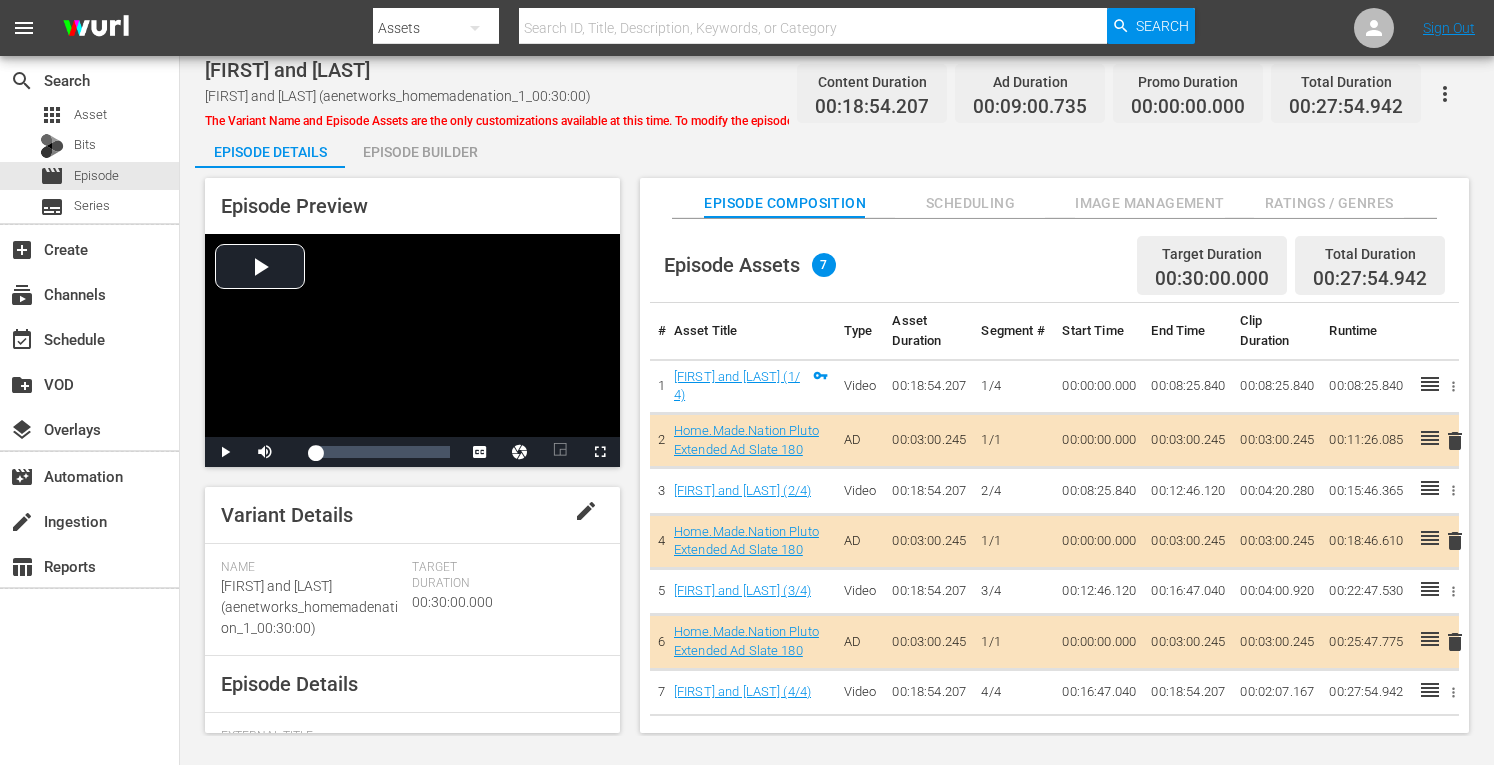 scroll, scrollTop: 0, scrollLeft: 0, axis: both 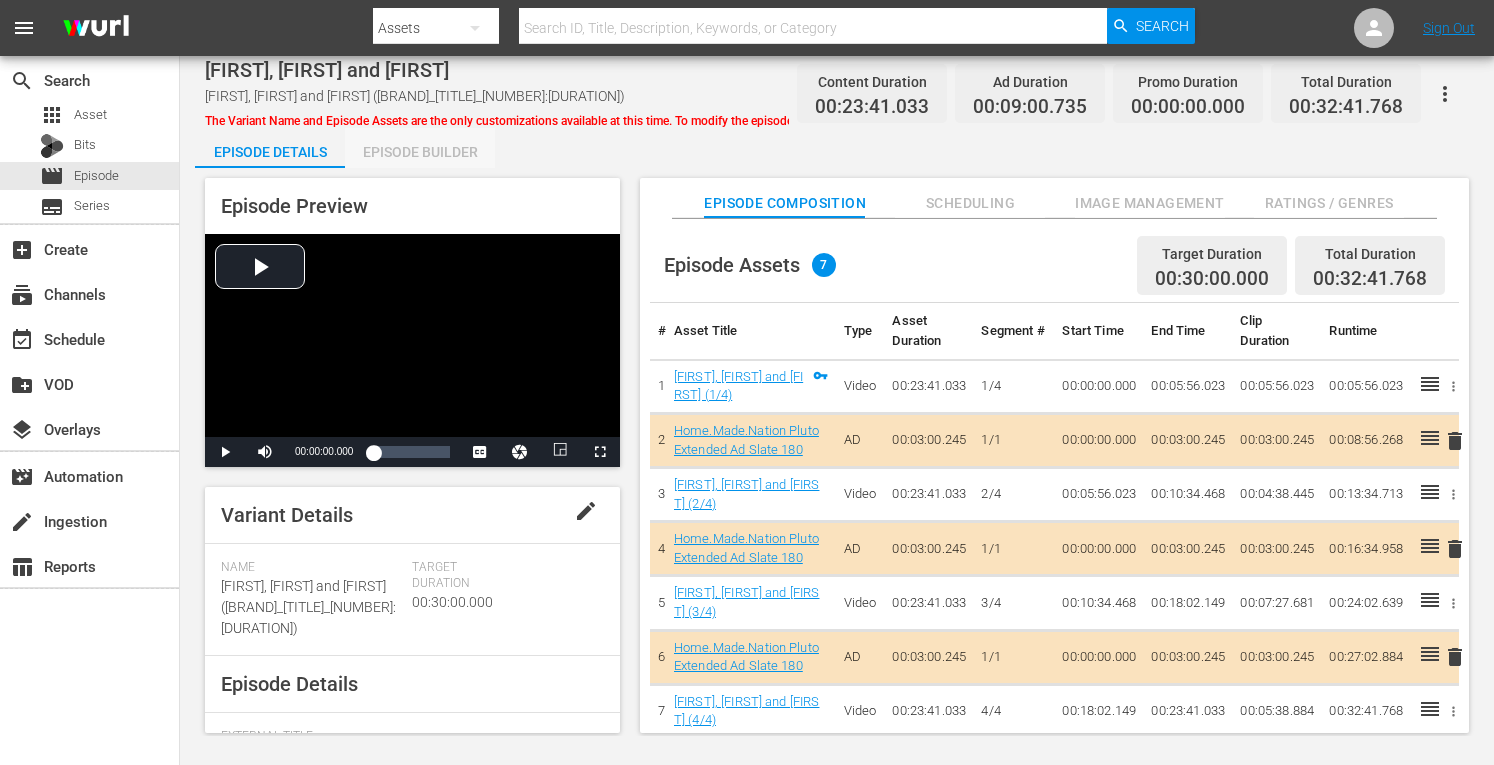 click on "Episode Builder" at bounding box center [420, 152] 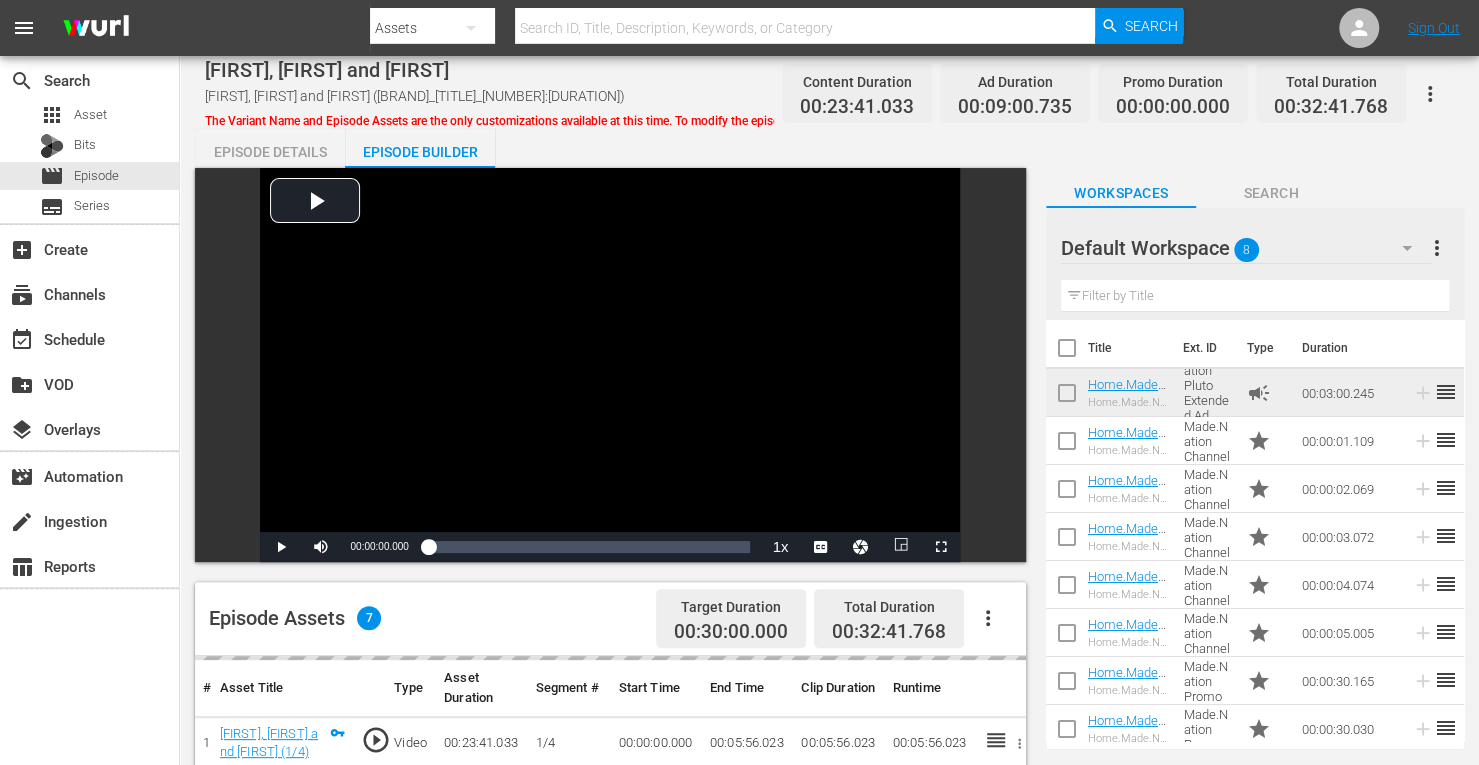 click on "Episode Builder" at bounding box center (420, 152) 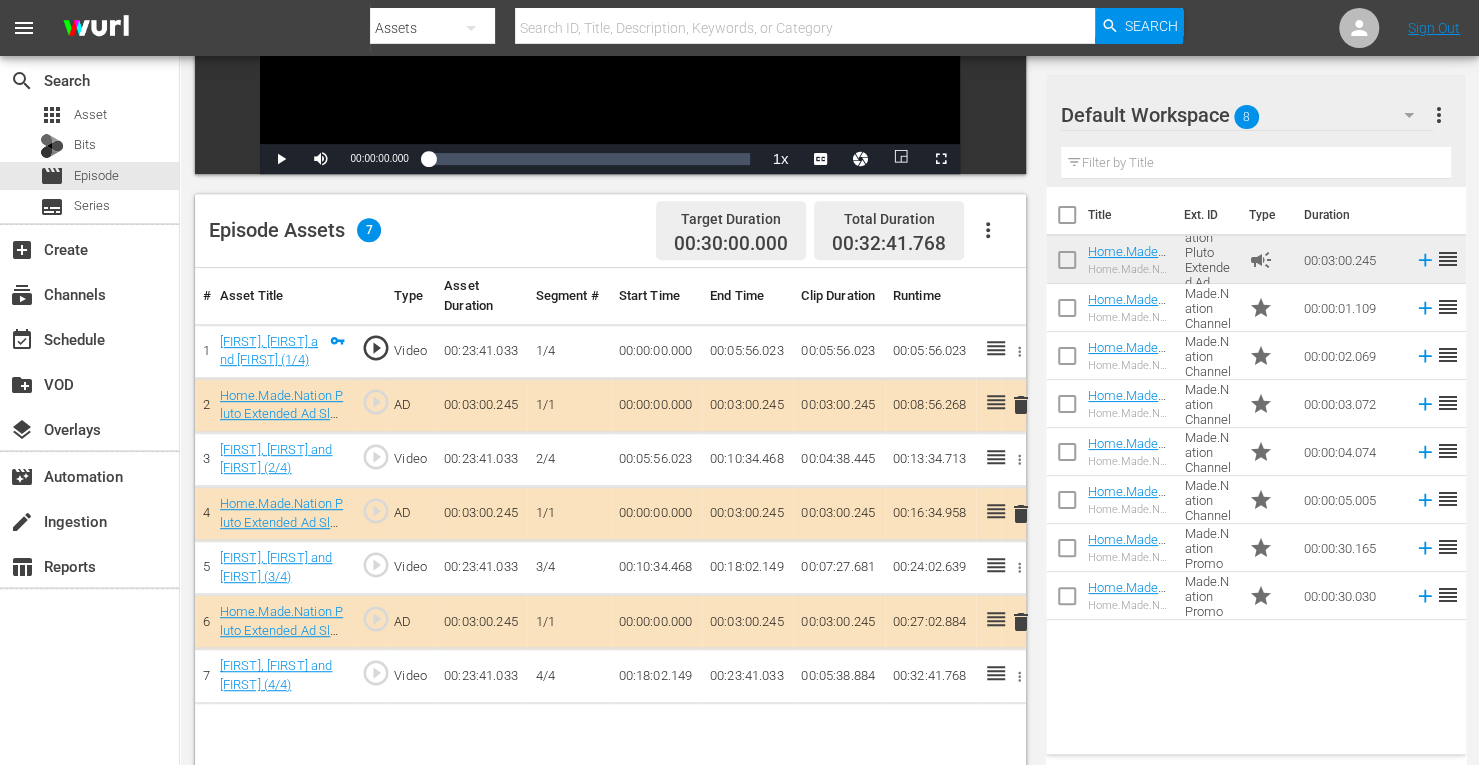 scroll, scrollTop: 520, scrollLeft: 0, axis: vertical 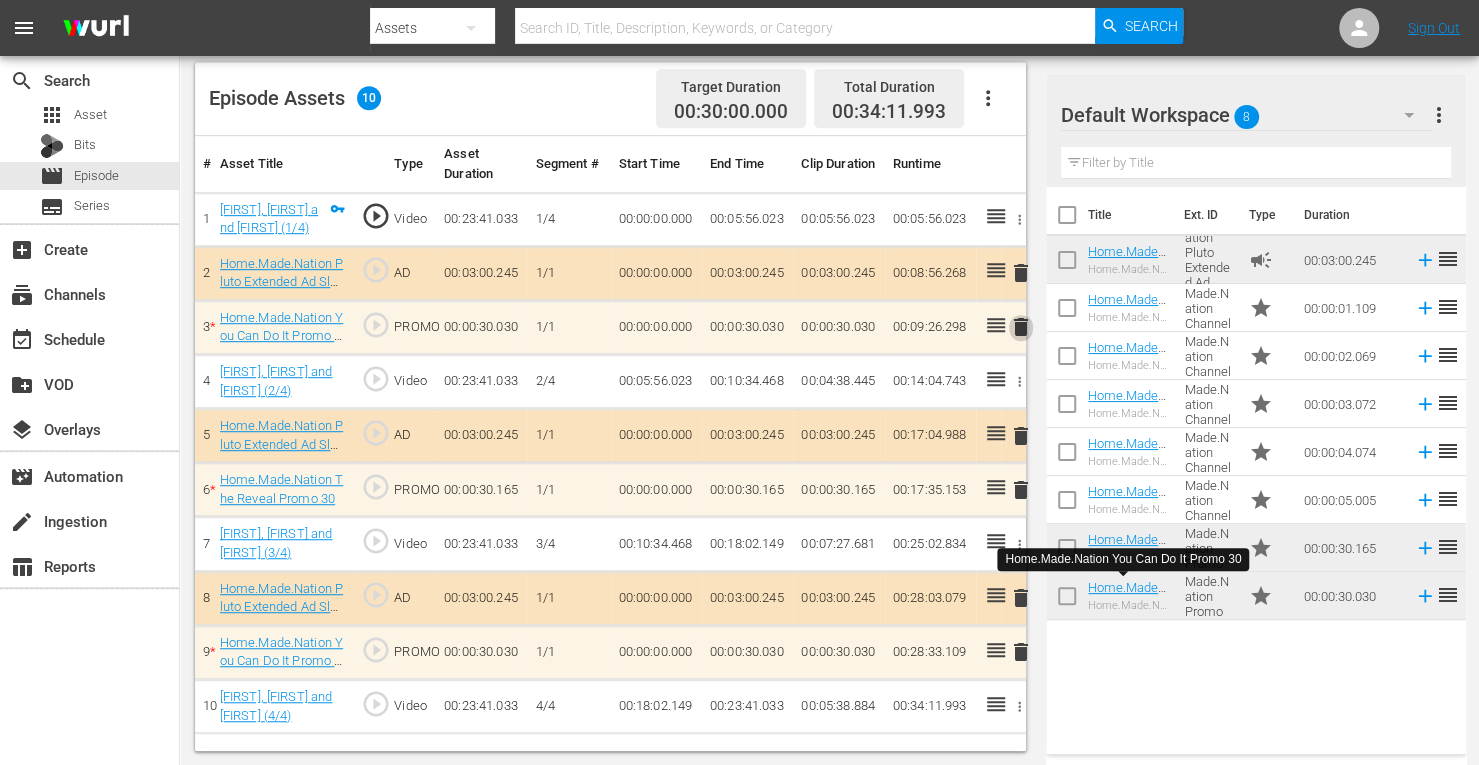 click on "delete" at bounding box center [1021, 327] 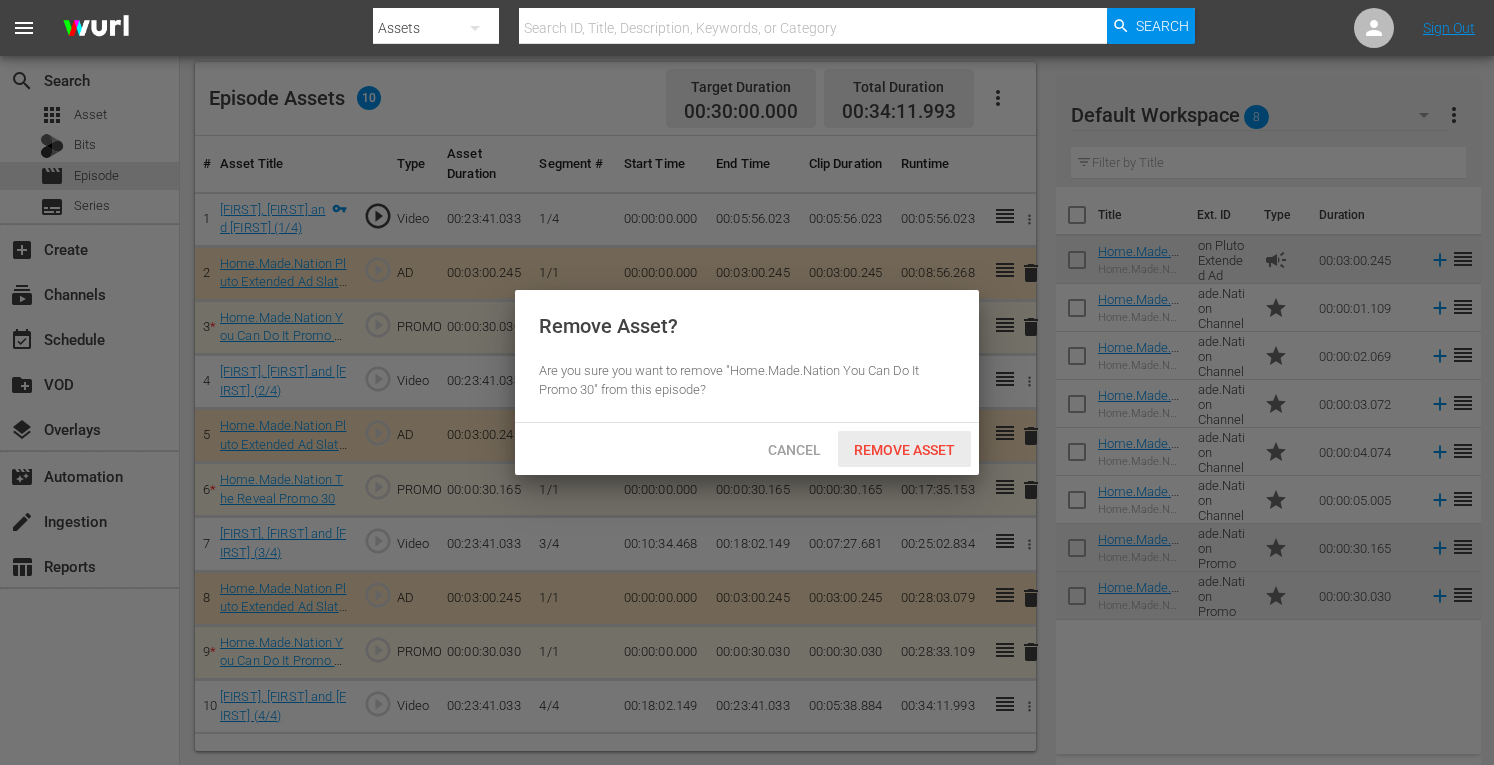 click on "Remove Asset" at bounding box center (904, 450) 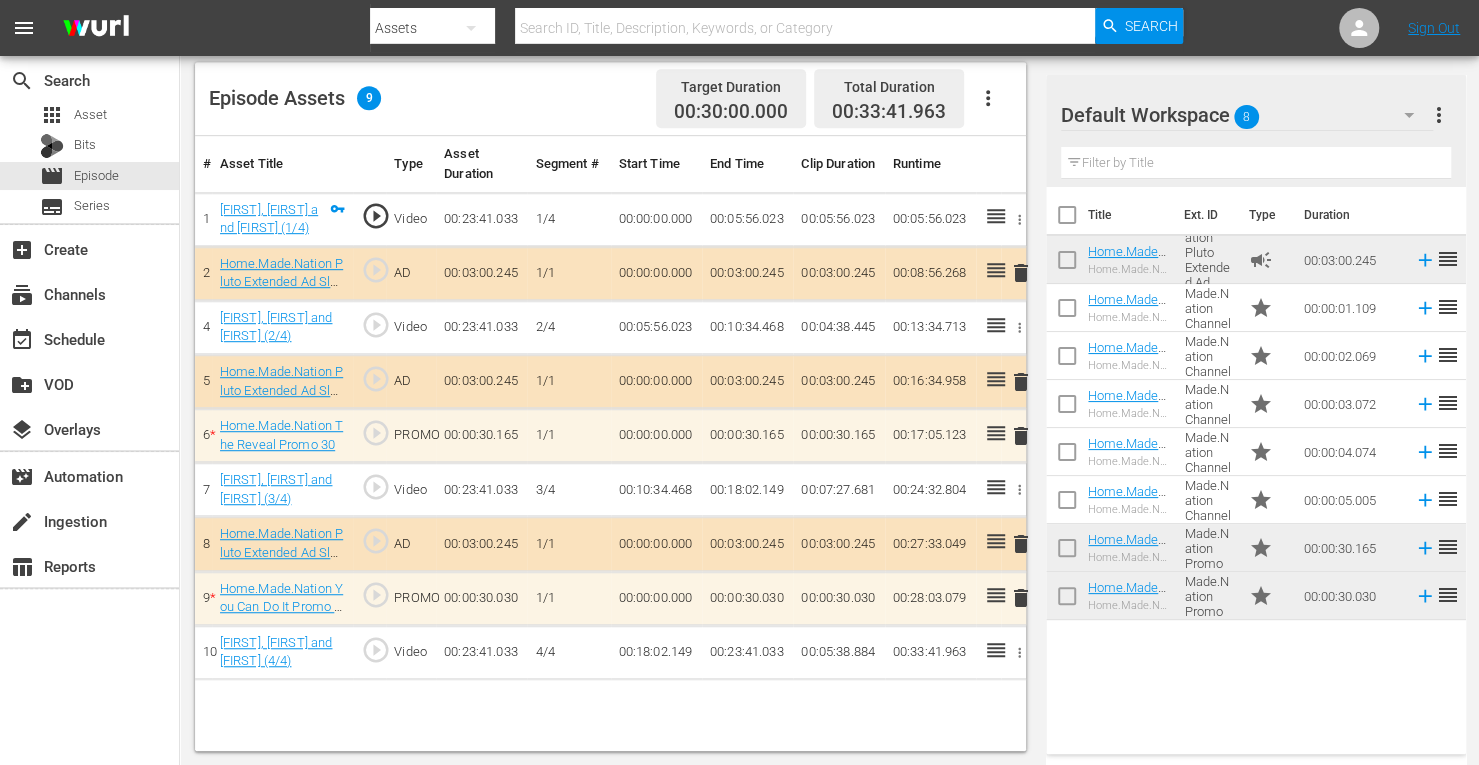 drag, startPoint x: 1018, startPoint y: 436, endPoint x: 1049, endPoint y: 673, distance: 239.01883 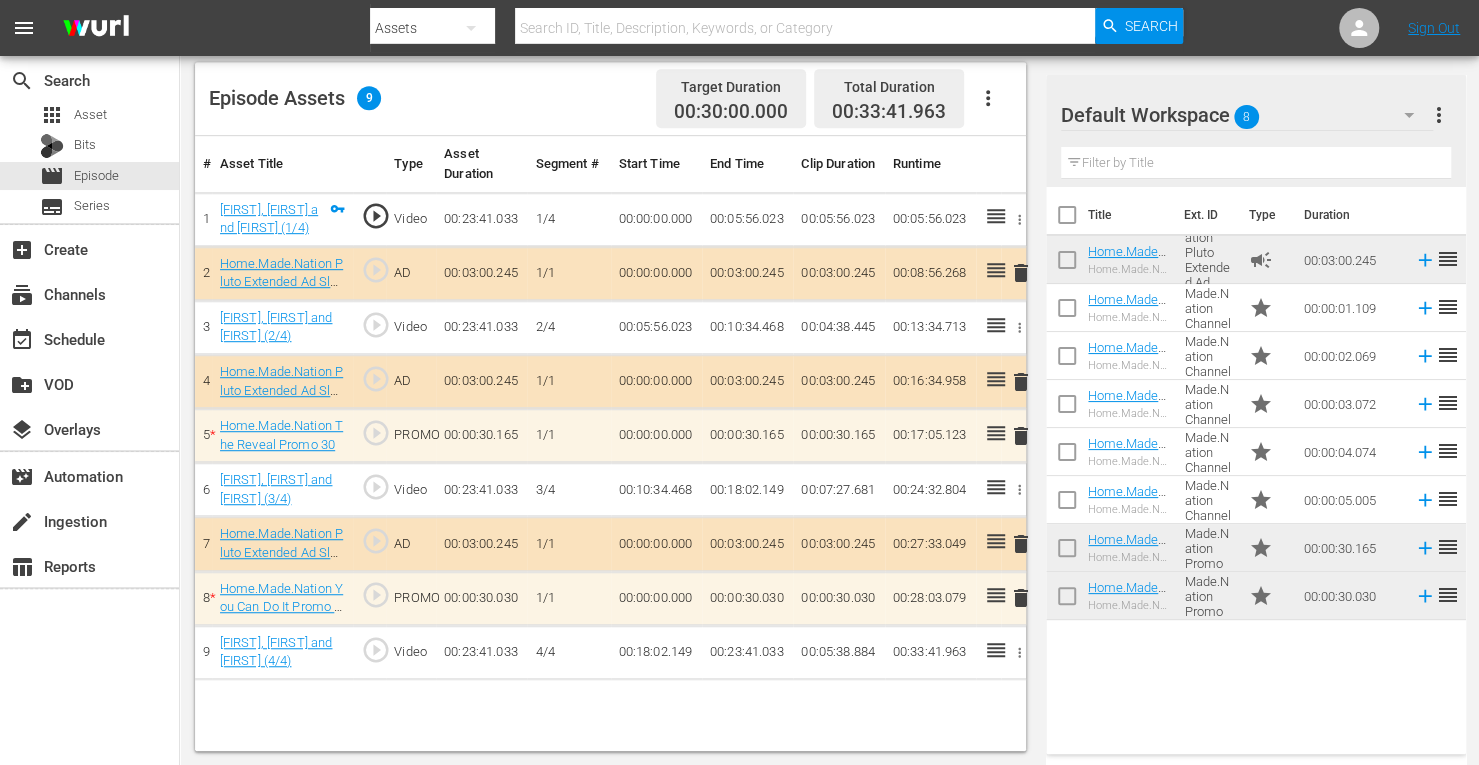 click on "delete" at bounding box center [1021, 436] 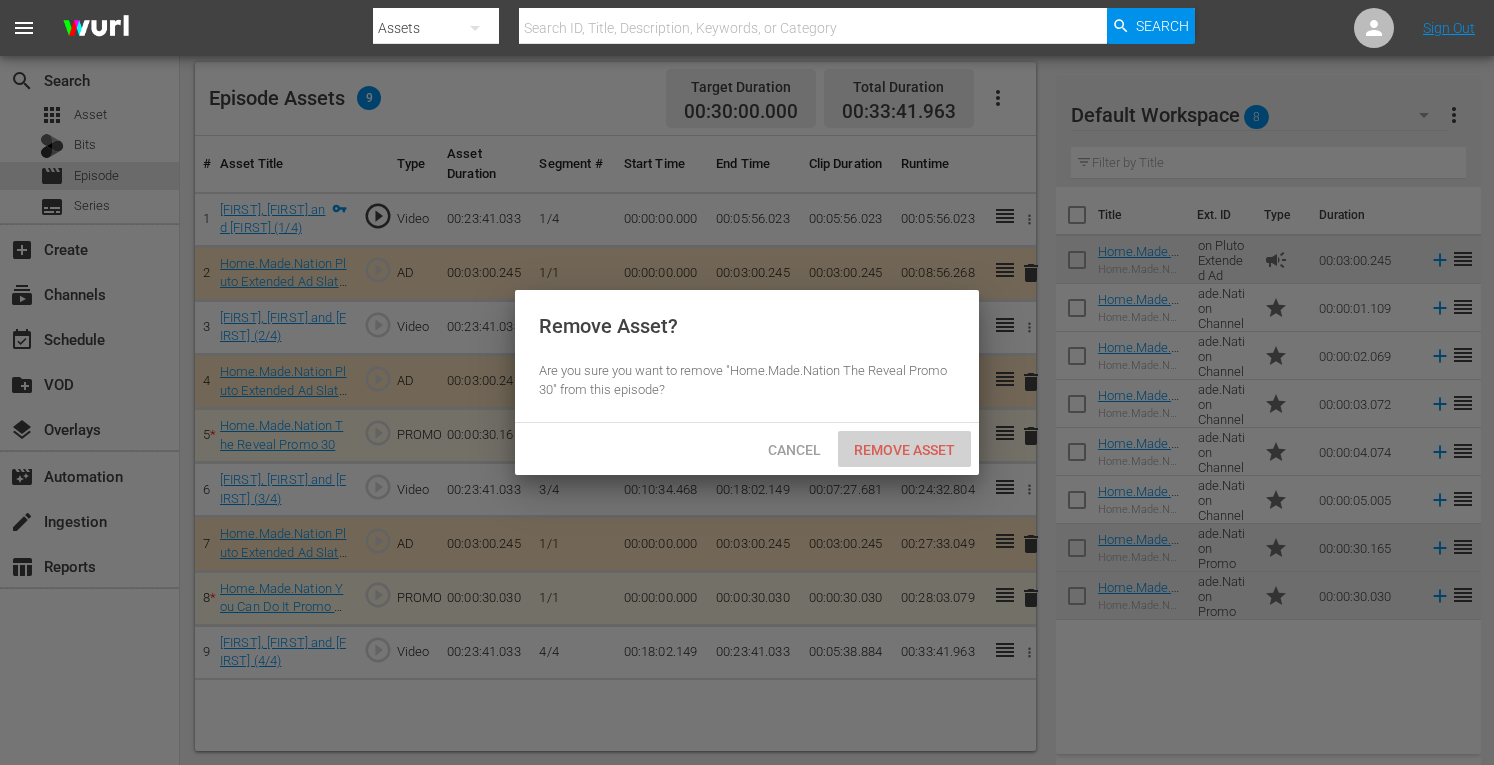 click on "Remove Asset" at bounding box center [904, 450] 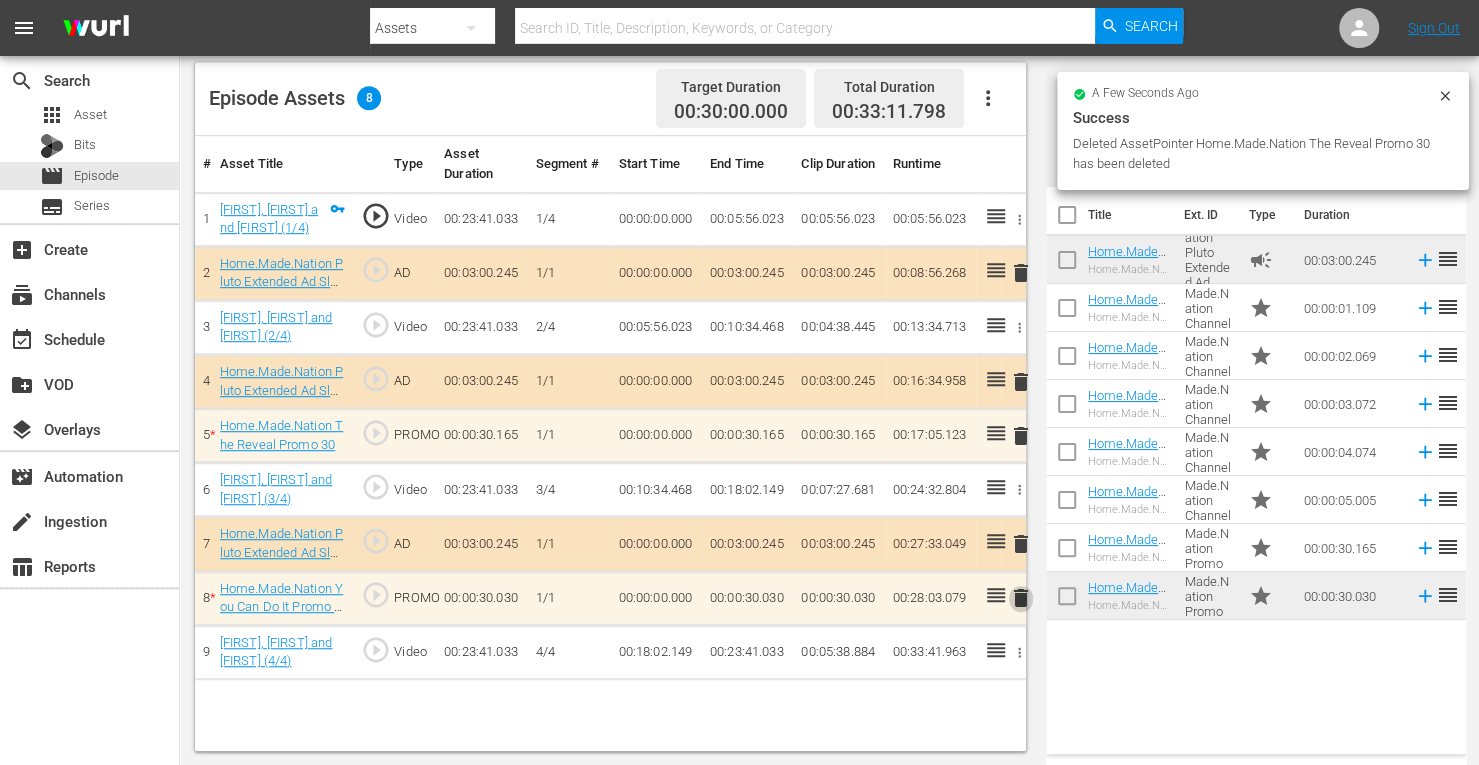 click on "delete" at bounding box center [1021, 598] 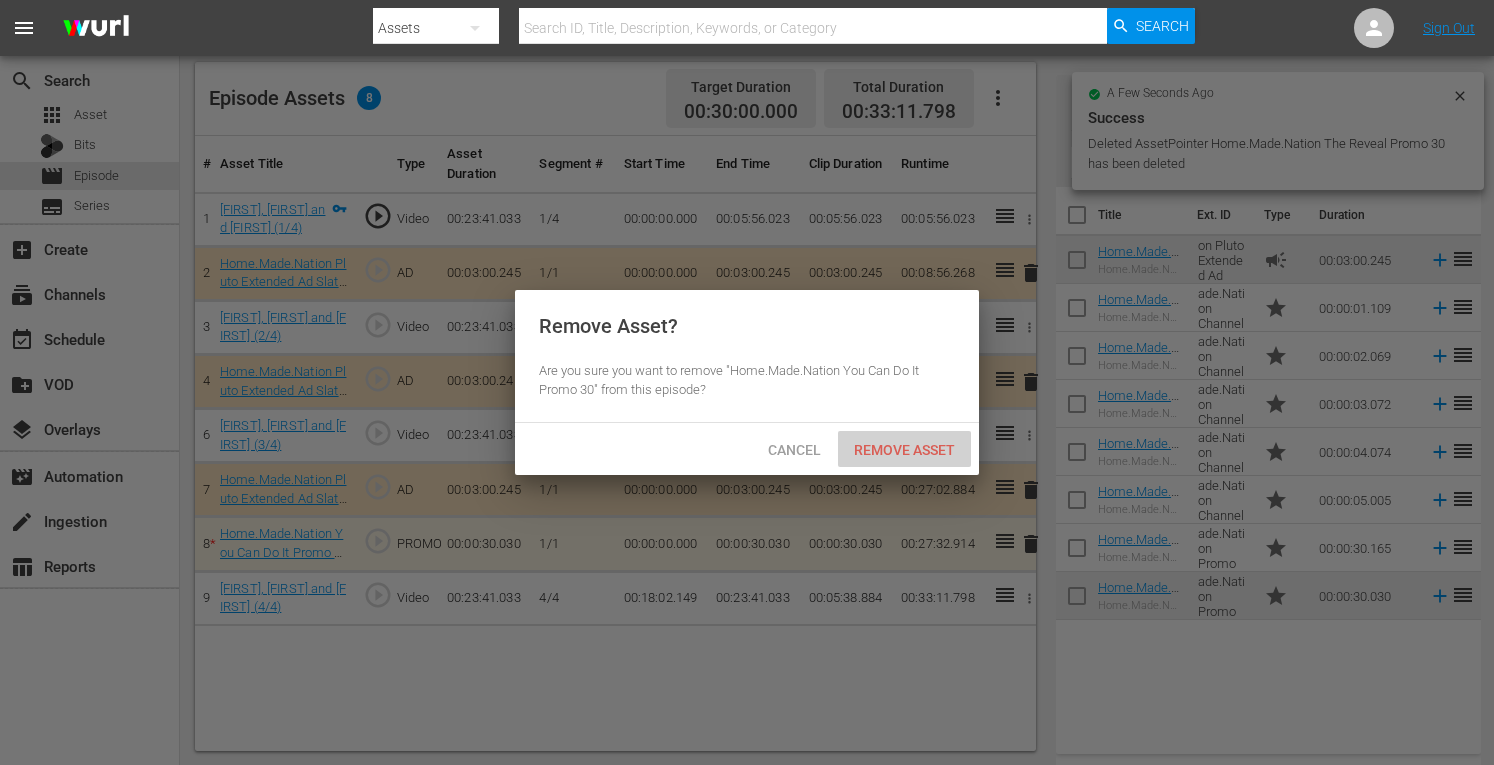 click on "Remove Asset" at bounding box center [904, 450] 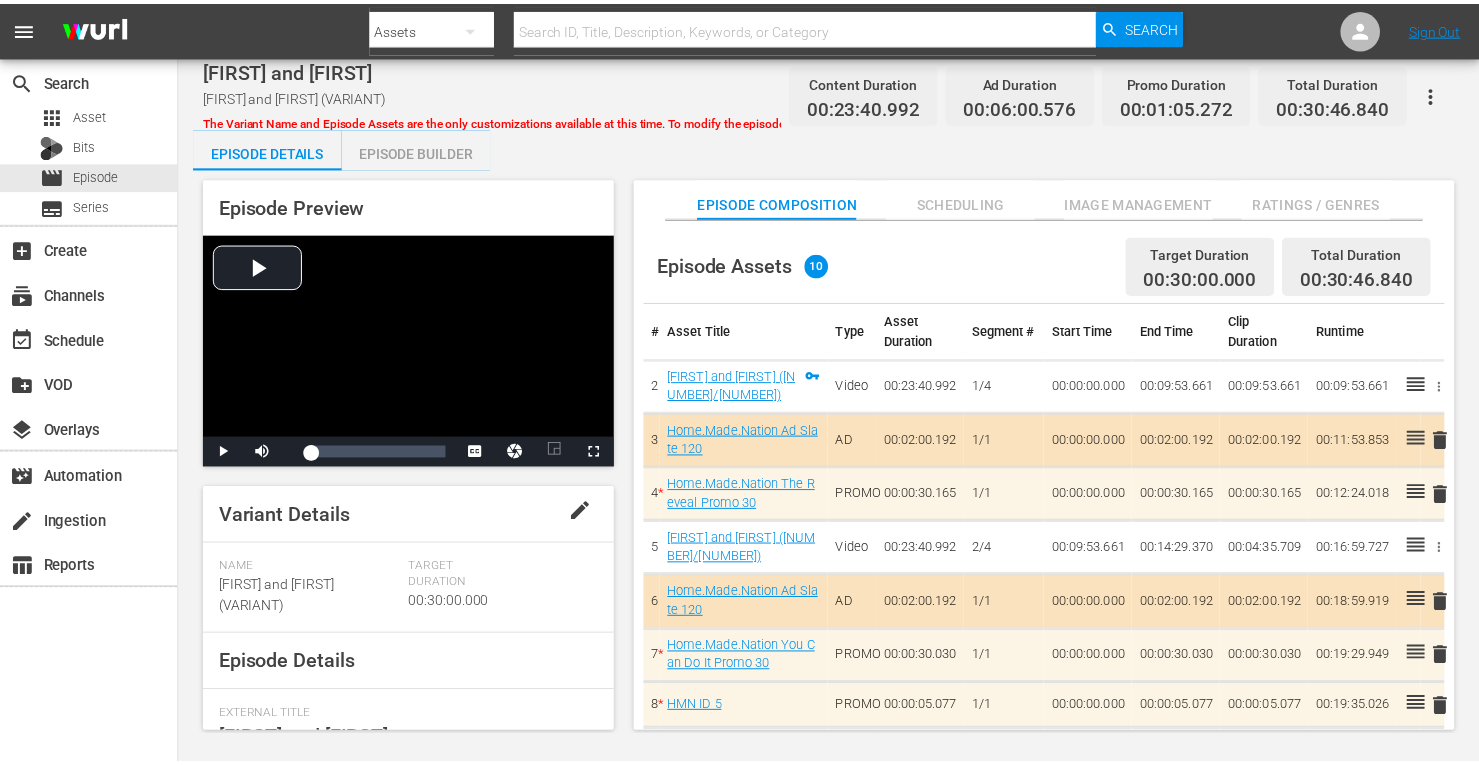 scroll, scrollTop: 0, scrollLeft: 0, axis: both 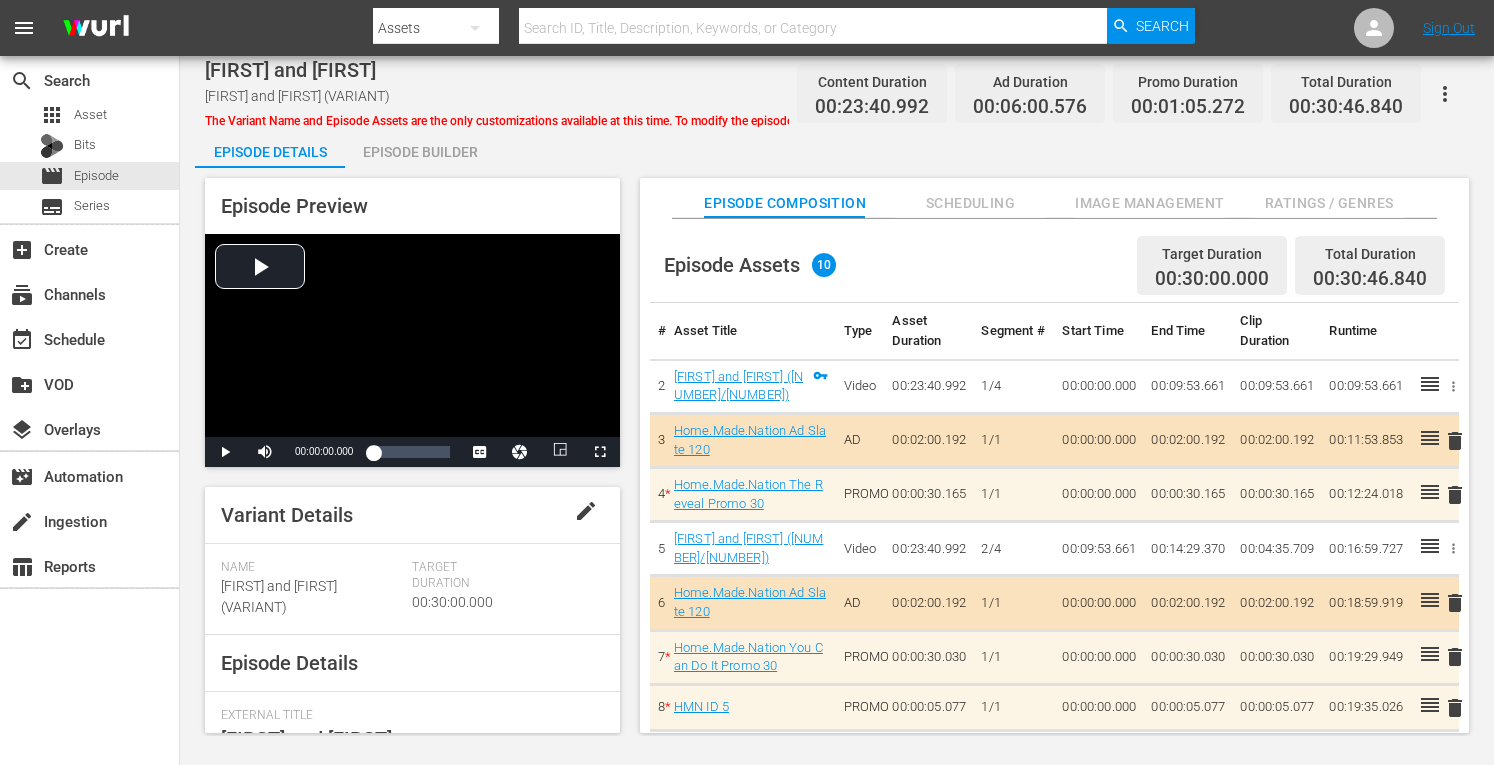 click on "Episode Builder" at bounding box center (420, 152) 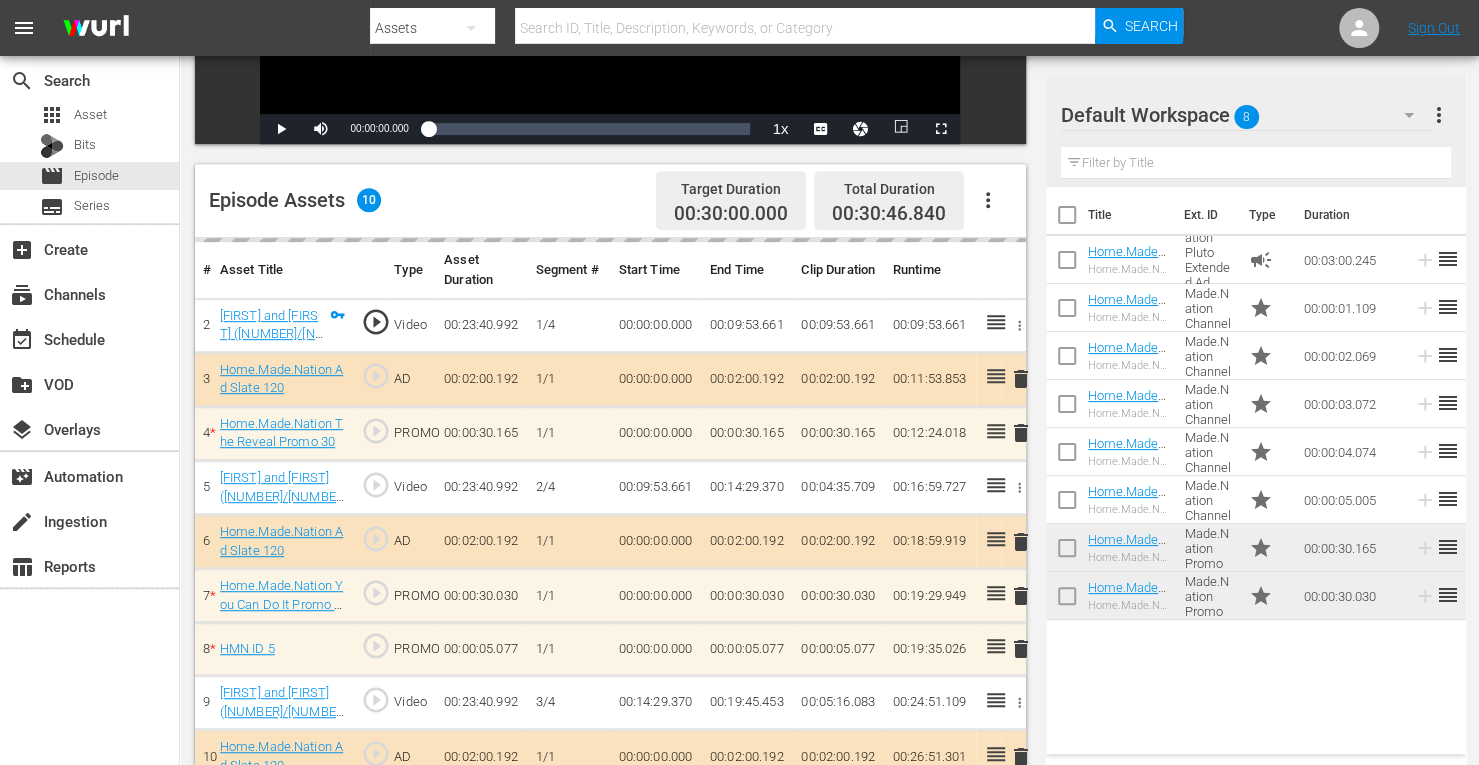 scroll, scrollTop: 520, scrollLeft: 0, axis: vertical 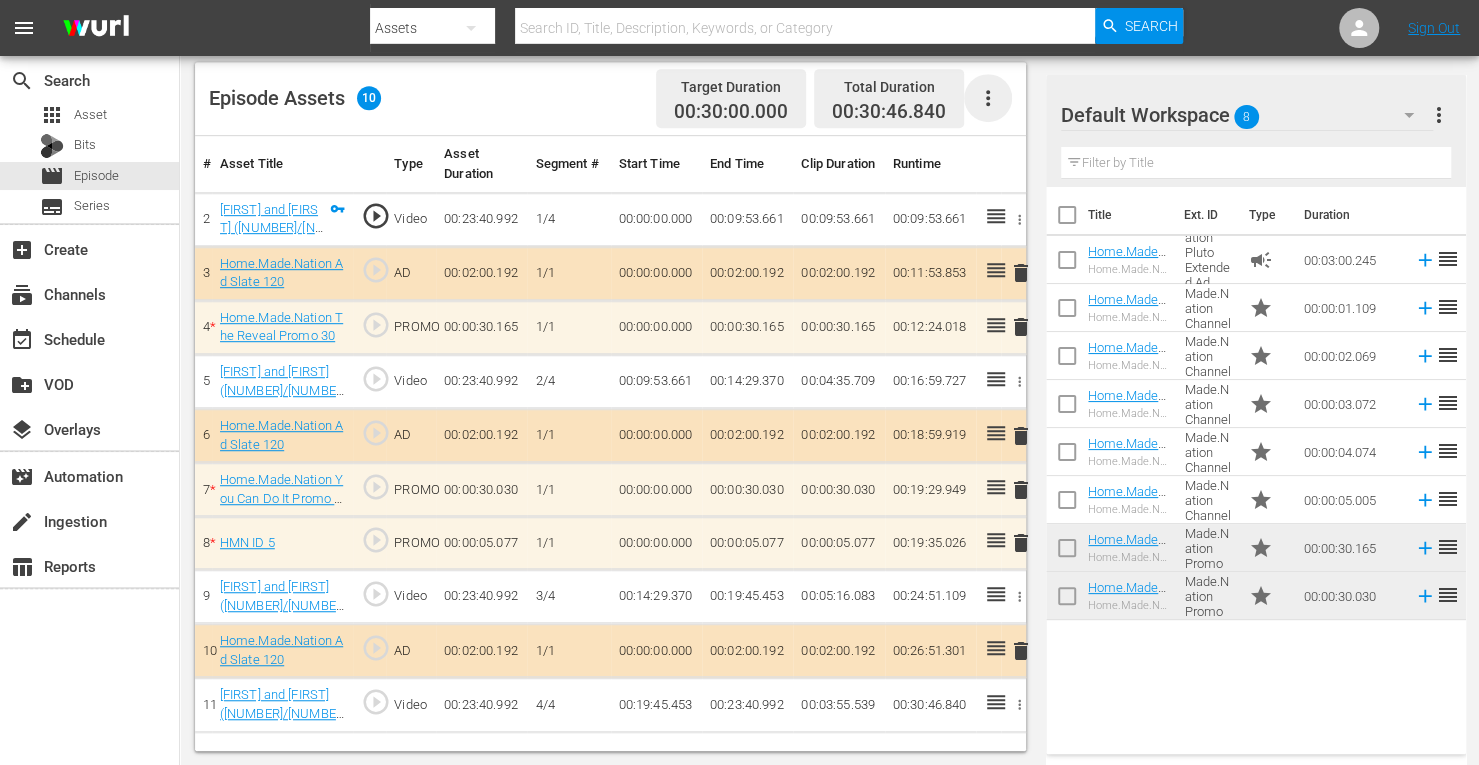 click 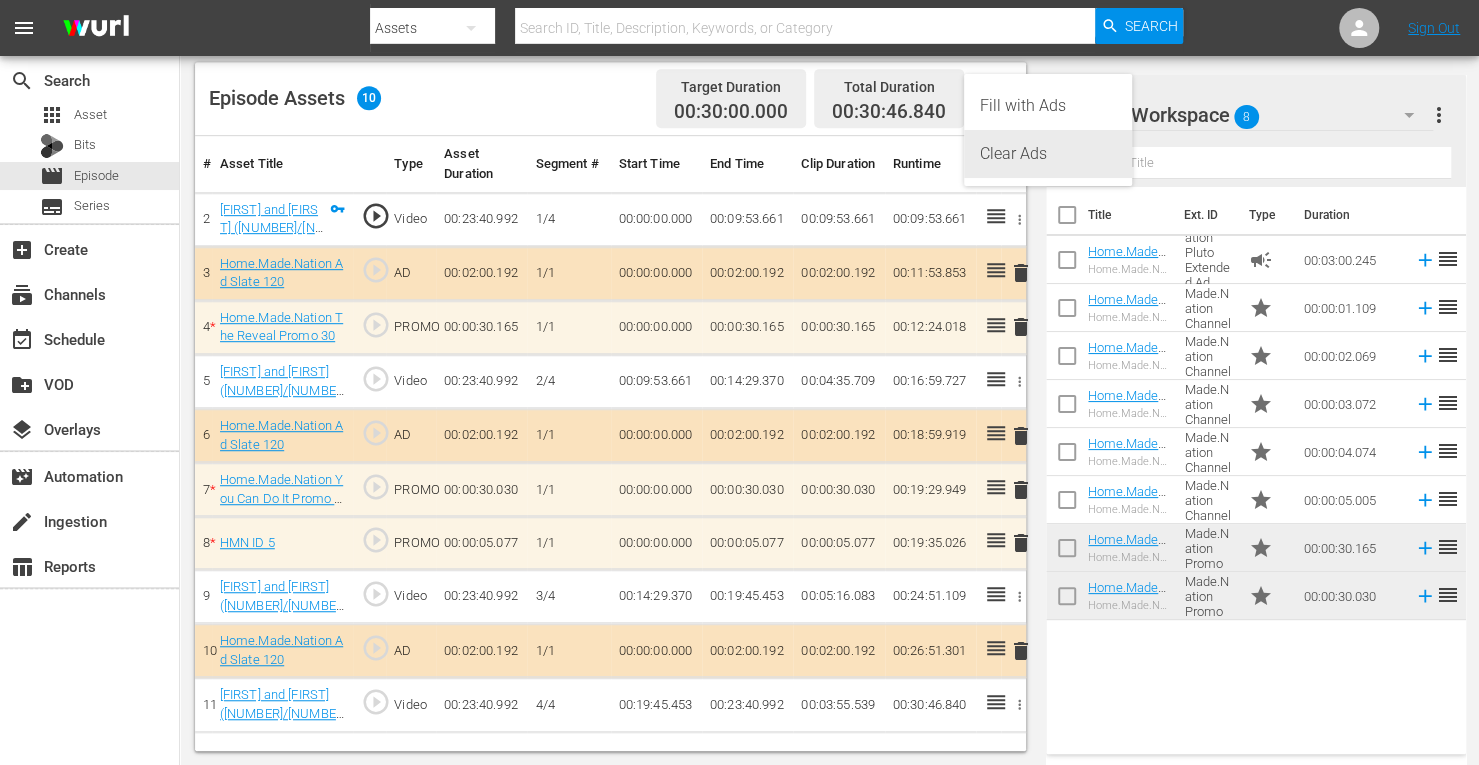 click on "Clear Ads" at bounding box center (1048, 154) 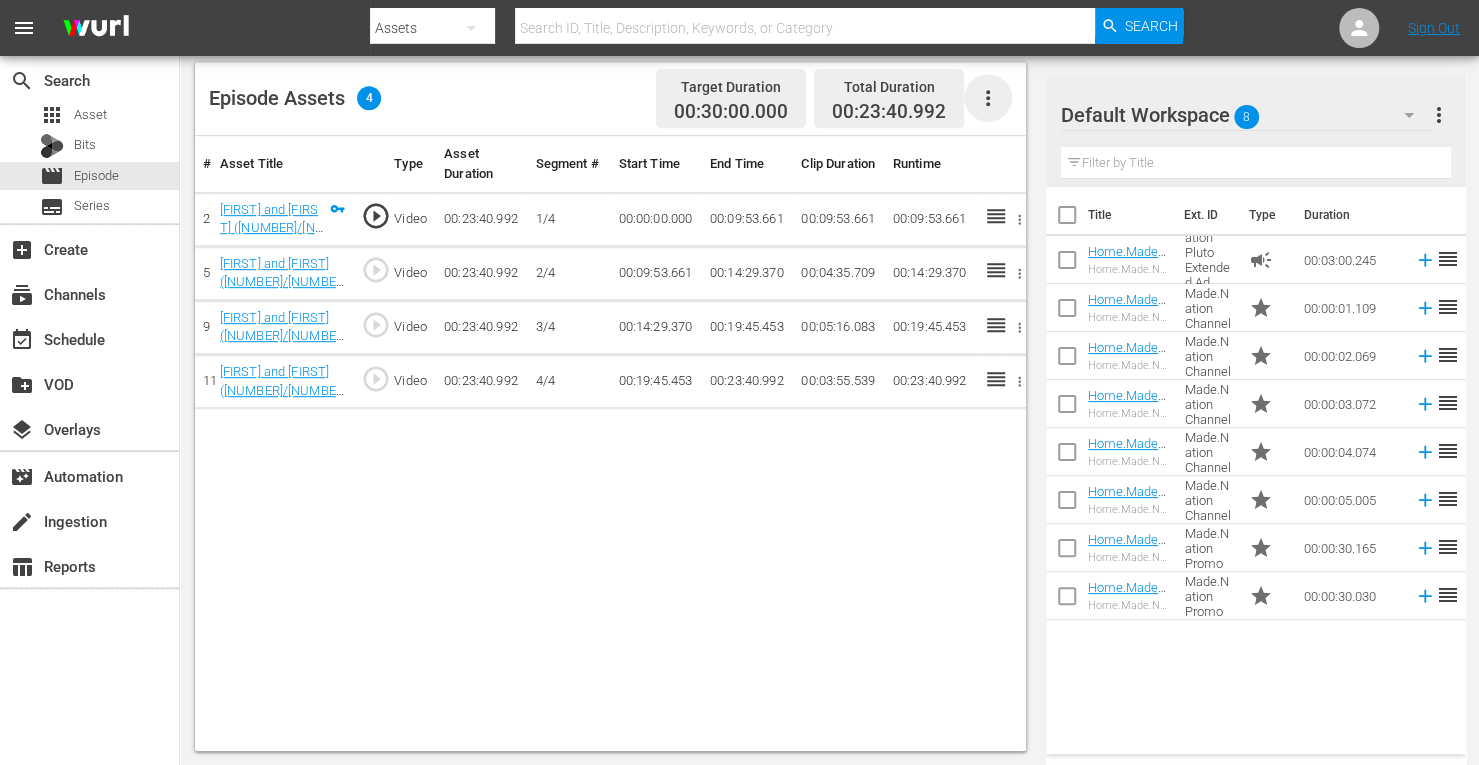 click 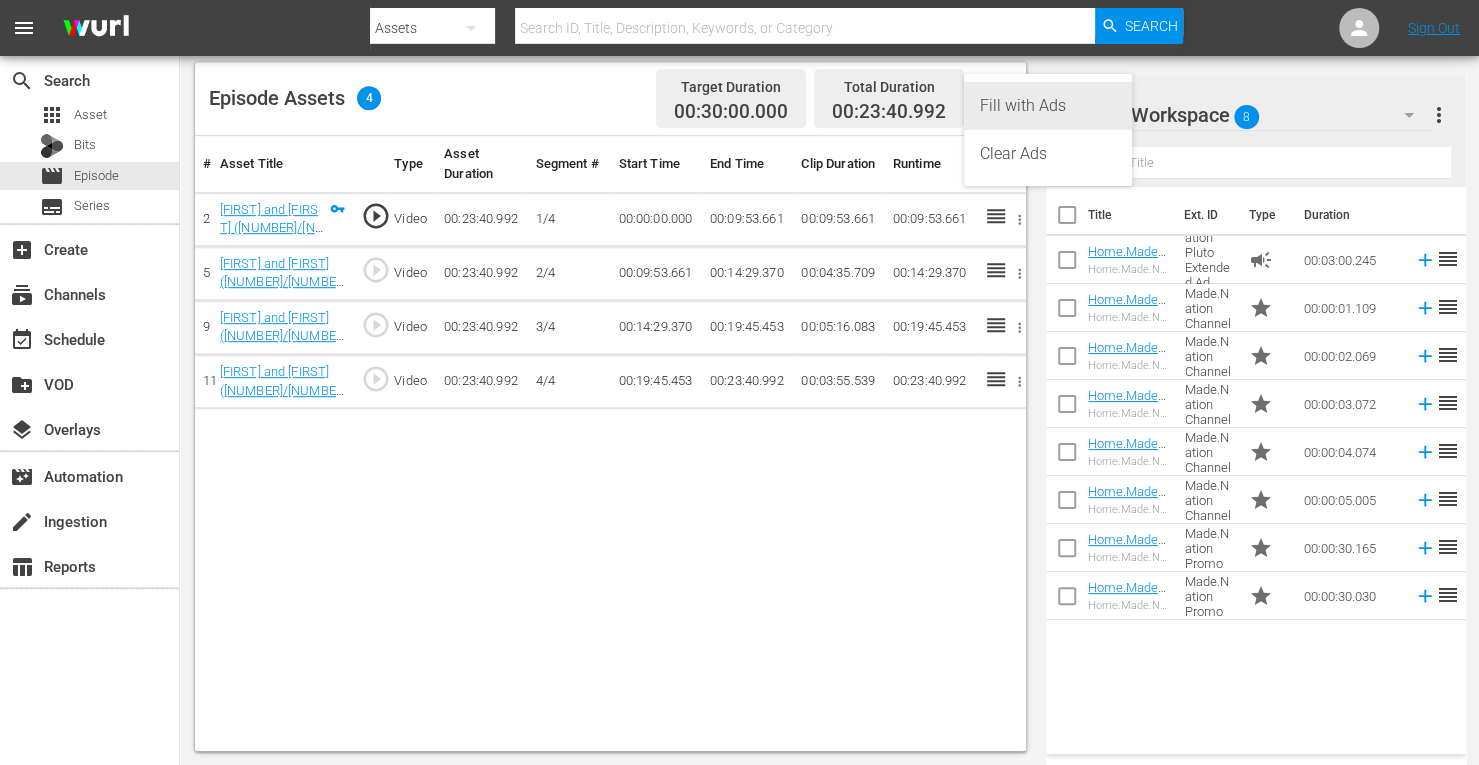 click on "Fill with Ads" at bounding box center (1048, 106) 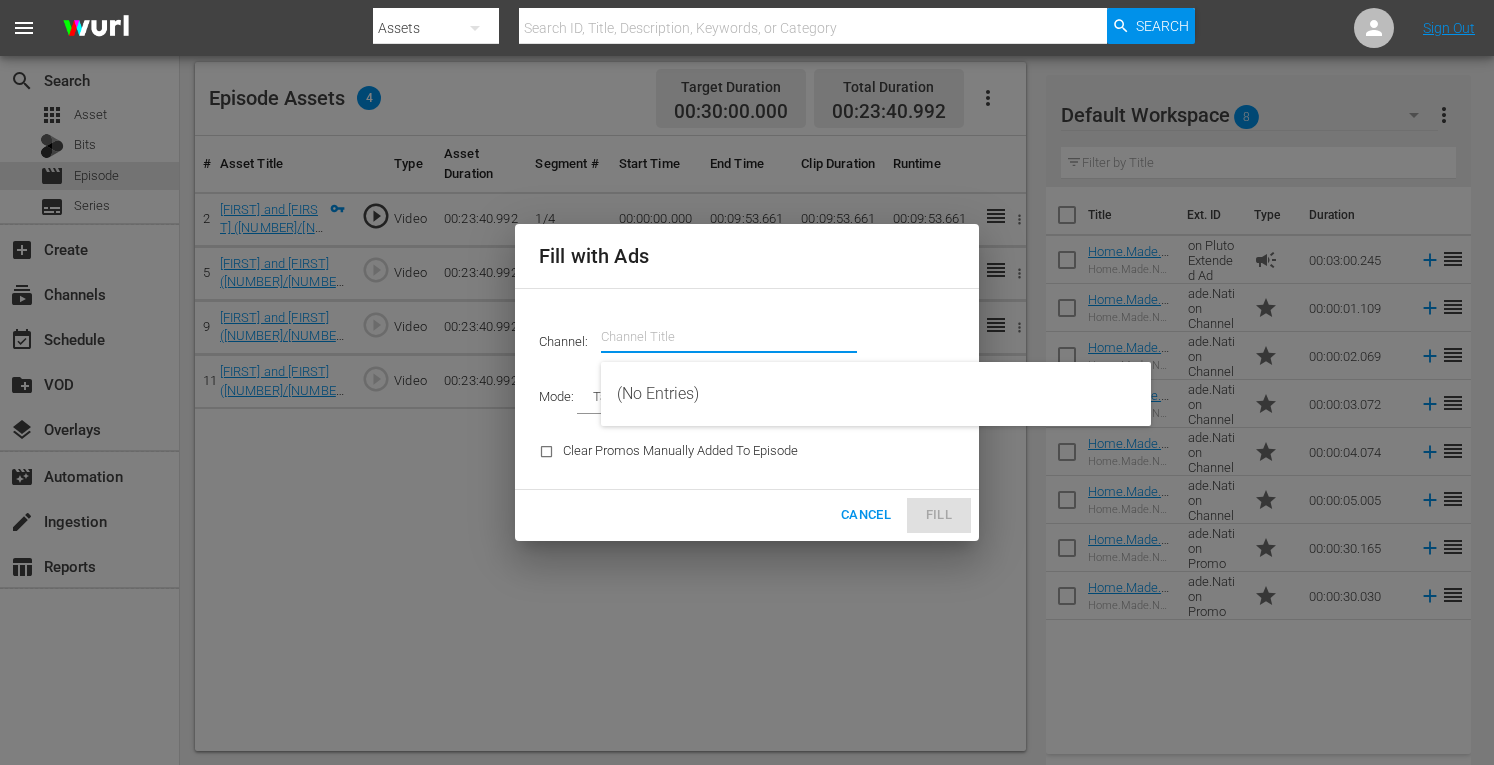 click at bounding box center [729, 337] 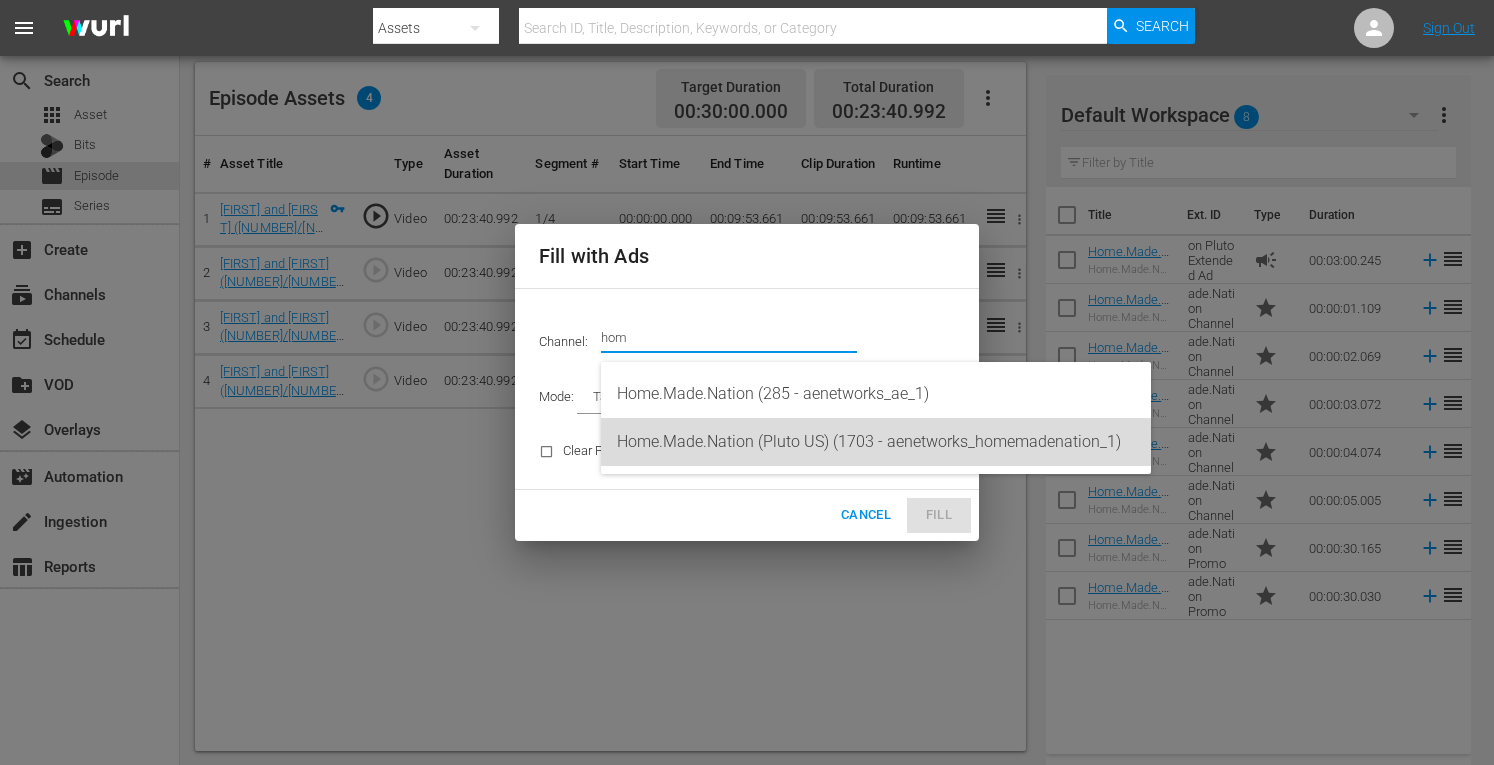 click on "Home.Made.Nation (Pluto US) (1703 - aenetworks_homemadenation_1)" at bounding box center (876, 442) 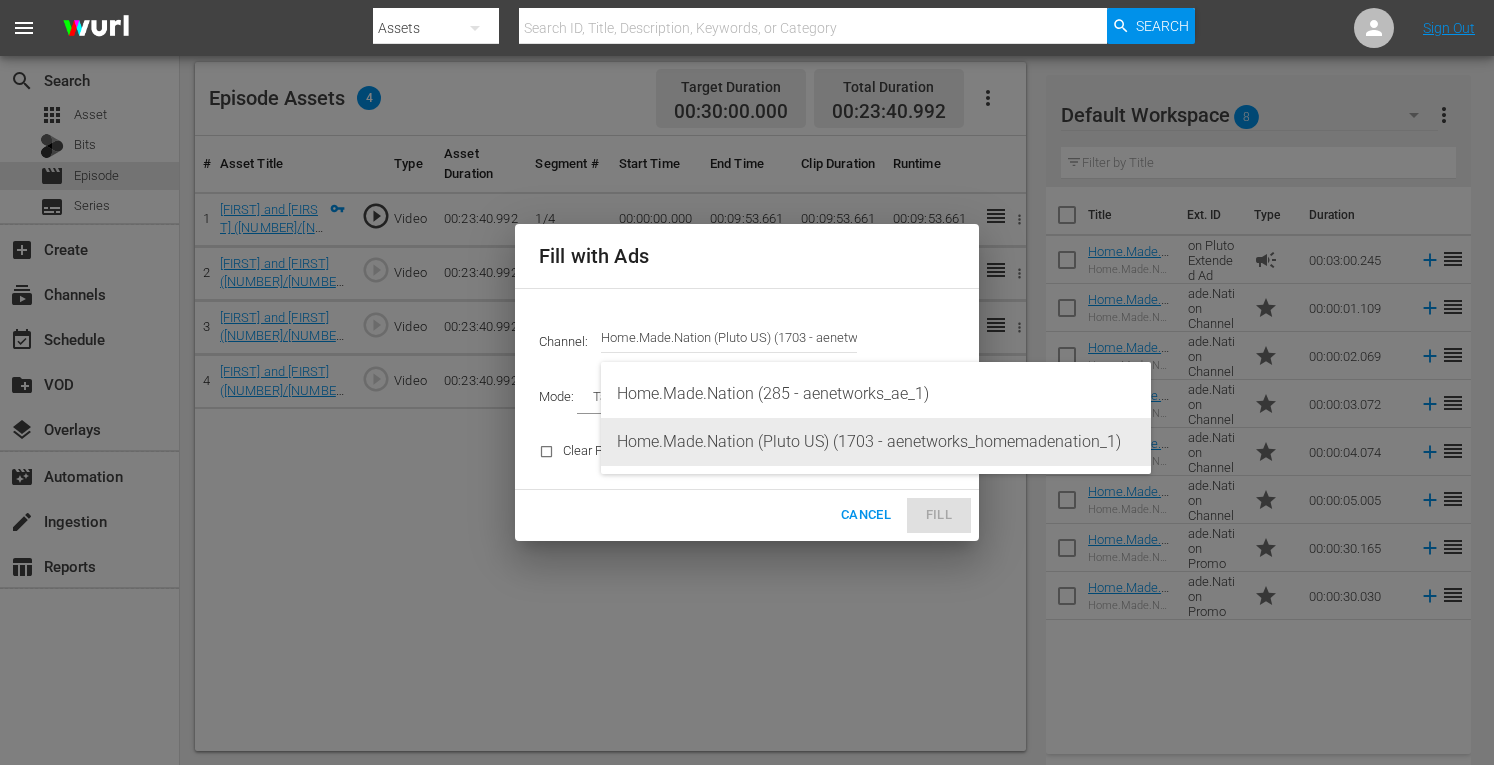 type on "Home.Made.Nation (Pluto US) (1703)" 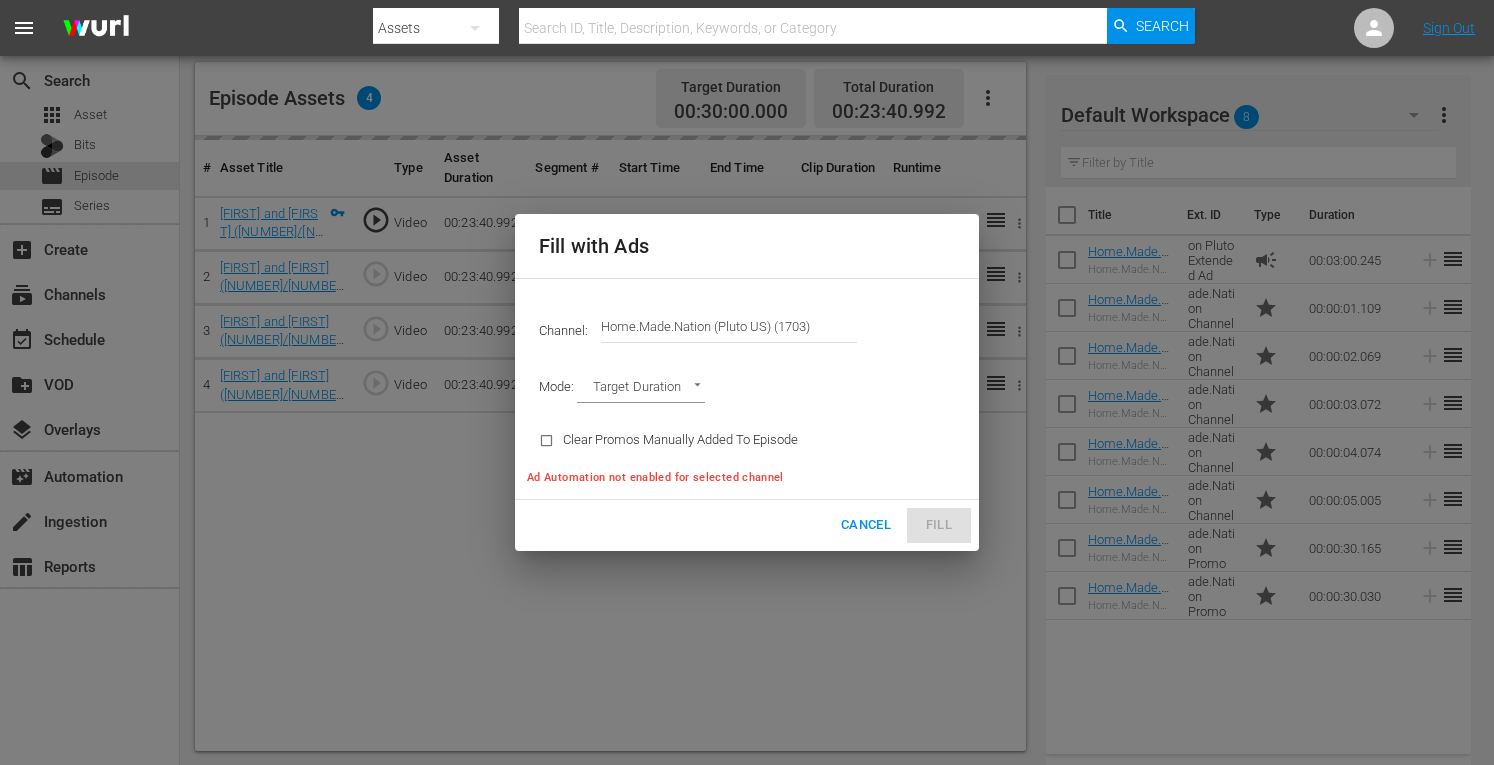 type on "AD_BREAK_DURATION" 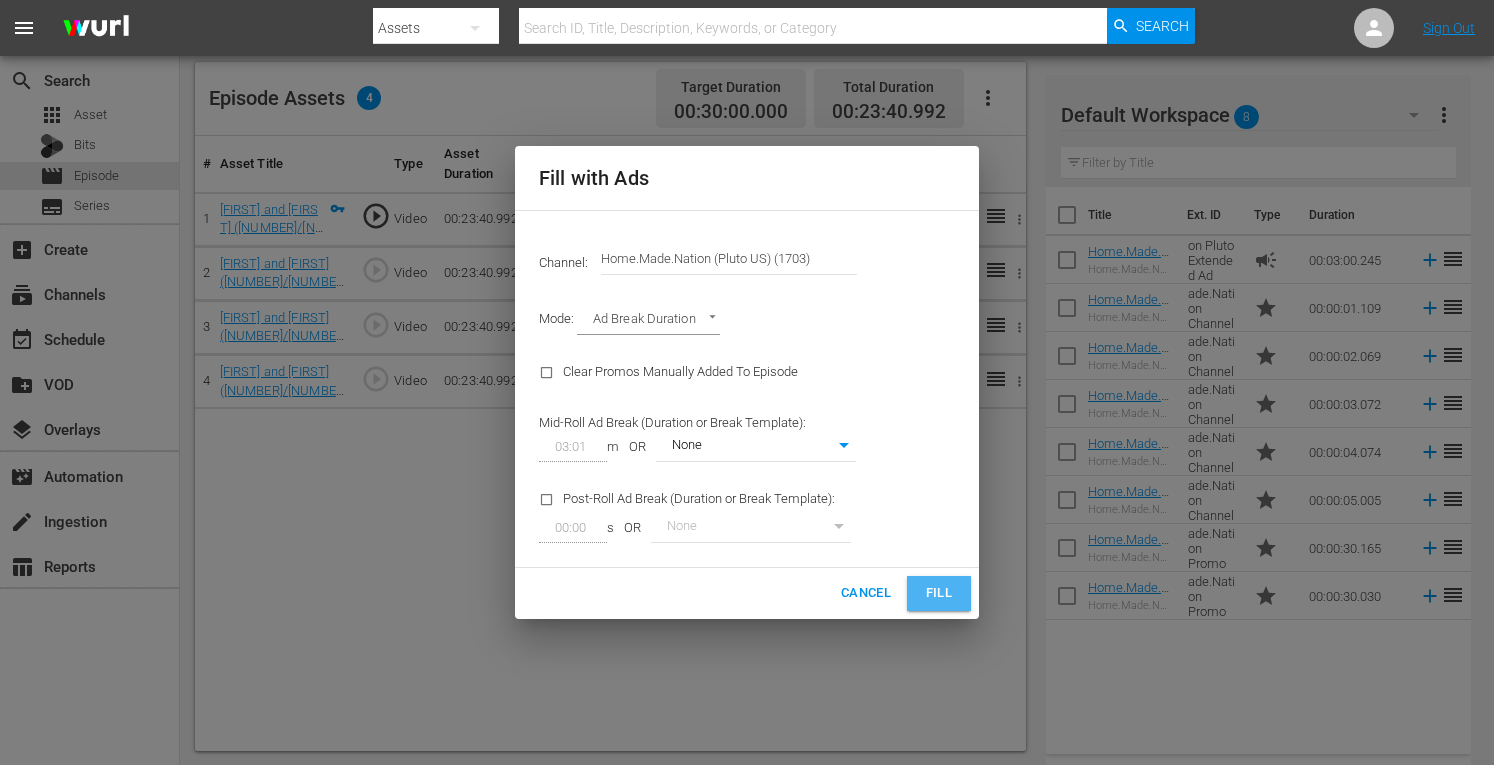 click on "Fill" at bounding box center [939, 593] 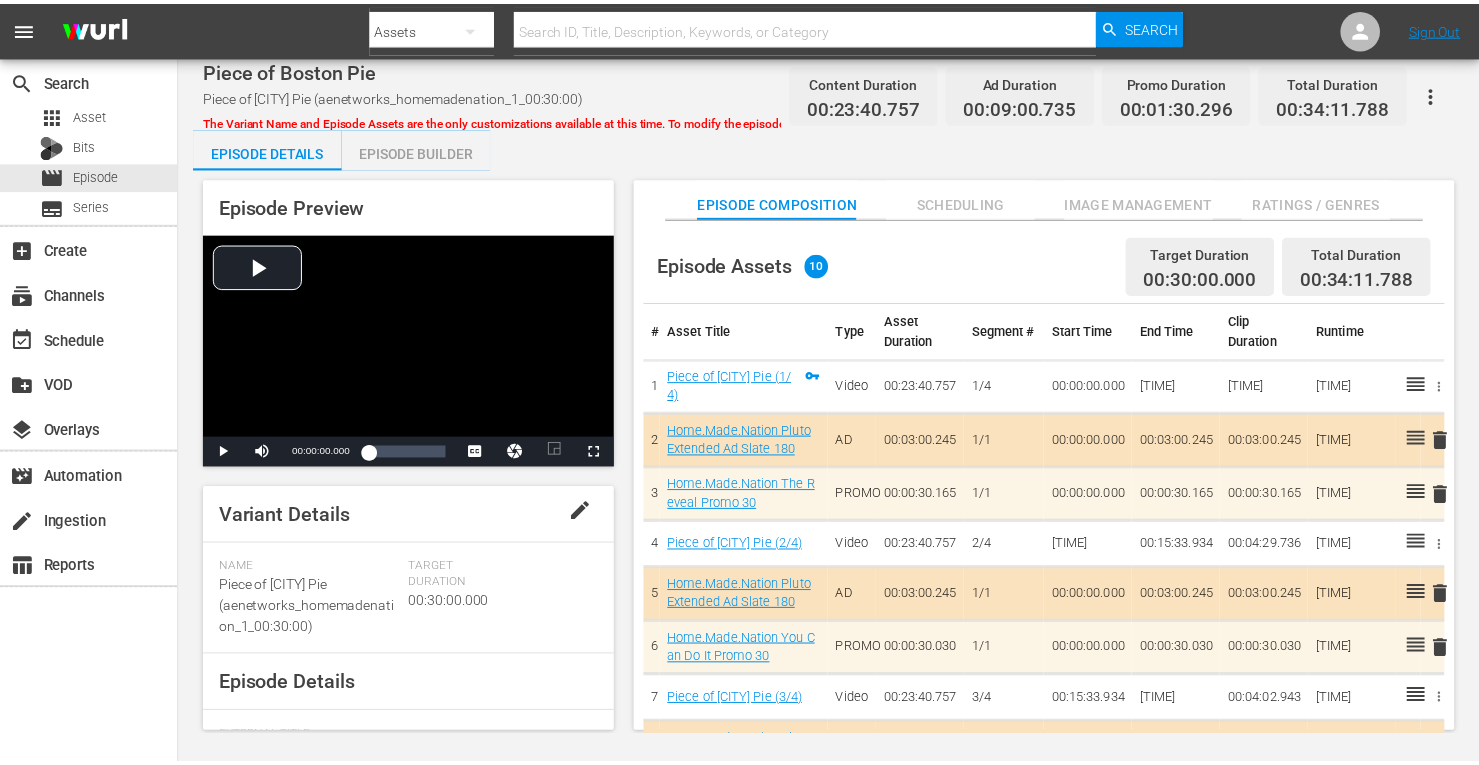 scroll, scrollTop: 0, scrollLeft: 0, axis: both 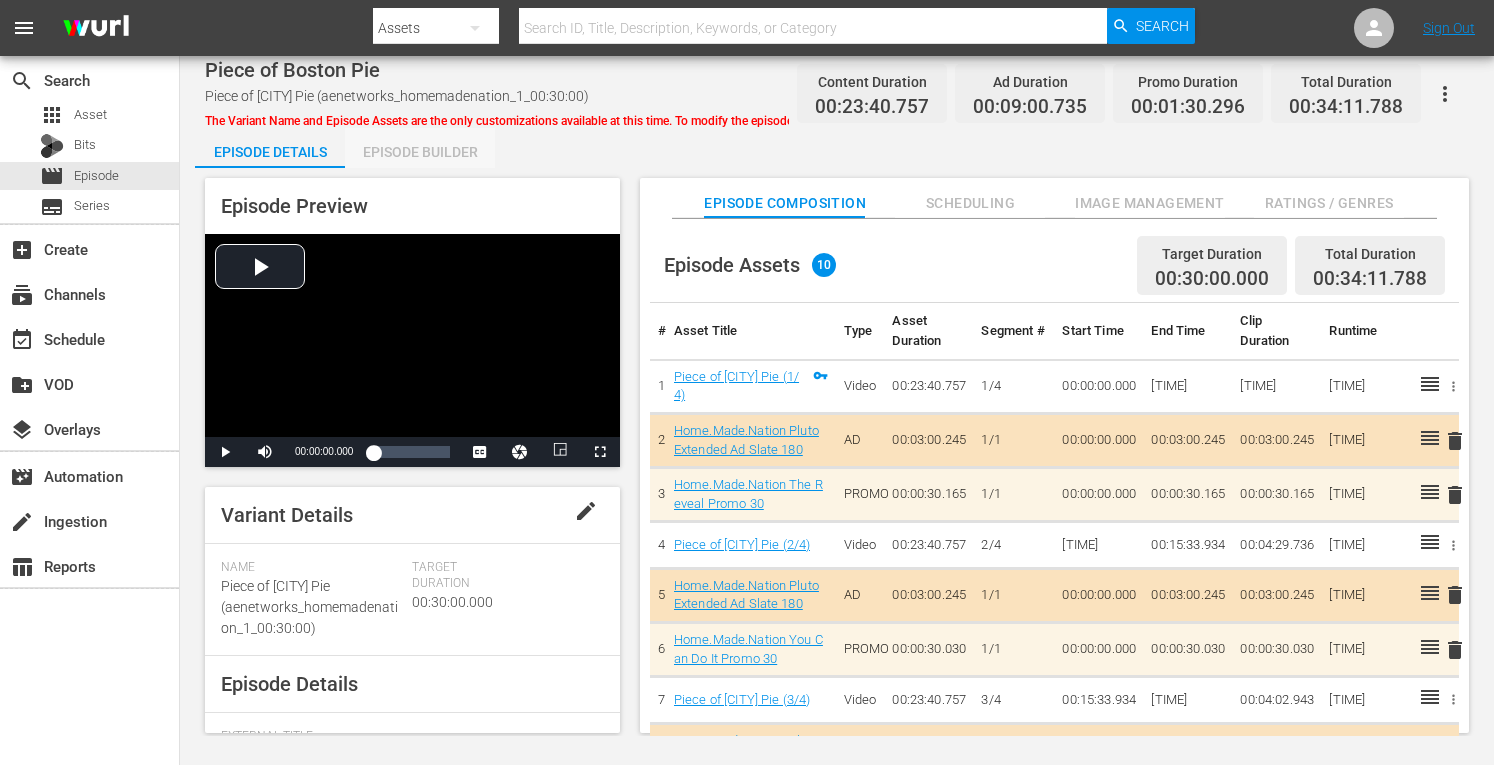 click on "Episode Builder" at bounding box center [420, 152] 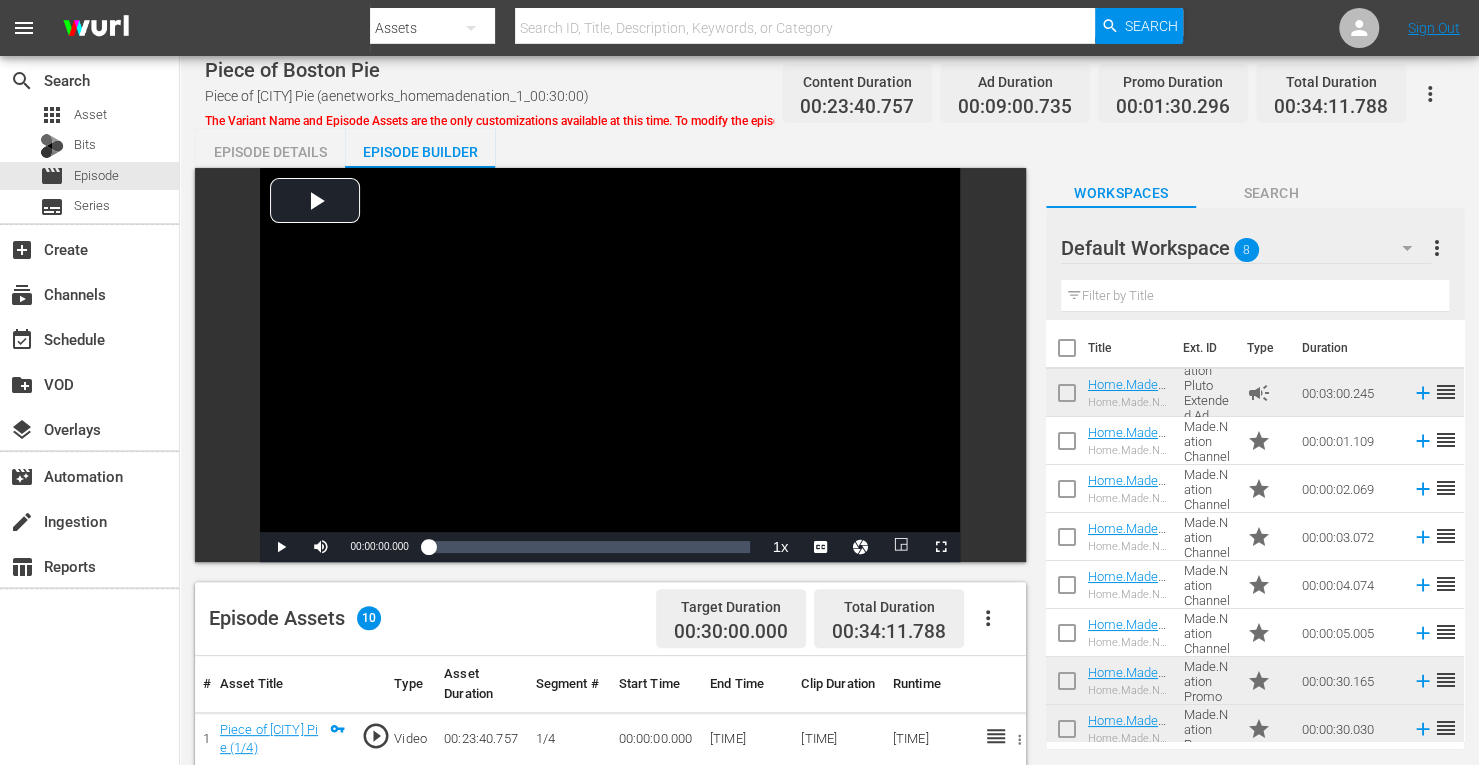 scroll, scrollTop: 11, scrollLeft: 0, axis: vertical 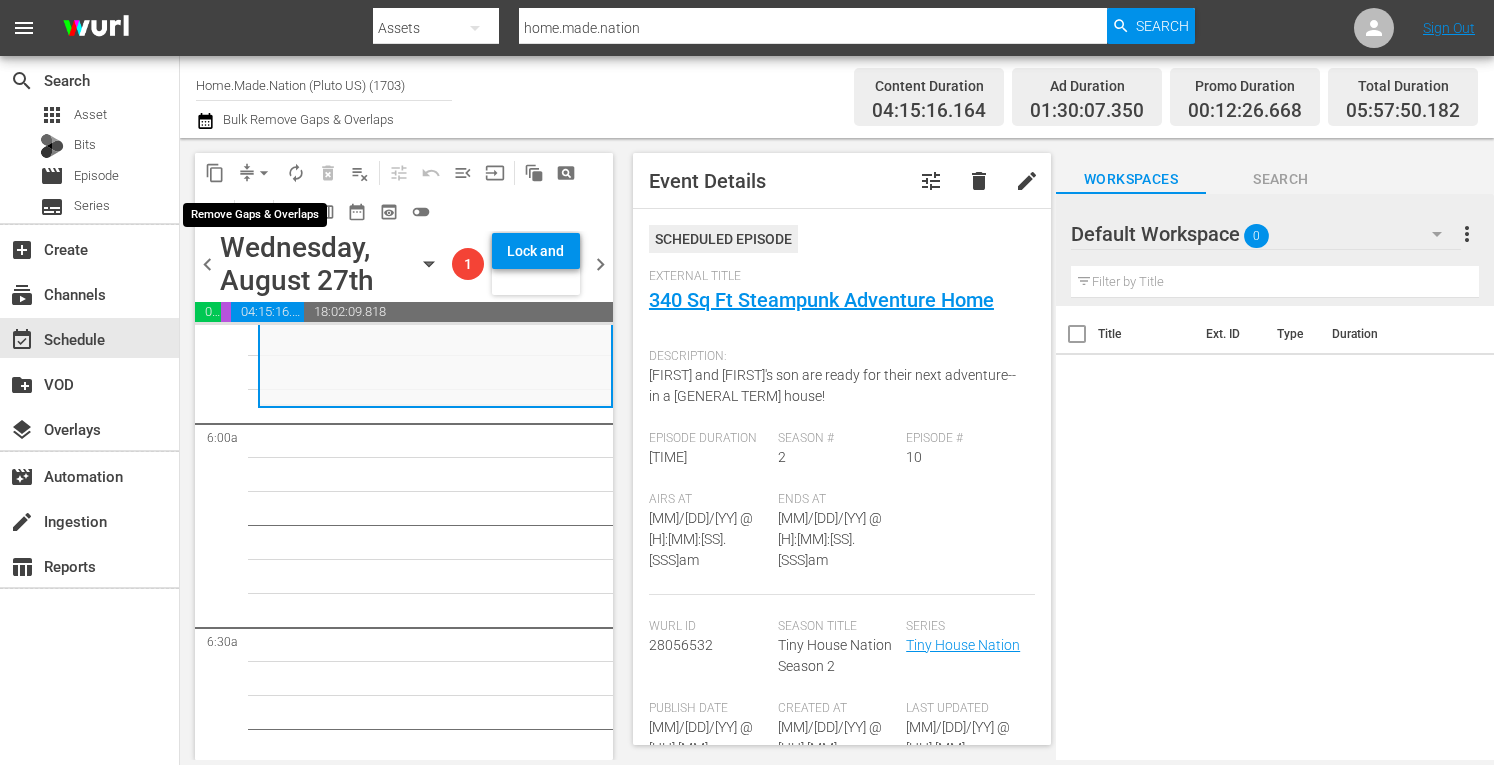 click on "arrow_drop_down" at bounding box center (264, 173) 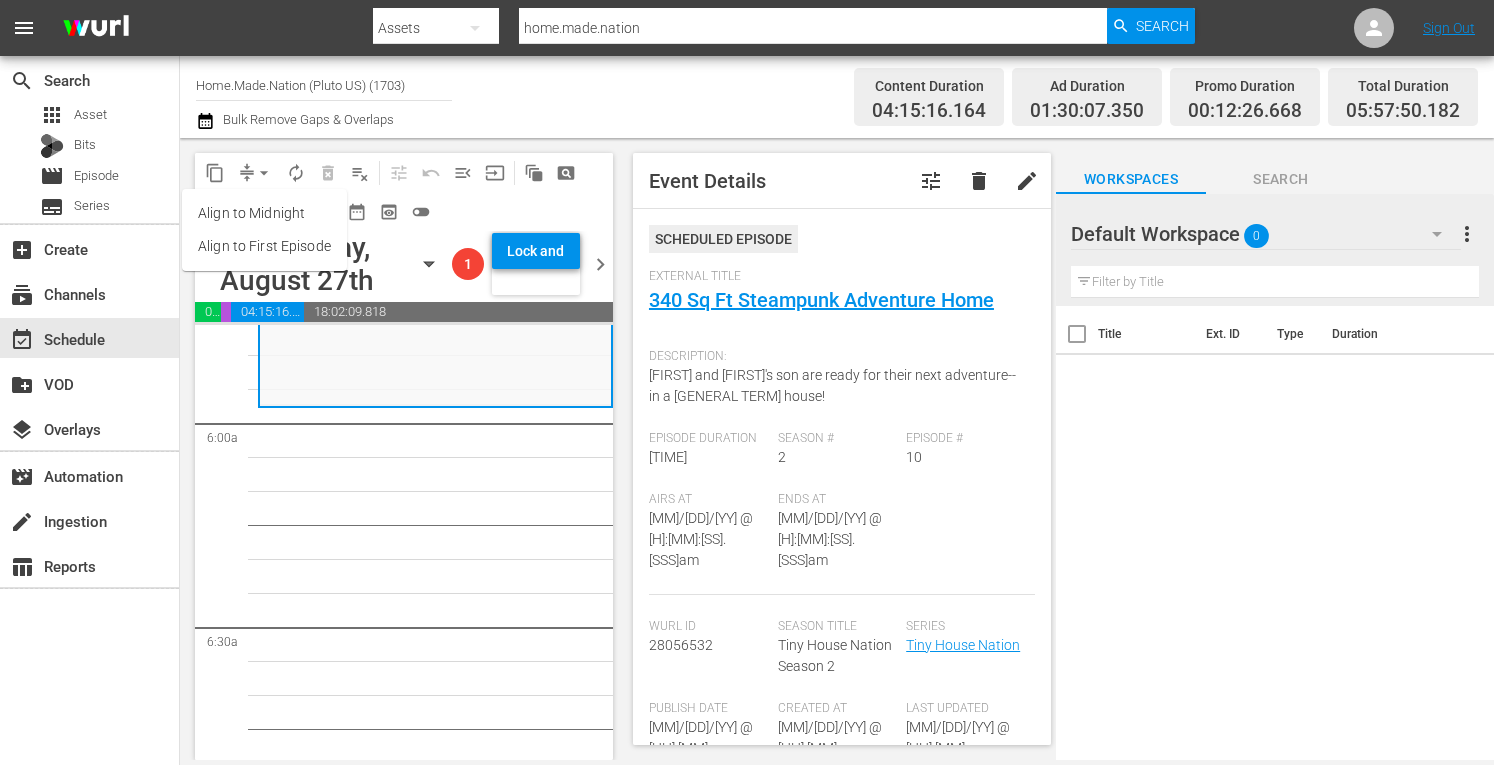 click on "Align to Midnight" at bounding box center (264, 213) 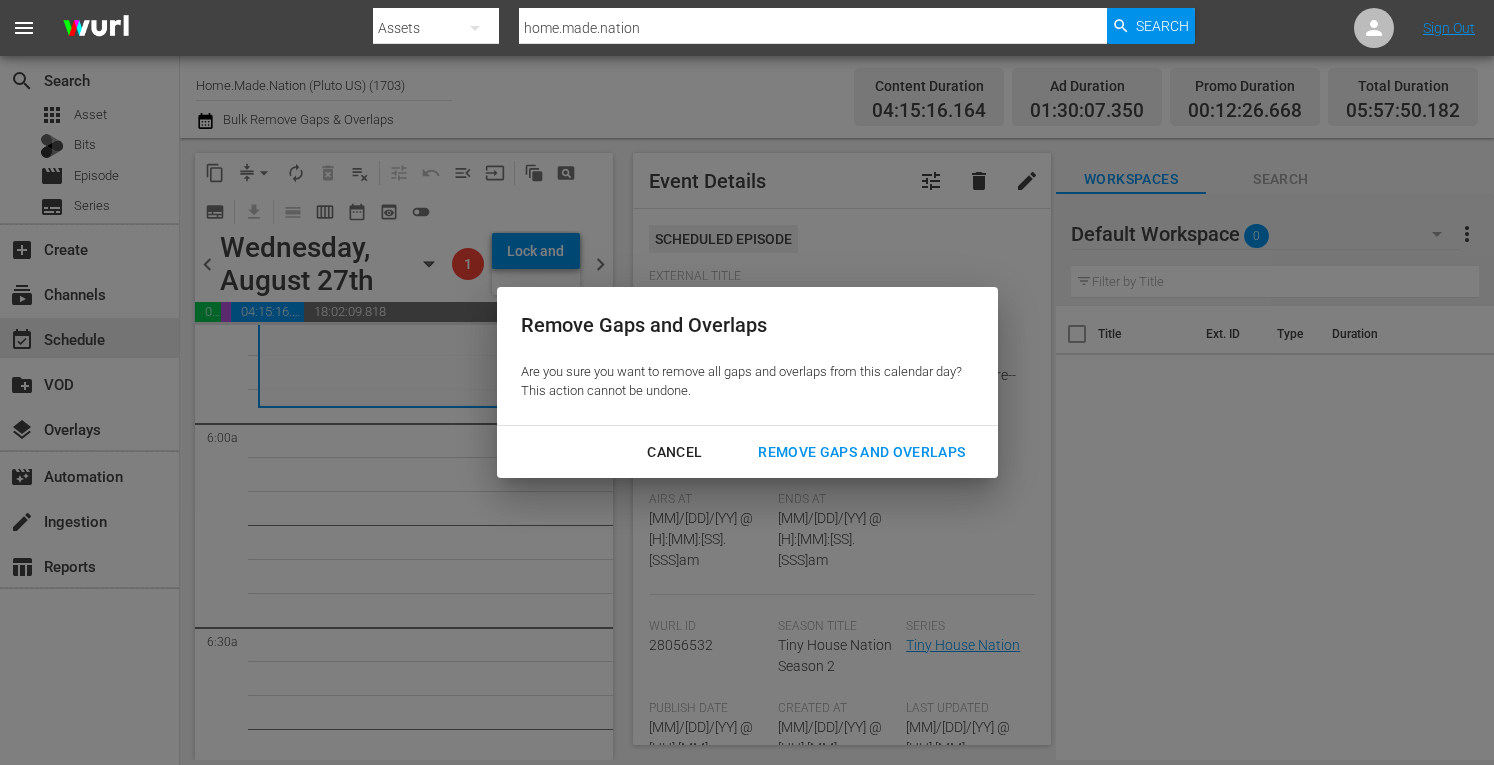 click on "Remove Gaps and Overlaps" at bounding box center [861, 452] 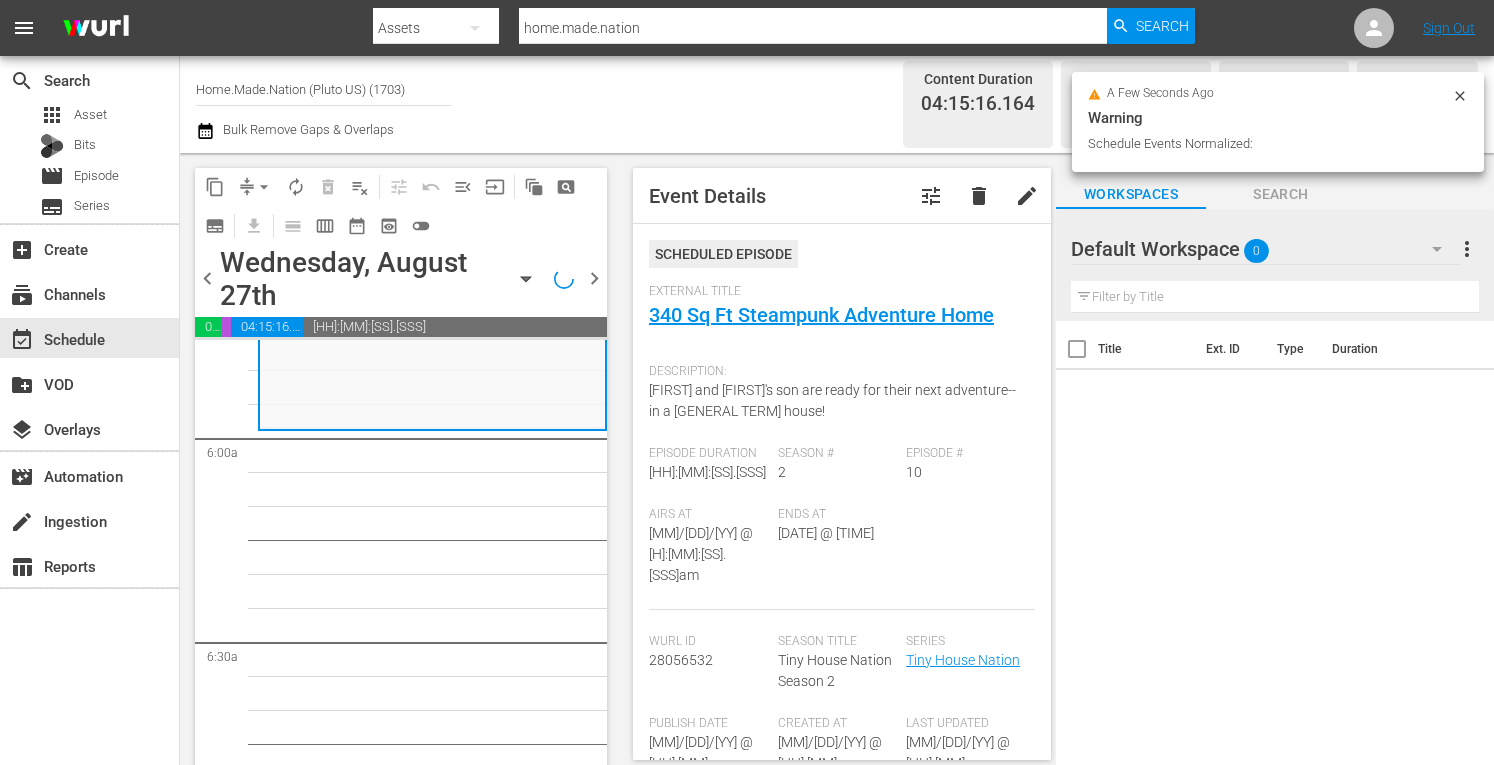 scroll, scrollTop: 2316, scrollLeft: 0, axis: vertical 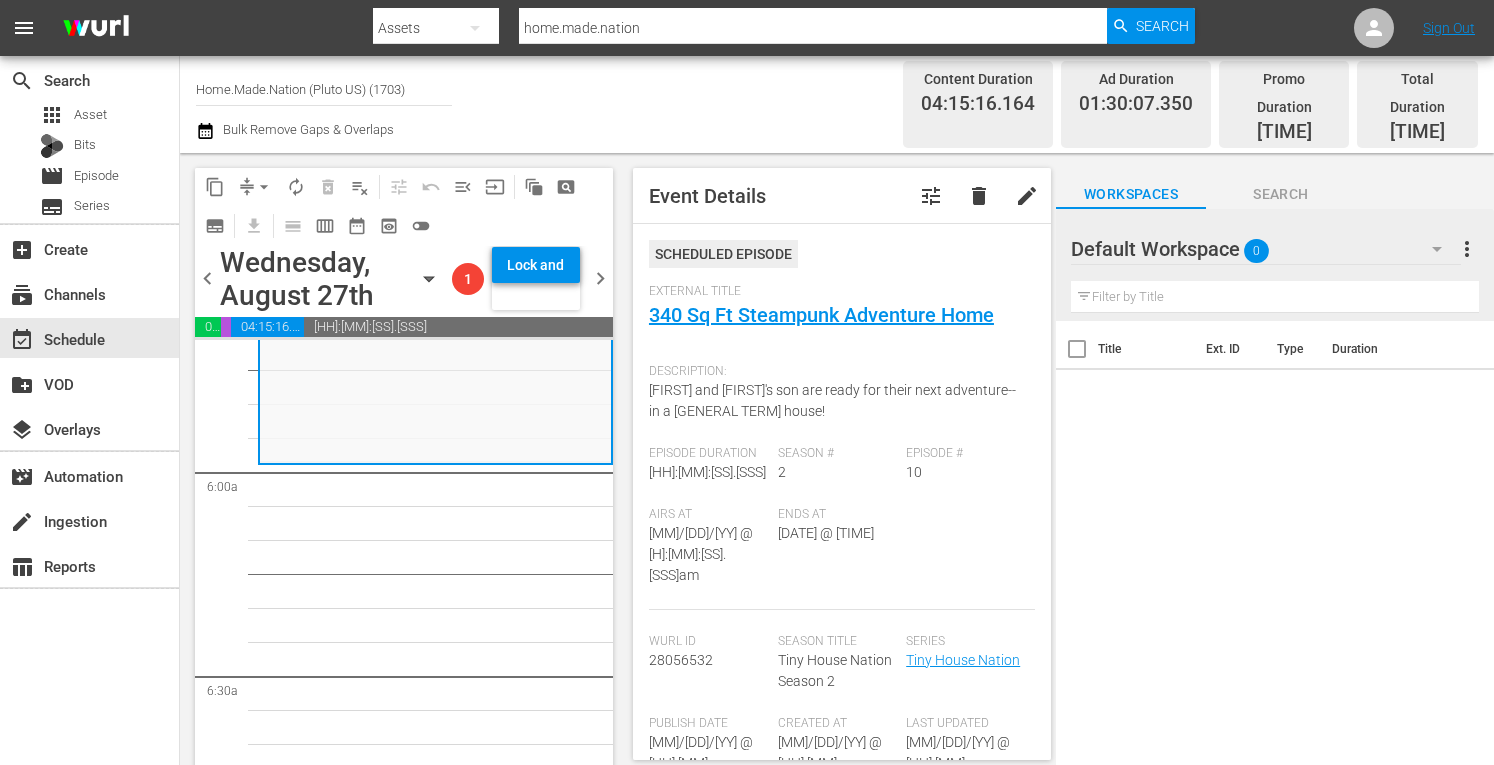 click on "arrow_drop_down" at bounding box center (264, 187) 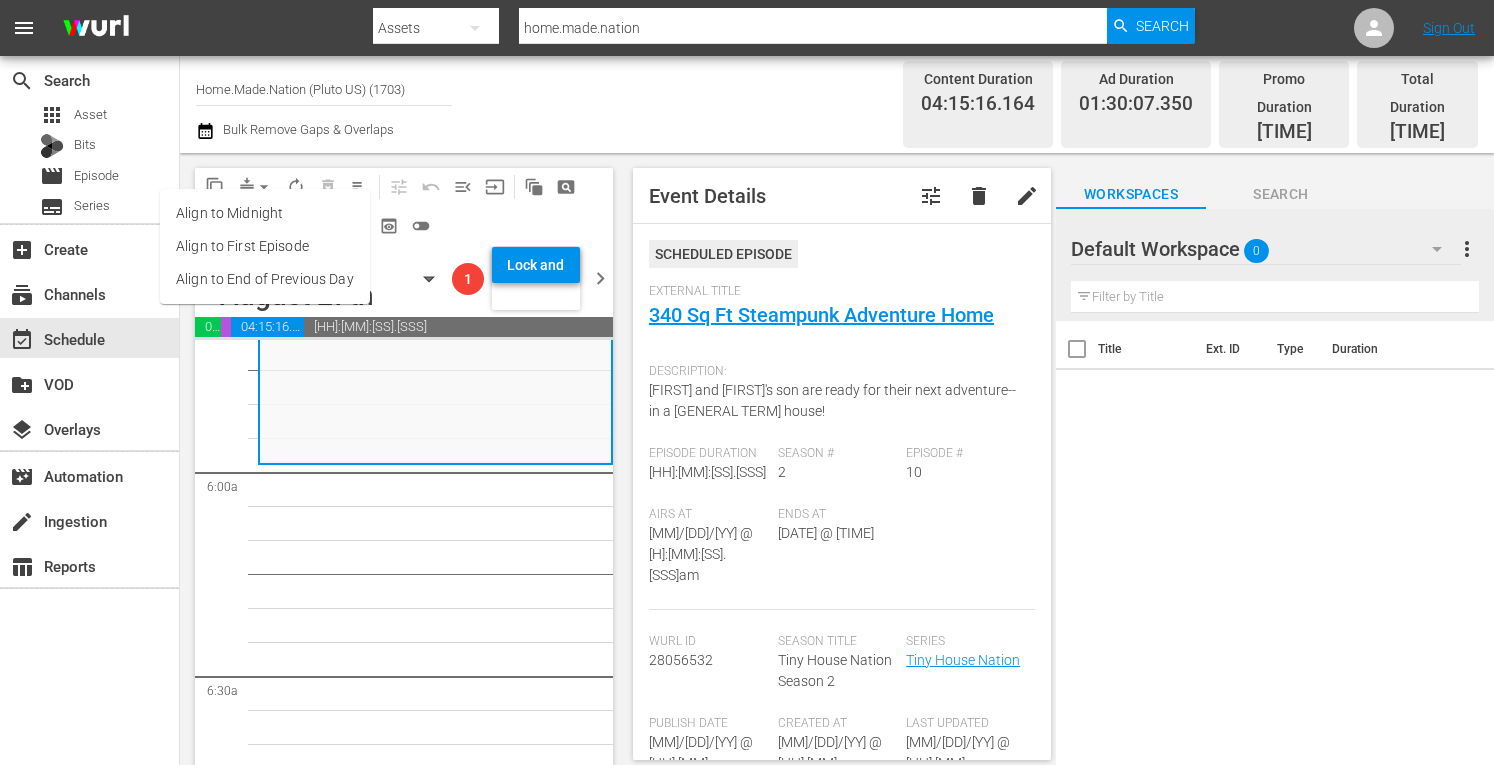 click on "Align to Midnight" at bounding box center (265, 213) 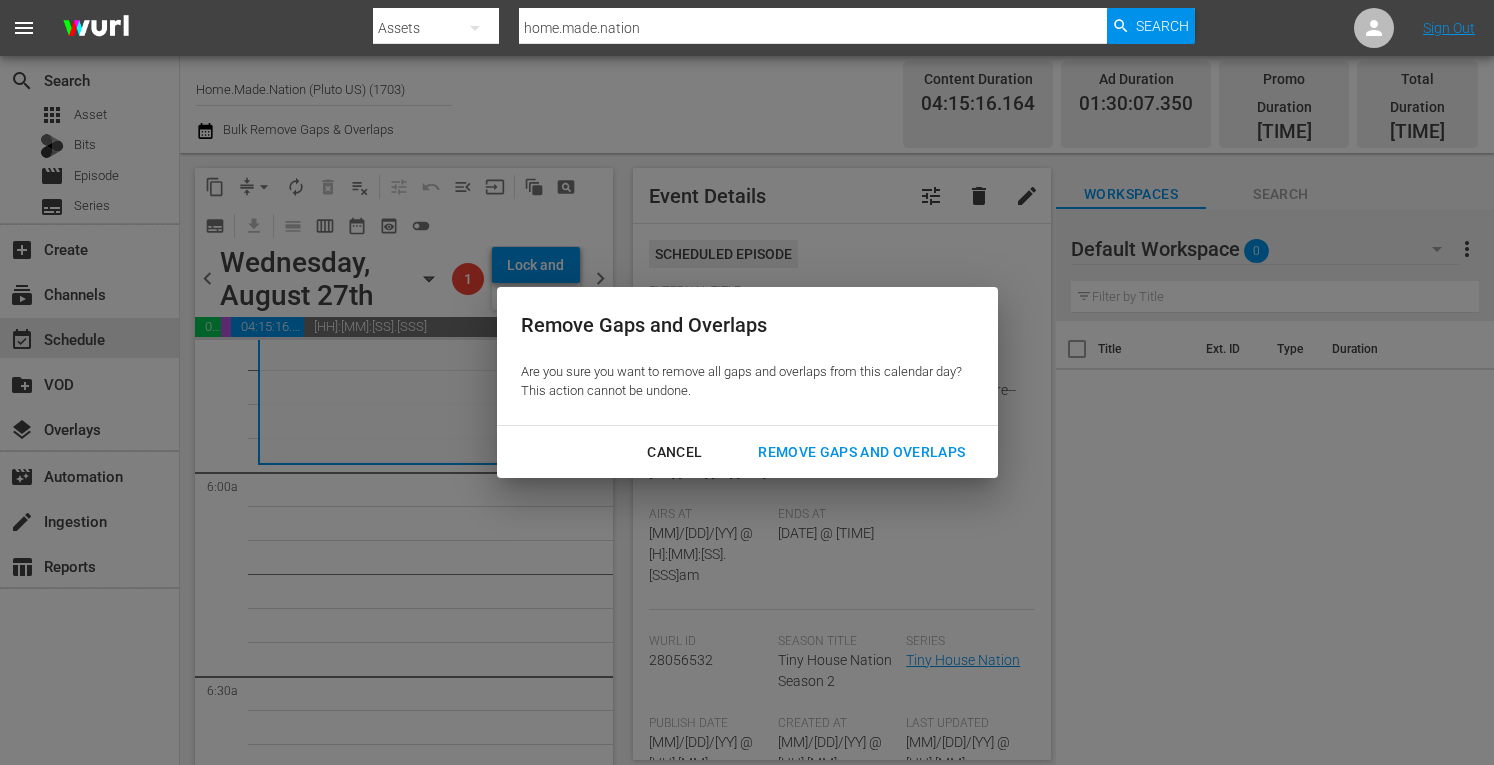 click on "Remove Gaps and Overlaps" at bounding box center (861, 452) 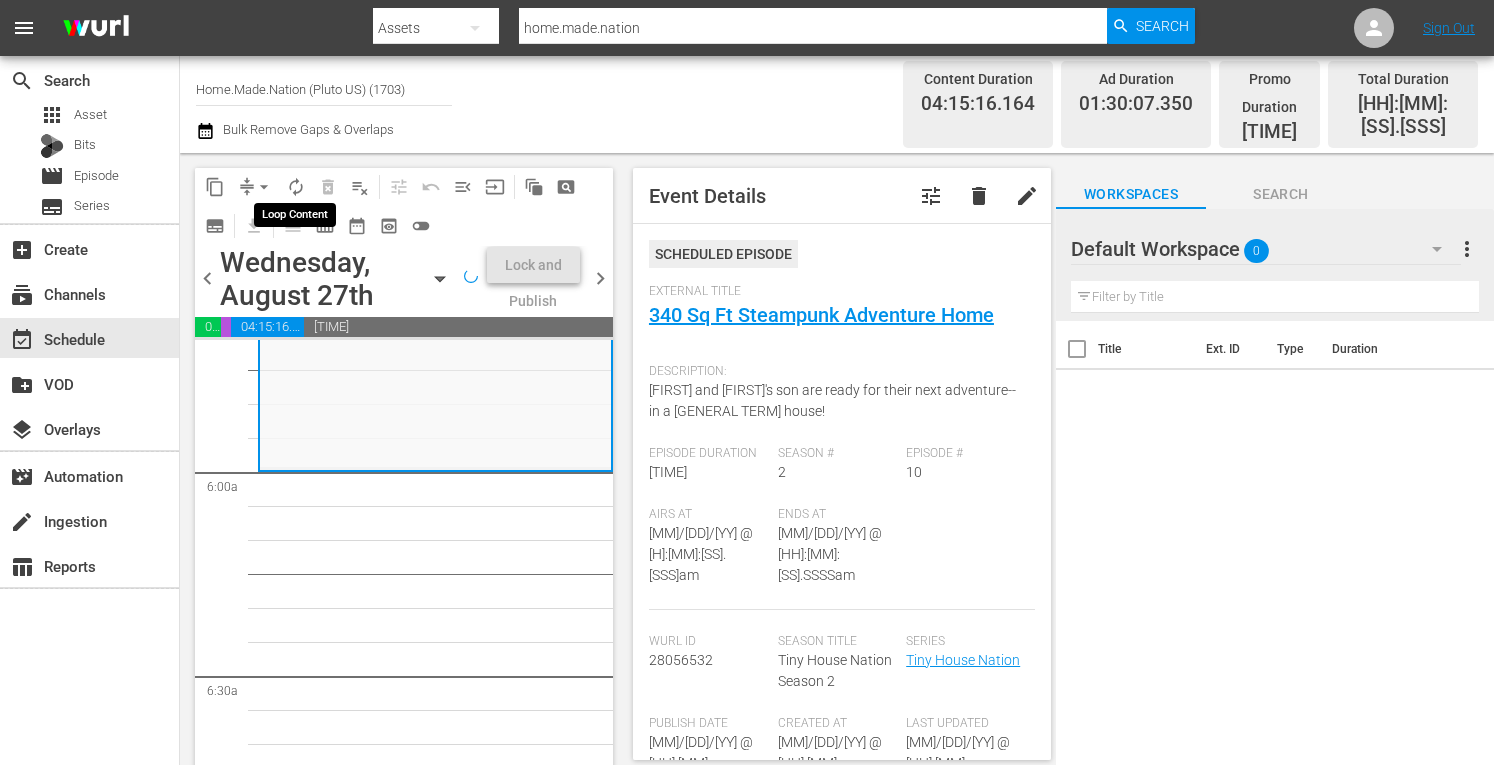 click on "autorenew_outlined" at bounding box center [296, 187] 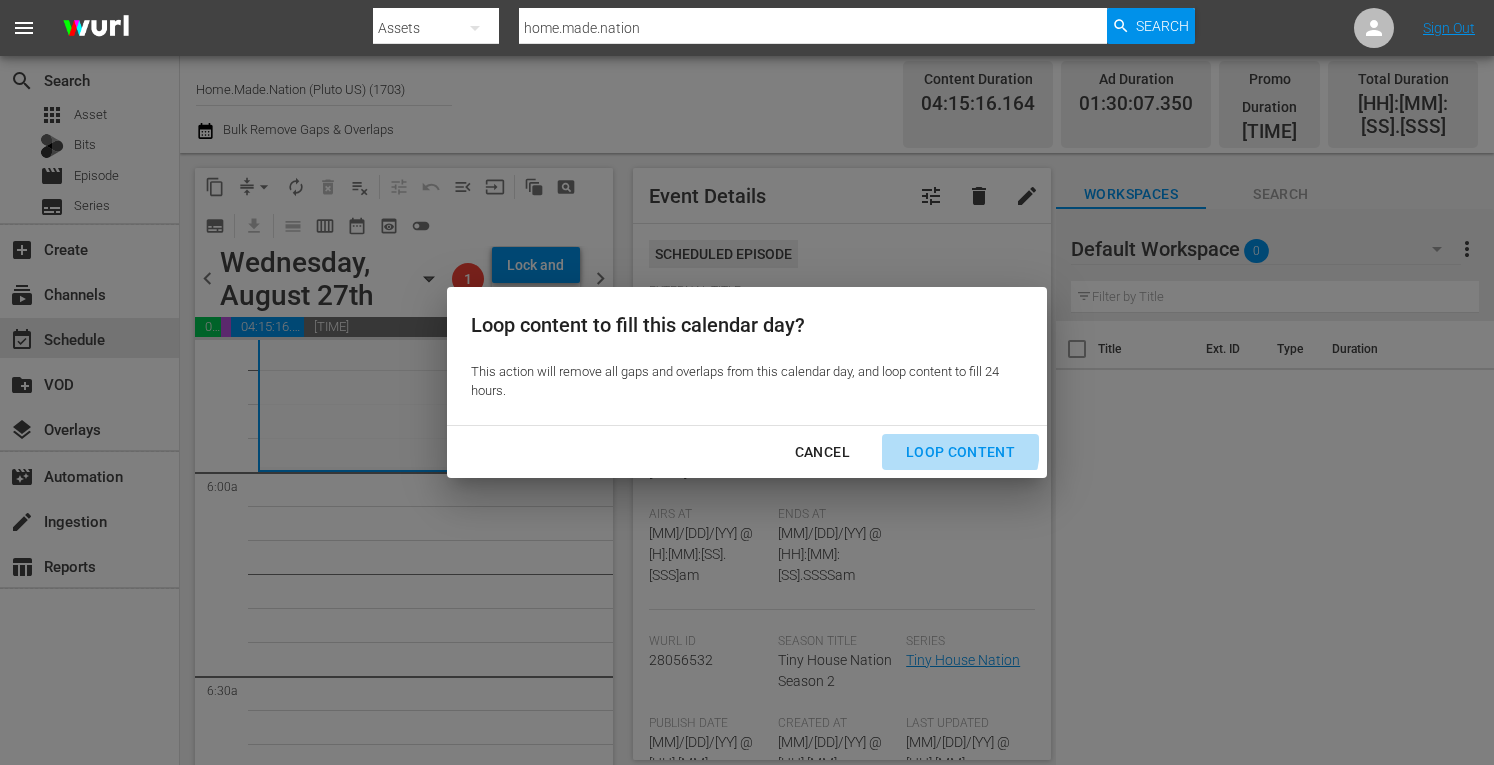 click on "Loop Content" at bounding box center [960, 452] 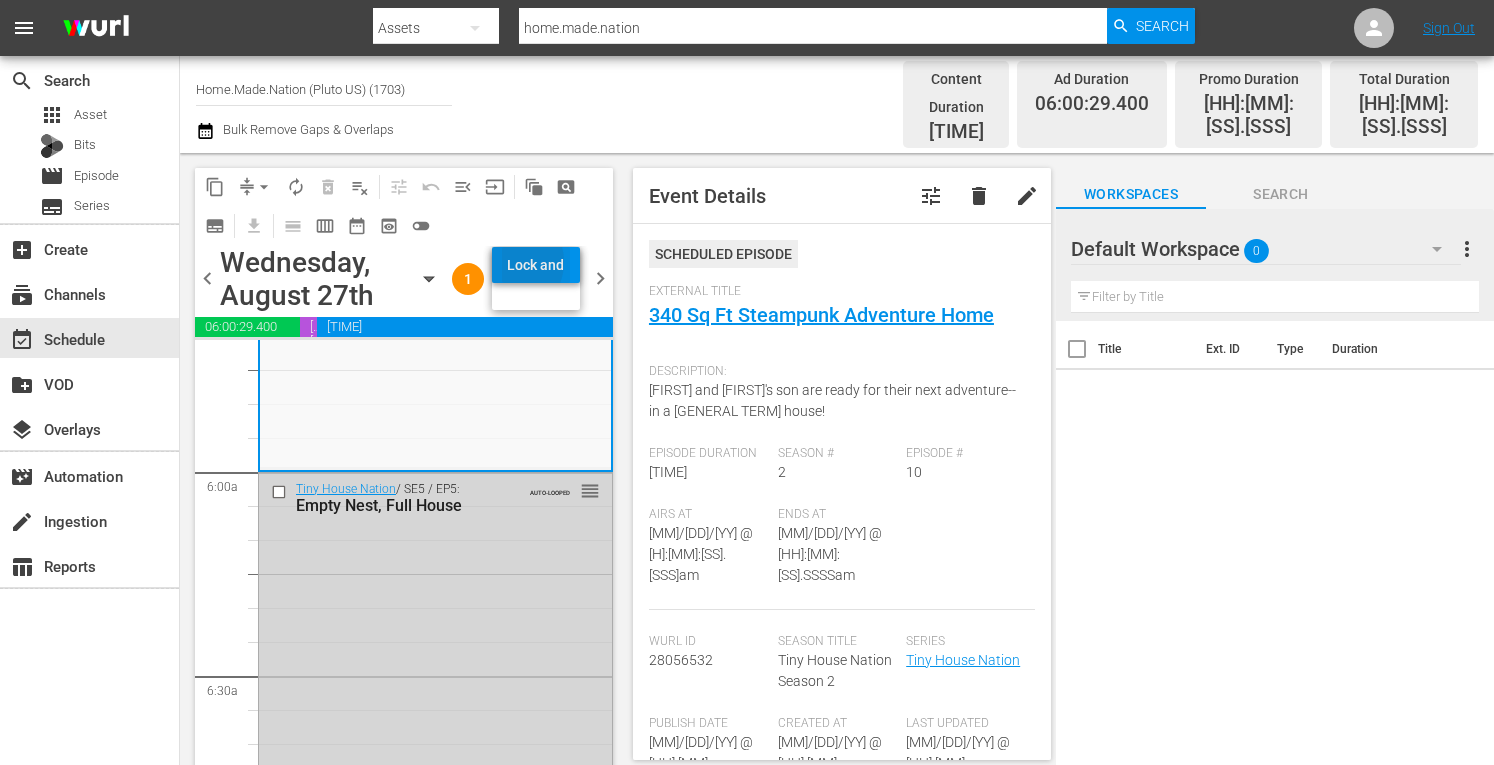 click on "Lock and Publish" at bounding box center (536, 265) 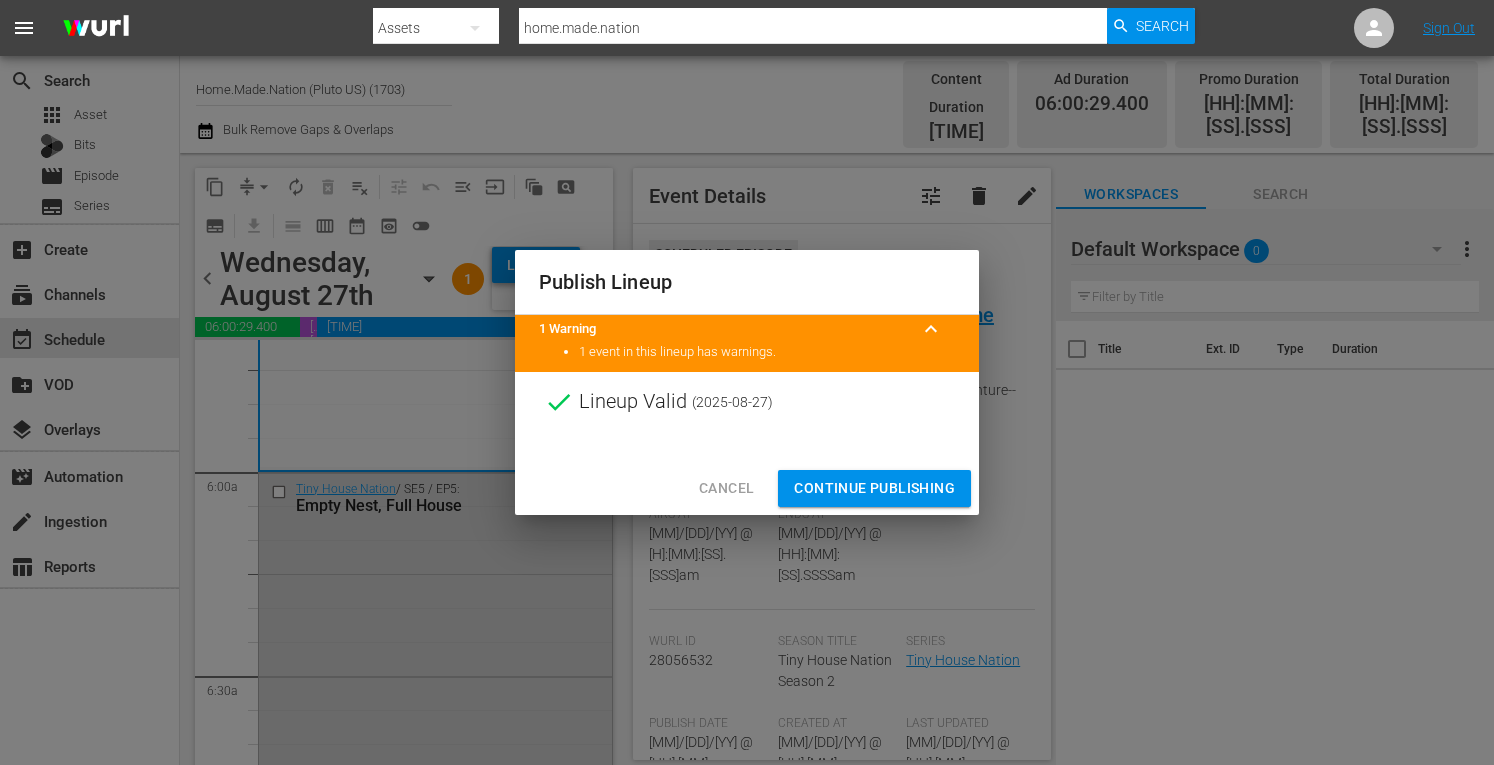 click on "Continue Publishing" at bounding box center [874, 488] 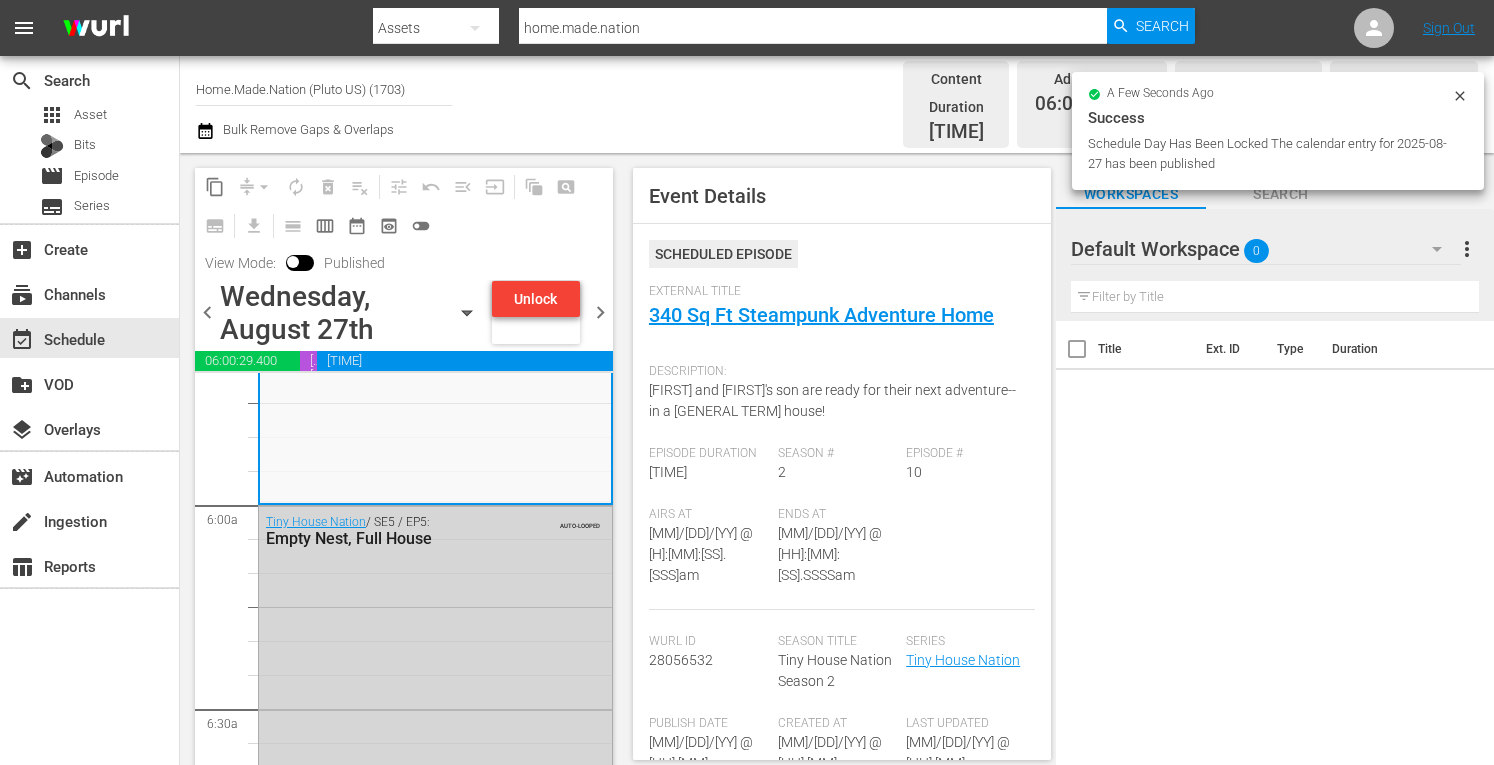 click on "chevron_right" at bounding box center [600, 312] 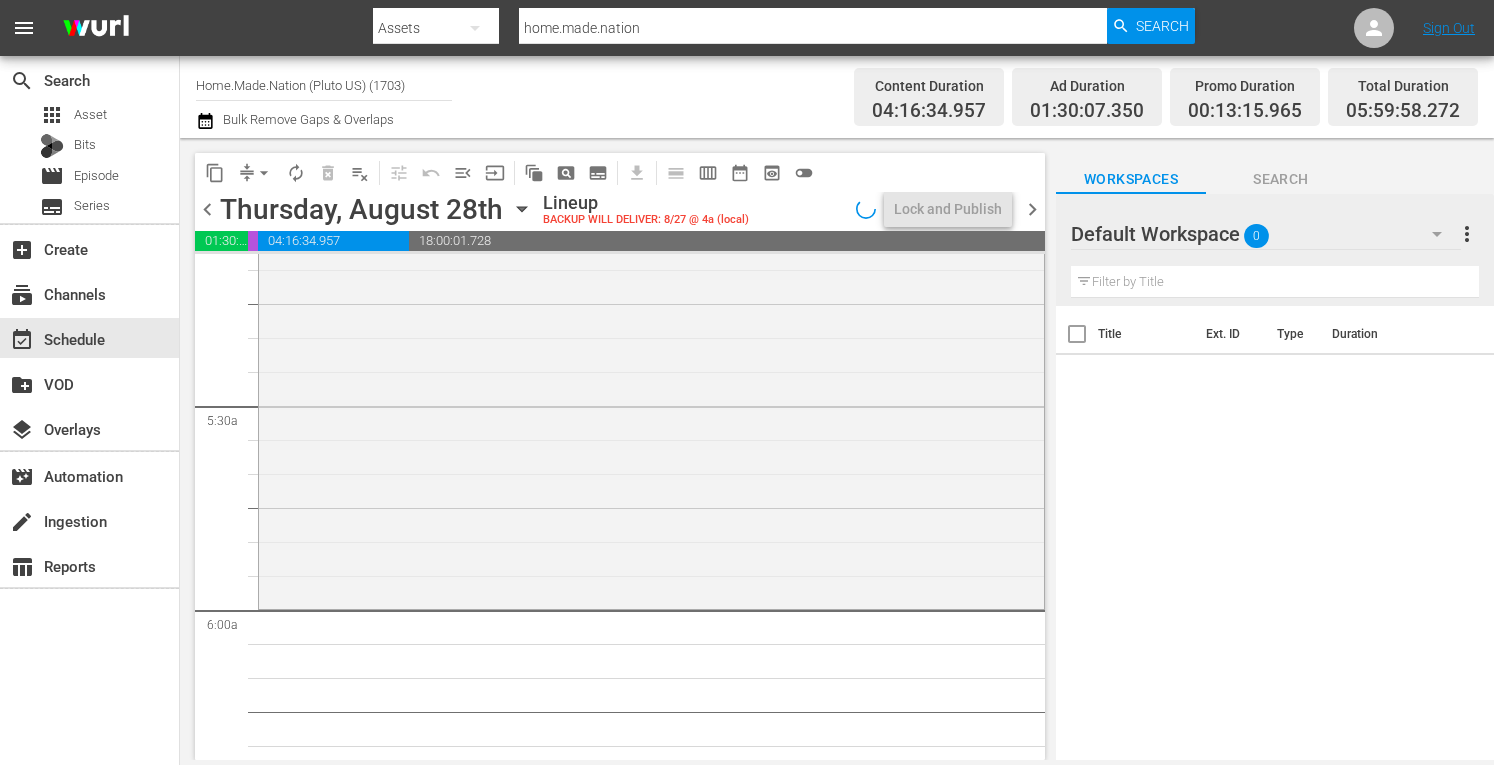 scroll, scrollTop: 2055, scrollLeft: 0, axis: vertical 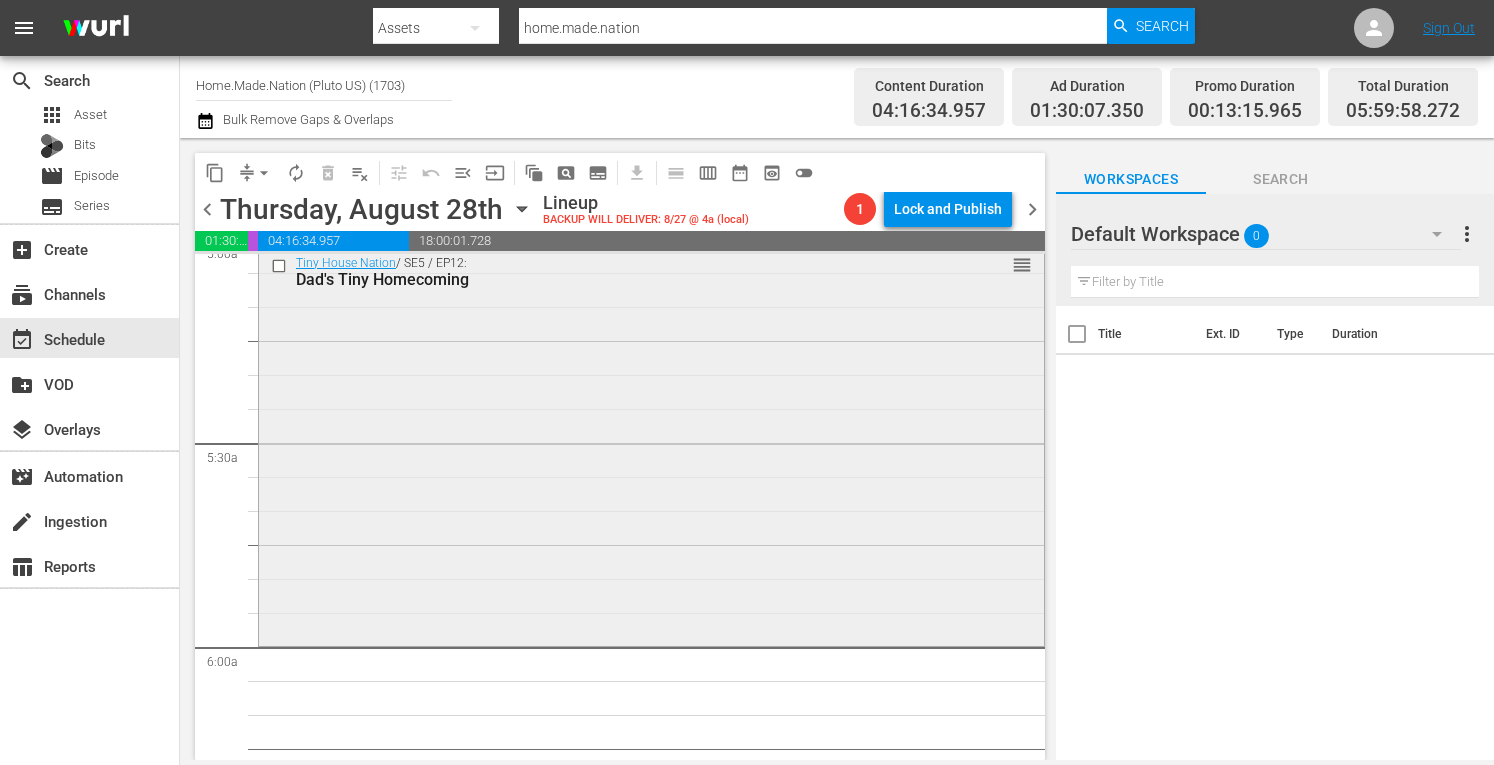 click on "Tiny House Nation  / SE5 / EP12:
Dad's Tiny Homecoming reorder" at bounding box center [651, 444] 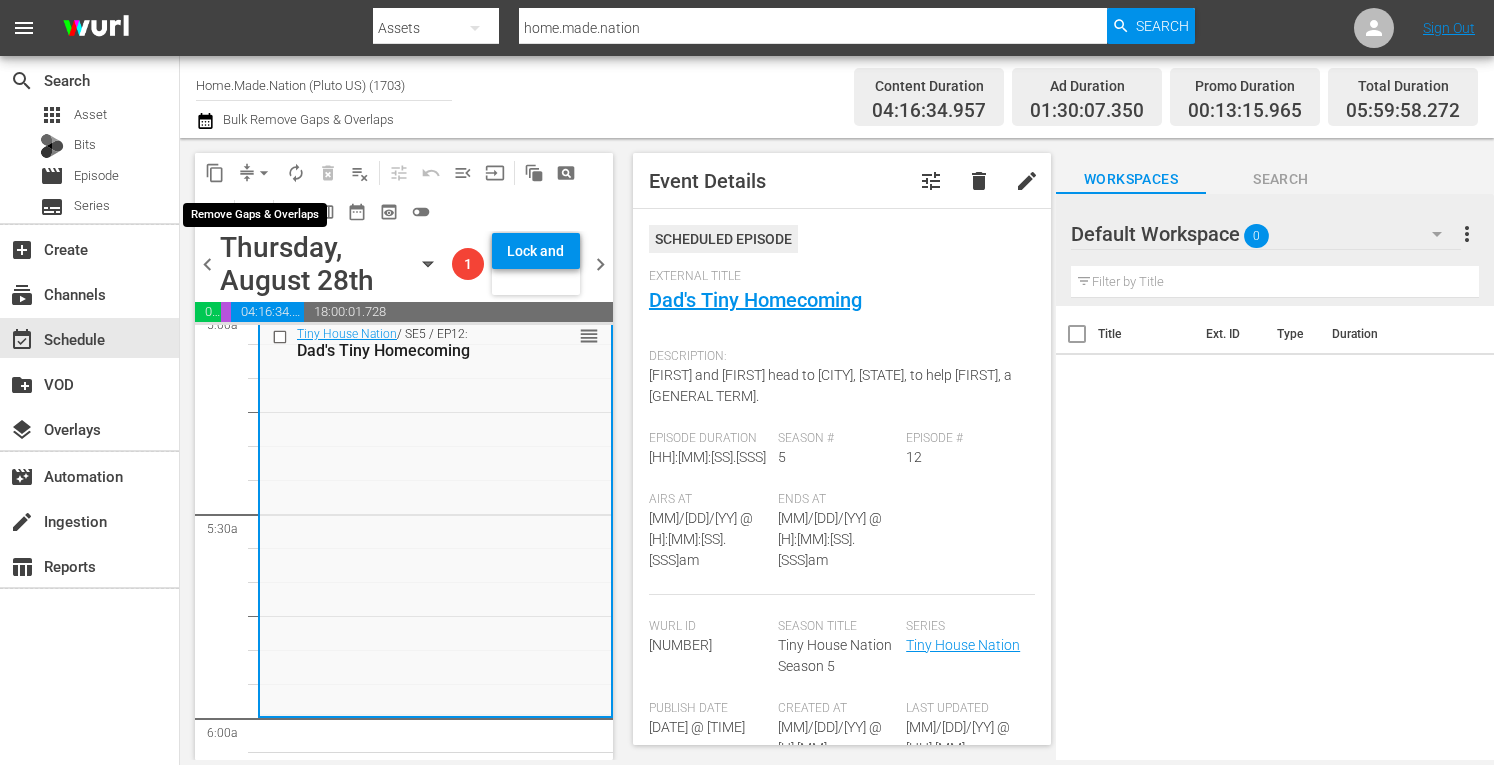 click on "arrow_drop_down" at bounding box center [264, 173] 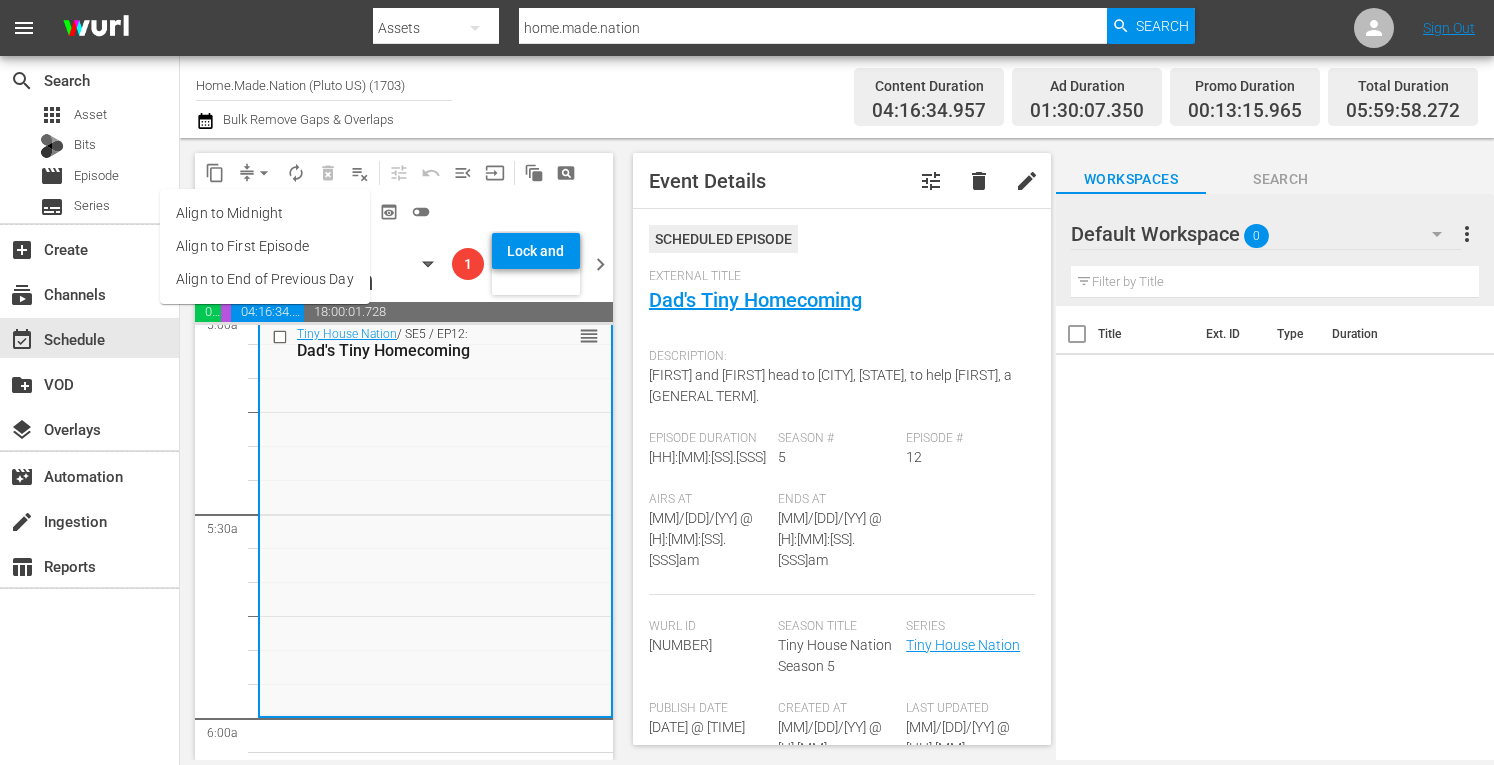 click on "Align to Midnight" at bounding box center (265, 213) 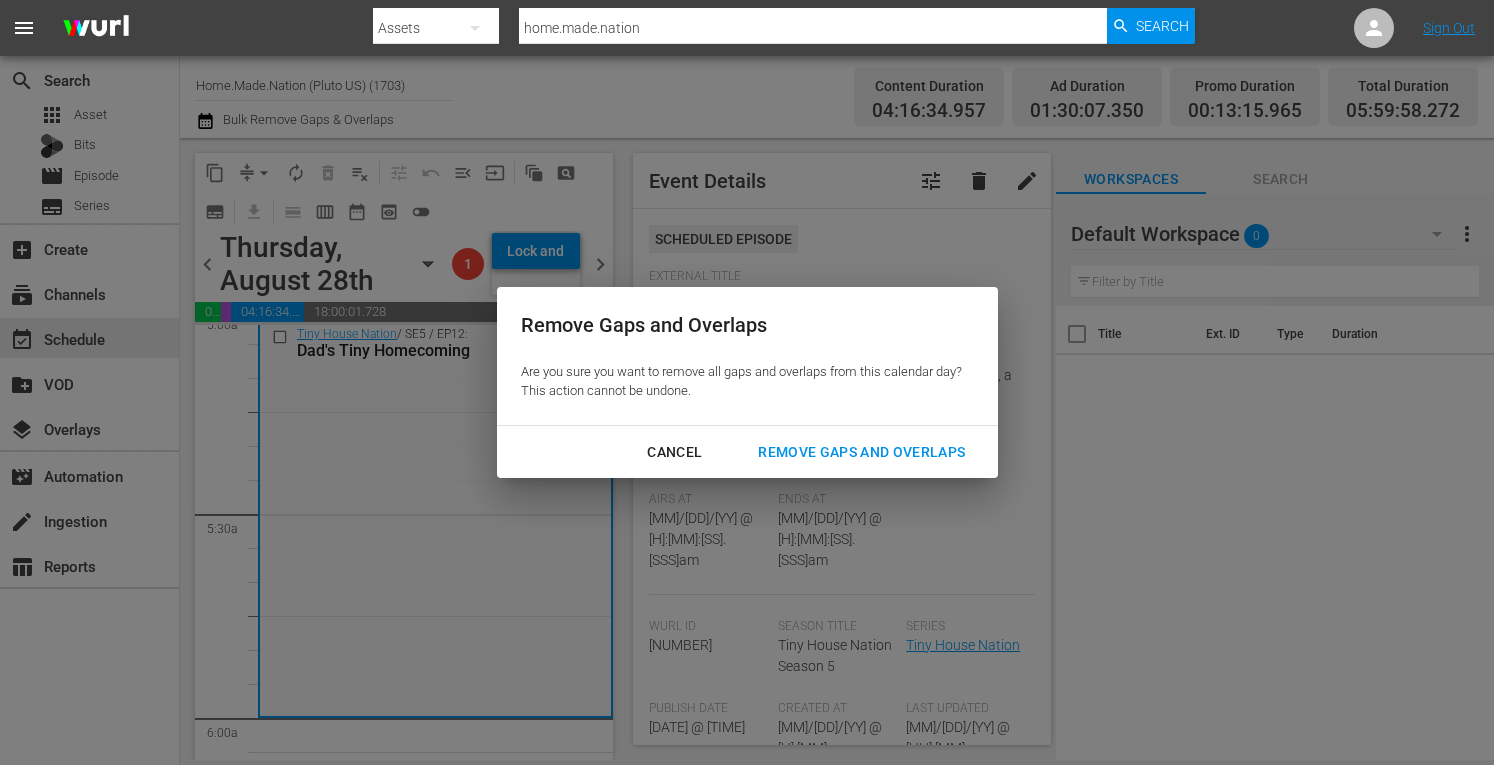click on "Remove Gaps and Overlaps" at bounding box center [861, 452] 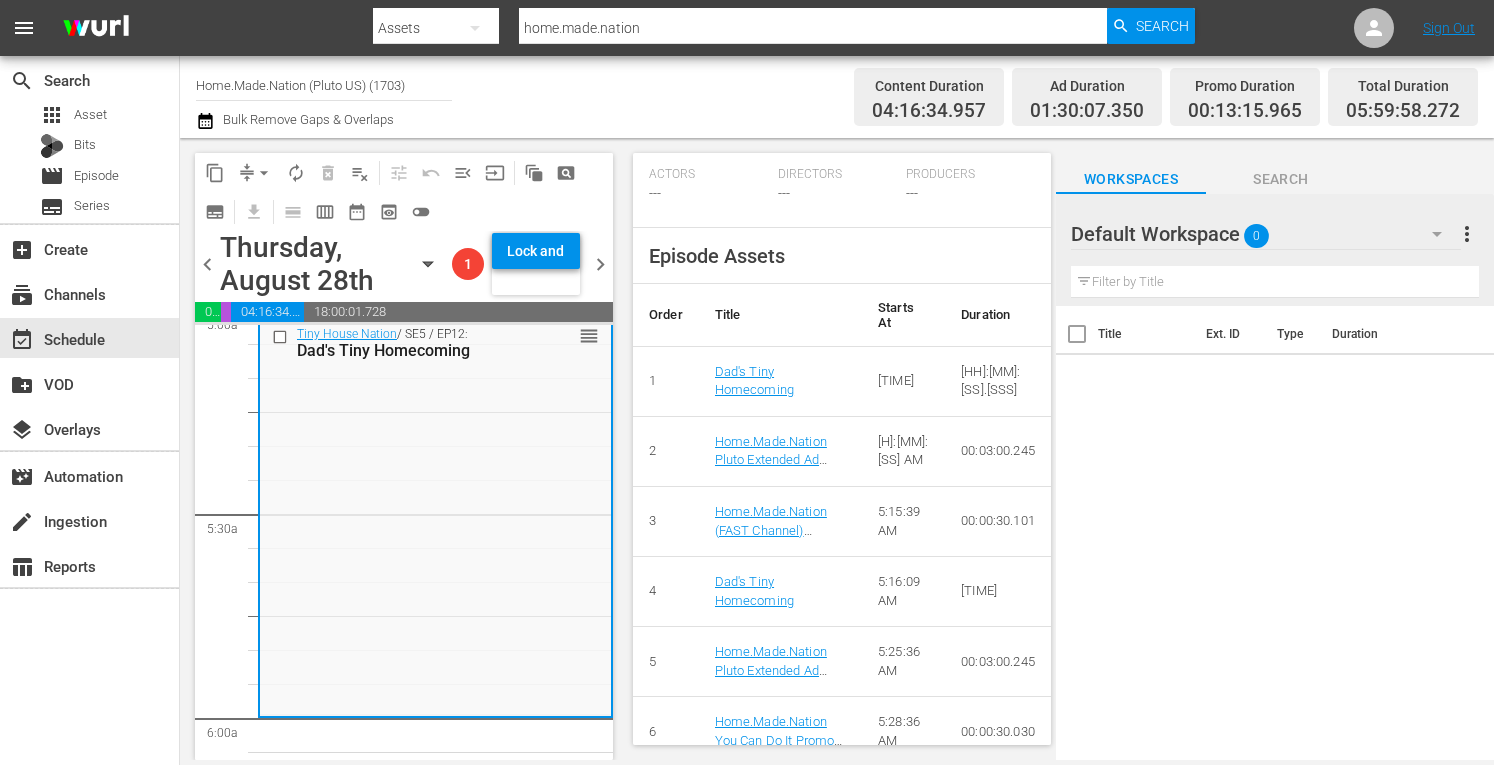 scroll, scrollTop: 783, scrollLeft: 0, axis: vertical 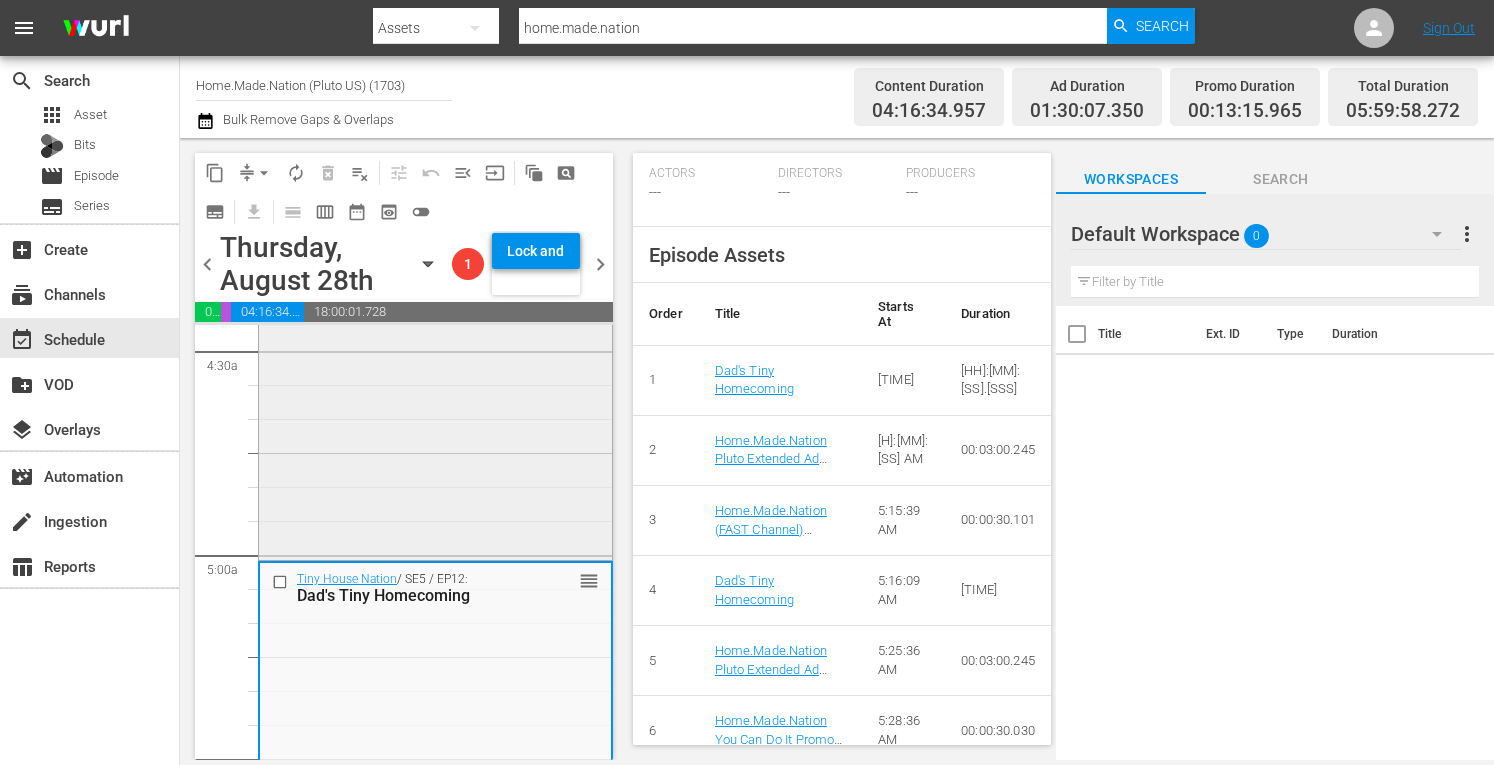 click on "Tiny House Nation  / SE3 / EP10:
220 Ft Romantic Abode 220 Ft Romantic Abode (aenetworks_homemadenation_1_01:00:00) VARIANT reorder" at bounding box center [435, 354] 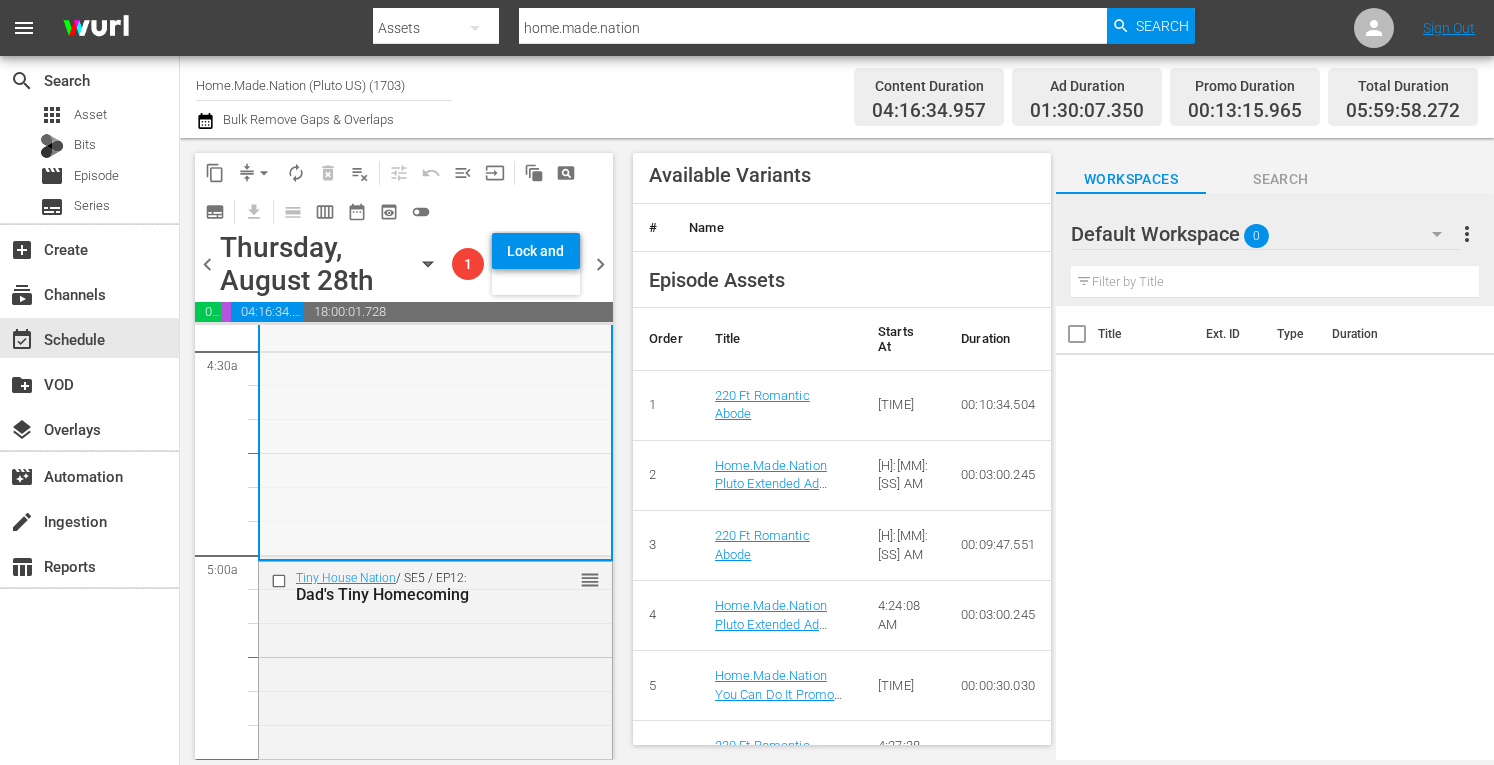 scroll, scrollTop: 870, scrollLeft: 0, axis: vertical 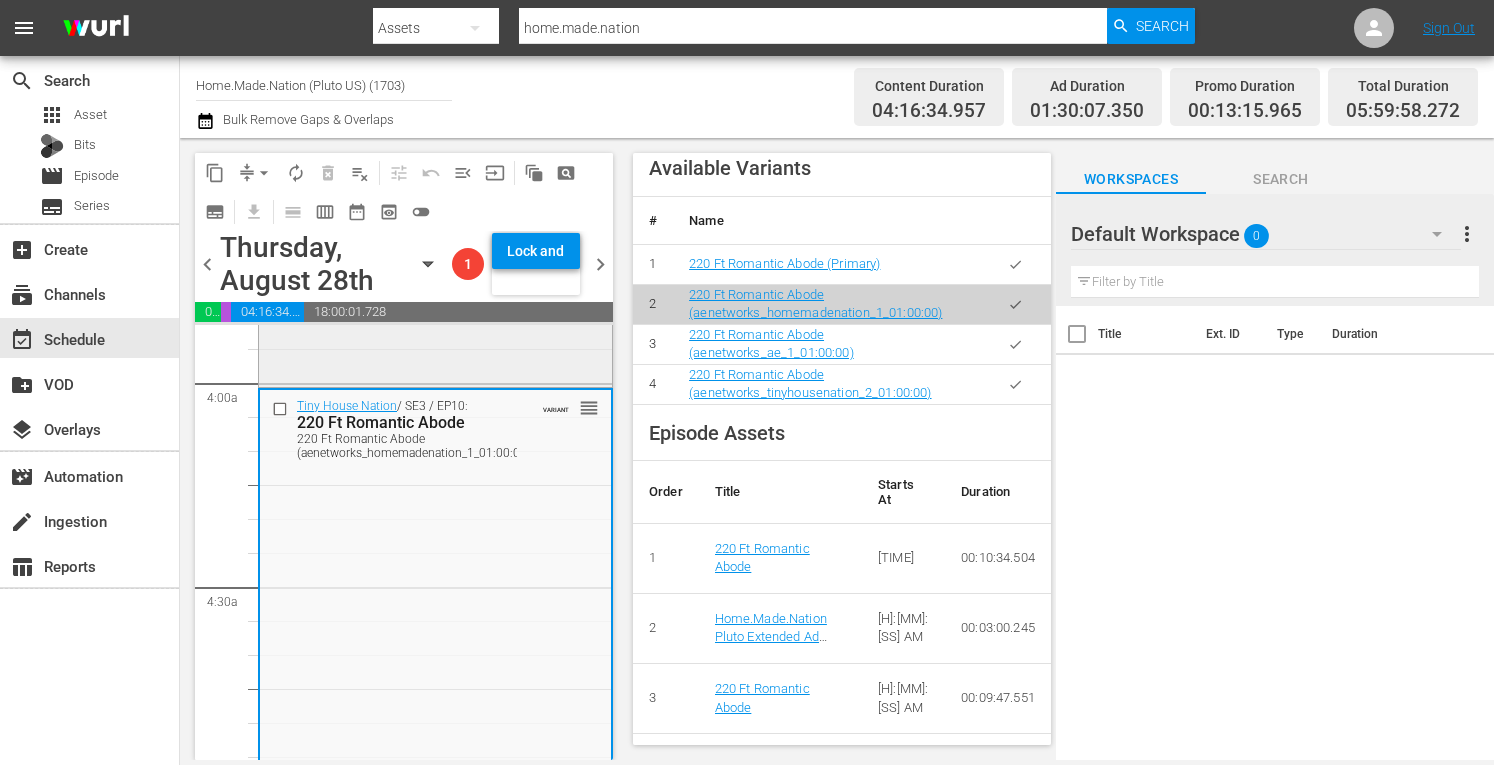 click on "Tiny House Nation  / SE4 / EP21:
560 Sq Ft Taking Tiny Roots reorder" at bounding box center (435, 184) 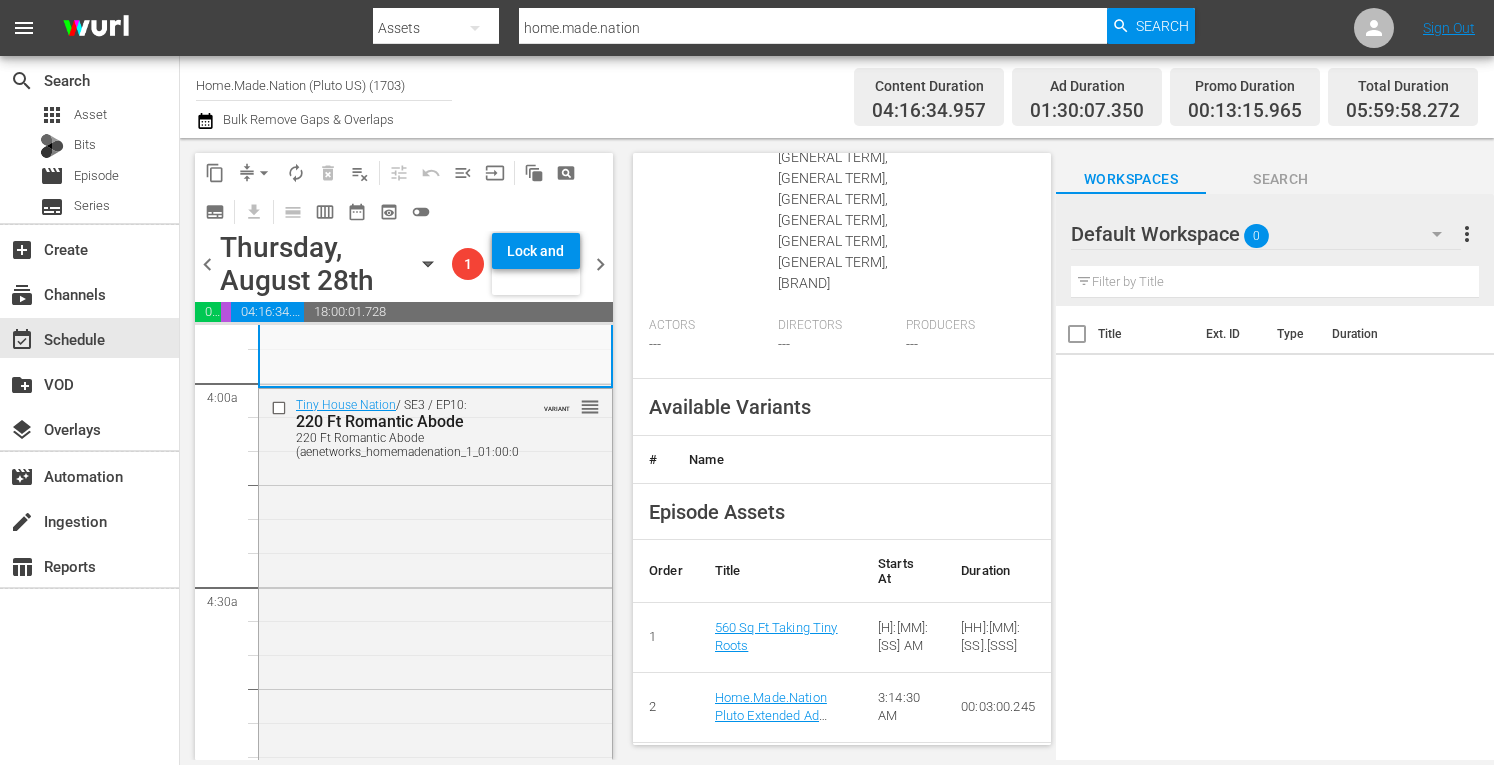 scroll, scrollTop: 765, scrollLeft: 0, axis: vertical 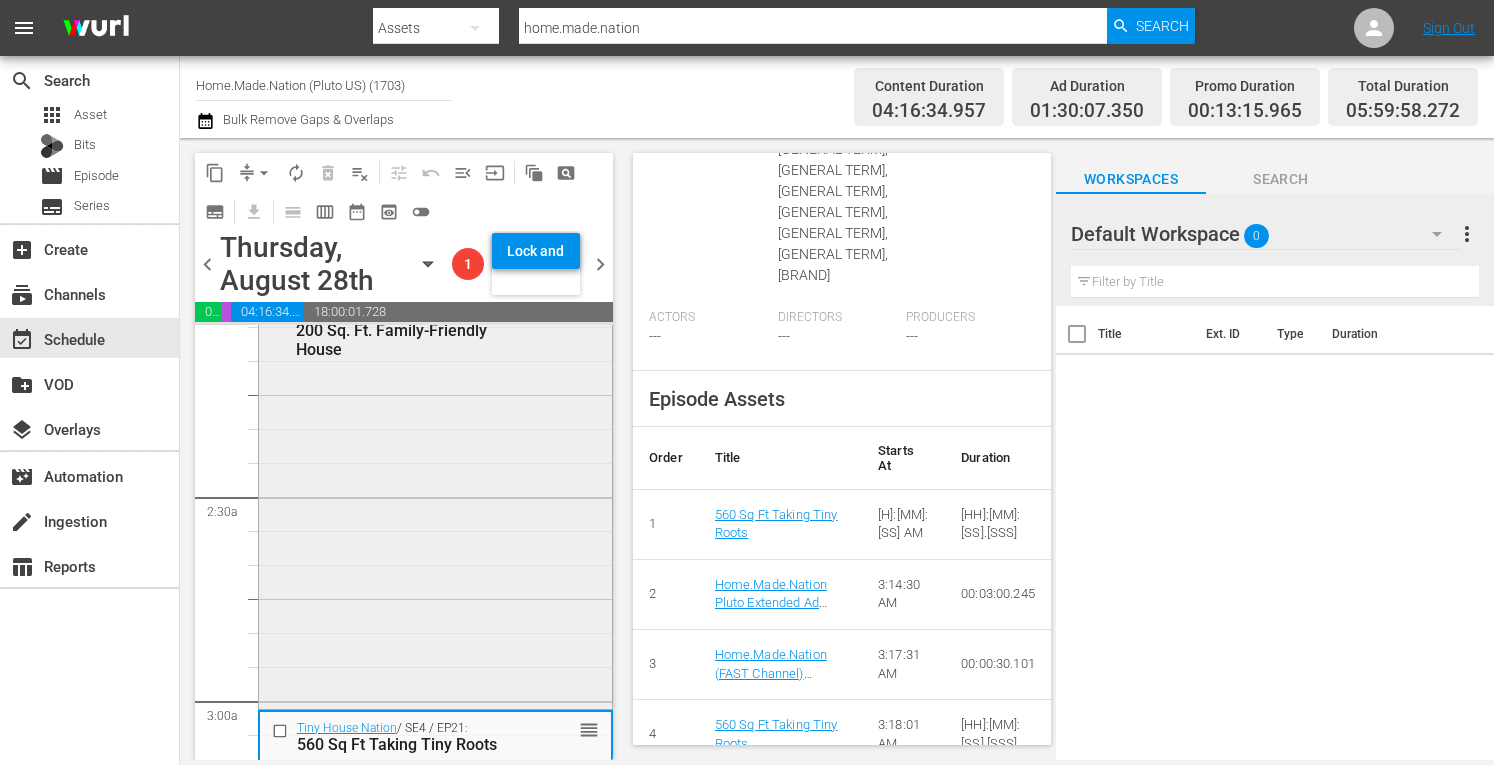 click on "Tiny House Nation  / SE3 / EP18:
200 Sq. Ft. Family-Friendly House reorder" at bounding box center (435, 501) 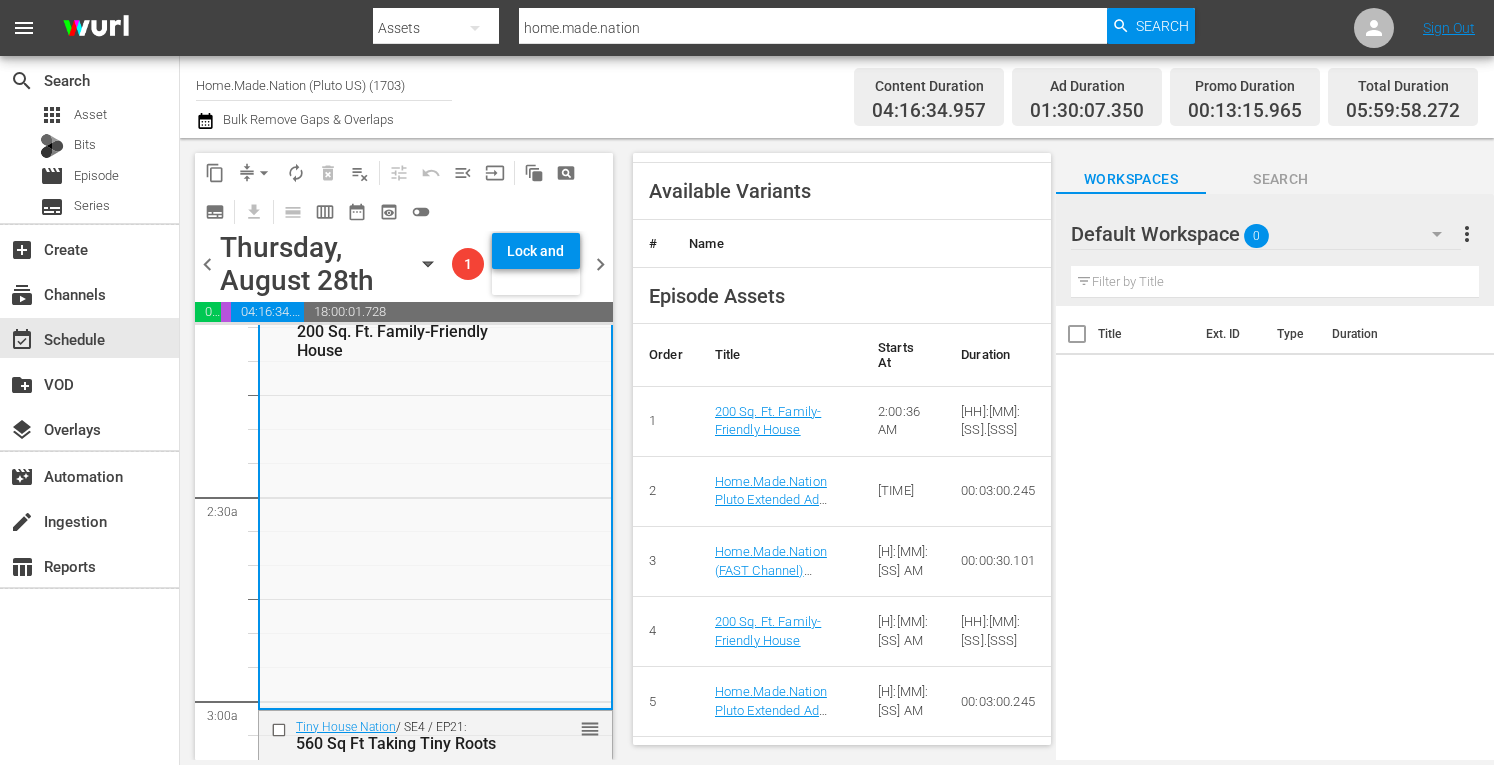 scroll, scrollTop: 976, scrollLeft: 0, axis: vertical 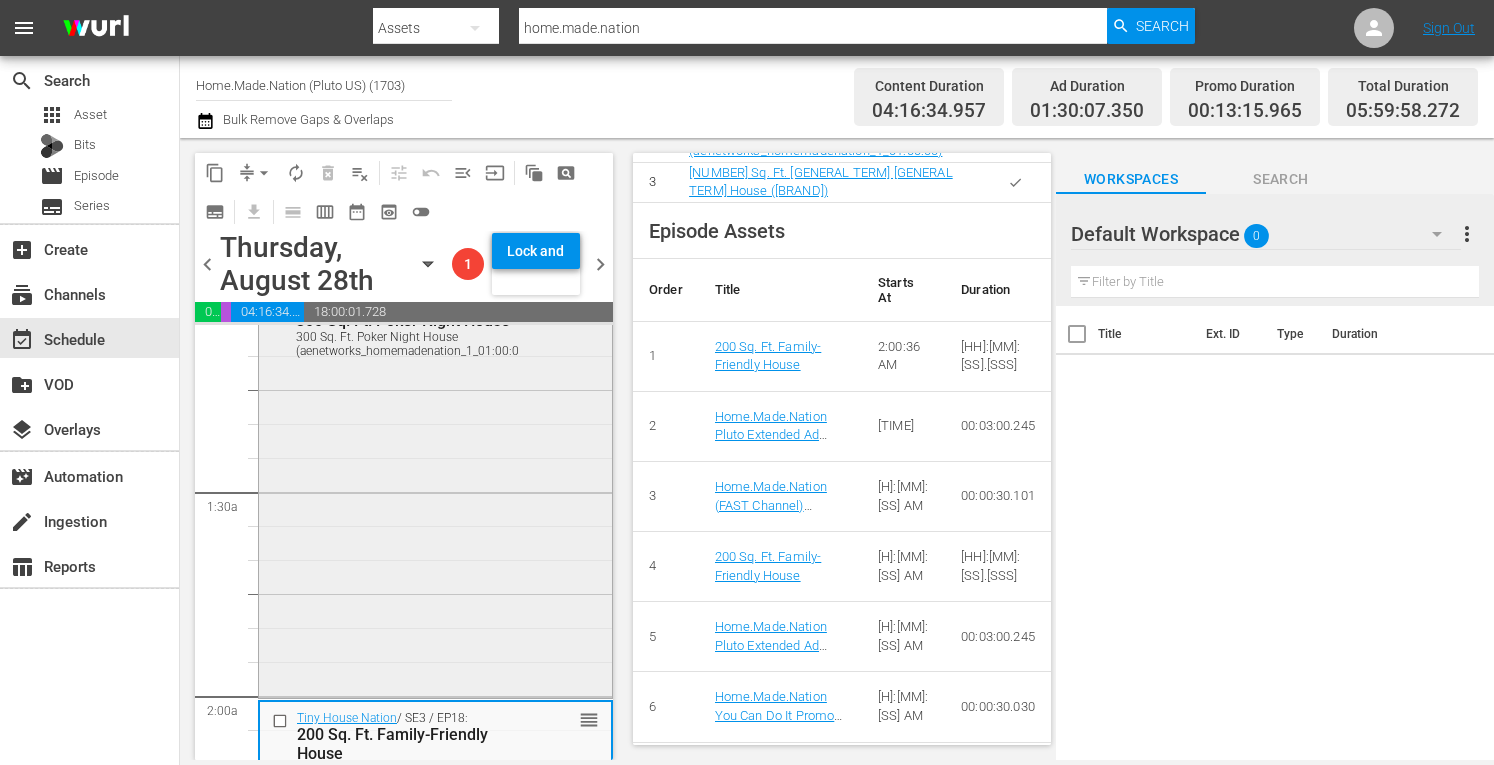 click on "Tiny House Nation  / SE3 / EP17:
300 Sq. Ft. Poker Night House 300 Sq. Ft. Poker Night House (aenetworks_homemadenation_1_01:00:00) VARIANT reorder" at bounding box center [435, 491] 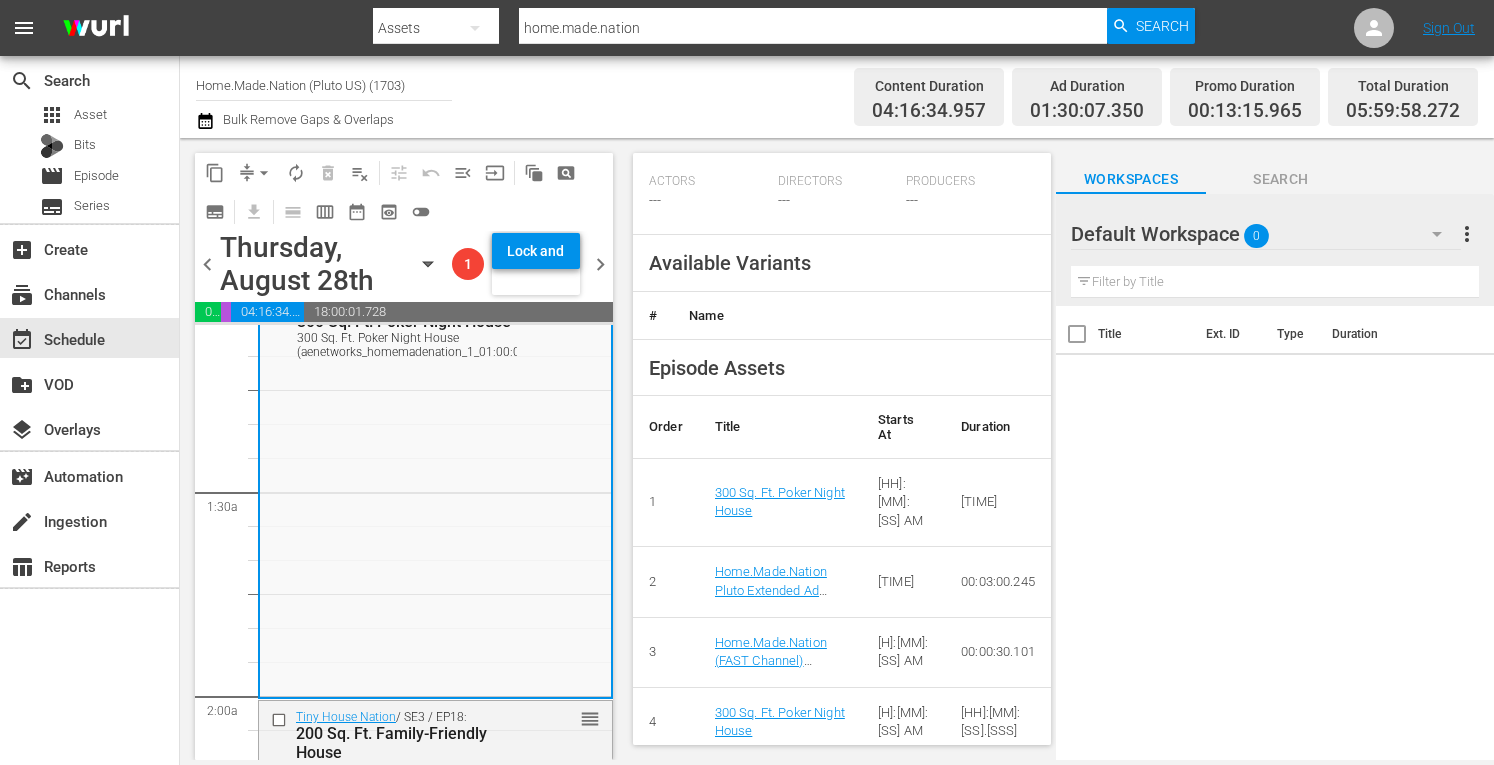 scroll, scrollTop: 825, scrollLeft: 0, axis: vertical 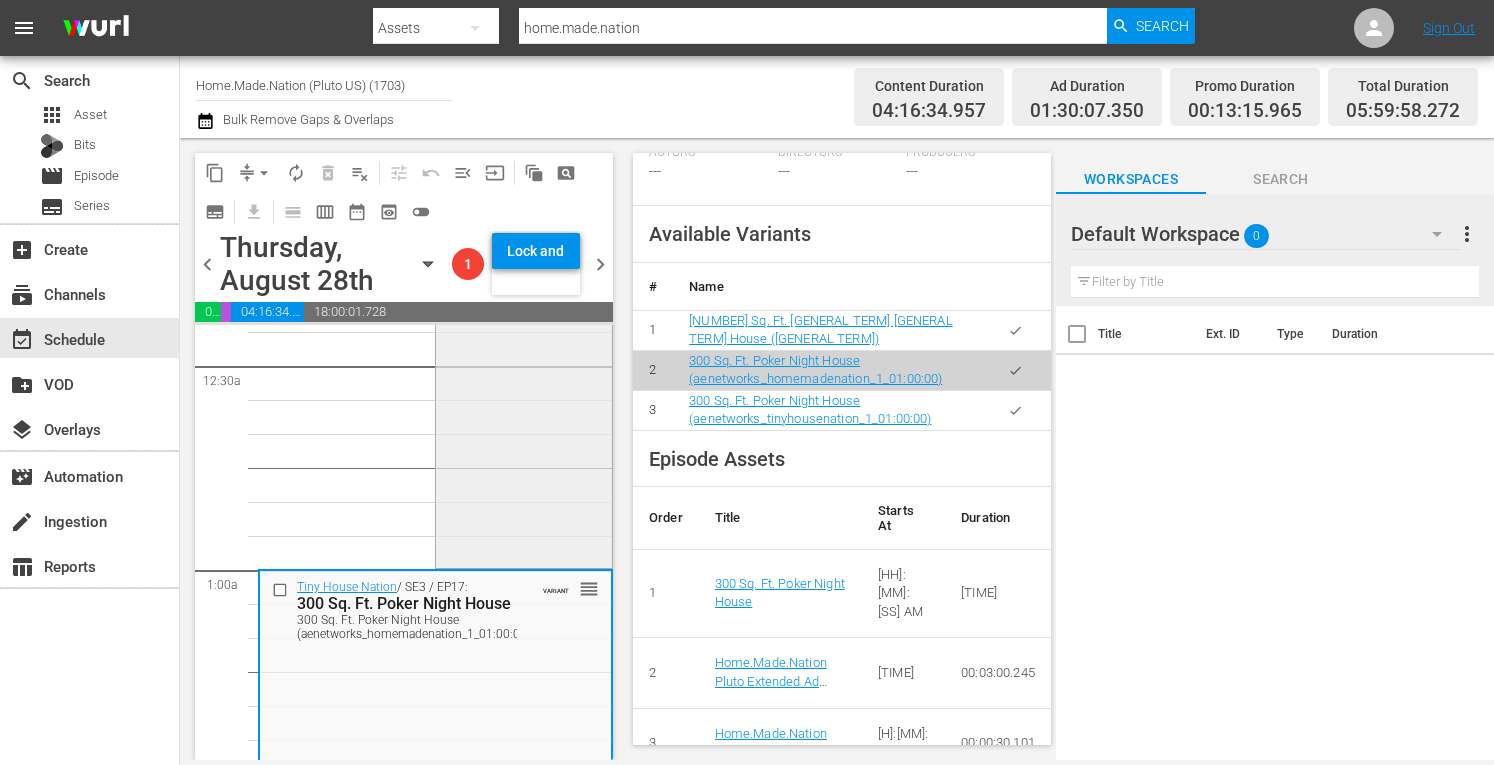 click on "reorder Tiny House Nation  / SE2 / EP17:
350 Sq. Ft. Outdoor Adventure House" at bounding box center (523, 363) 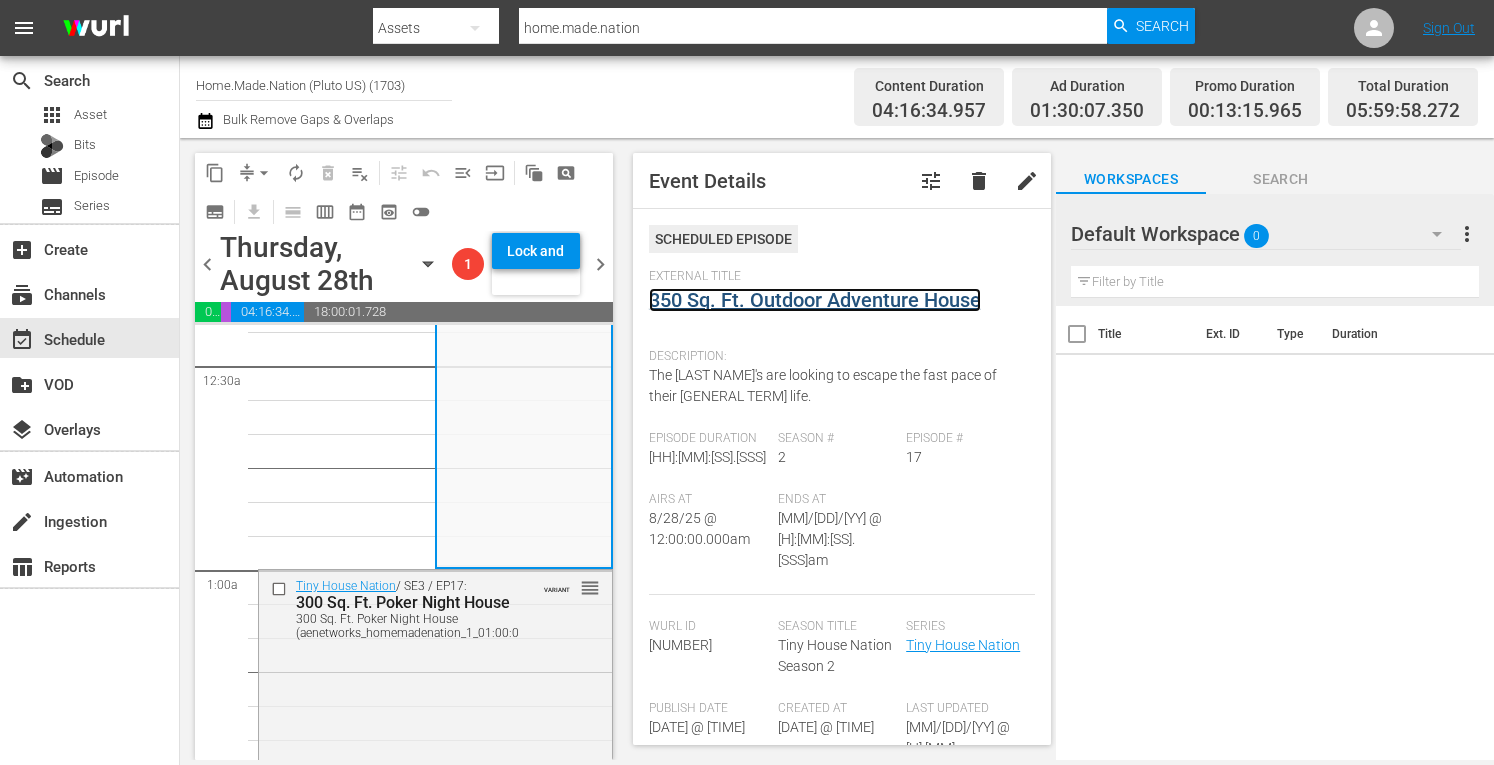 click on "350 Sq. Ft. Outdoor Adventure House" at bounding box center [815, 300] 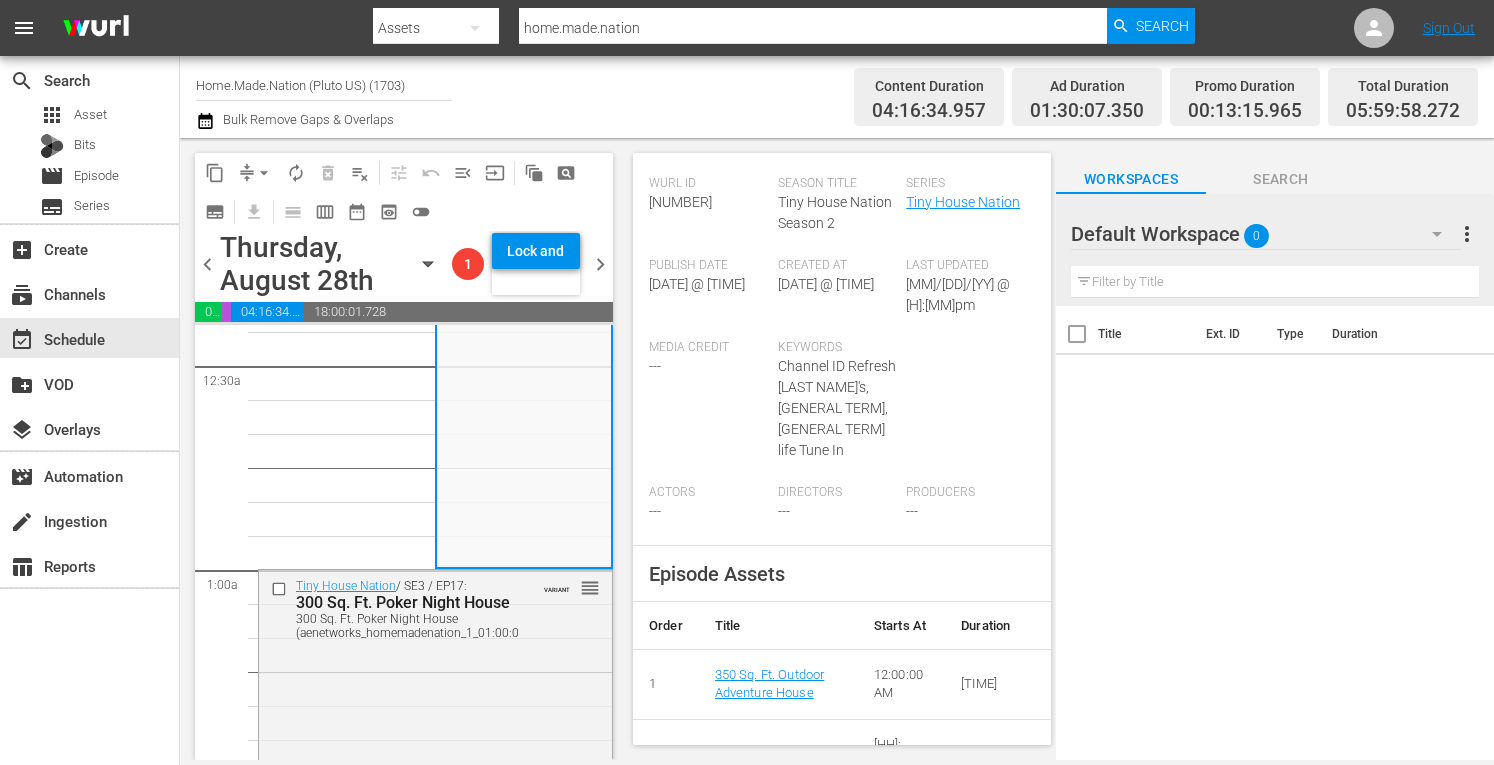 scroll, scrollTop: 444, scrollLeft: 0, axis: vertical 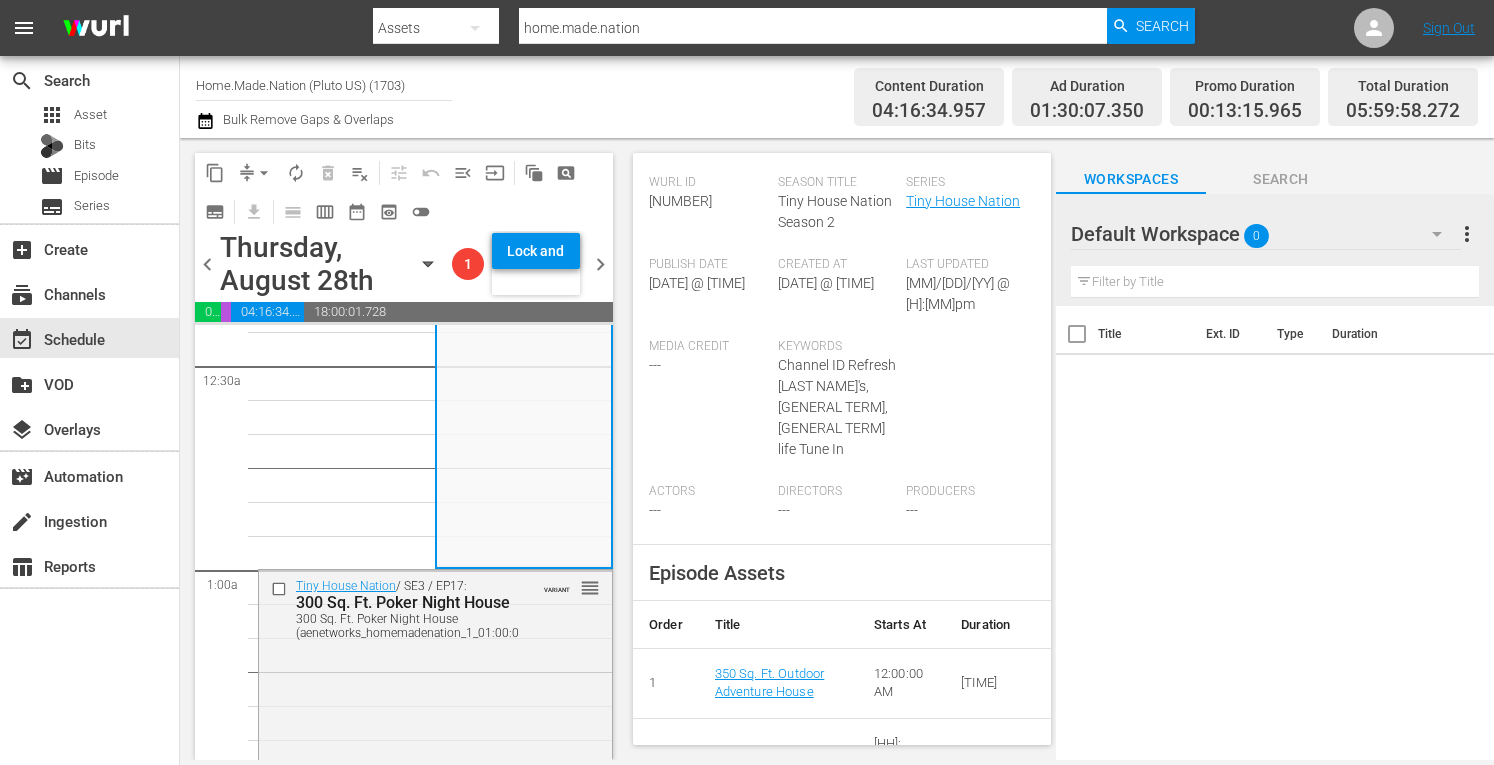 click on "arrow_drop_down" at bounding box center (264, 173) 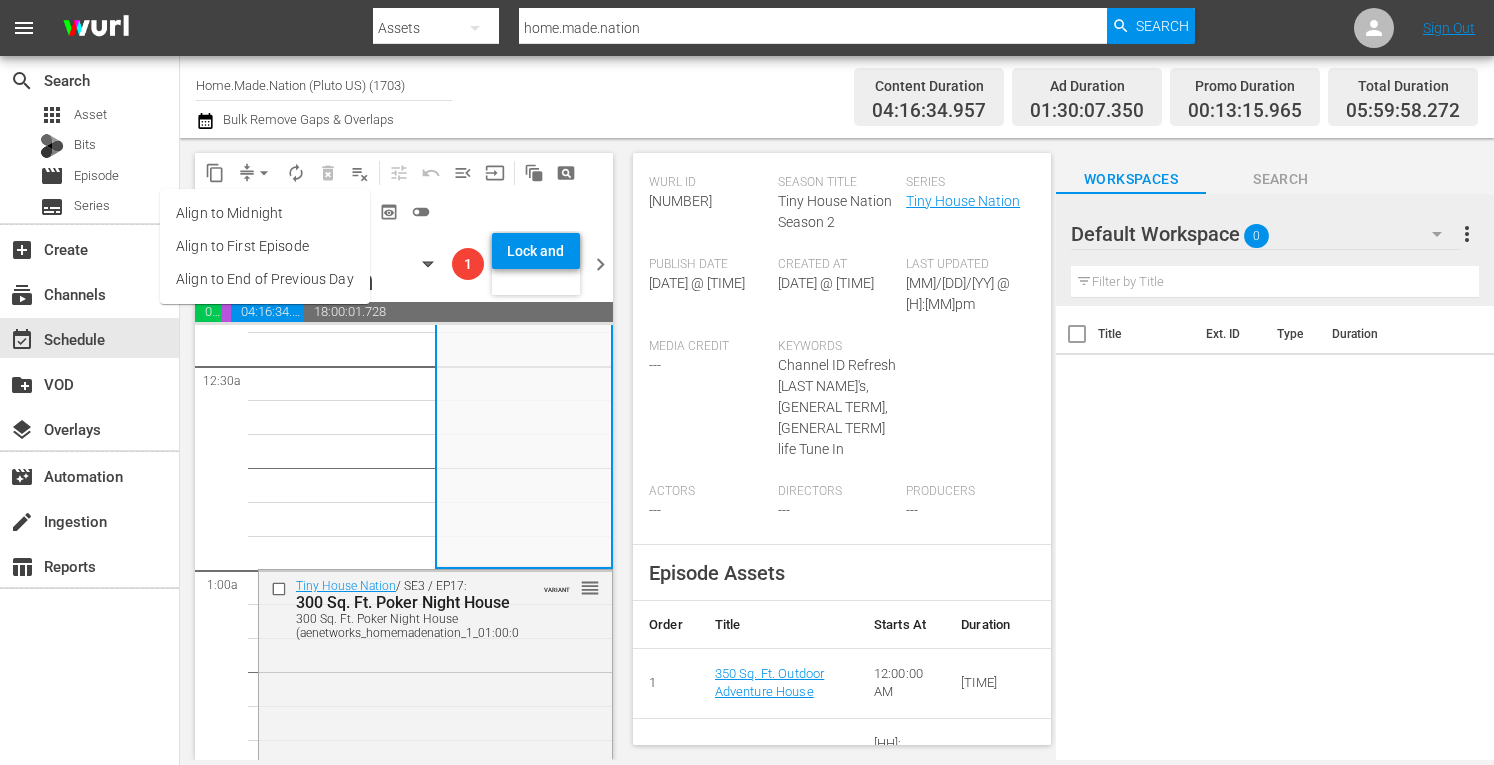 click on "Align to Midnight" at bounding box center (265, 213) 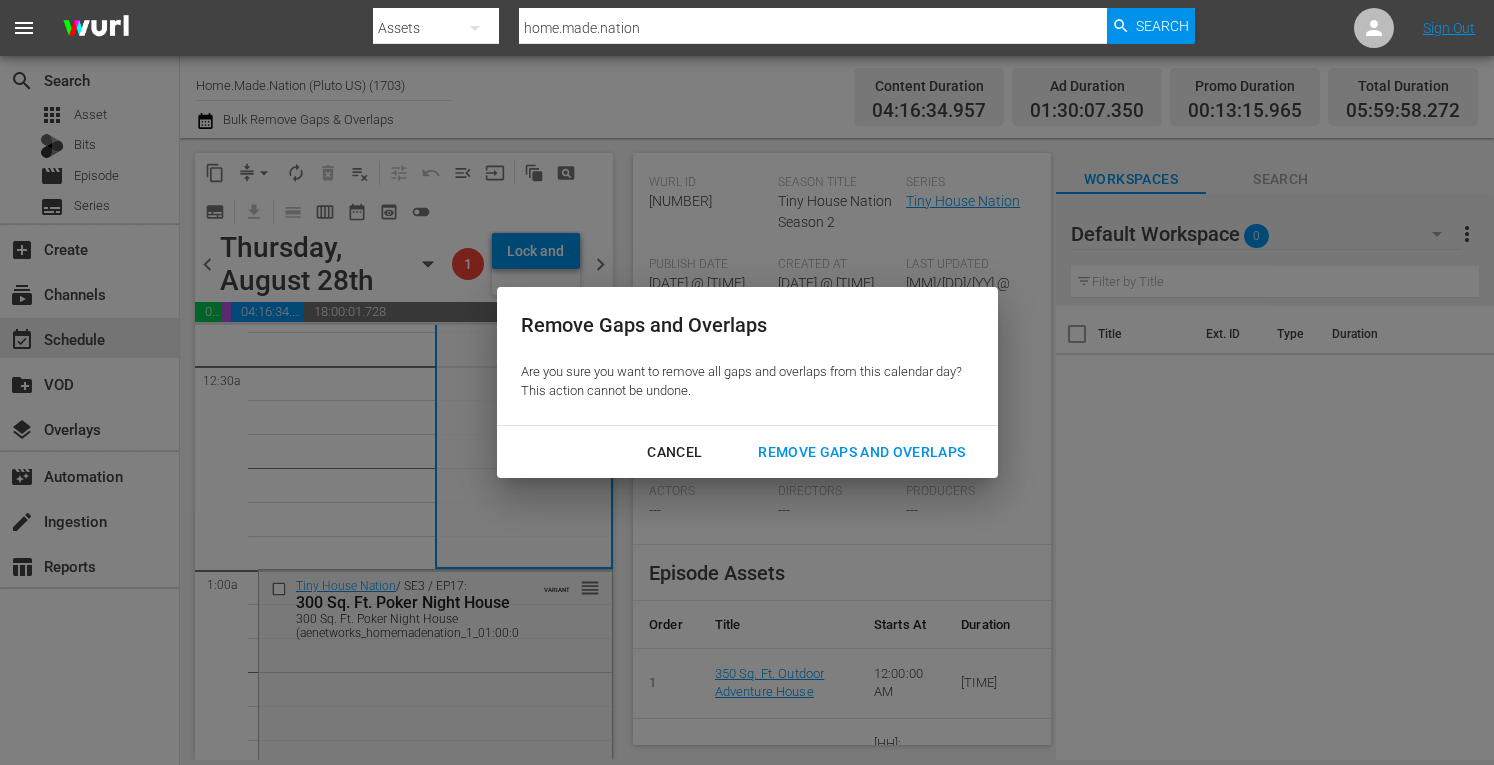 click on "Remove Gaps and Overlaps" at bounding box center (861, 452) 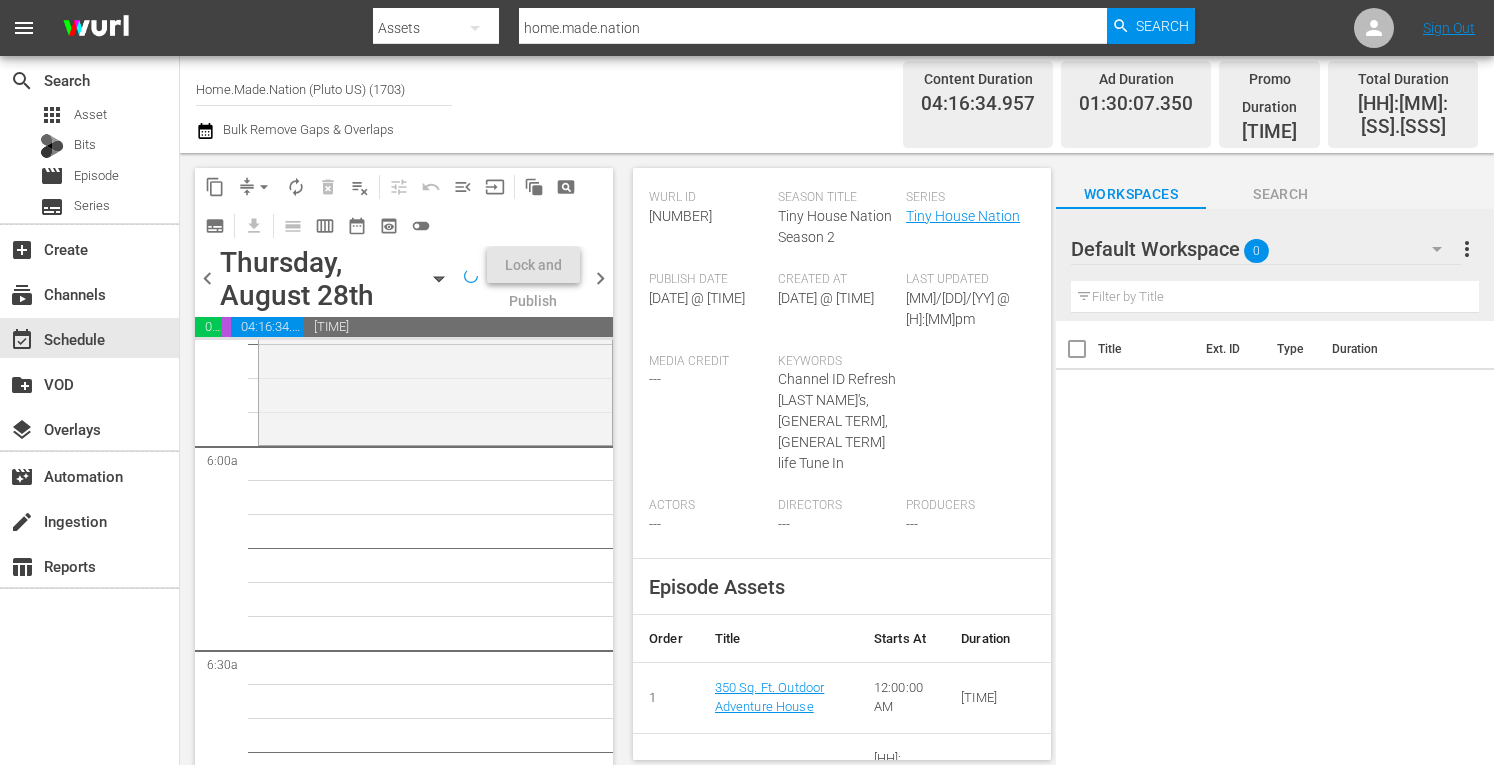 scroll, scrollTop: 2343, scrollLeft: 0, axis: vertical 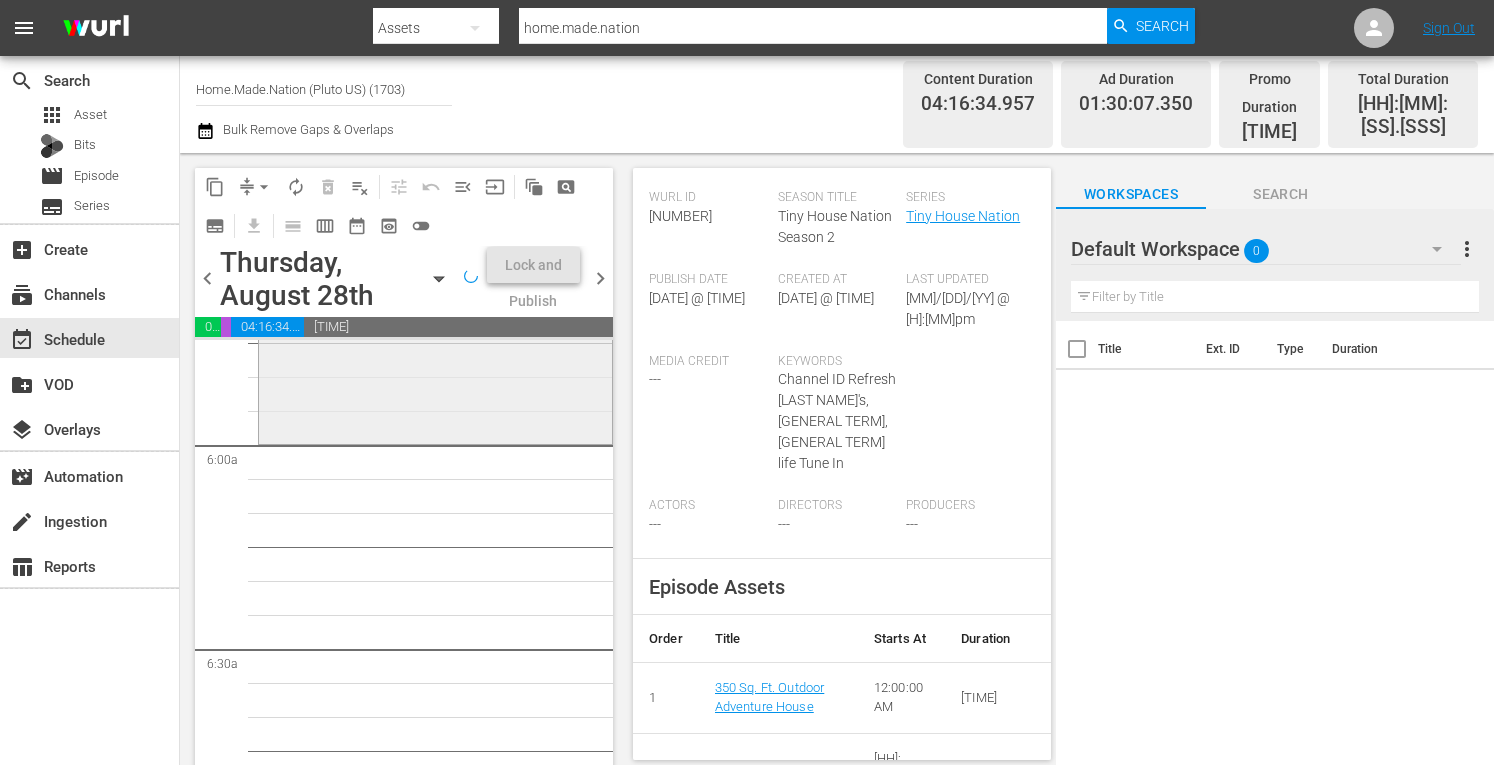 click on "Tiny House Nation  / SE5 / EP12:
Dad's Tiny Homecoming reorder" at bounding box center (435, 241) 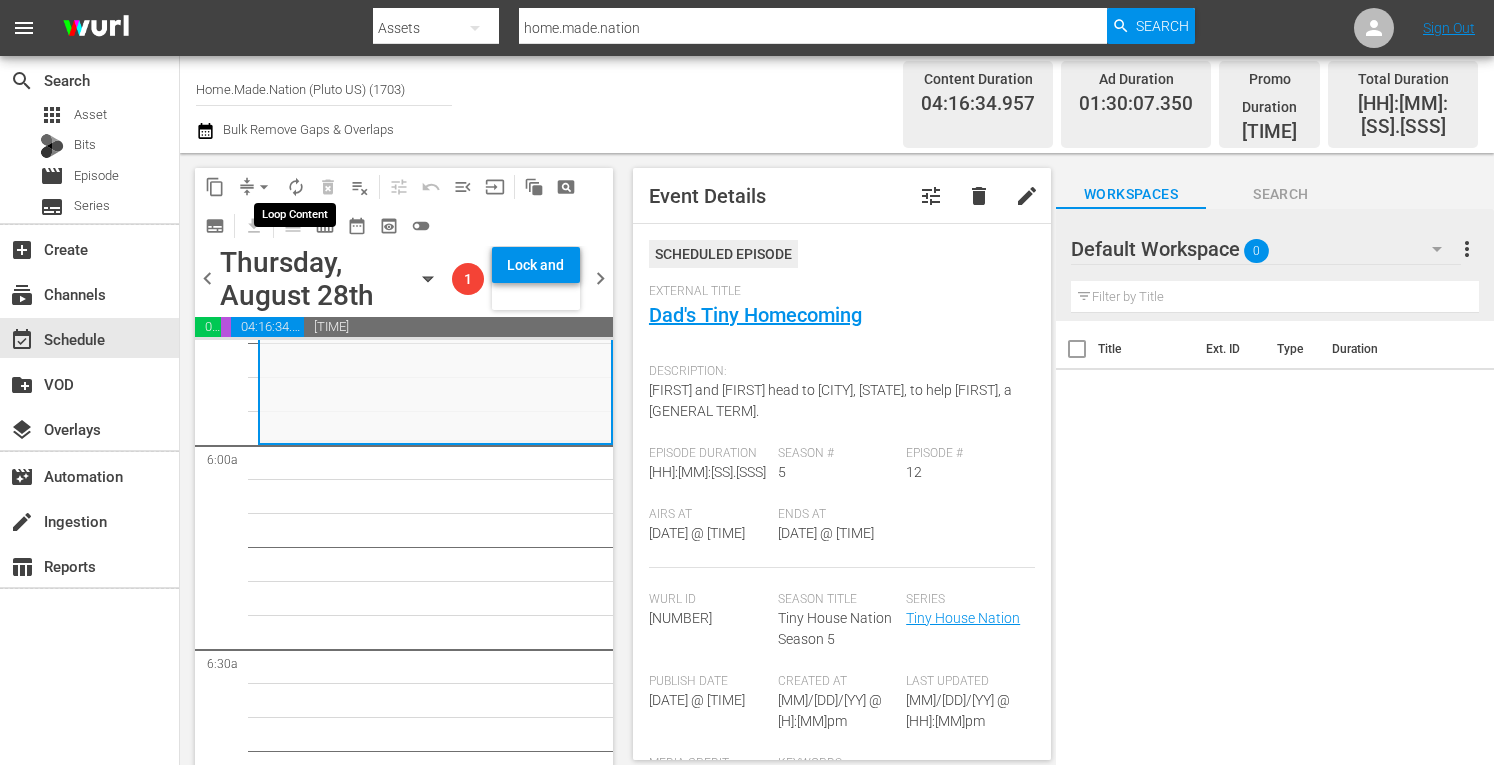 click on "autorenew_outlined" at bounding box center (296, 187) 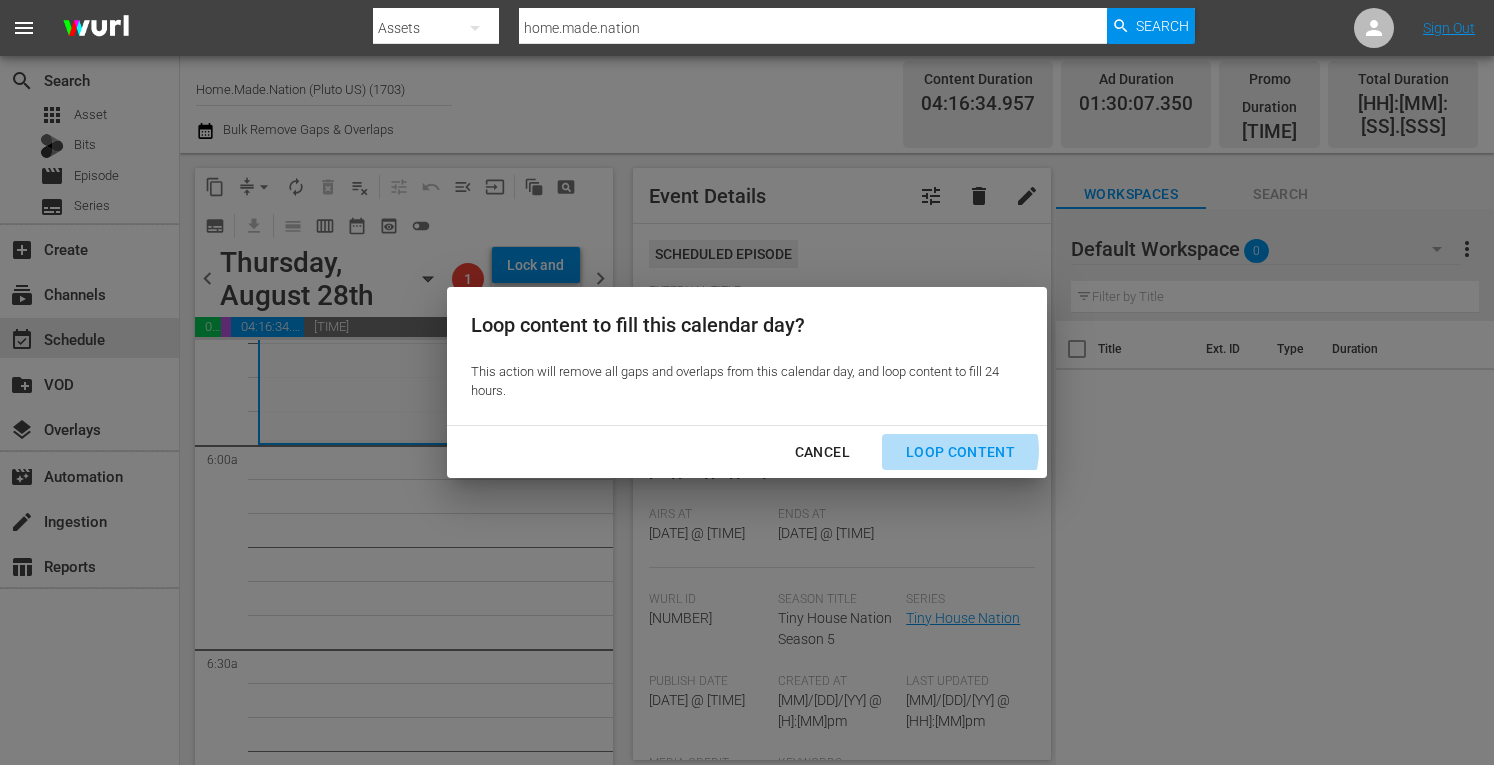 click on "Loop Content" at bounding box center [960, 452] 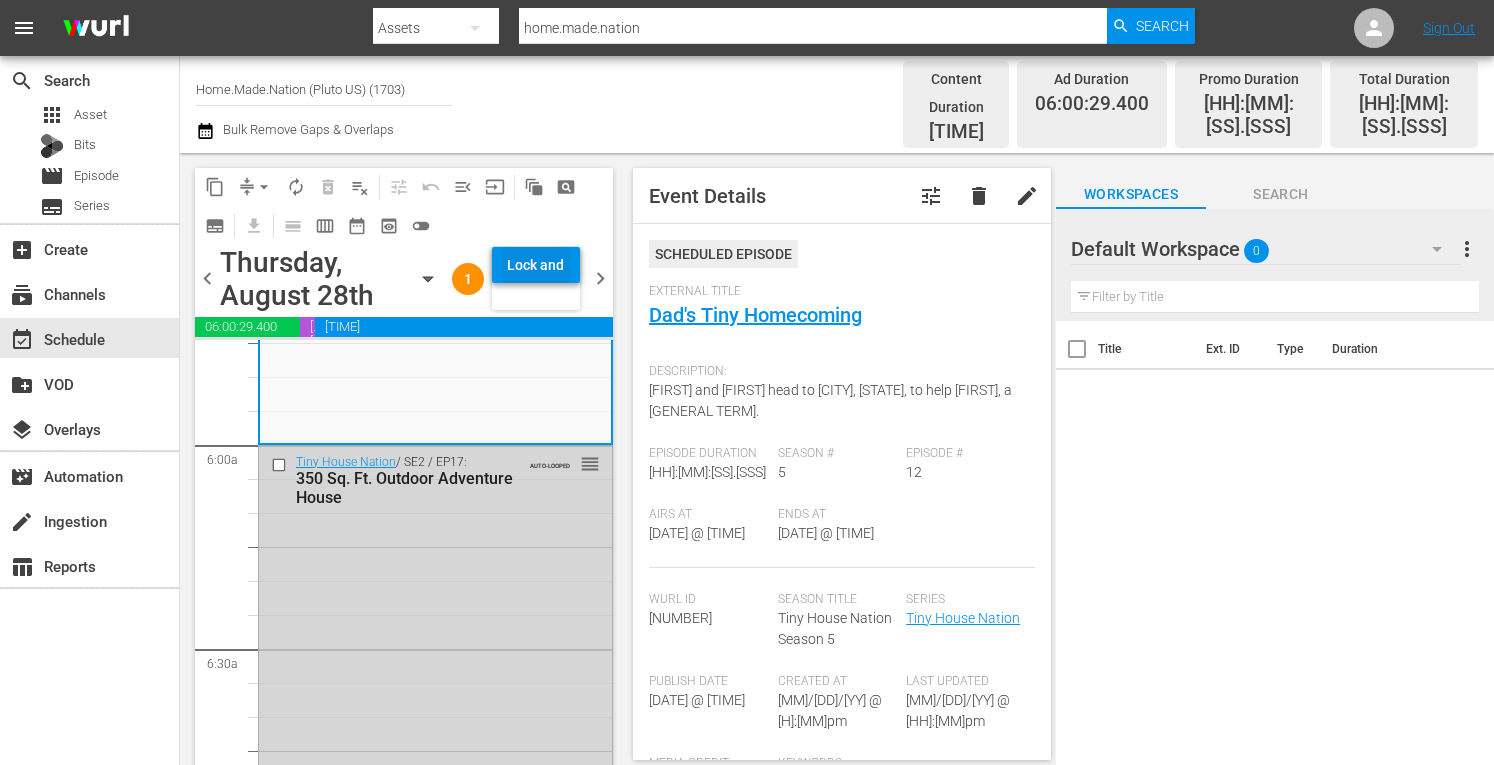 click on "Lock and Publish" at bounding box center [536, 265] 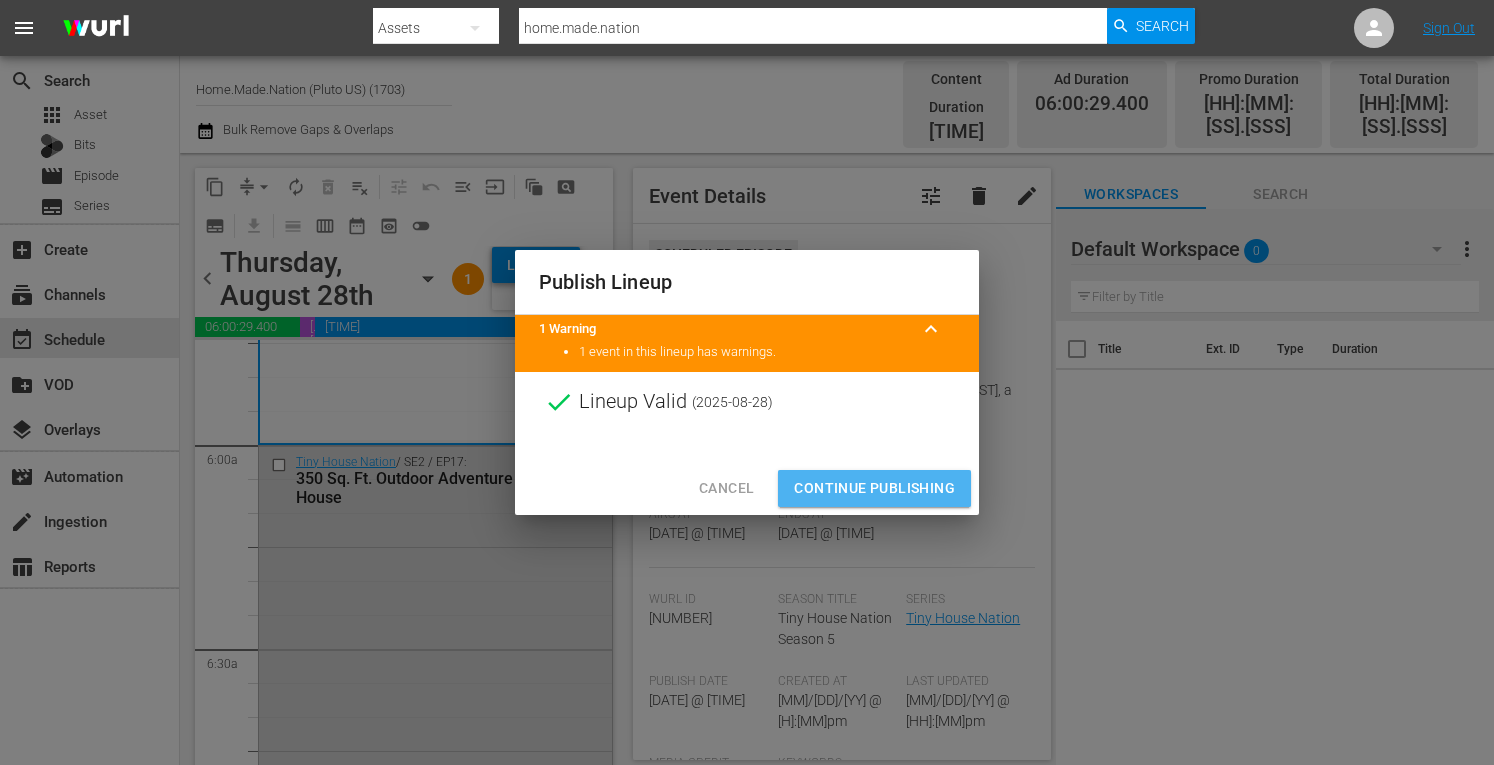 click on "Continue Publishing" at bounding box center [874, 488] 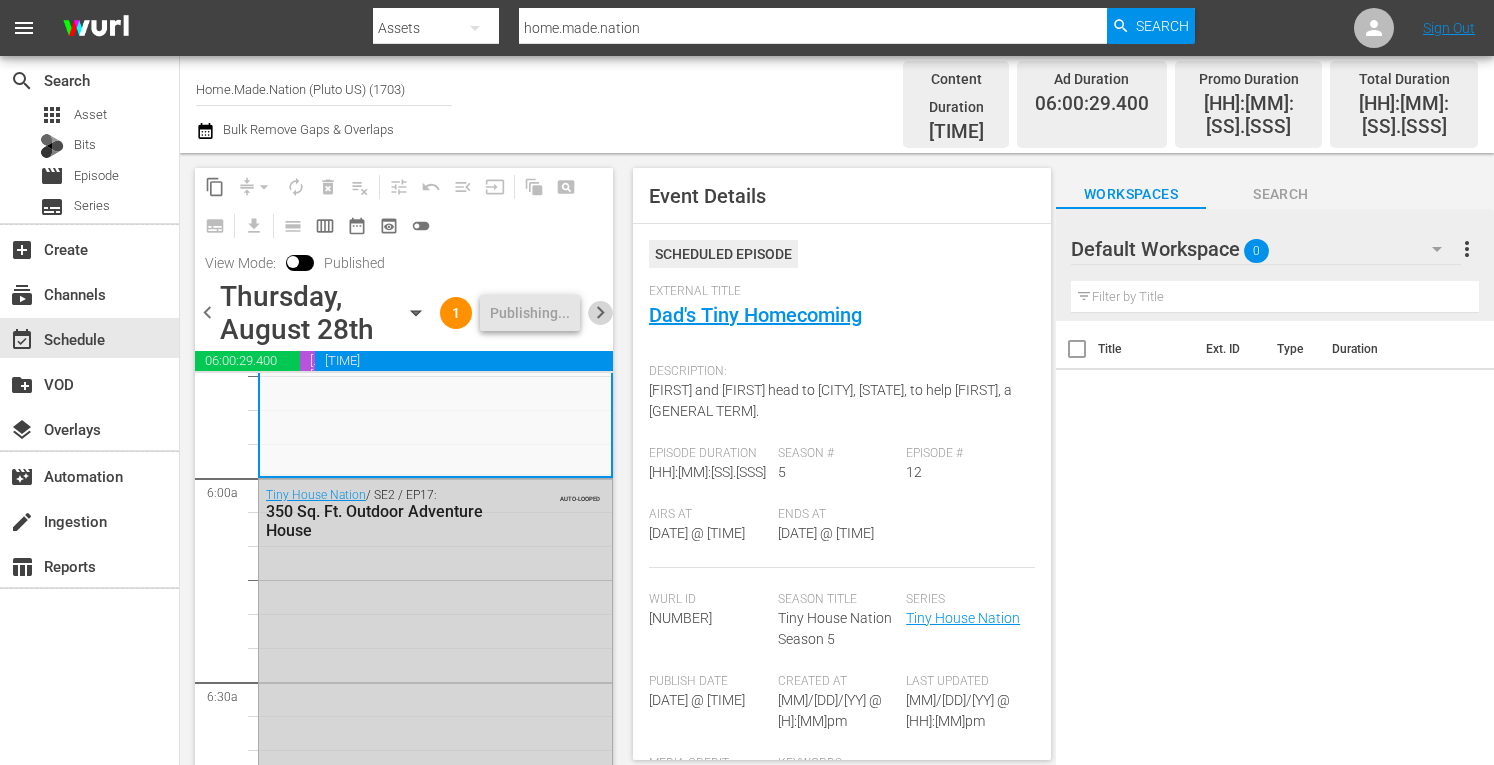 click on "chevron_right" at bounding box center (600, 312) 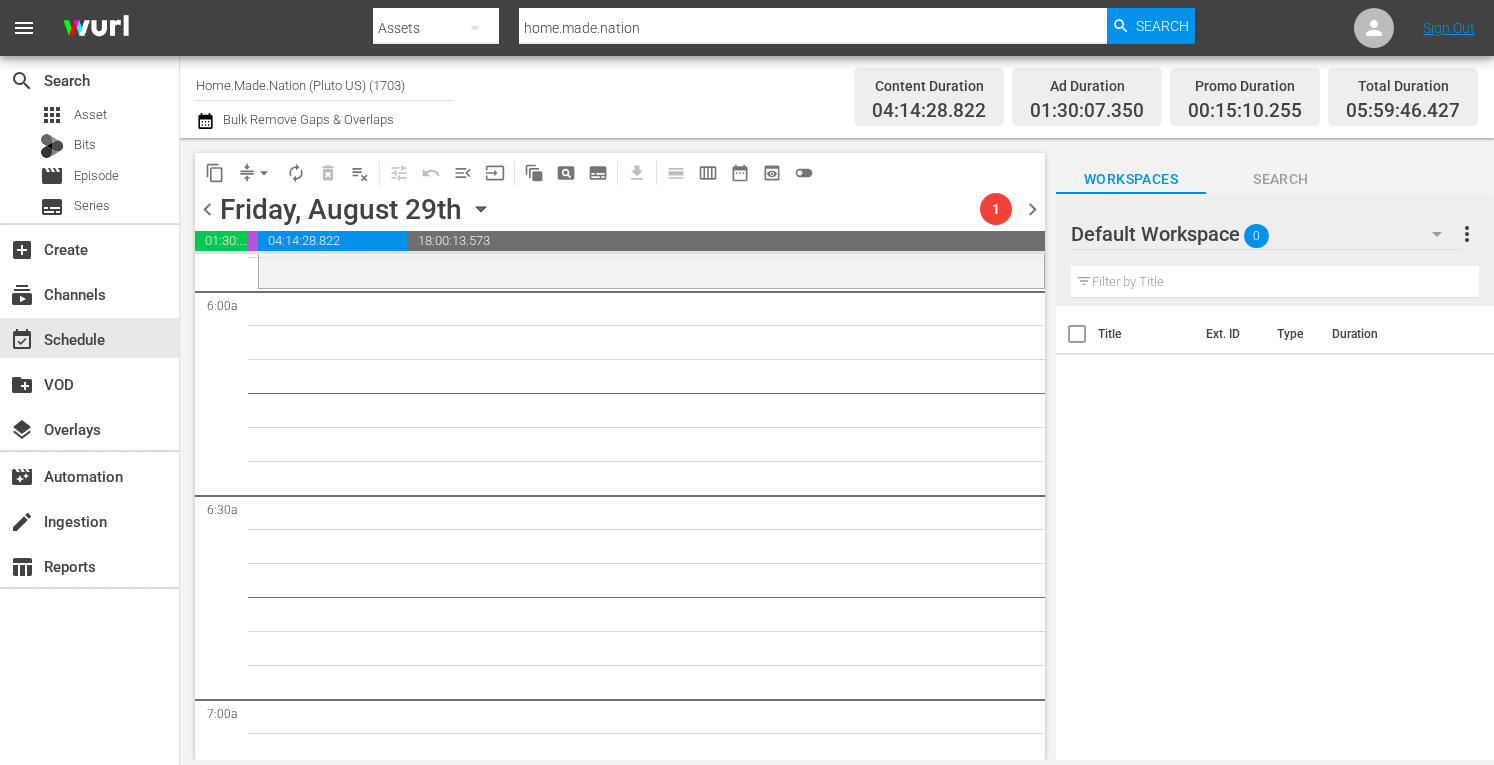 scroll, scrollTop: 2275, scrollLeft: 0, axis: vertical 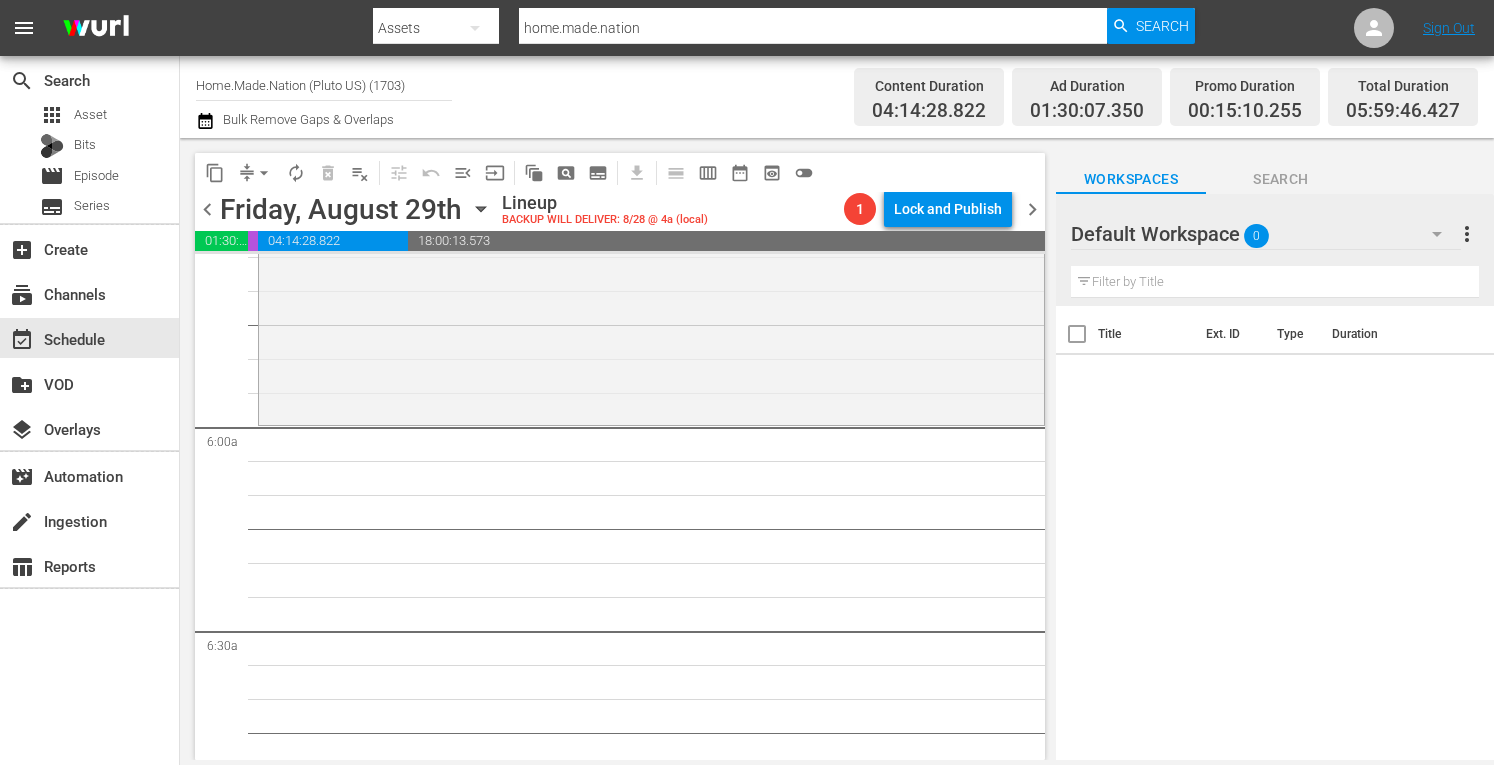 click on "Zombie House Flipping  / SE1 / EP5:
Ranger Danger reorder" at bounding box center (651, 216) 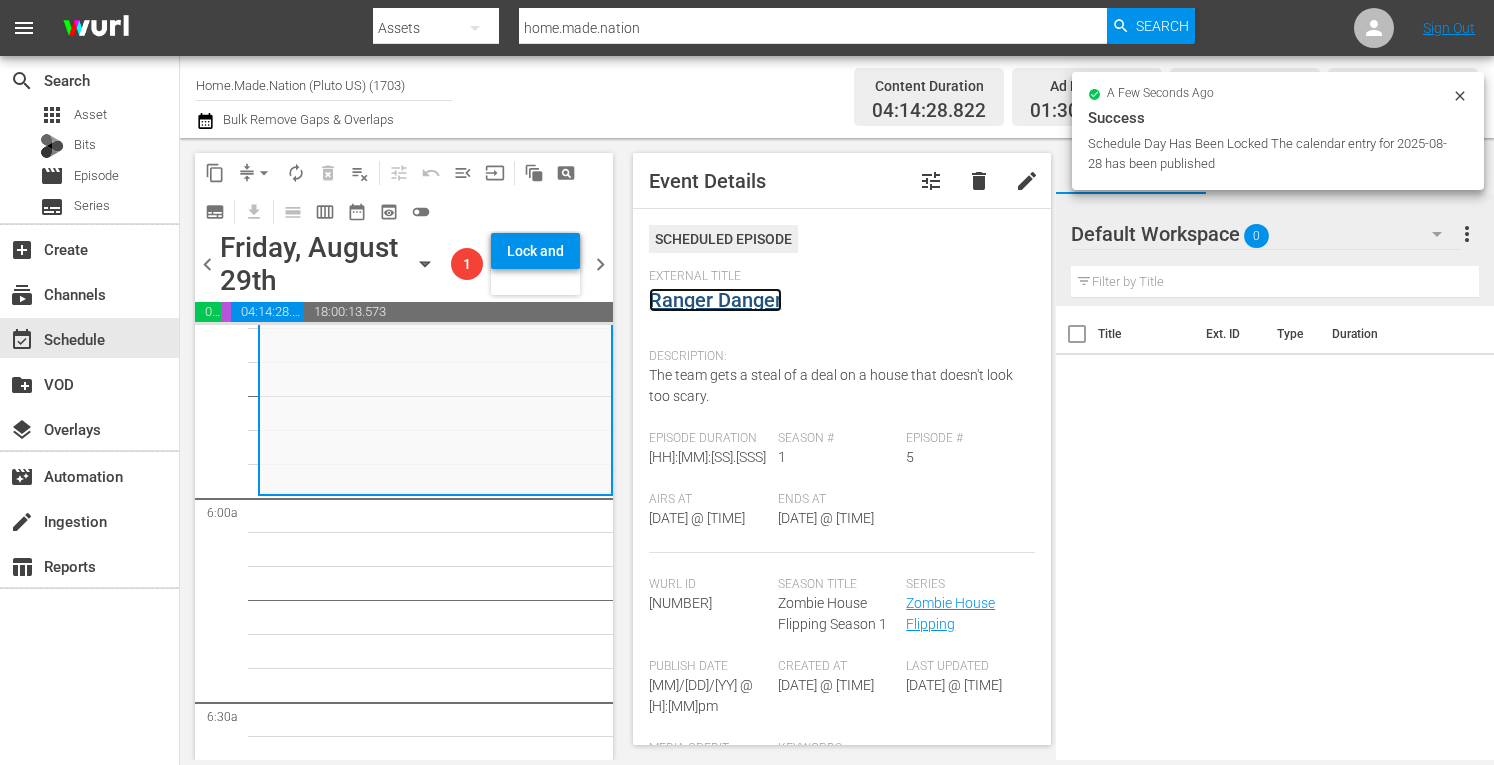 click on "Ranger Danger" at bounding box center (715, 300) 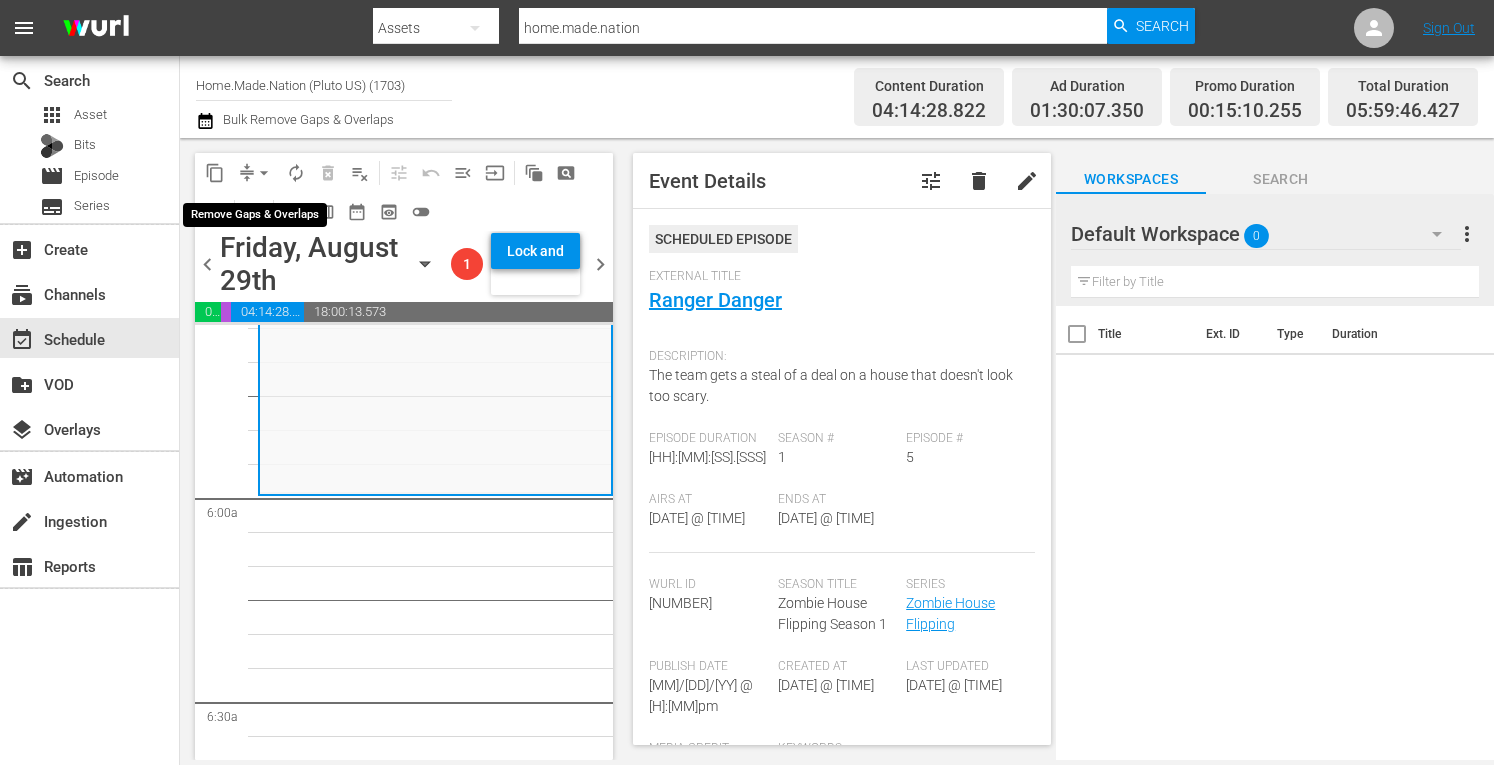 click on "arrow_drop_down" at bounding box center [264, 173] 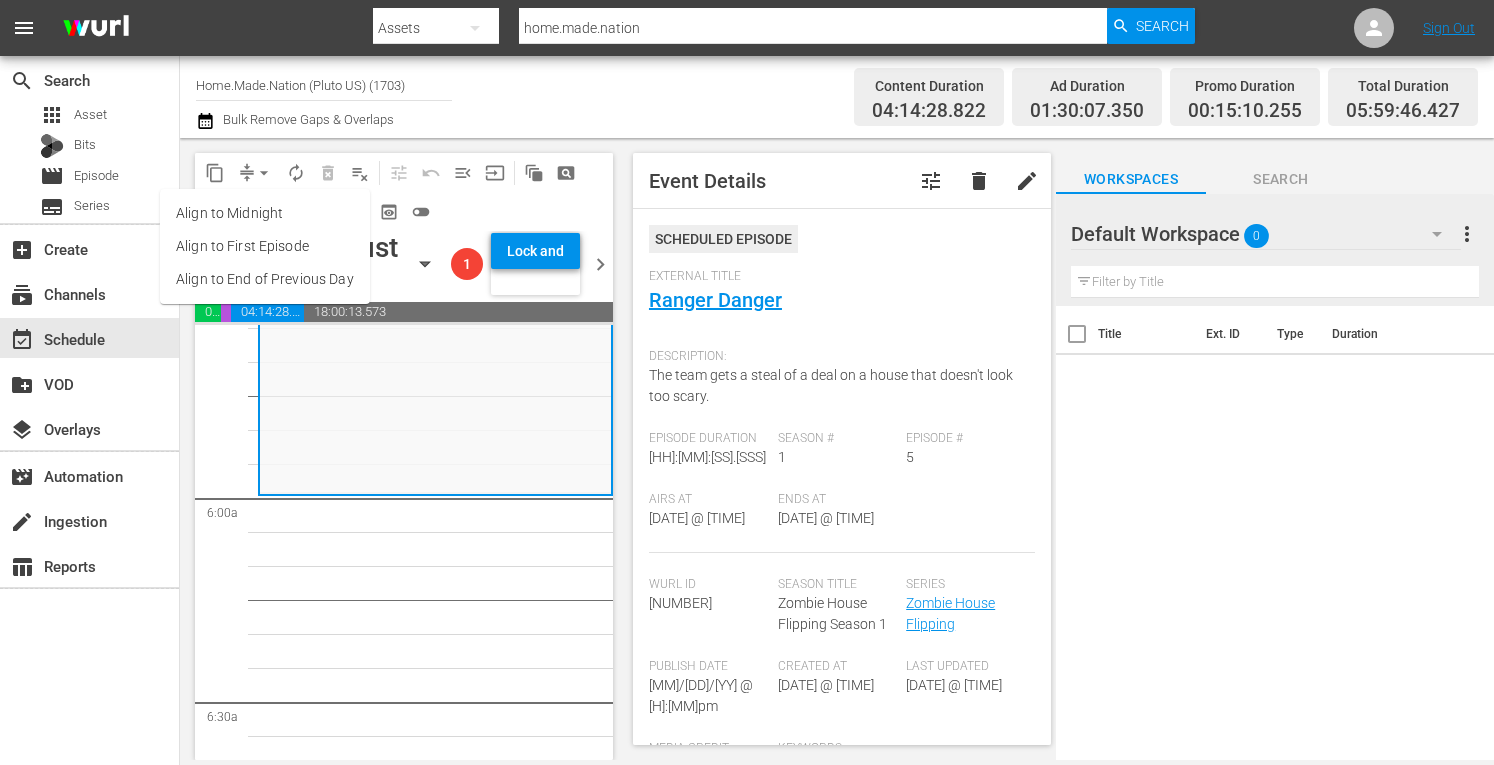 click on "Align to Midnight" at bounding box center (265, 213) 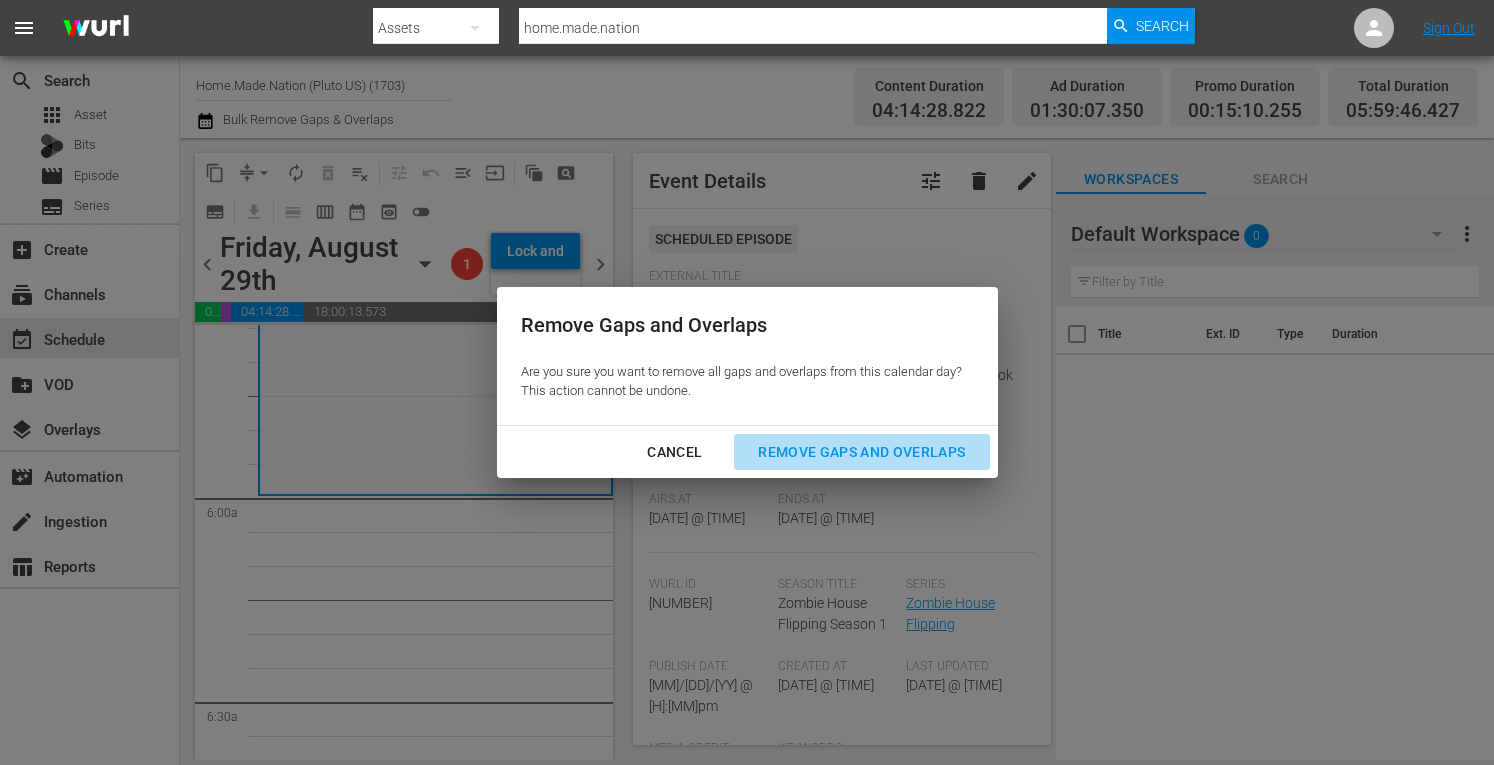 click on "Remove Gaps and Overlaps" at bounding box center [861, 452] 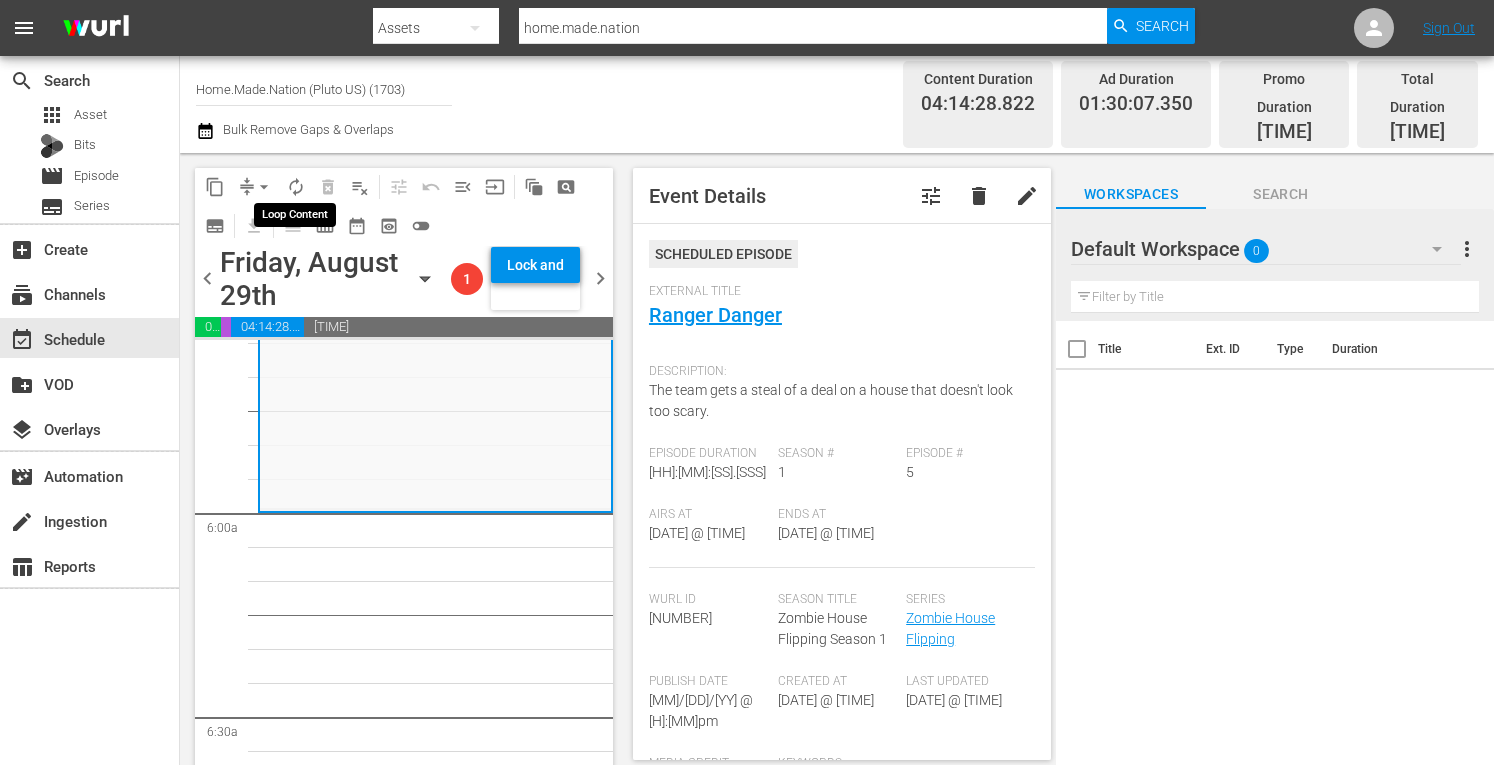 click on "autorenew_outlined" at bounding box center [296, 187] 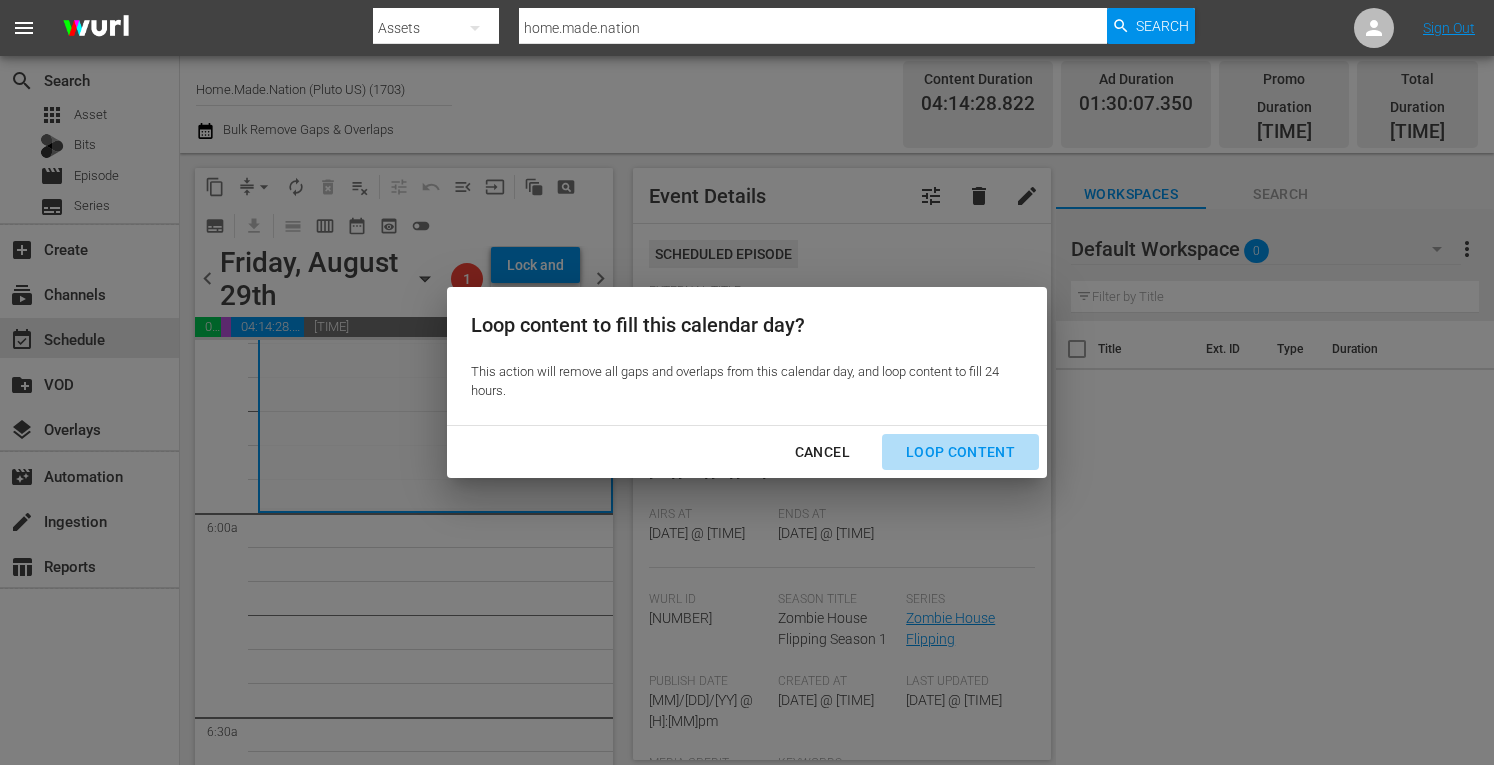 click on "Loop Content" at bounding box center [960, 452] 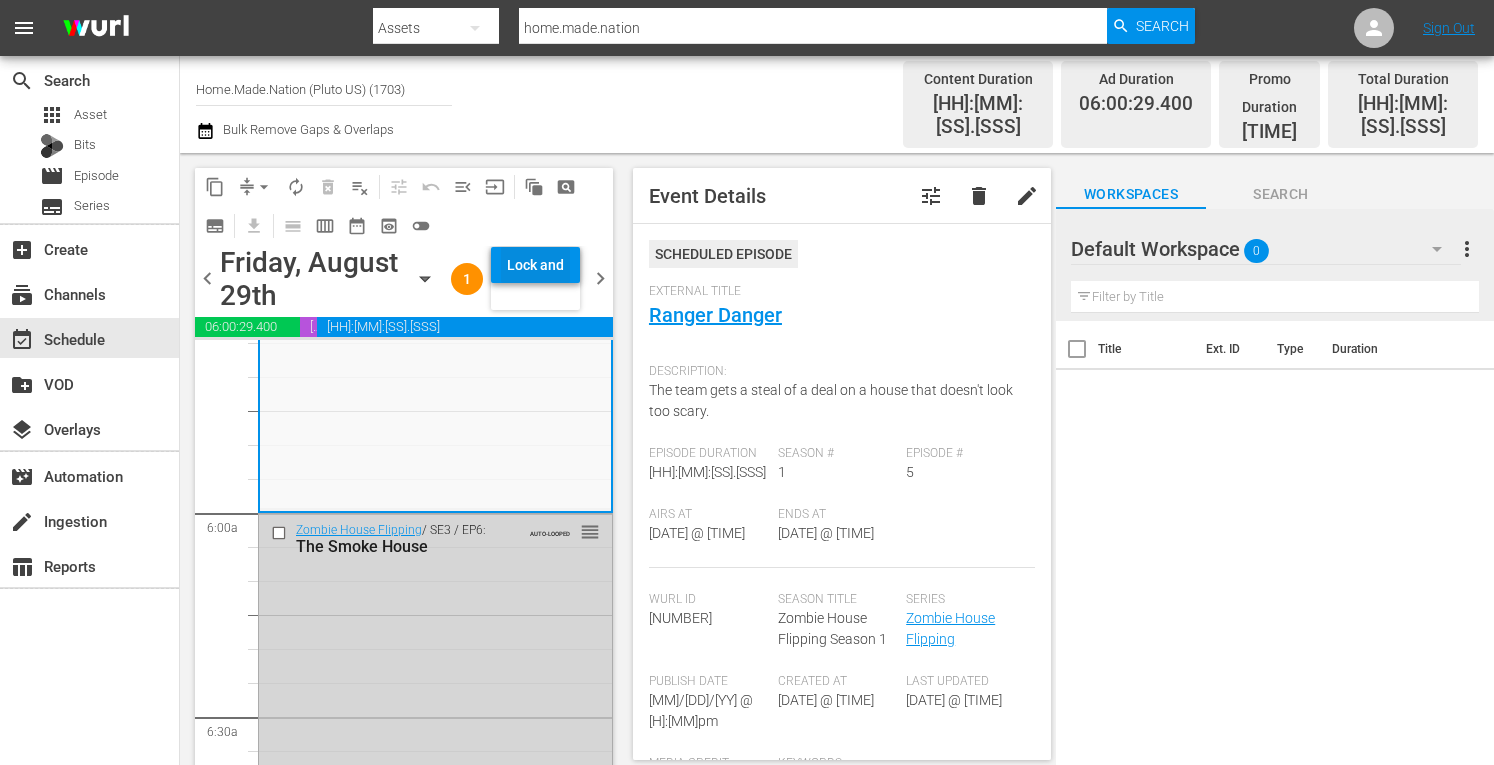 click on "Lock and Publish" at bounding box center [535, 265] 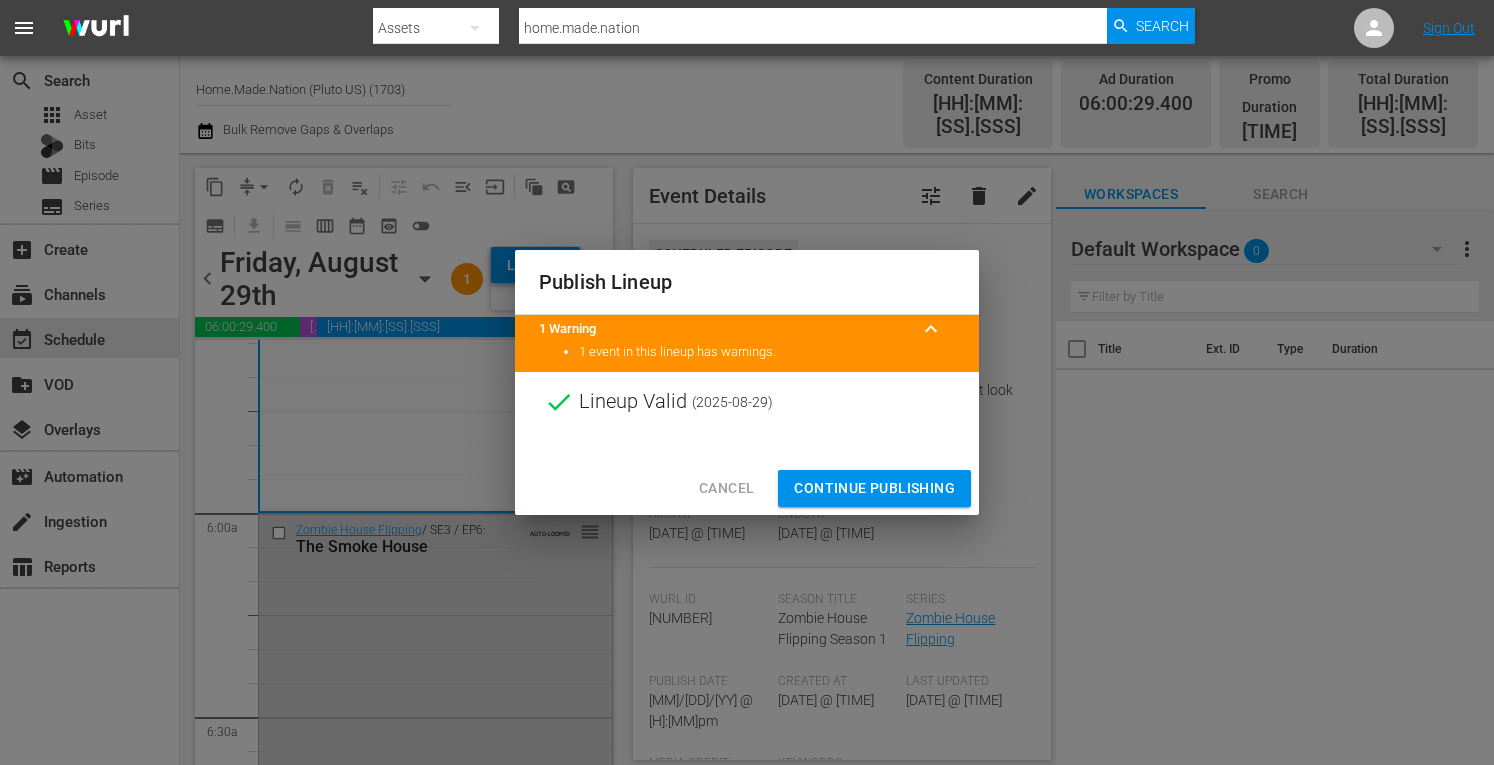 click on "Continue Publishing" at bounding box center [874, 488] 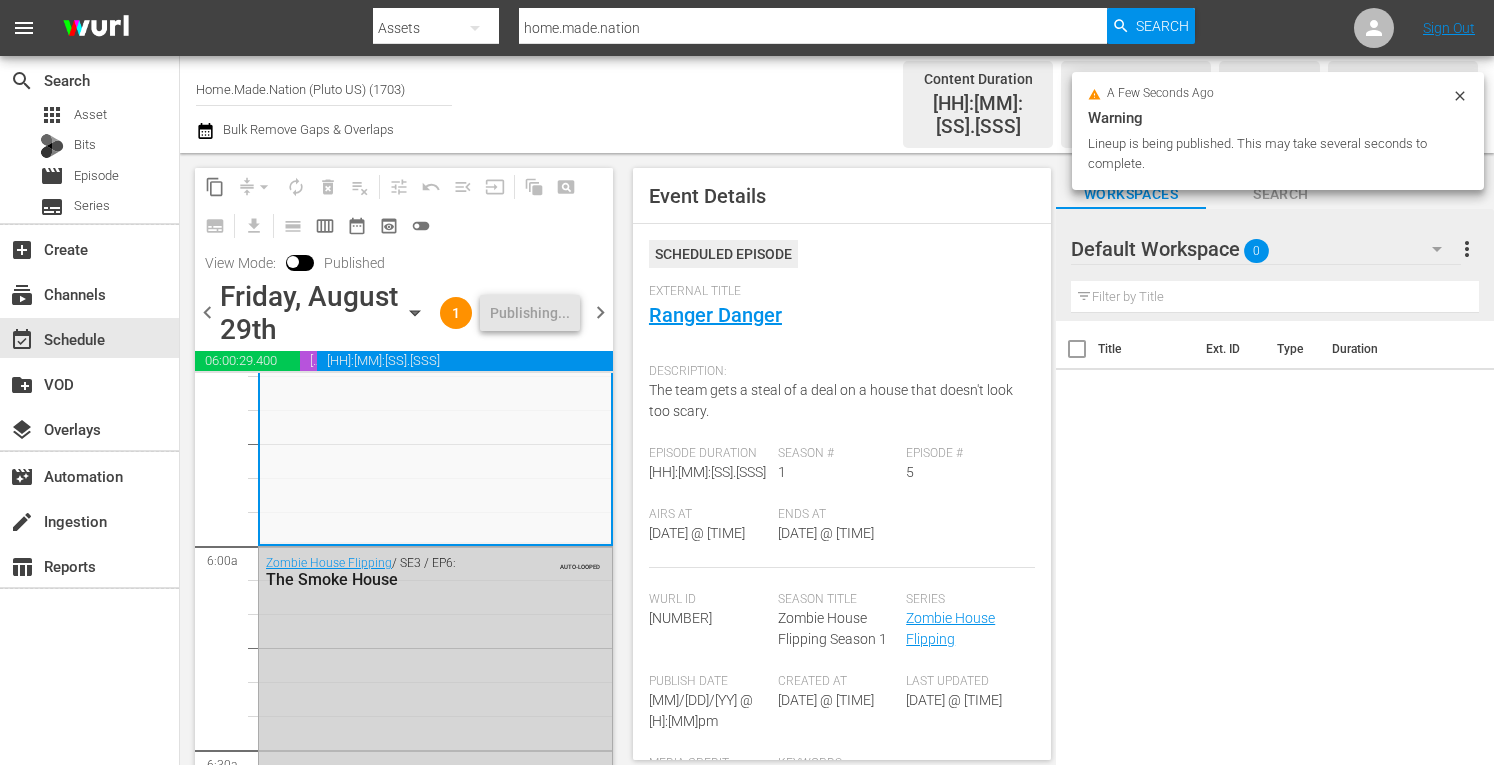 click on "chevron_right" at bounding box center [600, 312] 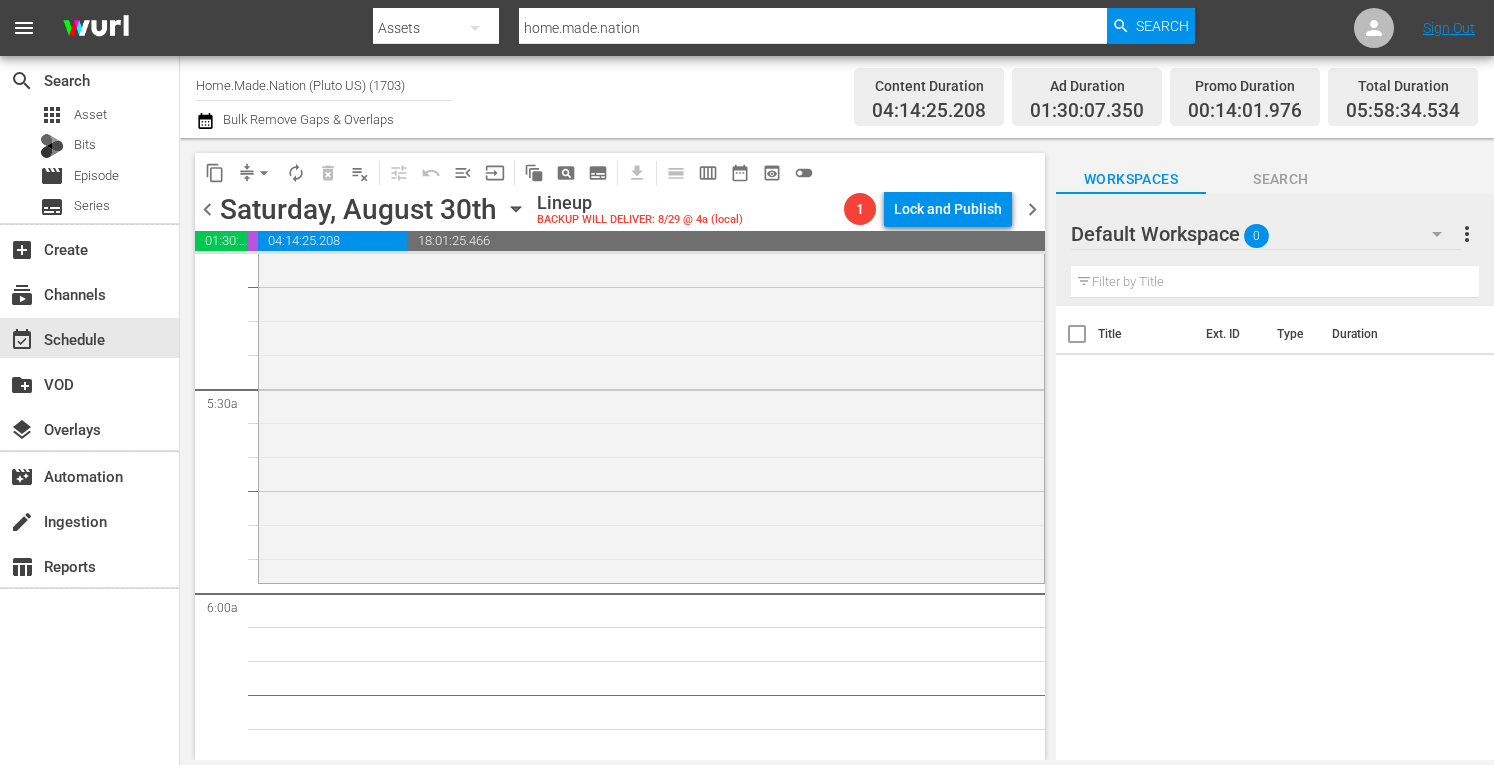 scroll, scrollTop: 2114, scrollLeft: 0, axis: vertical 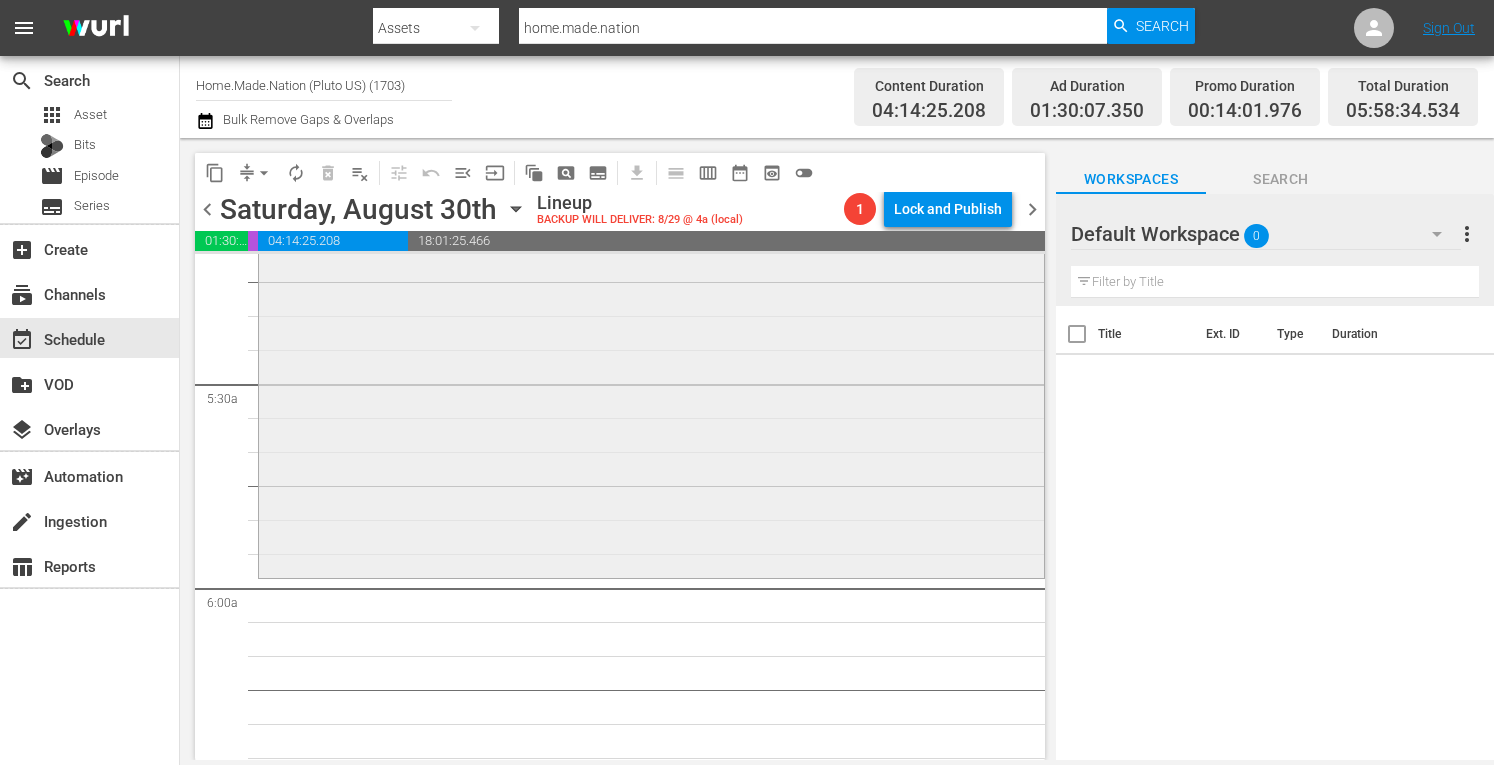 click on "Zombie House Flipping  / SE5 / EP7:
Dallas: Ivandell Dallas: Ivandell (aenetworks_homemadenation_1_01:00:00) VARIANT reorder" at bounding box center (651, 370) 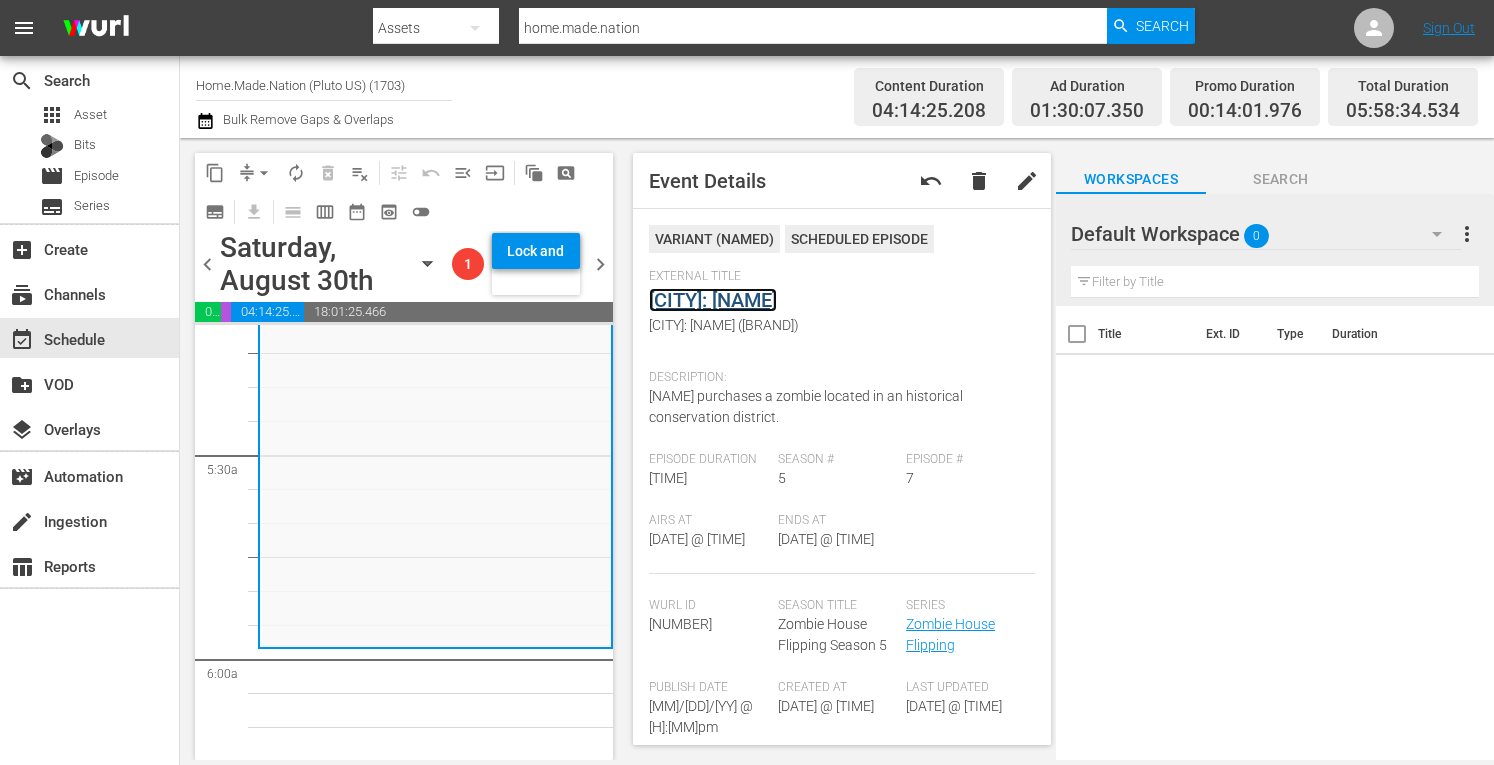 click on "Dallas: Ivandell" at bounding box center [713, 300] 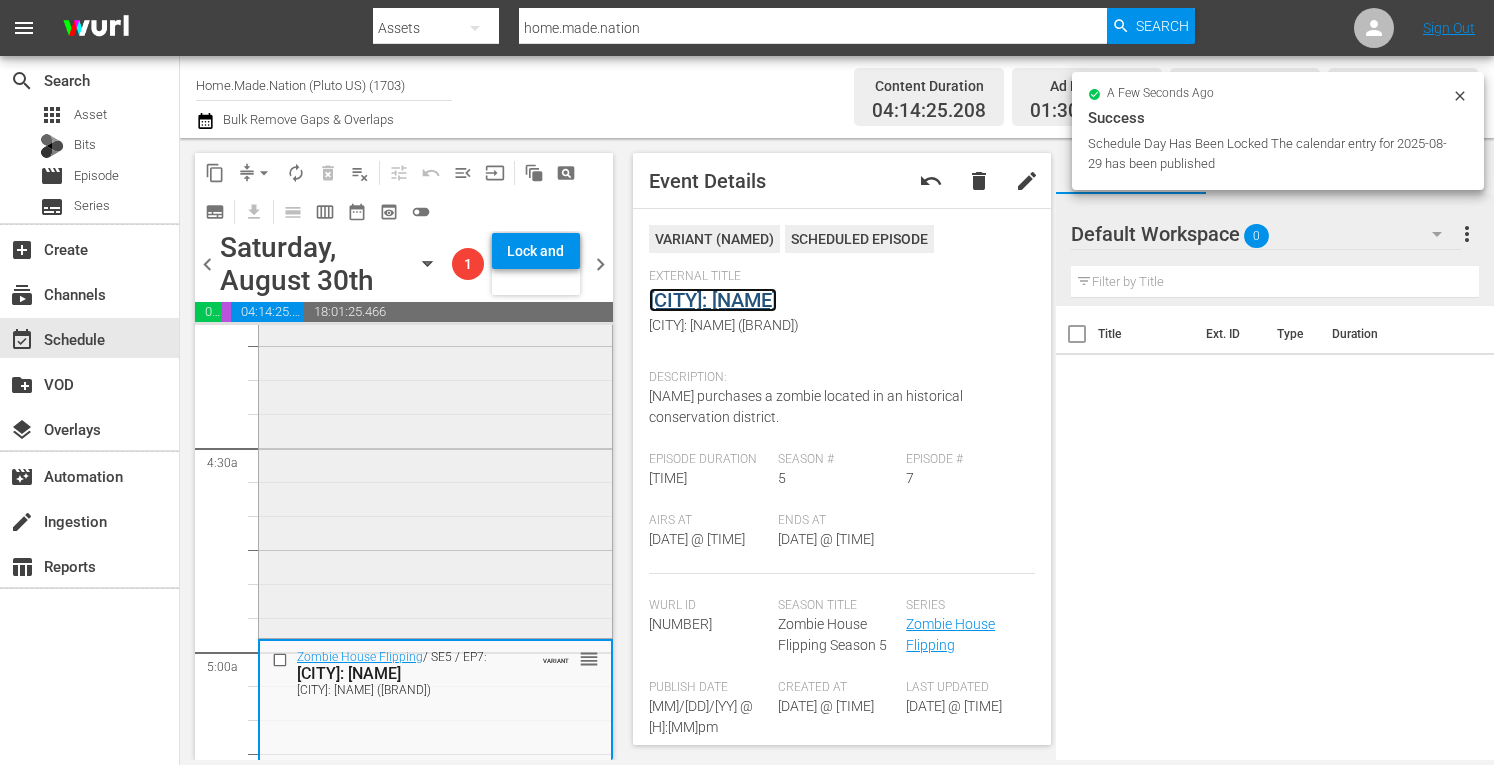 scroll, scrollTop: 1686, scrollLeft: 0, axis: vertical 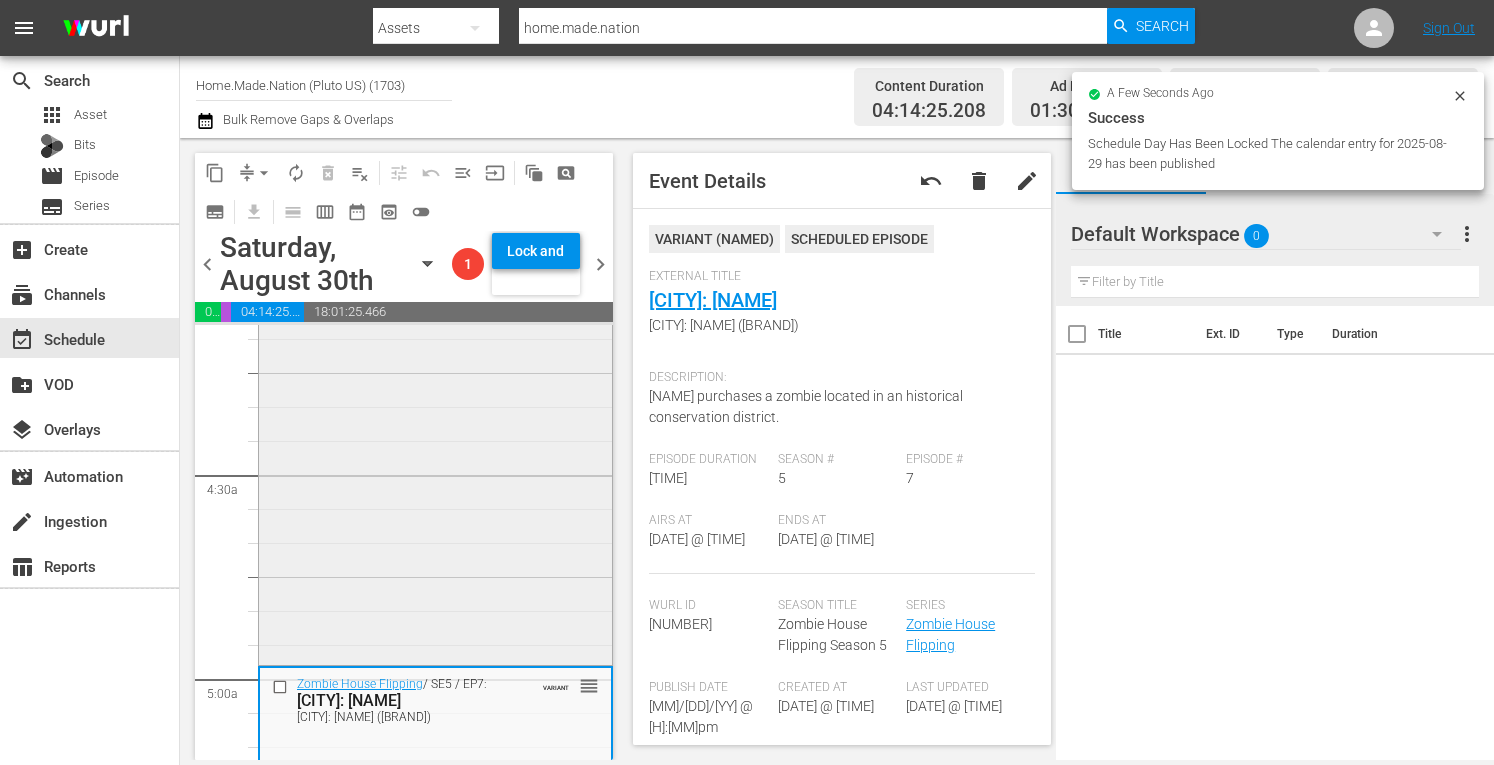 click on "Zombie House Flipping  / SE4 / EP3:
Oaks reorder" at bounding box center (435, 461) 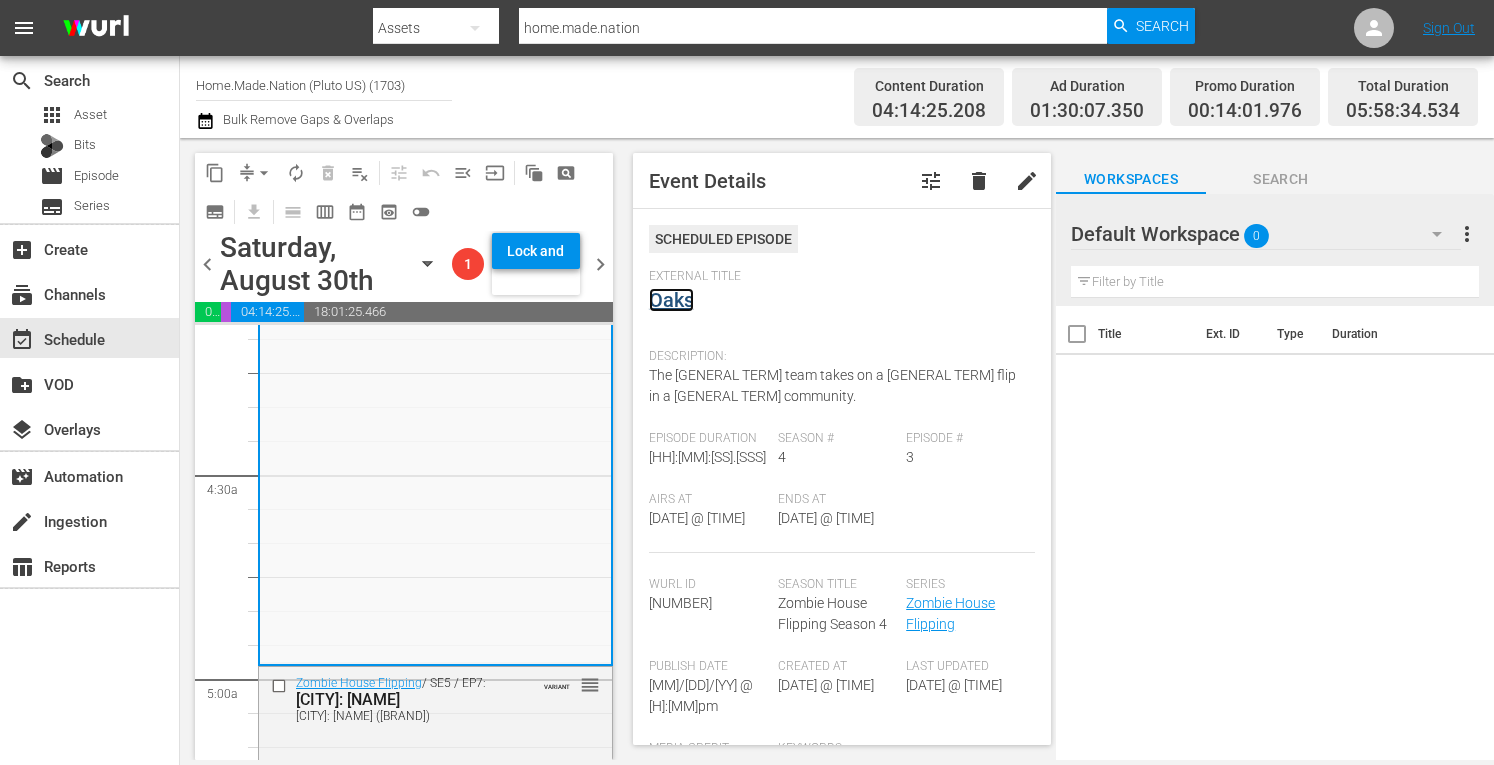 click on "Oaks" at bounding box center (671, 300) 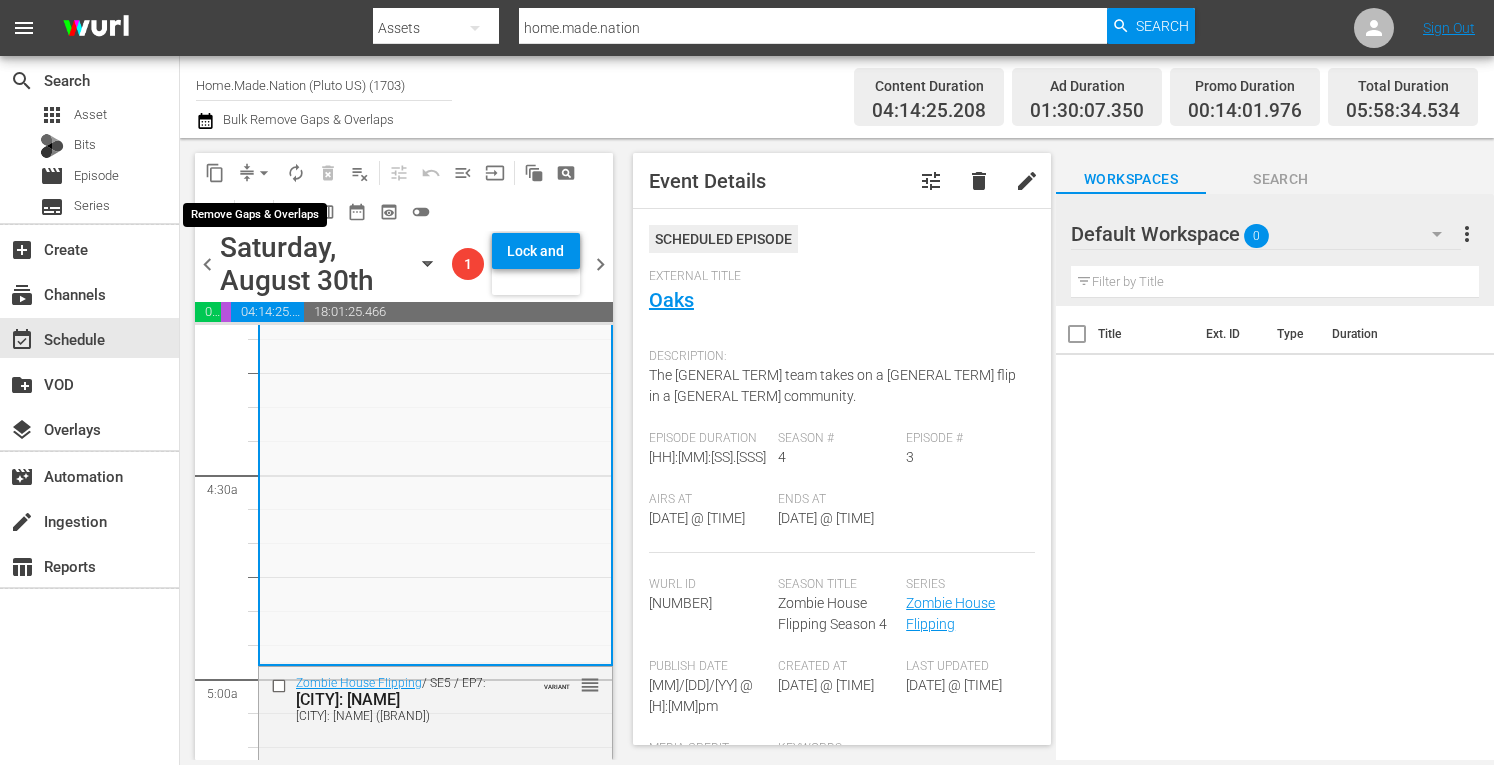 click on "arrow_drop_down" at bounding box center [264, 173] 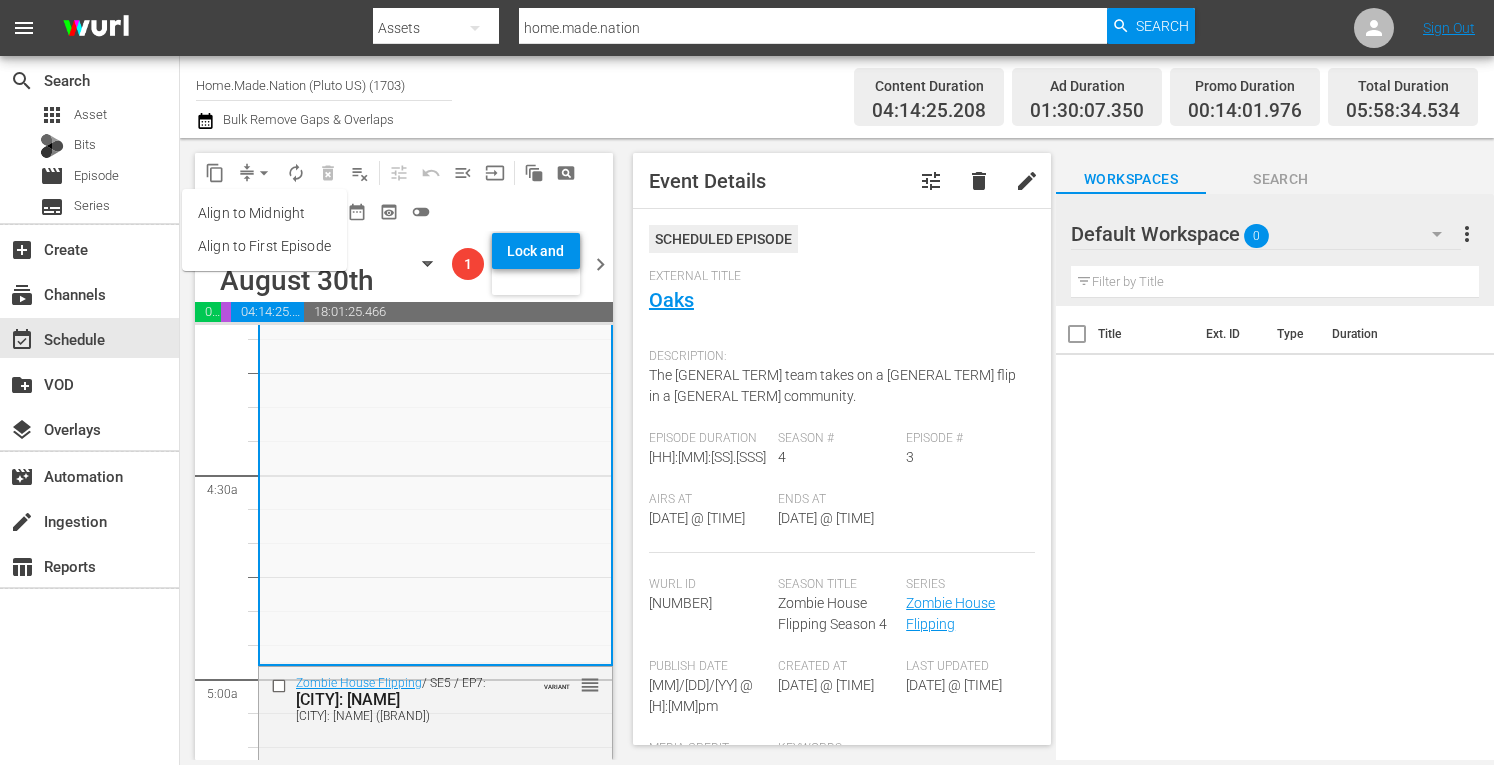click on "Align to Midnight" at bounding box center (264, 213) 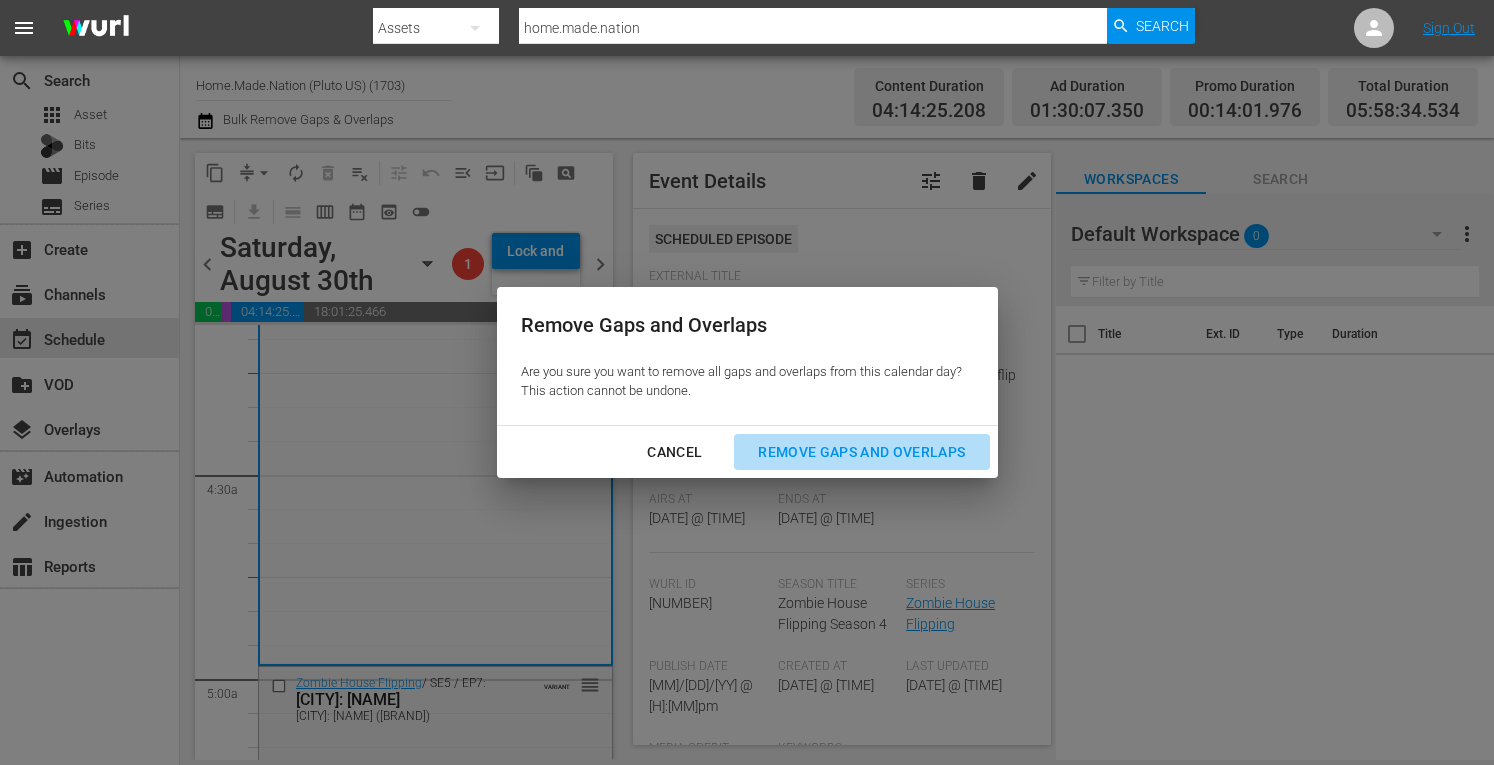 click on "Remove Gaps and Overlaps" at bounding box center (861, 452) 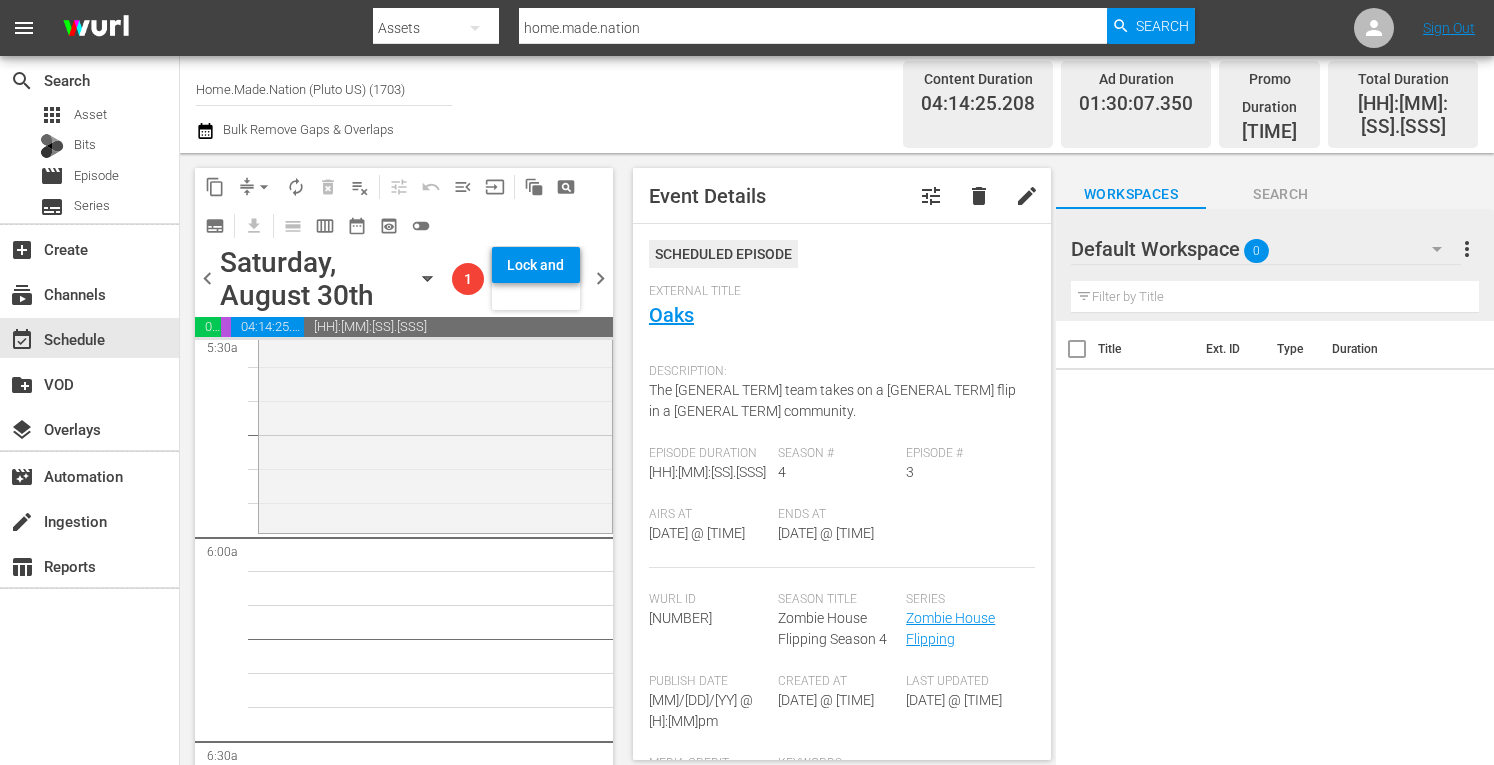 scroll, scrollTop: 2162, scrollLeft: 0, axis: vertical 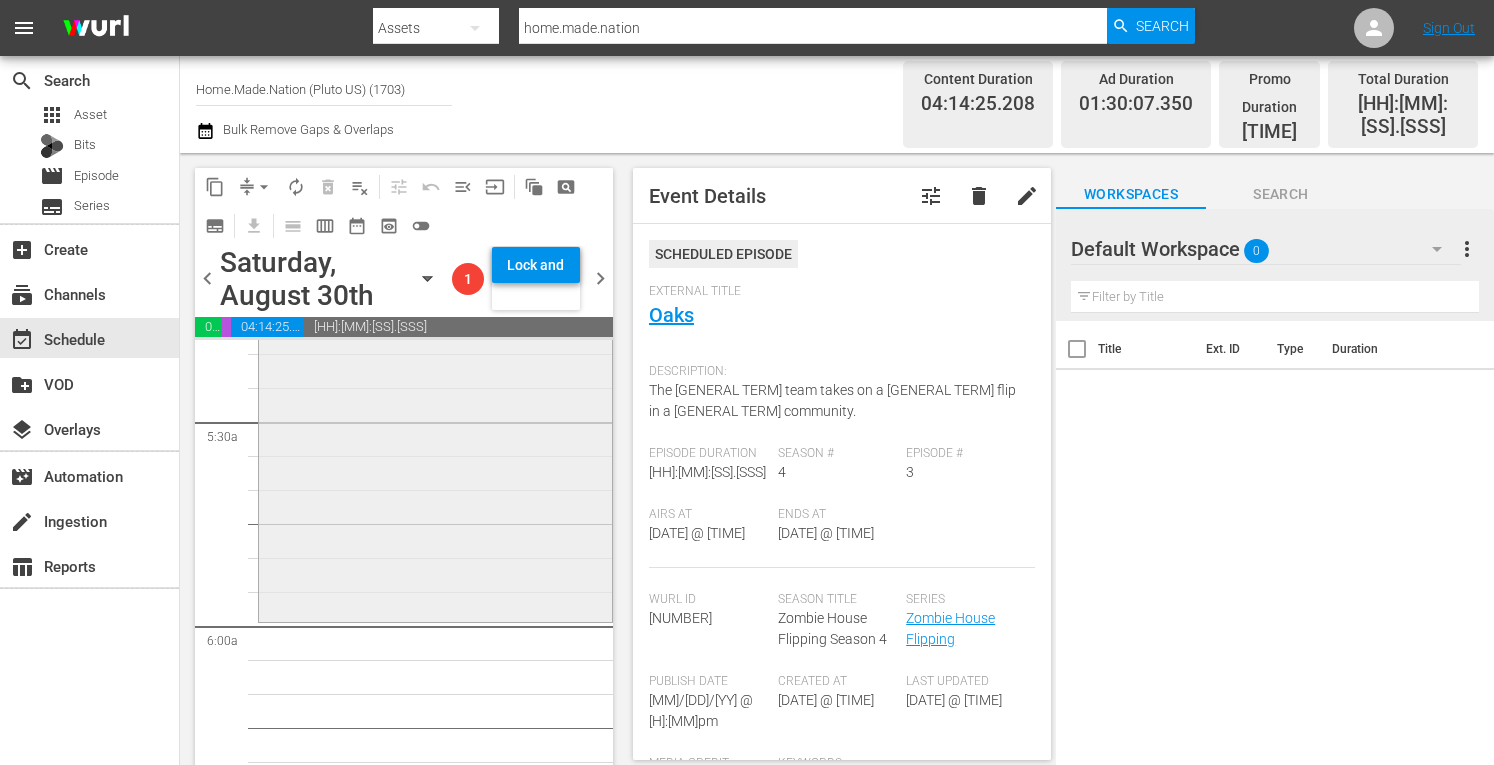 click on "Zombie House Flipping  / SE5 / EP7:
Dallas: Ivandell Dallas: Ivandell (aenetworks_homemadenation_1_01:00:00) VARIANT reorder" at bounding box center (435, 412) 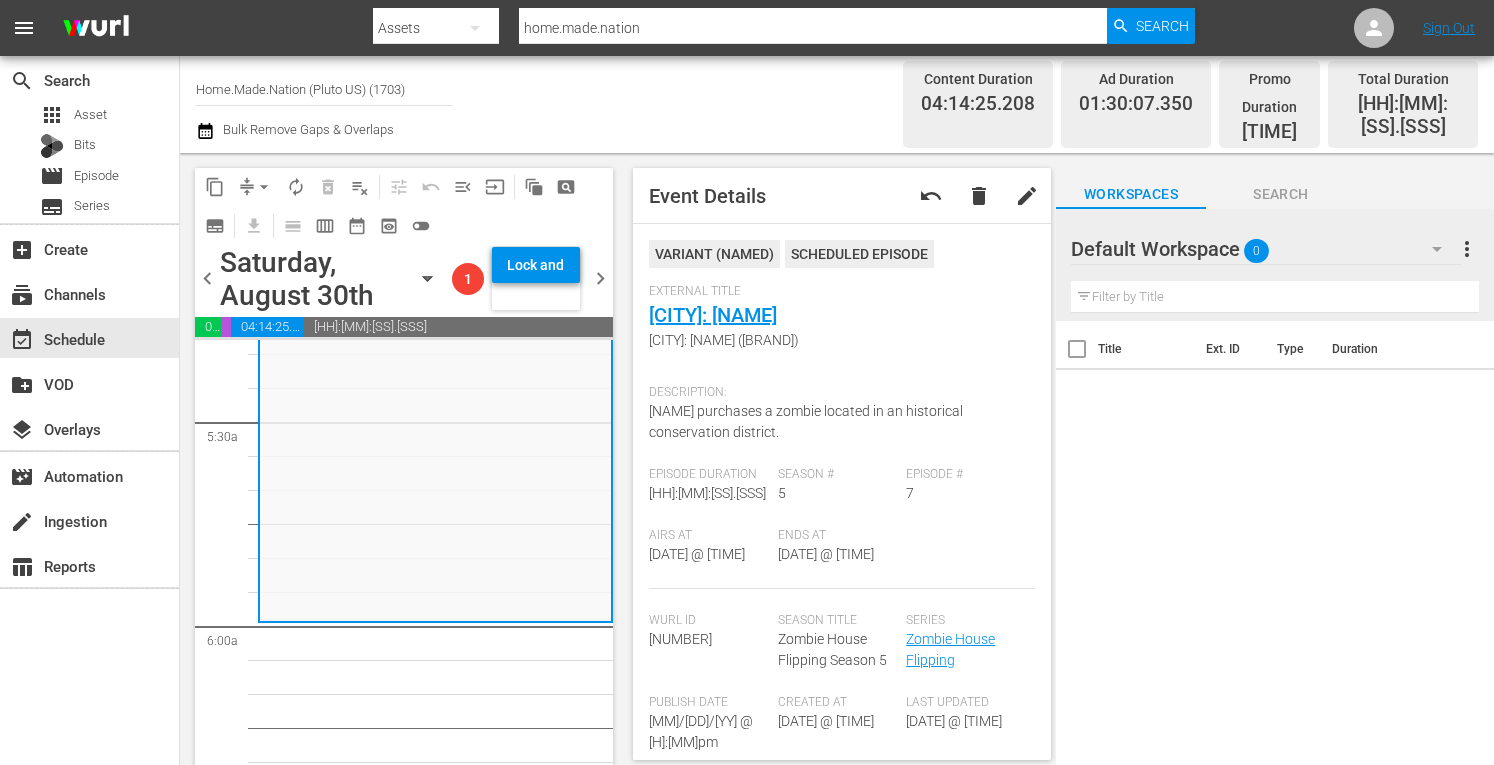 click on "arrow_drop_down" at bounding box center (264, 187) 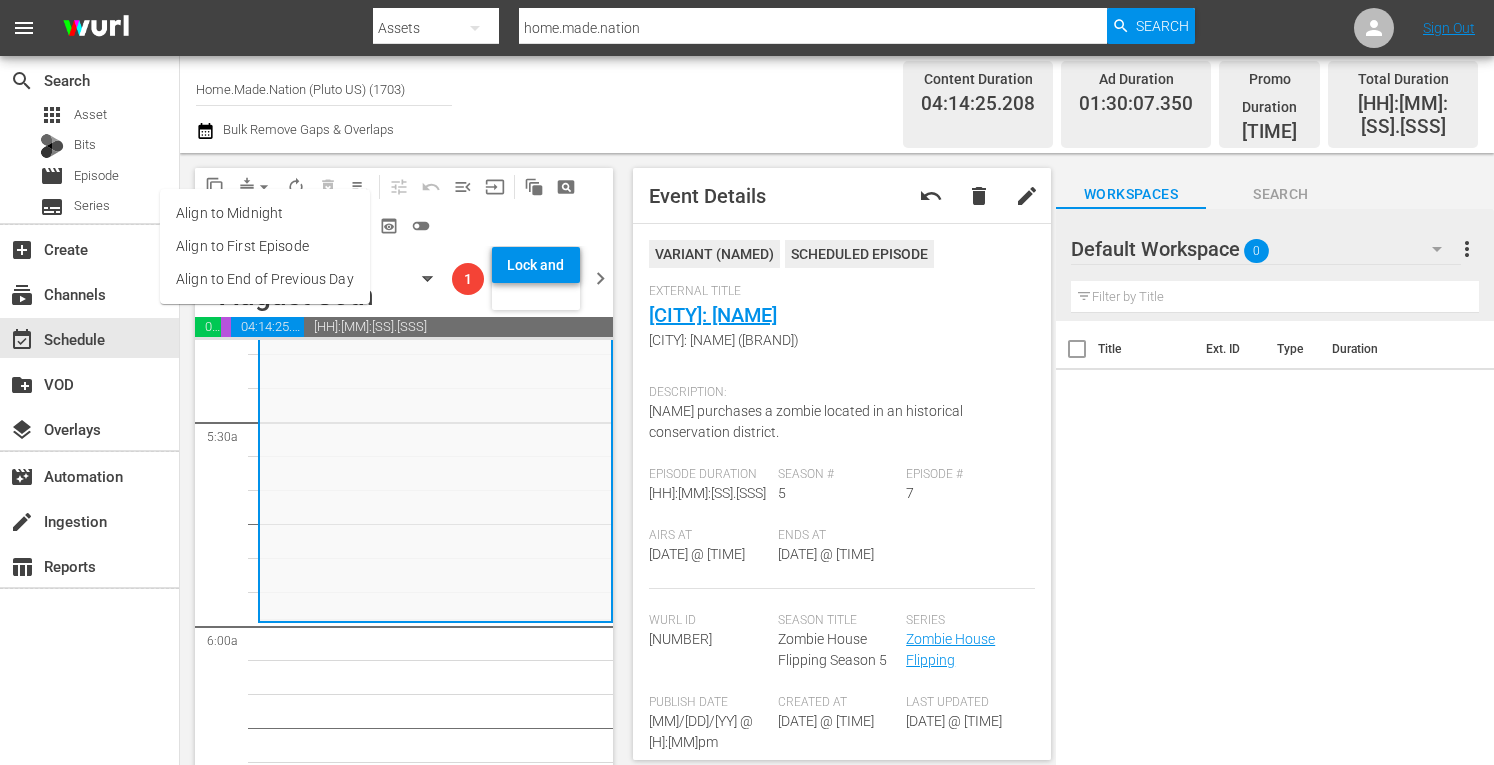 click on "Align to Midnight" at bounding box center (265, 213) 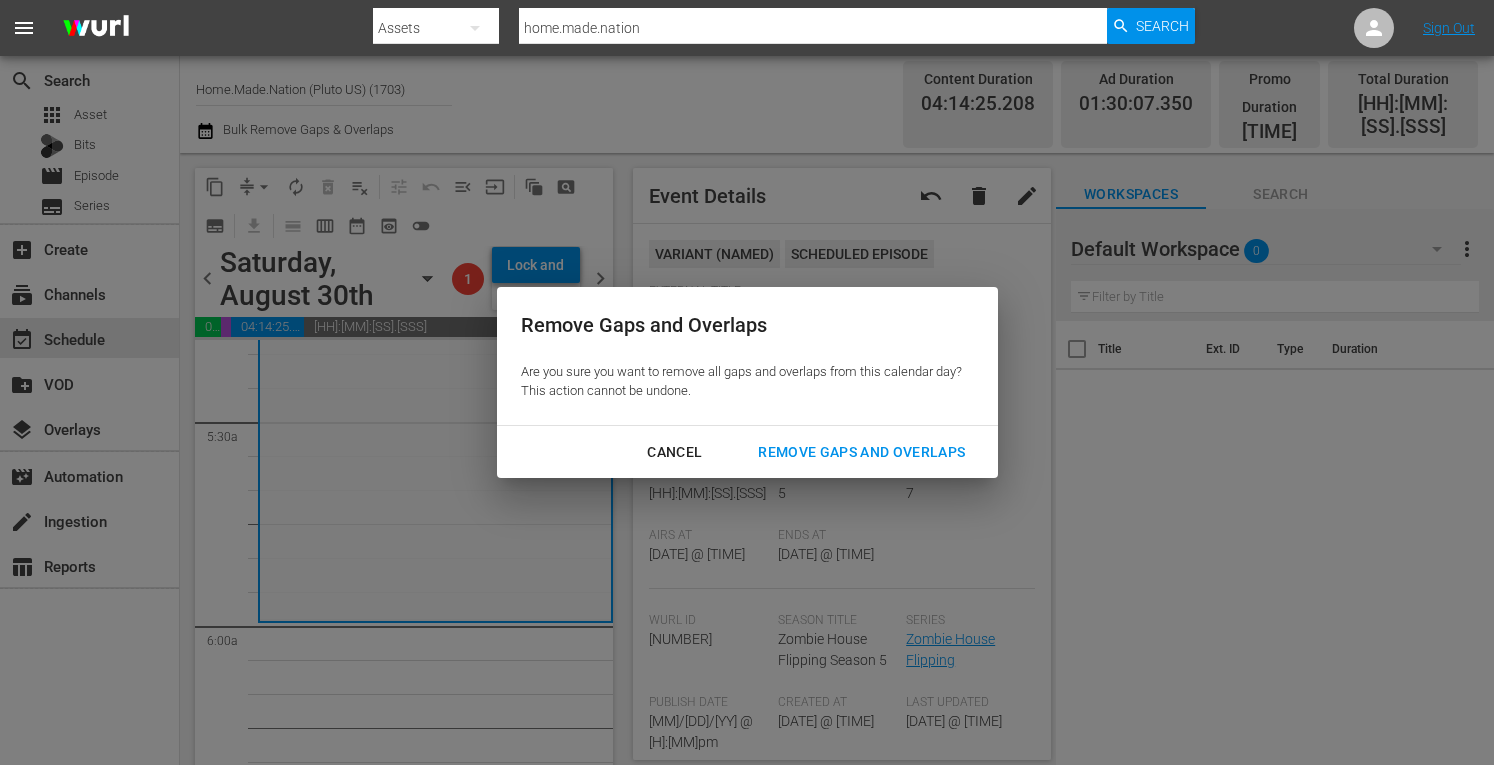 click on "Remove Gaps and Overlaps" at bounding box center (861, 452) 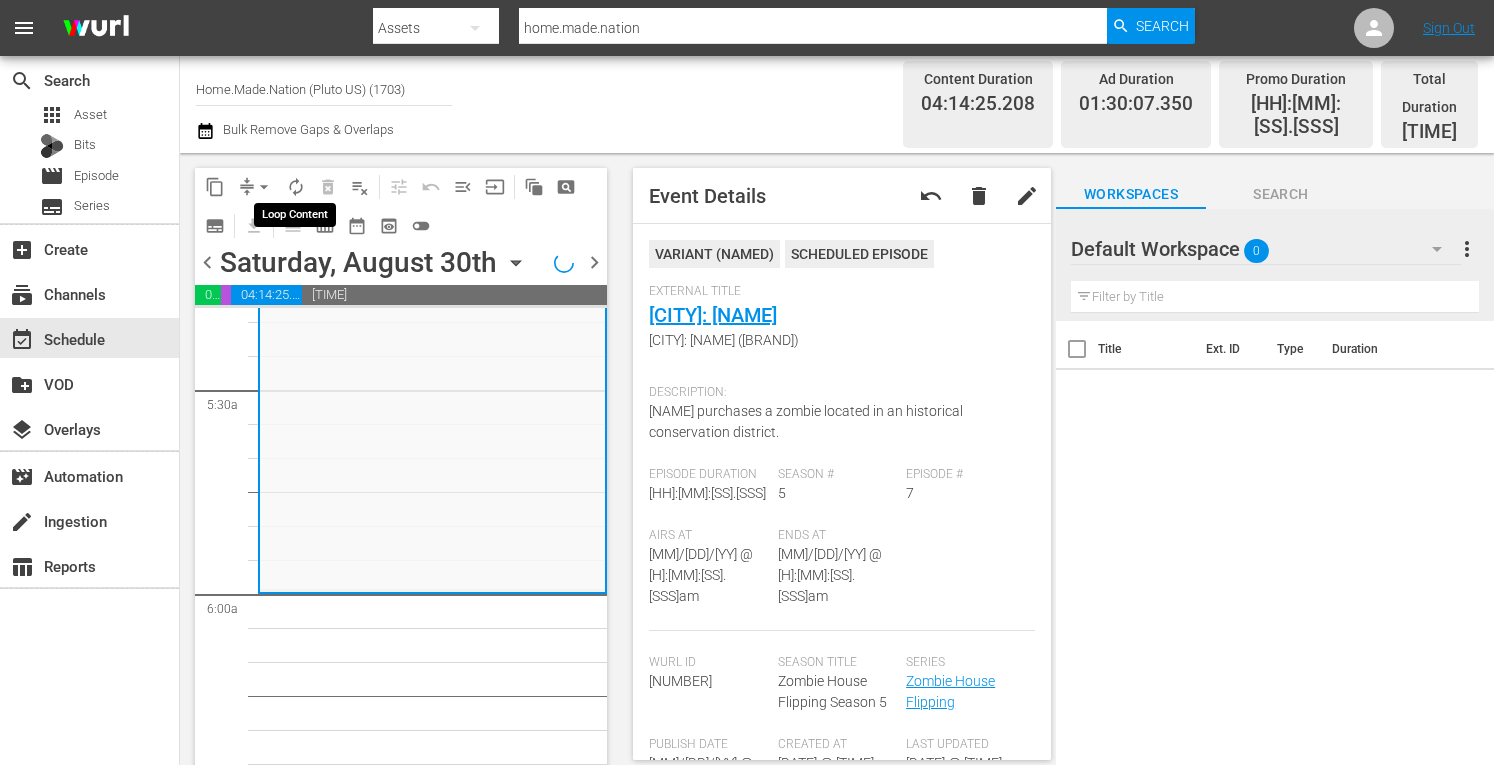 click on "autorenew_outlined" at bounding box center [296, 187] 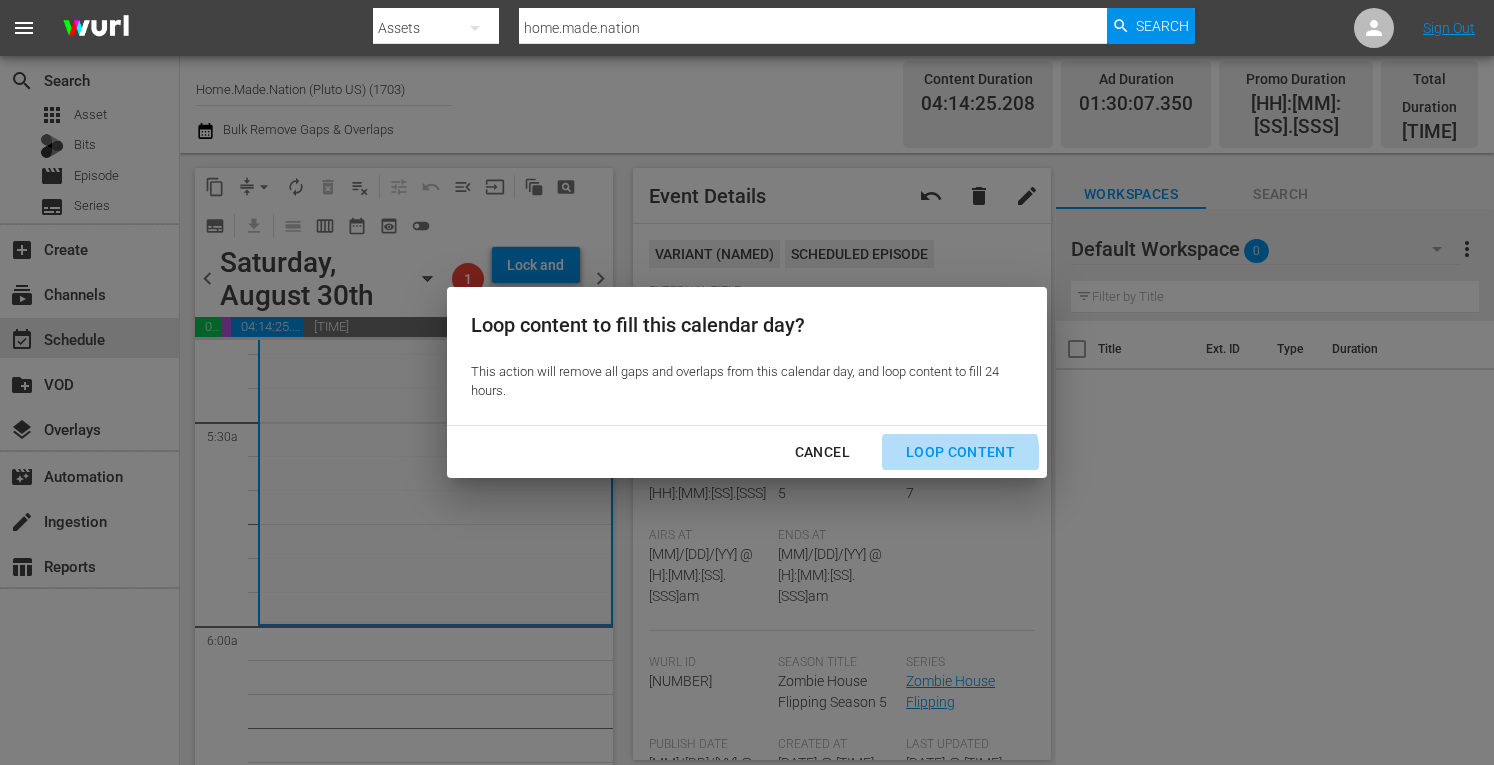 click on "Loop Content" at bounding box center [960, 452] 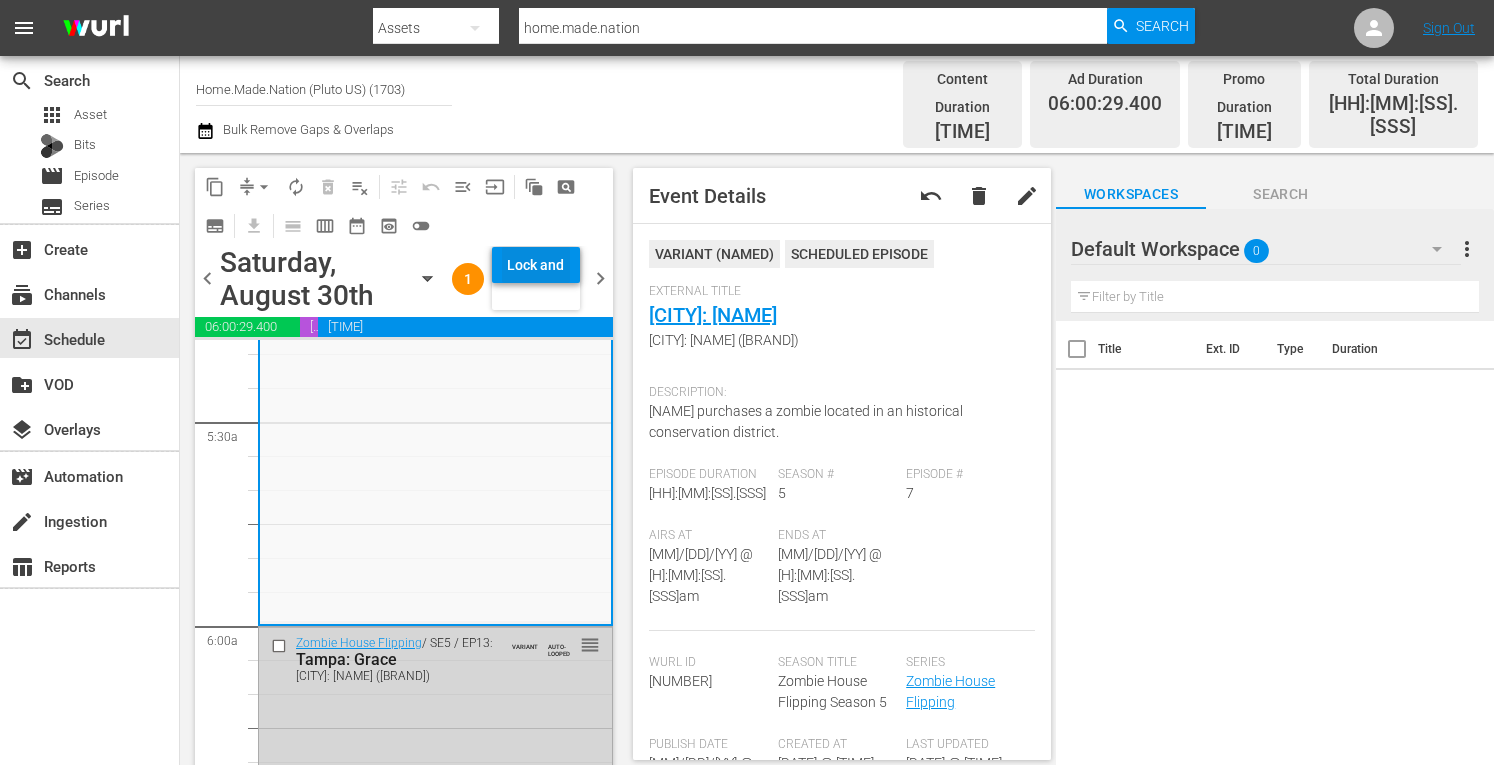 click on "Lock and Publish" at bounding box center [536, 265] 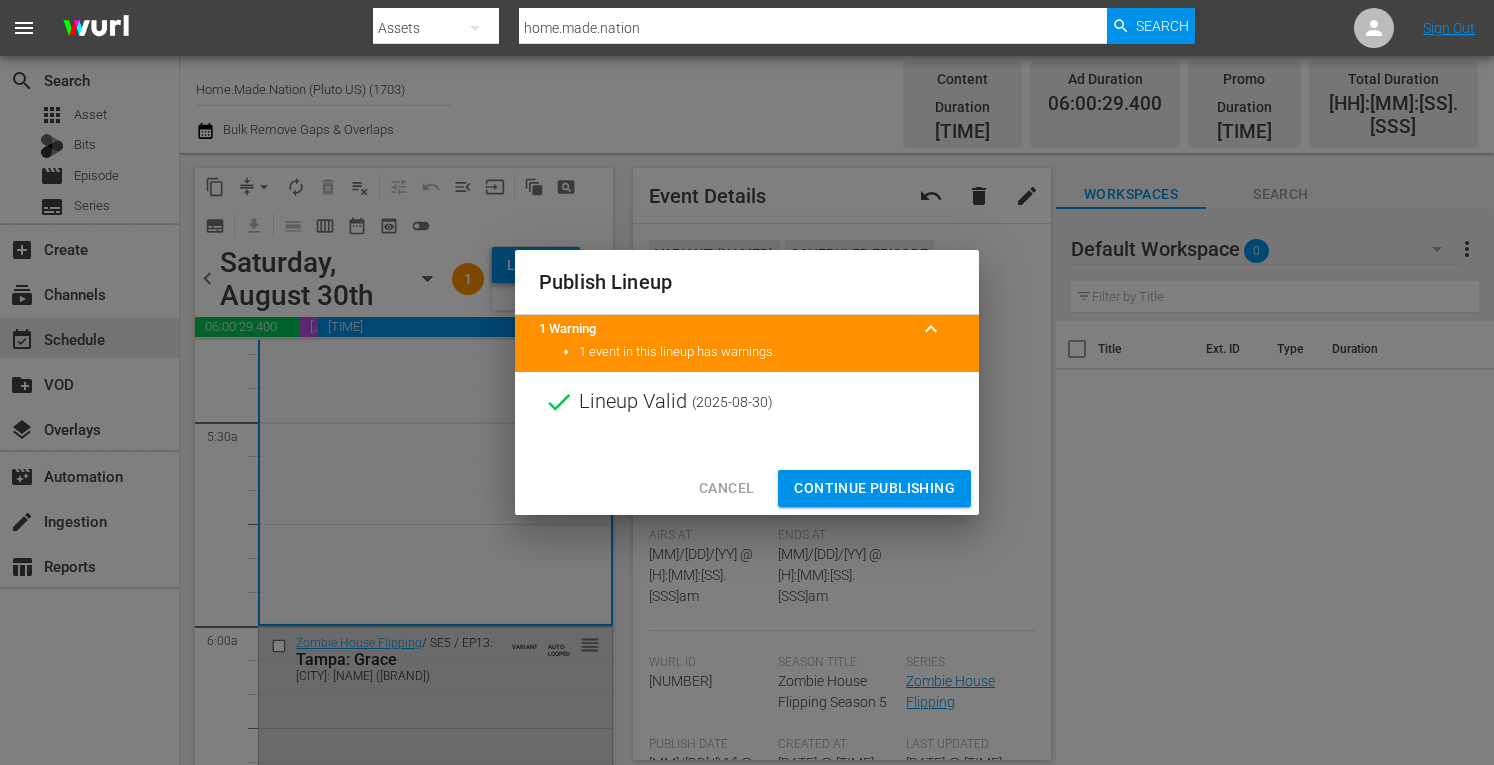 click on "Continue Publishing" at bounding box center (874, 488) 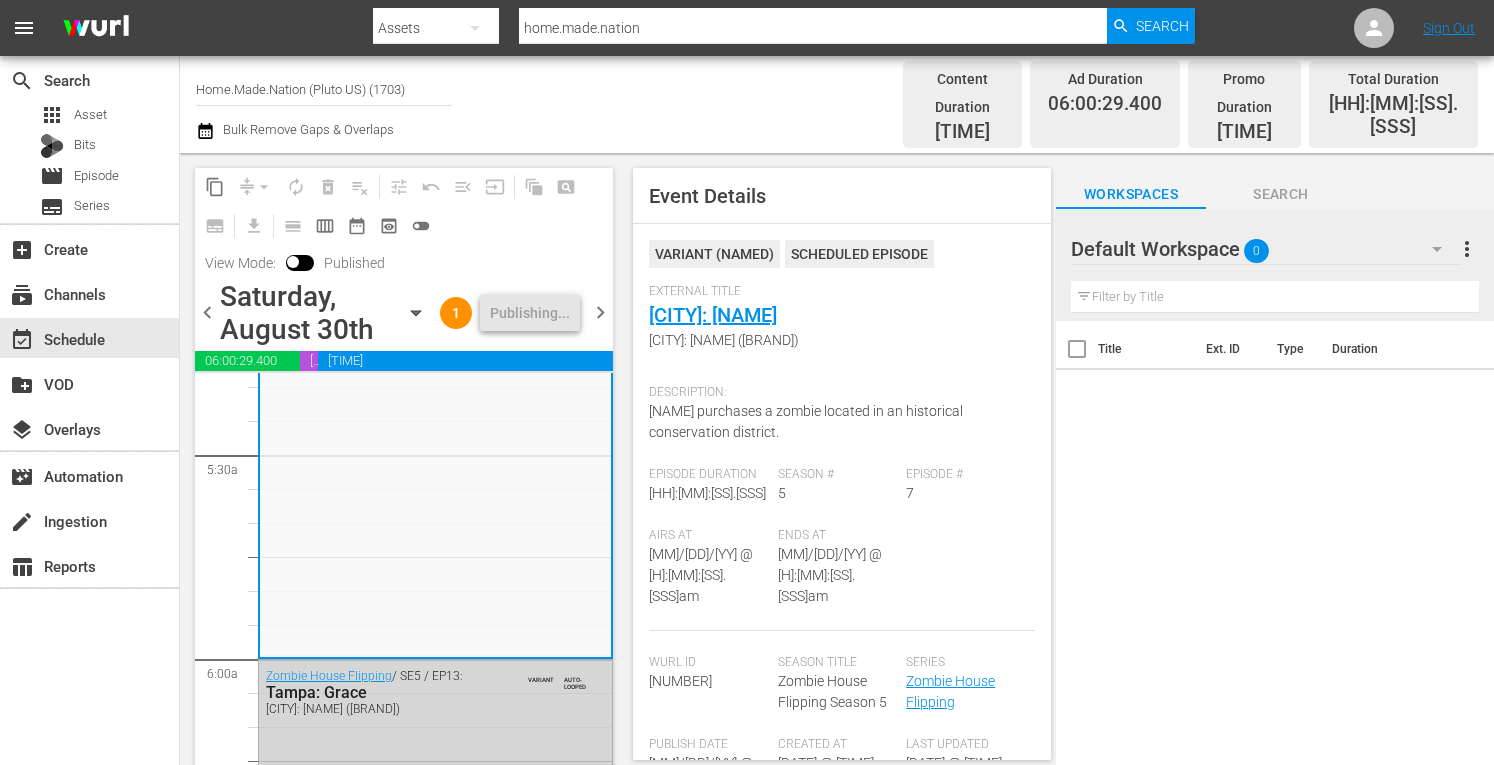 click on "chevron_right" at bounding box center (600, 312) 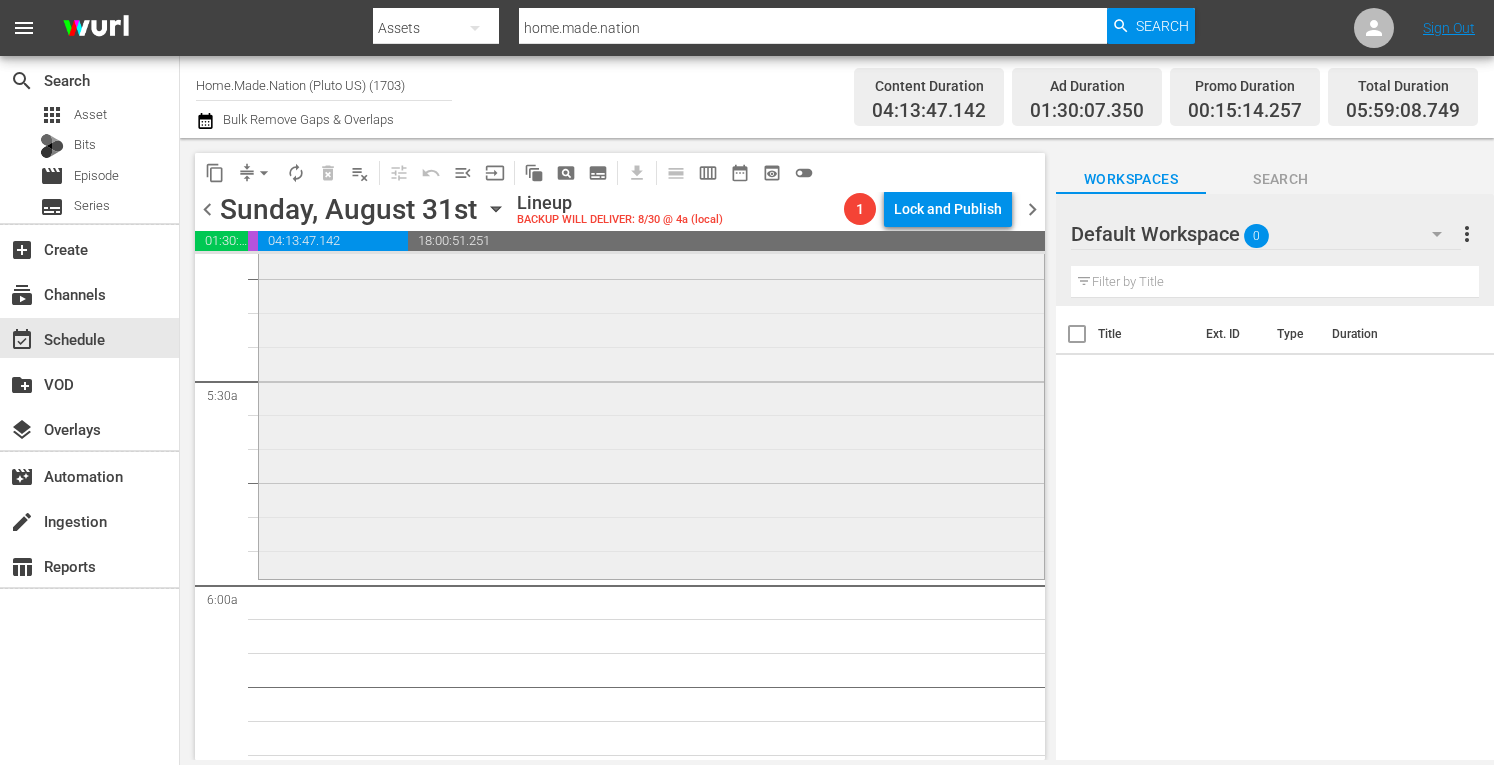 scroll, scrollTop: 2118, scrollLeft: 0, axis: vertical 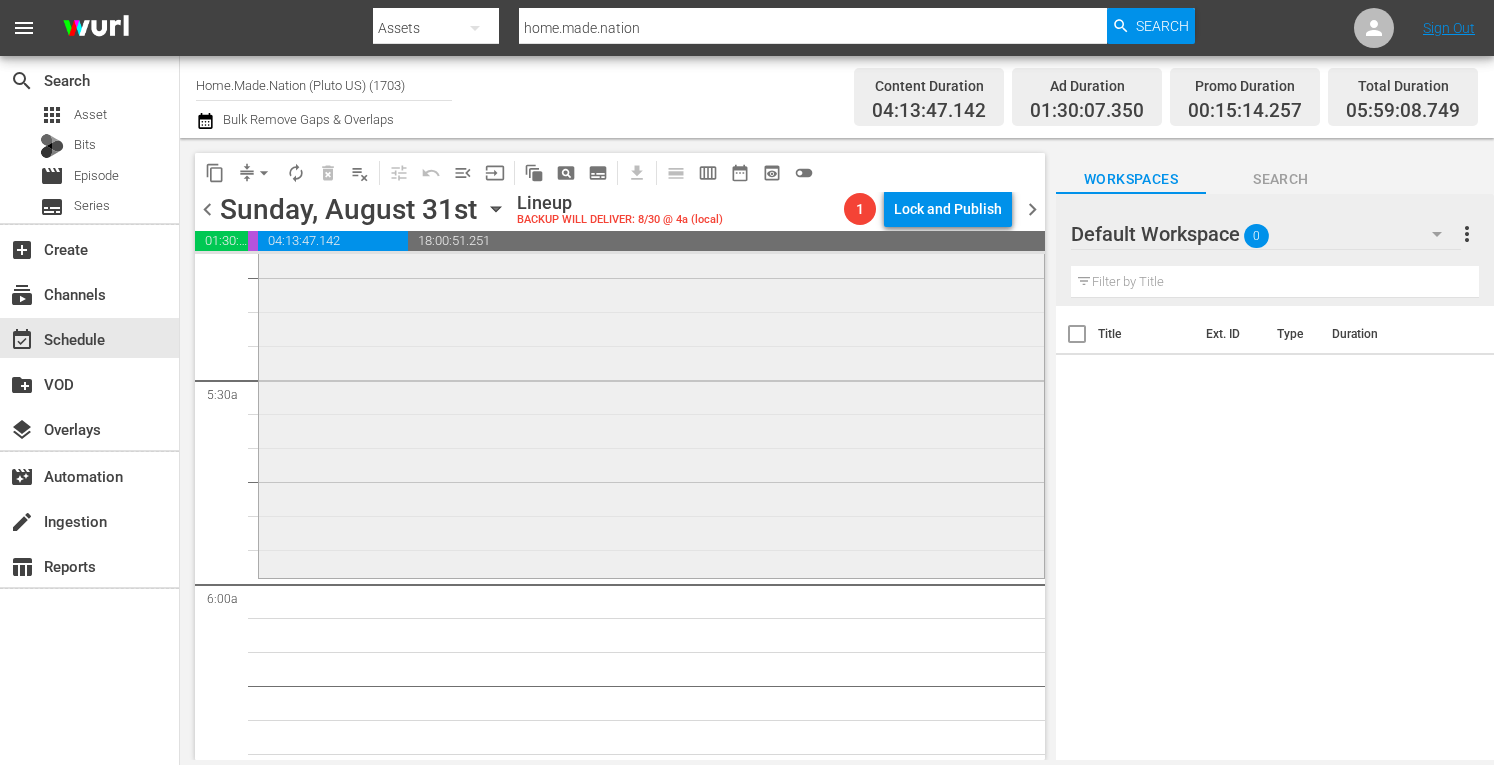 click on "Zombie House Flipping  / SE2 / EP13:
Not An Easy Easement reorder" at bounding box center [651, 373] 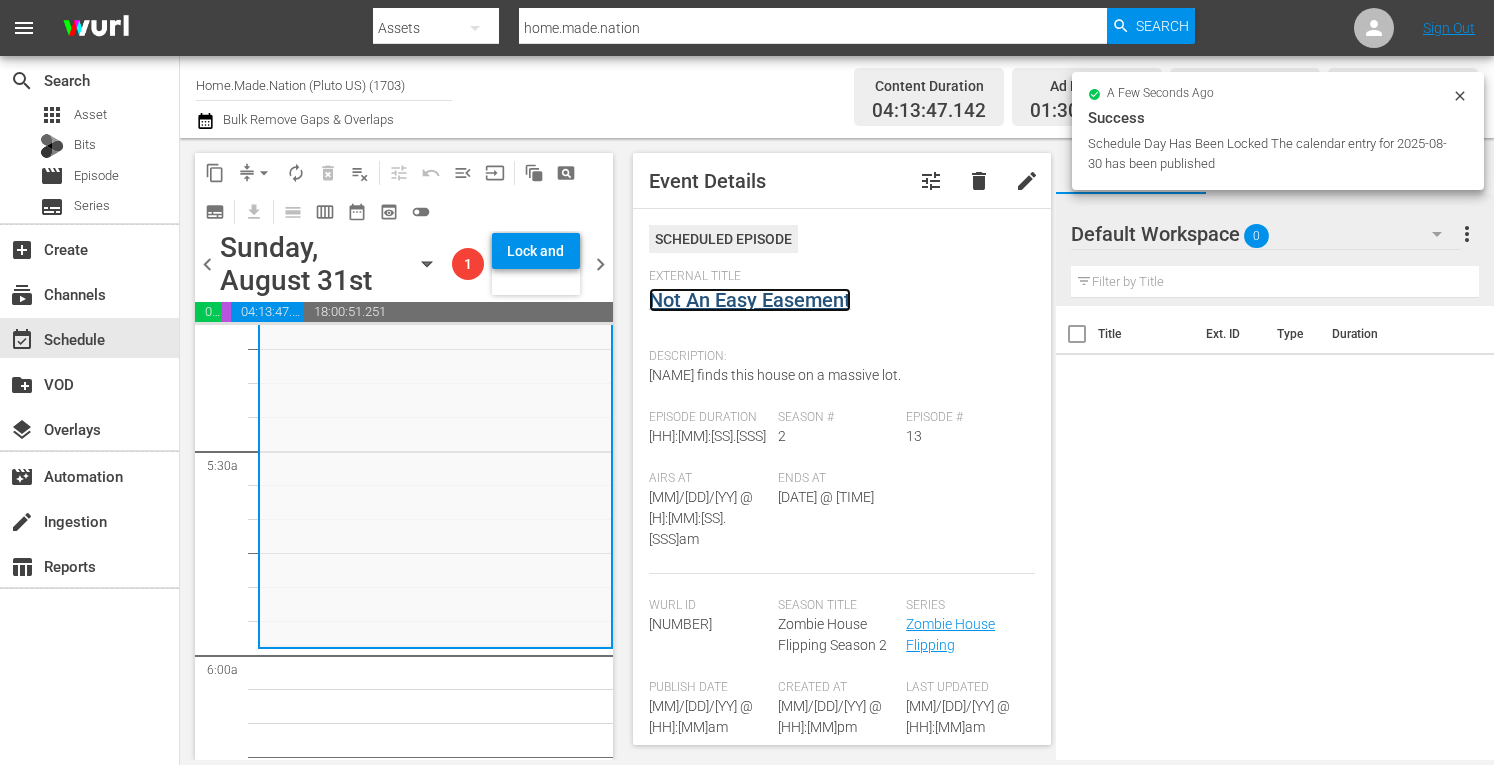 click on "Not An Easy Easement" at bounding box center [750, 300] 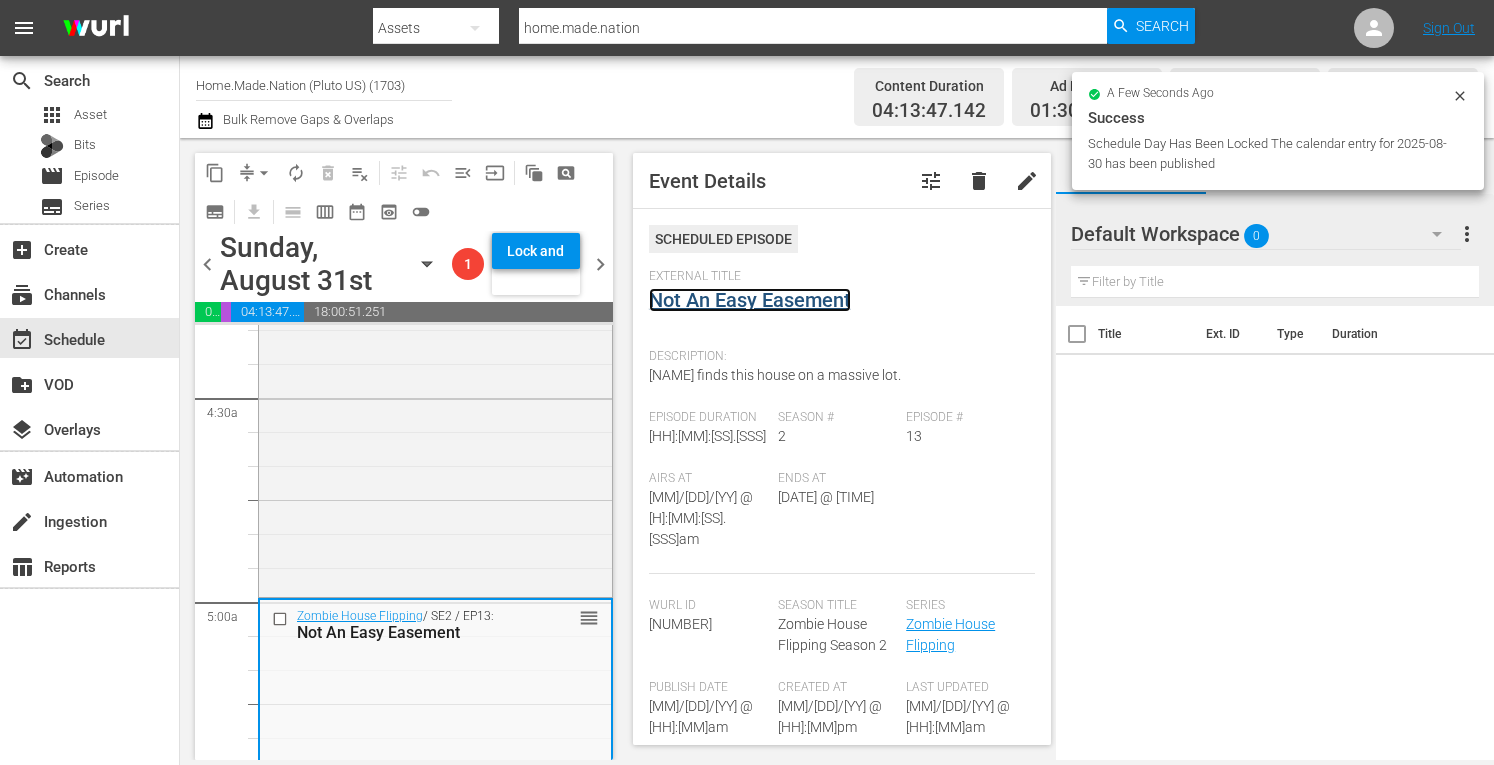 scroll, scrollTop: 1718, scrollLeft: 0, axis: vertical 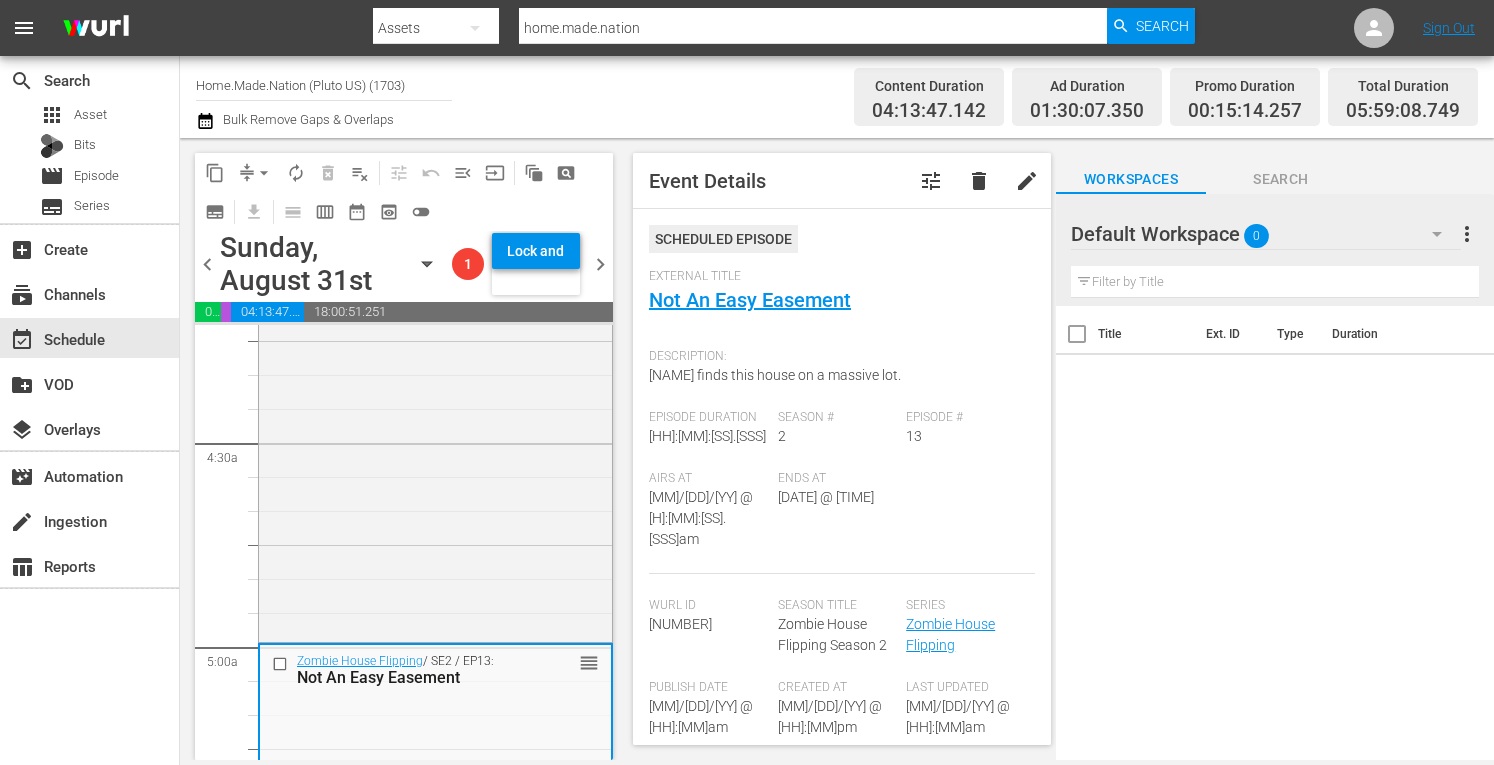 click on "Zombie House Flipping  / SE2 / EP3:
The King Zombie reorder" at bounding box center [435, 437] 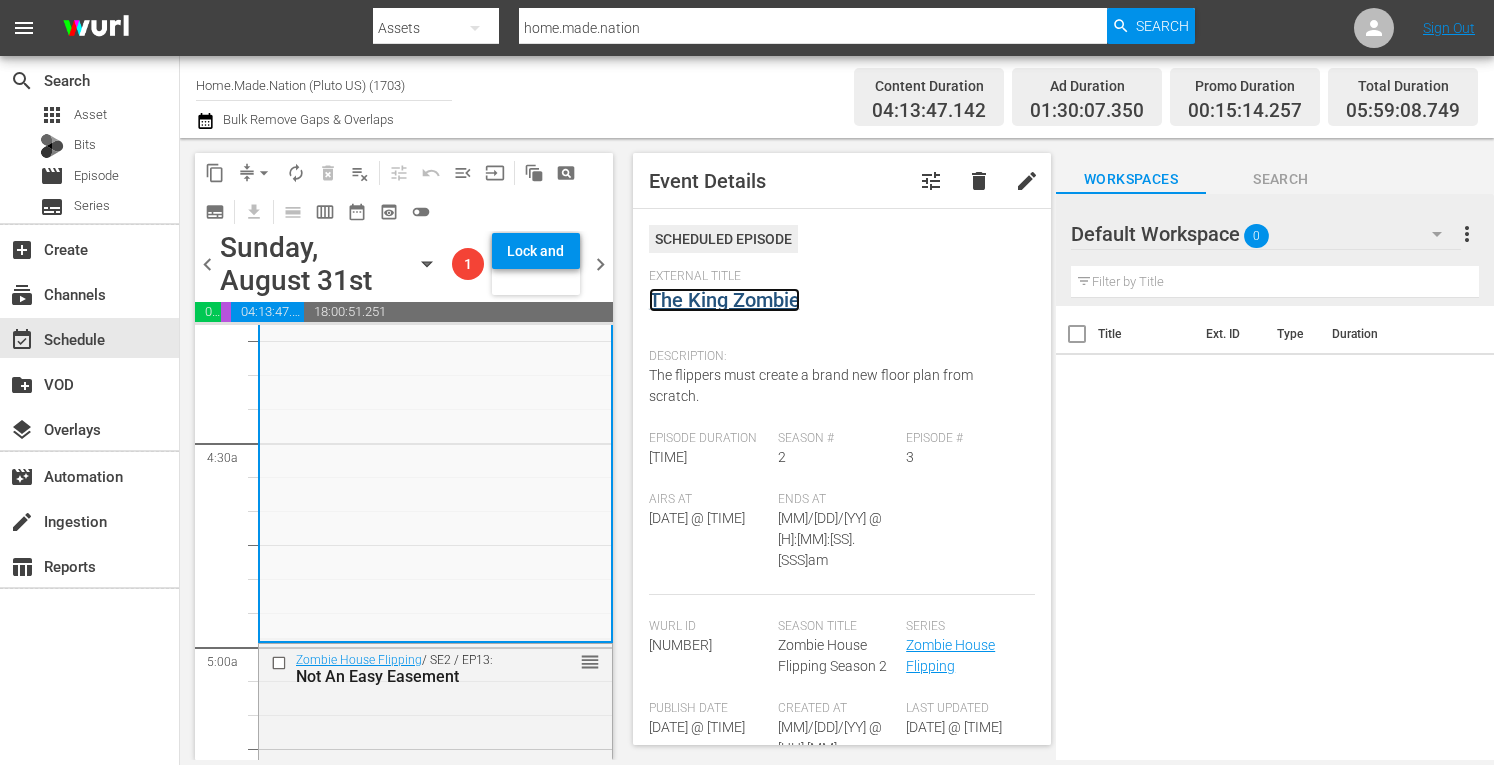 click on "The King Zombie" at bounding box center [724, 300] 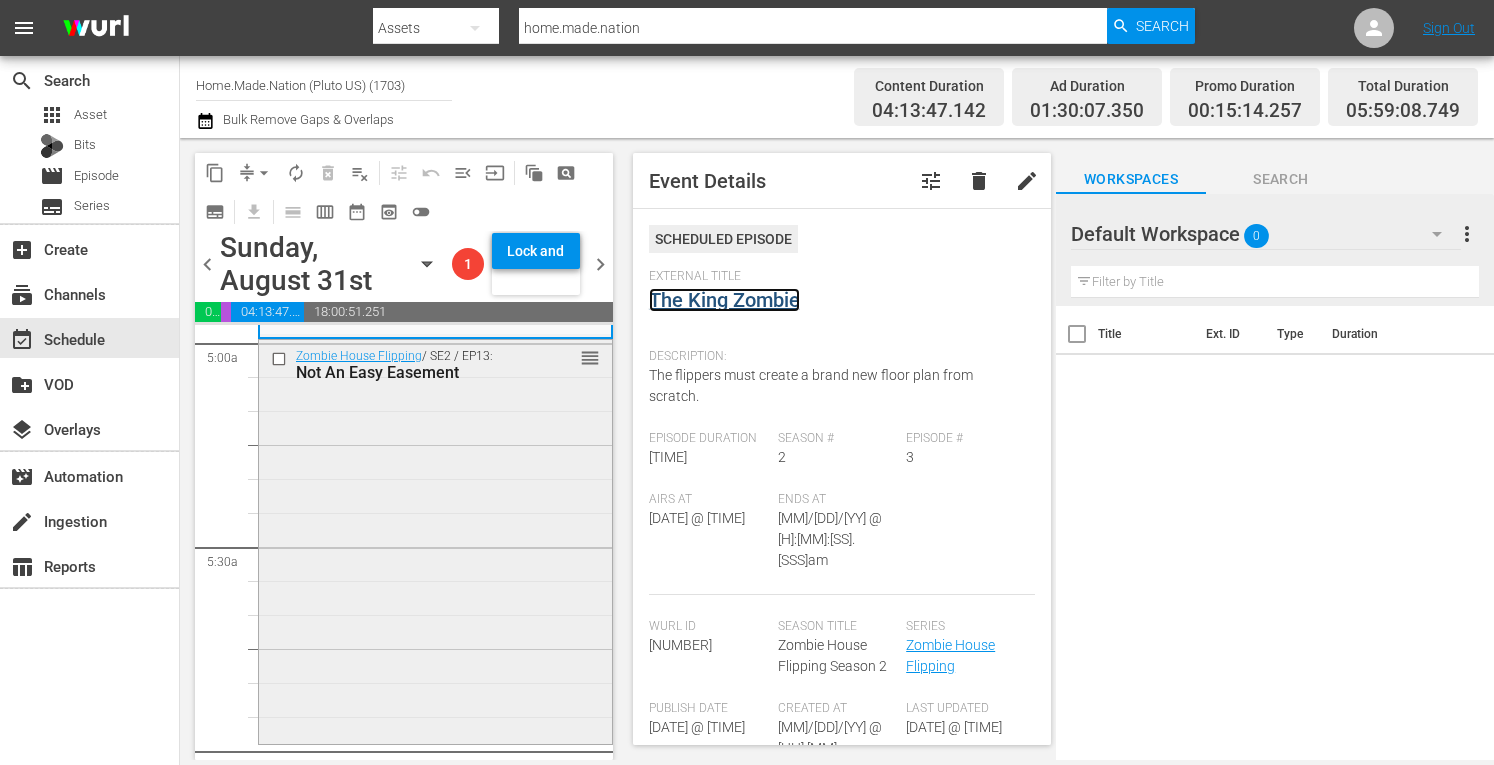 scroll, scrollTop: 2034, scrollLeft: 0, axis: vertical 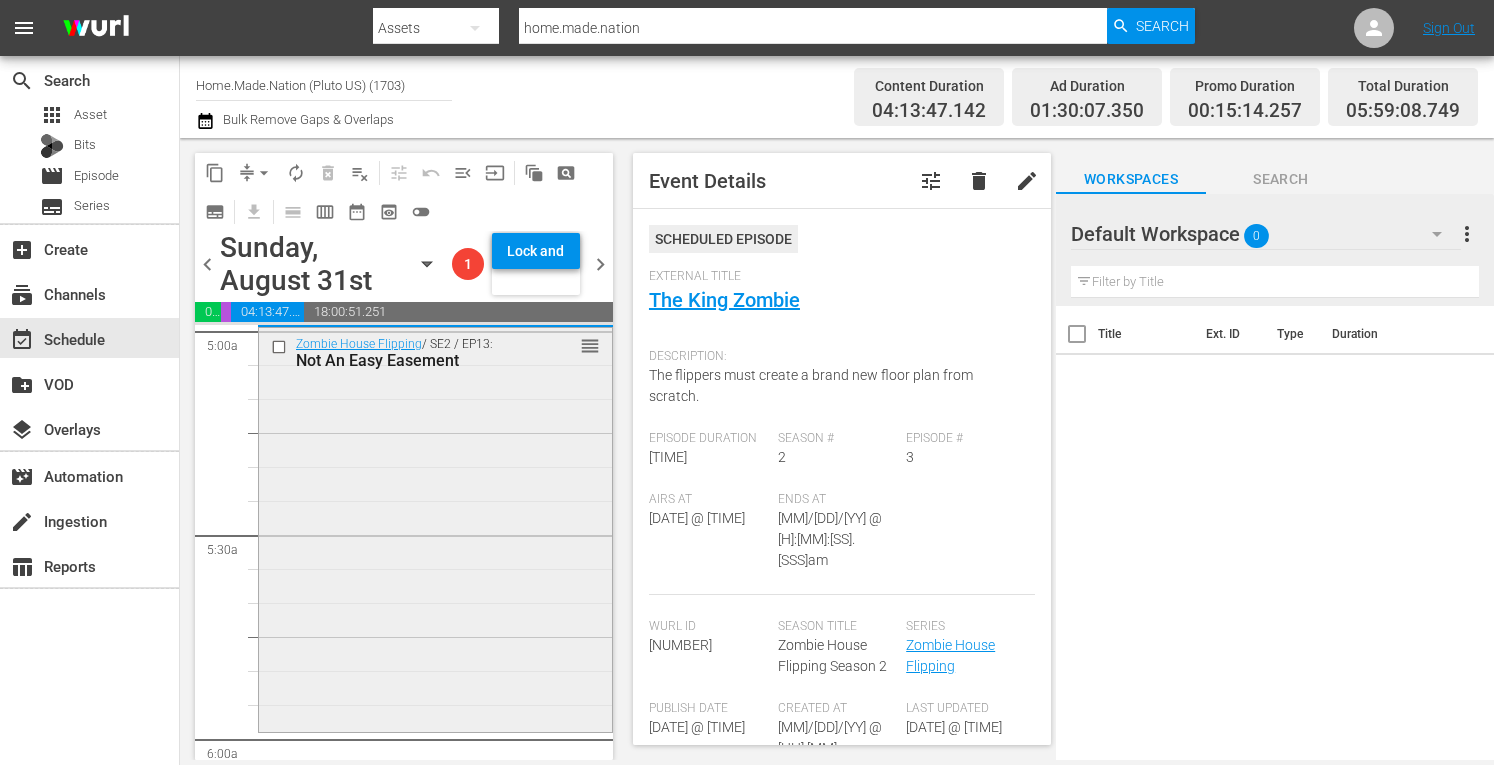 click on "Zombie House Flipping  / SE2 / EP13:
Not An Easy Easement reorder" at bounding box center (435, 528) 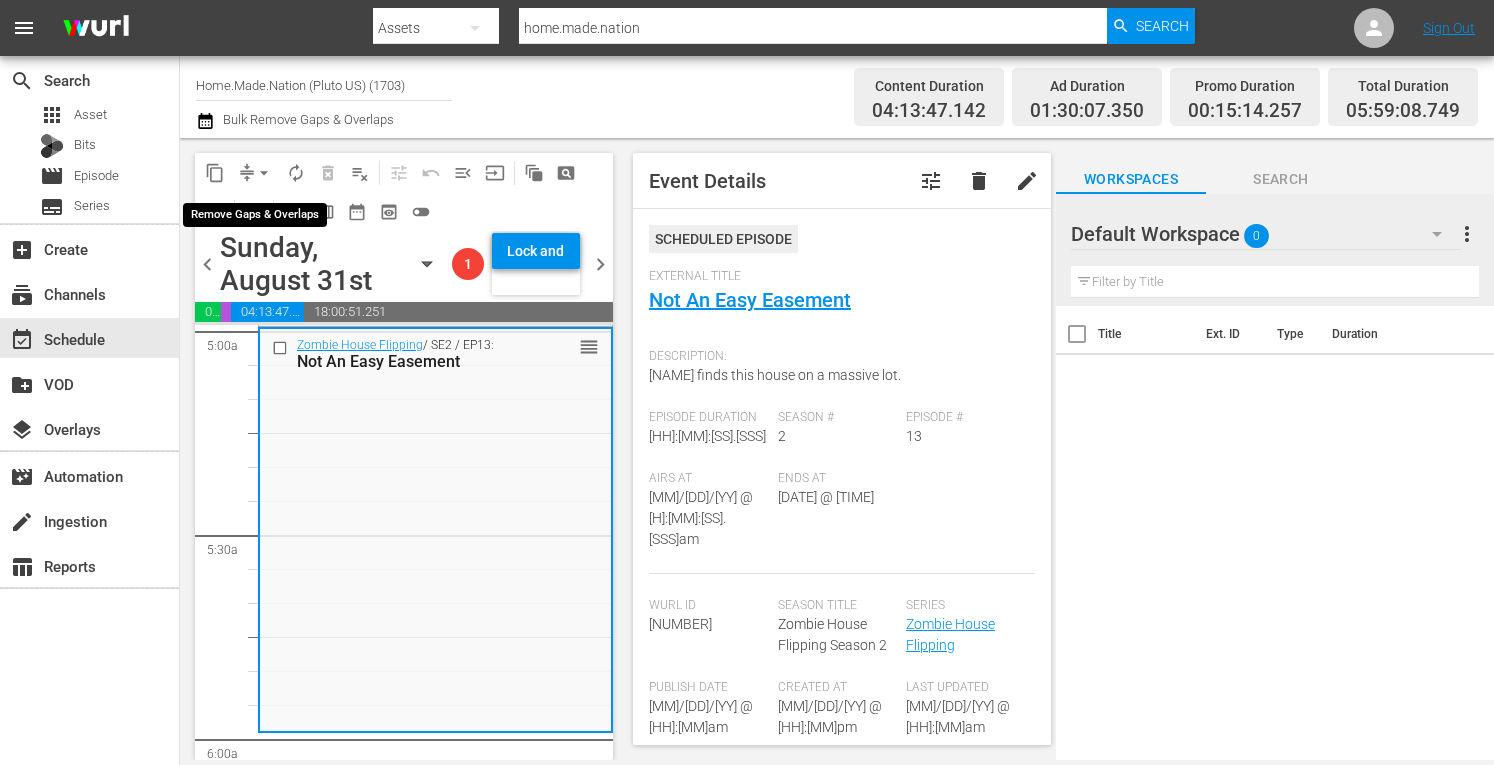 click on "arrow_drop_down" at bounding box center [264, 173] 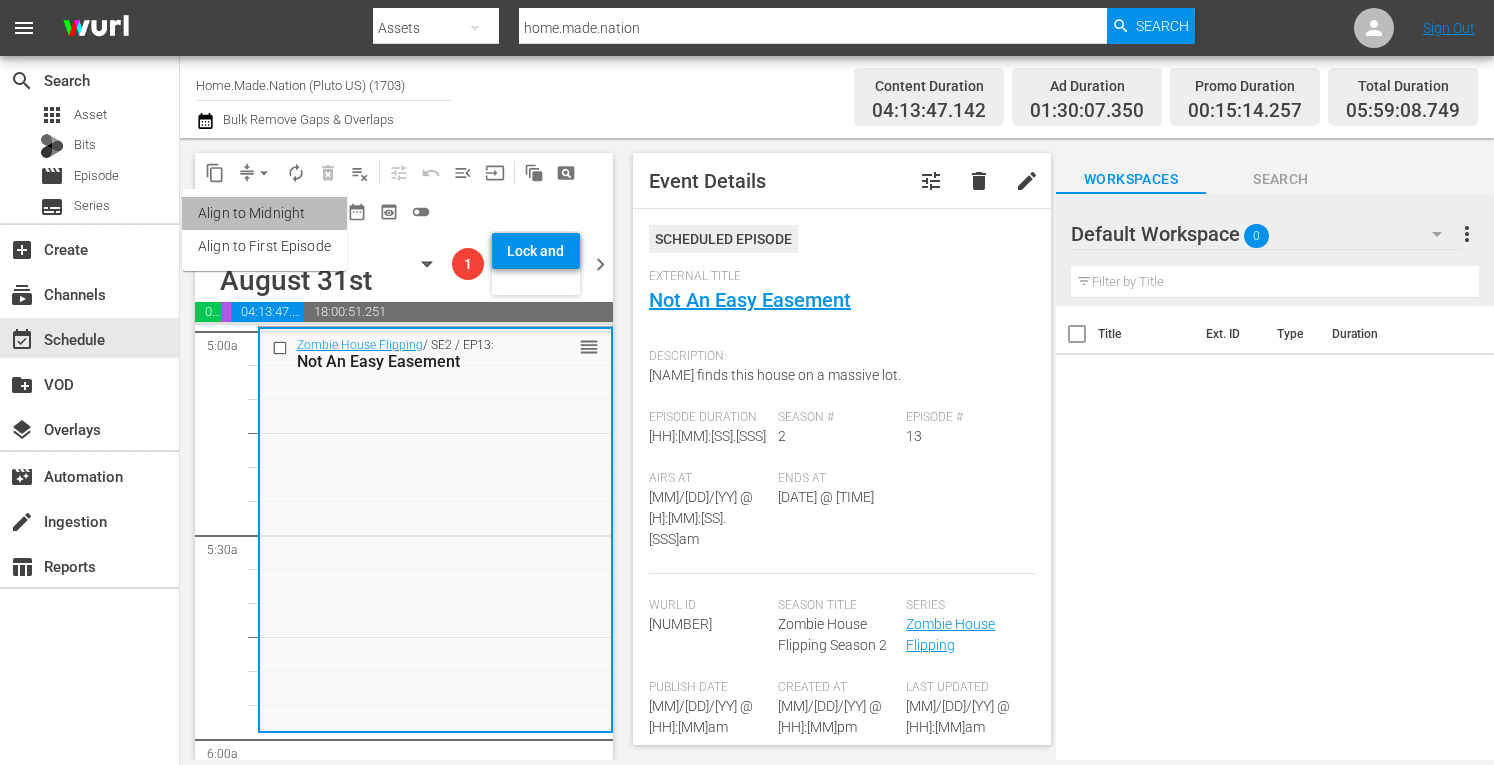 click on "Align to Midnight" at bounding box center (264, 213) 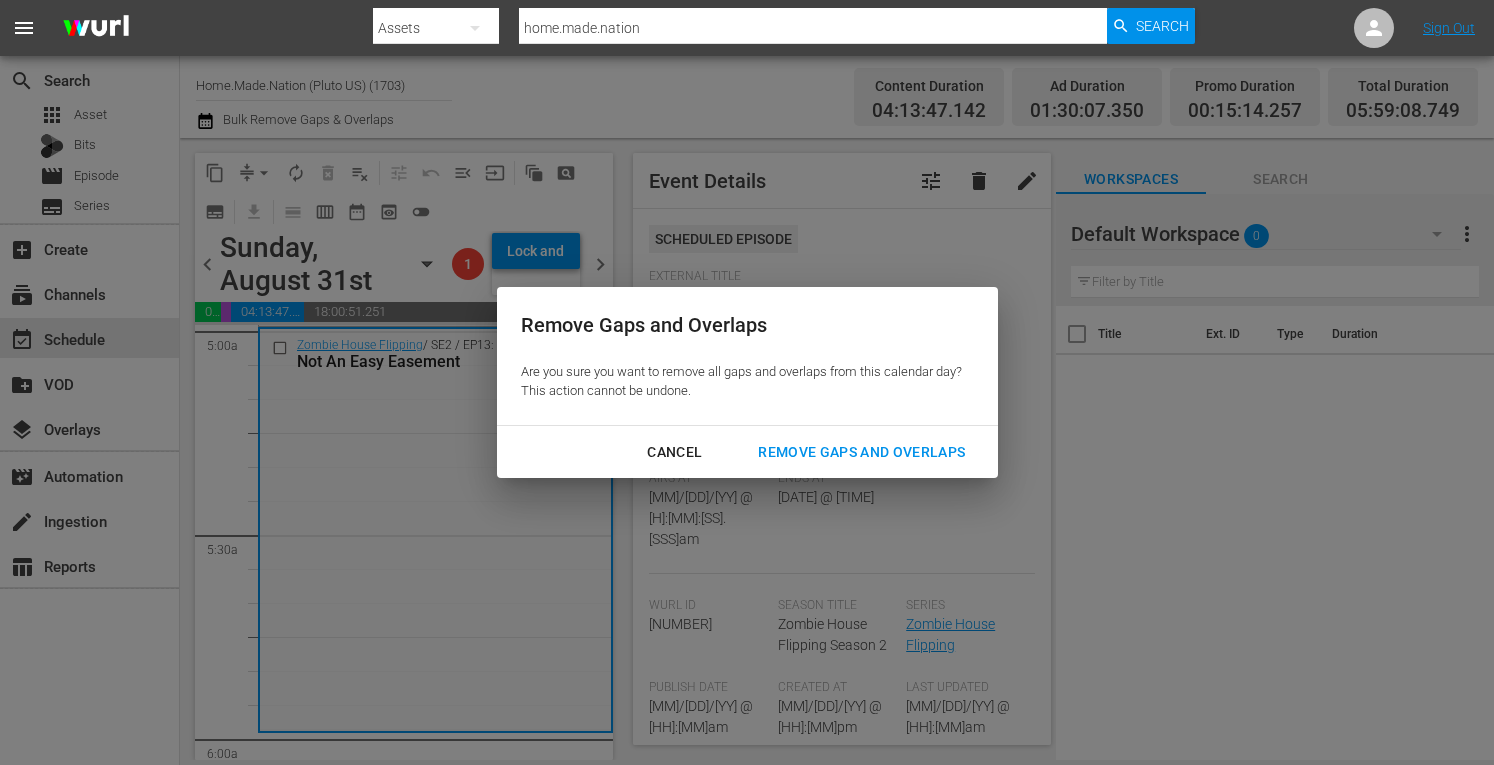 click on "Remove Gaps and Overlaps" at bounding box center [861, 452] 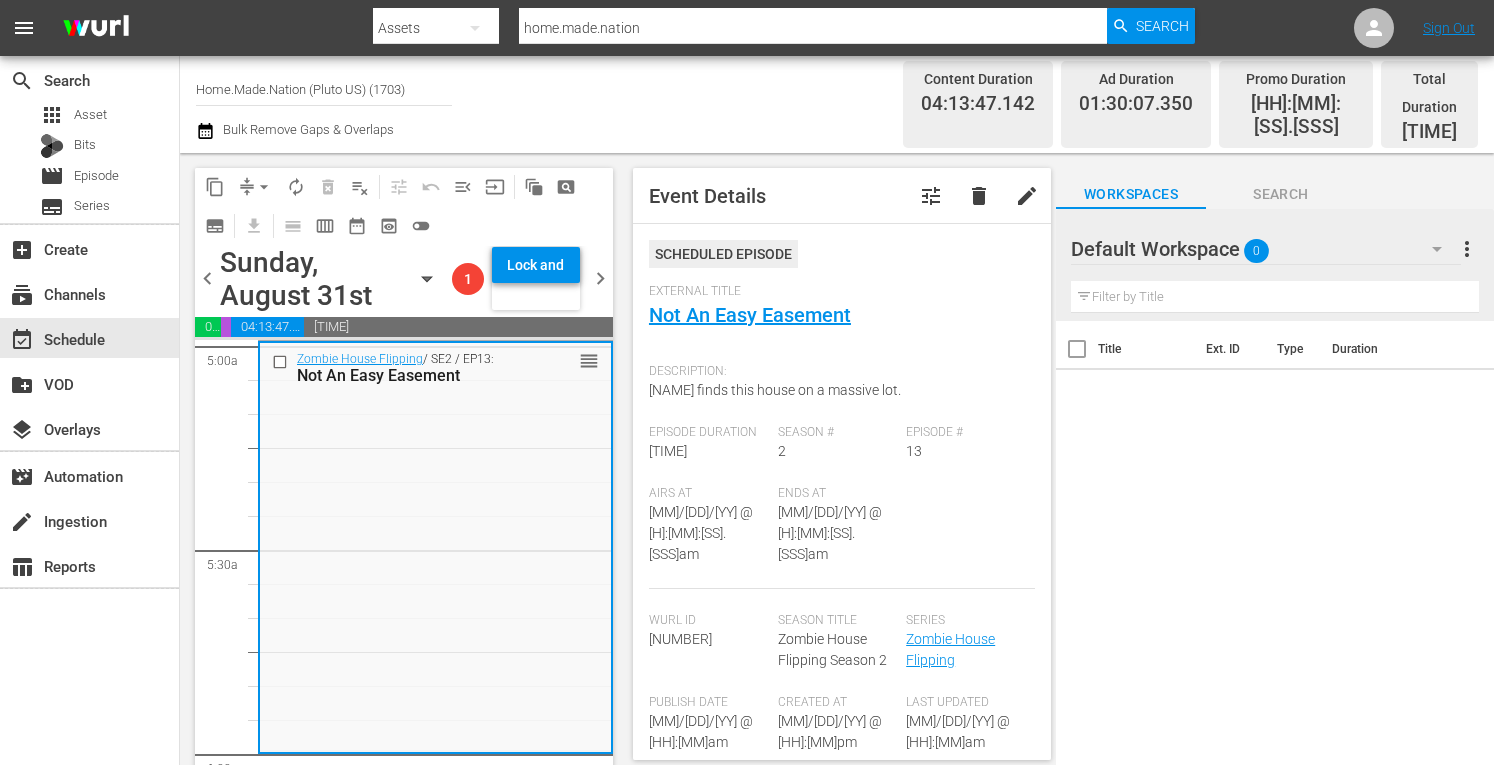 click on "arrow_drop_down" at bounding box center (264, 187) 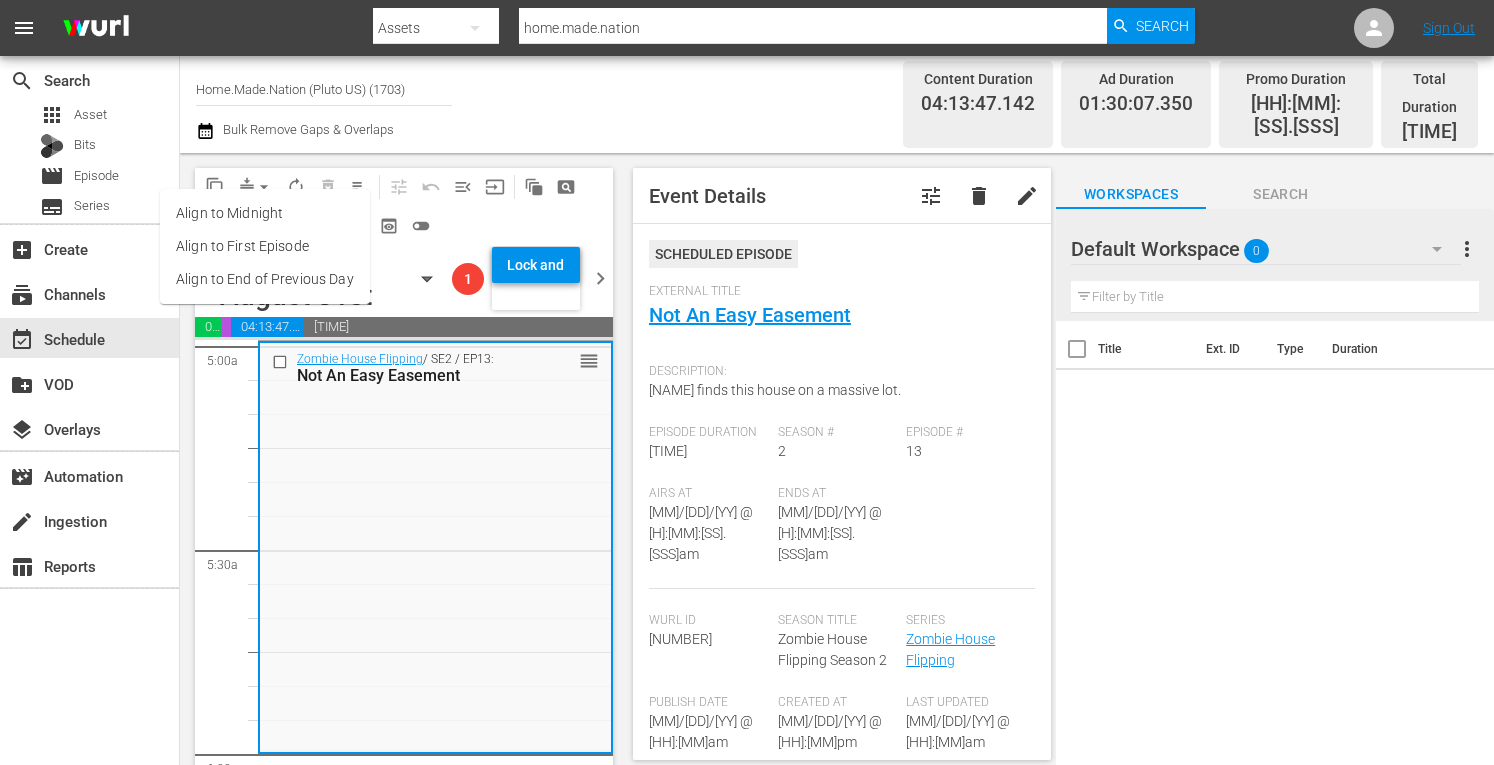 click on "Align to Midnight" at bounding box center (265, 213) 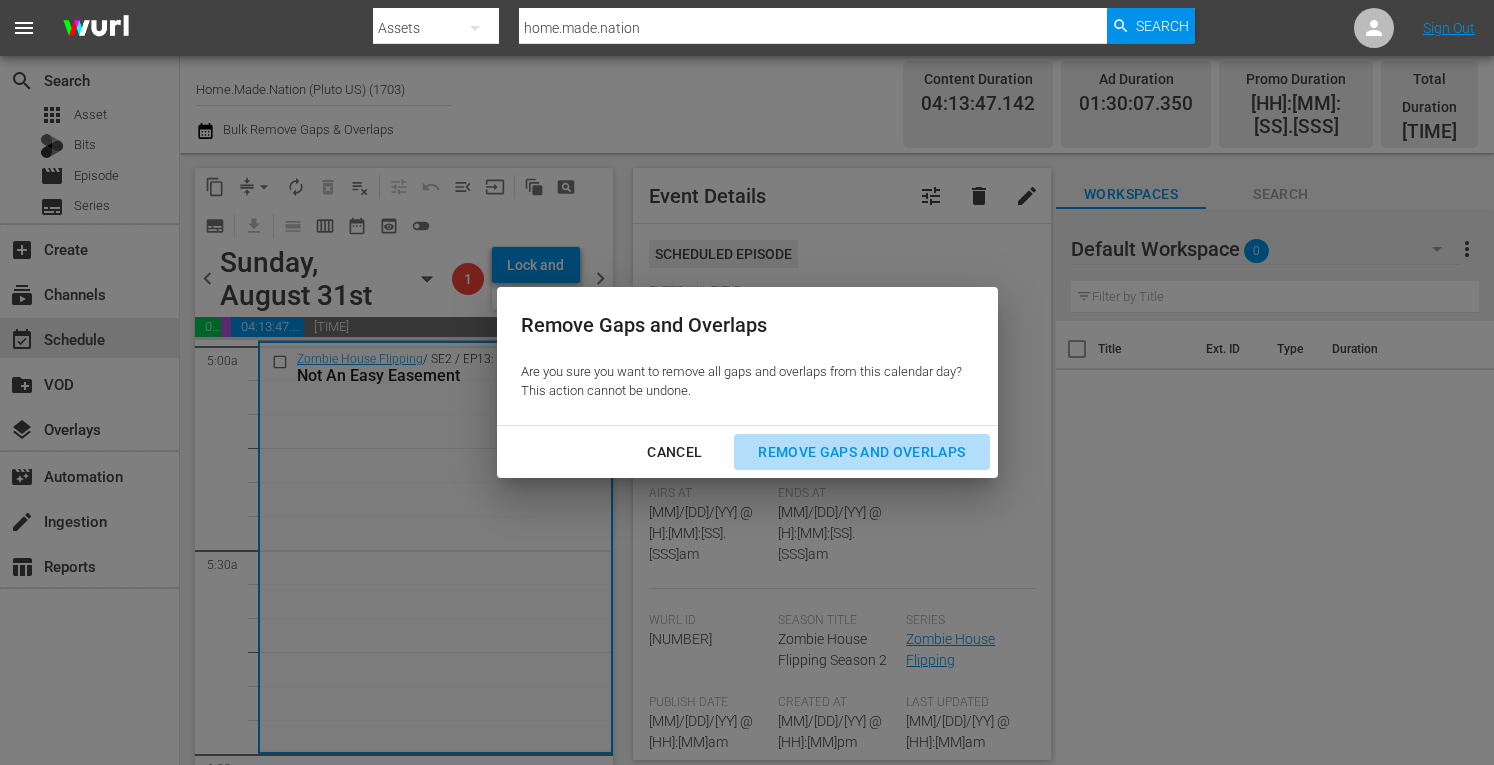 click on "Remove Gaps and Overlaps" at bounding box center [861, 452] 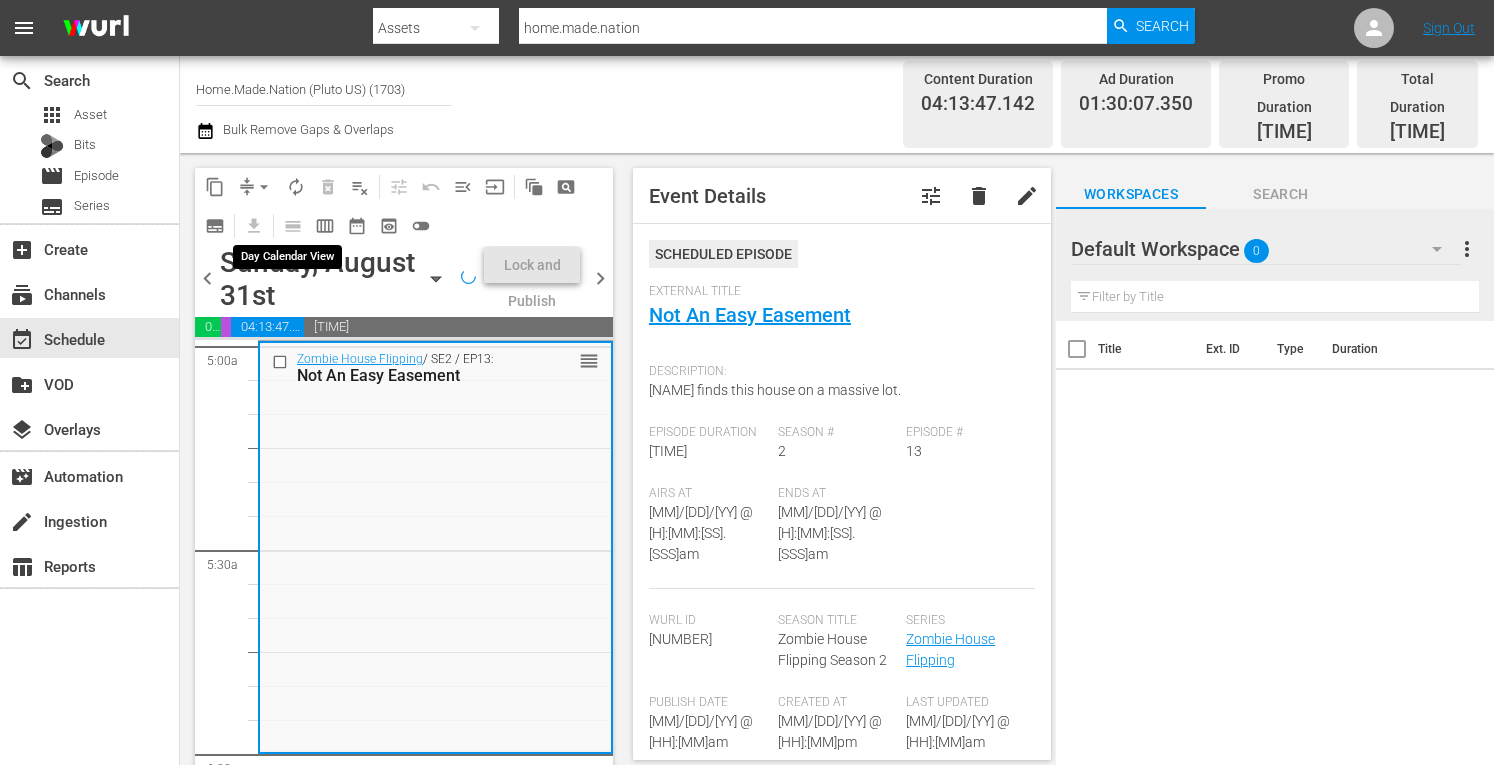 click on "autorenew_outlined" at bounding box center [296, 187] 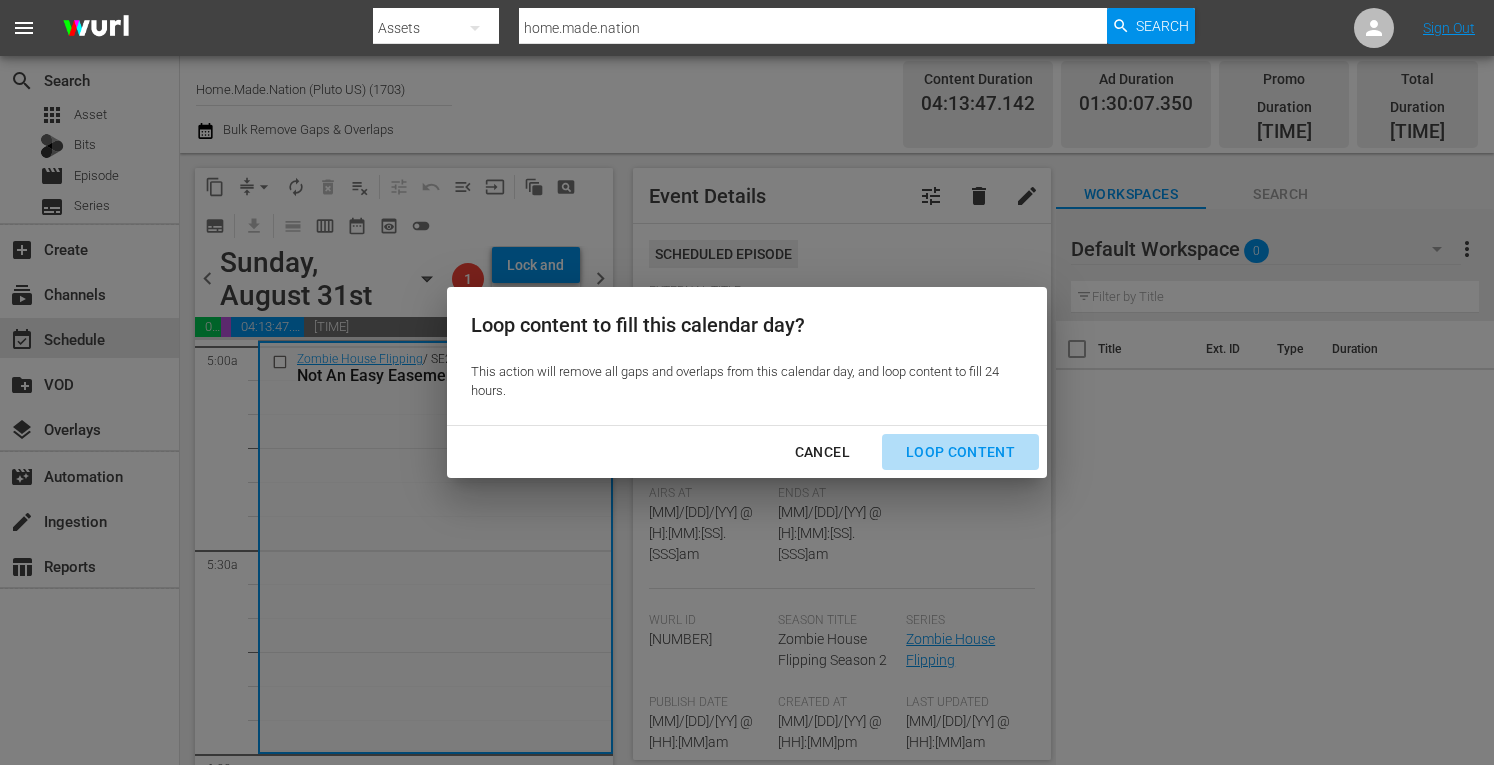 click on "Loop Content" at bounding box center [960, 452] 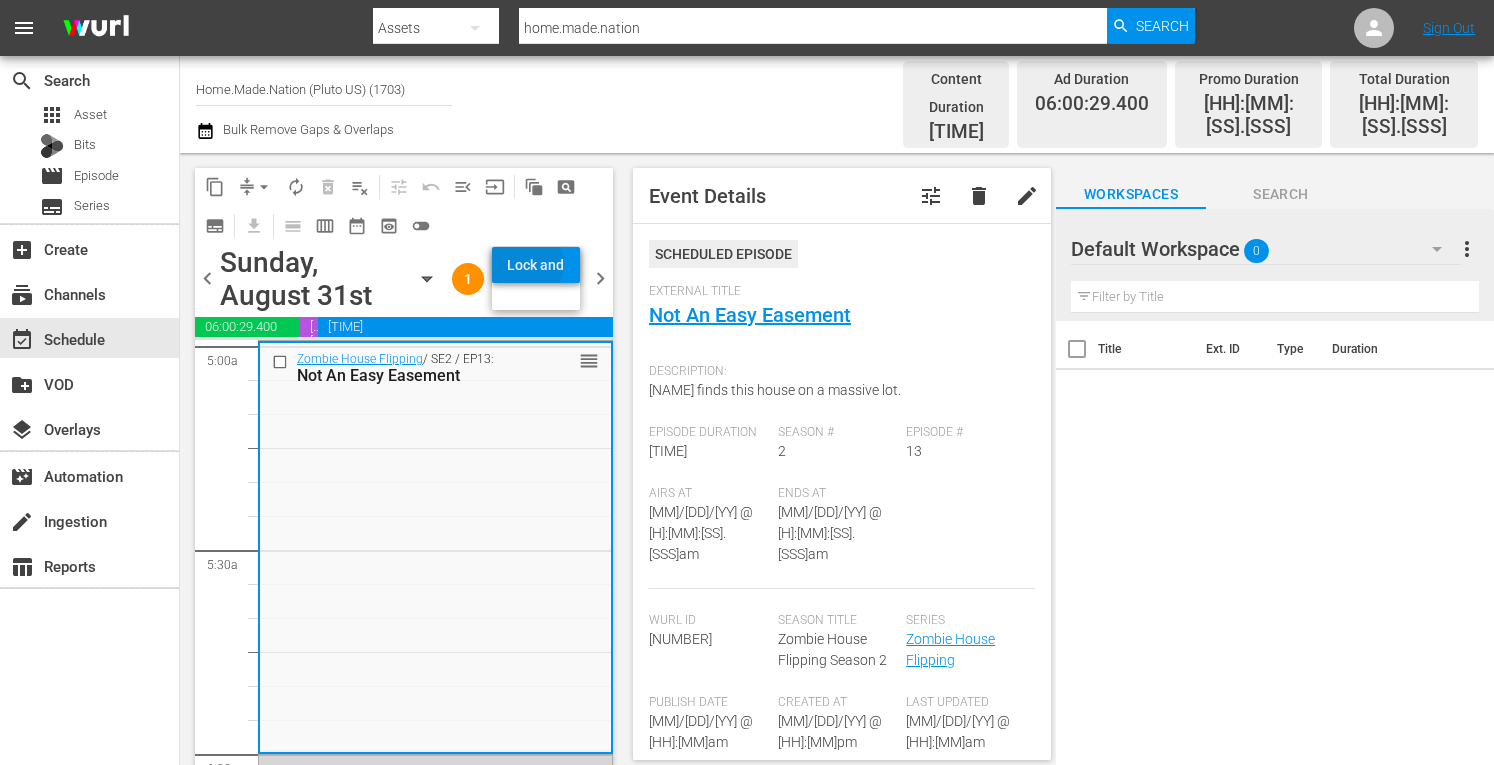 click on "Lock and Publish" at bounding box center [536, 265] 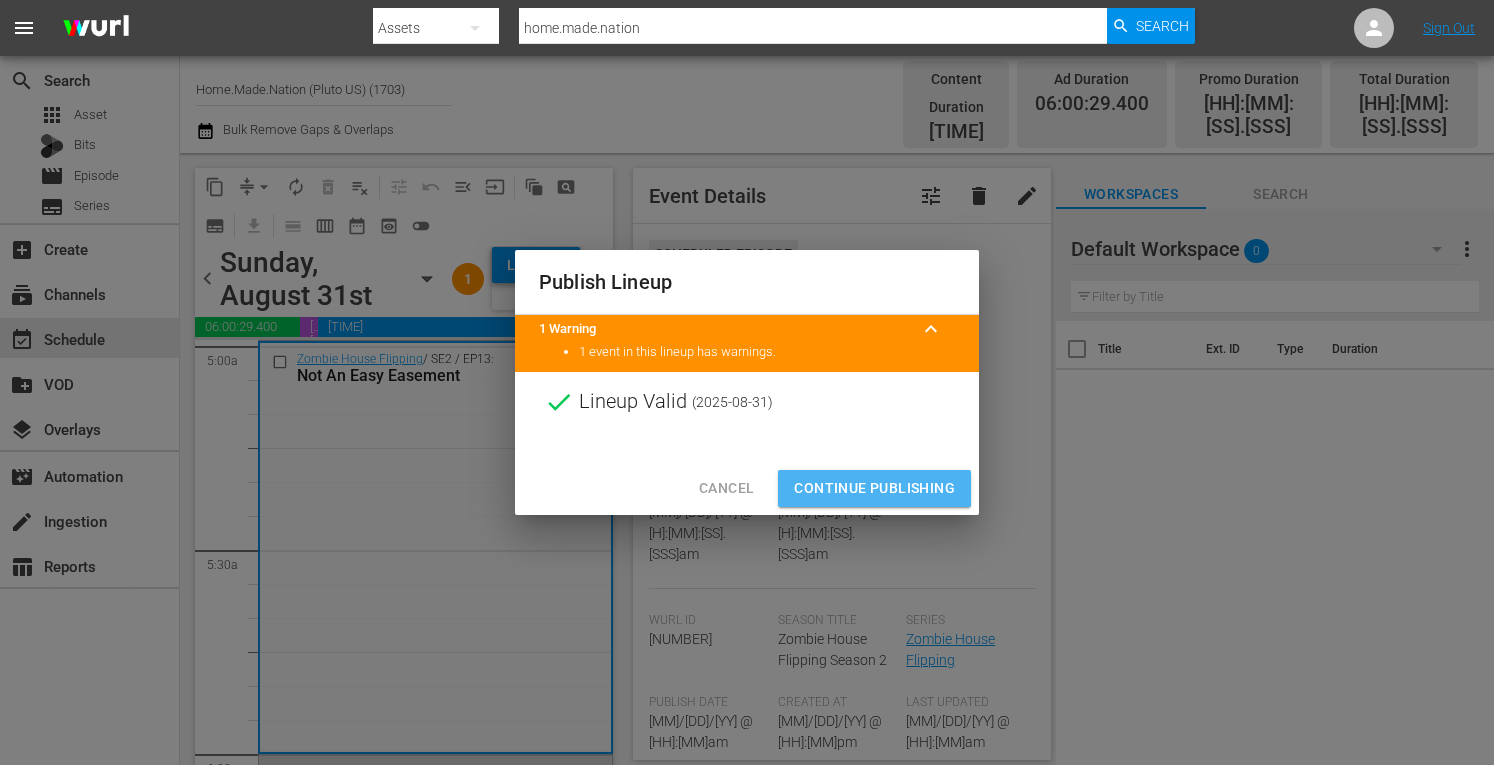 click on "Continue Publishing" at bounding box center (874, 488) 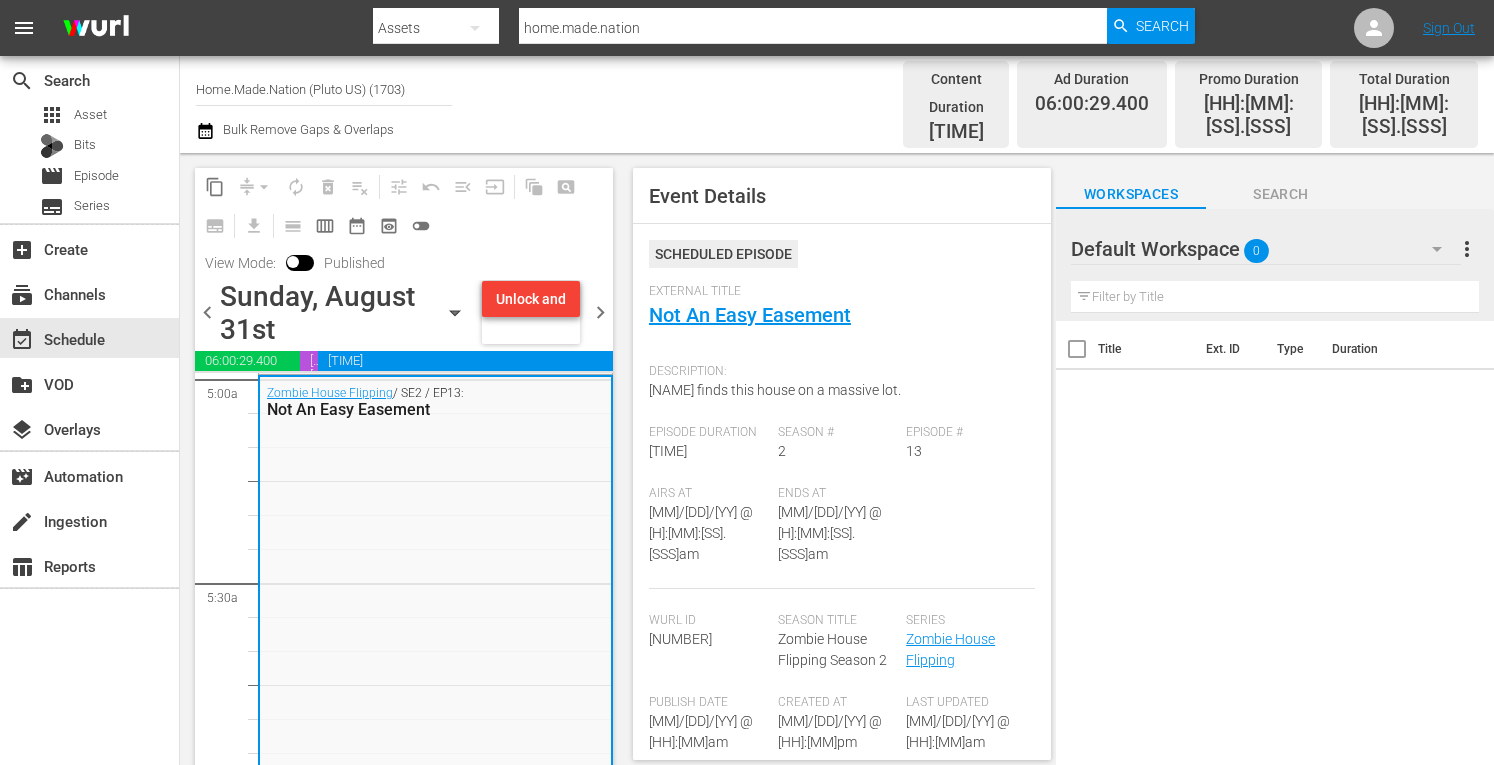 click on "Home.Made.Nation (Pluto US) (1703)" at bounding box center (324, 90) 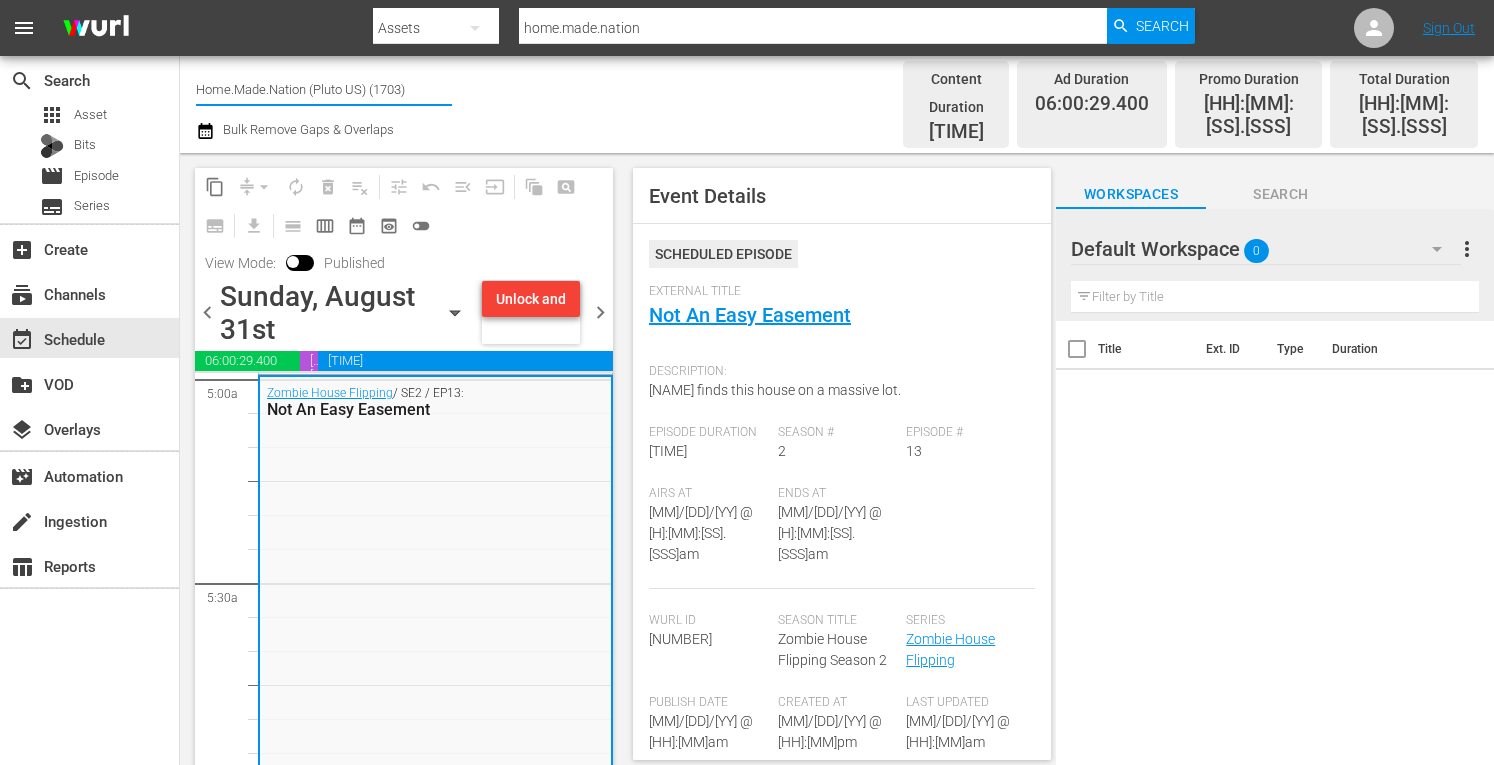 click on "Home.Made.Nation (Pluto US) (1703)" at bounding box center [324, 90] 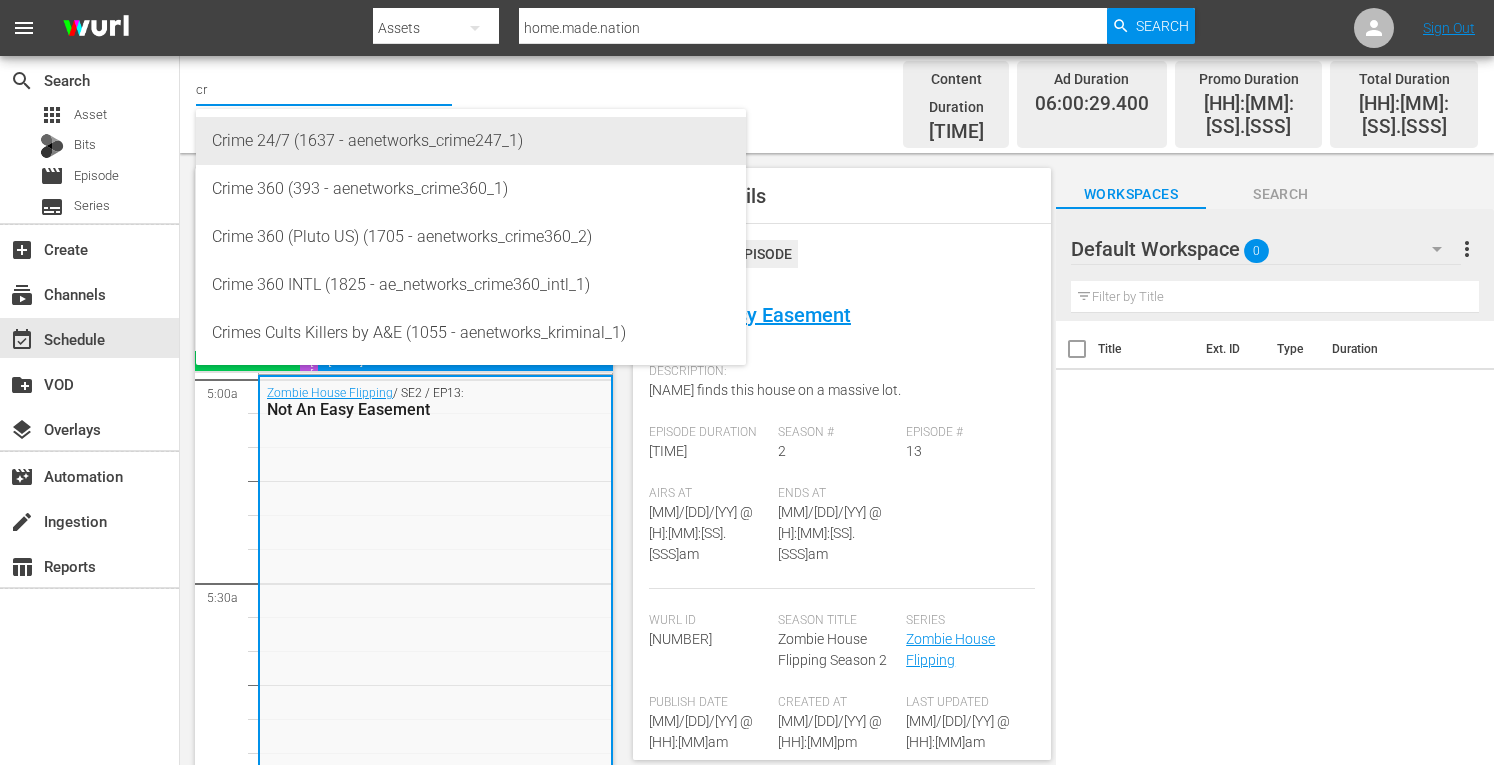 type on "c" 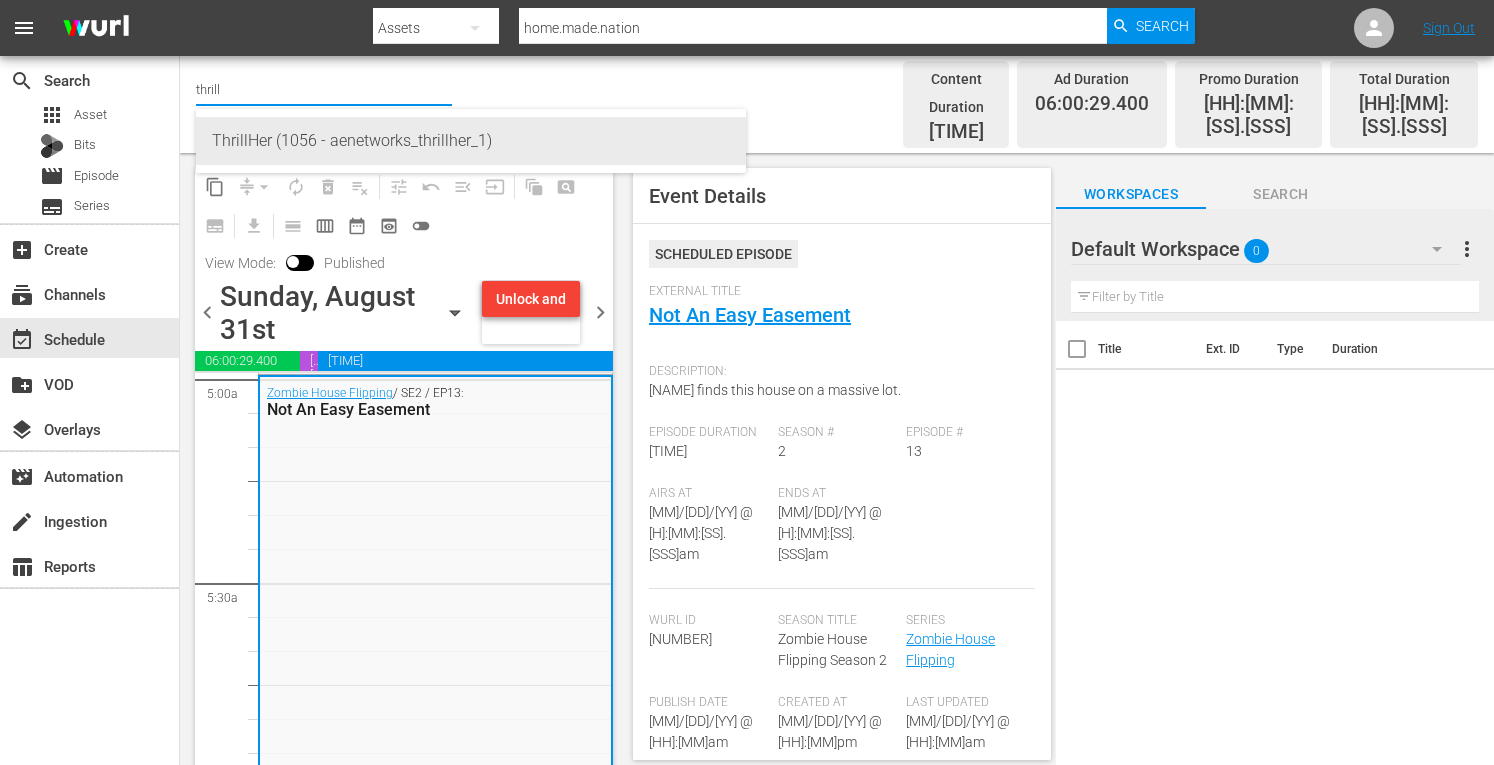 click on "ThrillHer (1056 - aenetworks_thrillher_1)" at bounding box center [471, 141] 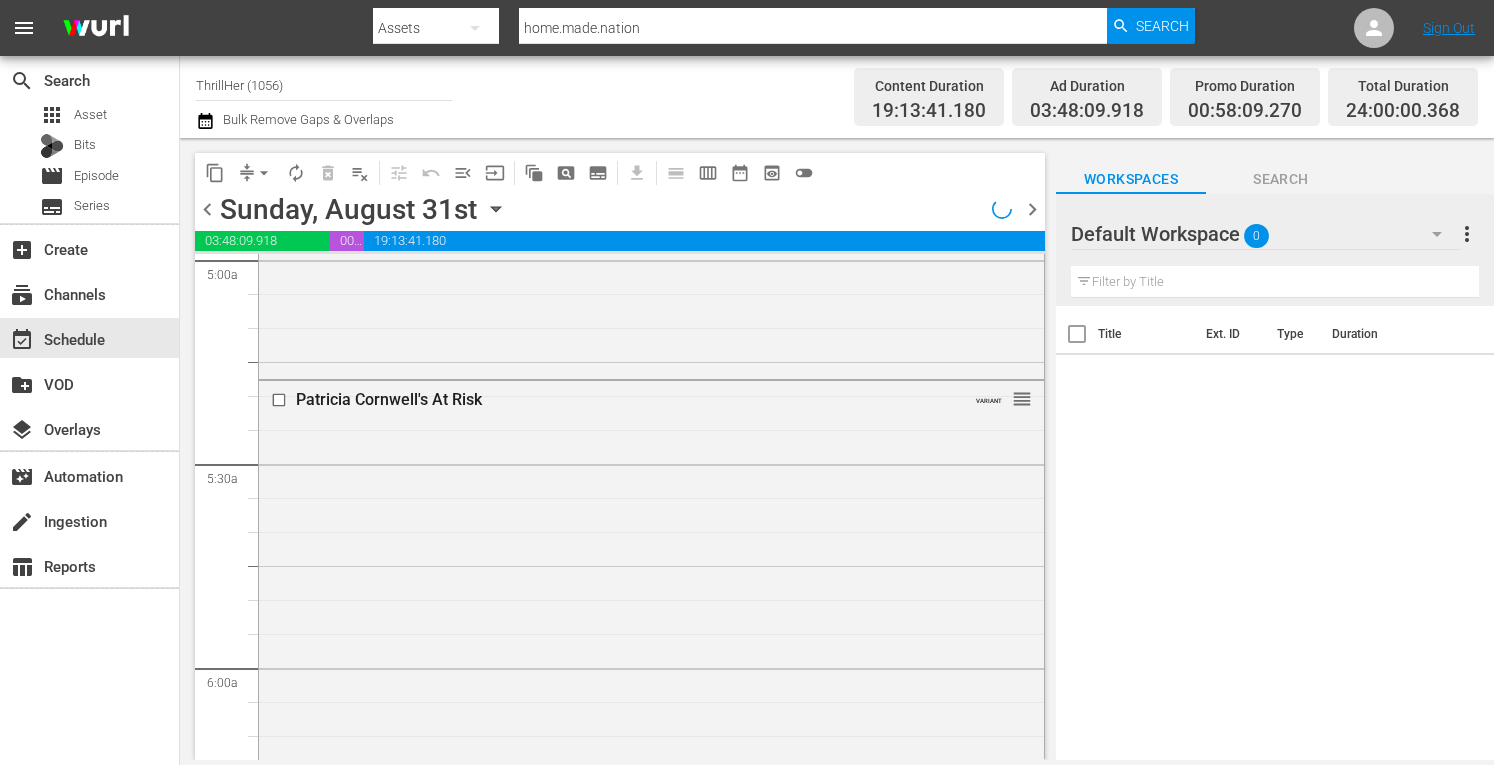 click on "Sunday, August 31st August 31st" at bounding box center [366, 209] 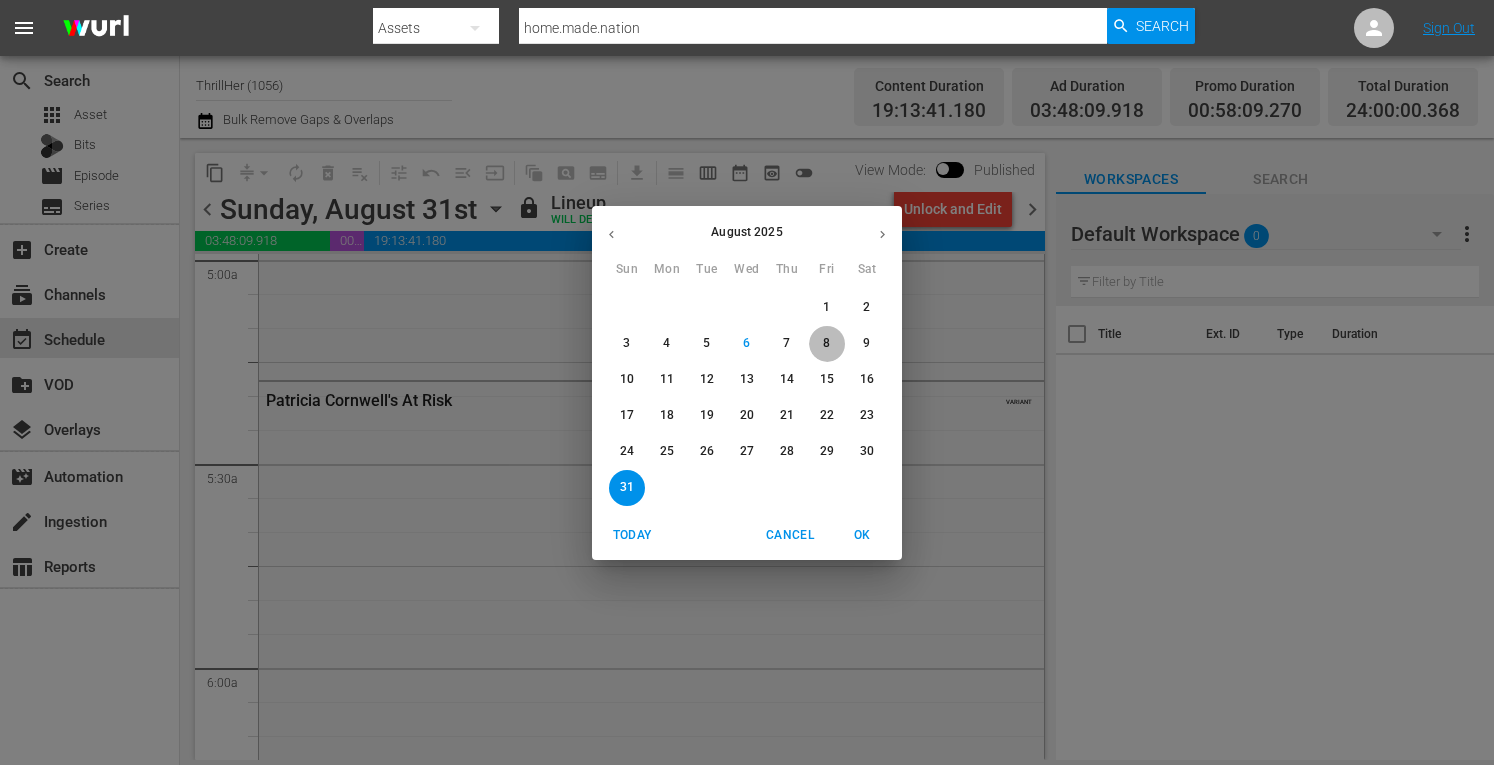 click on "8" at bounding box center (826, 343) 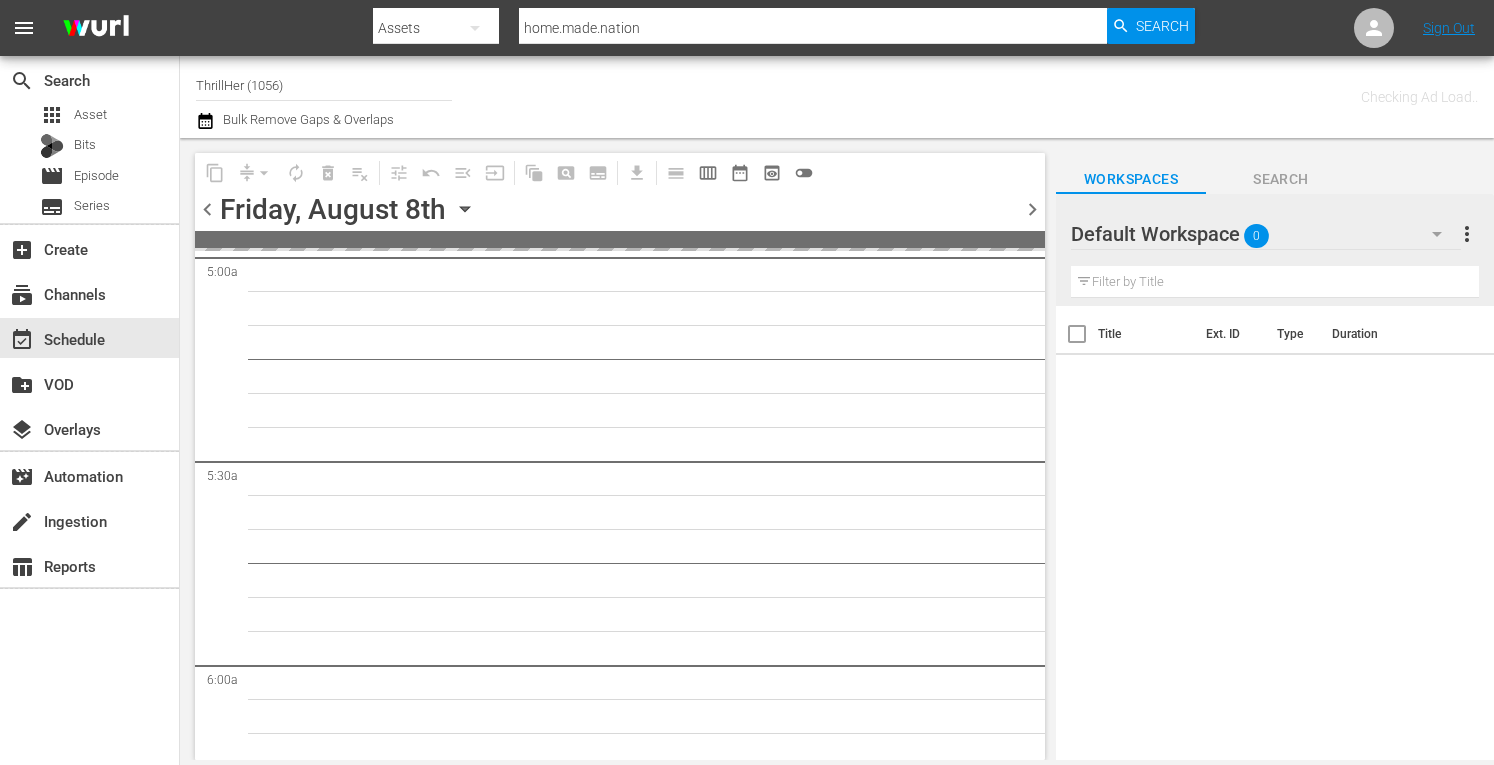 scroll, scrollTop: 2136, scrollLeft: 0, axis: vertical 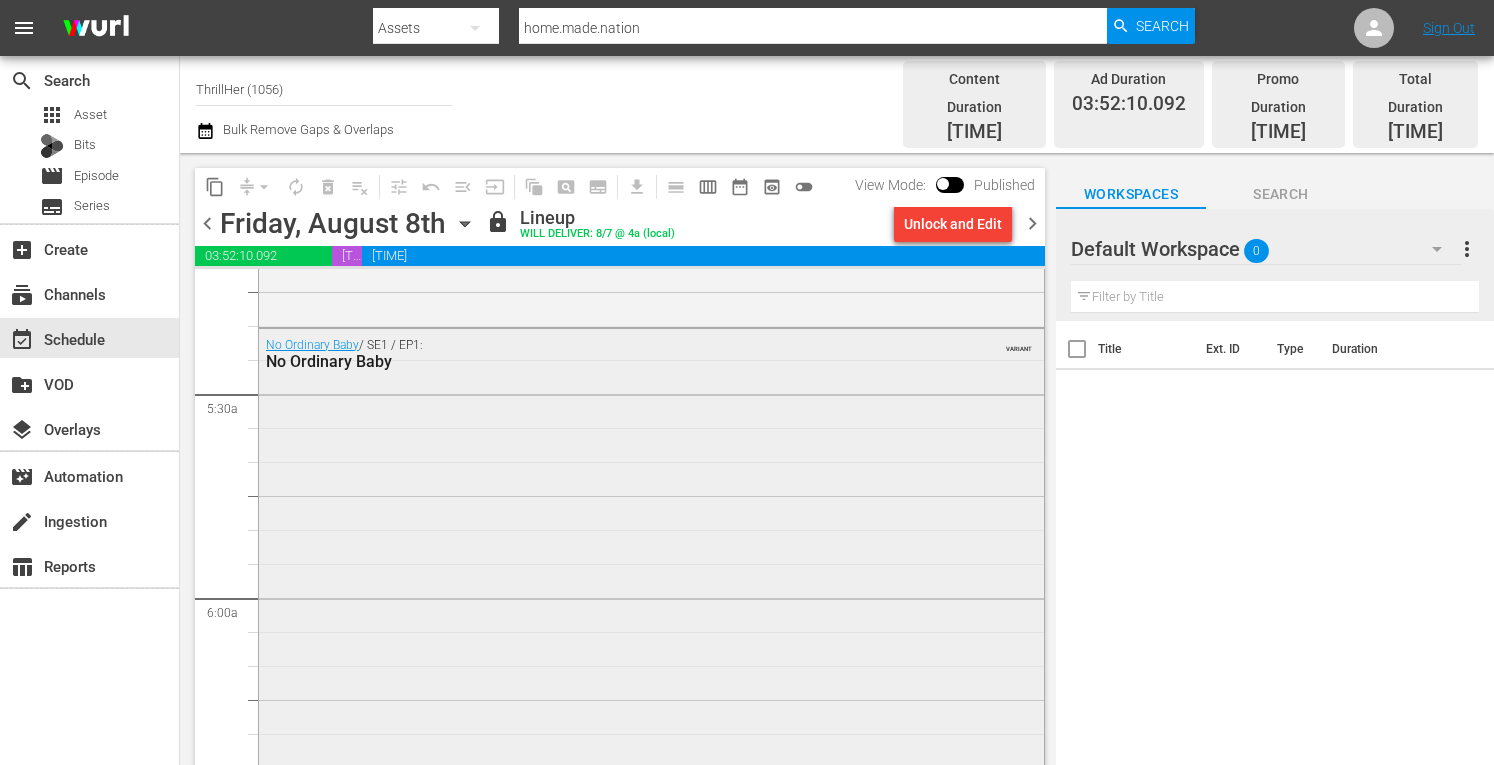 click on "No Ordinary Baby  / SE1 / EP1:
No Ordinary Baby VARIANT" at bounding box center (651, 684) 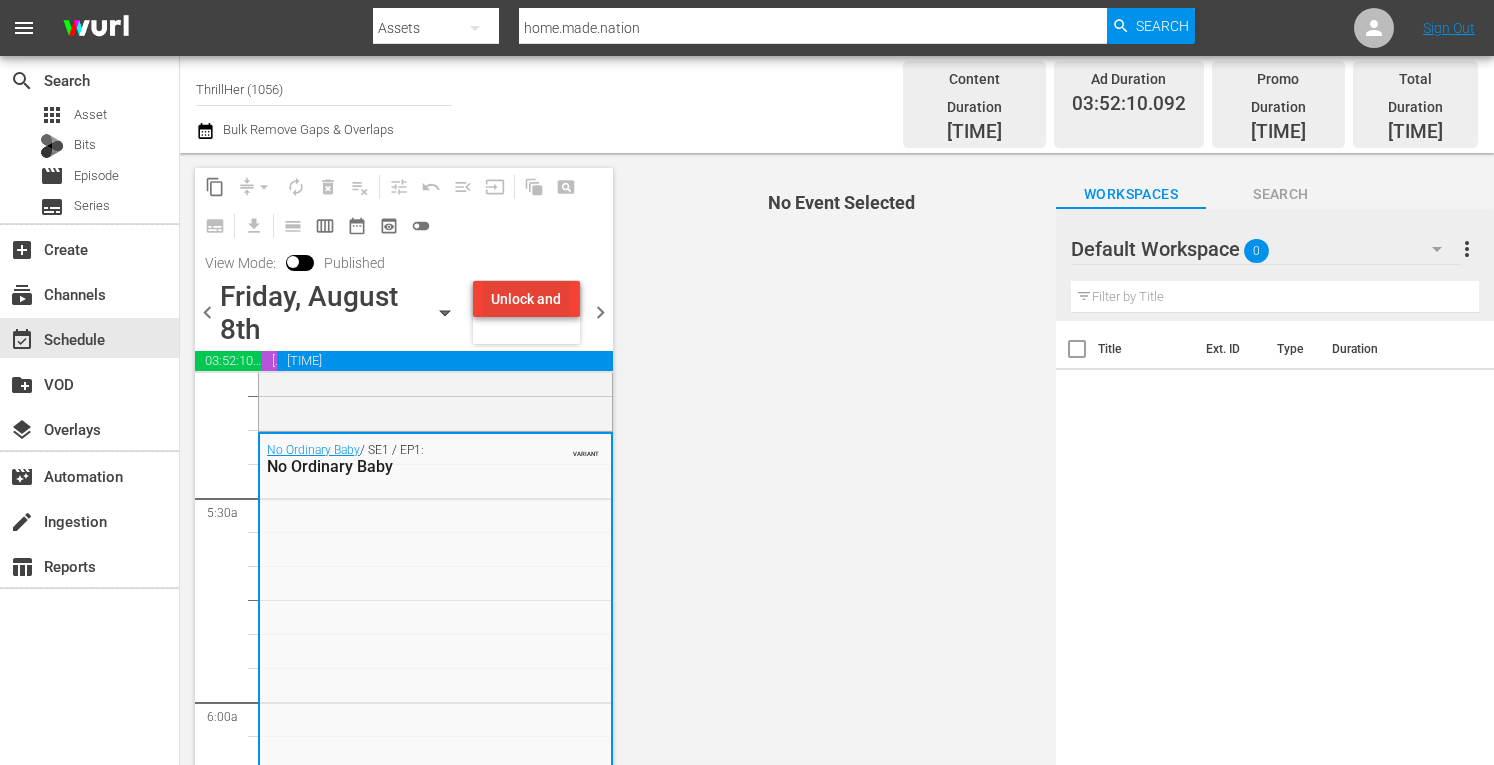 click on "Unlock and Edit" at bounding box center [526, 299] 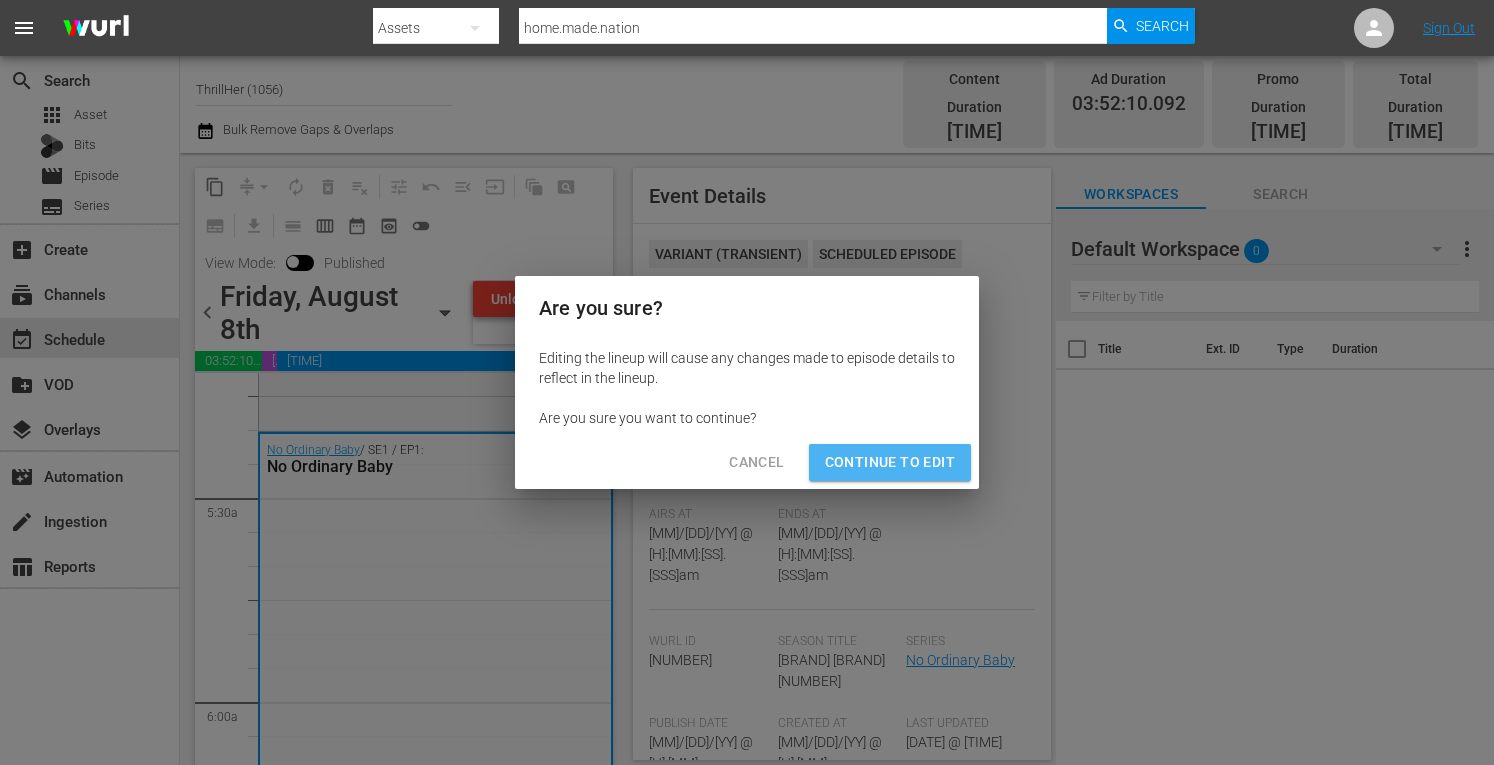 click on "Continue to Edit" at bounding box center (890, 462) 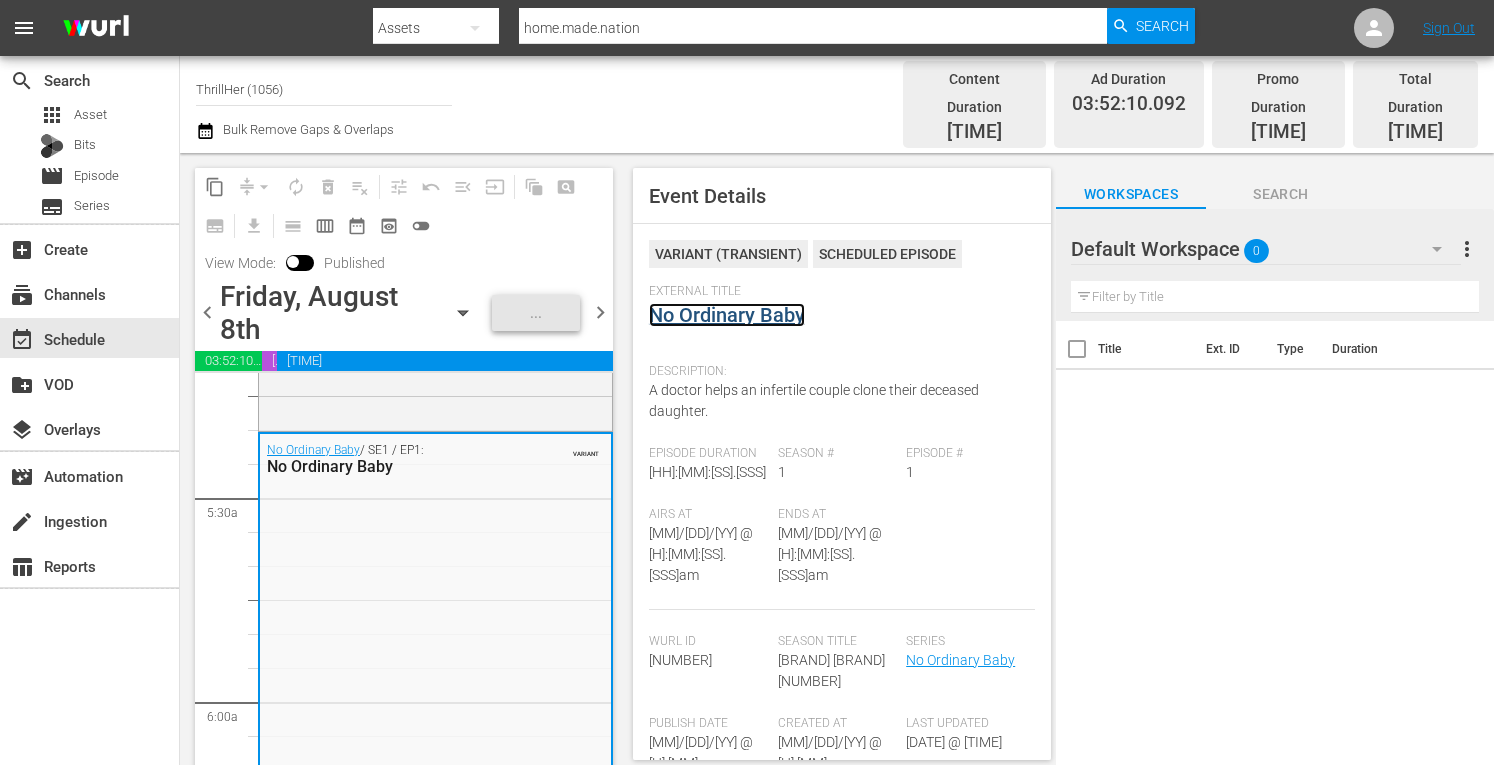 click on "No Ordinary Baby" at bounding box center (727, 315) 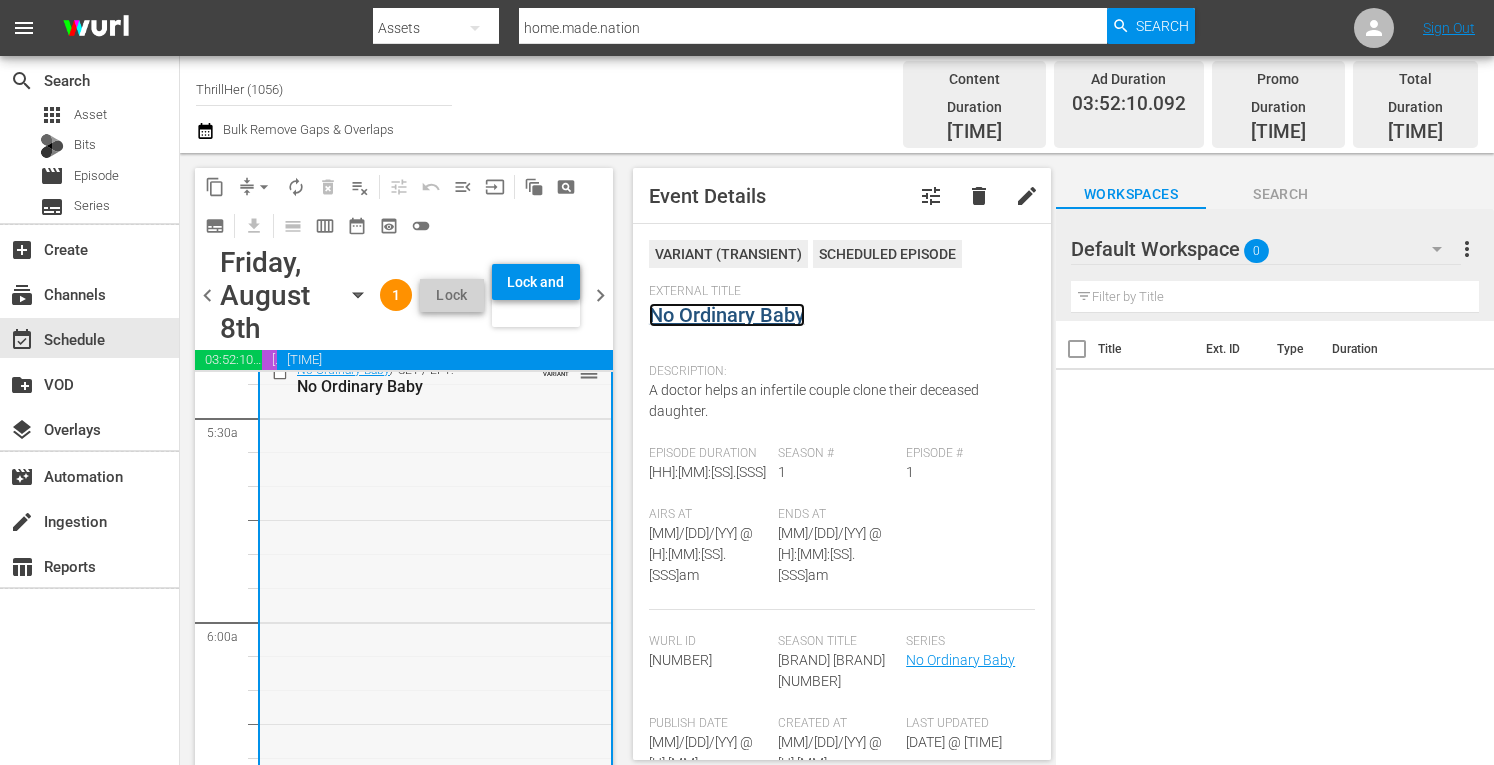 scroll, scrollTop: 2169, scrollLeft: 0, axis: vertical 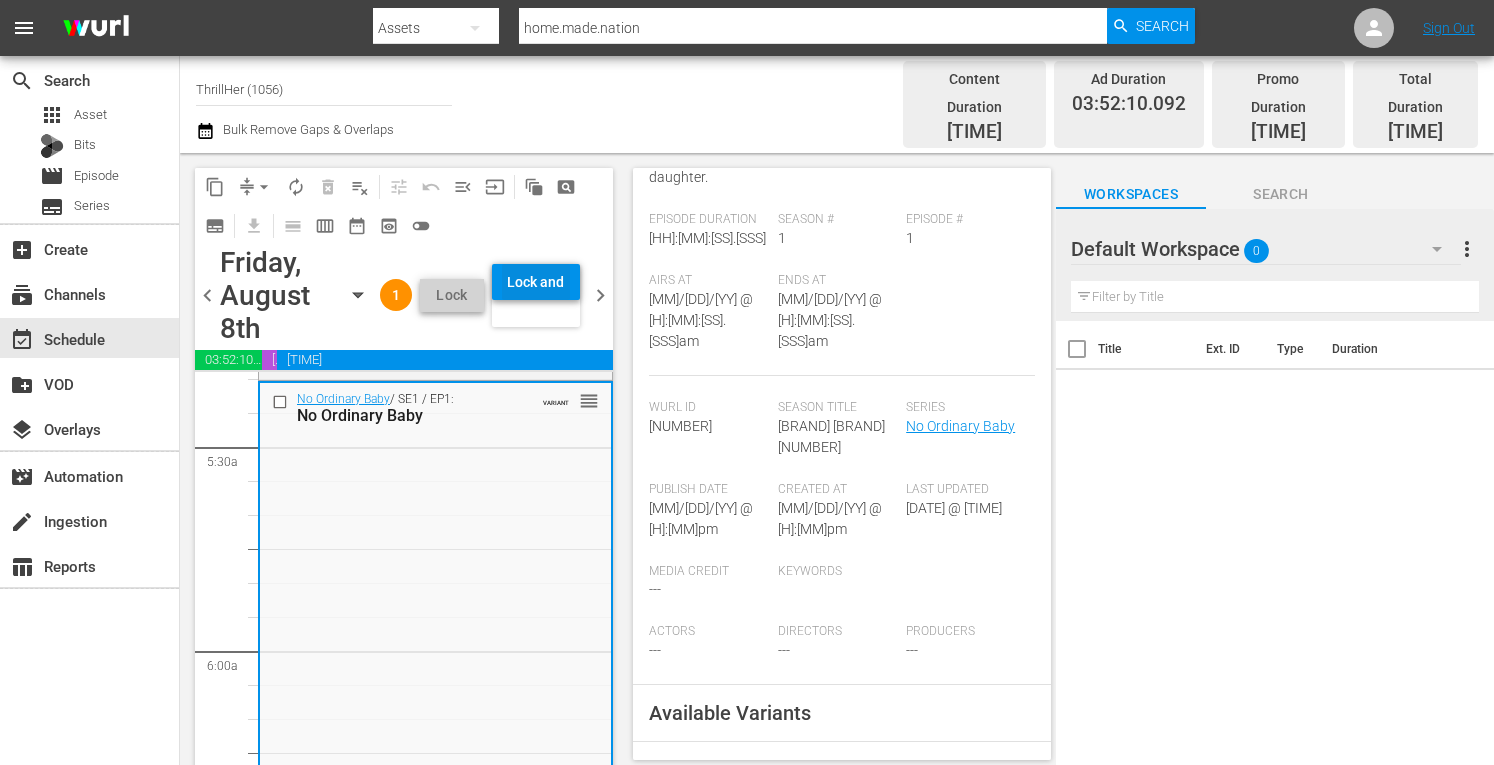 click on "Lock and Publish" at bounding box center [536, 282] 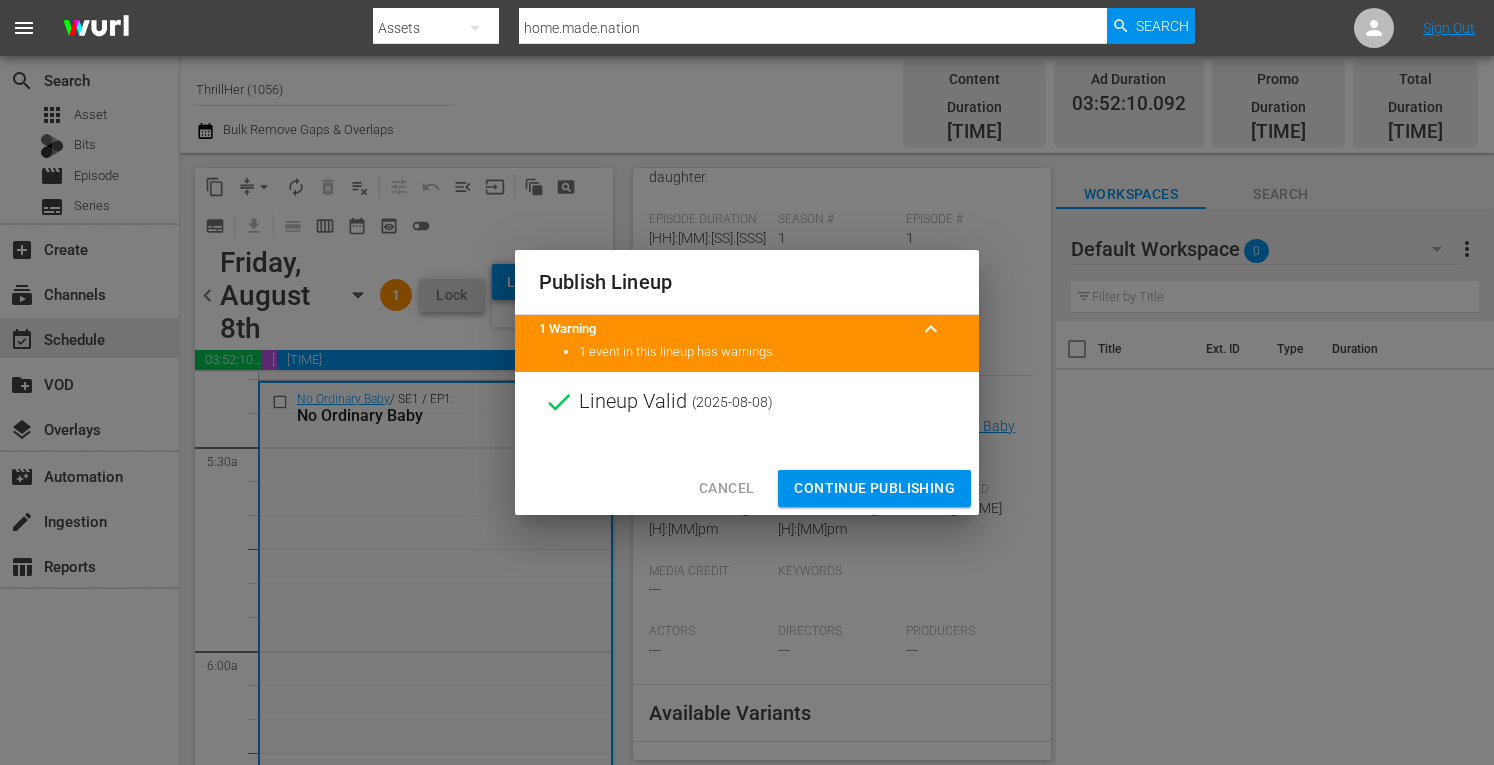 click on "Cancel" at bounding box center [726, 488] 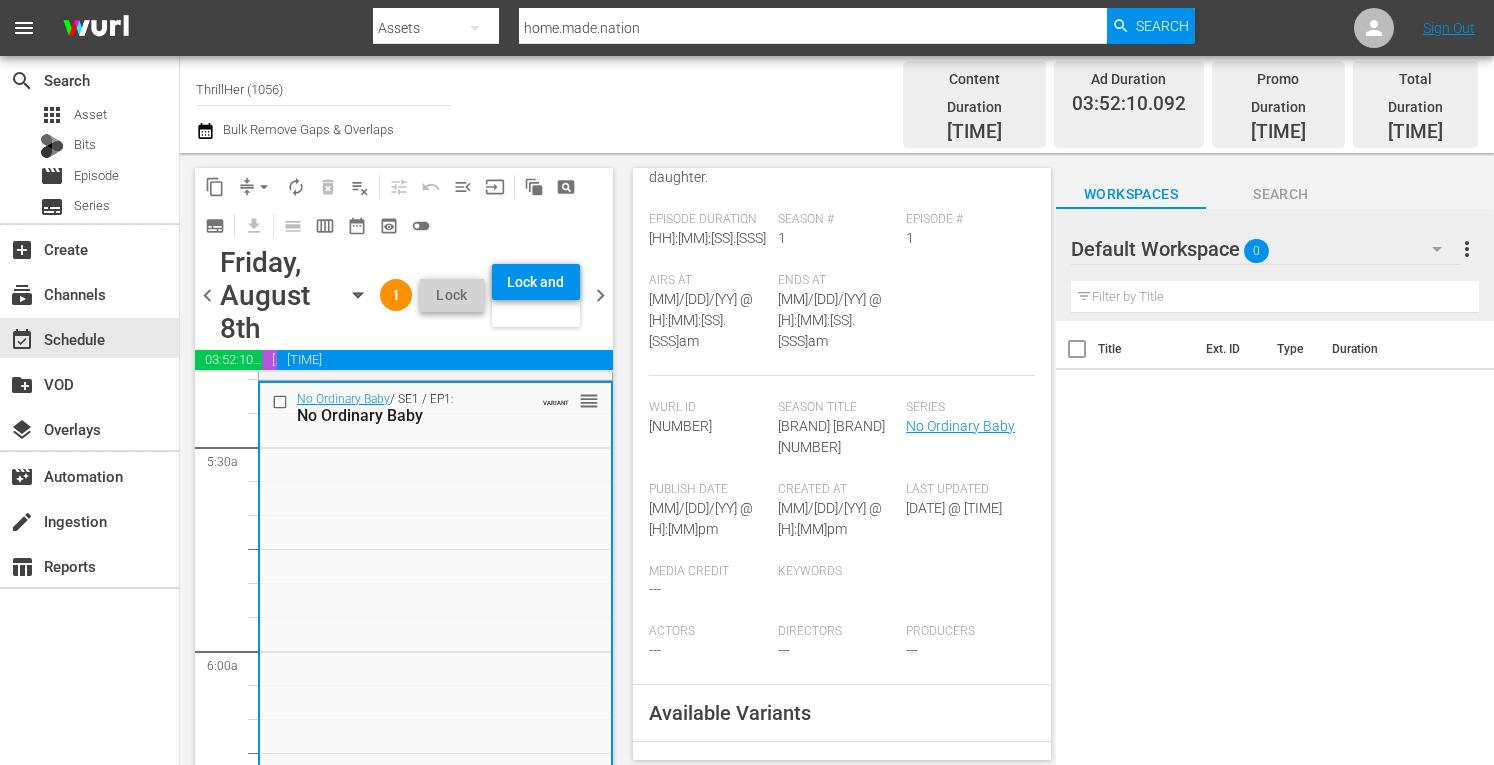 scroll, scrollTop: 0, scrollLeft: 0, axis: both 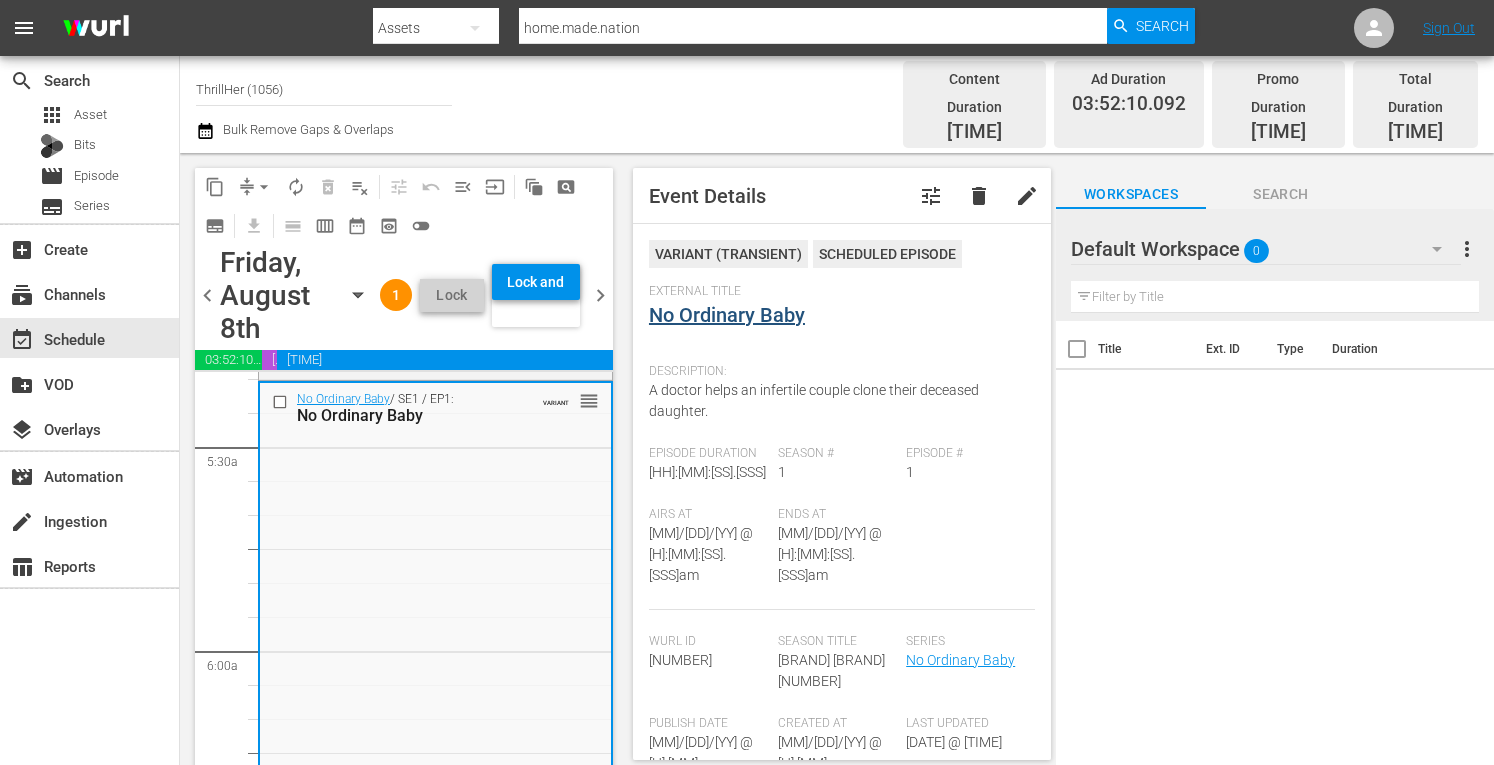 type 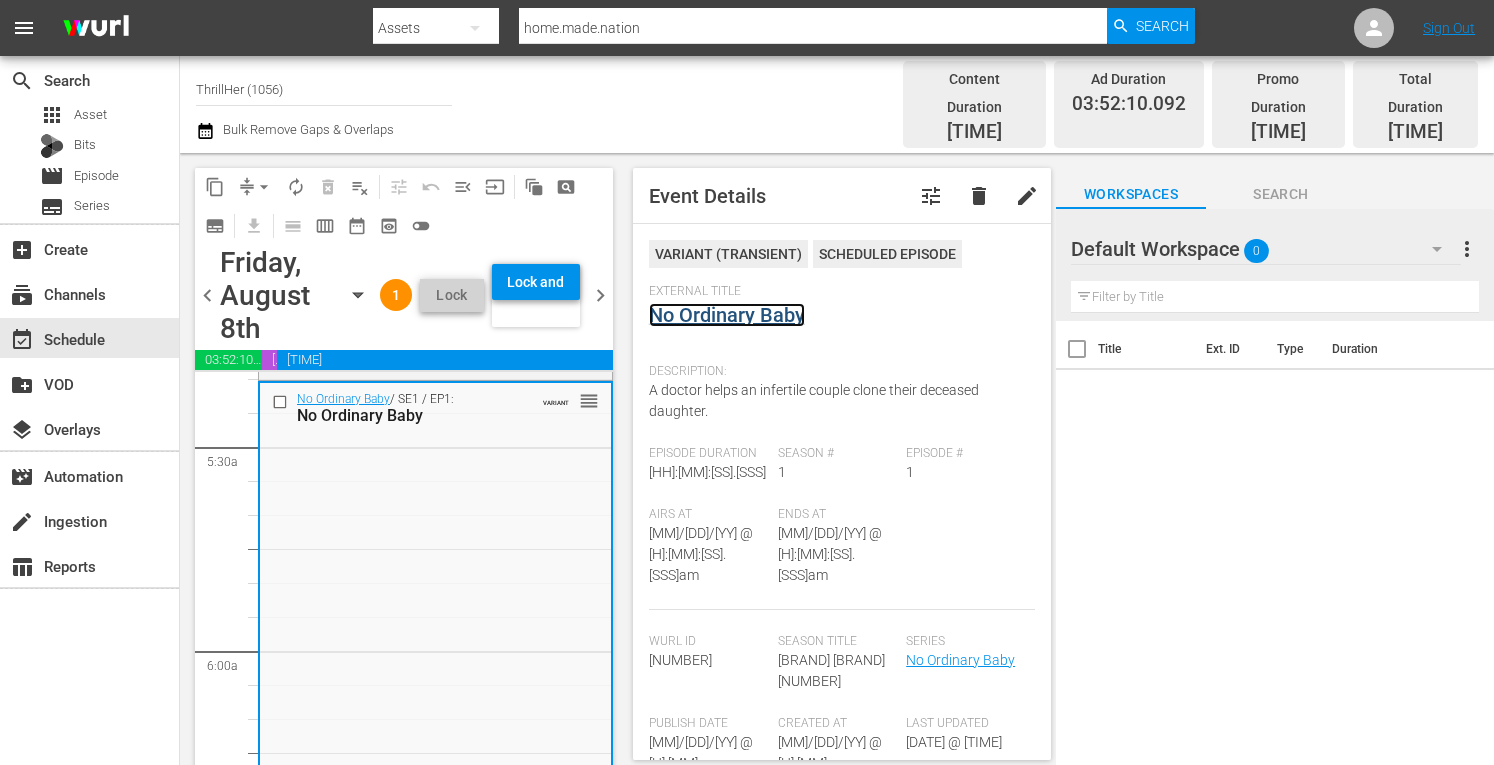 click on "No Ordinary Baby" at bounding box center [727, 315] 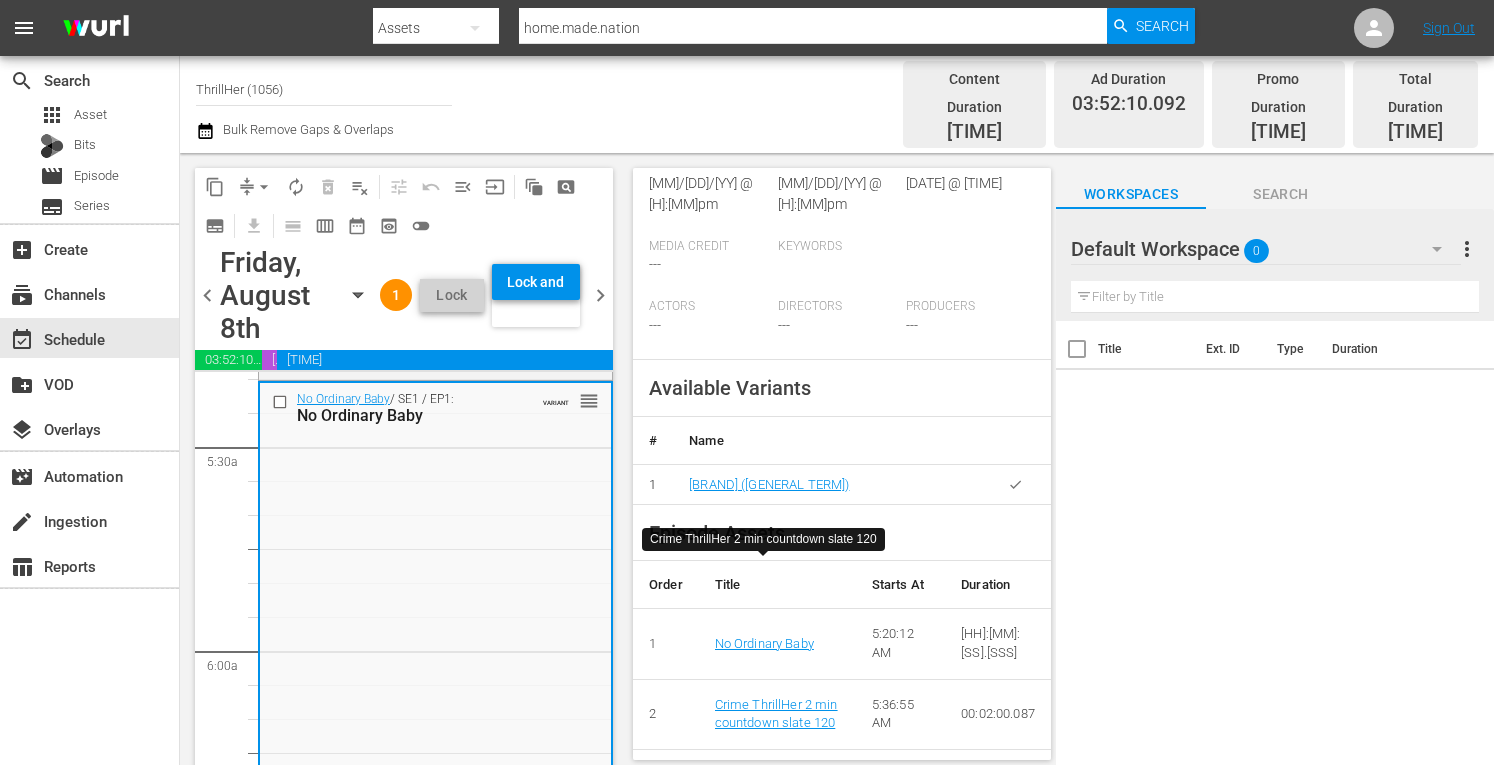 scroll, scrollTop: 546, scrollLeft: 0, axis: vertical 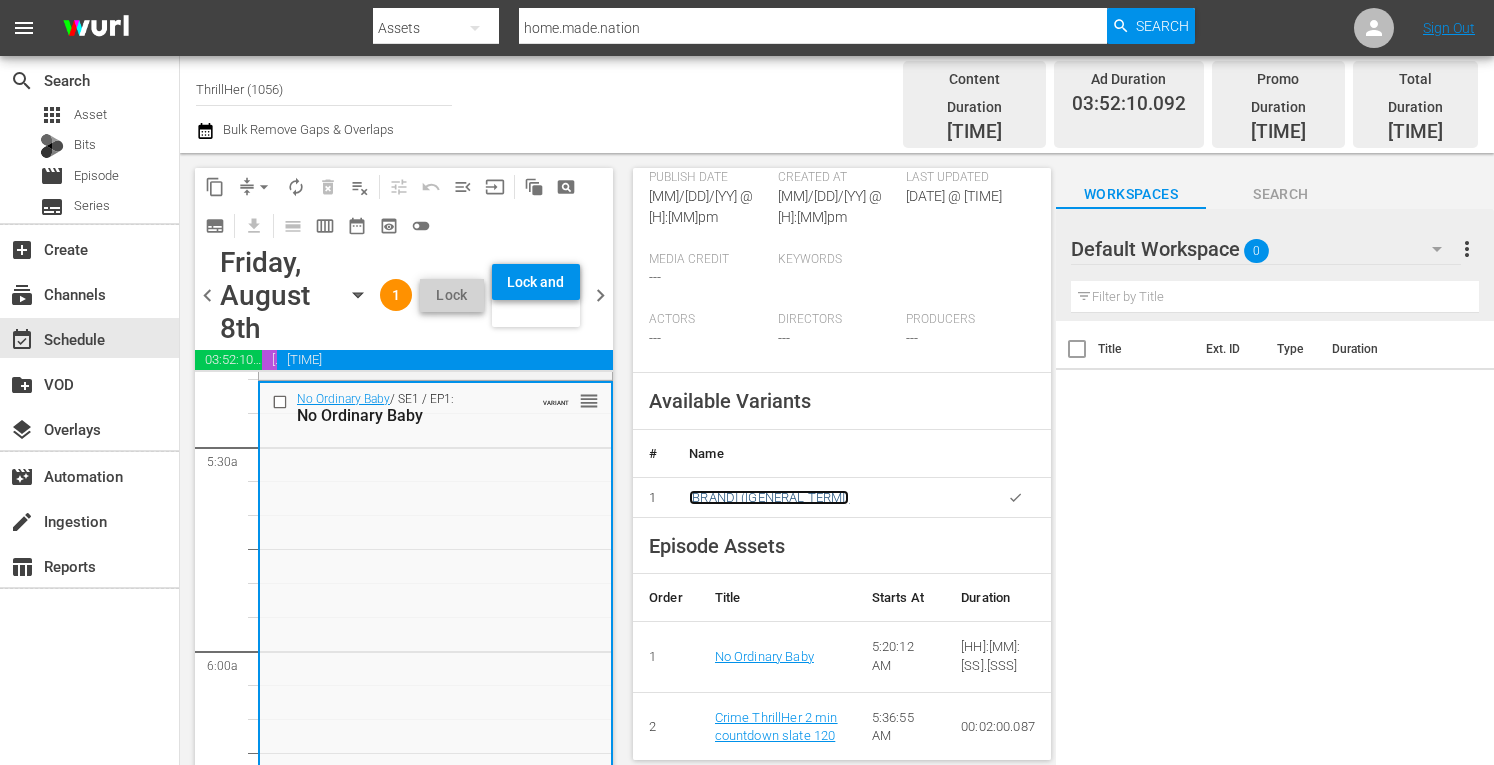 click on "No Ordinary Baby (Primary)" at bounding box center (769, 497) 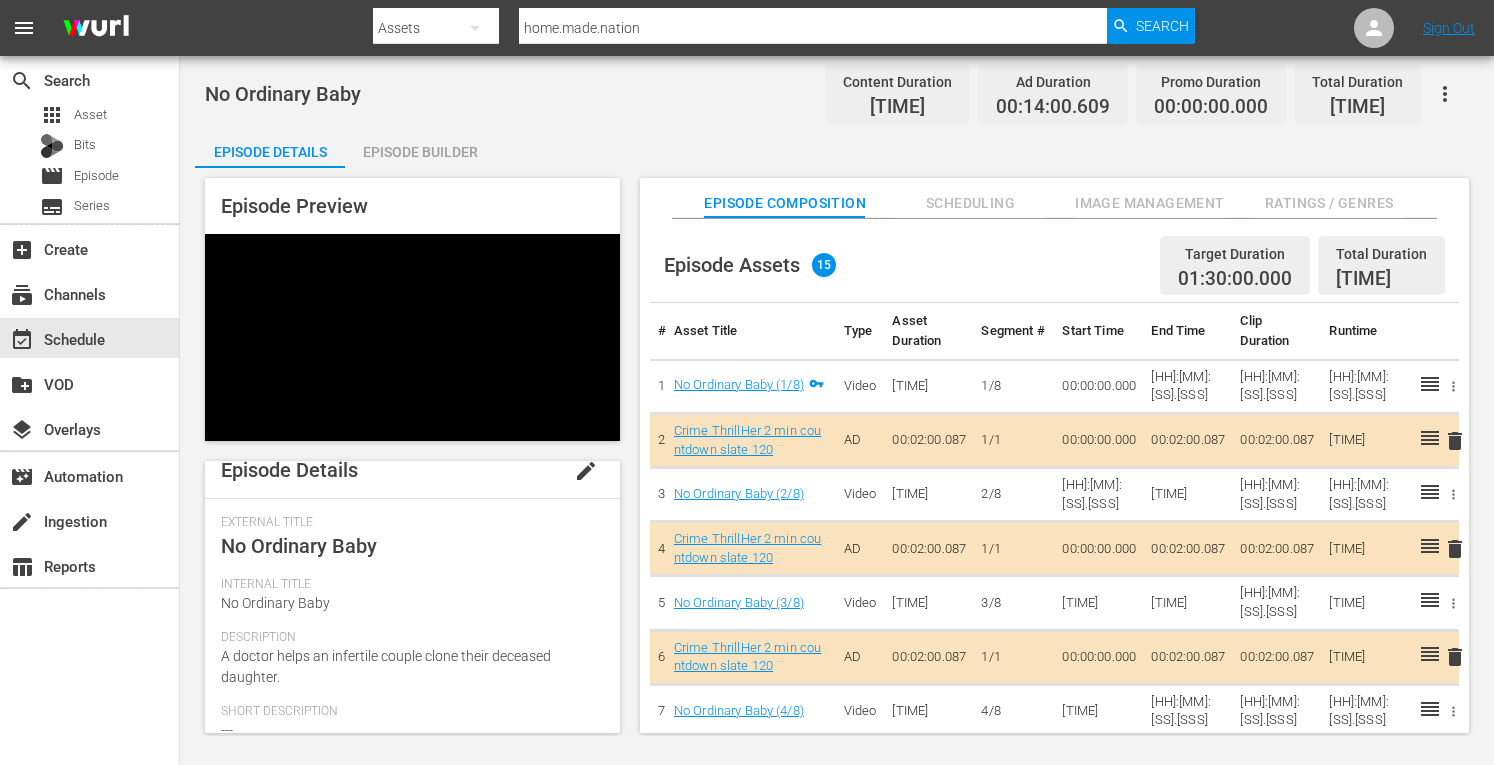 scroll, scrollTop: 0, scrollLeft: 0, axis: both 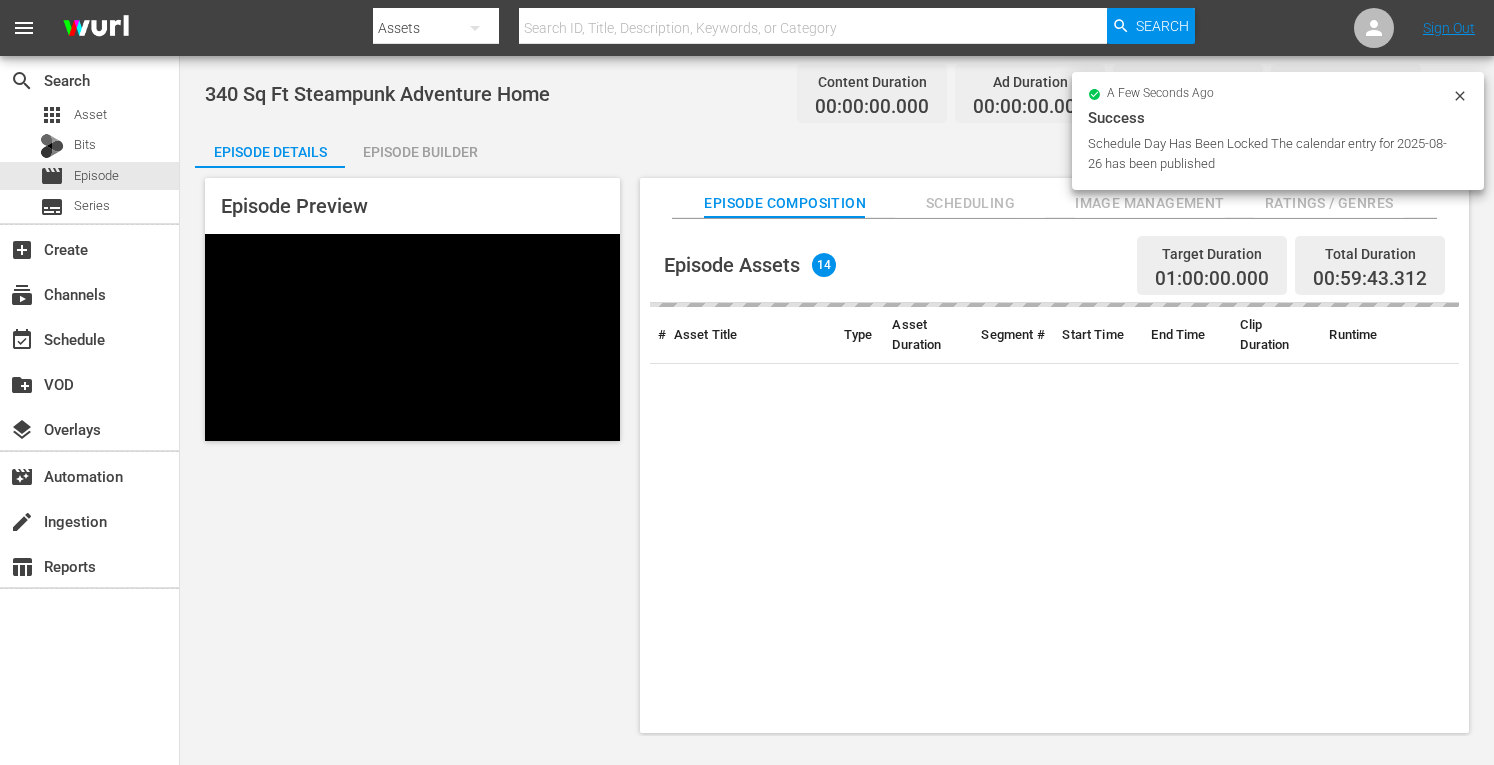 click on "Episode Builder" at bounding box center [420, 152] 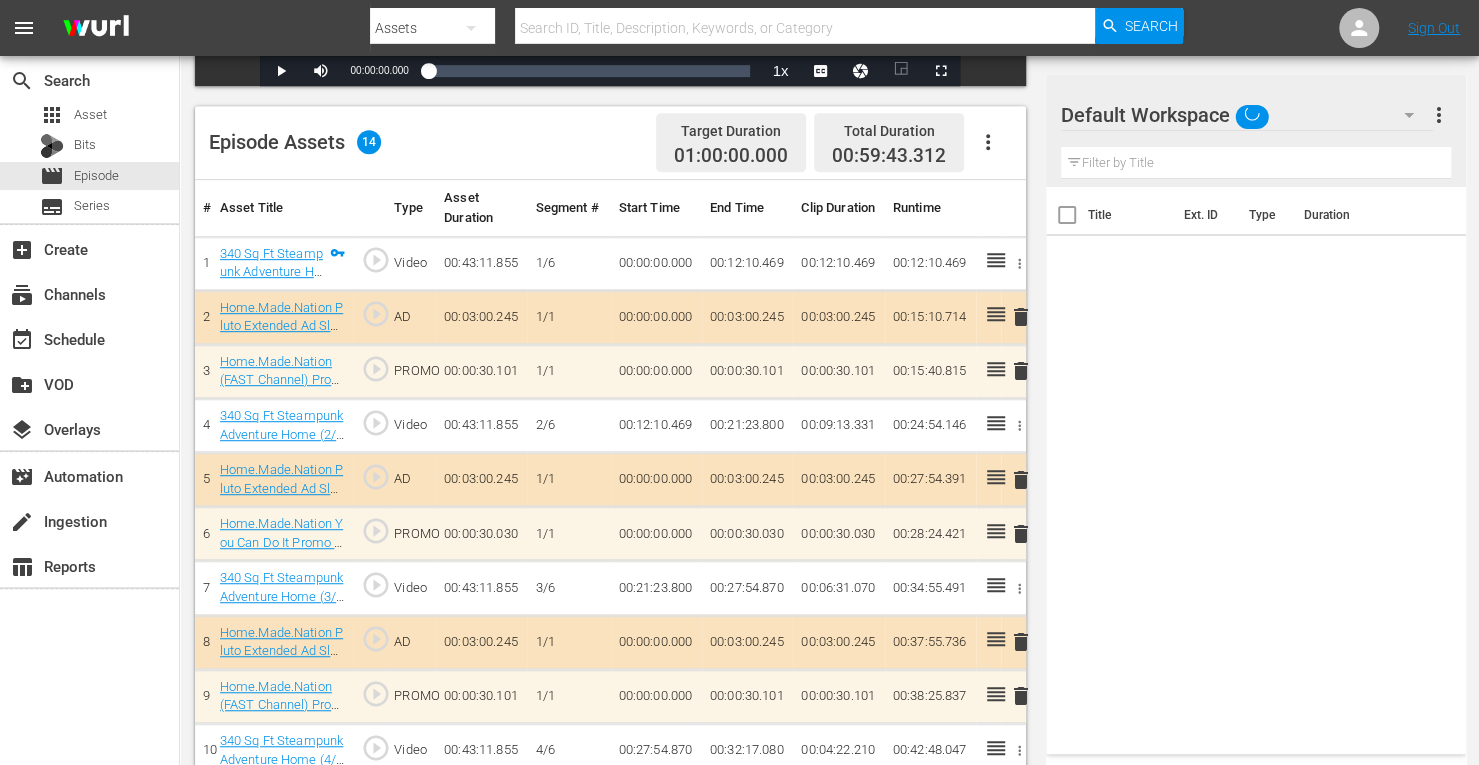 scroll, scrollTop: 715, scrollLeft: 0, axis: vertical 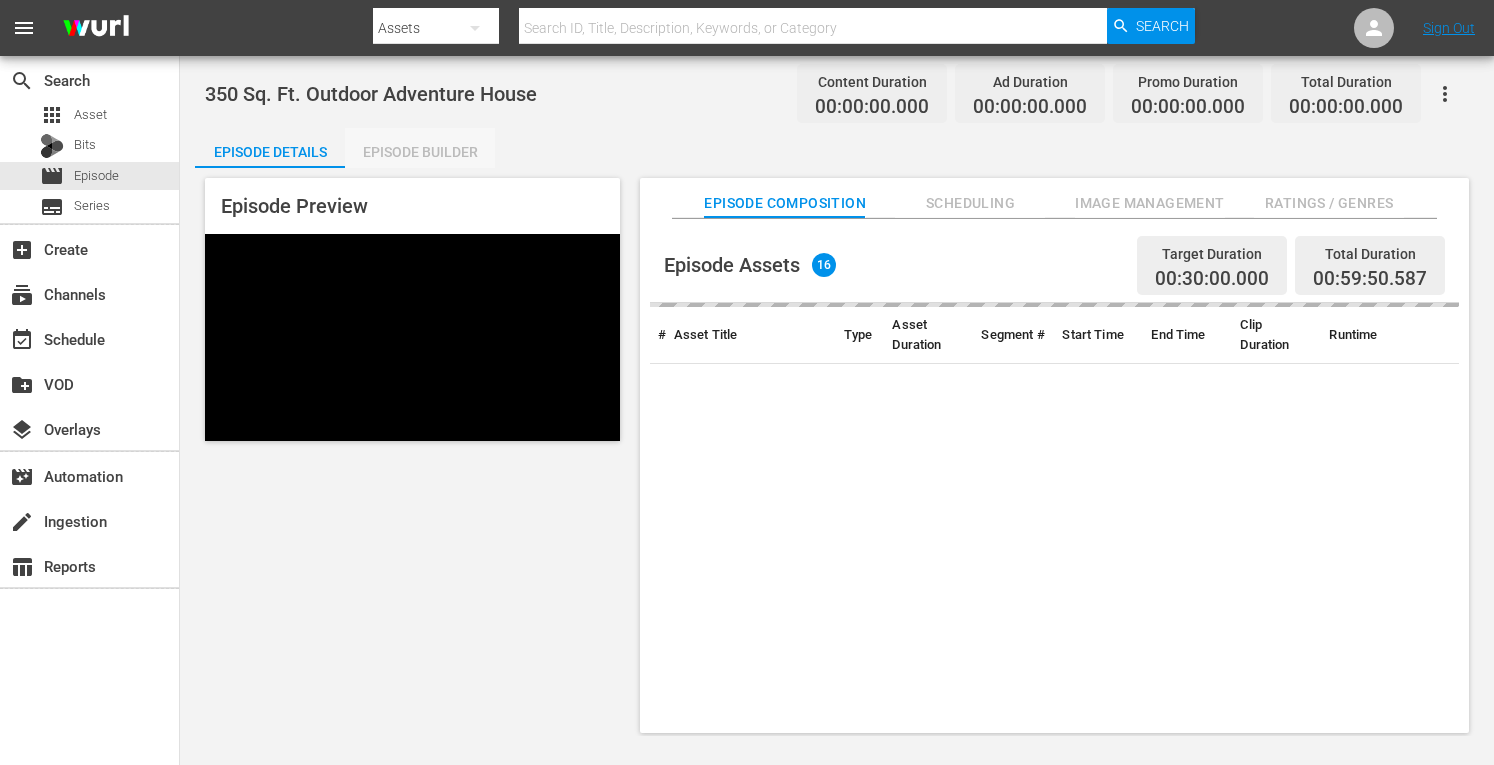 click on "Episode Builder" at bounding box center (420, 152) 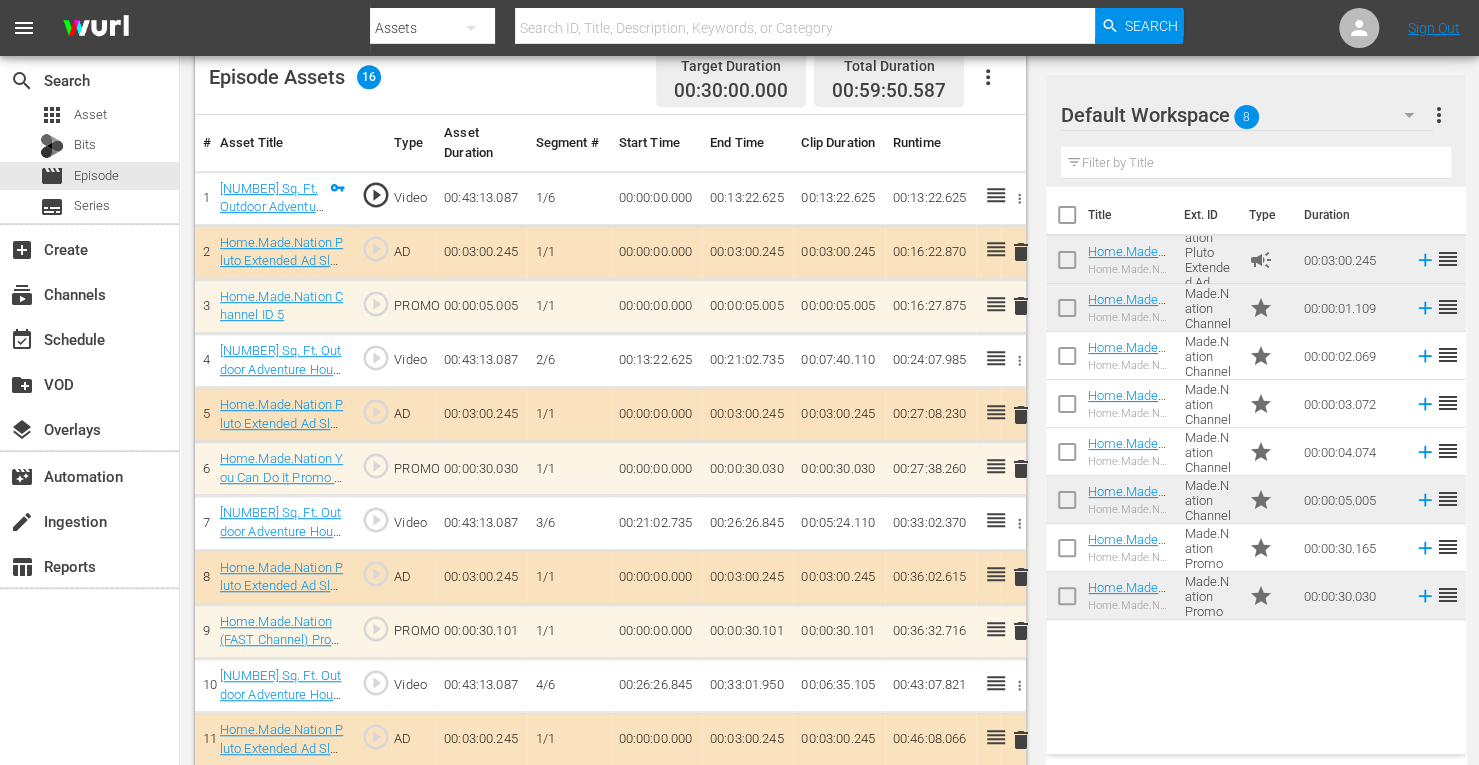 scroll, scrollTop: 542, scrollLeft: 0, axis: vertical 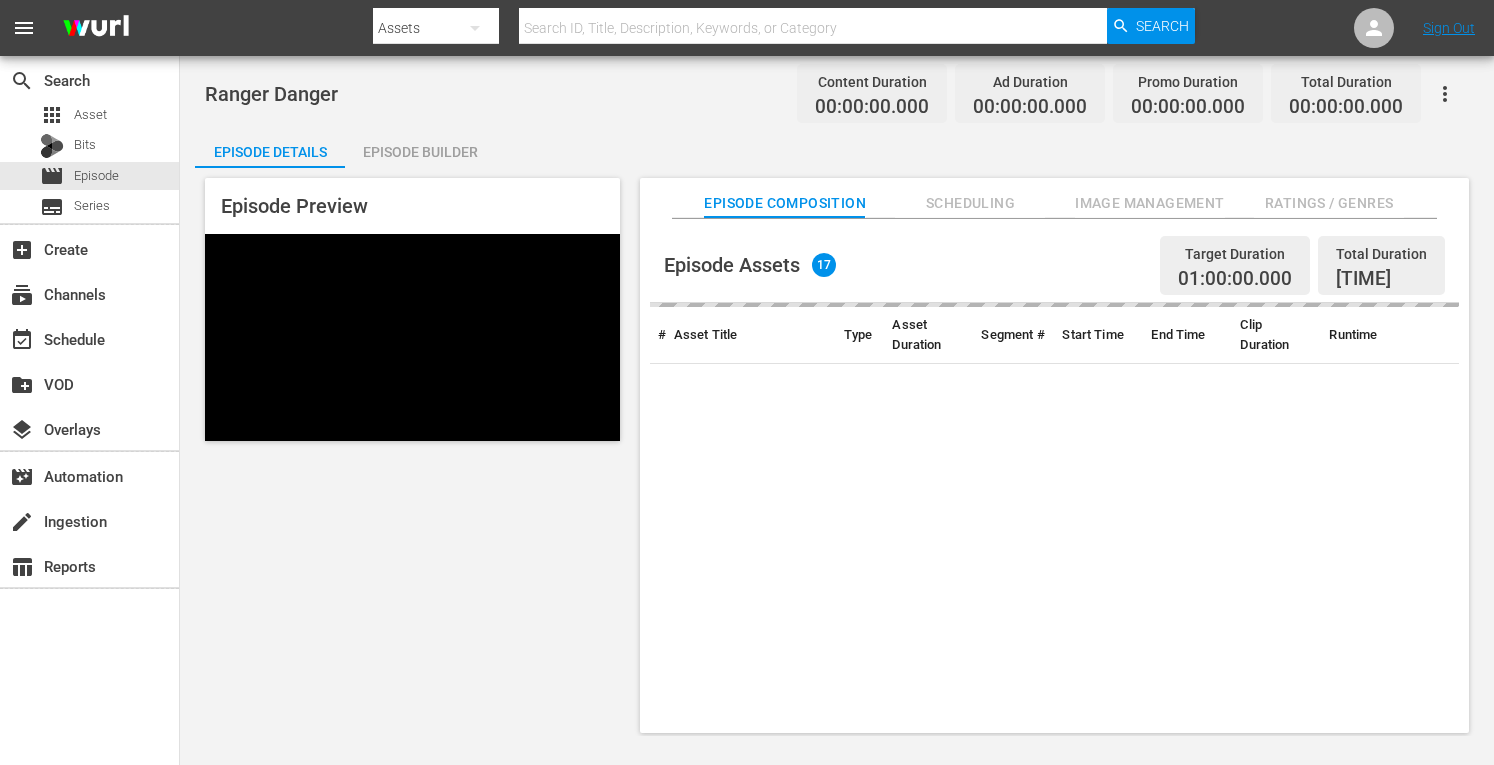 click on "Episode Builder" at bounding box center (420, 152) 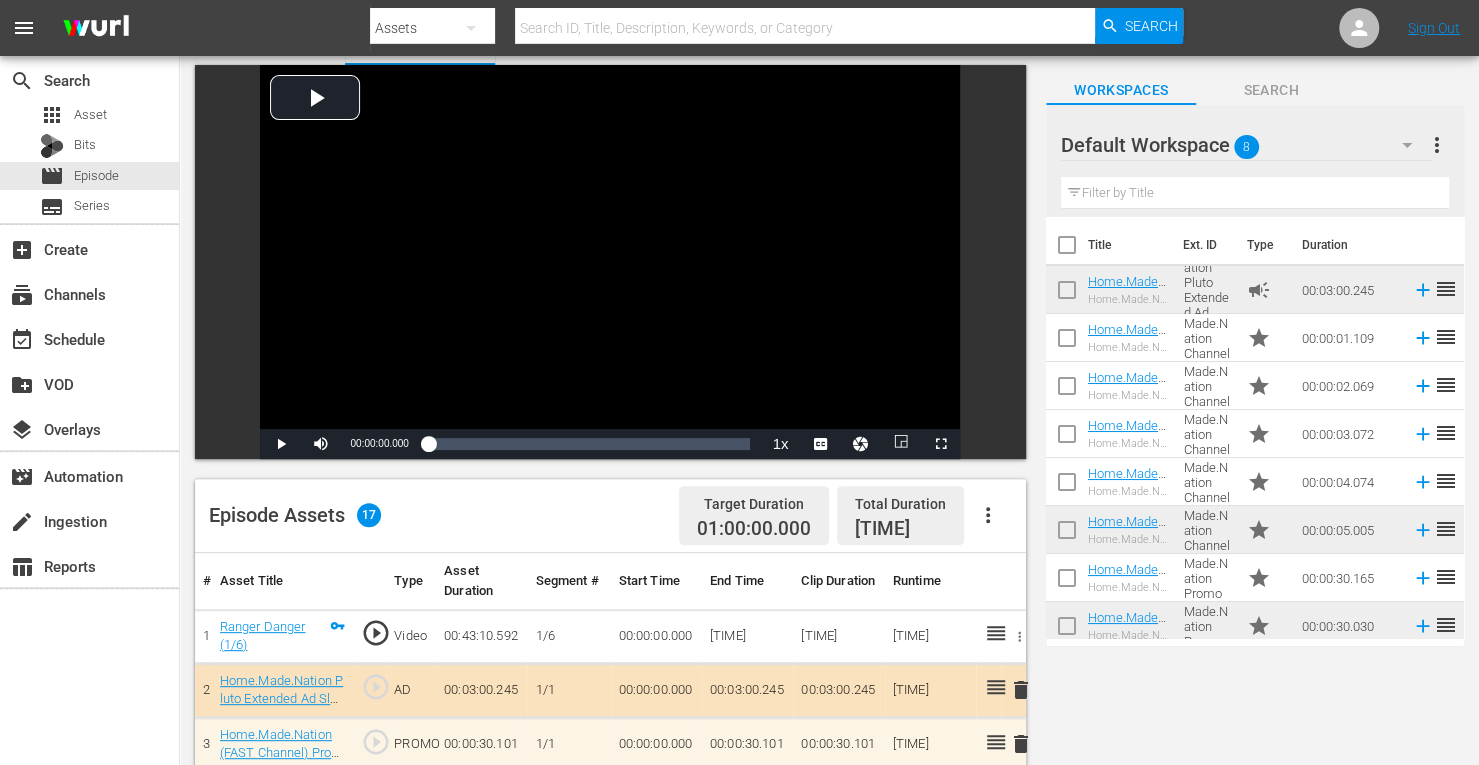 scroll, scrollTop: 77, scrollLeft: 0, axis: vertical 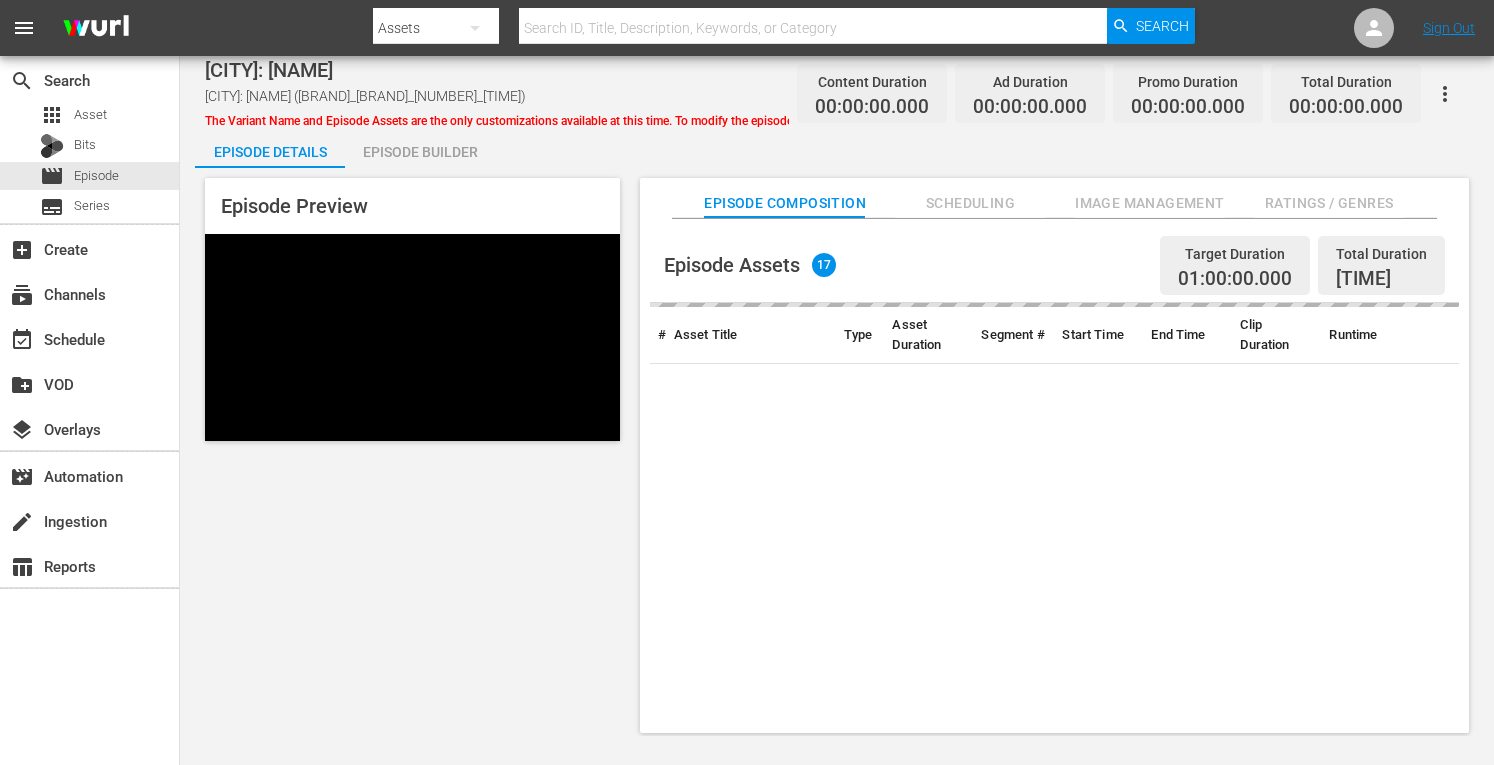 click on "Episode Builder" at bounding box center [420, 152] 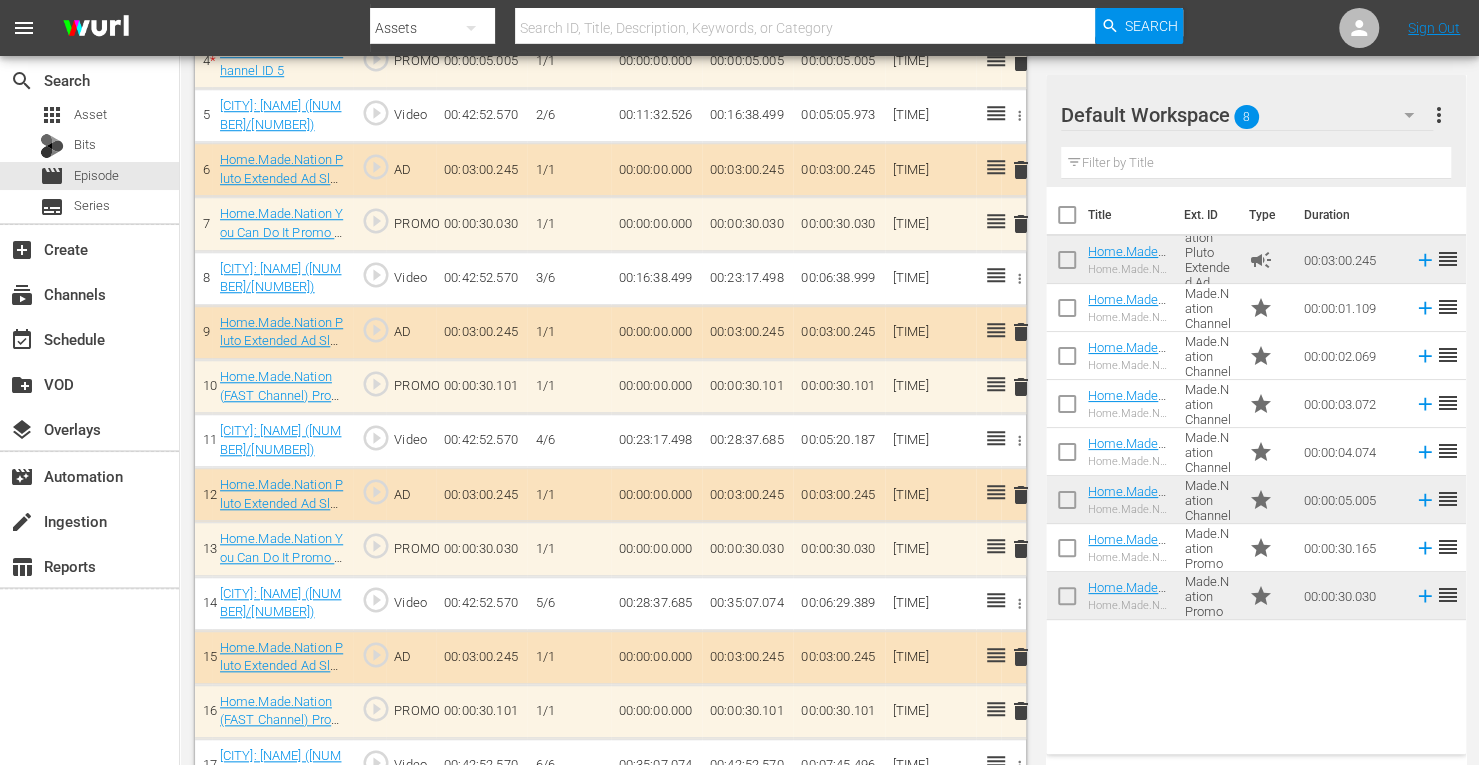 scroll, scrollTop: 847, scrollLeft: 0, axis: vertical 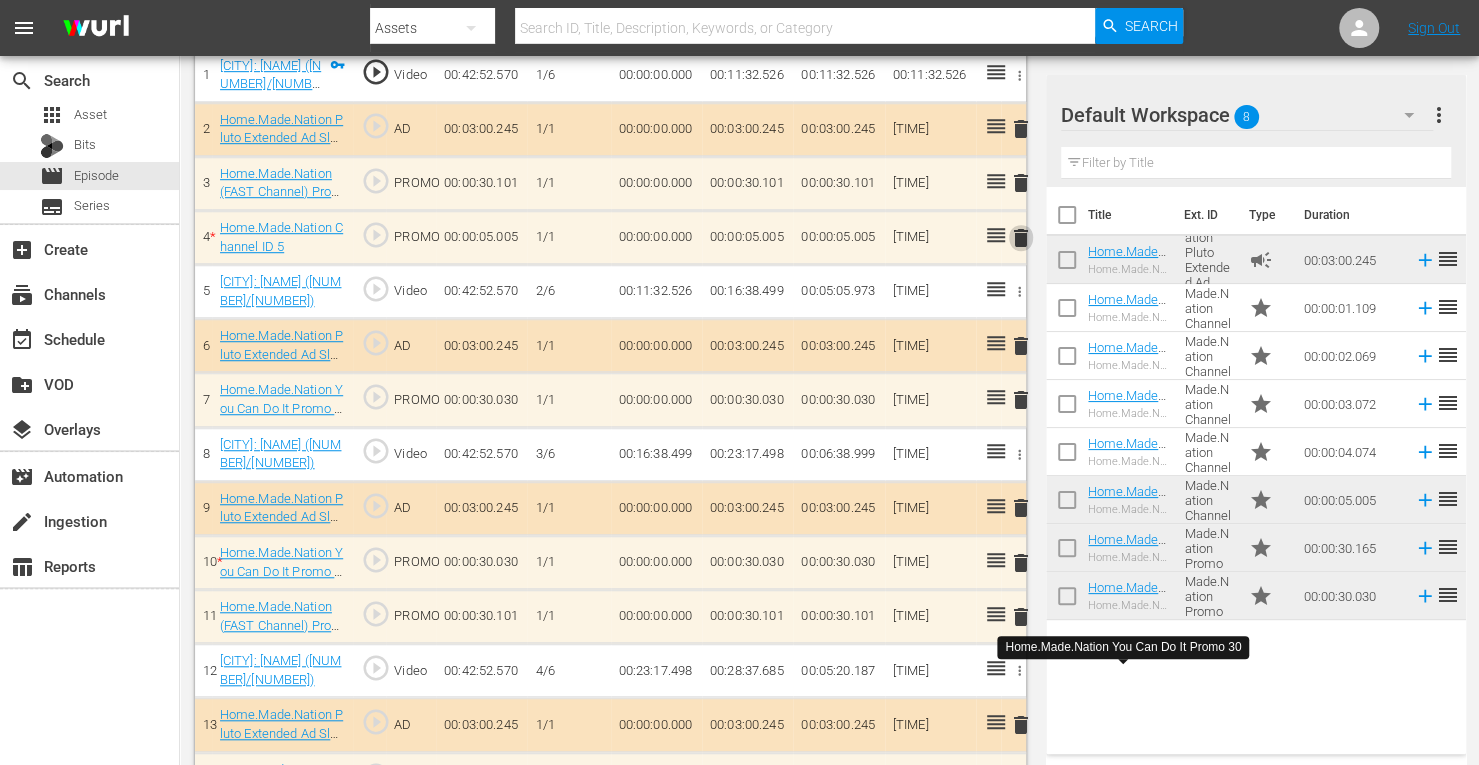 click on "delete" at bounding box center [1021, 238] 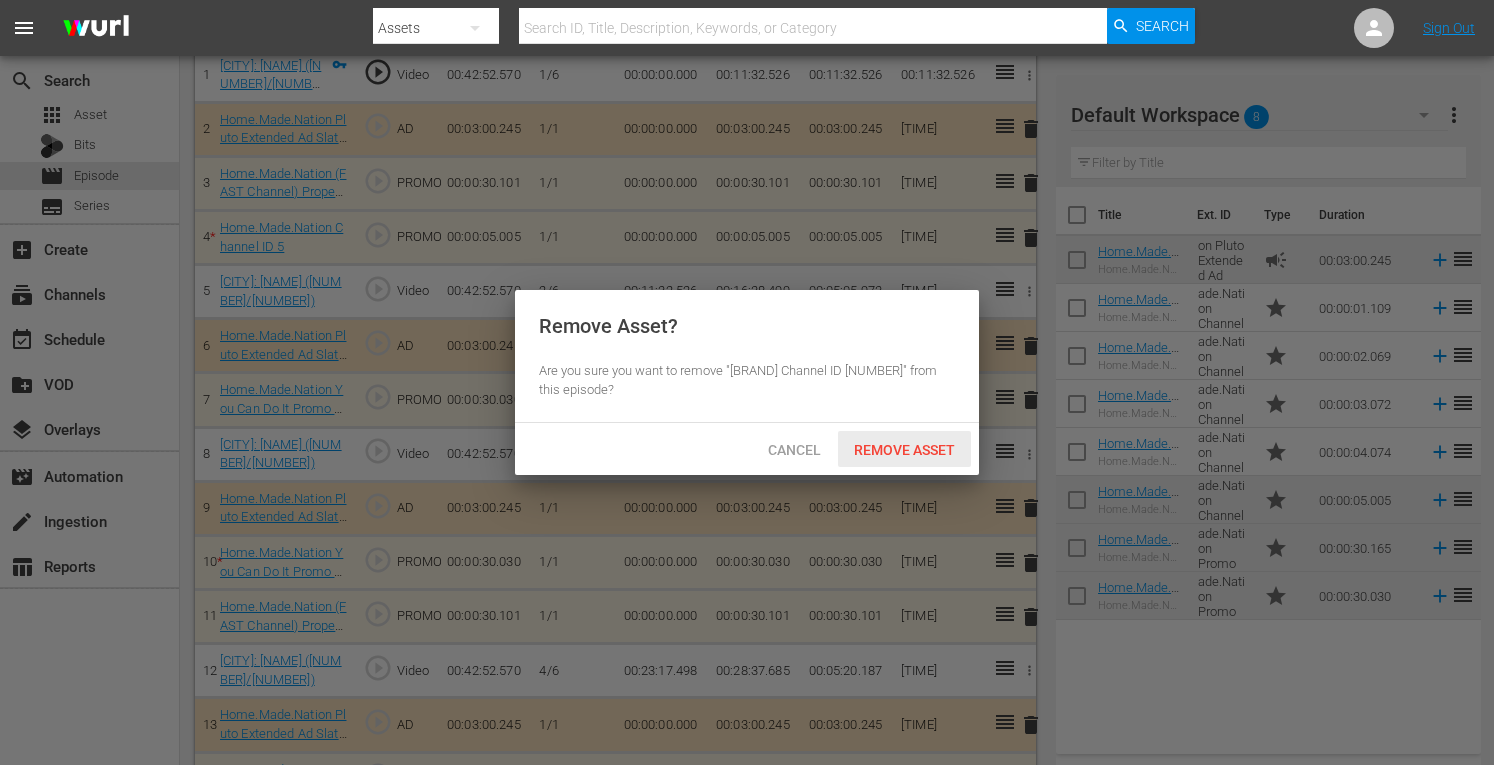 click on "Remove Asset" at bounding box center [904, 449] 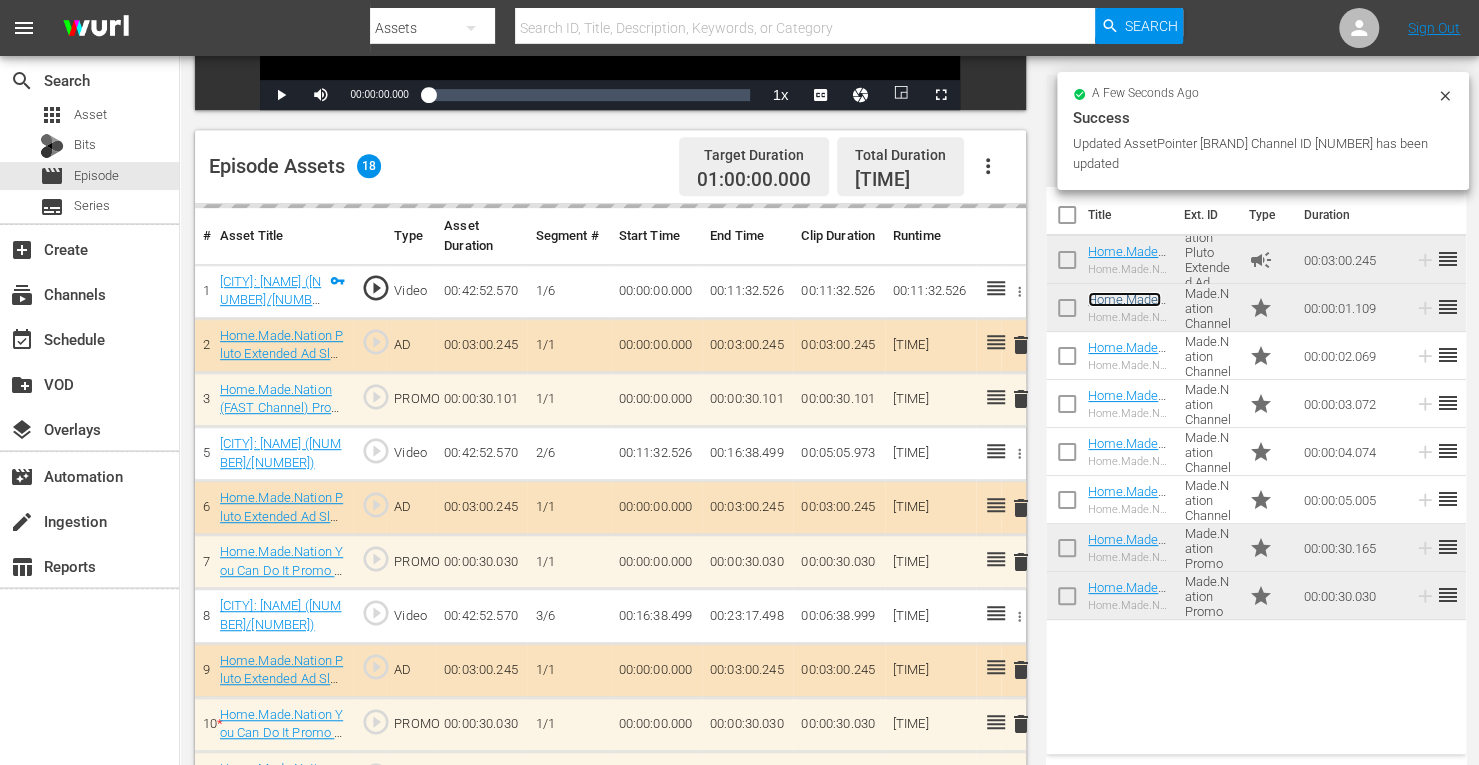scroll, scrollTop: 440, scrollLeft: 0, axis: vertical 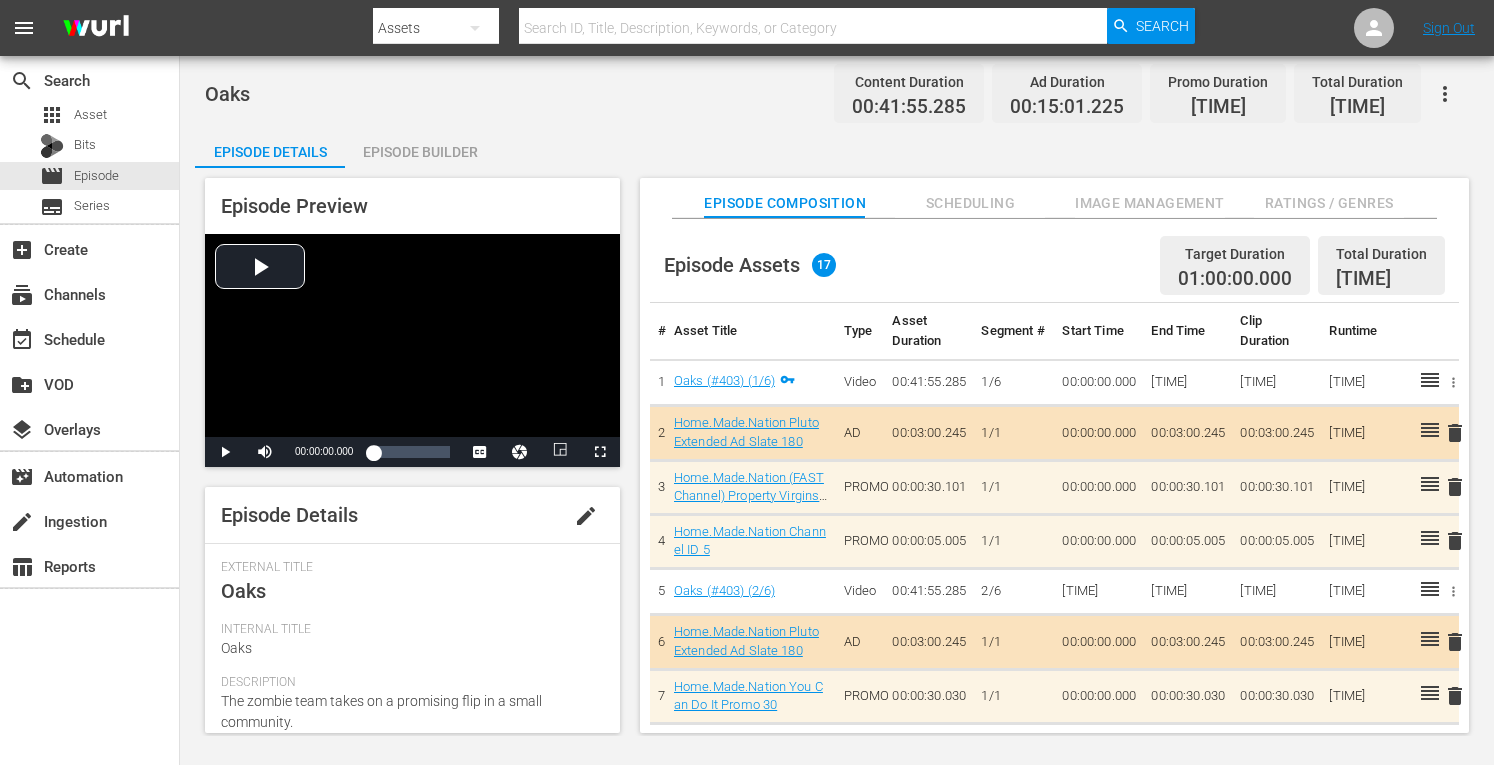 click on "Episode Builder" at bounding box center [420, 152] 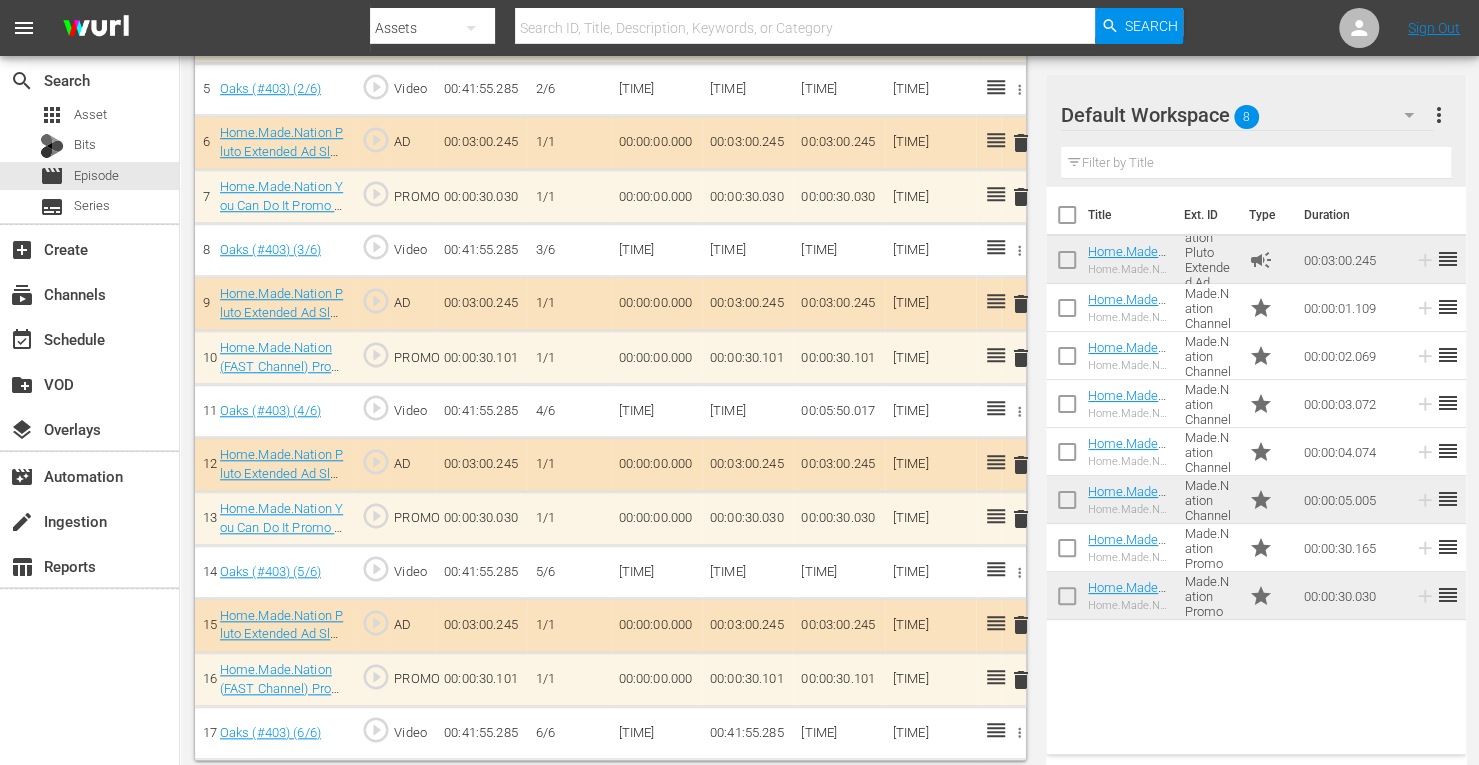 scroll, scrollTop: 864, scrollLeft: 0, axis: vertical 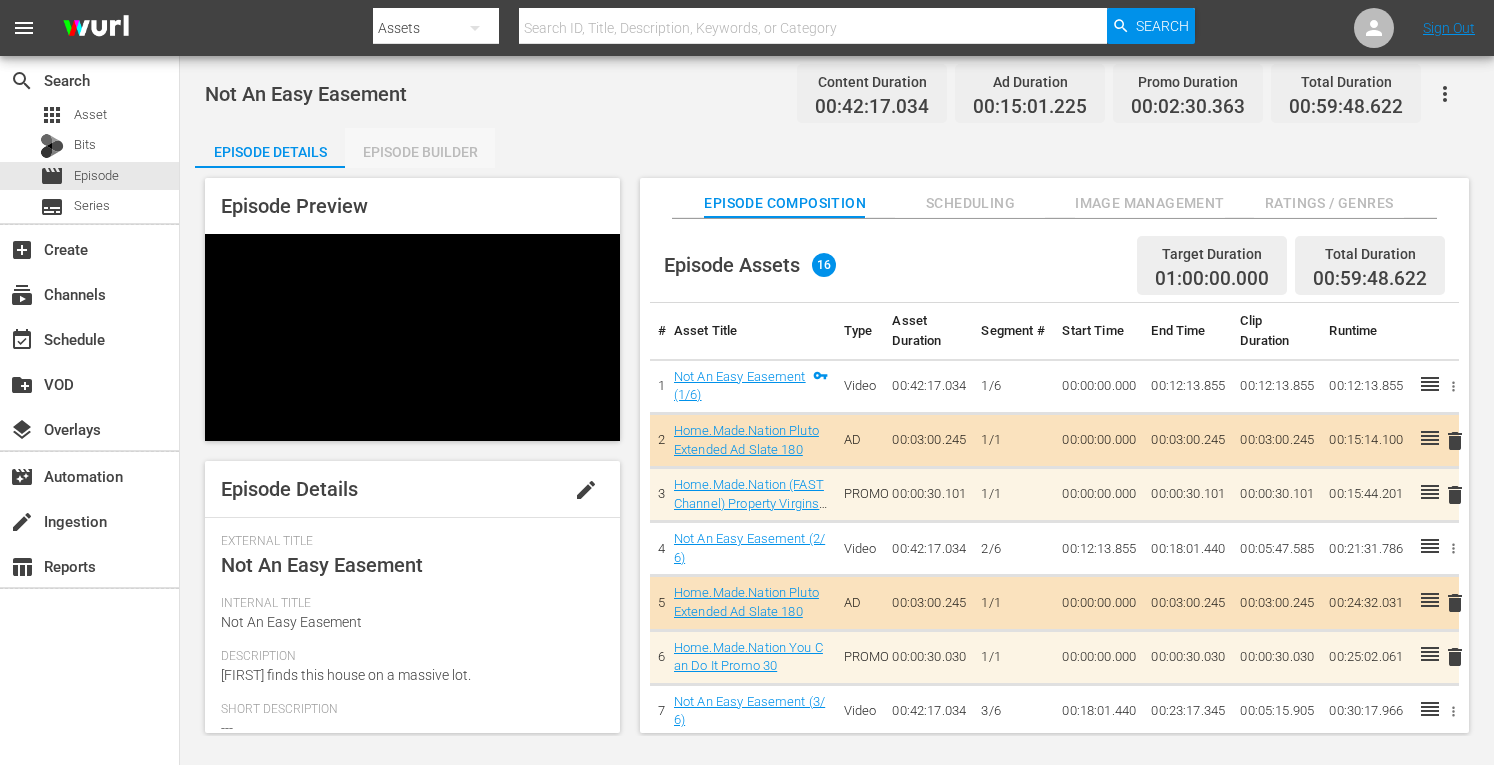 click on "Episode Builder" at bounding box center [420, 152] 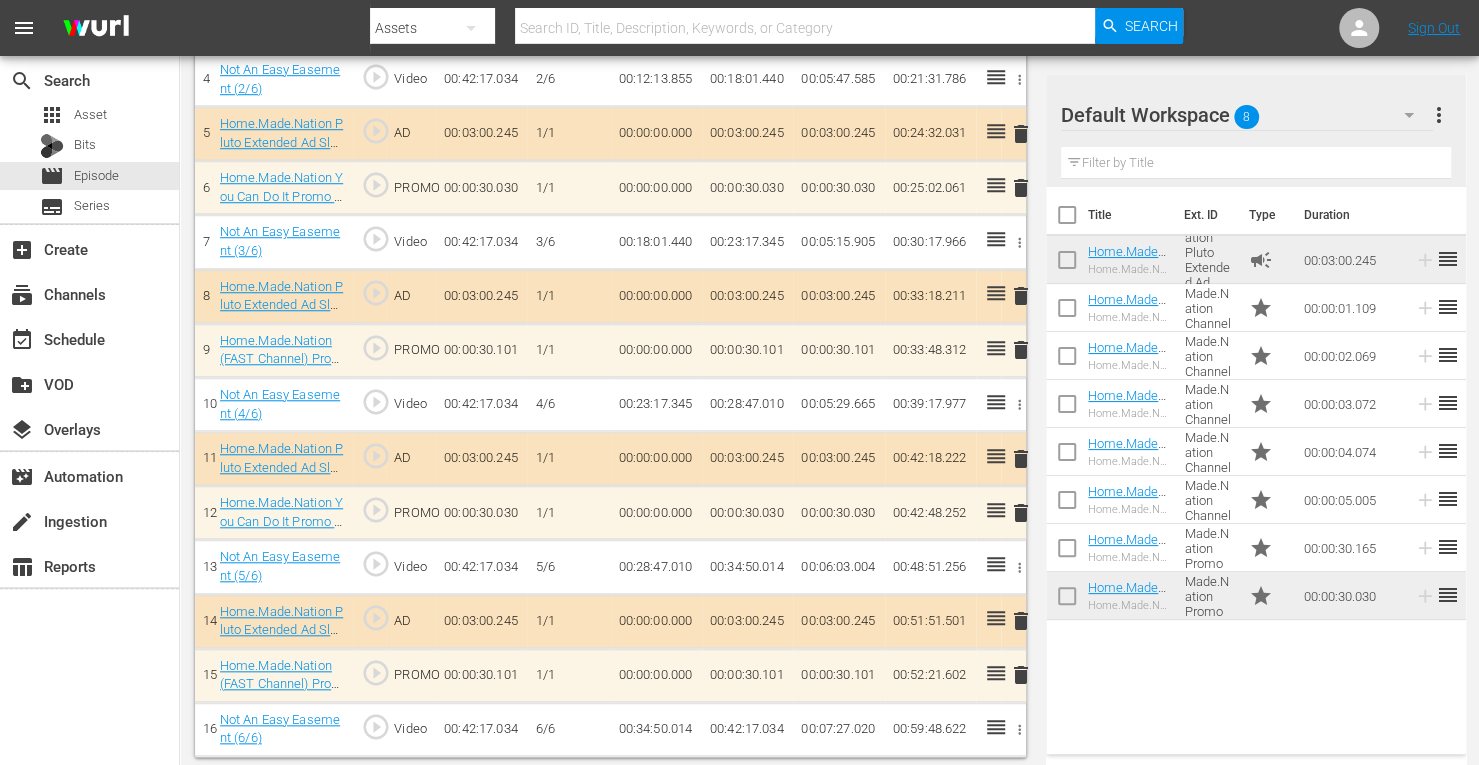 scroll, scrollTop: 822, scrollLeft: 0, axis: vertical 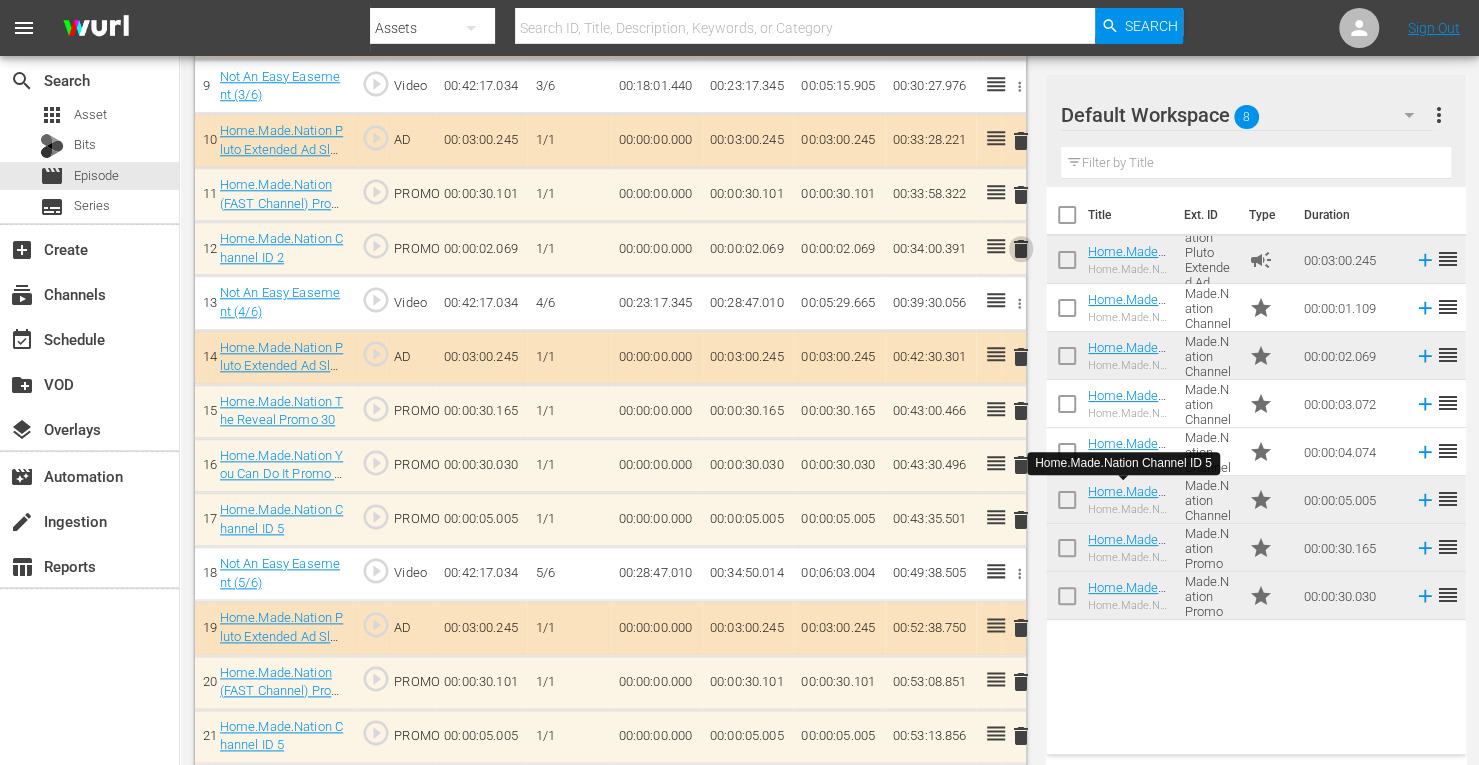 click on "delete" at bounding box center [1021, 249] 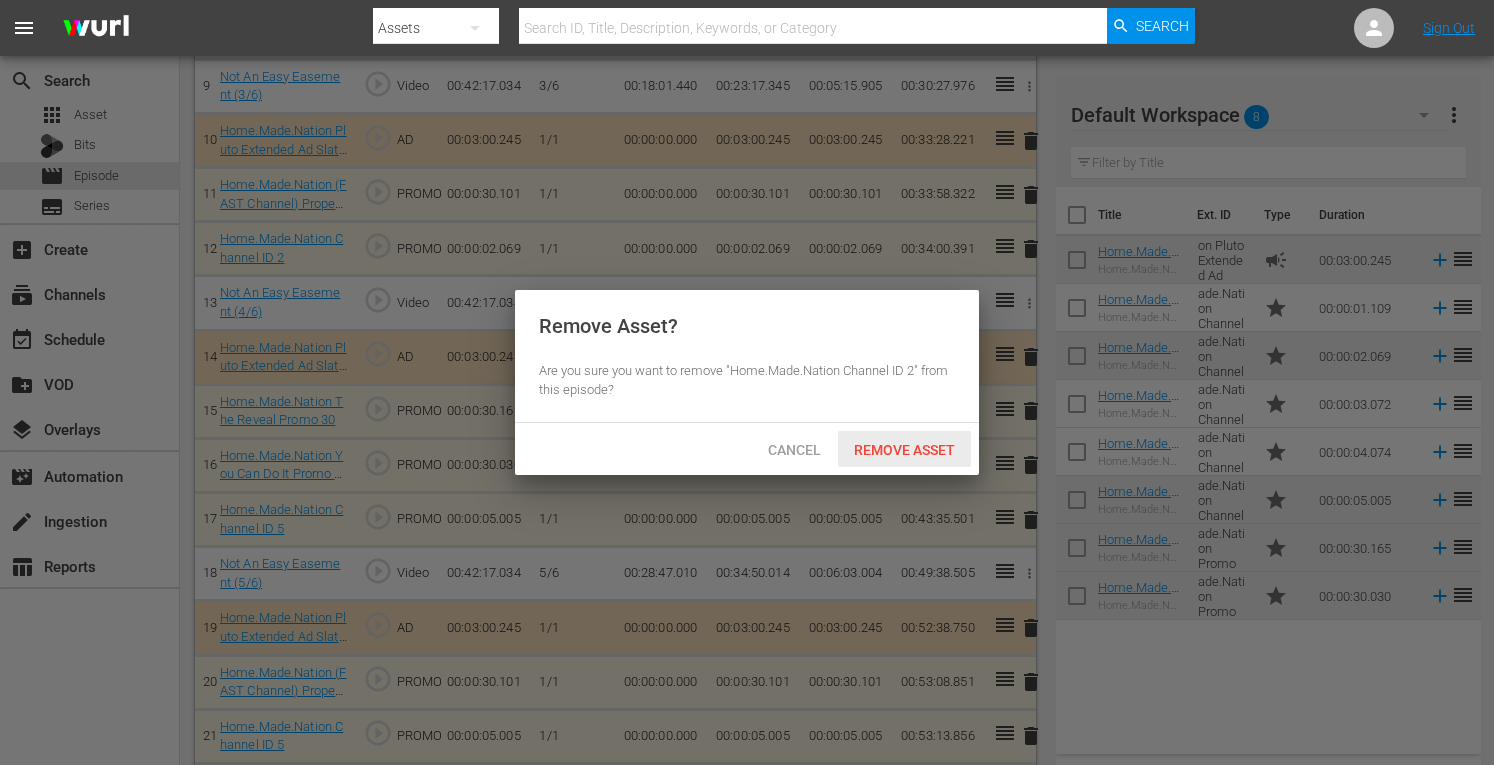 click on "Remove Asset" at bounding box center (904, 449) 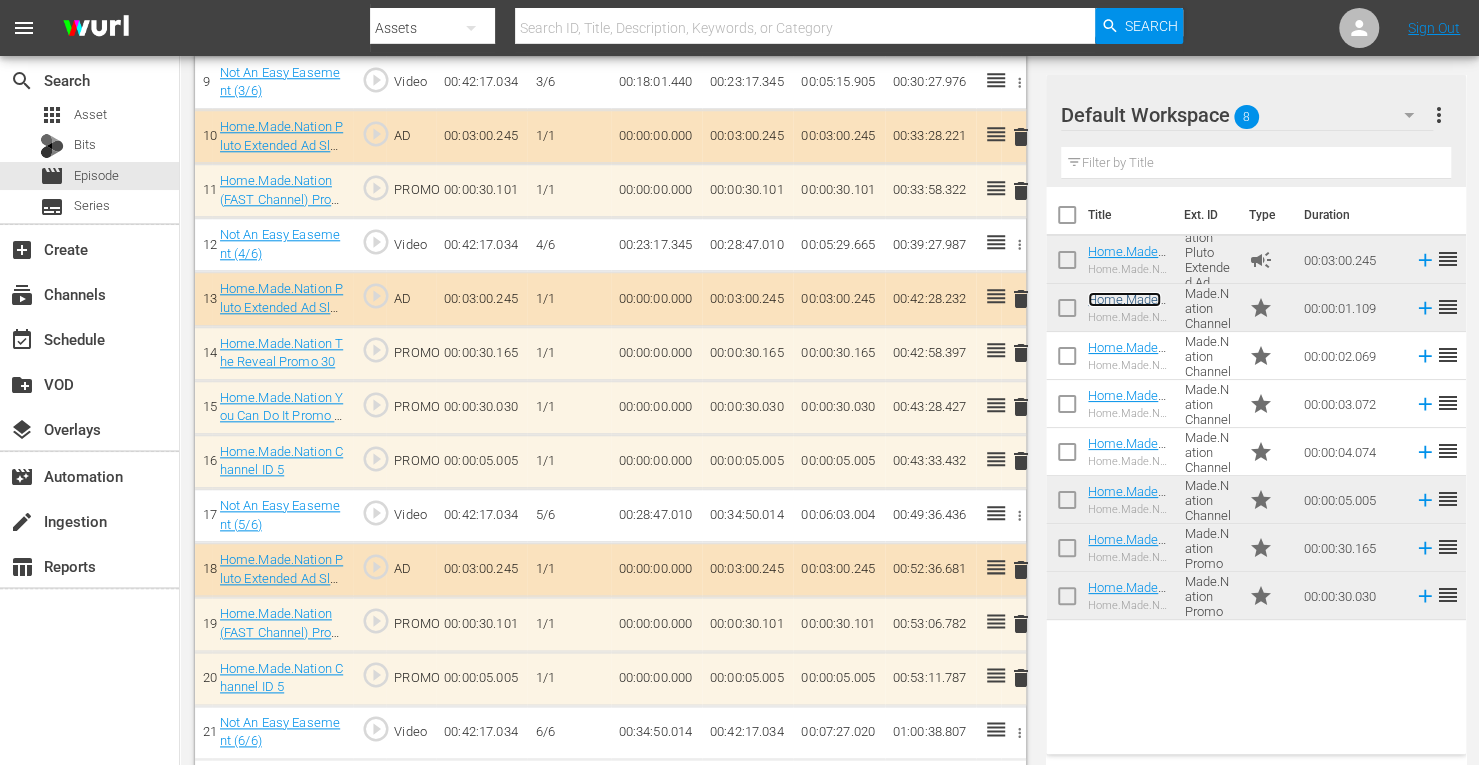 scroll, scrollTop: 1086, scrollLeft: 0, axis: vertical 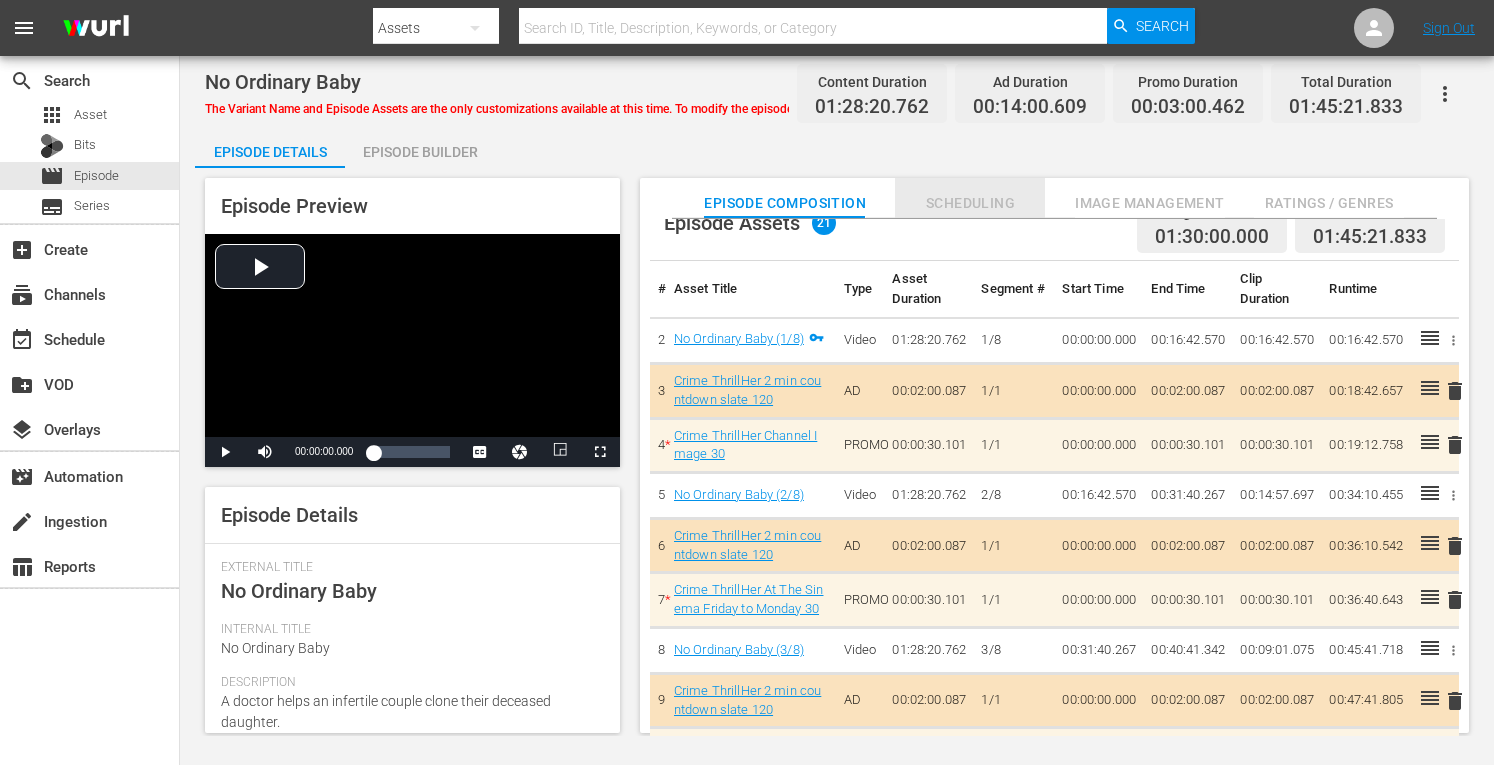 click on "Scheduling" at bounding box center (970, 203) 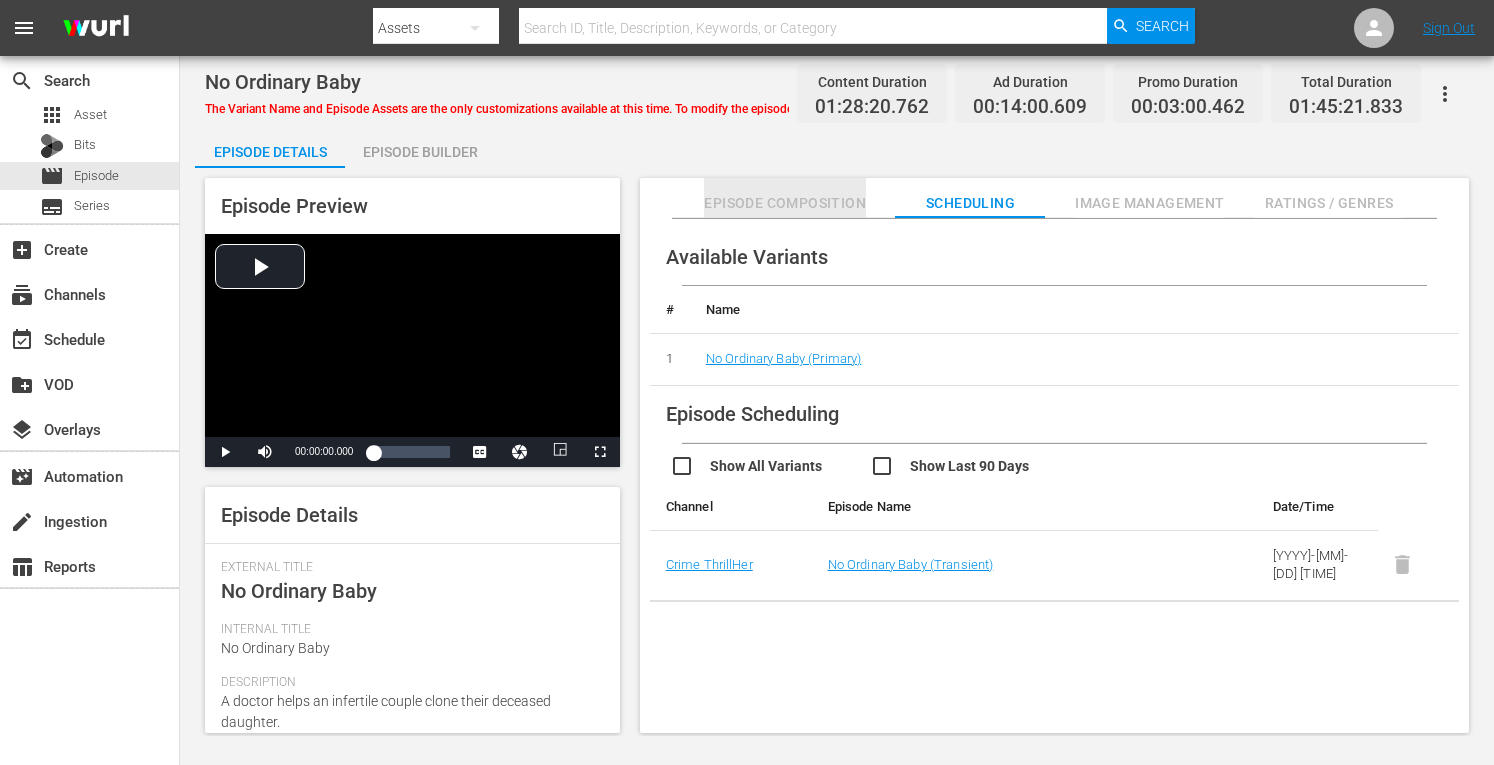 click on "Episode Composition" at bounding box center [785, 203] 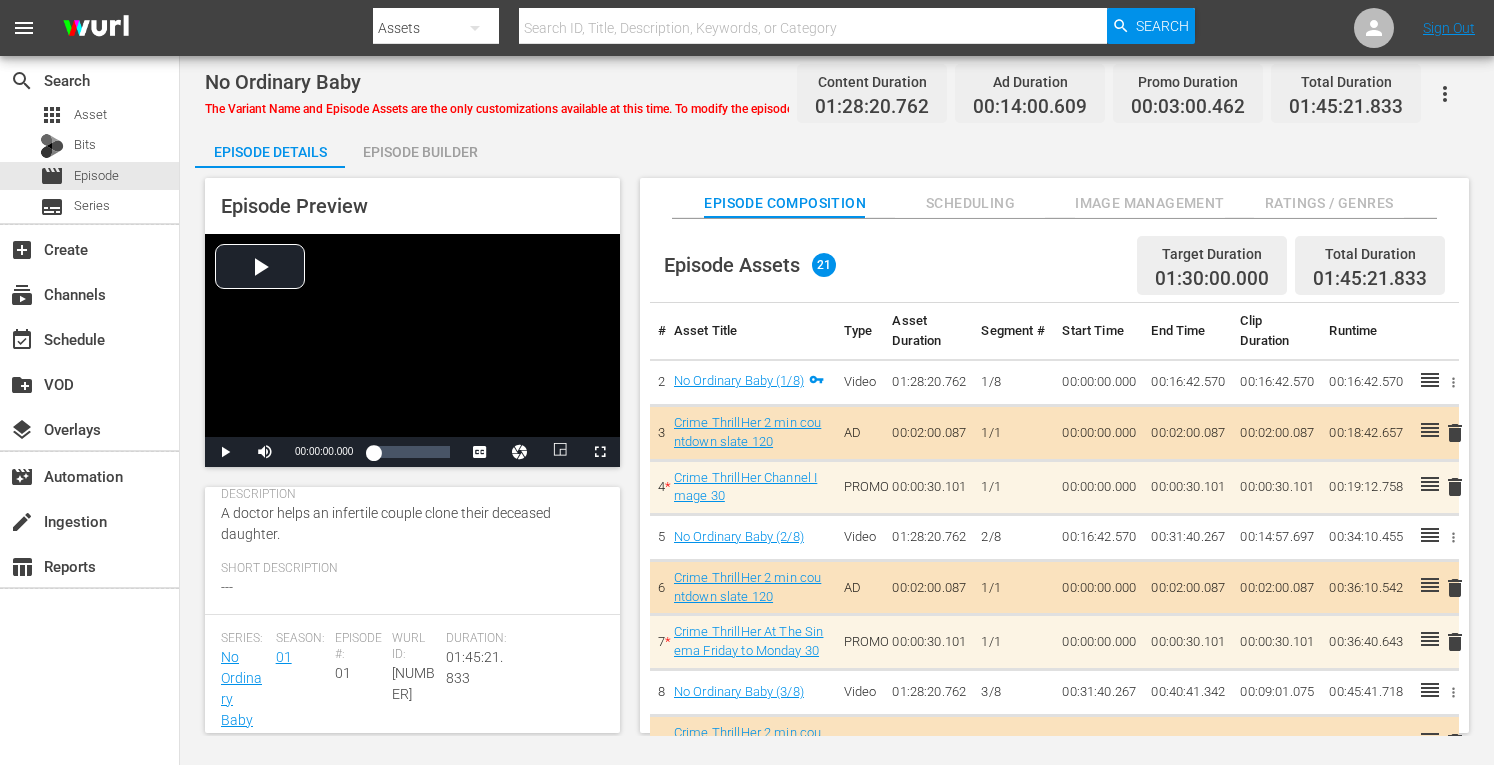 scroll, scrollTop: 187, scrollLeft: 0, axis: vertical 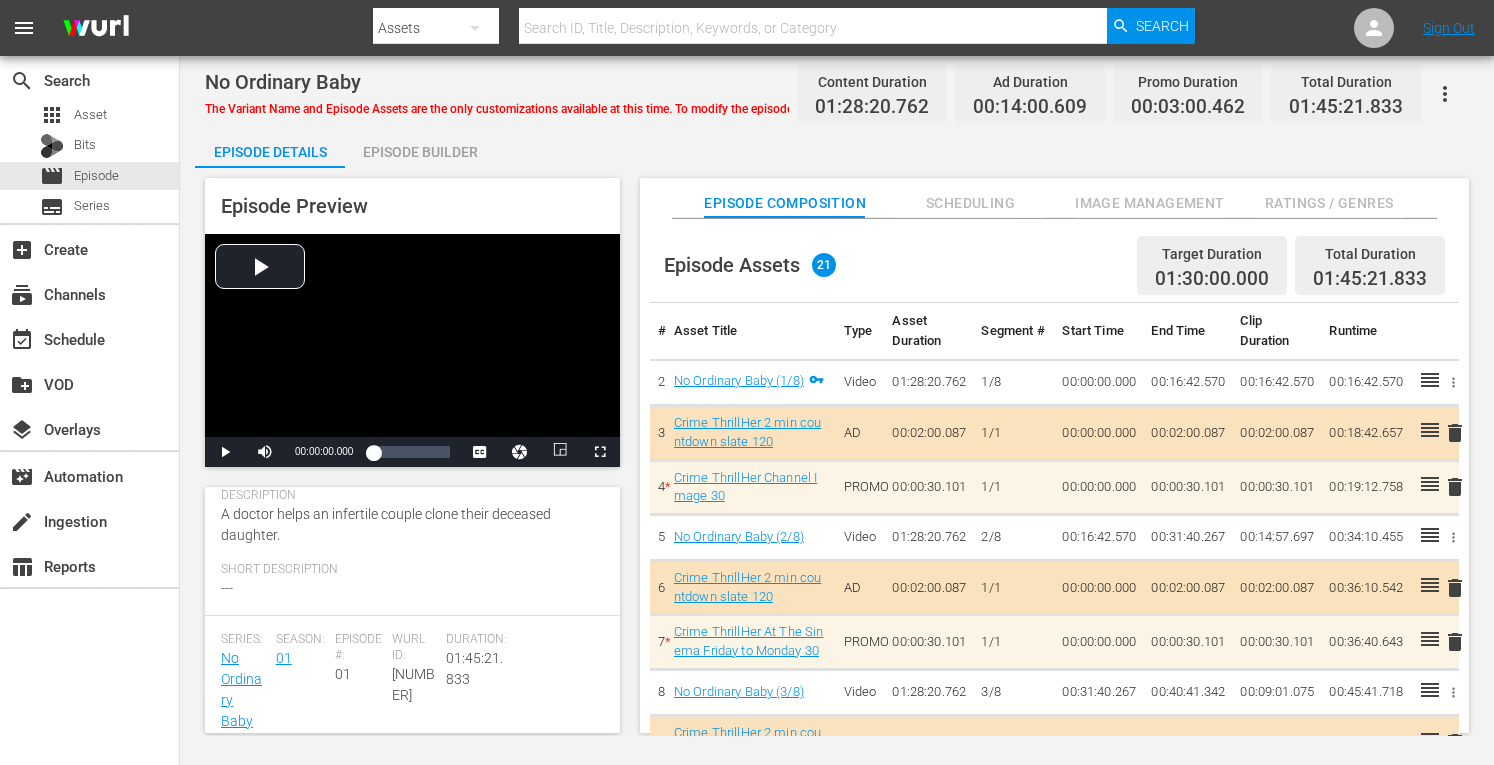 click on "Image Management" at bounding box center (1150, 203) 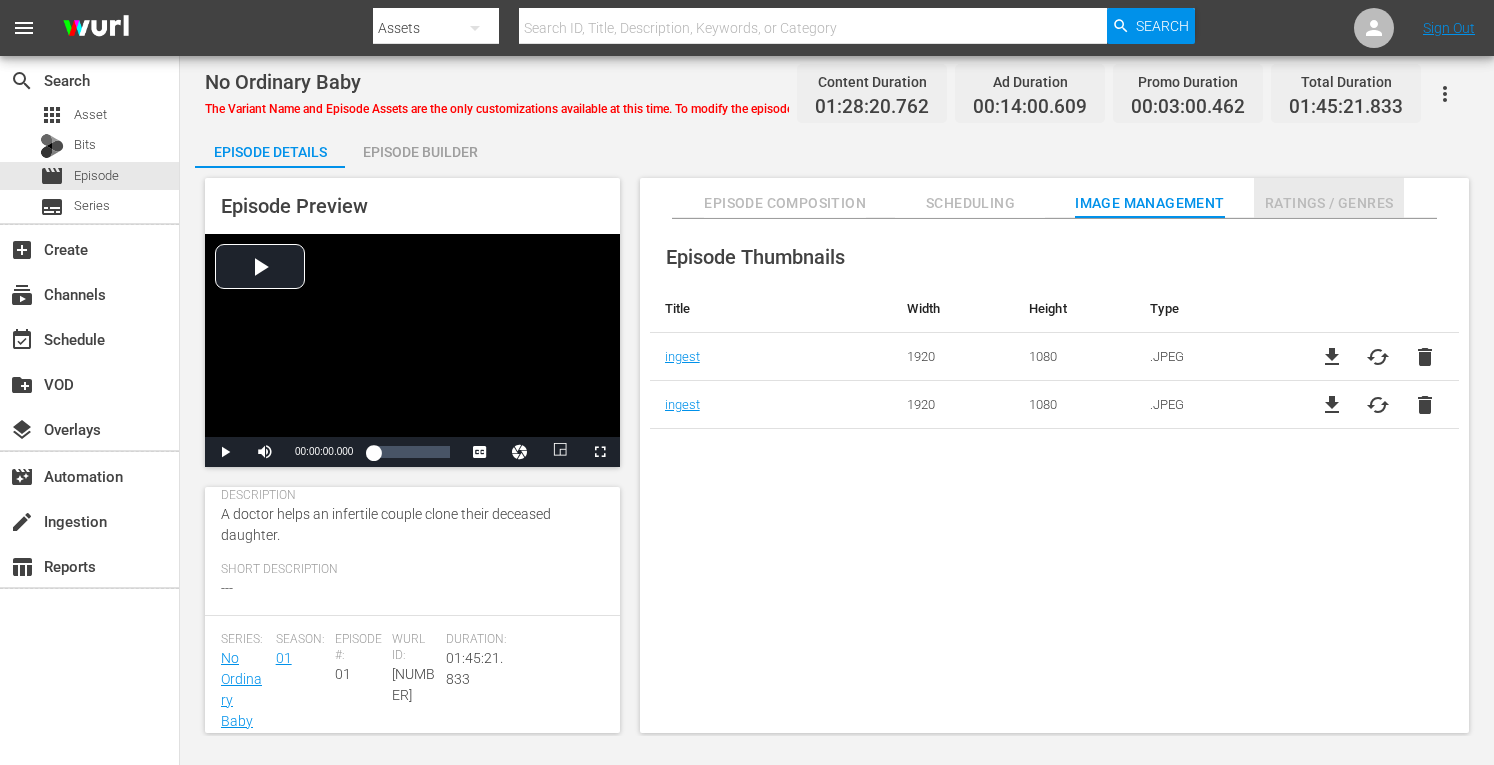 click on "Ratings / Genres" at bounding box center [1329, 203] 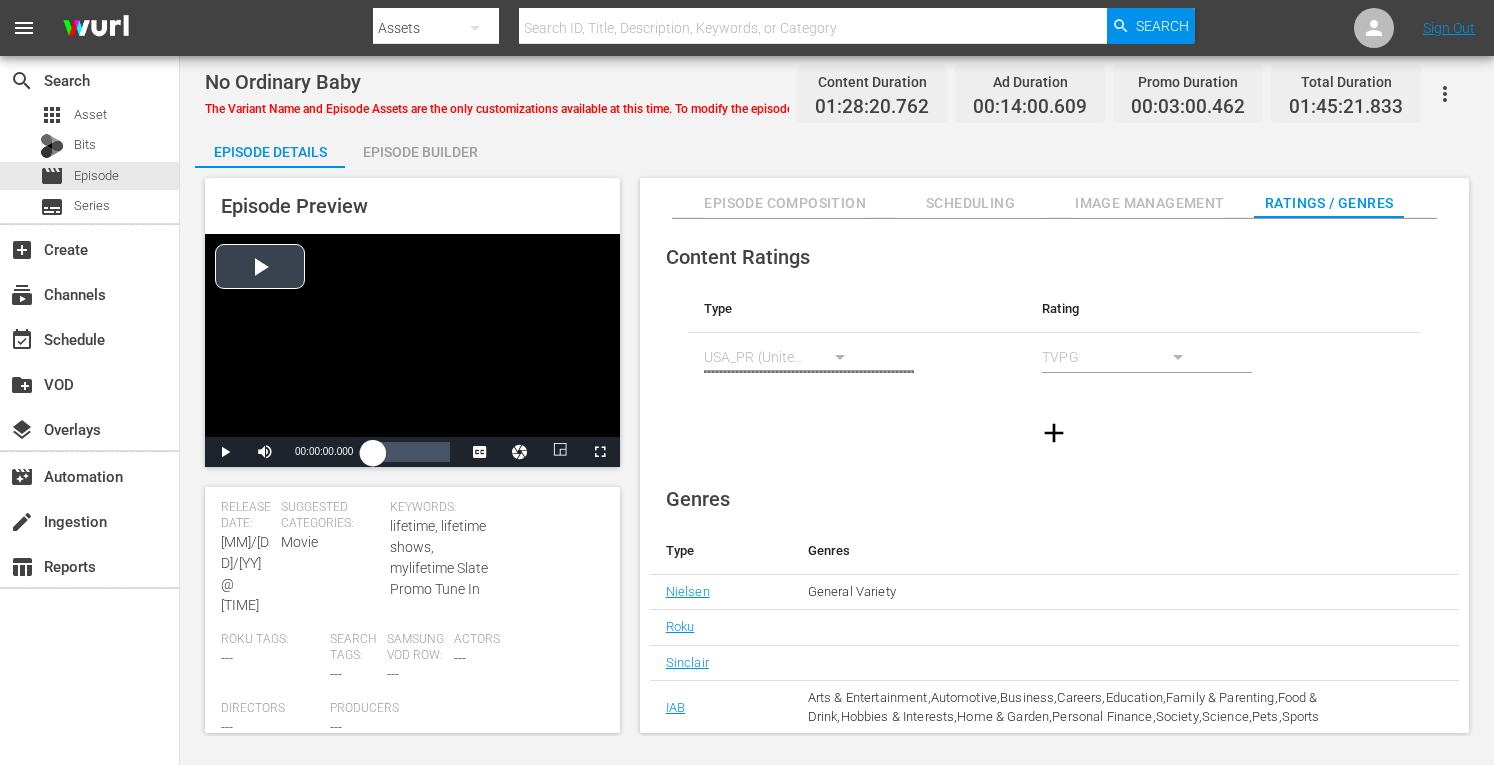 scroll, scrollTop: 574, scrollLeft: 0, axis: vertical 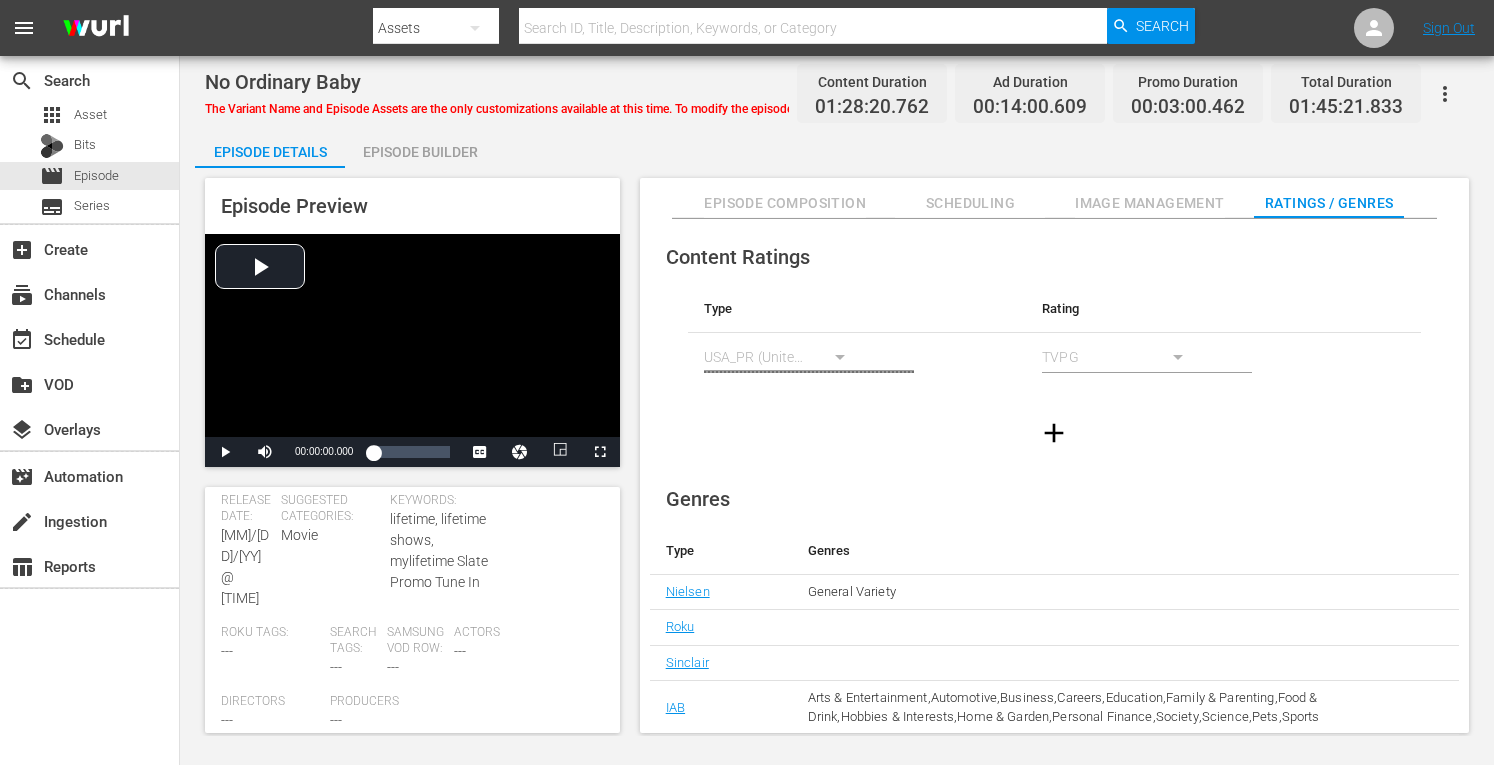 click on "Episode Composition" at bounding box center [785, 198] 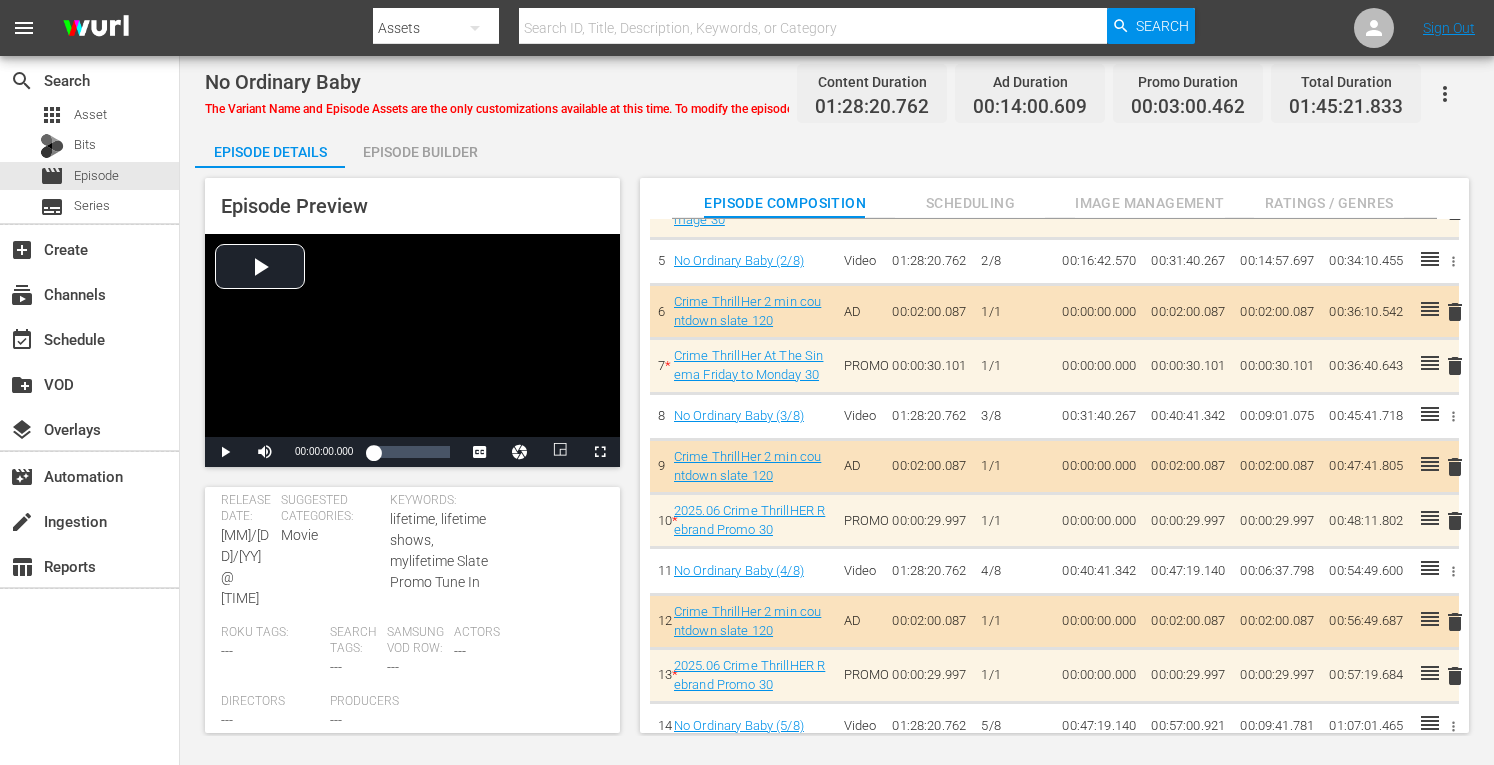 scroll, scrollTop: 0, scrollLeft: 0, axis: both 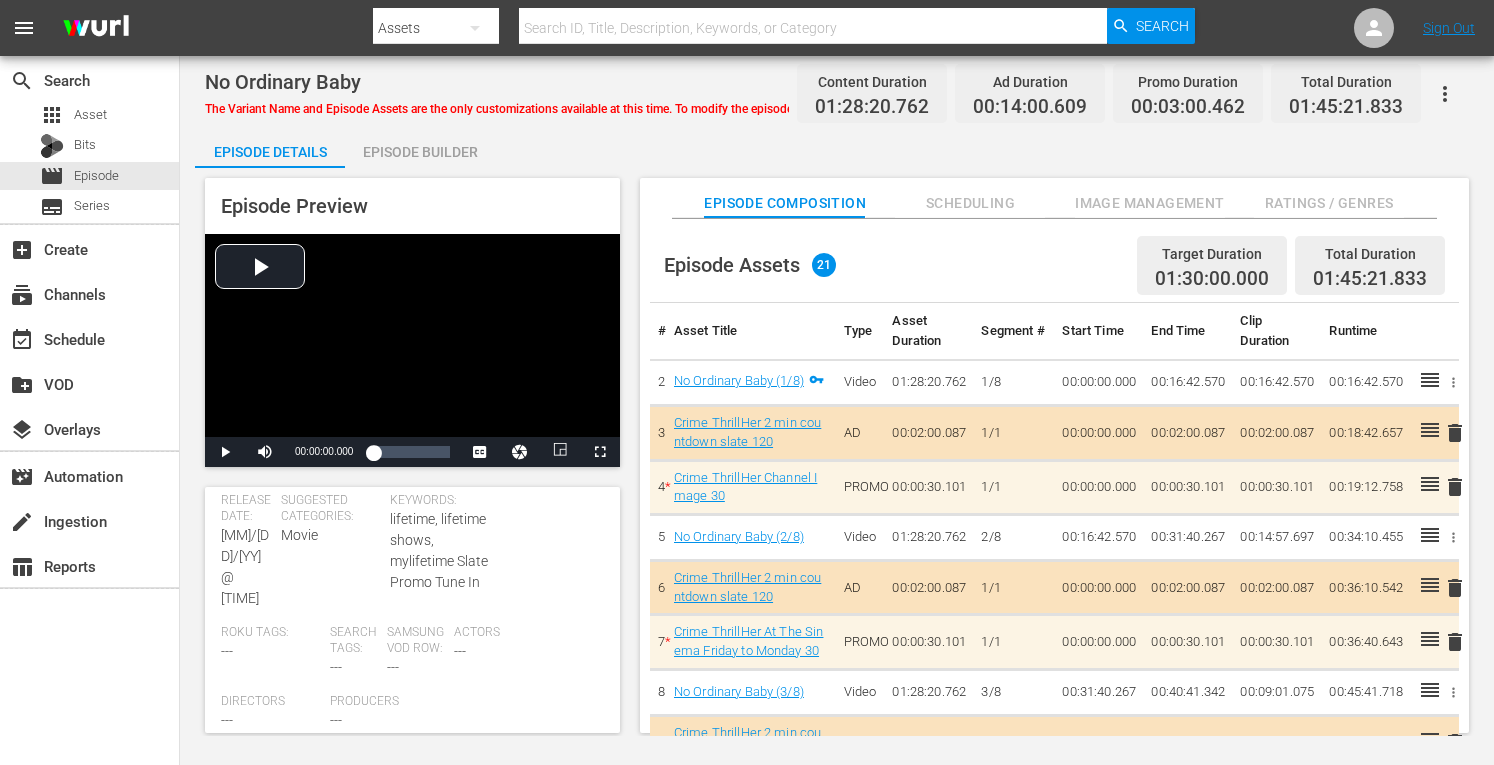 click 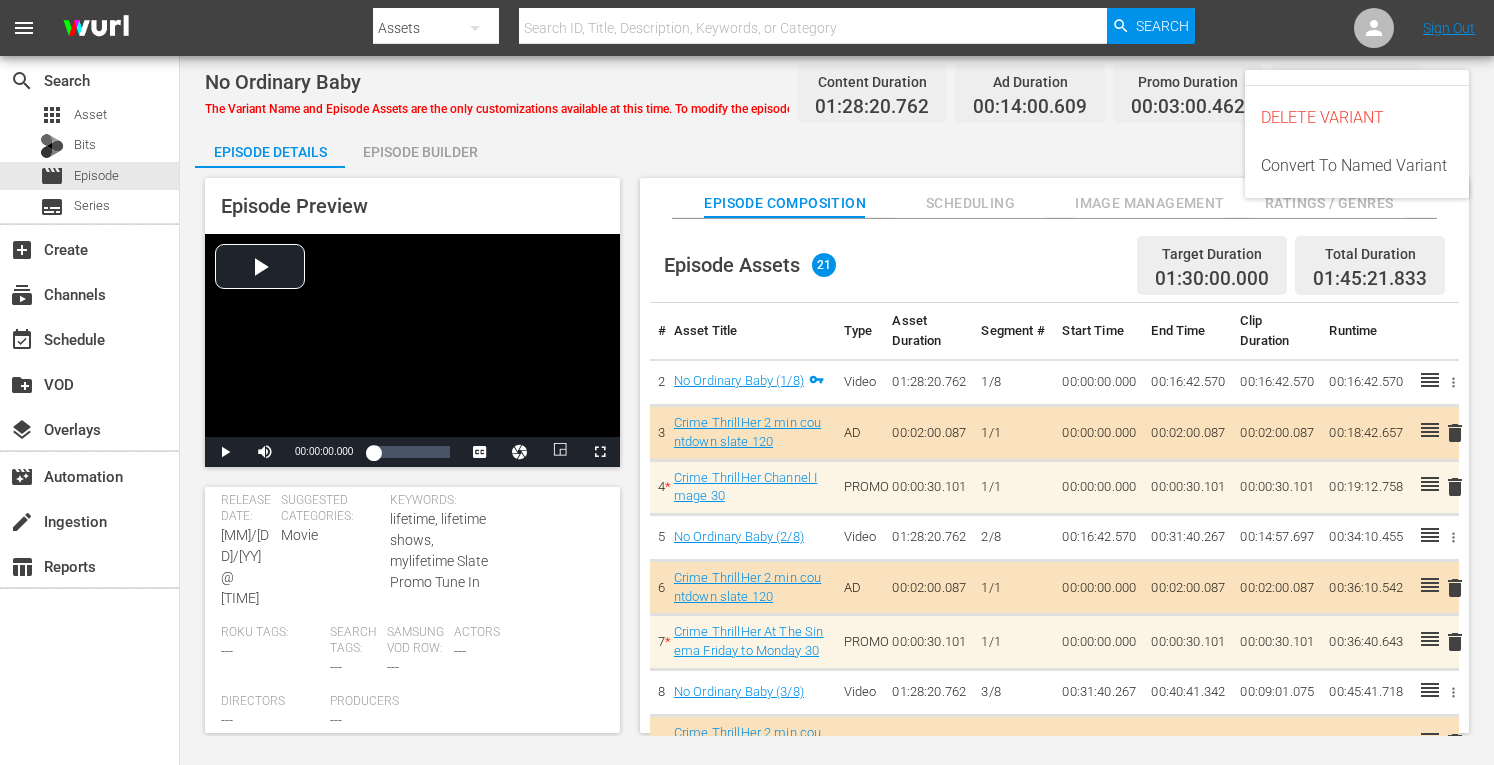 click on "Episode Details Episode Builder Episode Preview Video Player is loading. Play Video Play Mute Current Time  00:00:00.000 / Duration  01:28:20.762 Loaded :  0.11% 01:35:39.558
No Ordinary Baby (8/8) 00:00:00.000   1x Playback Rate 2x 1.5x 1x , selected 0.5x 0.1x Chapters Chapters Descriptions descriptions off , selected Captions captions settings , opens captions settings dialog captions off , selected english CC1  Captions en-us Audio Track default , selected Picture-in-Picture Fullscreen This is a modal window. Beginning of dialog window. Escape will cancel and close the window. Text Color White Black Red Green Blue Yellow Magenta Cyan Transparency Opaque Semi-Transparent Background Color Black White Red Green Blue Yellow Magenta Cyan Transparency Opaque Semi-Transparent Transparent Window Color Black White Red Green Blue Yellow Magenta Cyan Transparency Transparent Semi-Transparent Opaque Font Size 50% 75% 100% 125% 150% 175% 200% 300% 400% Text Edge Style None Raised Depressed Uniform Dropshadow Casual" at bounding box center [837, 438] 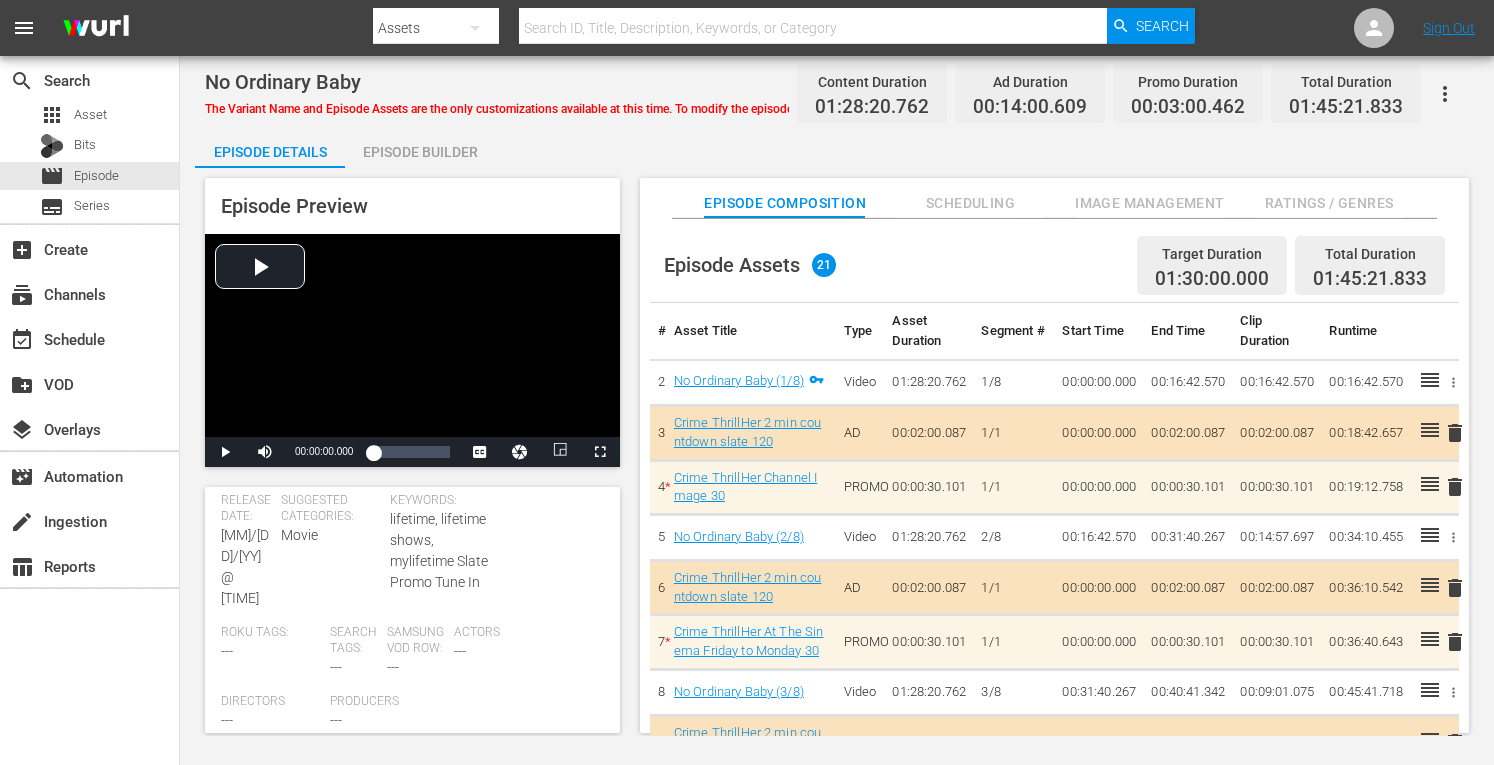 click on "Scheduling" at bounding box center [970, 203] 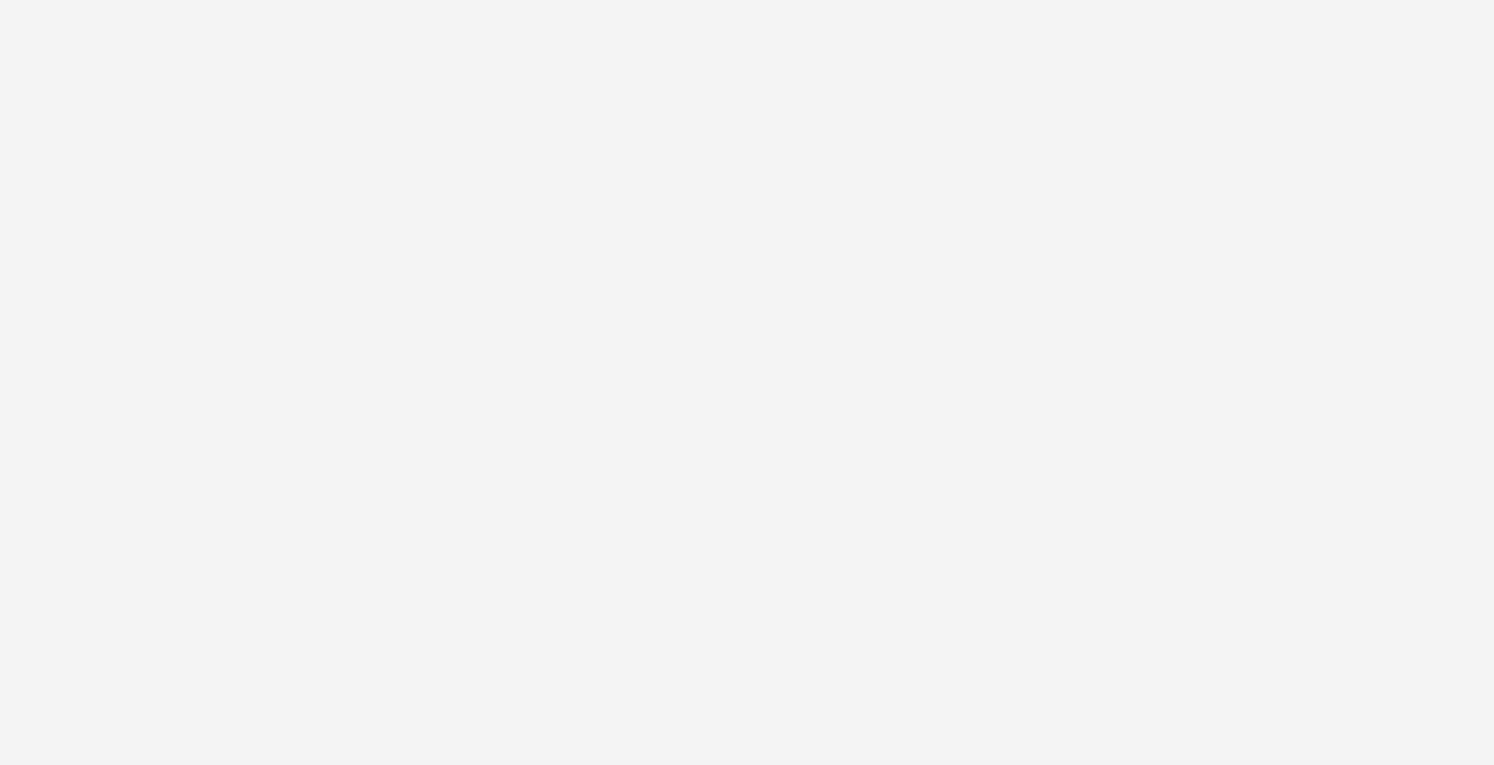 scroll, scrollTop: 0, scrollLeft: 0, axis: both 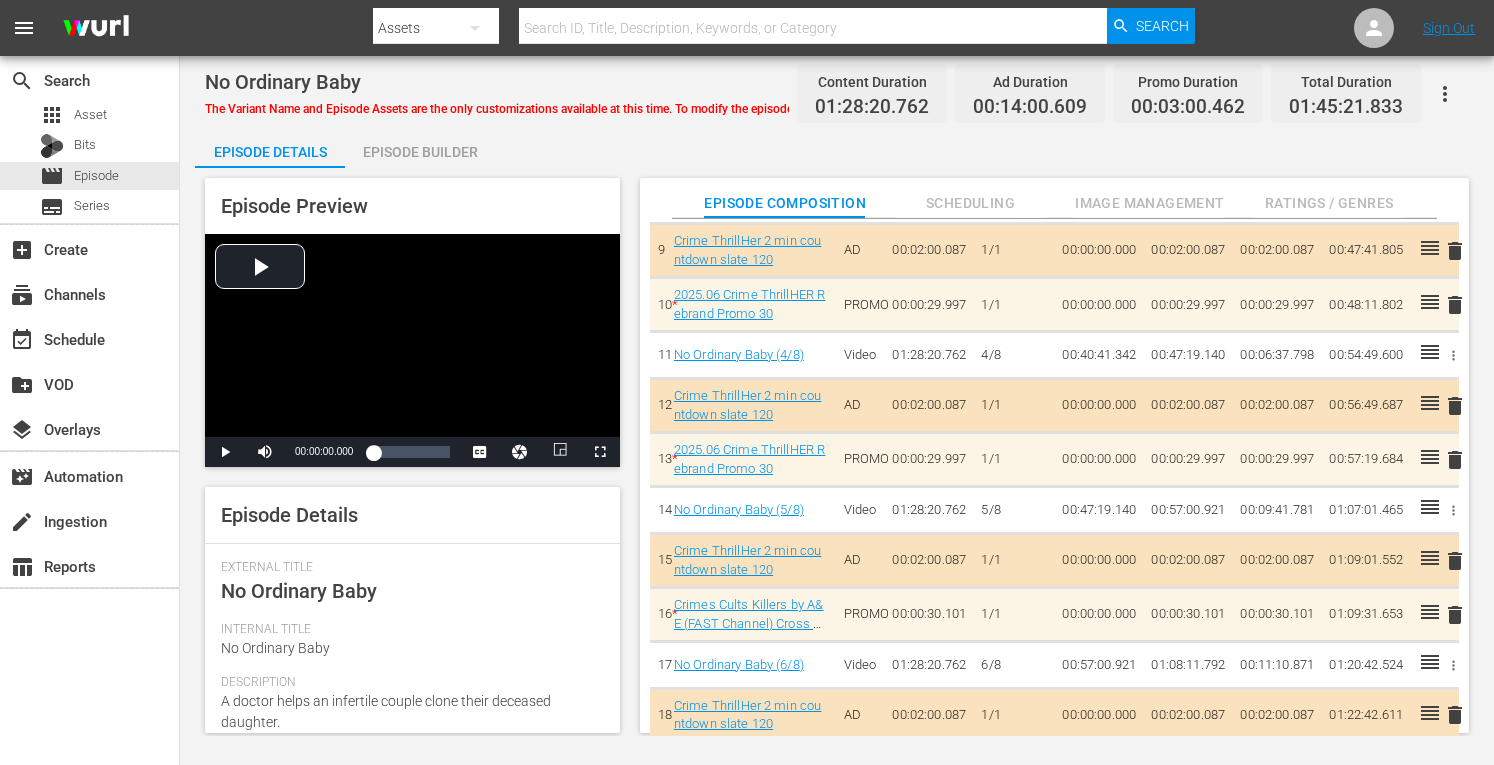 click on "Scheduling" at bounding box center [970, 203] 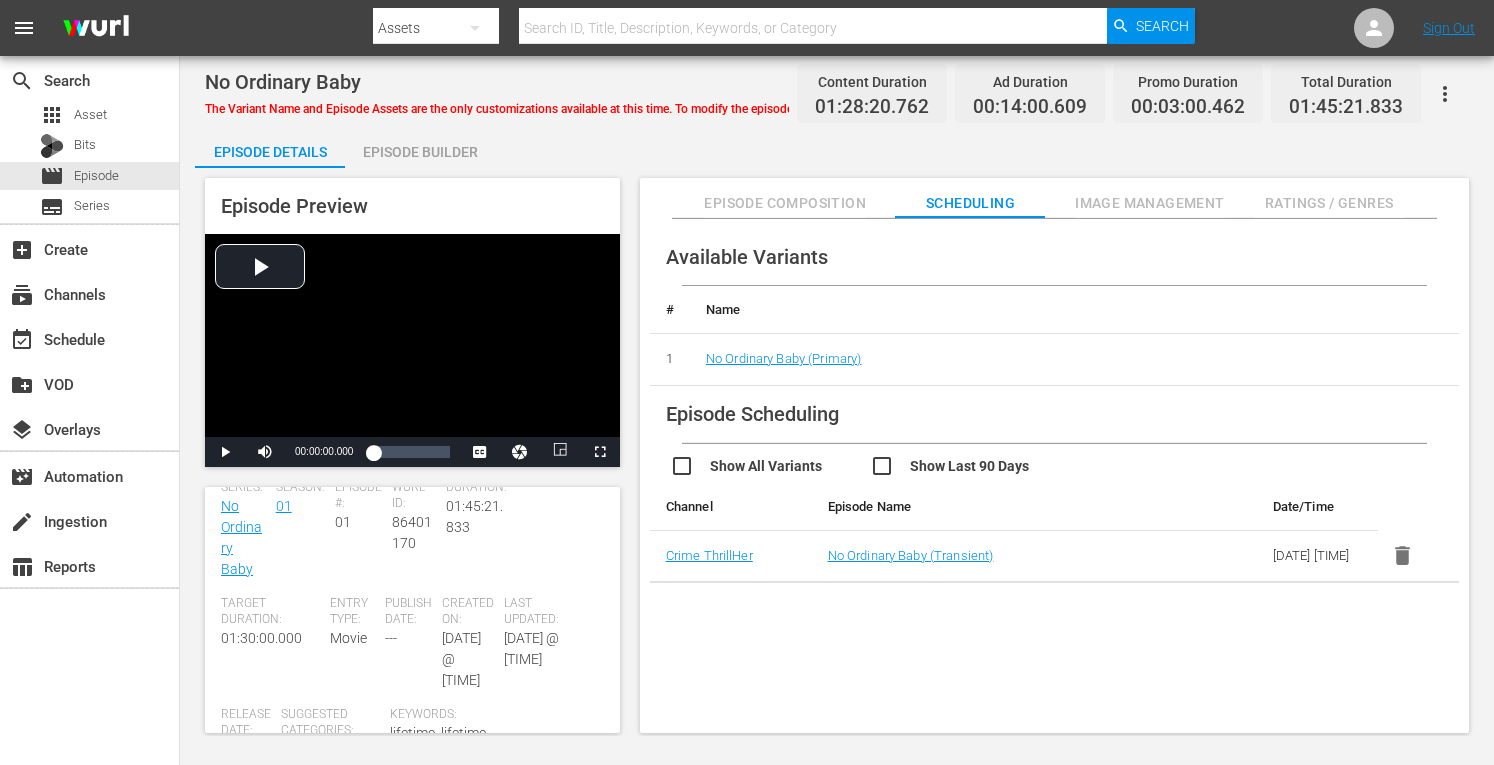 scroll, scrollTop: 310, scrollLeft: 0, axis: vertical 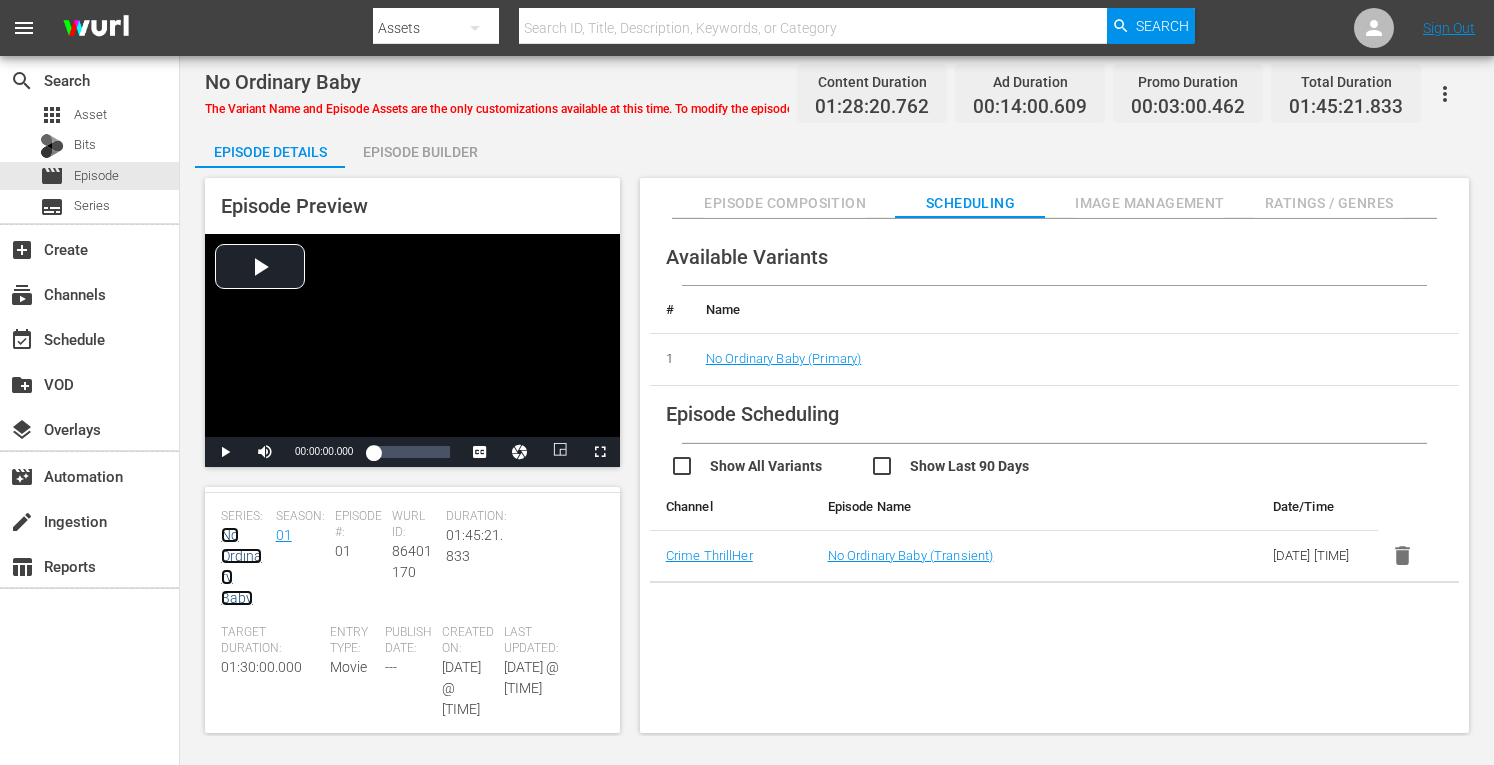 click on "No Ordinary Baby" at bounding box center [241, 566] 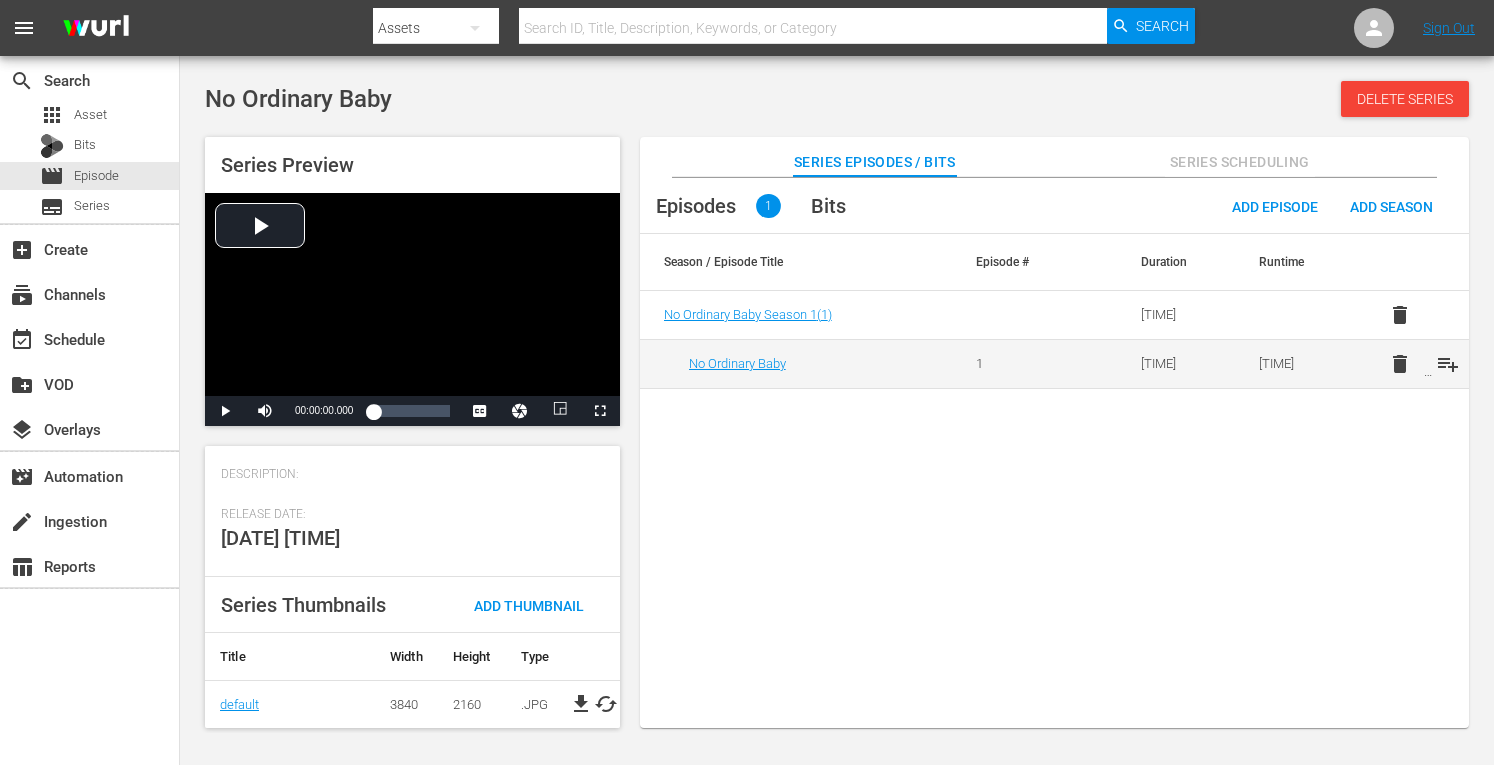 scroll, scrollTop: 0, scrollLeft: 0, axis: both 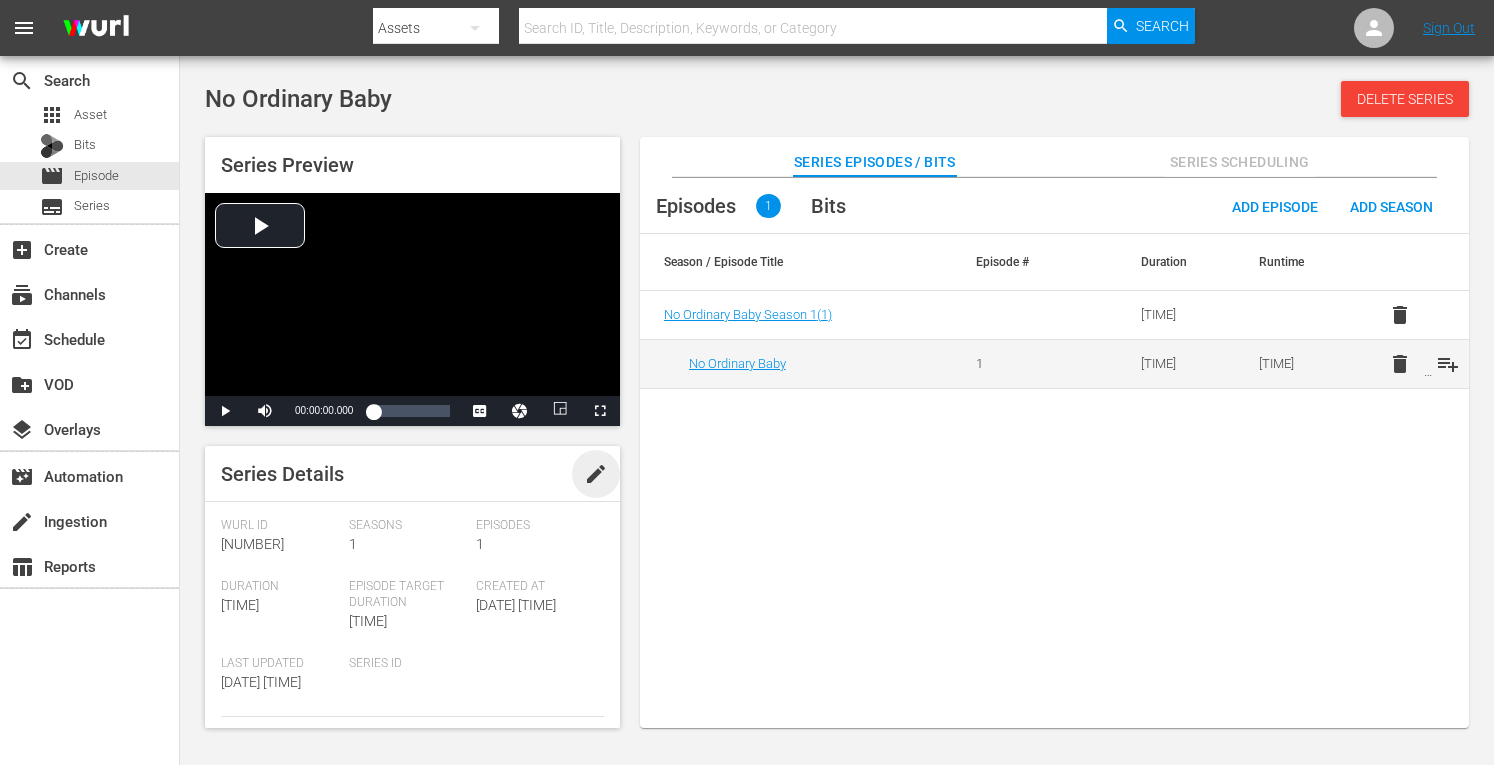 click on "edit" at bounding box center [596, 474] 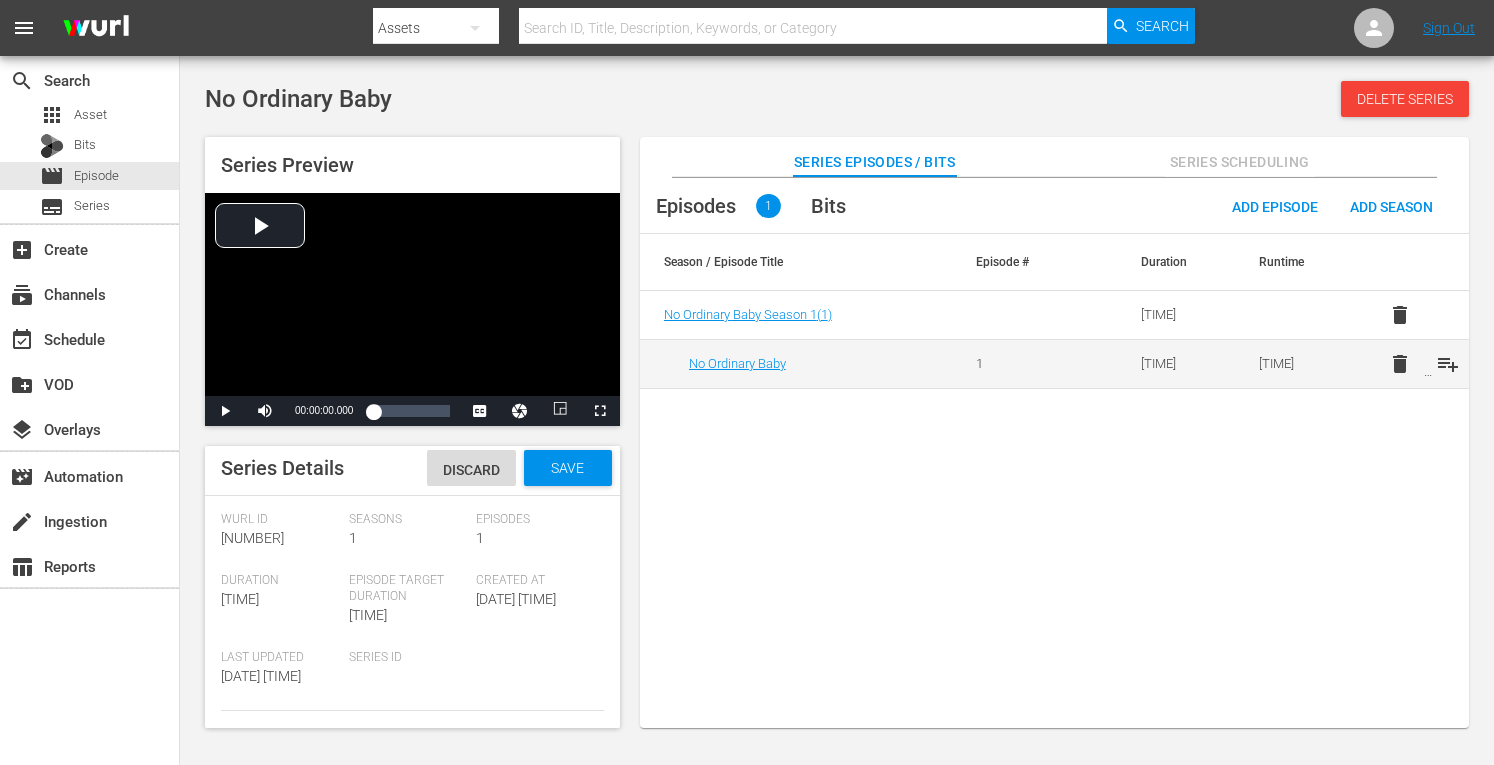 scroll, scrollTop: 0, scrollLeft: 0, axis: both 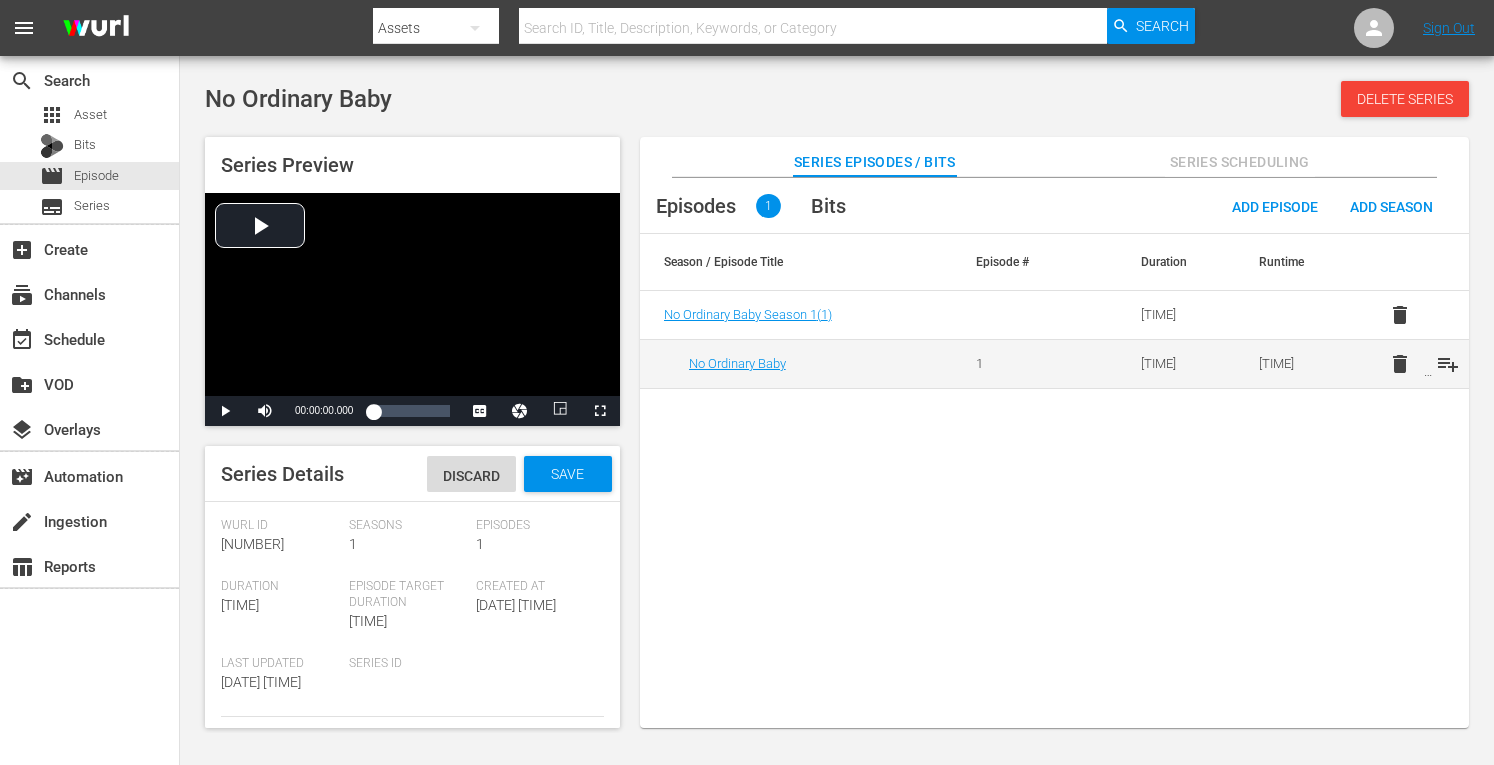 click on "Series Scheduling" at bounding box center [1240, 157] 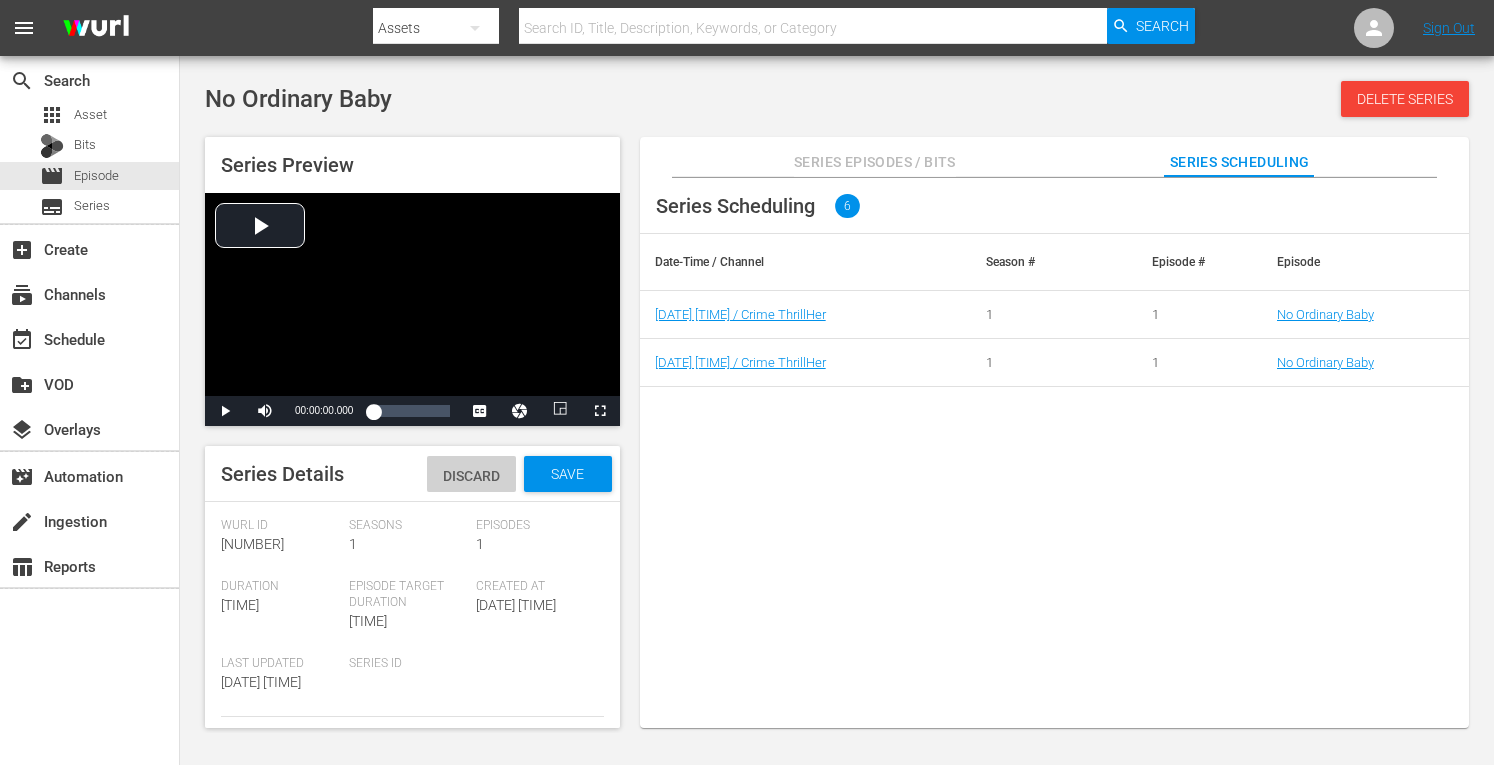 click on "Discard" at bounding box center (471, 476) 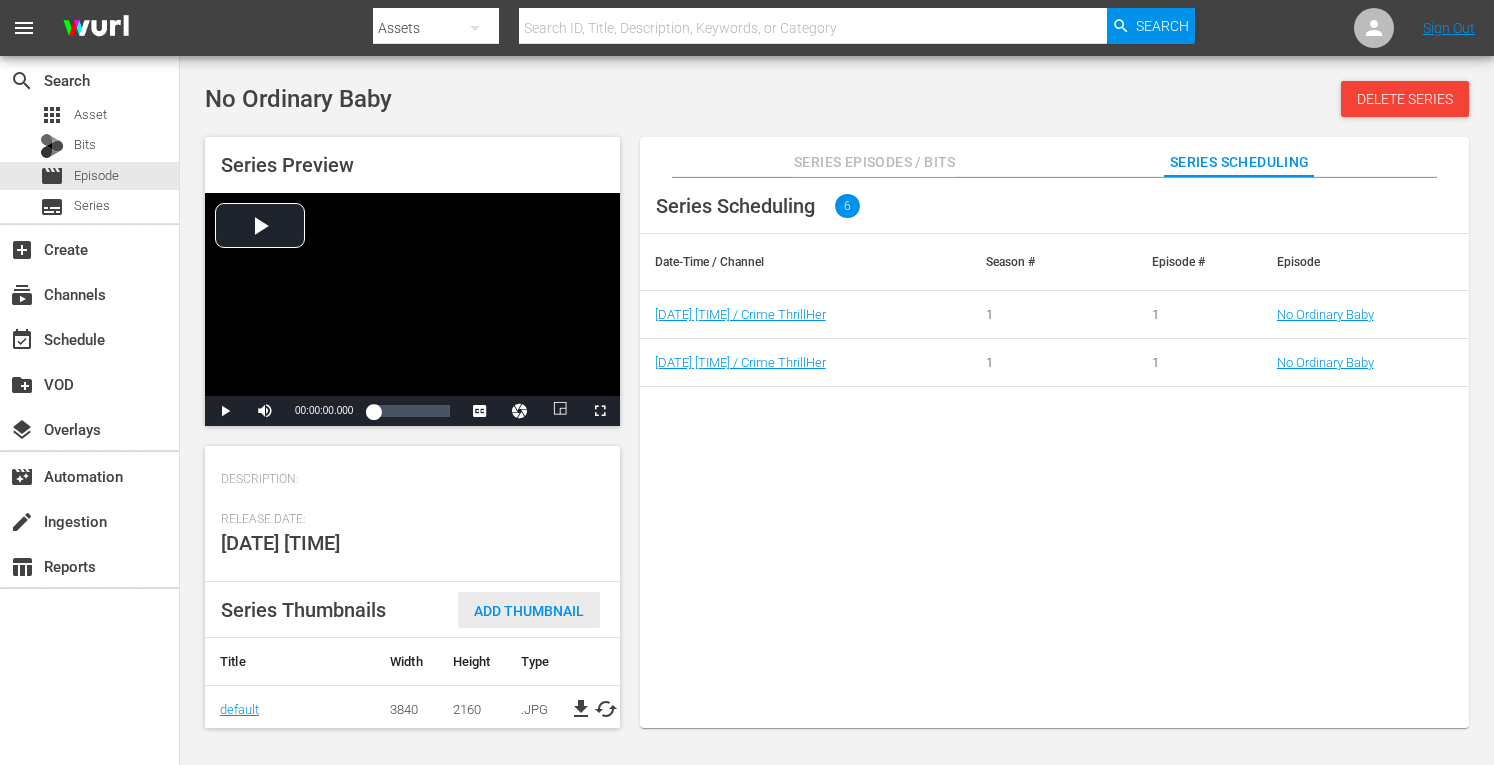 scroll, scrollTop: 344, scrollLeft: 0, axis: vertical 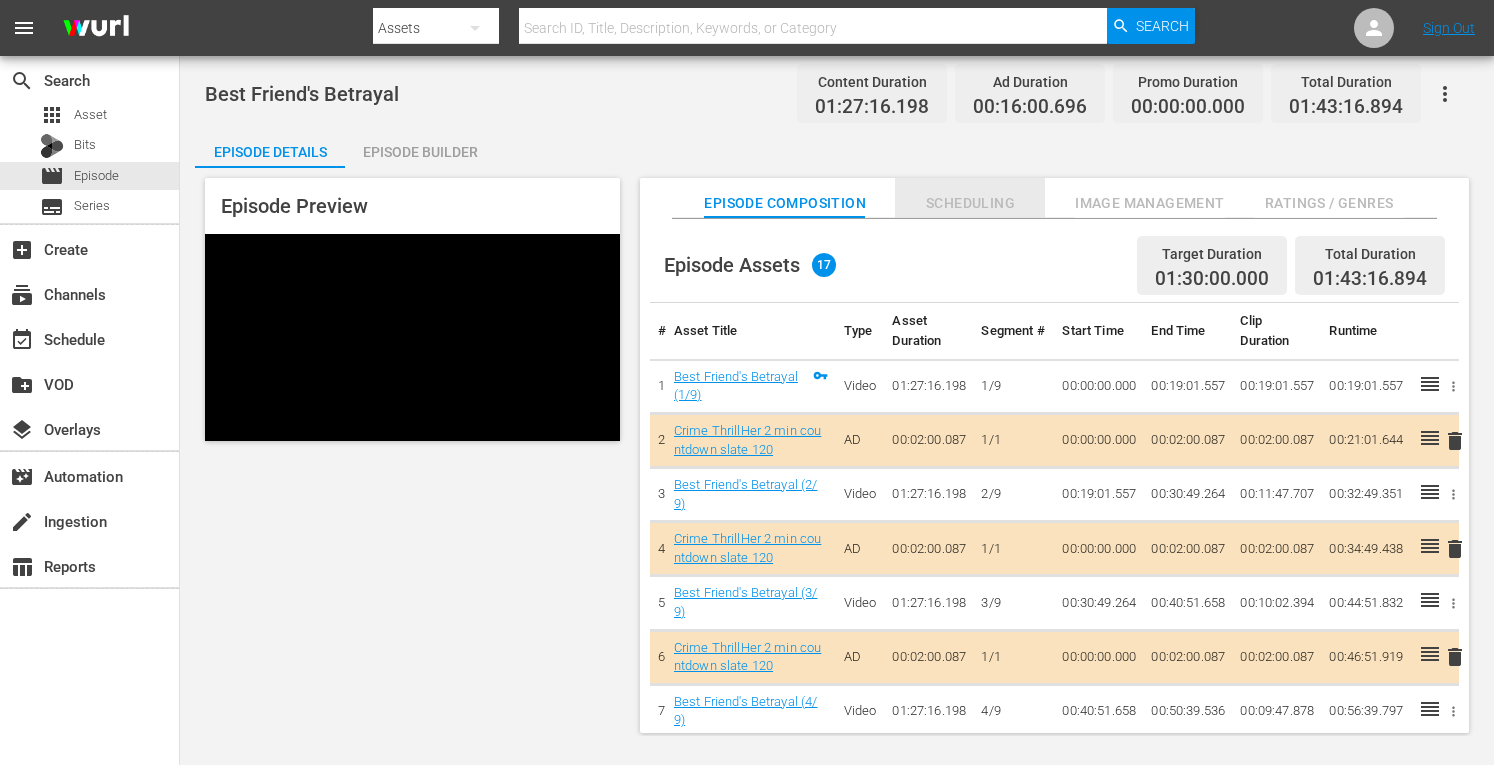 click on "Scheduling" at bounding box center (970, 203) 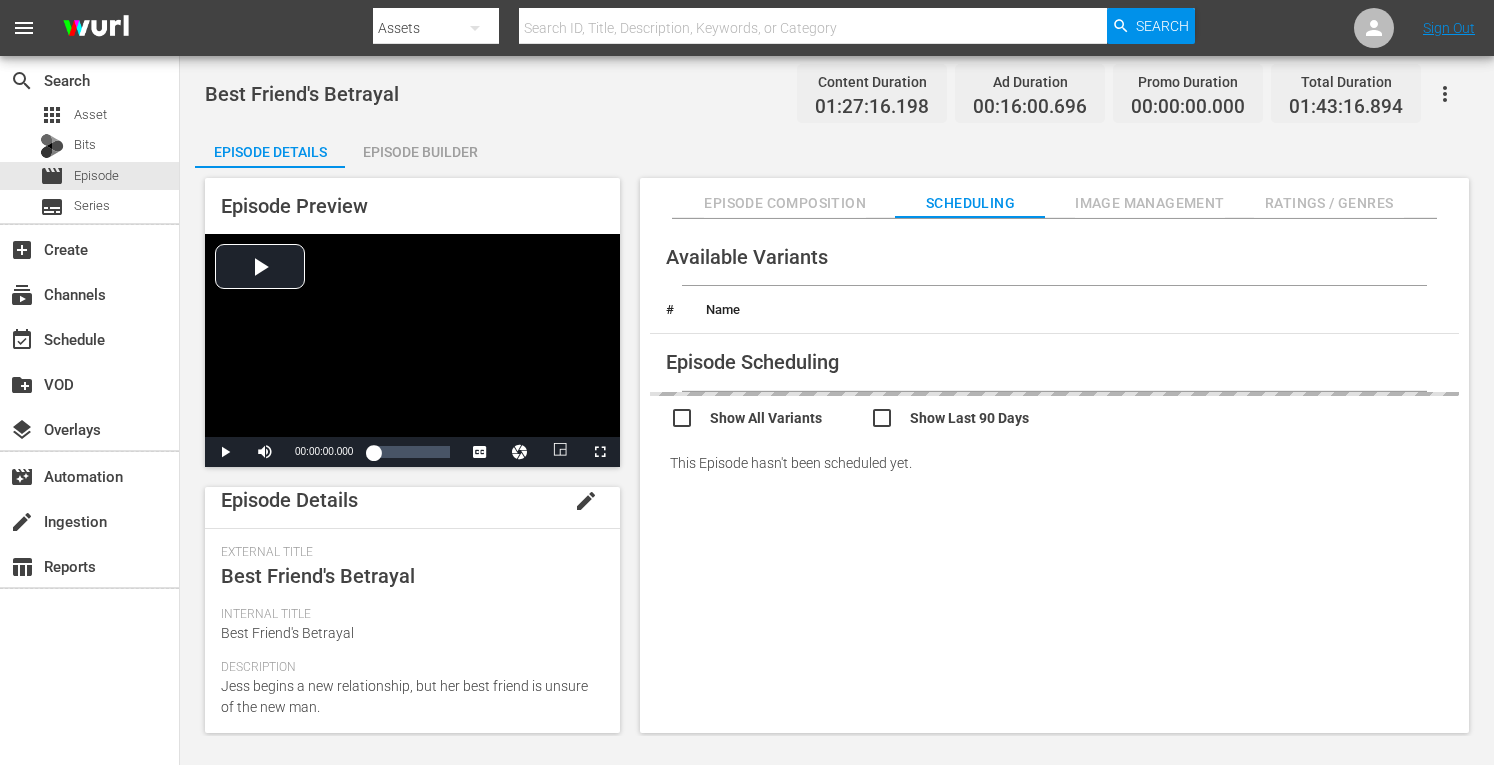 scroll, scrollTop: 0, scrollLeft: 0, axis: both 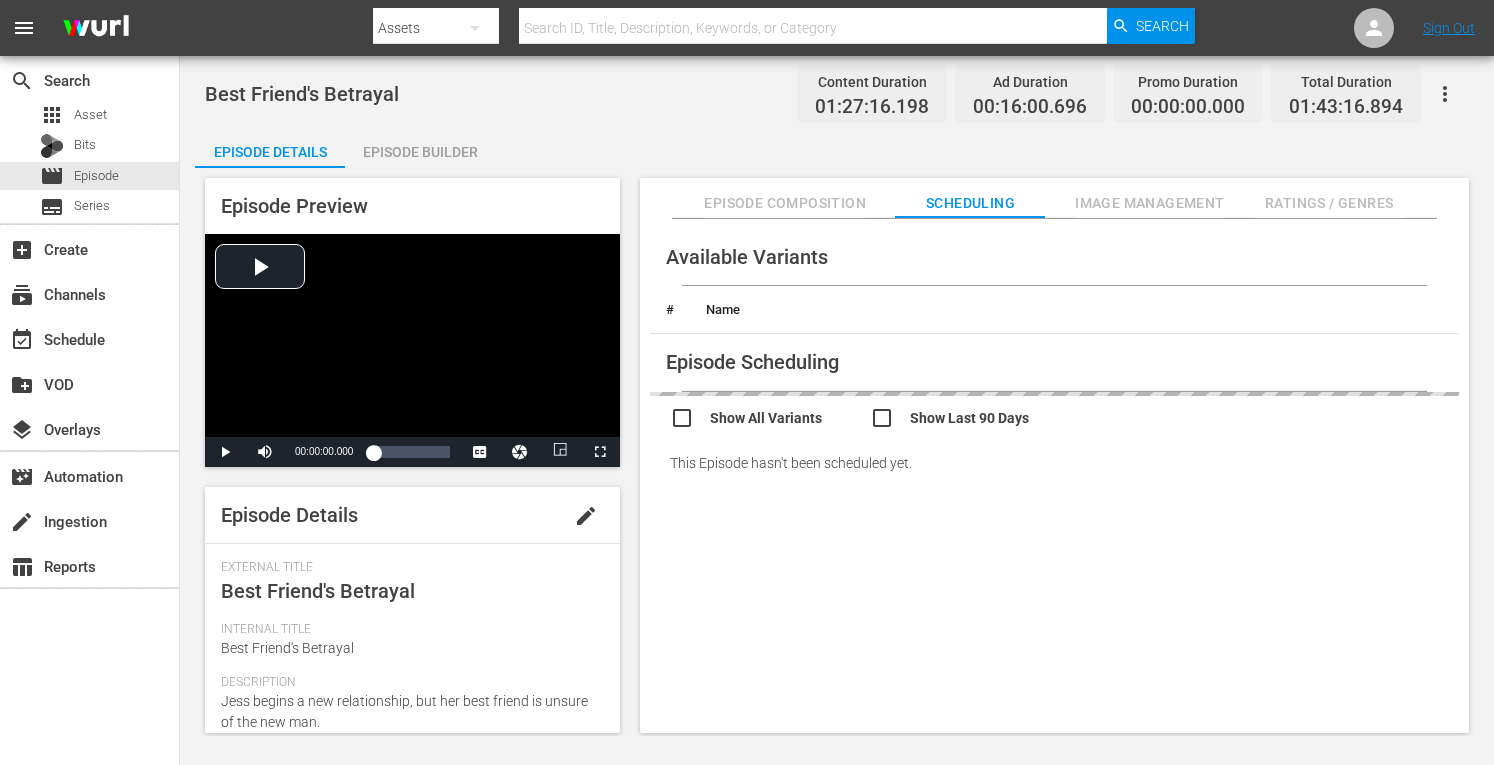 click on "edit" at bounding box center [586, 516] 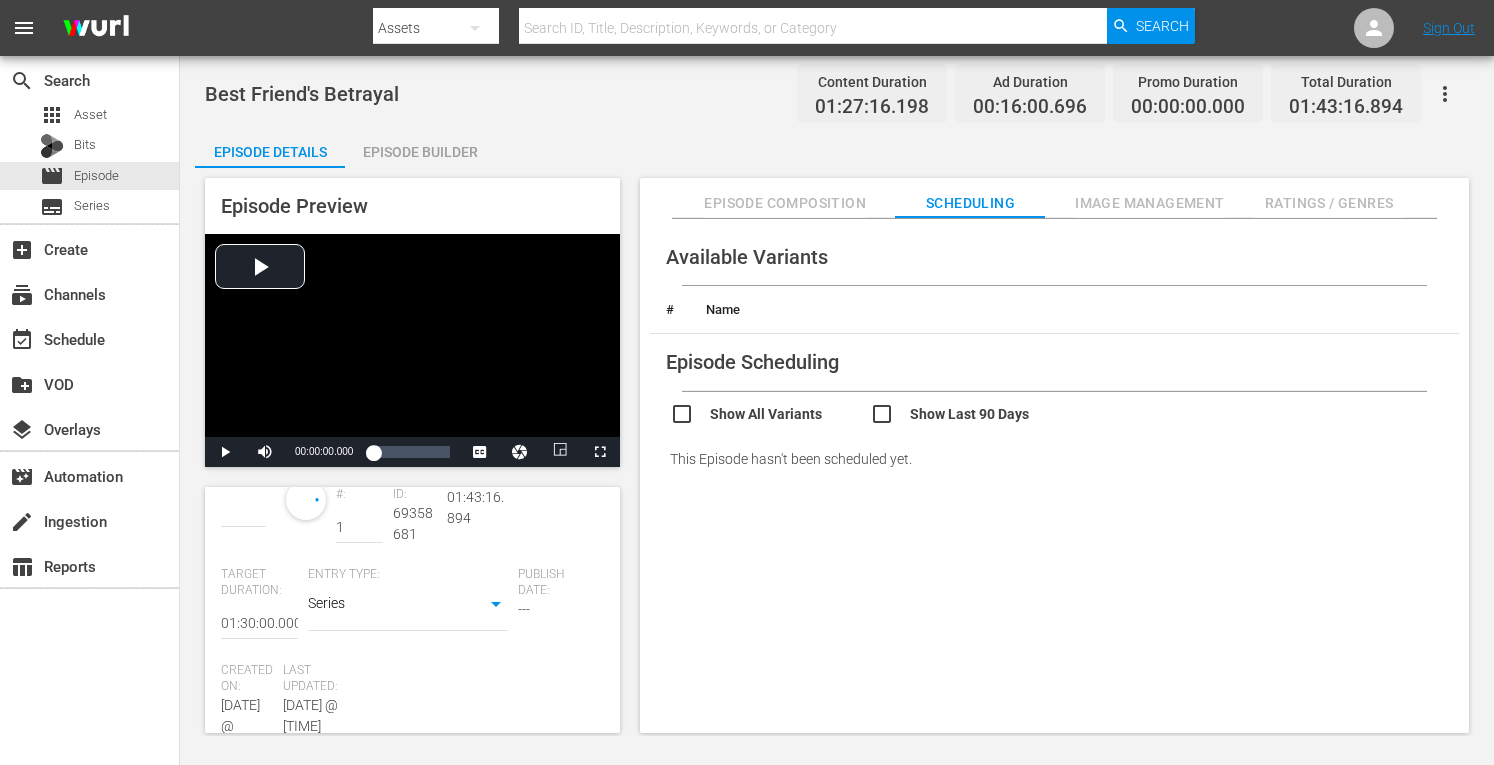 scroll, scrollTop: 432, scrollLeft: 0, axis: vertical 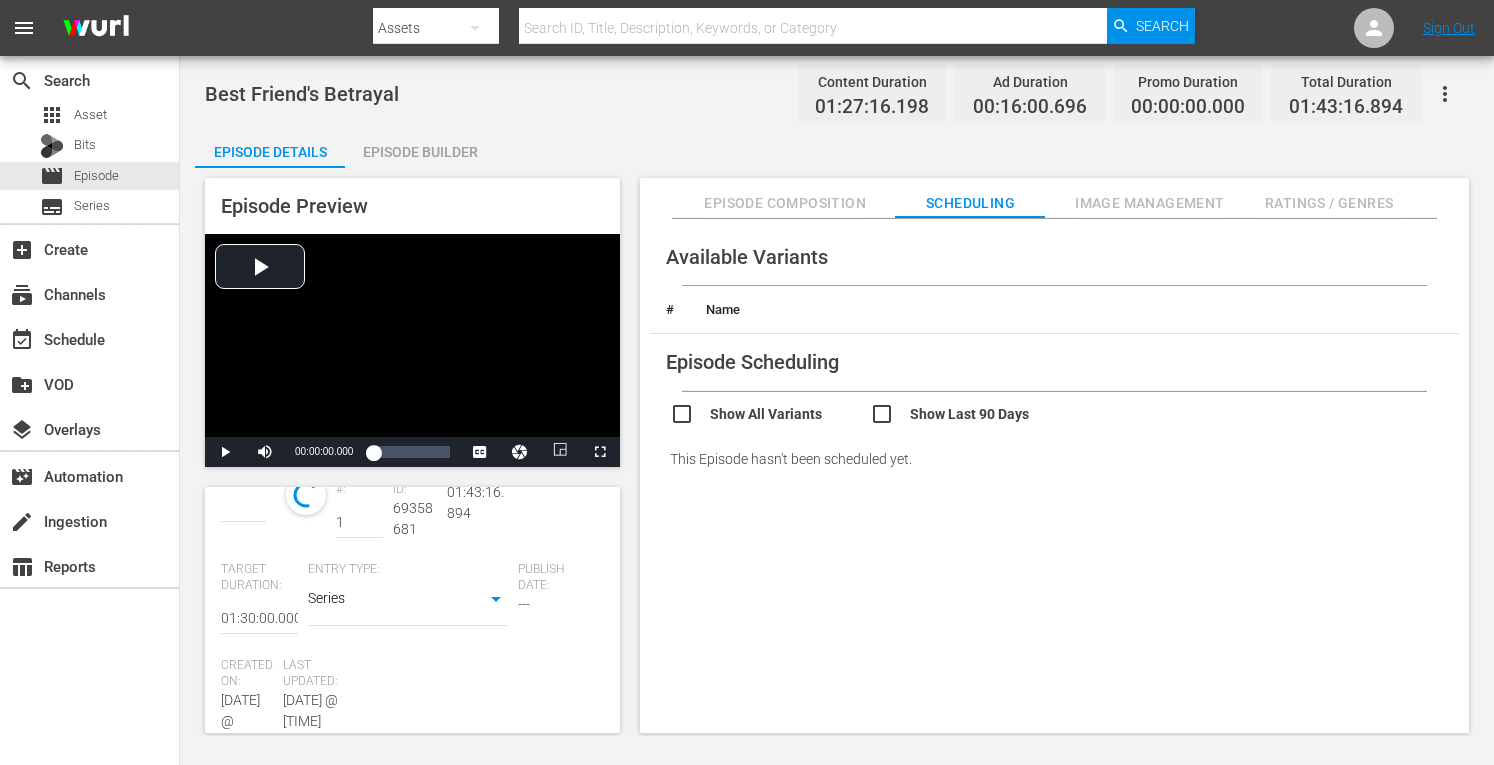 click on "menu Search By Assets Search ID, Title, Description, Keywords, or Category Search Sign Out search   Search apps Asset Bits movie Episode subtitles Series add_box   Create subscriptions   Channels event_available   Schedule create_new_folder   VOD layers   Overlays movie_filter   Automation create   Ingestion table_chart   Reports Best Friend's Betrayal Content Duration 01:27:16.198 Ad Duration 00:16:00.696 Promo Duration 00:00:00.000 Total Duration 01:43:16.894 Episode Details Episode Builder Episode Preview Video Player is loading. Play Video Play Mute Current Time  00:00:00.000 / Duration  01:27:16.197 Loaded :  0.11% 00:00:00.000   1x Playback Rate 2x 1.5x 1x , selected 0.5x 0.1x Chapters Chapters Descriptions descriptions off , selected Captions captions settings , opens captions settings dialog captions off , selected english en-us Audio Track default , selected Picture-in-Picture Fullscreen This is a modal window. Beginning of dialog window. Escape will cancel and close the window. 1" at bounding box center (747, 382) 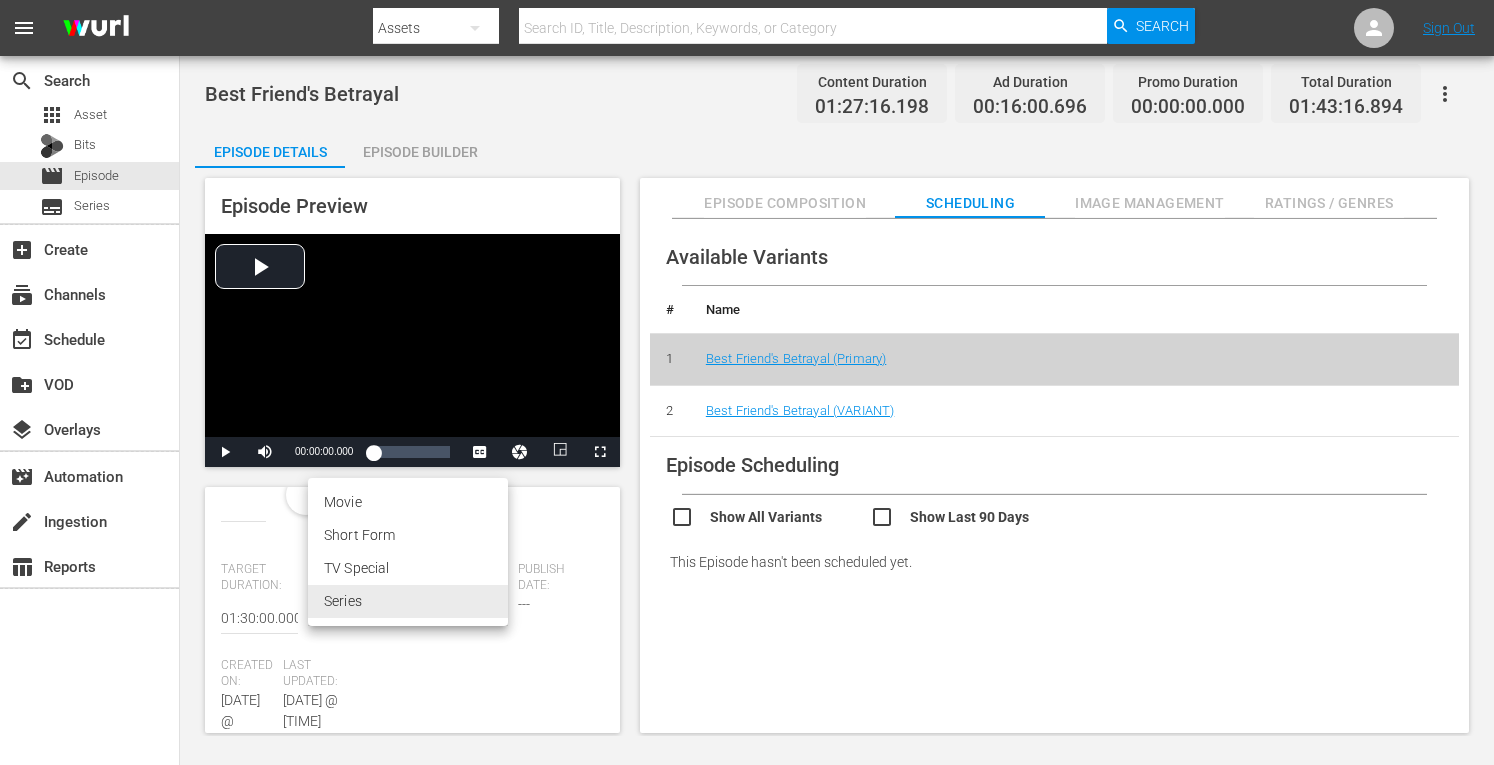 click on "Movie" at bounding box center [408, 502] 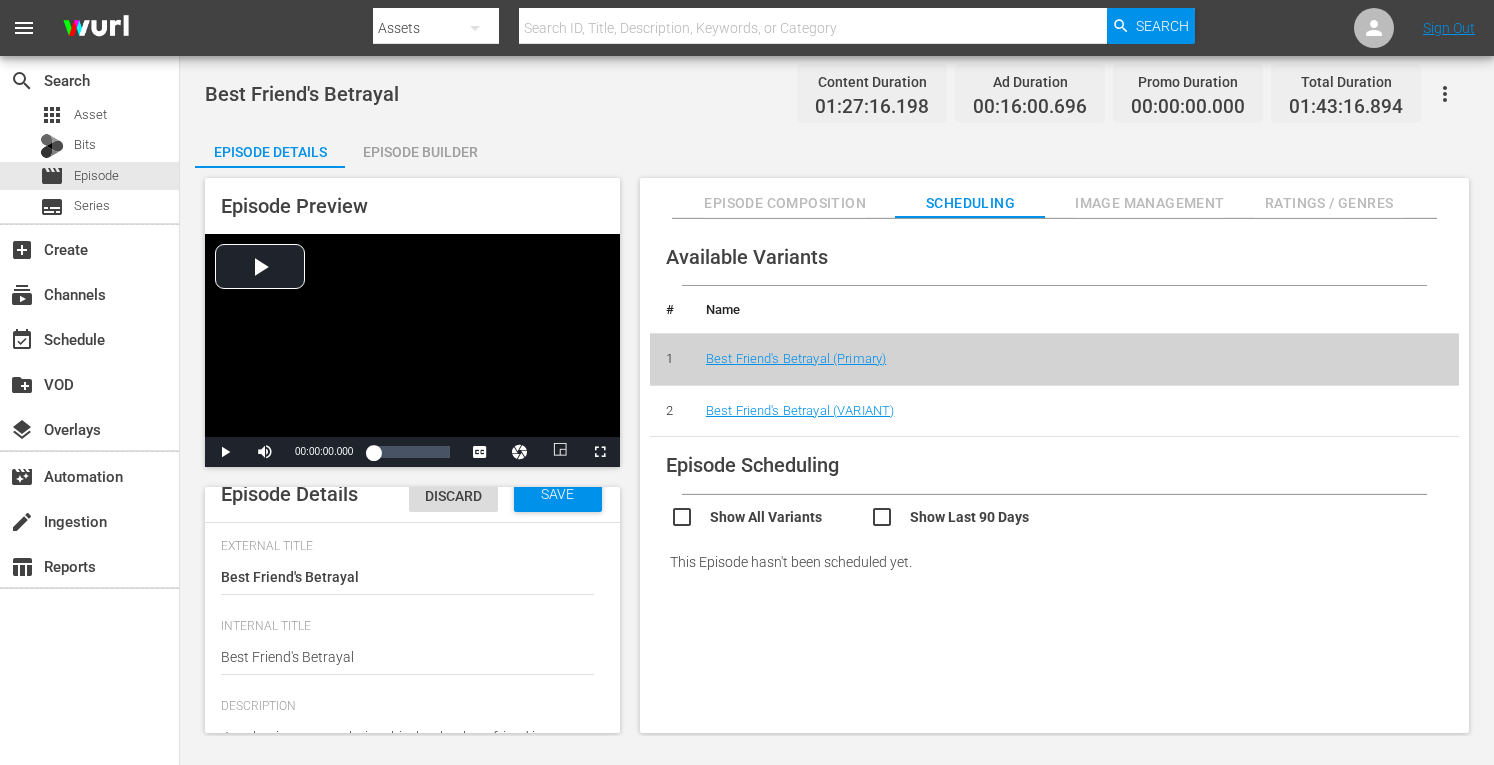 scroll, scrollTop: 0, scrollLeft: 0, axis: both 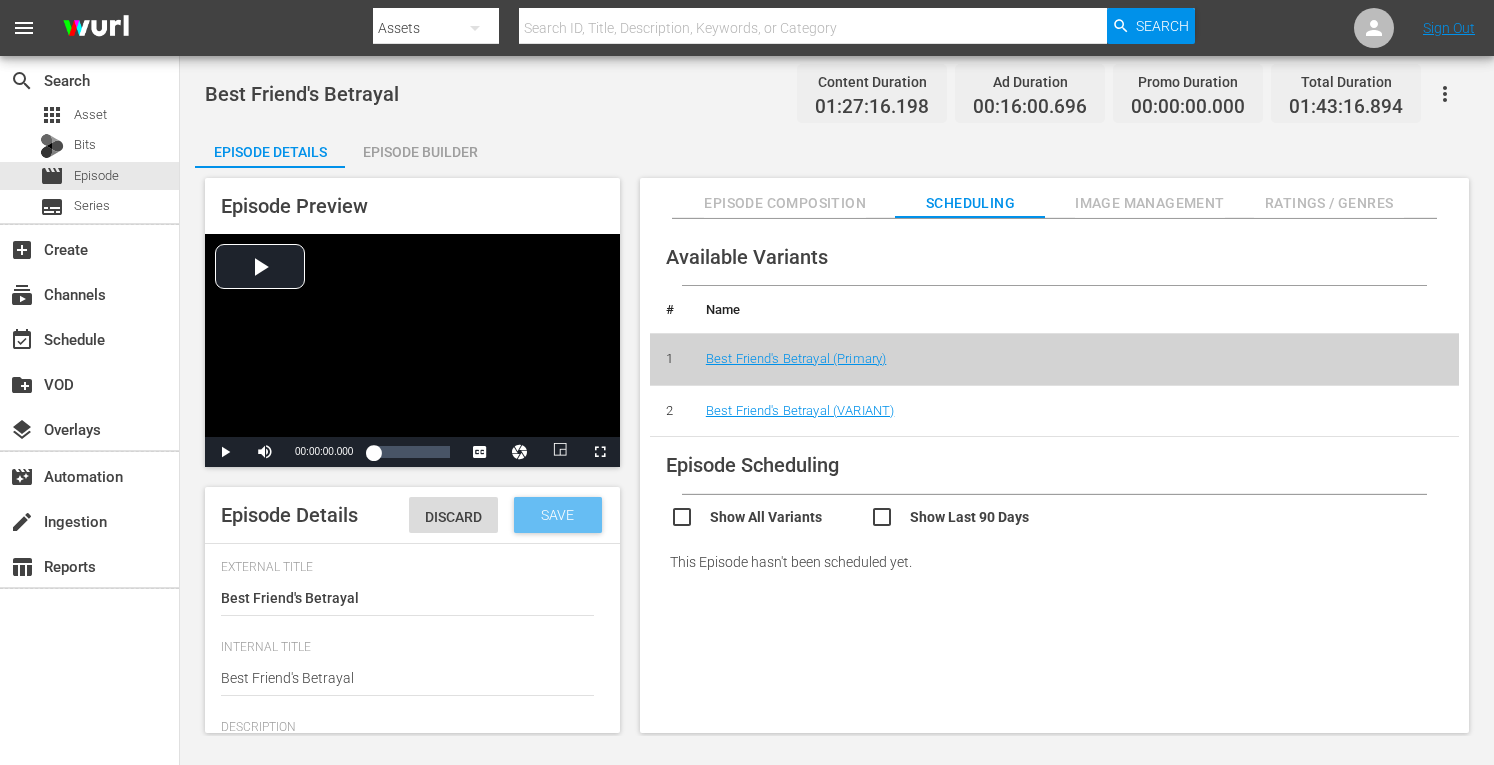 click on "Save" at bounding box center (557, 515) 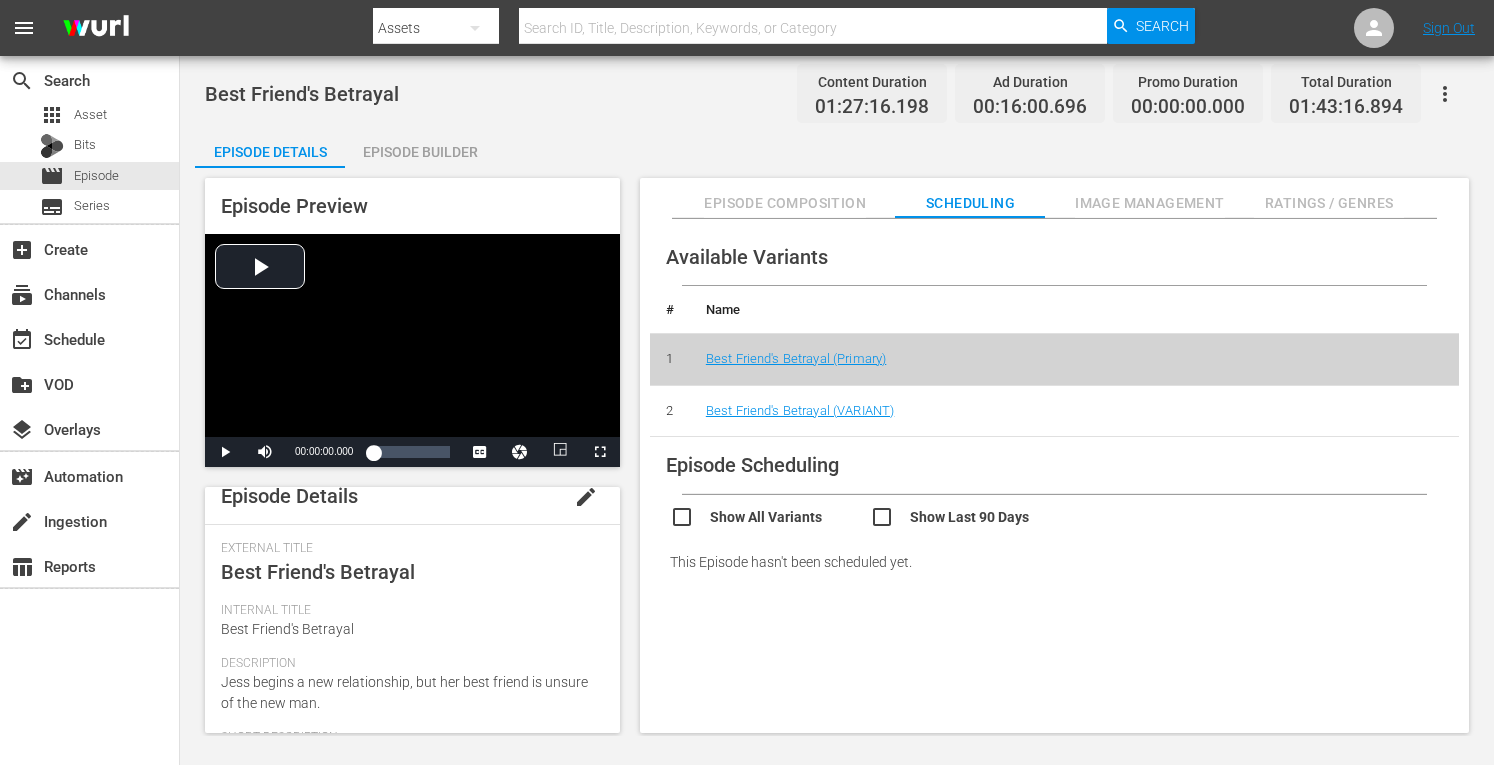 scroll, scrollTop: 0, scrollLeft: 0, axis: both 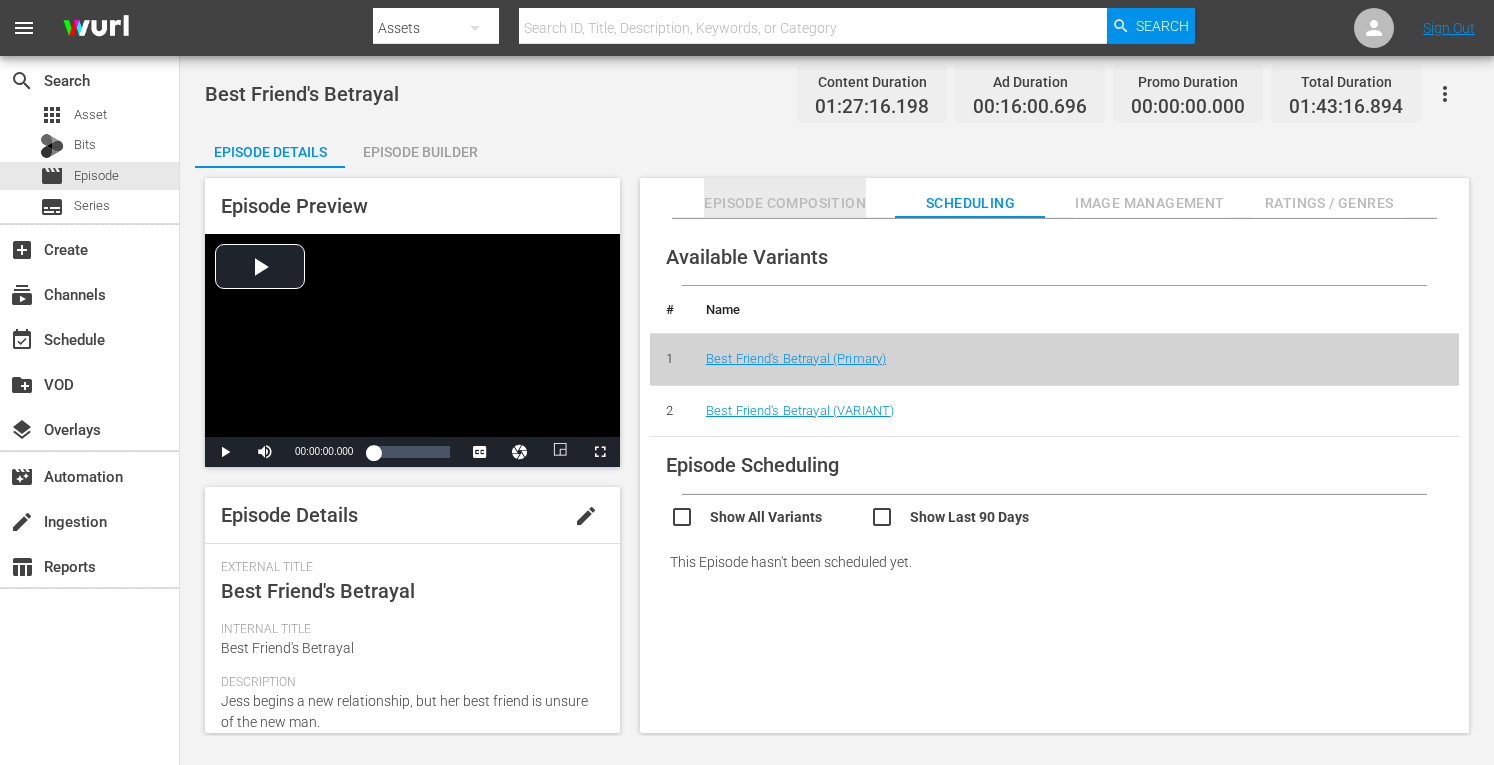 click on "Episode Composition" at bounding box center [785, 203] 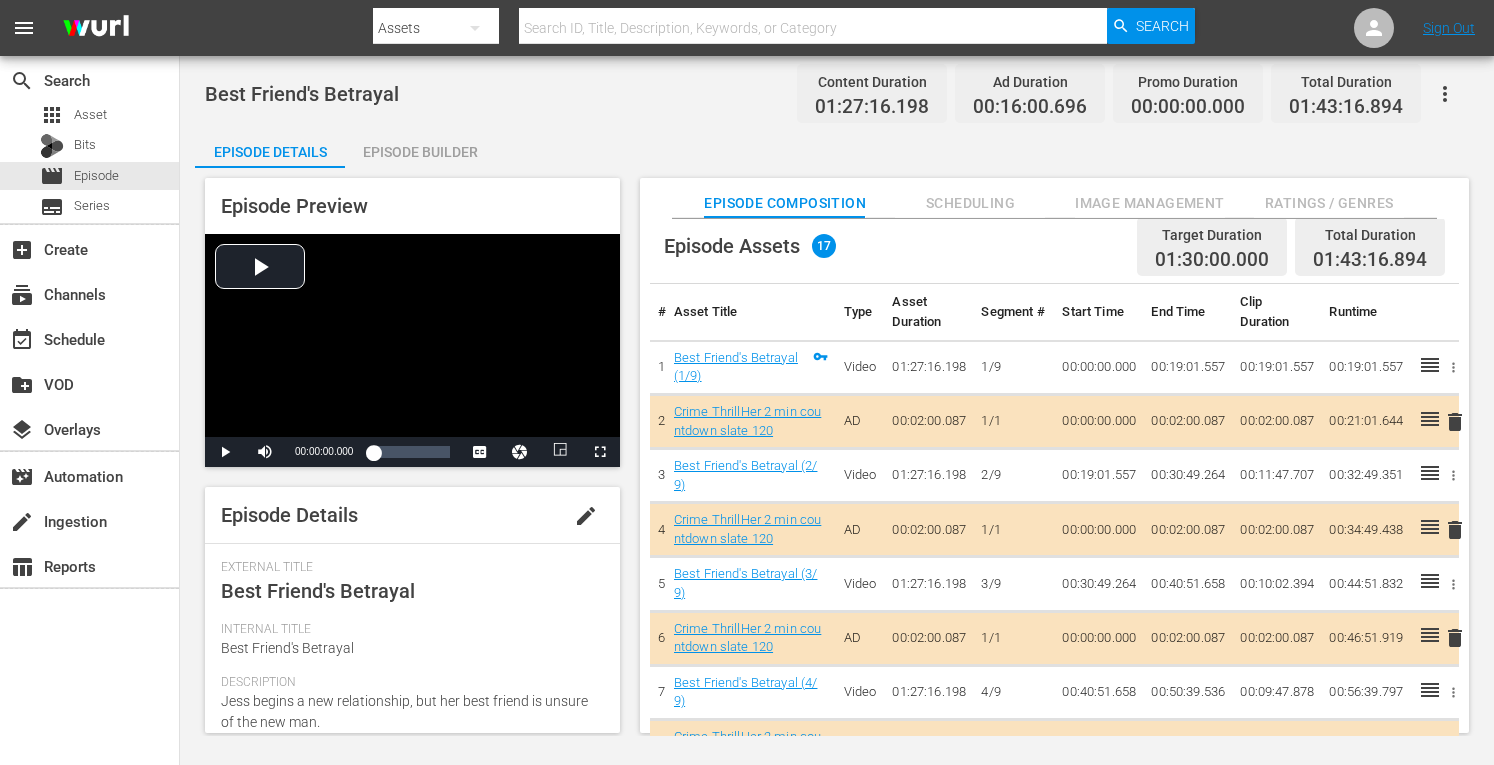 scroll, scrollTop: 0, scrollLeft: 0, axis: both 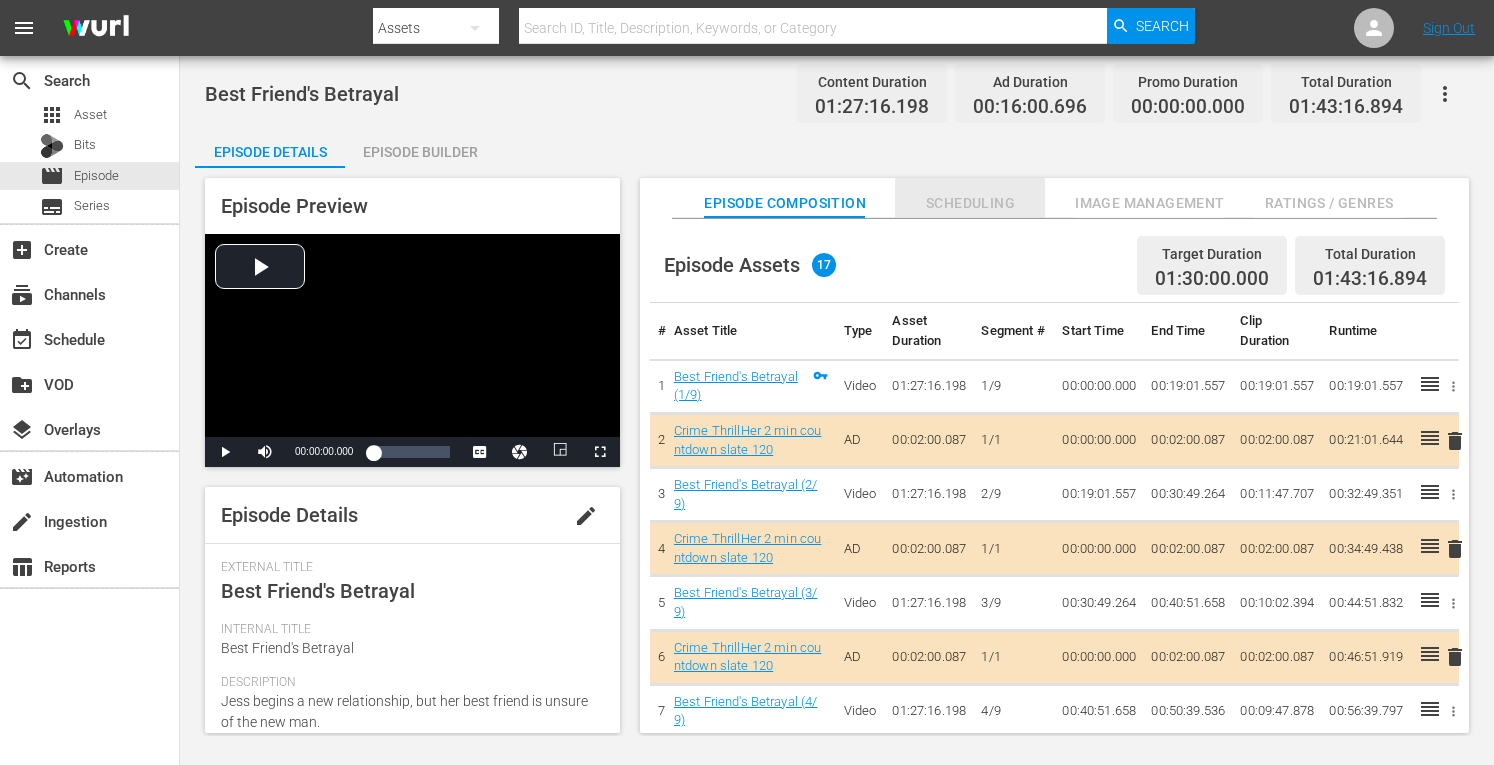 click on "Scheduling" at bounding box center (970, 203) 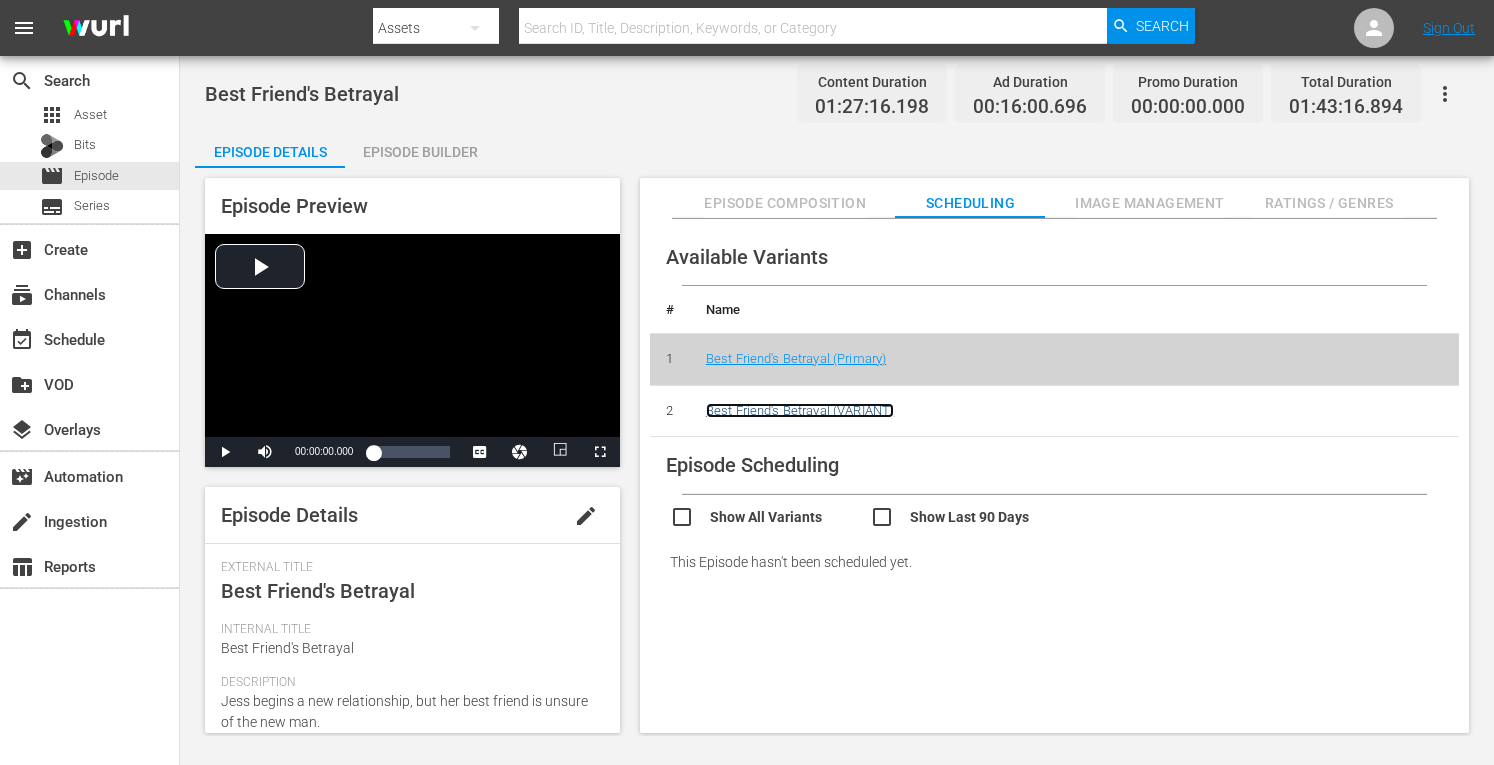click on "Best Friend's Betrayal (VARIANT)" at bounding box center (800, 410) 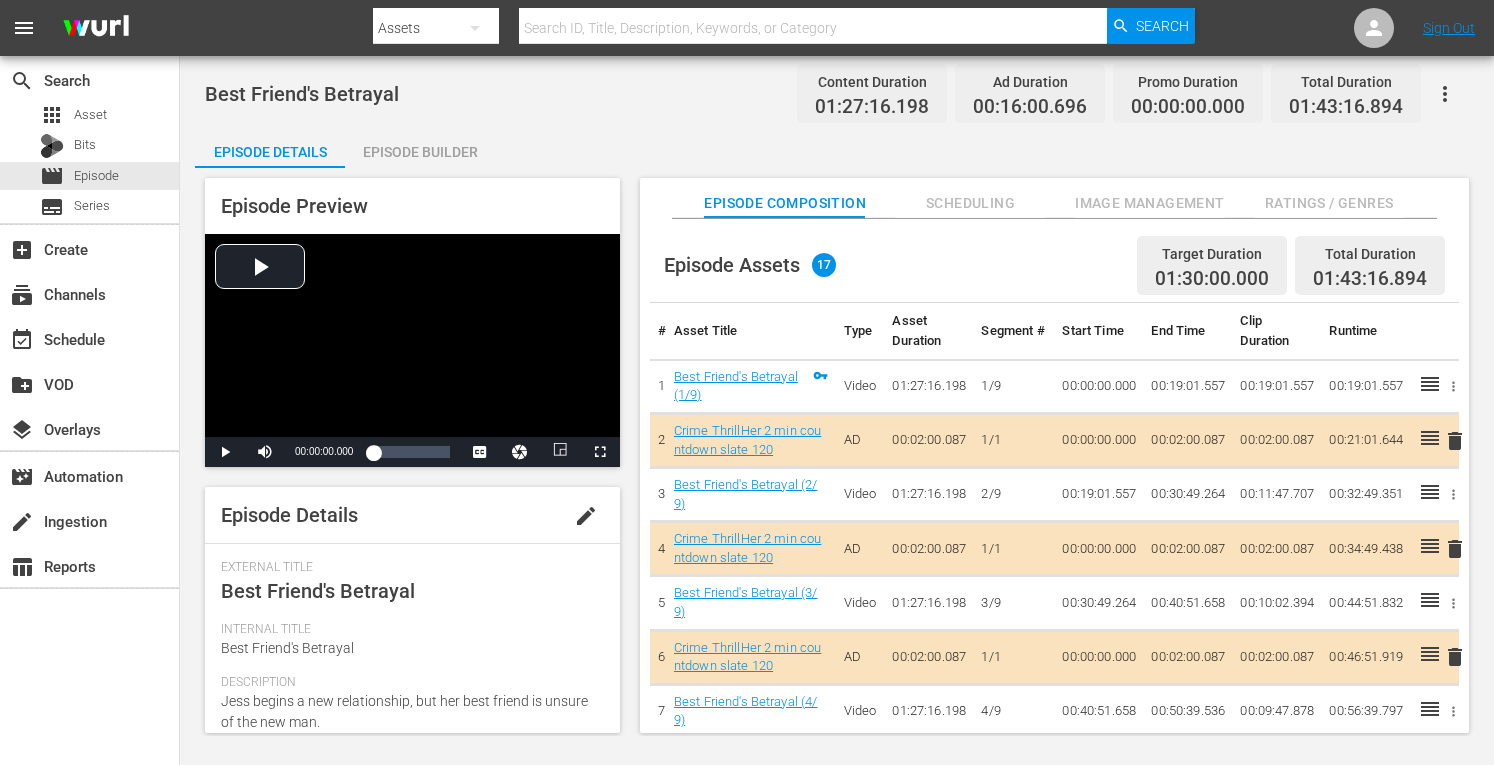 click on "Scheduling" at bounding box center [970, 198] 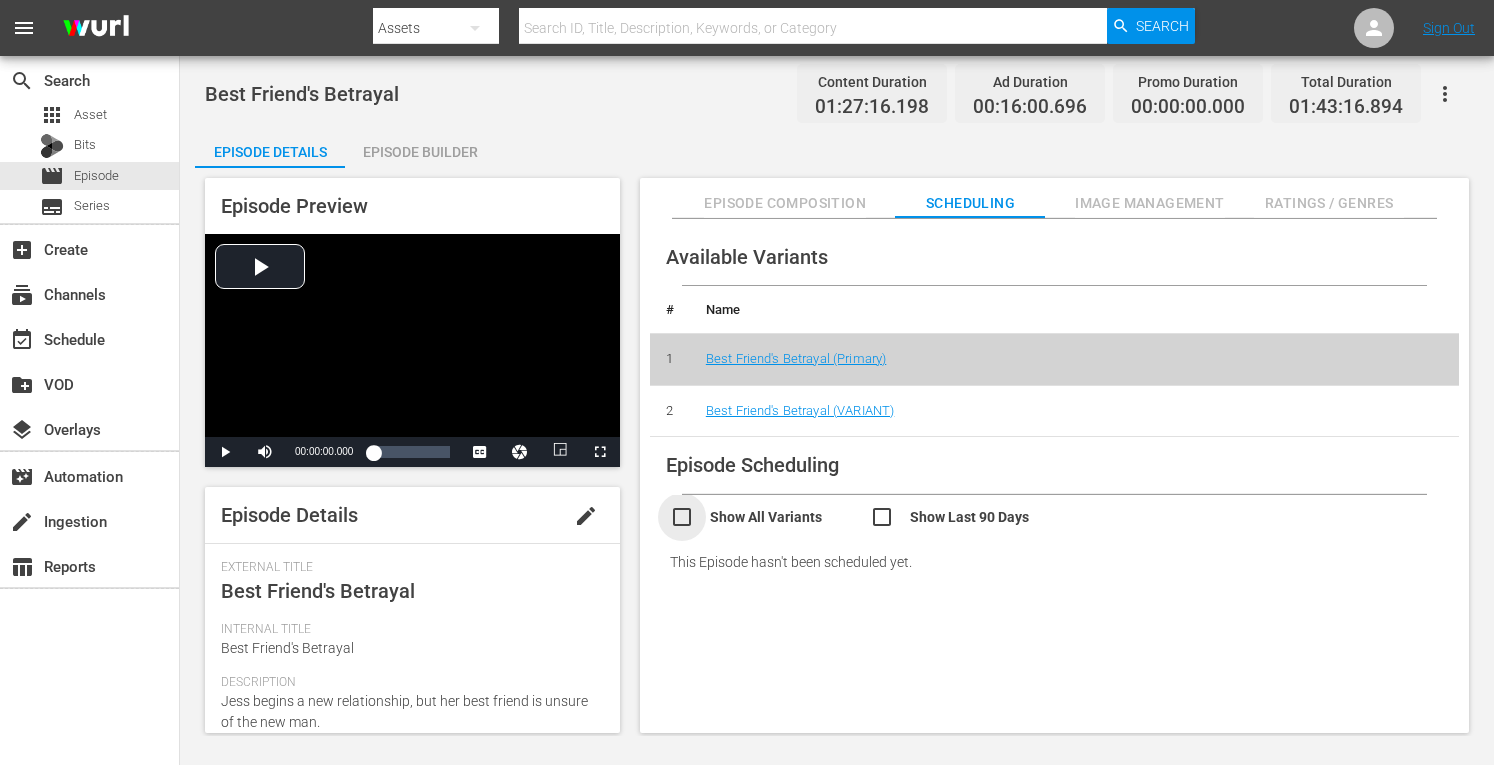 click at bounding box center [770, 519] 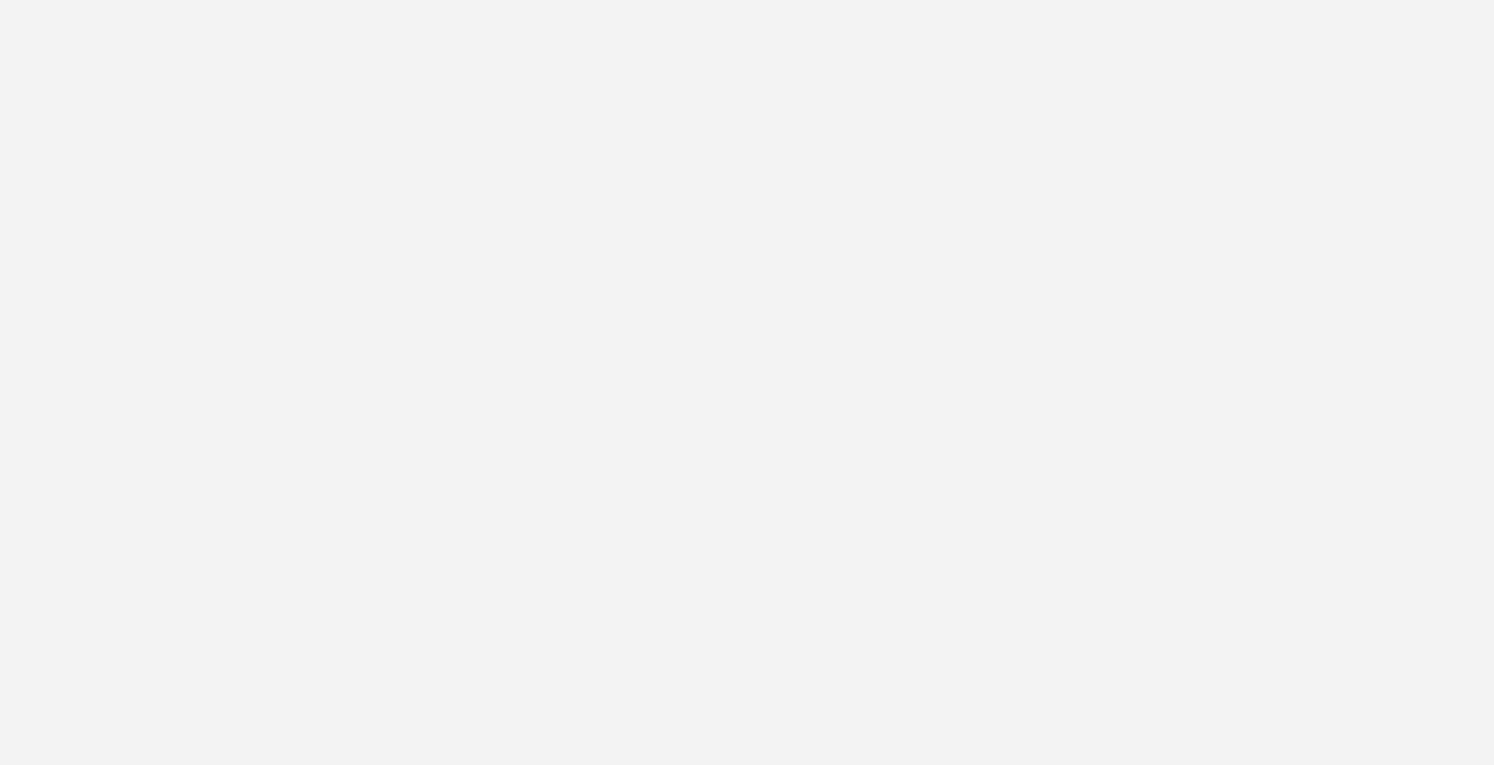scroll, scrollTop: 0, scrollLeft: 0, axis: both 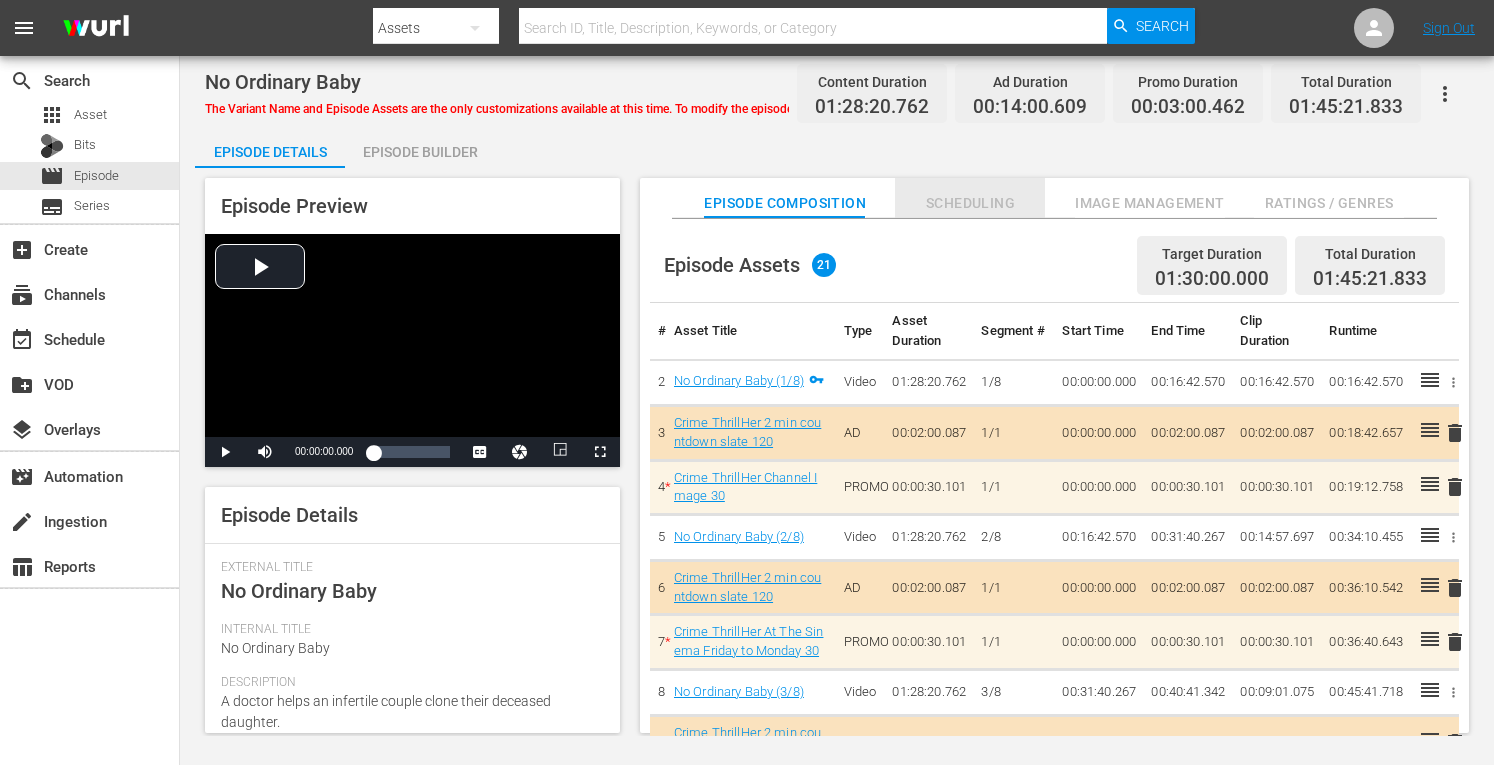 click on "Scheduling" at bounding box center [970, 203] 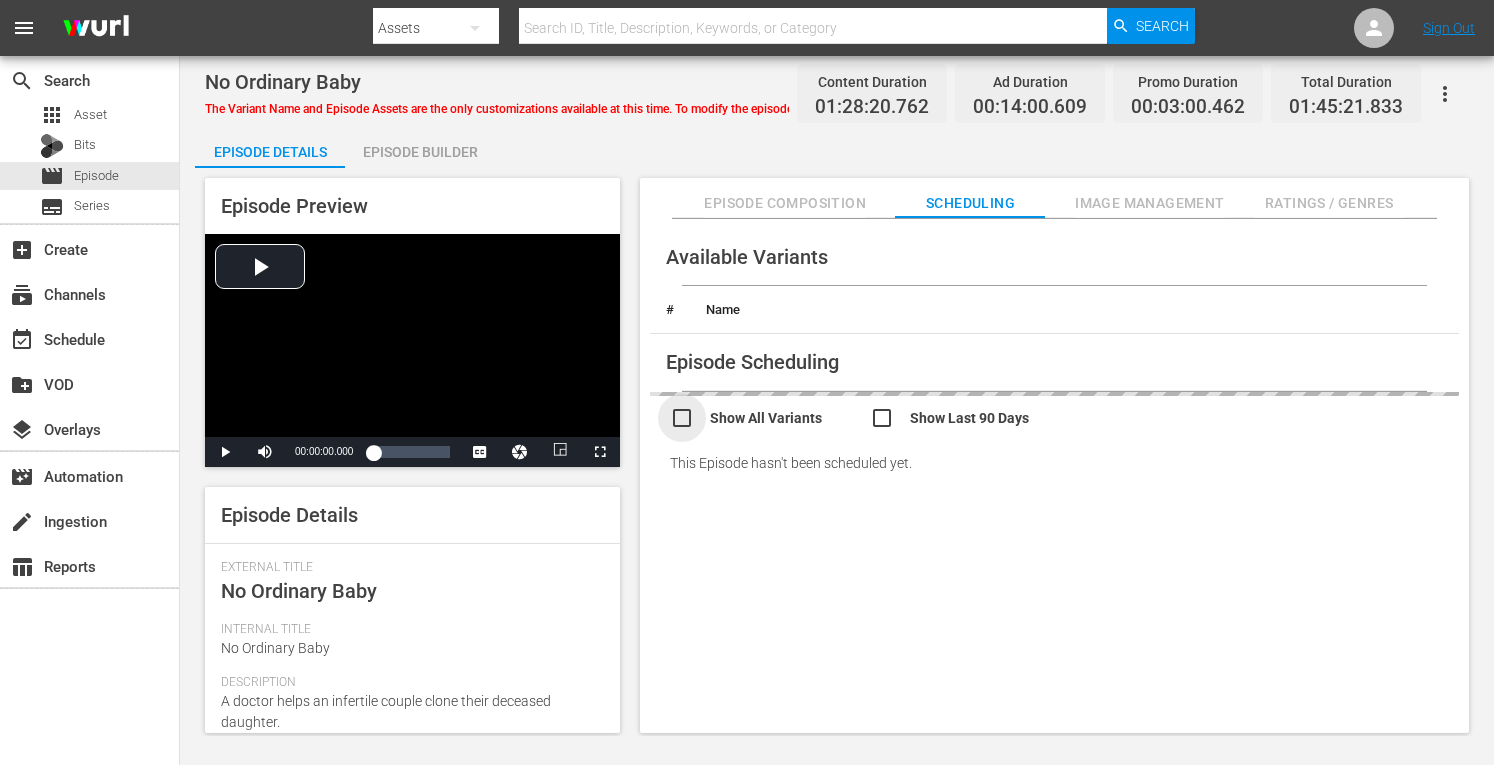 click at bounding box center [770, 420] 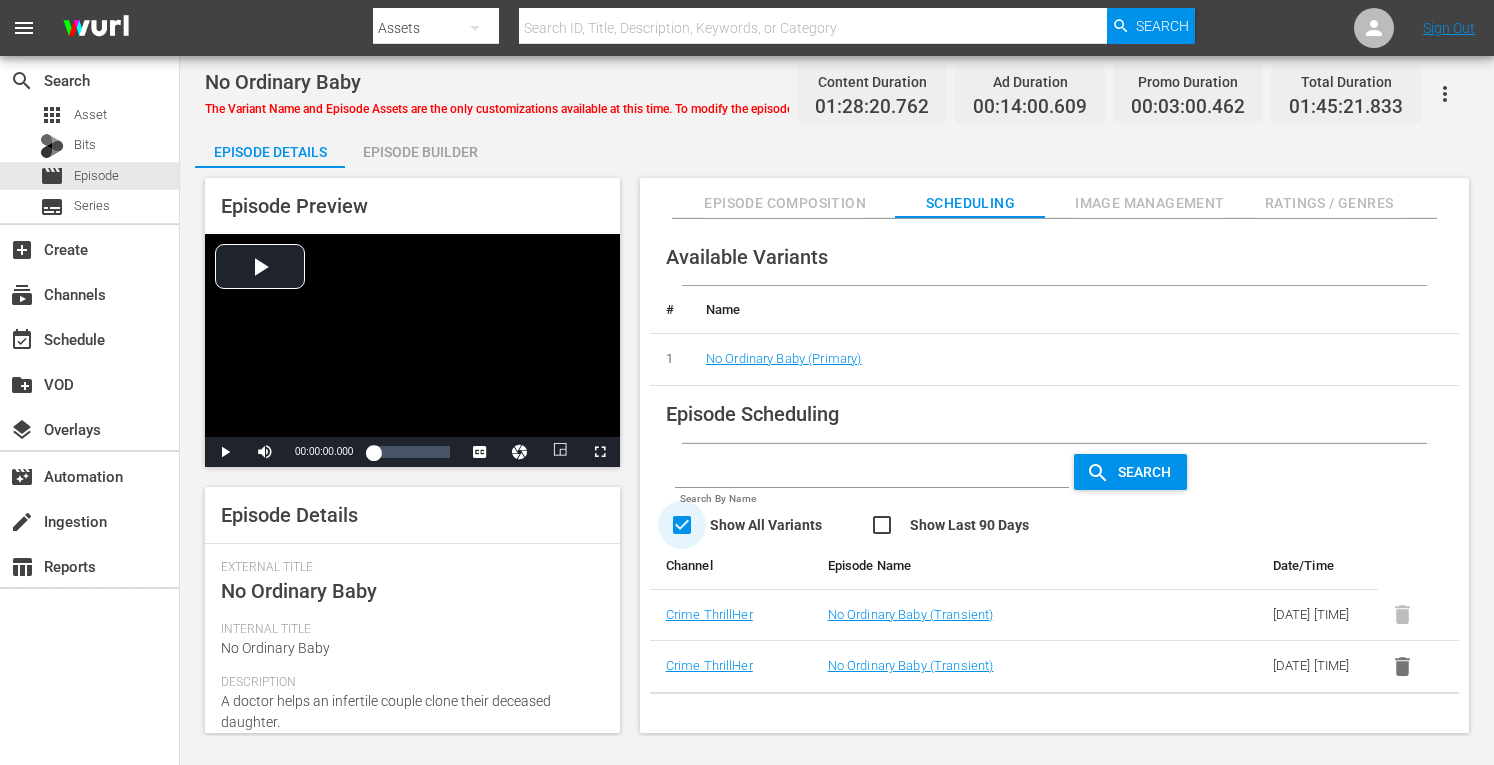 click at bounding box center (770, 527) 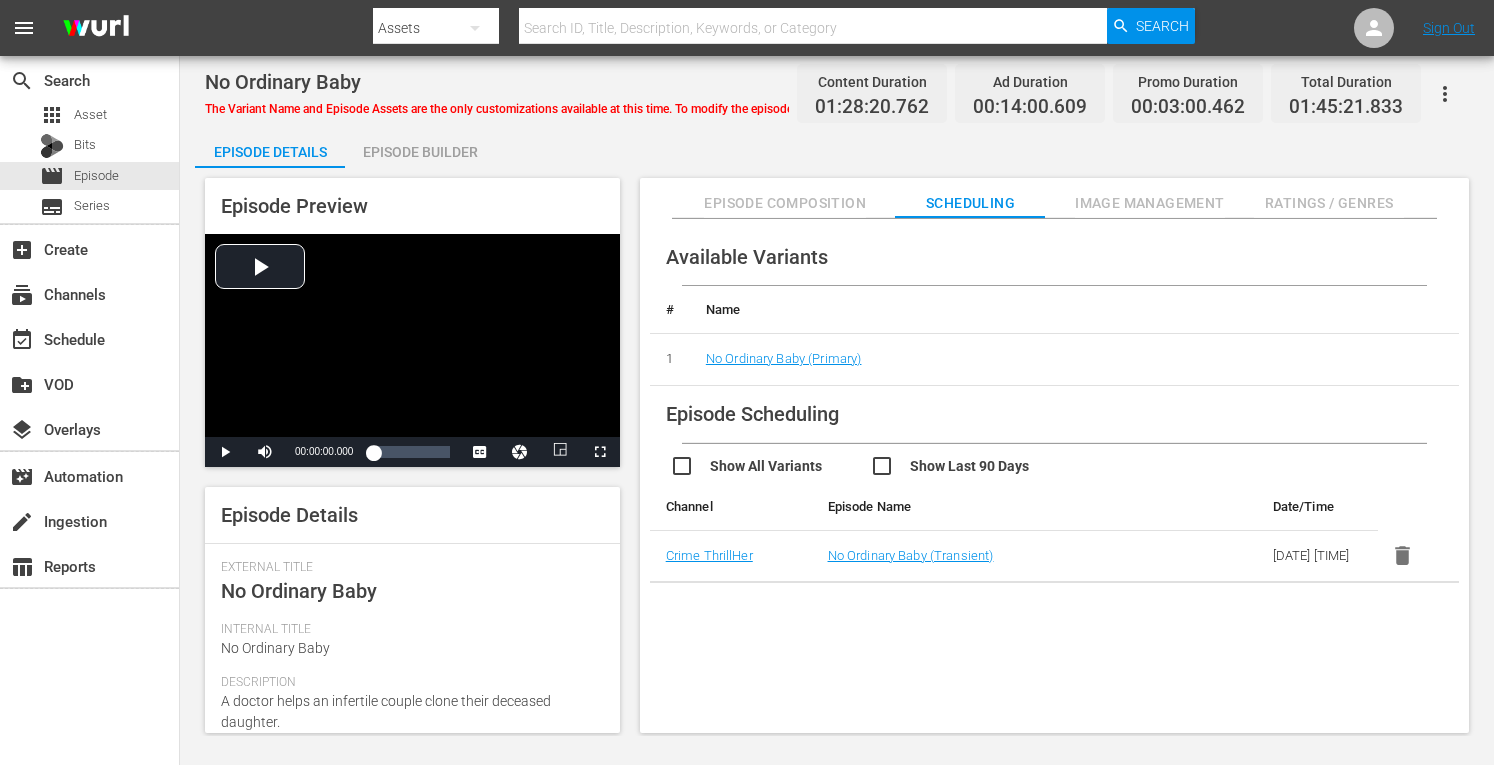 click on "Episode Composition" at bounding box center [785, 203] 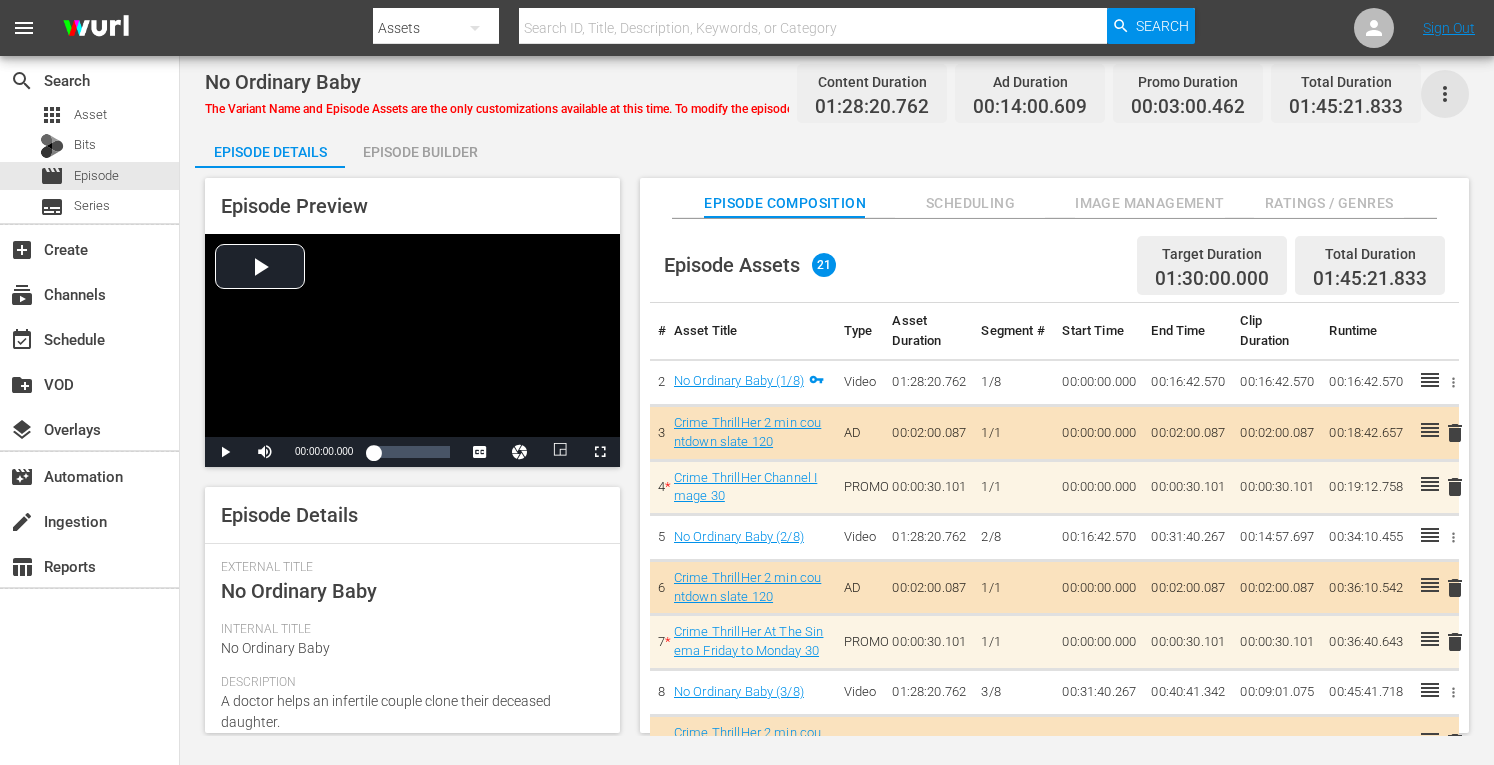 click 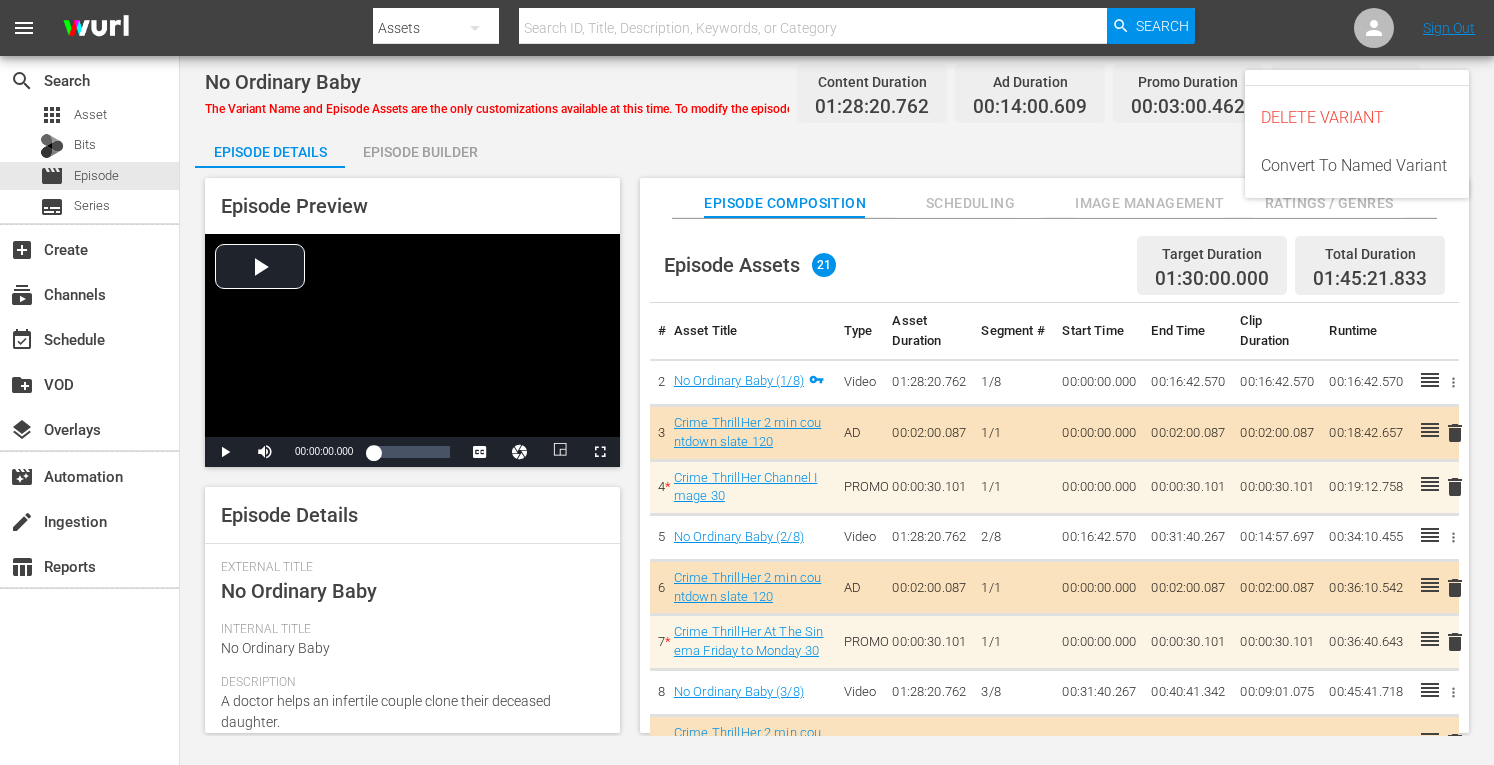 click on "Episode Details Episode Builder Episode Preview Video Player is loading. Play Video Play Mute Current Time  00:00:00.000 / Duration  01:28:20.762 Loaded :  0.11% 00:00:00.000   1x Playback Rate 2x 1.5x 1x , selected 0.5x 0.1x Chapters Chapters Descriptions descriptions off , selected Captions captions settings , opens captions settings dialog captions off , selected english CC1  Captions en-us Audio Track default , selected Picture-in-Picture Fullscreen This is a modal window. Beginning of dialog window. Escape will cancel and close the window. Text Color White Black Red Green Blue Yellow Magenta Cyan Transparency Opaque Semi-Transparent Background Color Black White Red Green Blue Yellow Magenta Cyan Transparency Opaque Semi-Transparent Transparent Window Color Black White Red Green Blue Yellow Magenta Cyan Transparency Transparent Semi-Transparent Opaque Font Size 50% 75% 100% 125% 150% 175% 200% 300% 400% Text Edge Style None Raised Depressed Uniform Dropshadow Font Family Proportional Sans-Serif Casual" at bounding box center [837, 438] 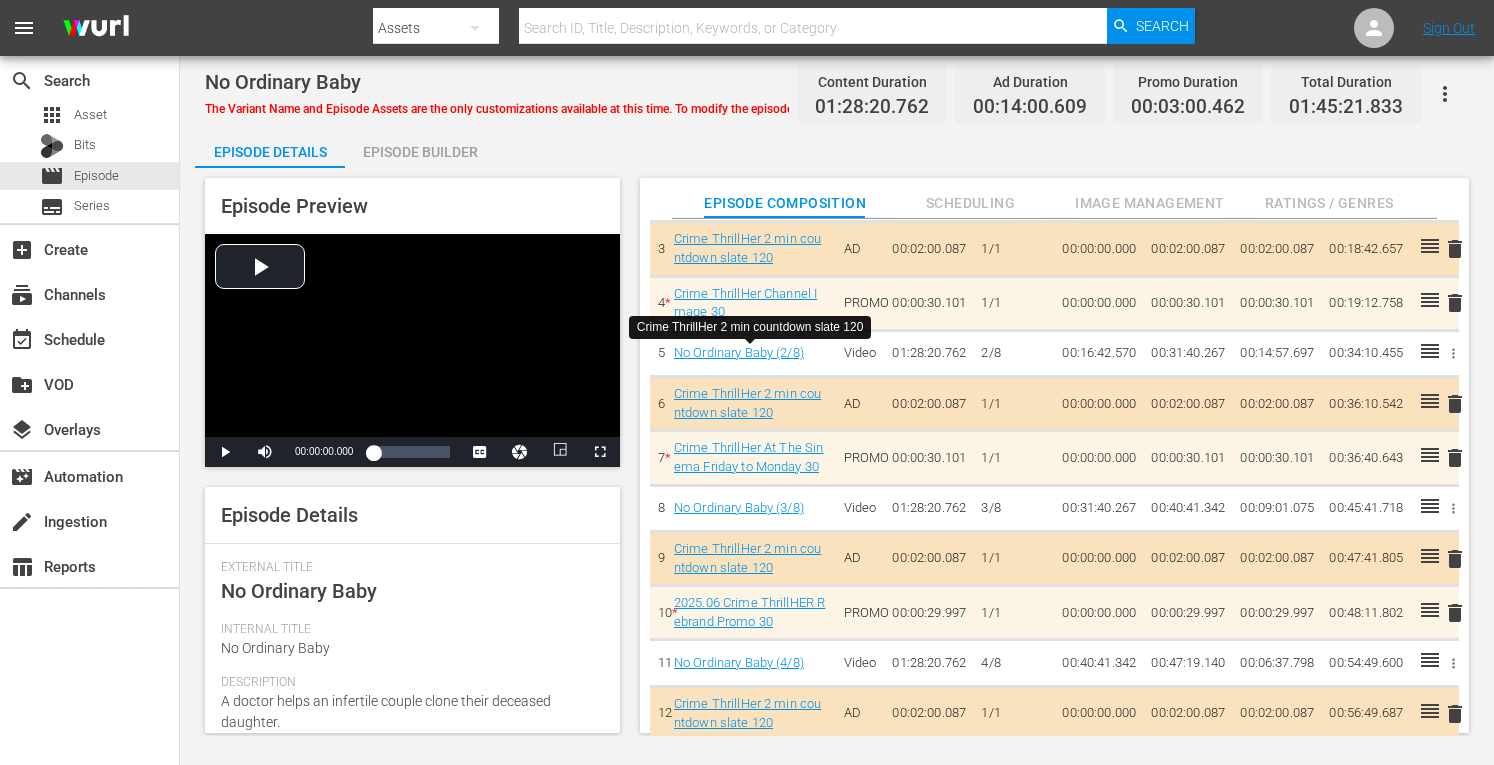 scroll, scrollTop: 188, scrollLeft: 0, axis: vertical 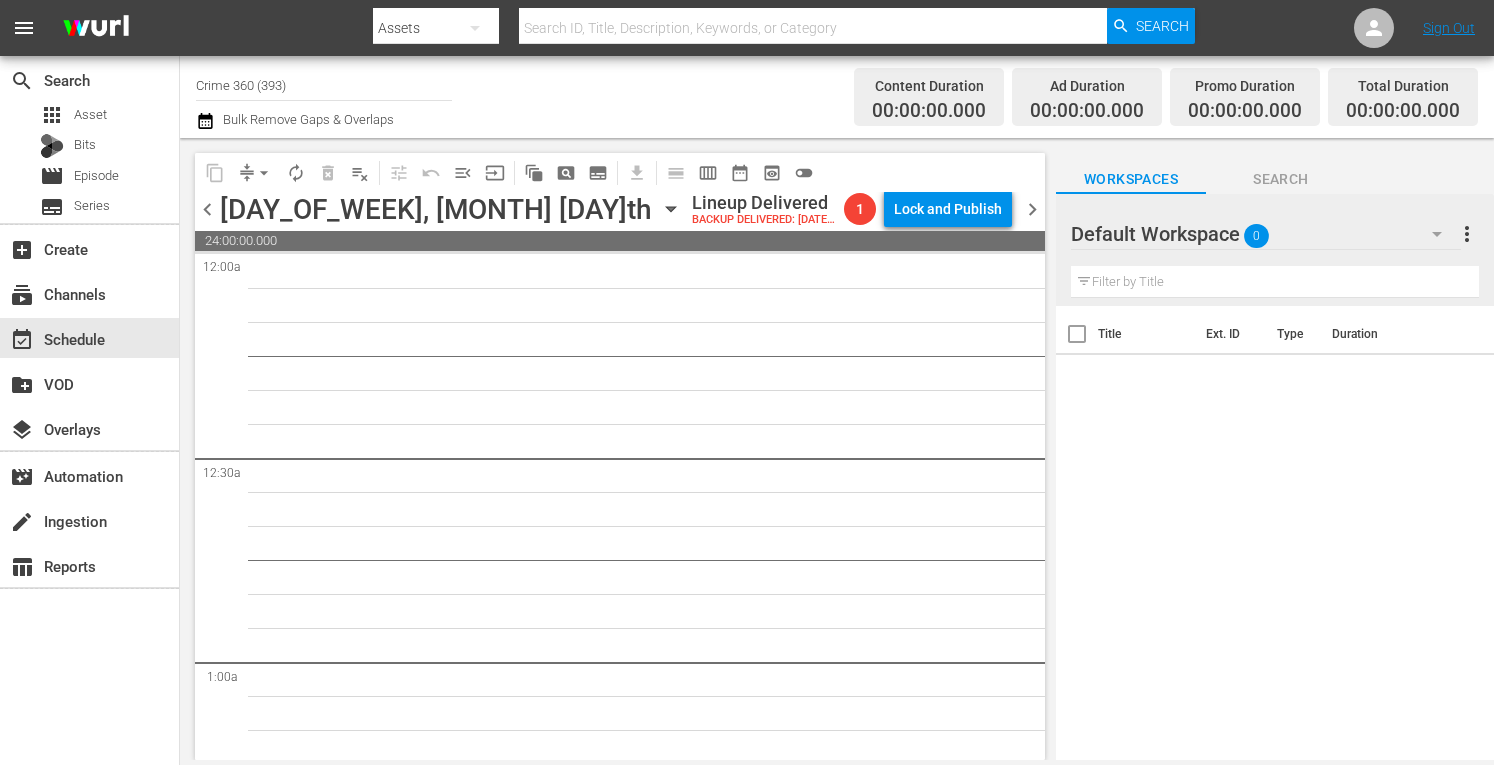 click on "Crime 360 (393)" at bounding box center (324, 85) 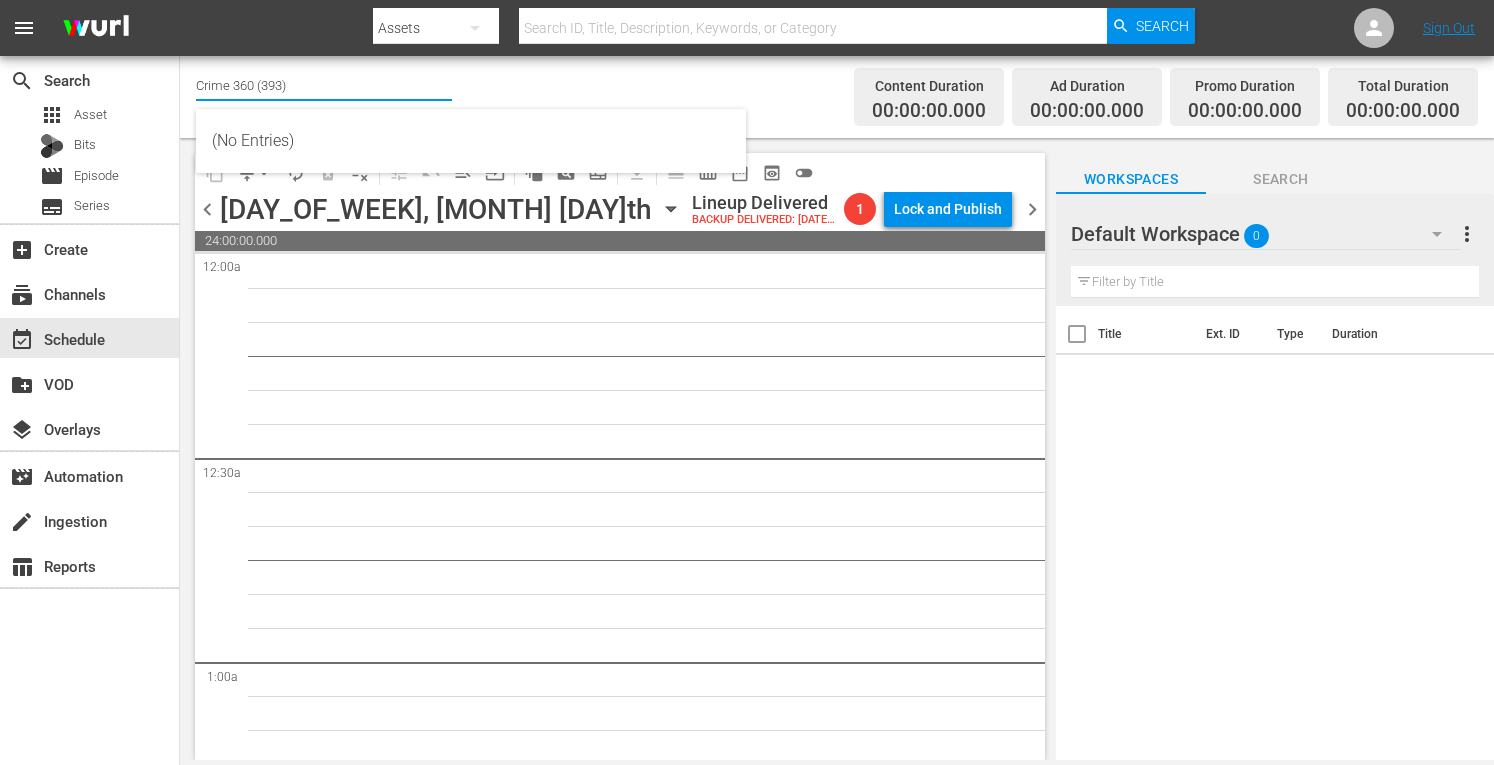 click on "Crime 360 (393)" at bounding box center [324, 85] 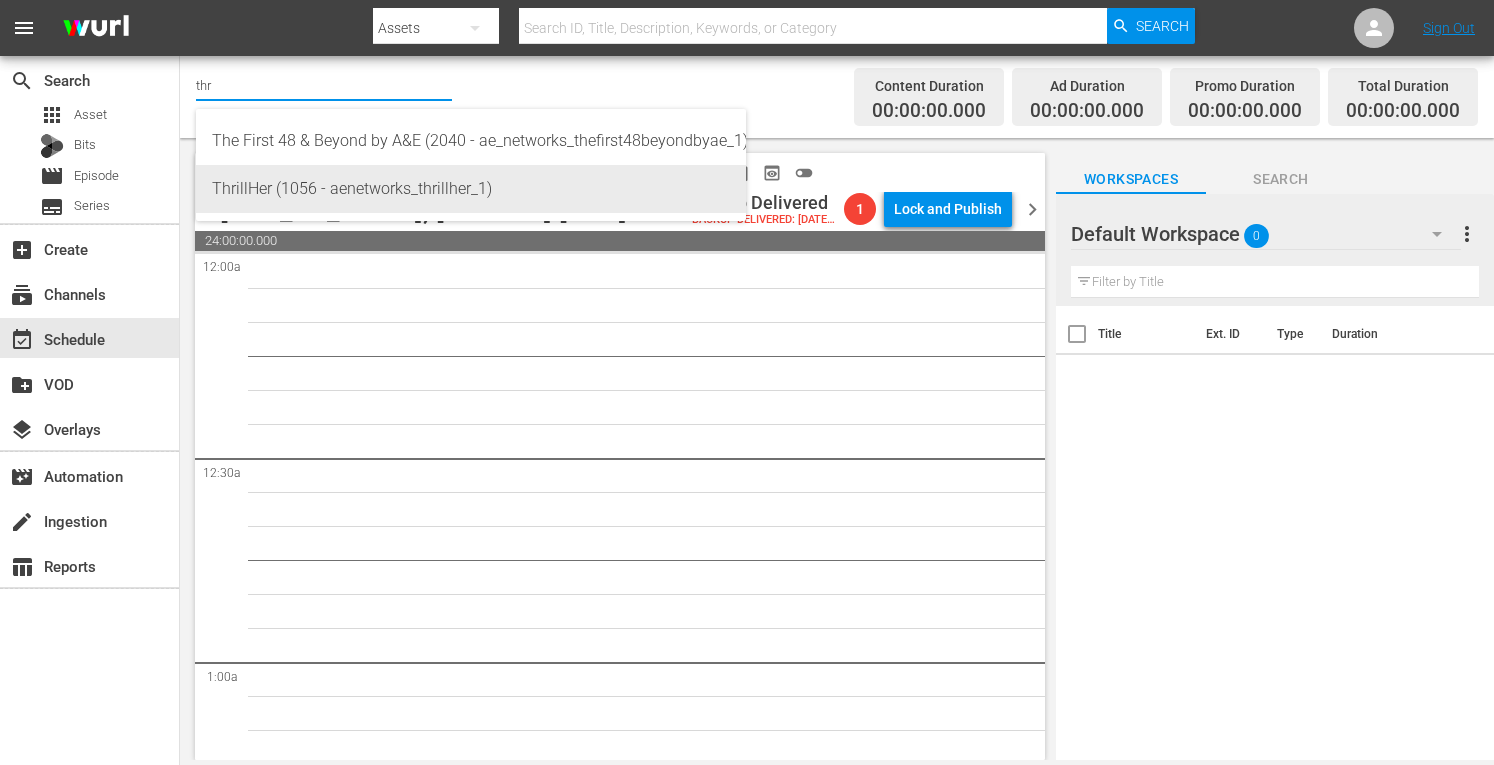 click on "ThrillHer (1056 - aenetworks_thrillher_1)" at bounding box center [471, 189] 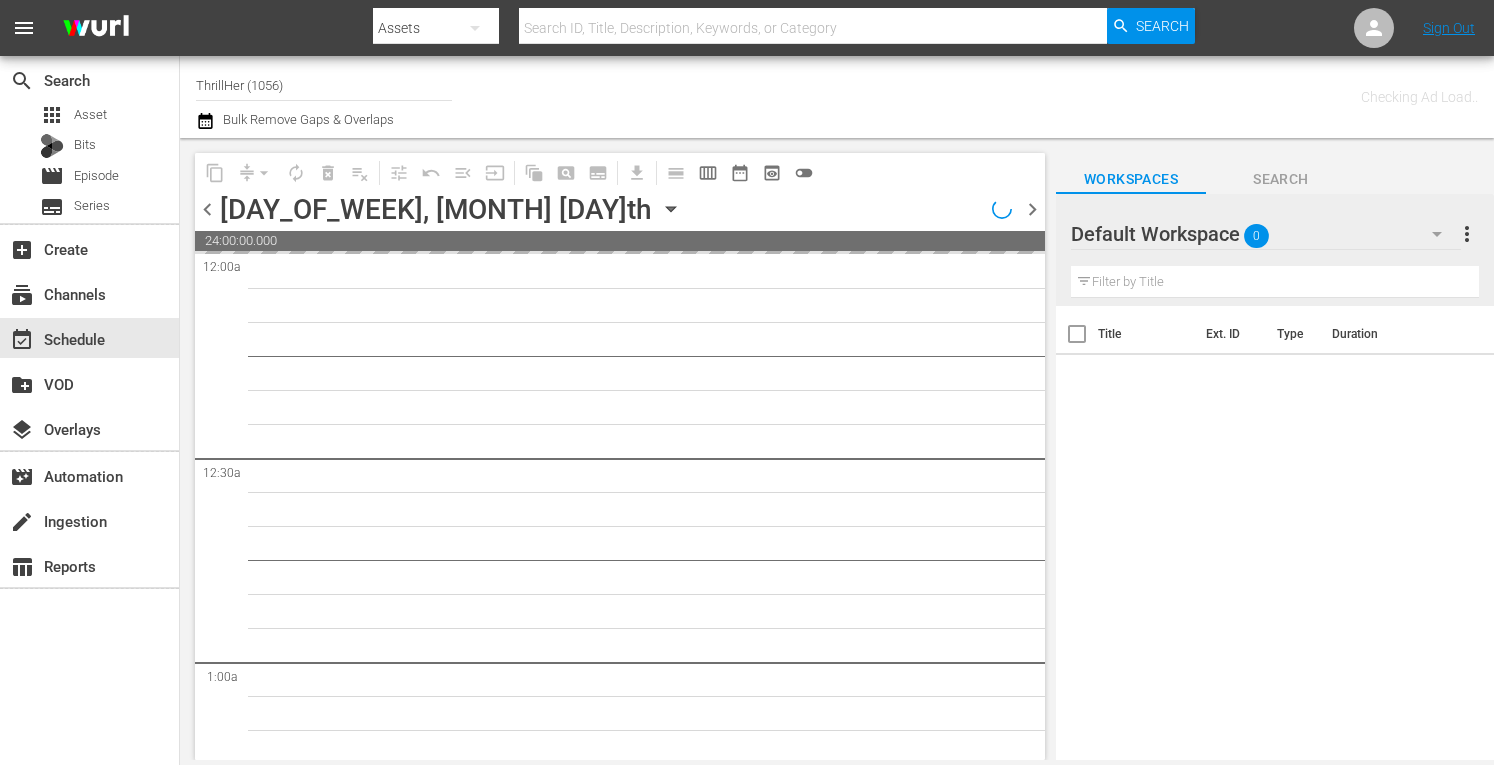 click 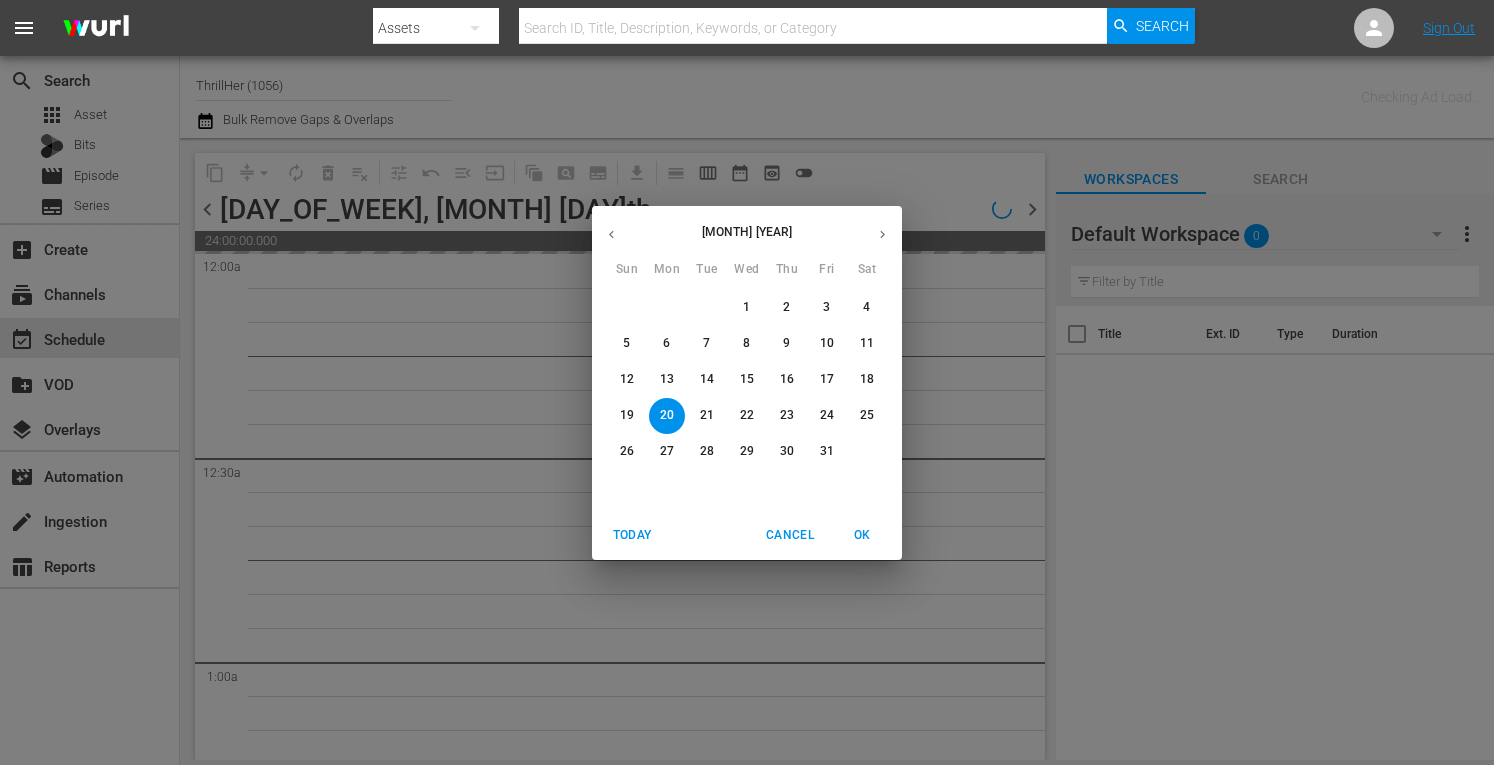 click on "Today" at bounding box center (632, 535) 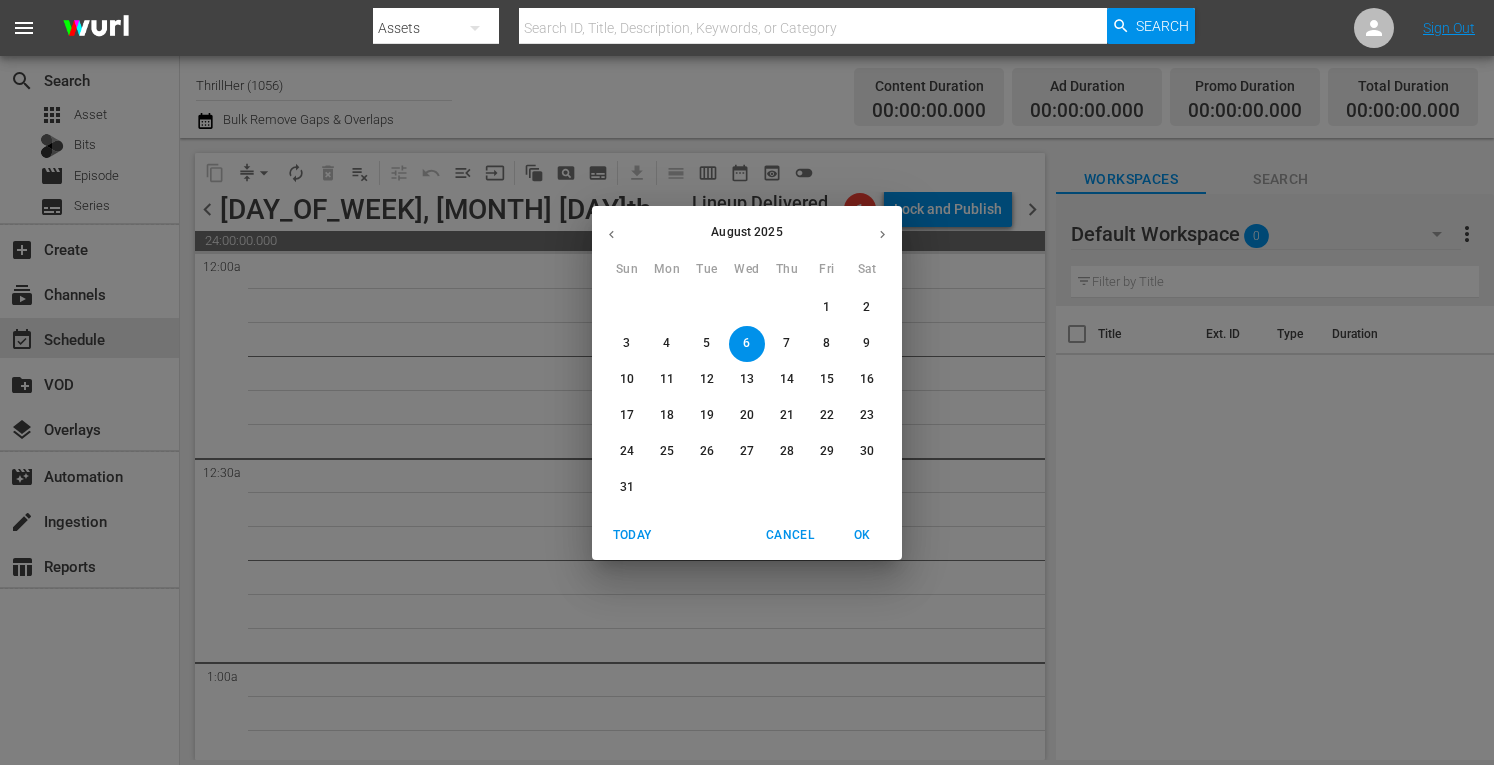 click on "8" at bounding box center (827, 343) 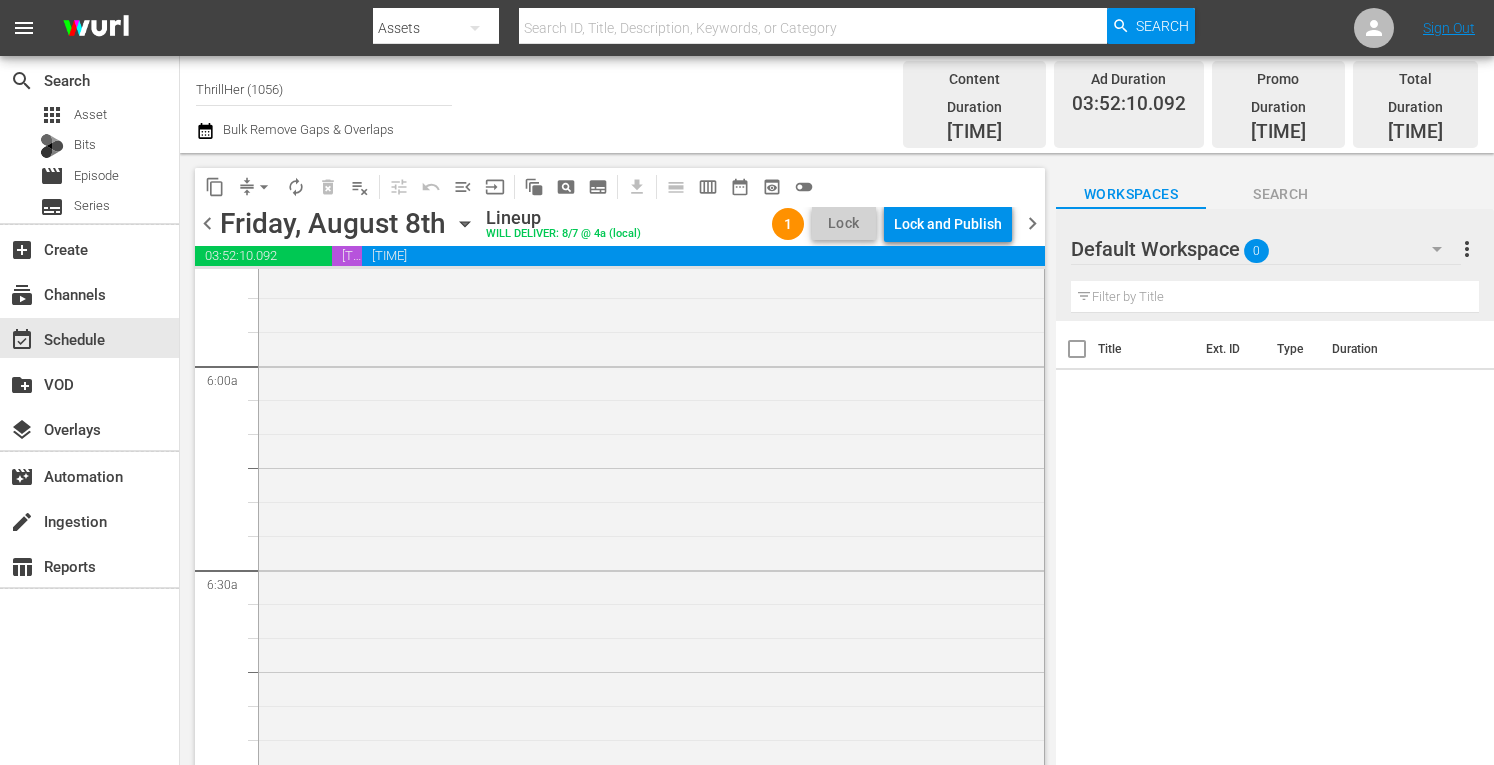 scroll, scrollTop: 2355, scrollLeft: 0, axis: vertical 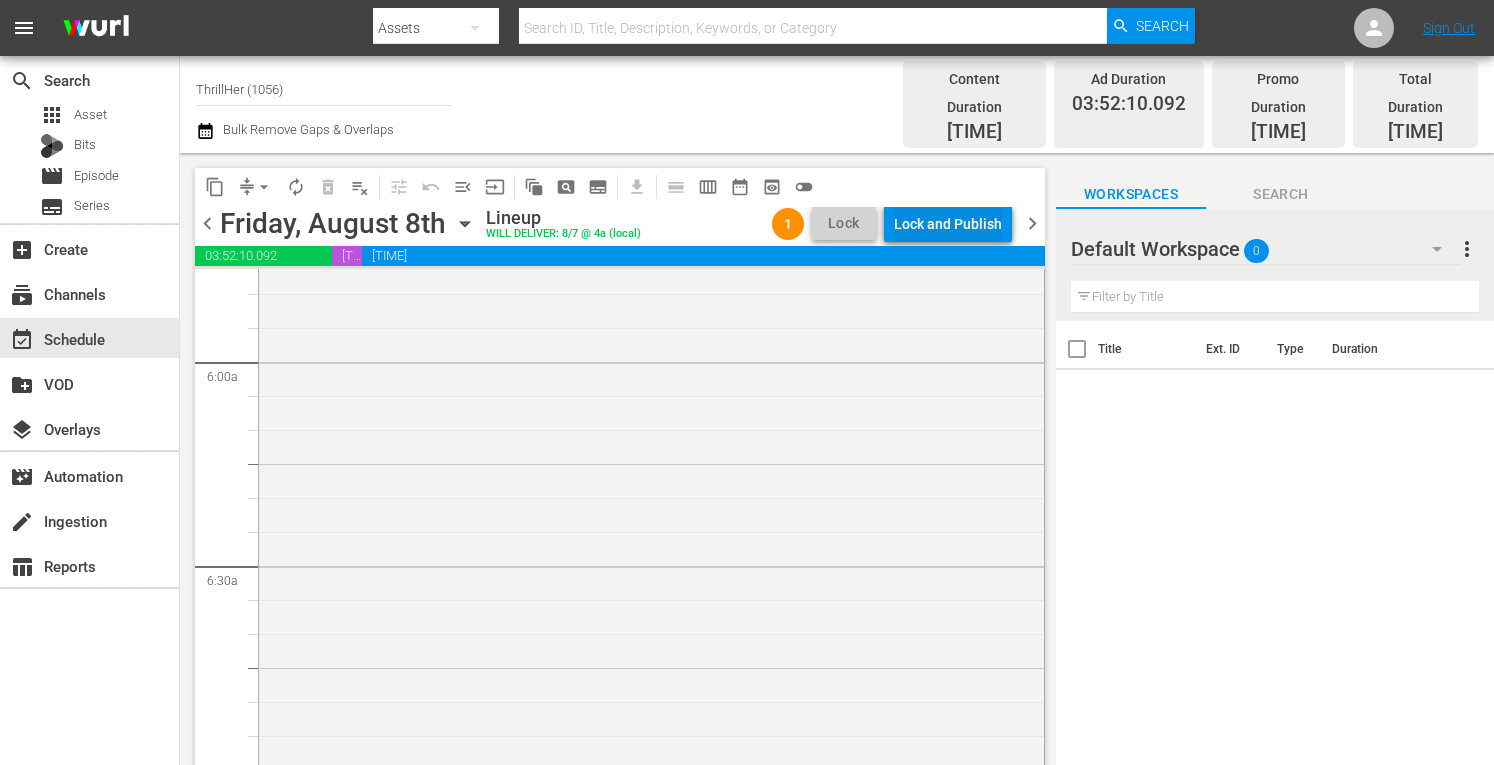 click on "Lock and Publish" at bounding box center [948, 224] 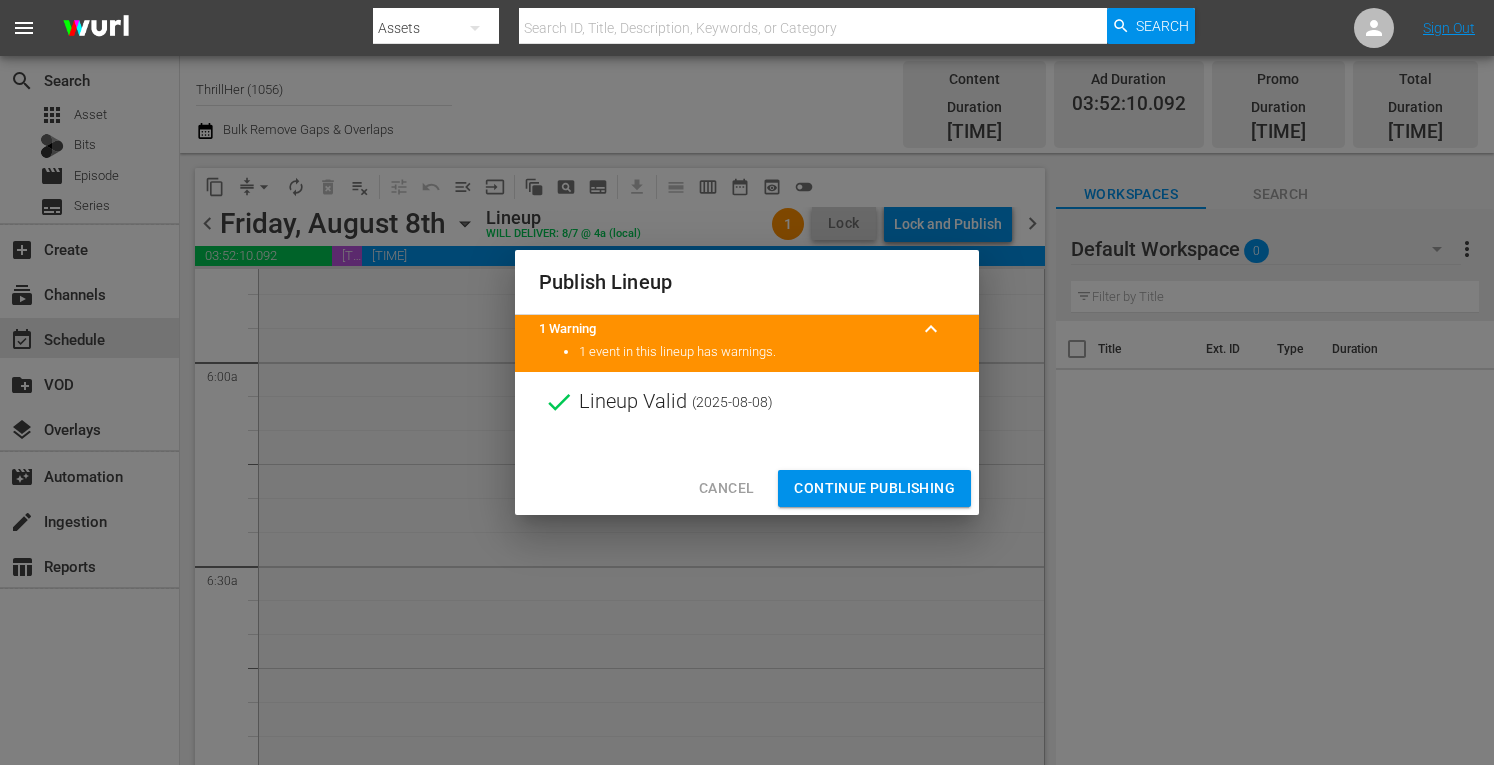 click on "Continue Publishing" at bounding box center [874, 488] 